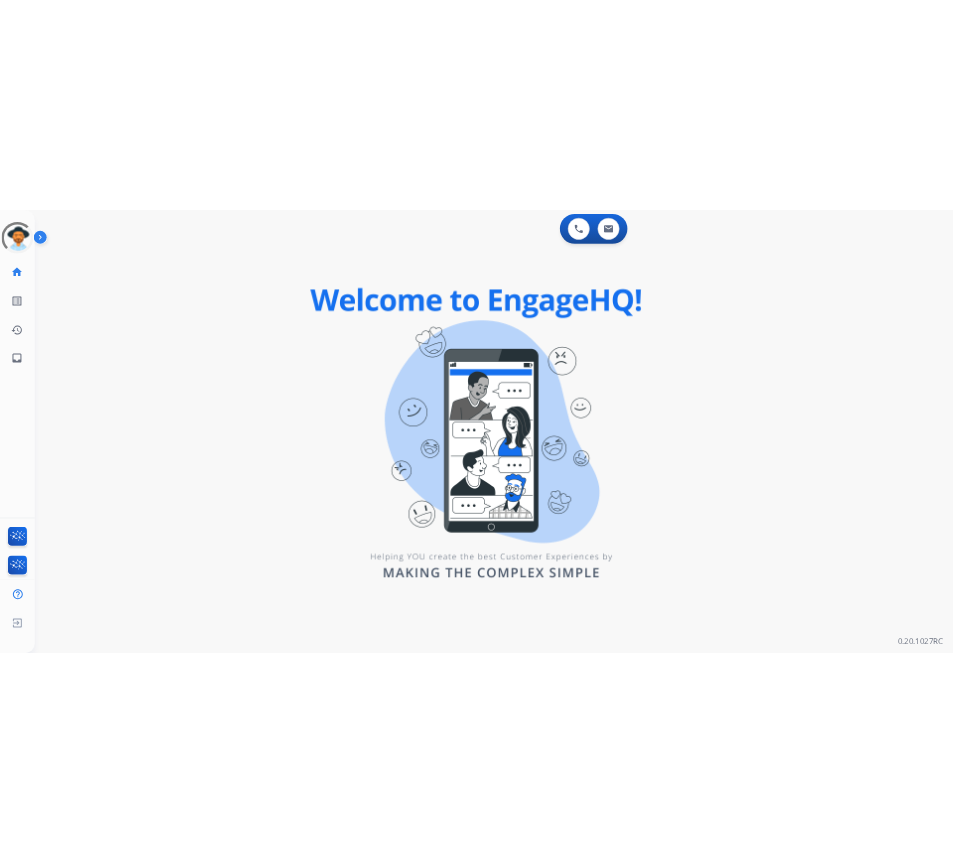 scroll, scrollTop: 0, scrollLeft: 0, axis: both 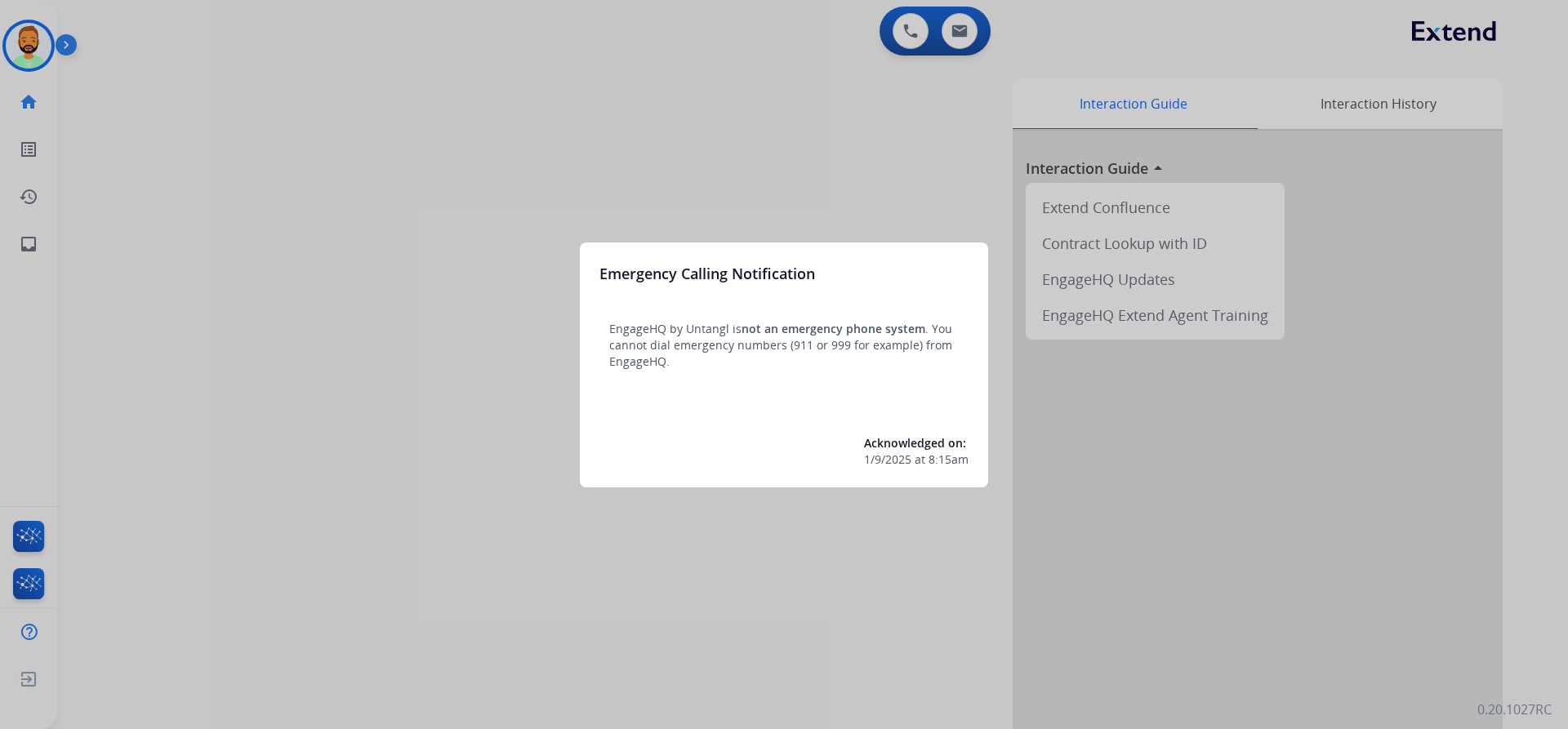 click at bounding box center (784, 364) 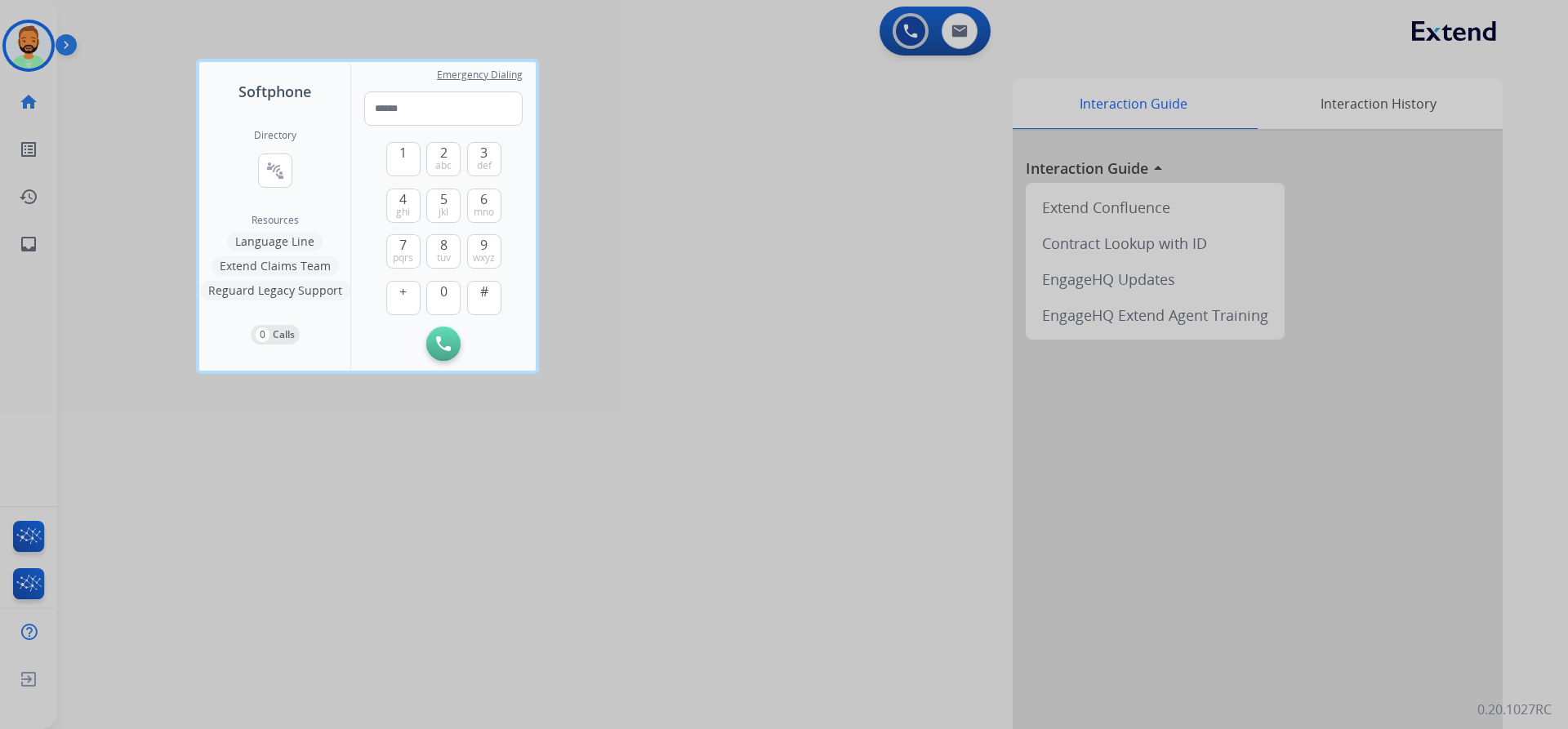 click at bounding box center [784, 364] 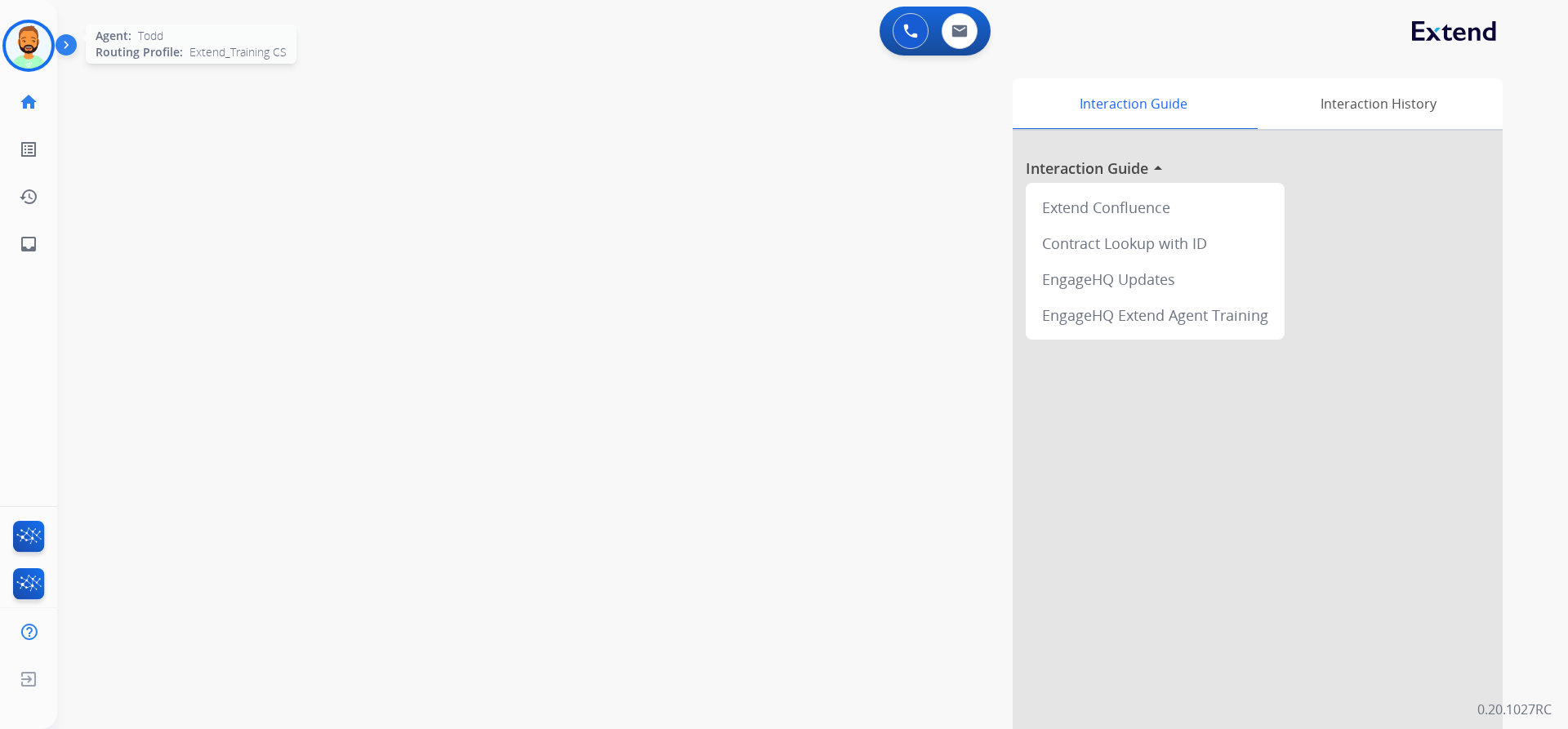 click at bounding box center [29, 46] 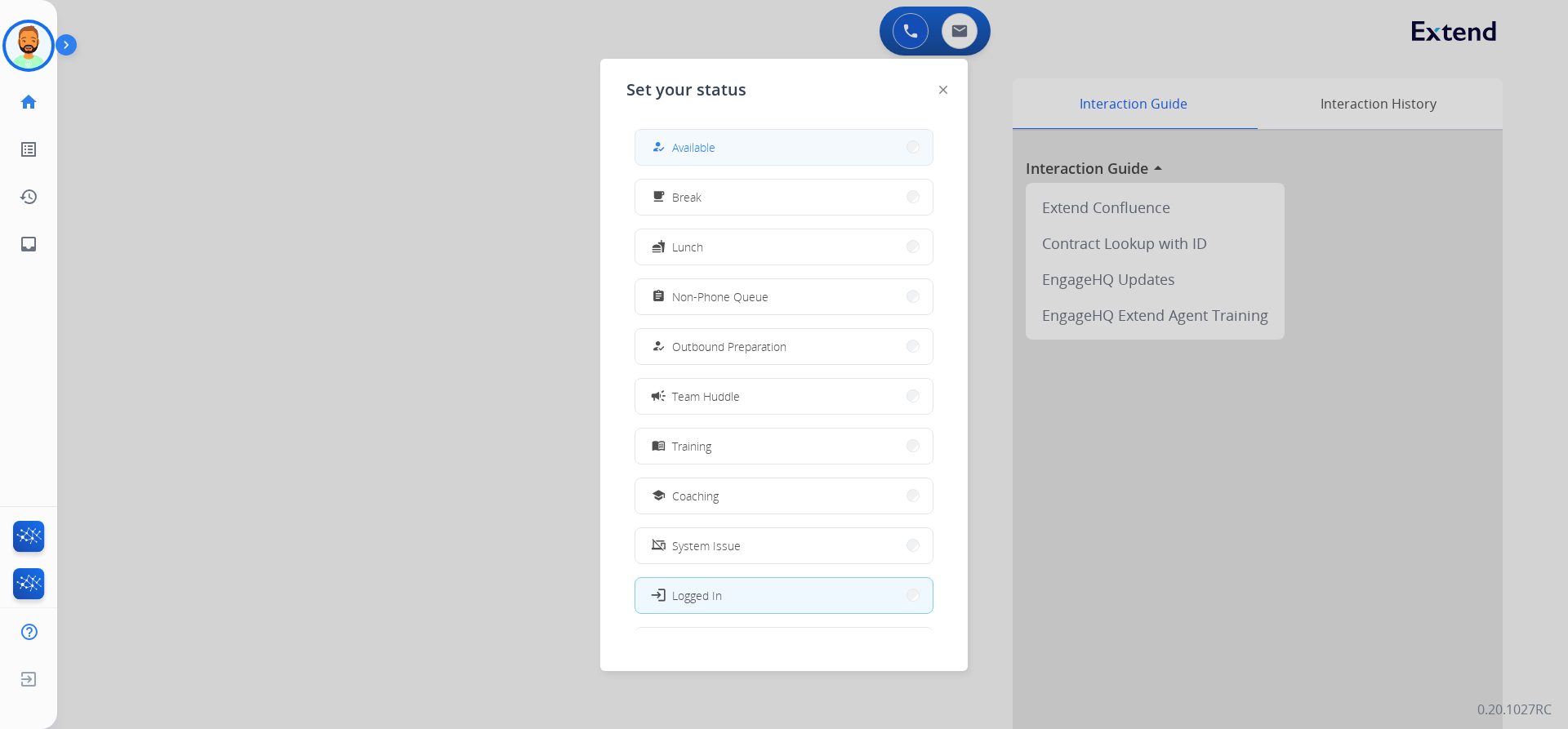 click on "Available" at bounding box center (693, 147) 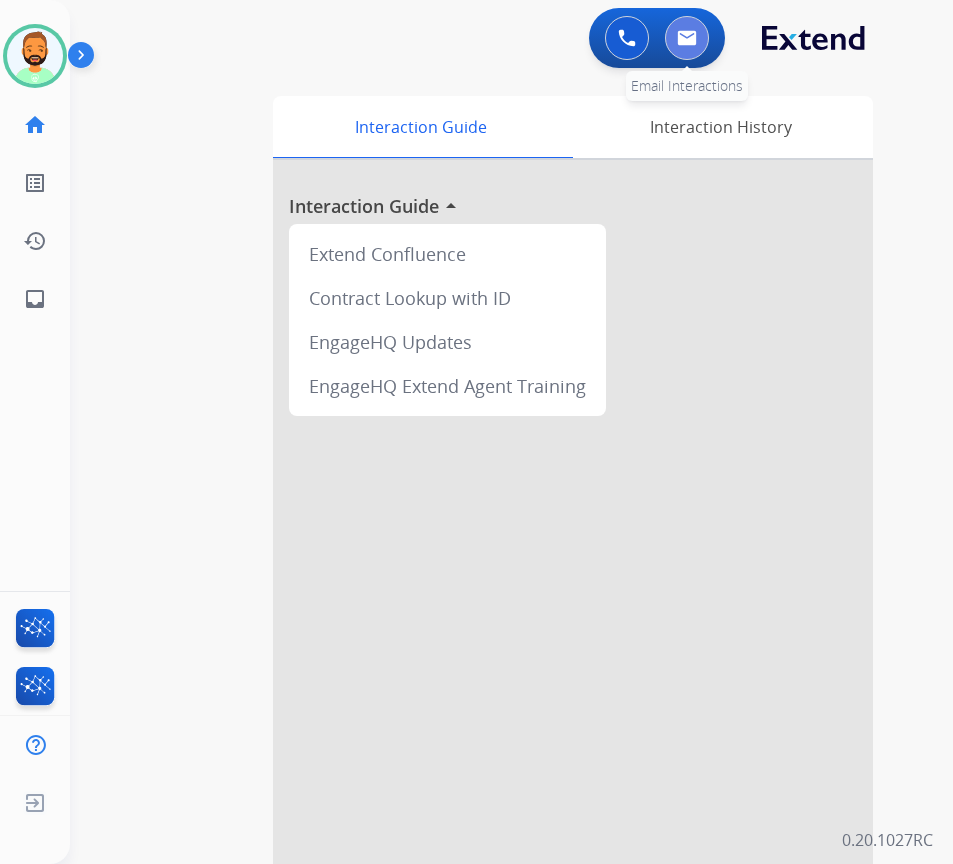click at bounding box center [687, 38] 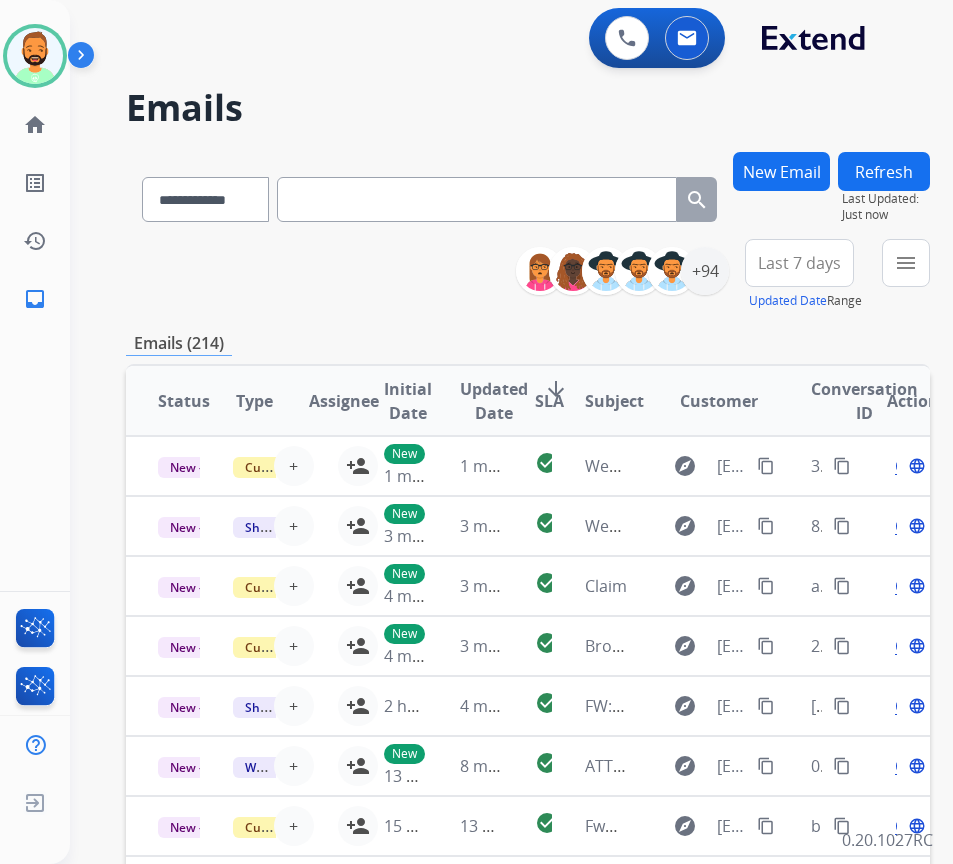 click on "Last 7 days" at bounding box center [799, 263] 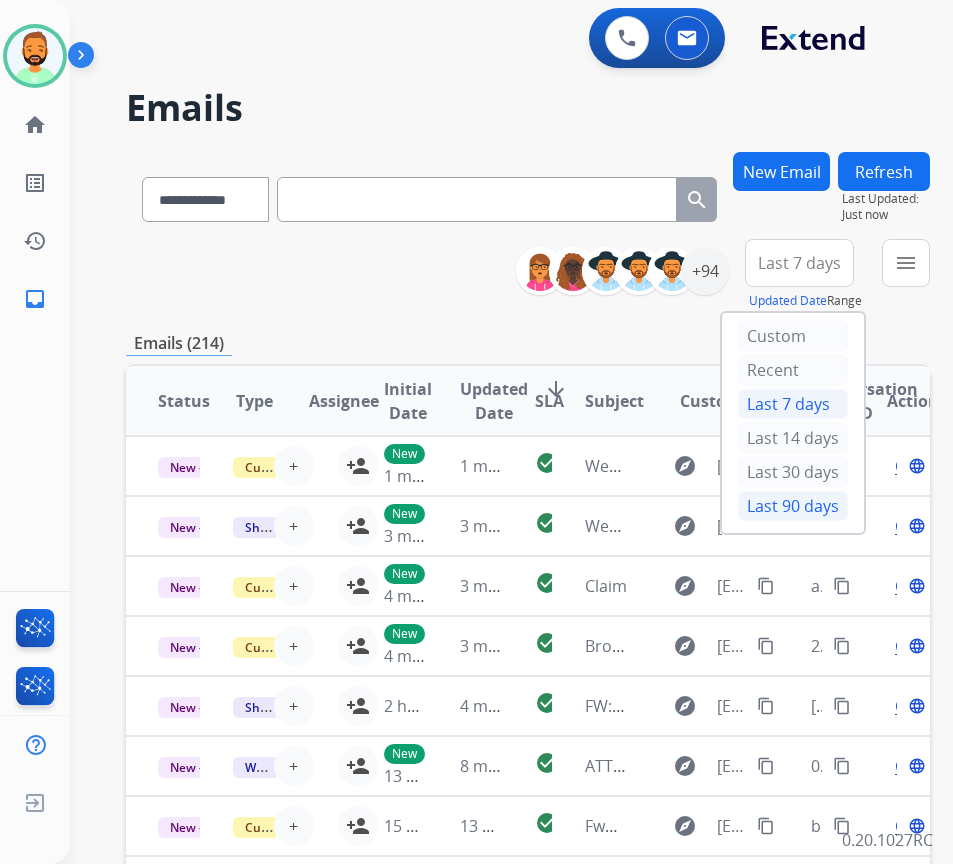 click on "Last 90 days" at bounding box center (793, 506) 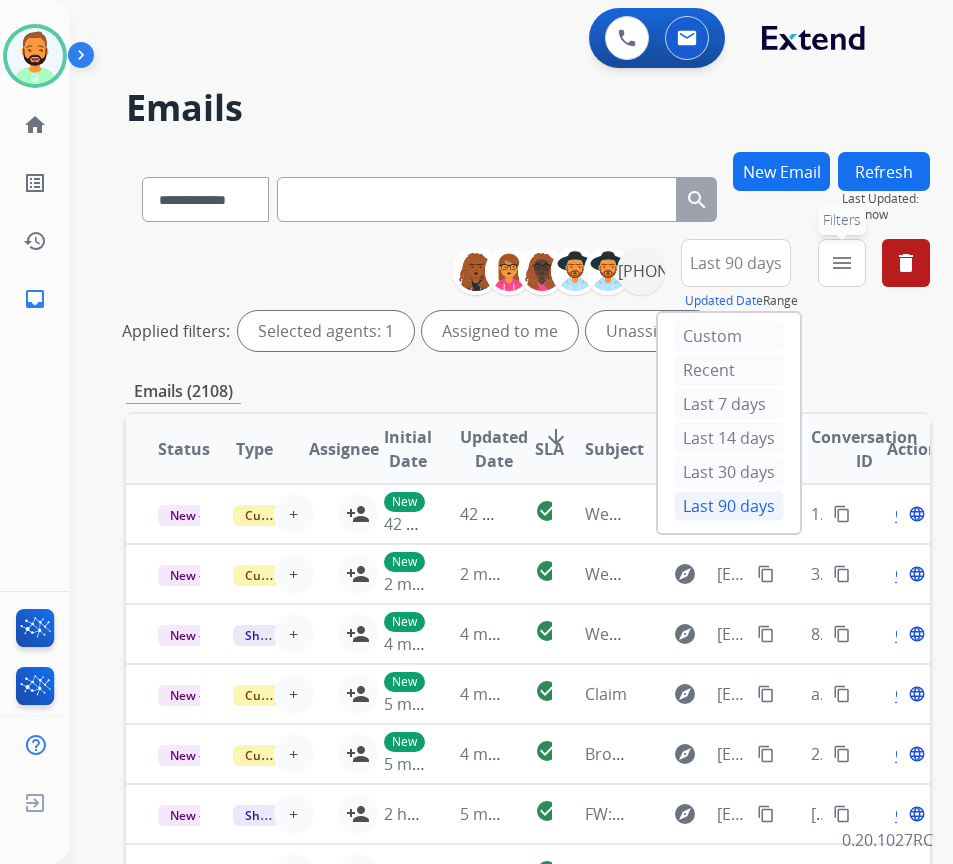 click on "menu" at bounding box center (842, 263) 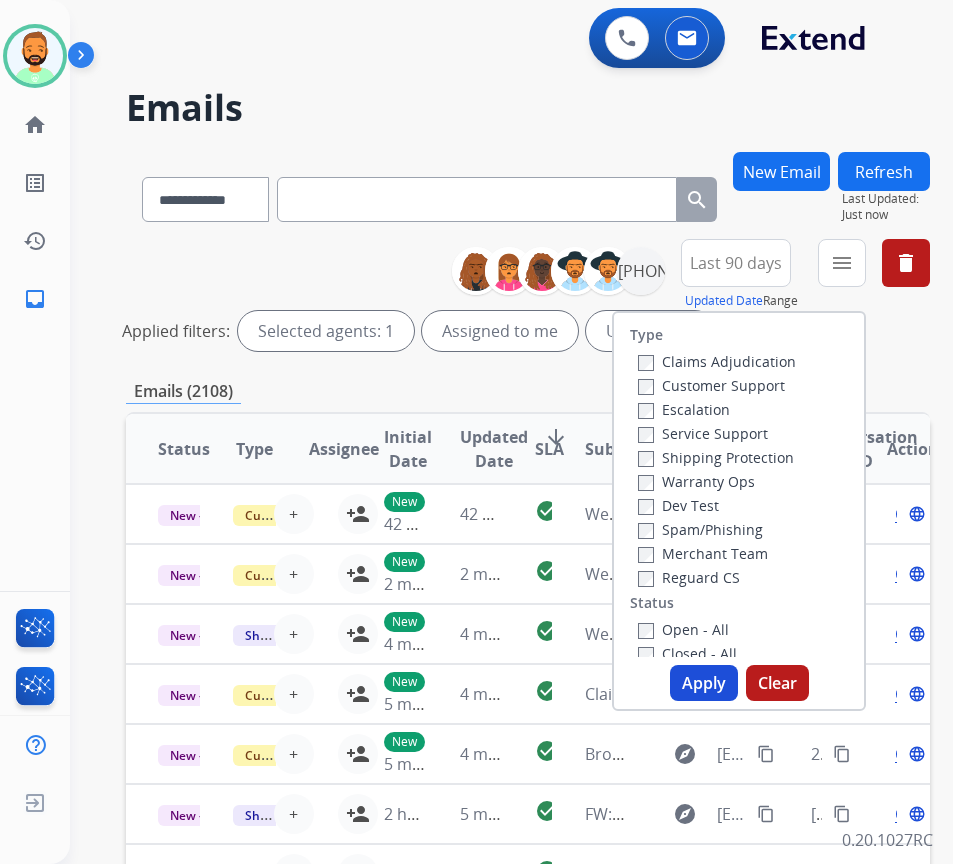 click on "Customer Support" at bounding box center (711, 385) 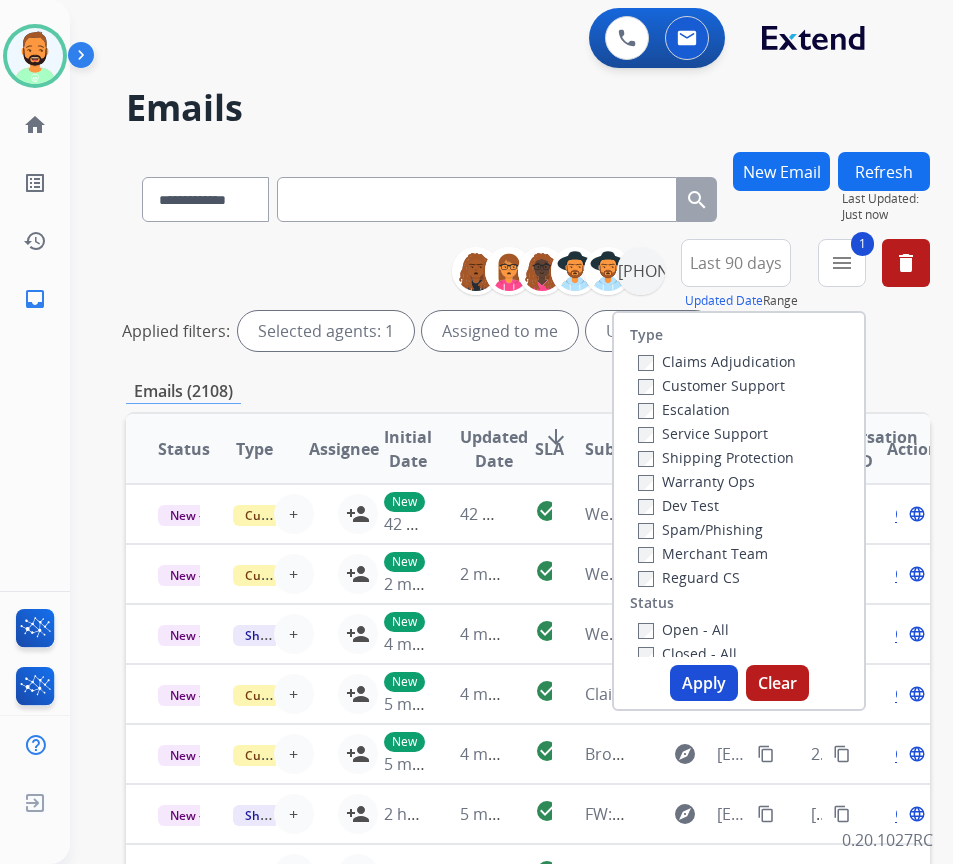 click on "Shipping Protection" at bounding box center [716, 457] 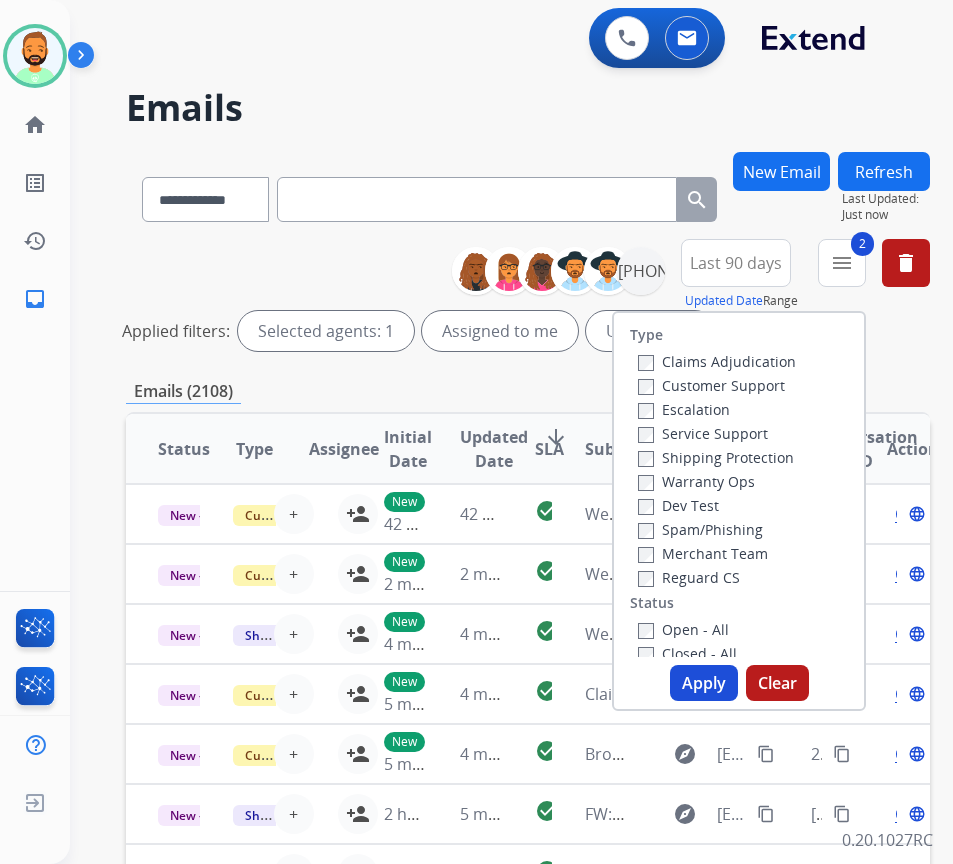 click on "Open - All" at bounding box center [683, 629] 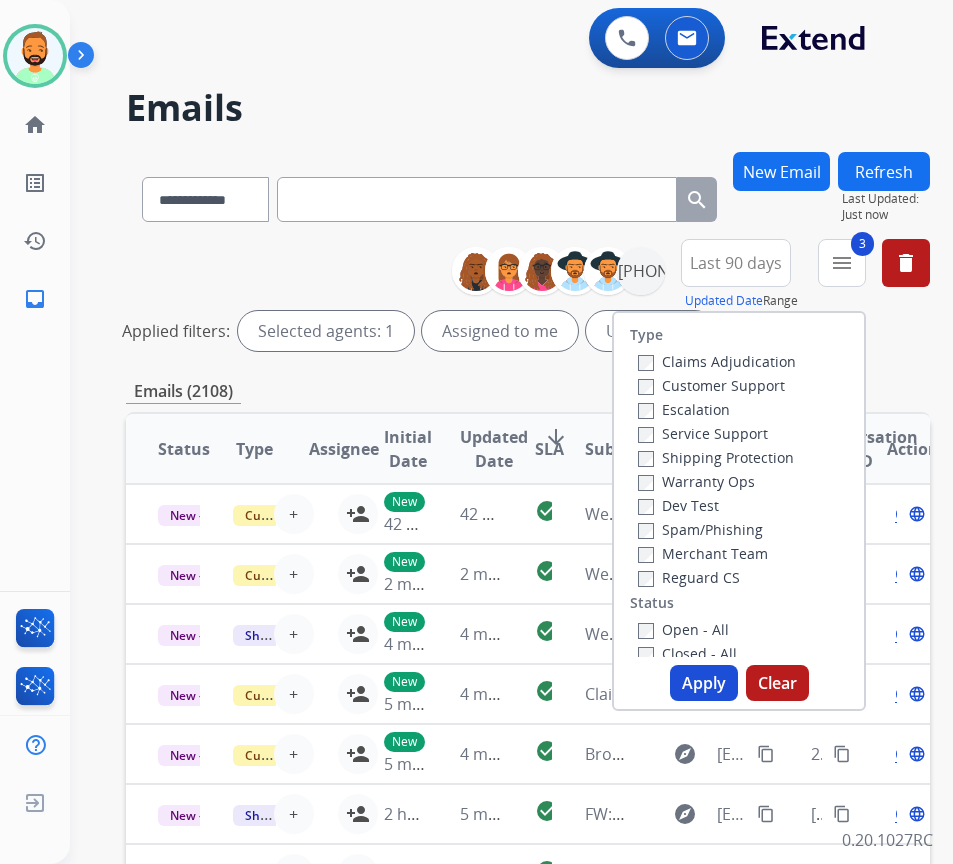 click on "Apply" at bounding box center (704, 683) 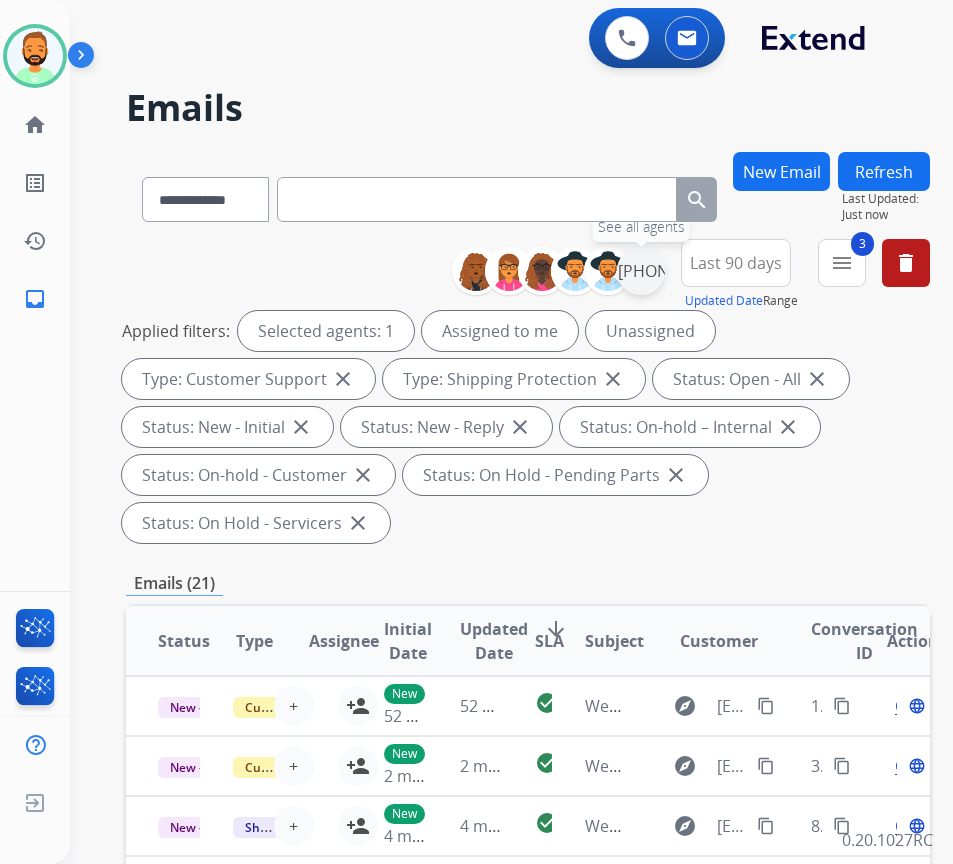 click on "+1[PHONE]" at bounding box center [641, 271] 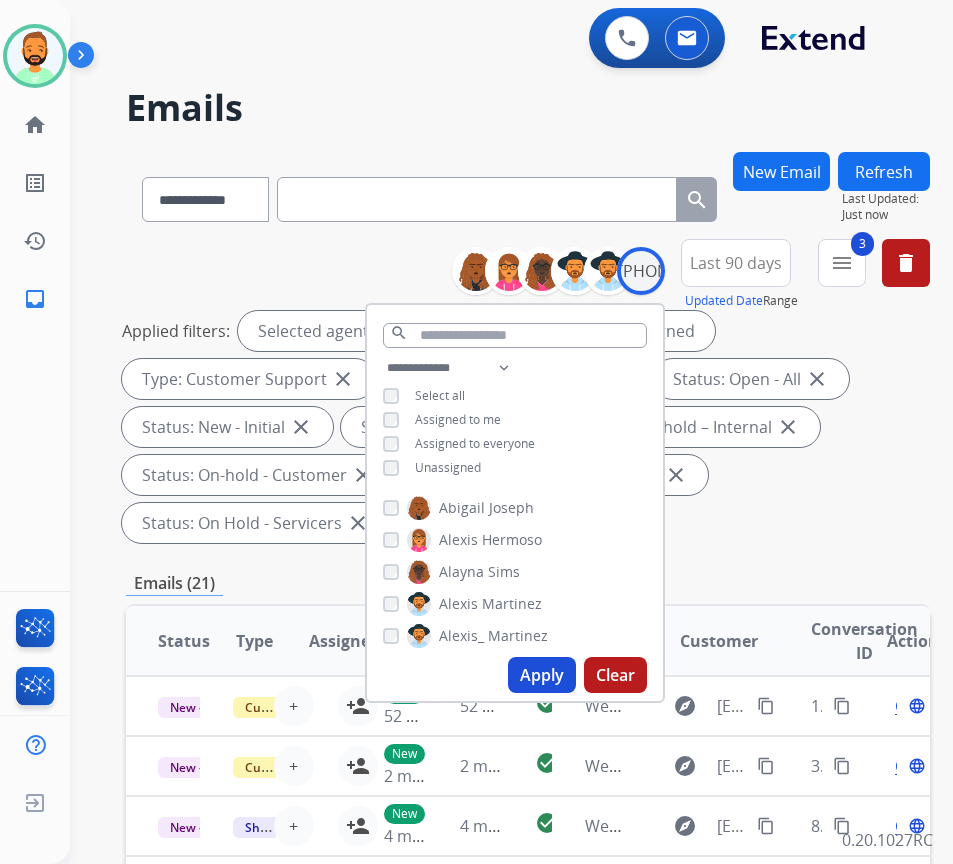 click on "Unassigned" at bounding box center [448, 467] 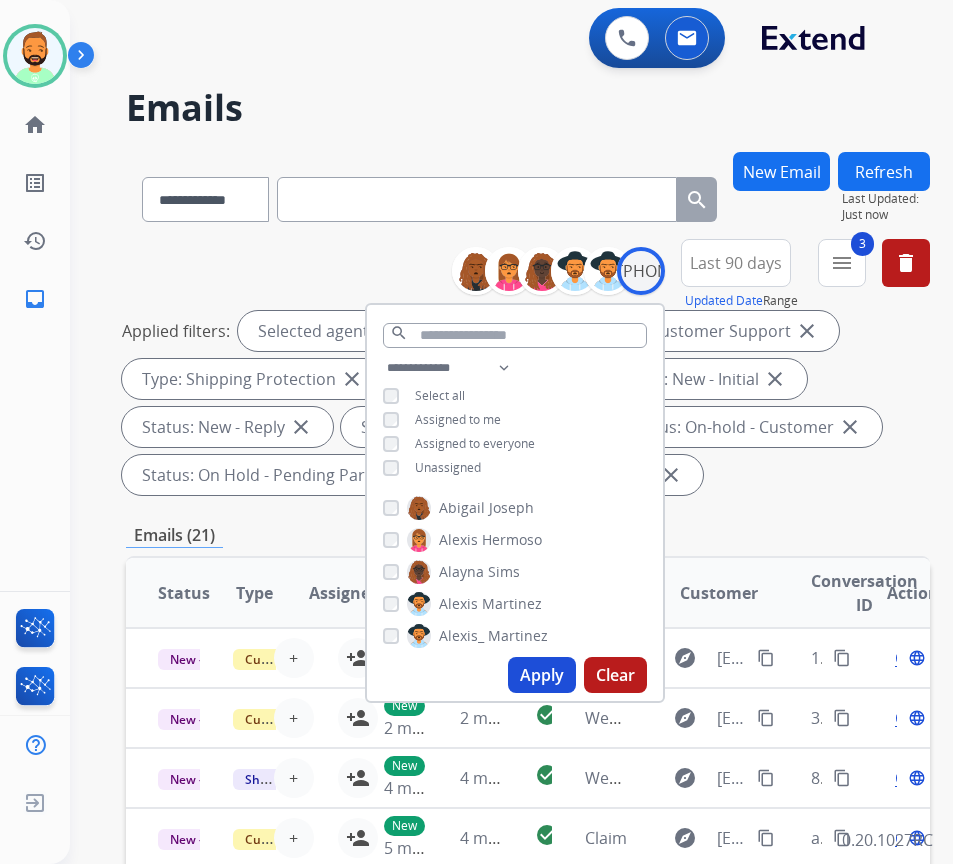 click on "Apply" at bounding box center [542, 675] 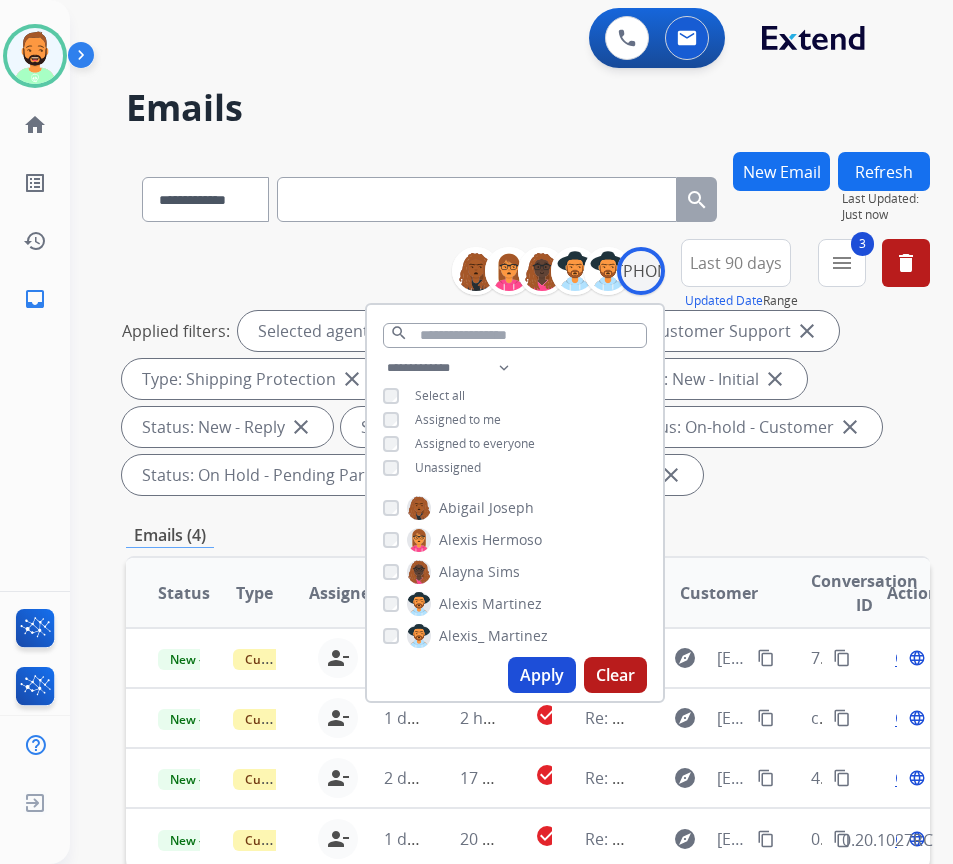click on "**********" at bounding box center (528, 741) 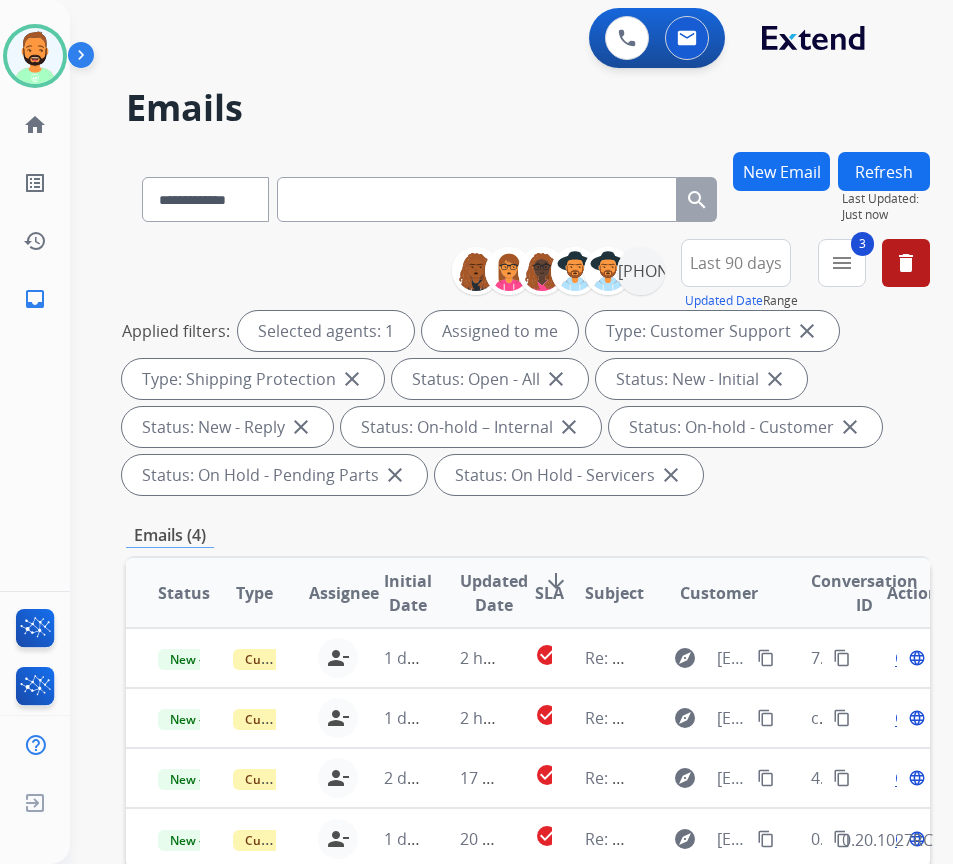click on "arrow_downward" at bounding box center [556, 581] 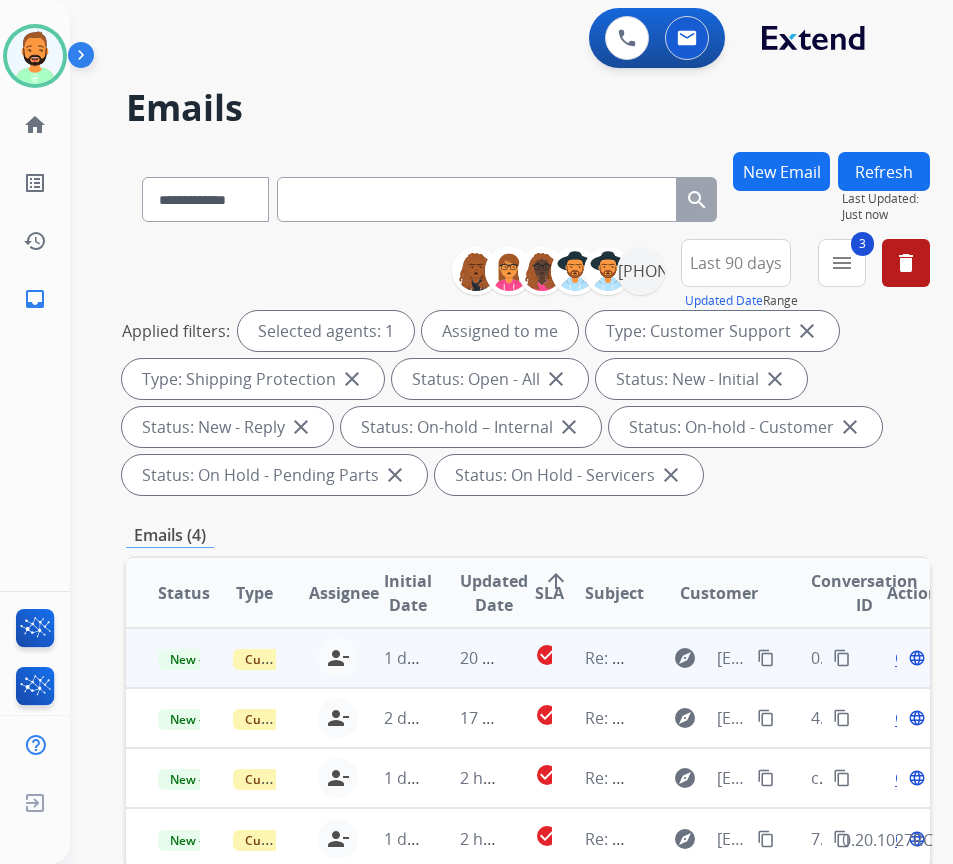 click on "20 hours ago" at bounding box center [465, 658] 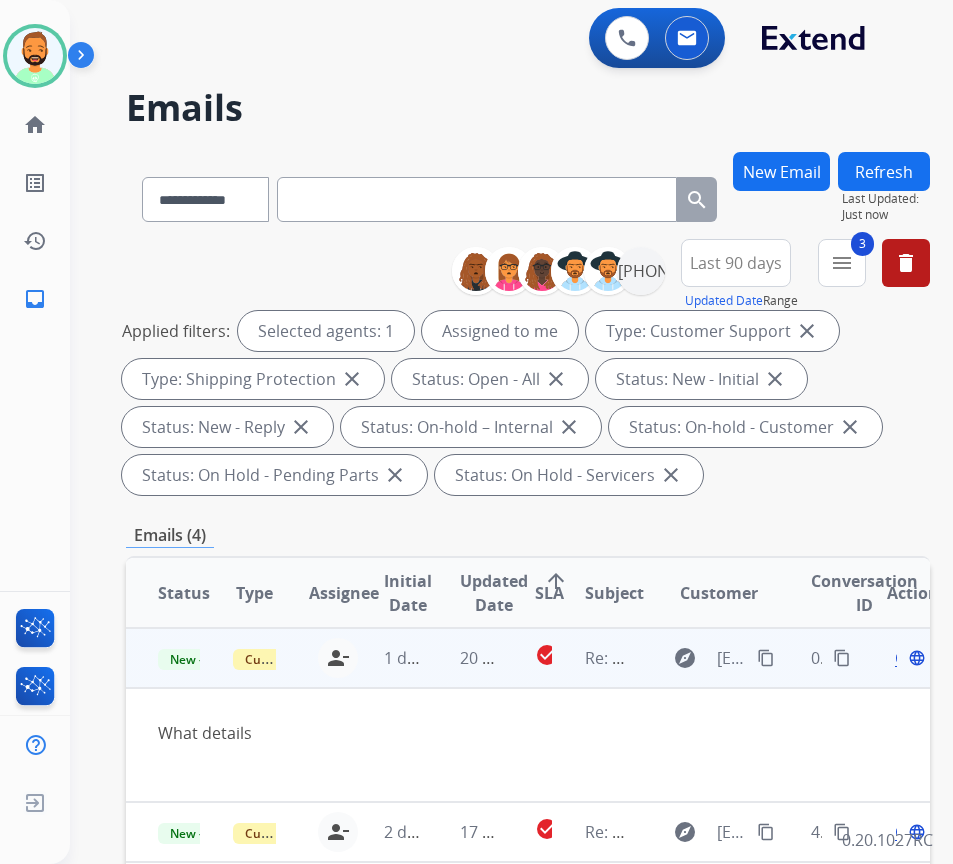 click on "content_copy" at bounding box center [766, 658] 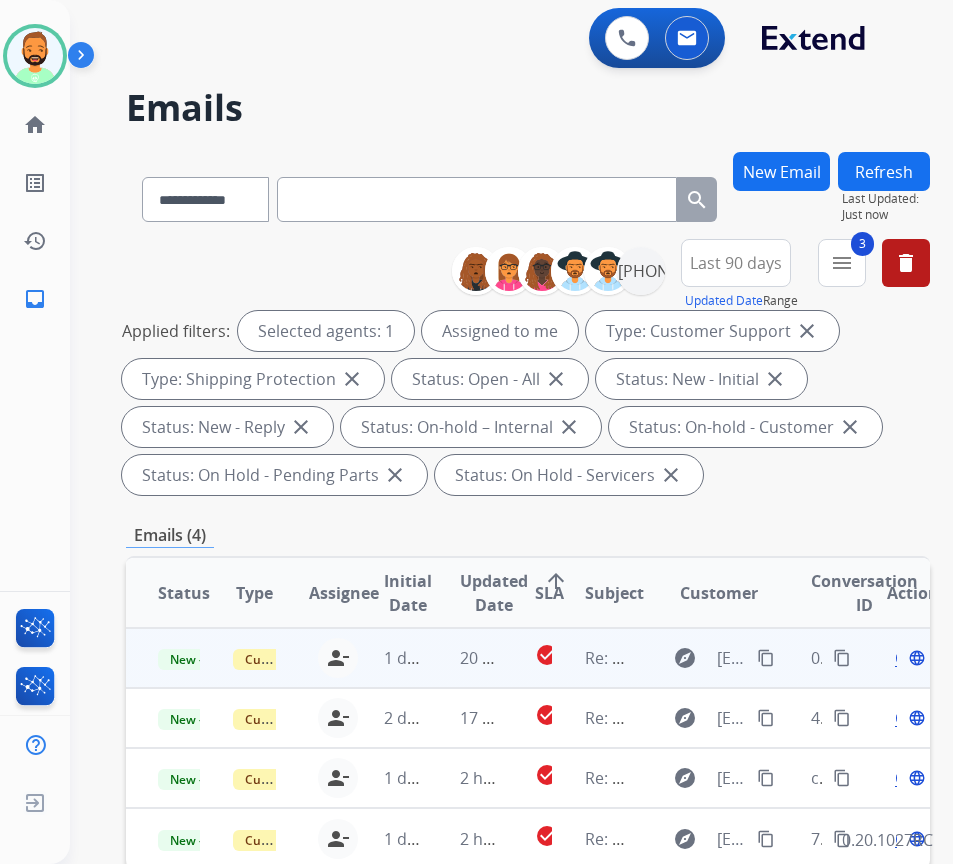 click on "Open" at bounding box center [915, 658] 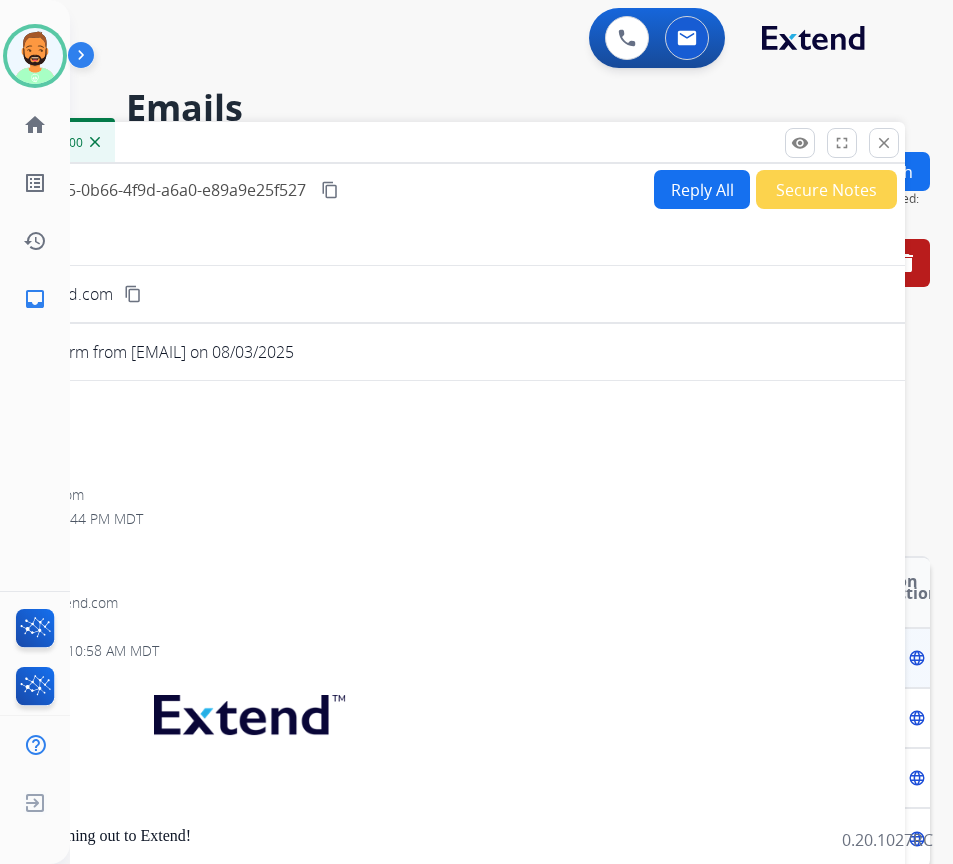 click on "Emails" at bounding box center [515, 108] 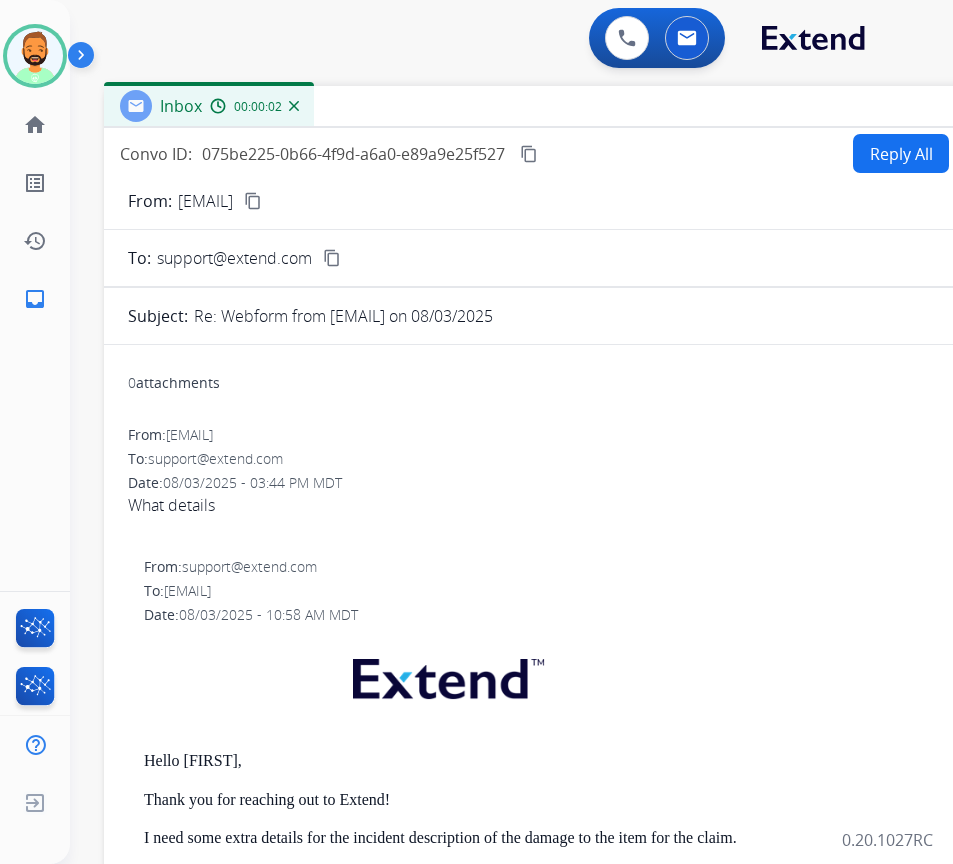 drag, startPoint x: 344, startPoint y: 138, endPoint x: 543, endPoint y: 102, distance: 202.23007 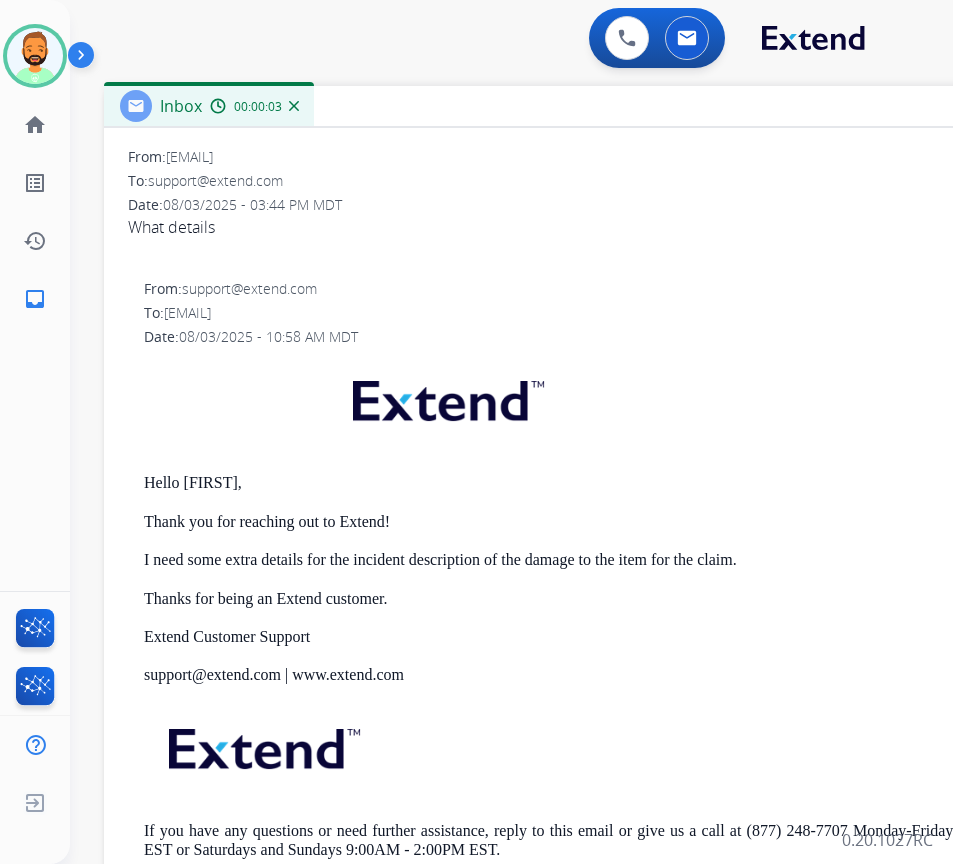 scroll, scrollTop: 281, scrollLeft: 0, axis: vertical 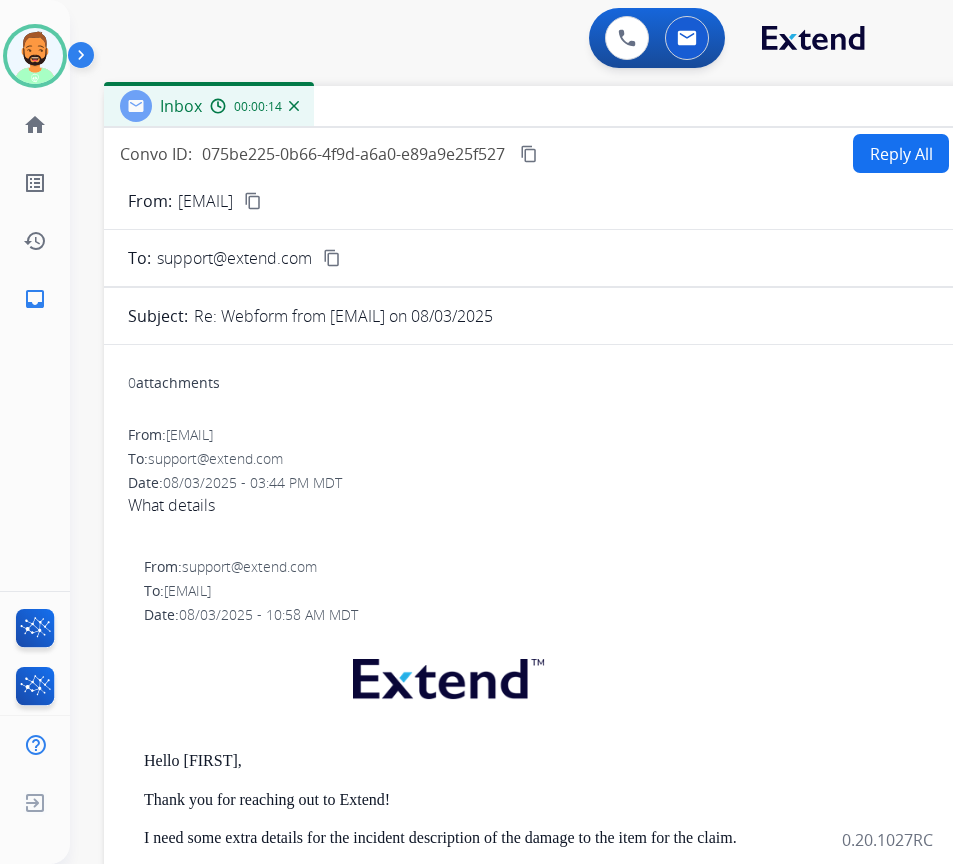 click on "Reply All" at bounding box center [901, 153] 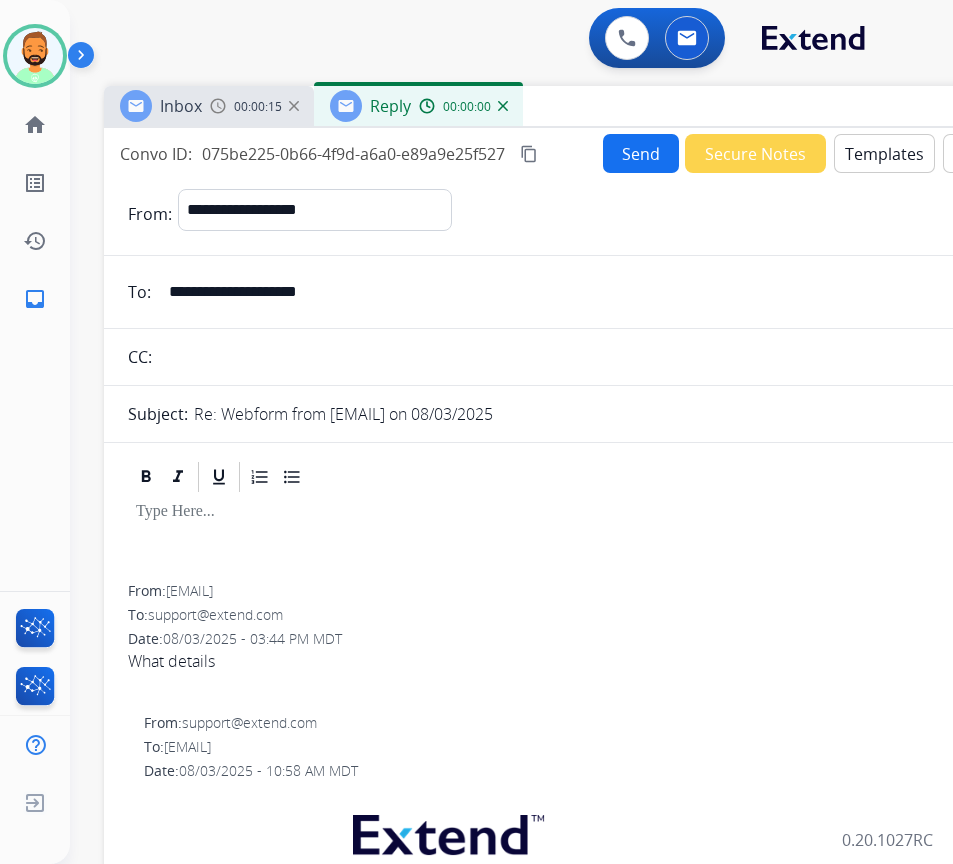 click on "Templates" at bounding box center [884, 153] 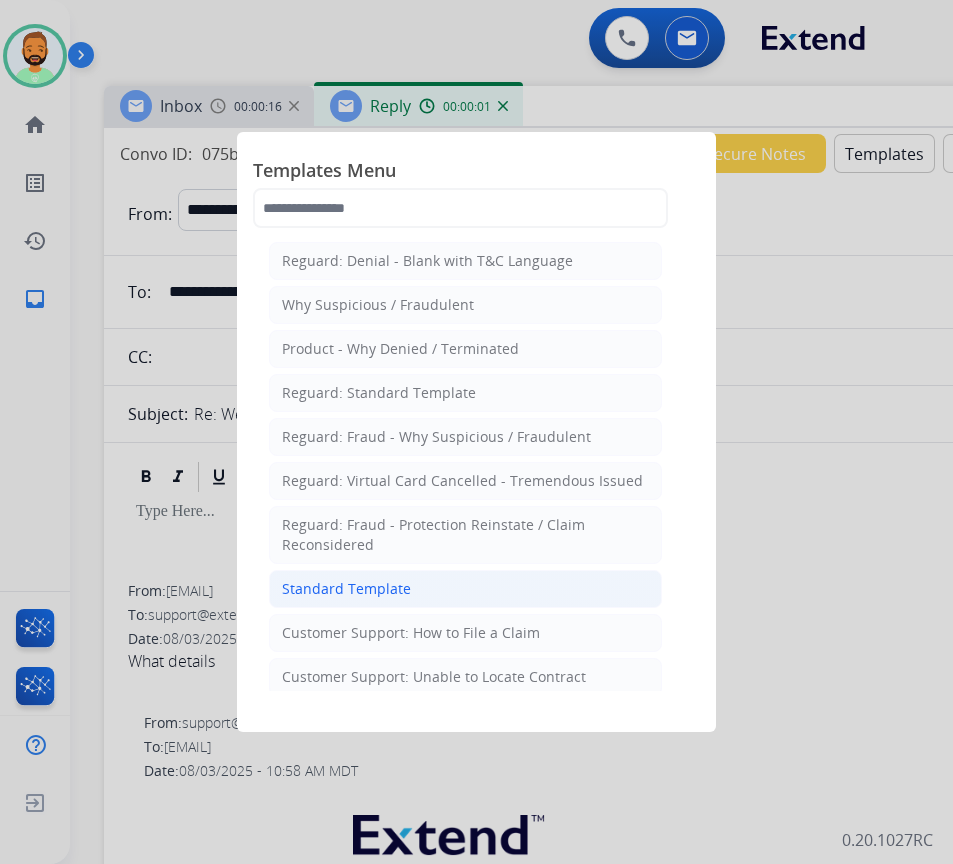 click on "Standard Template" 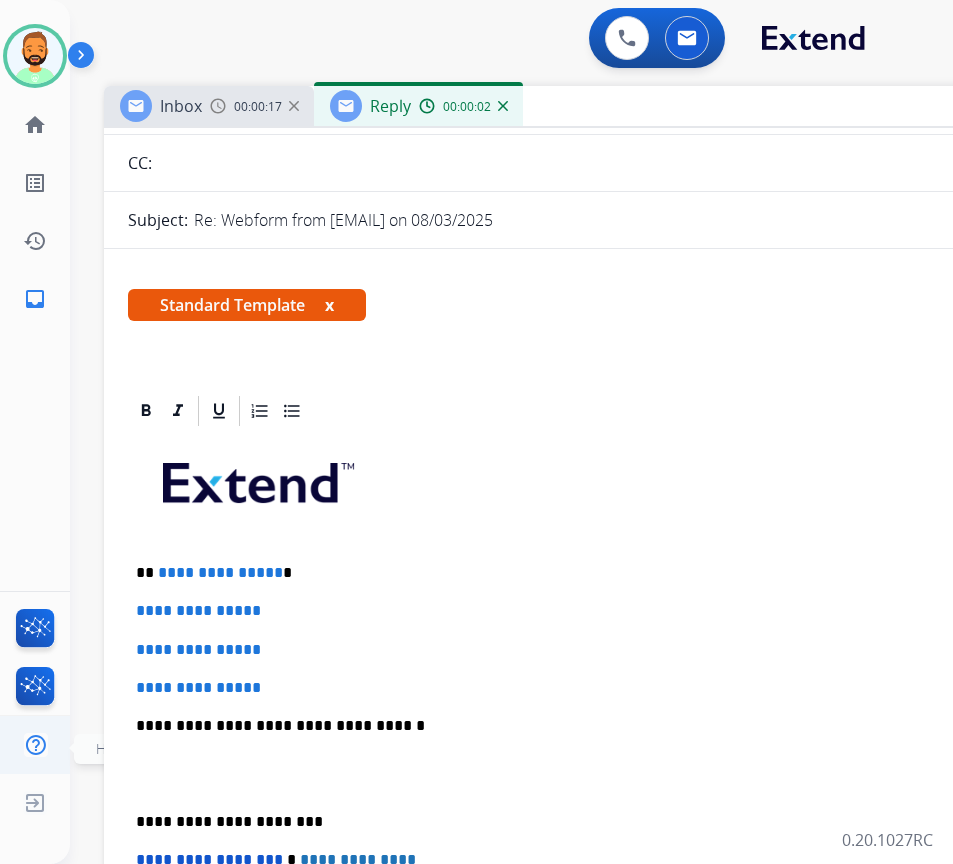scroll, scrollTop: 200, scrollLeft: 0, axis: vertical 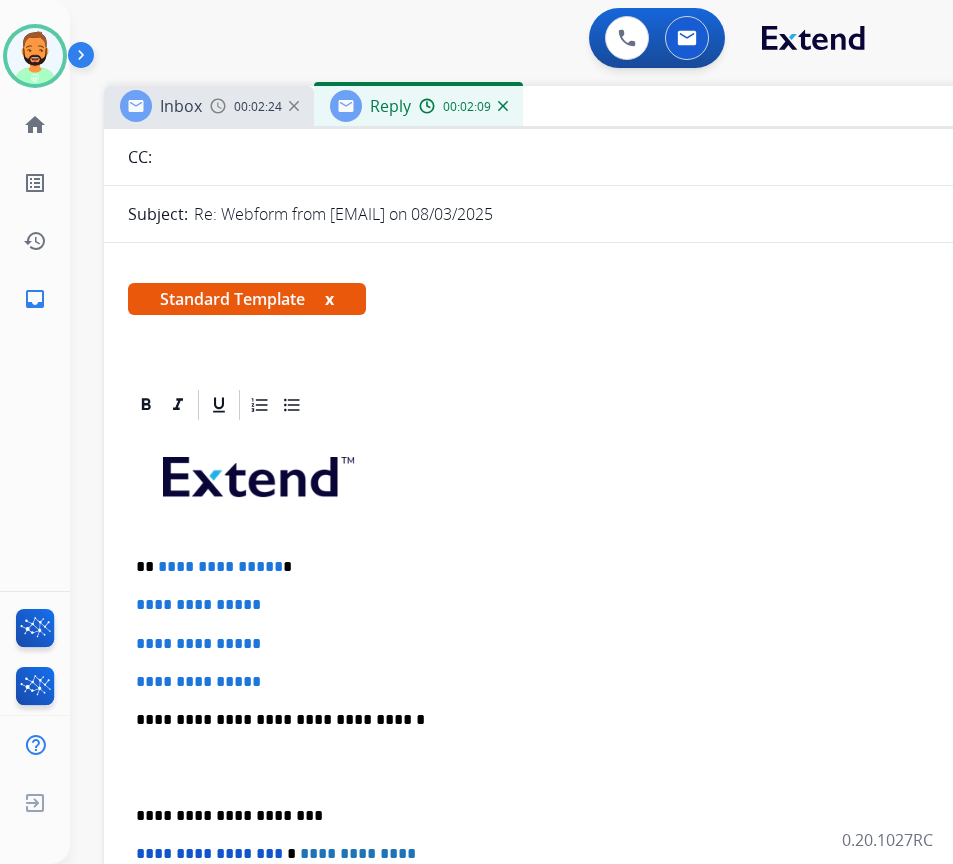 click on "**********" at bounding box center (604, 767) 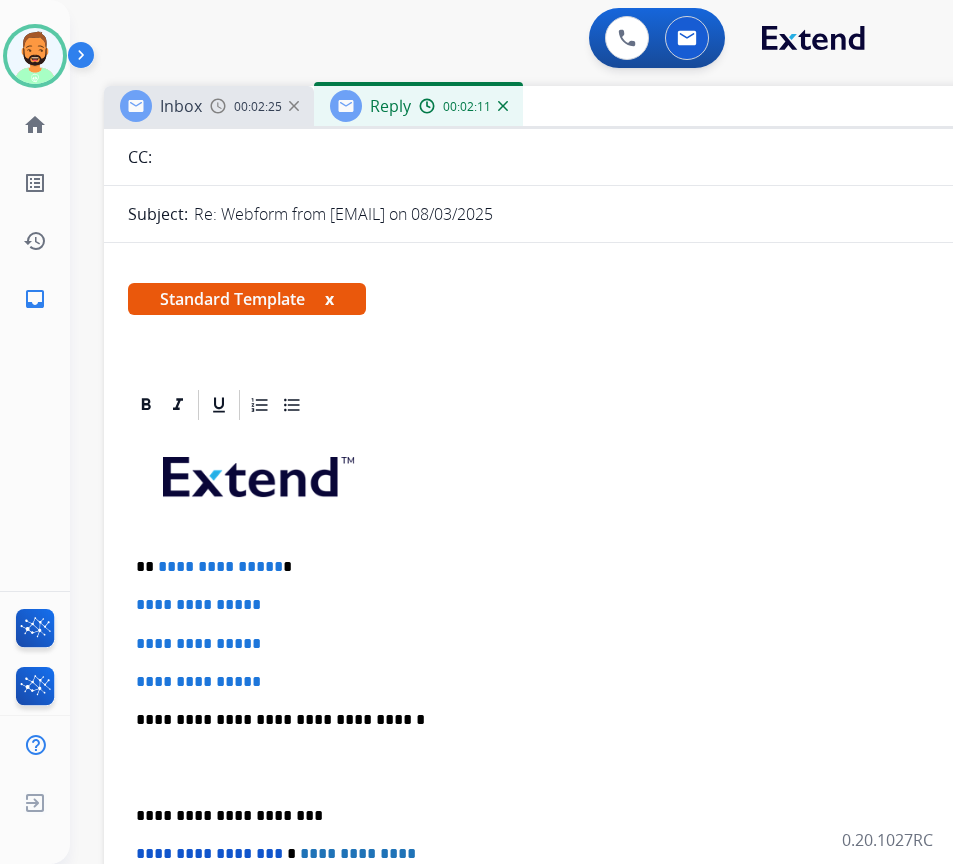 type 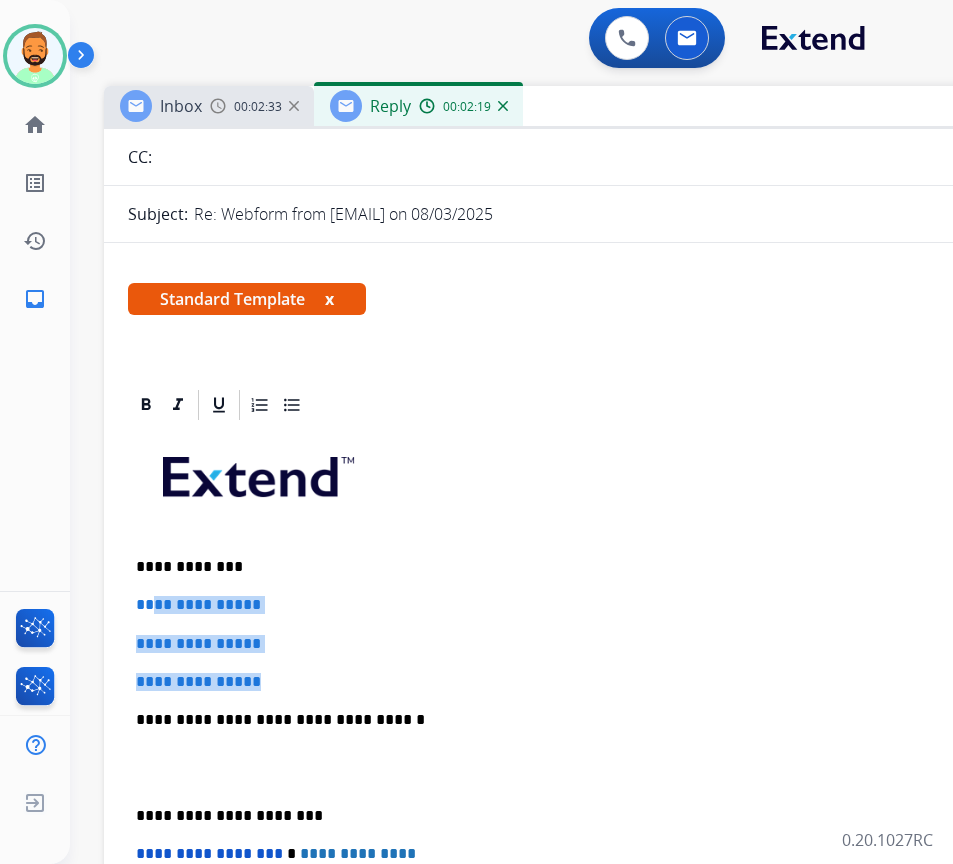 drag, startPoint x: 294, startPoint y: 683, endPoint x: 156, endPoint y: 612, distance: 155.19342 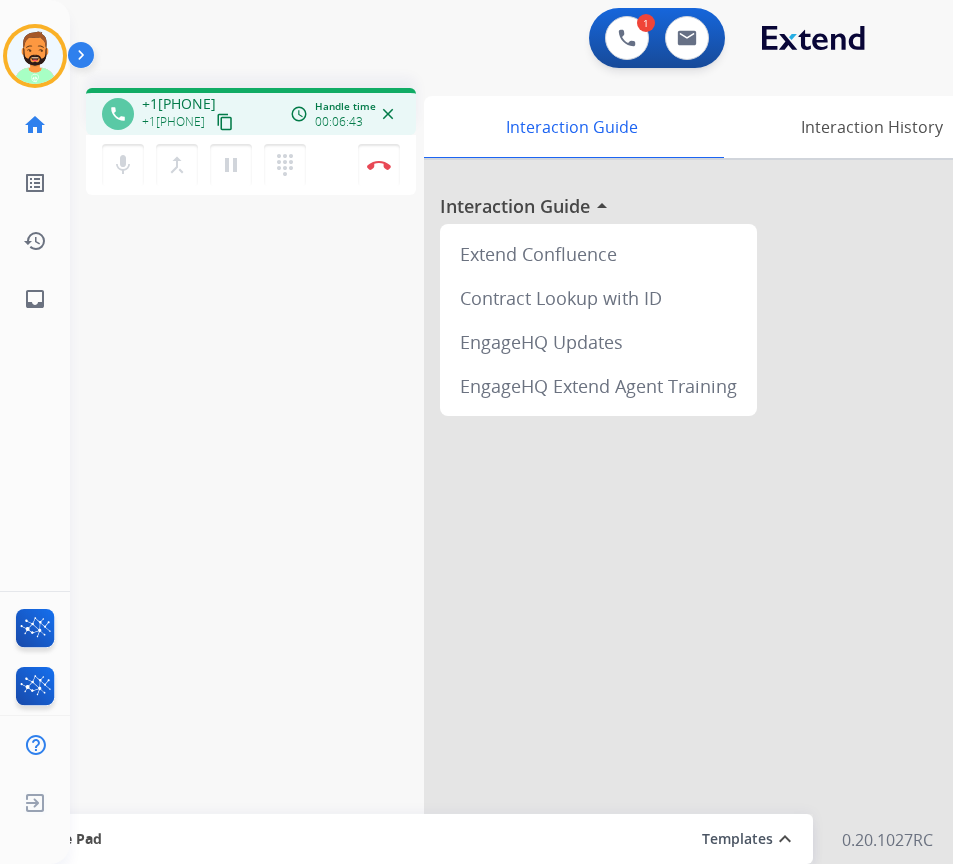 click on "phone [PHONE] [PHONE] content_copy access_time Call metrics Queue   00:10 Hold   00:00 Talk   06:44 Total   06:53 Handle time 00:06:43 close mic Mute merge_type Bridge pause Hold dialpad Dialpad Disconnect swap_horiz Break voice bridge close_fullscreen Connect 3-Way Call merge_type Separate 3-Way Call  Interaction Guide   Interaction History  Interaction Guide arrow_drop_up  Extend Confluence   Contract Lookup with ID   EngageHQ Updates   EngageHQ Extend Agent Training  Secure Pad Templates expand_less Choose a template Save" at bounding box center [487, 489] 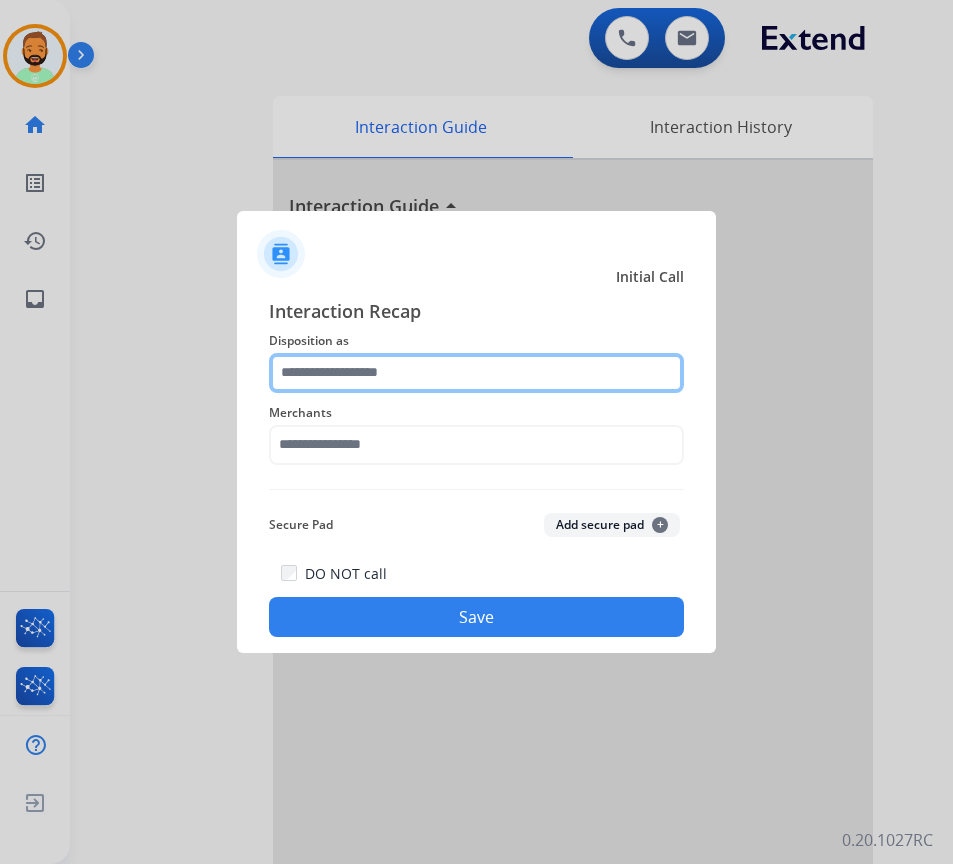 click 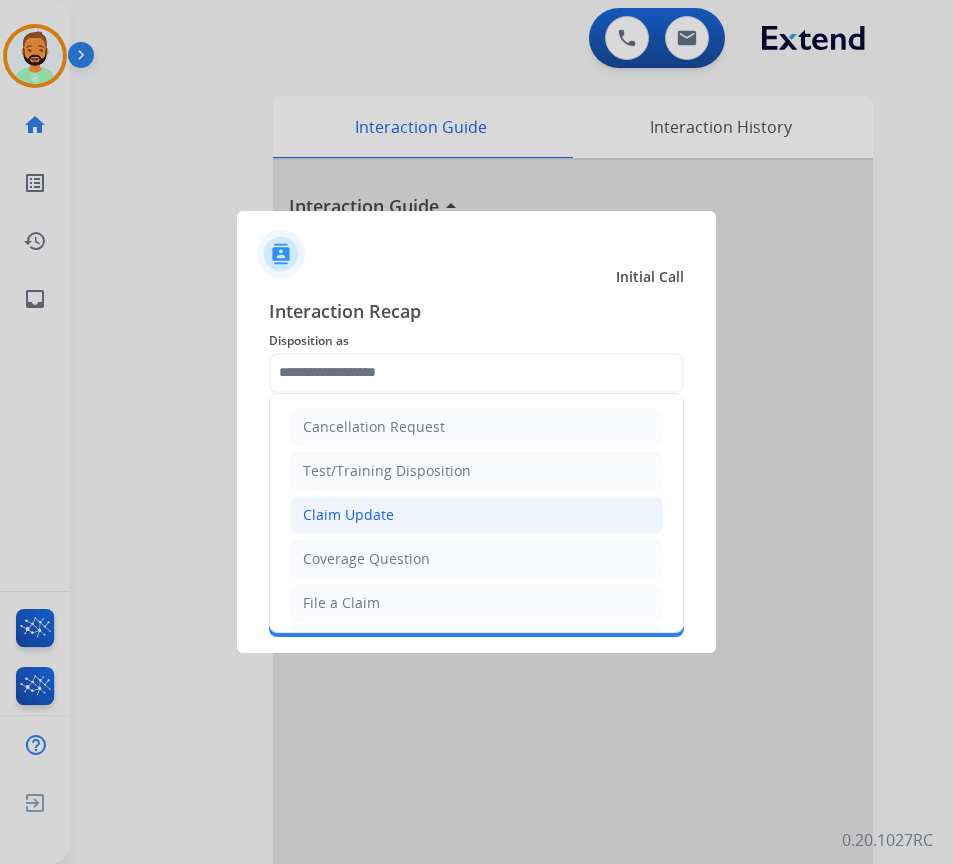 click on "Claim Update" 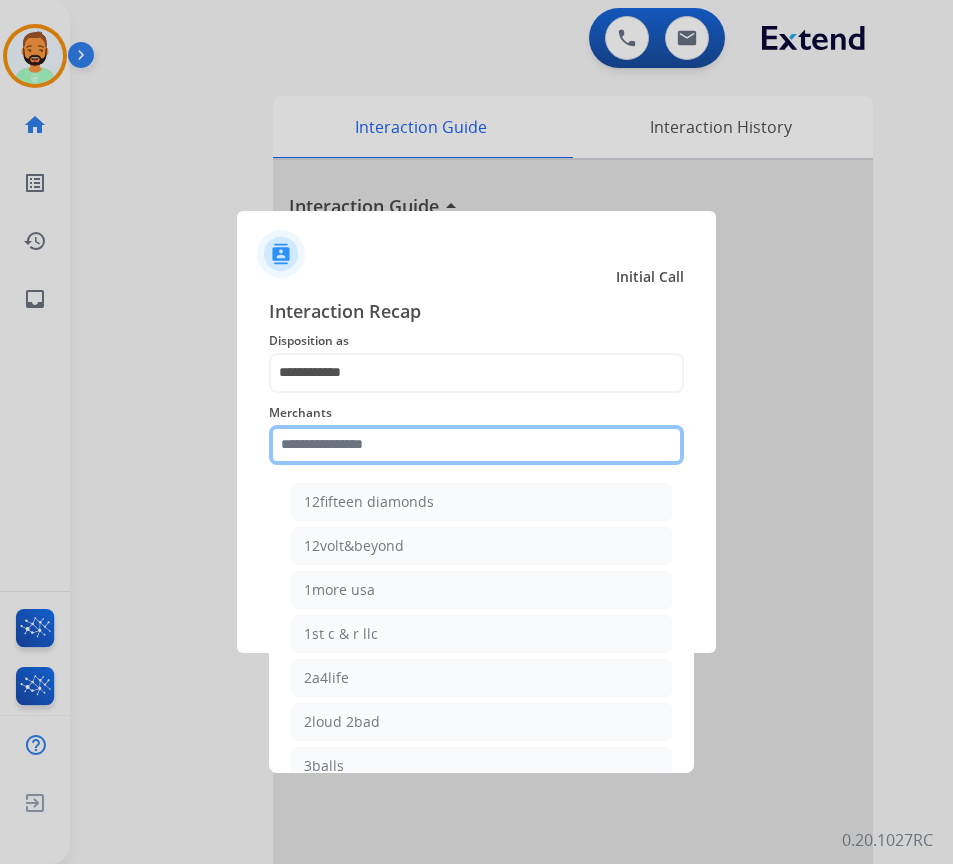 click 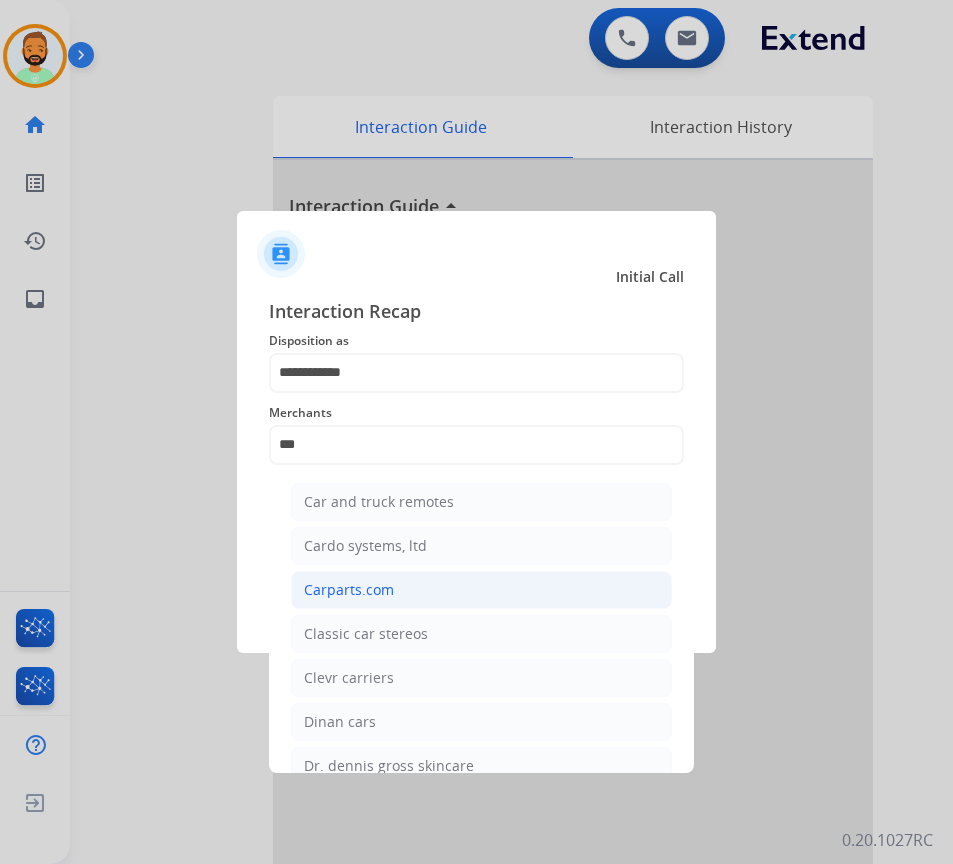 click on "Carparts.com" 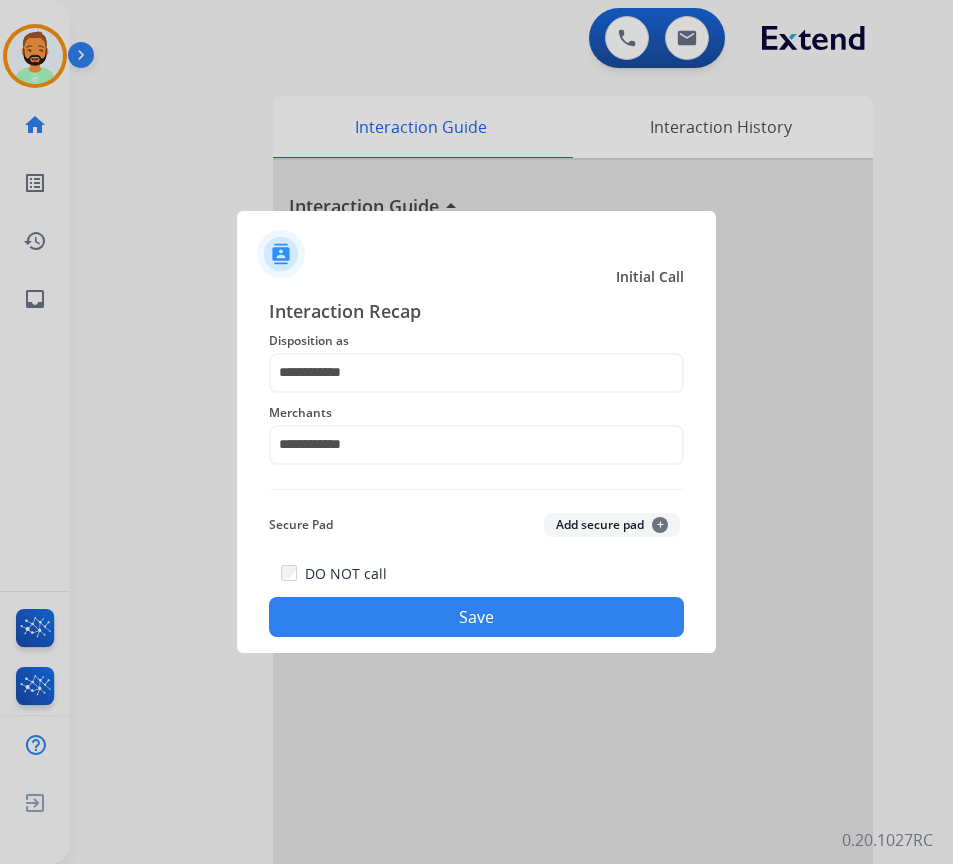 drag, startPoint x: 423, startPoint y: 596, endPoint x: 440, endPoint y: 599, distance: 17.262676 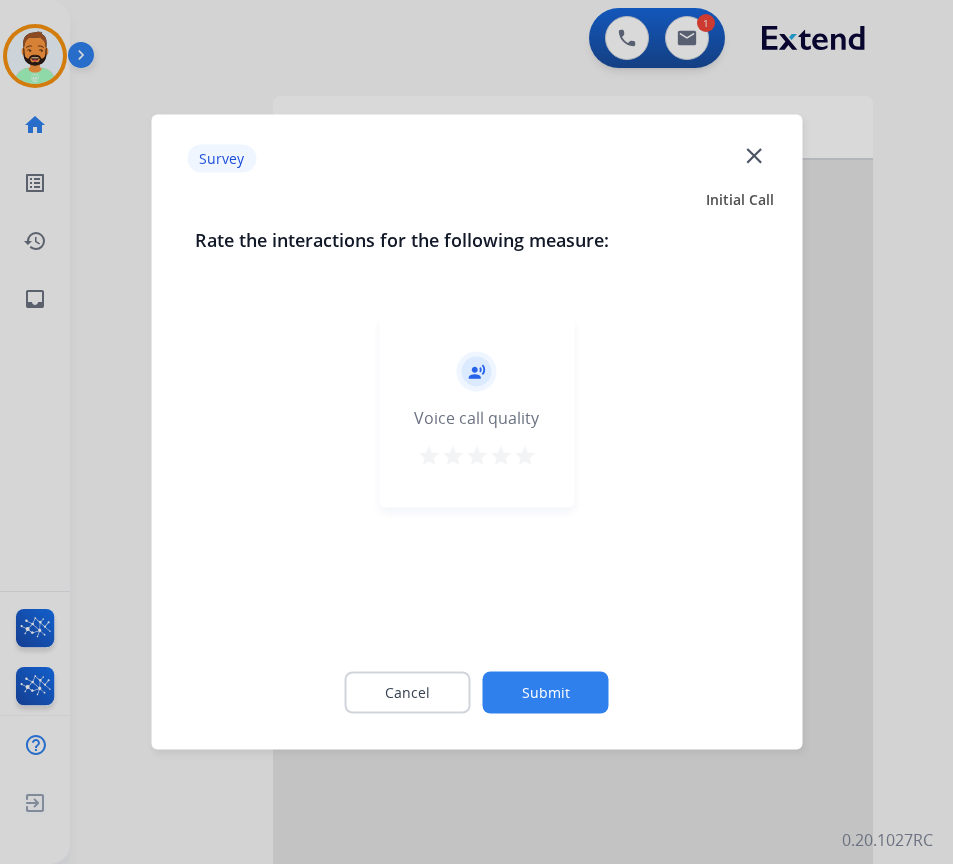 click on "Submit" 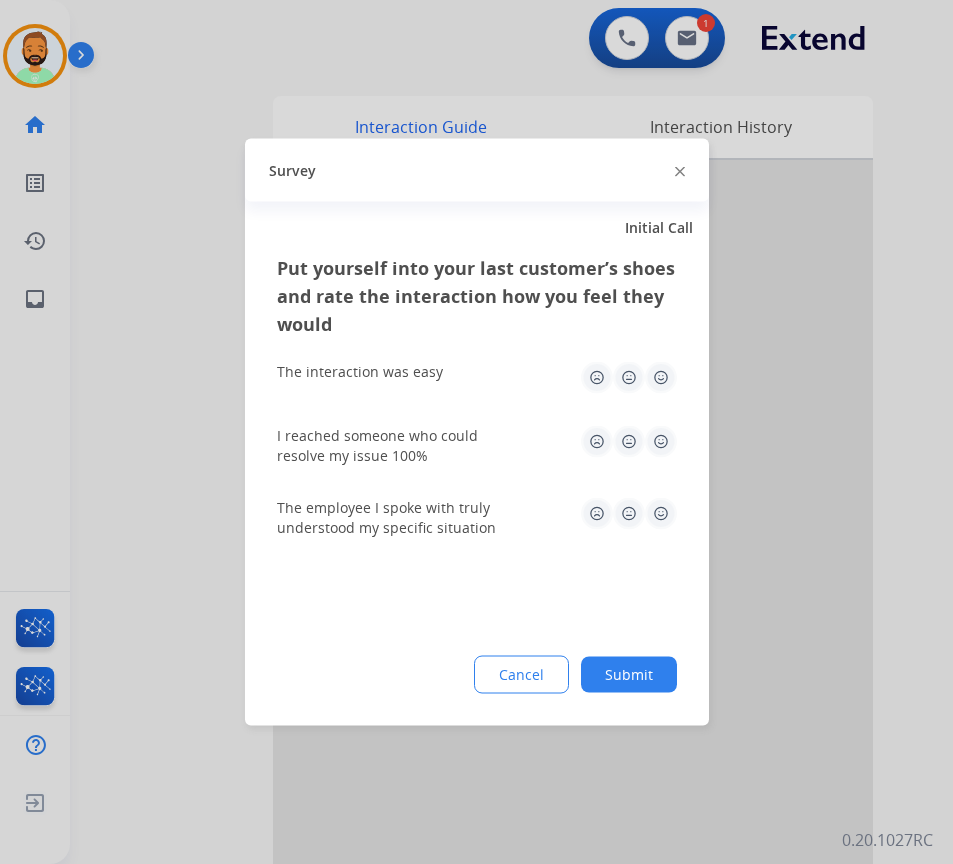 click on "Submit" 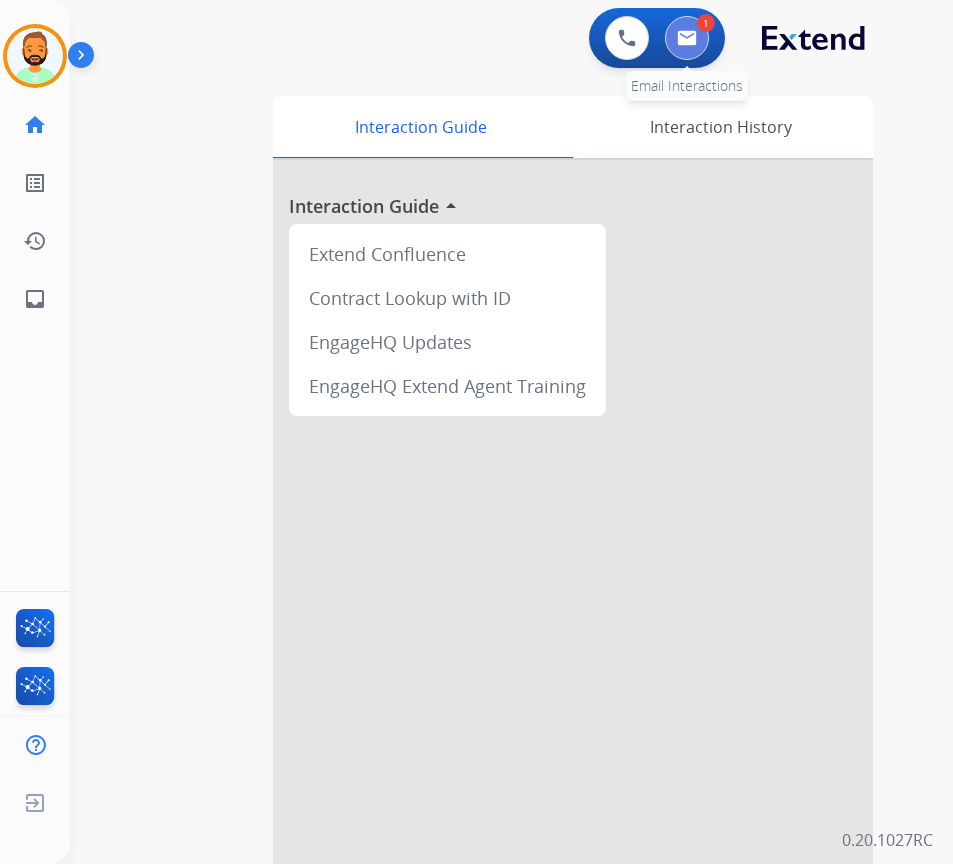 click at bounding box center [687, 38] 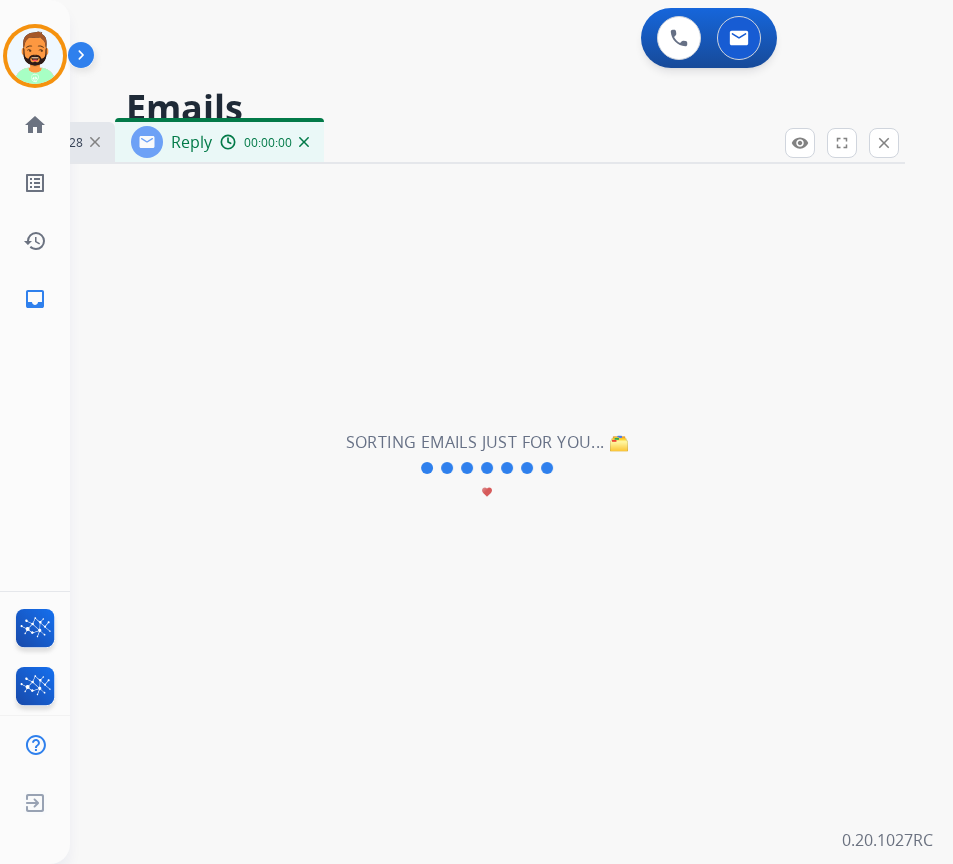 select on "**********" 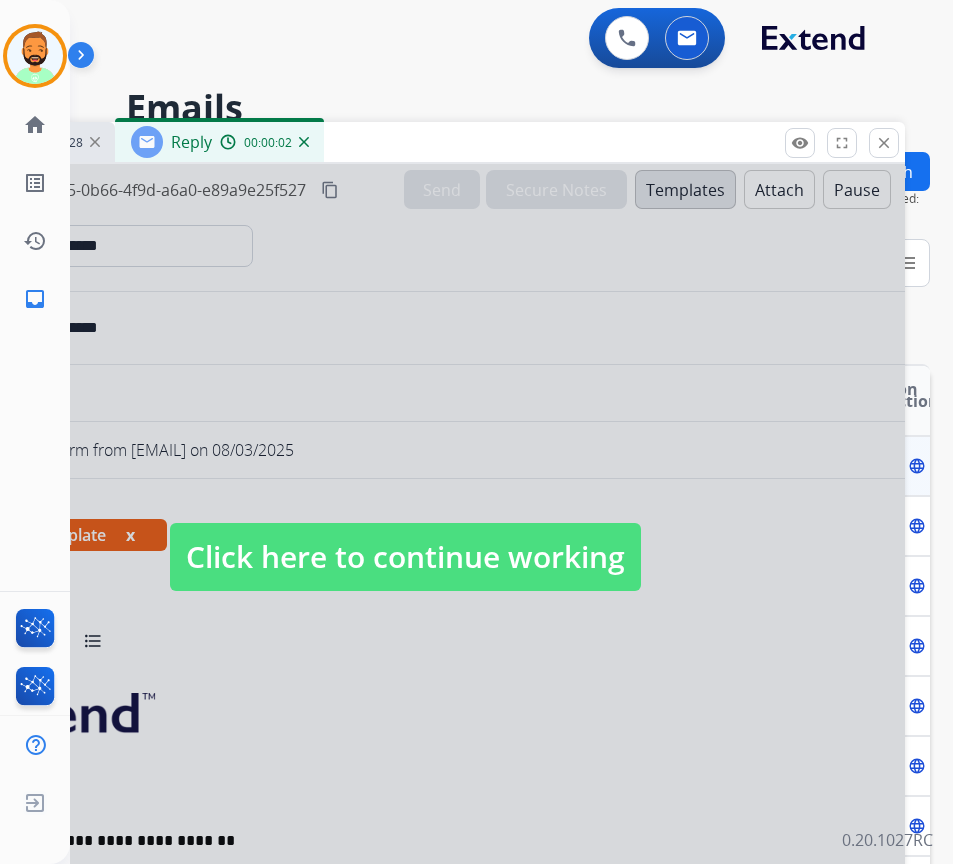 click on "Click here to continue working" at bounding box center (405, 557) 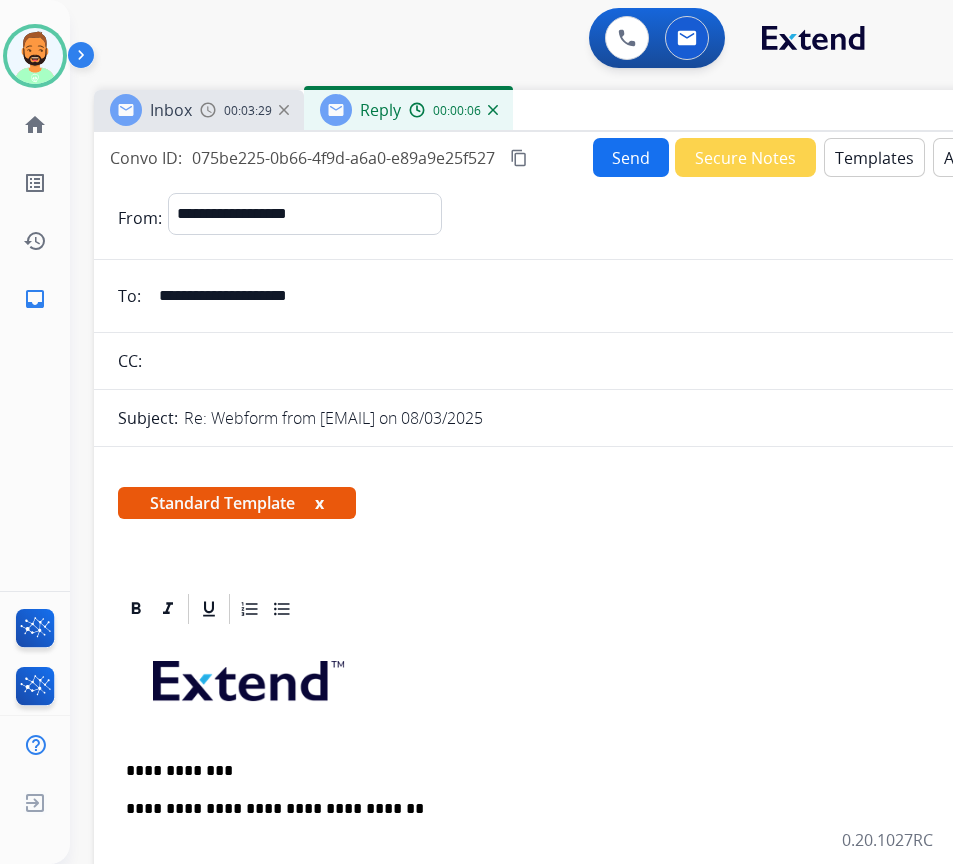 drag, startPoint x: 467, startPoint y: 138, endPoint x: 677, endPoint y: 145, distance: 210.11664 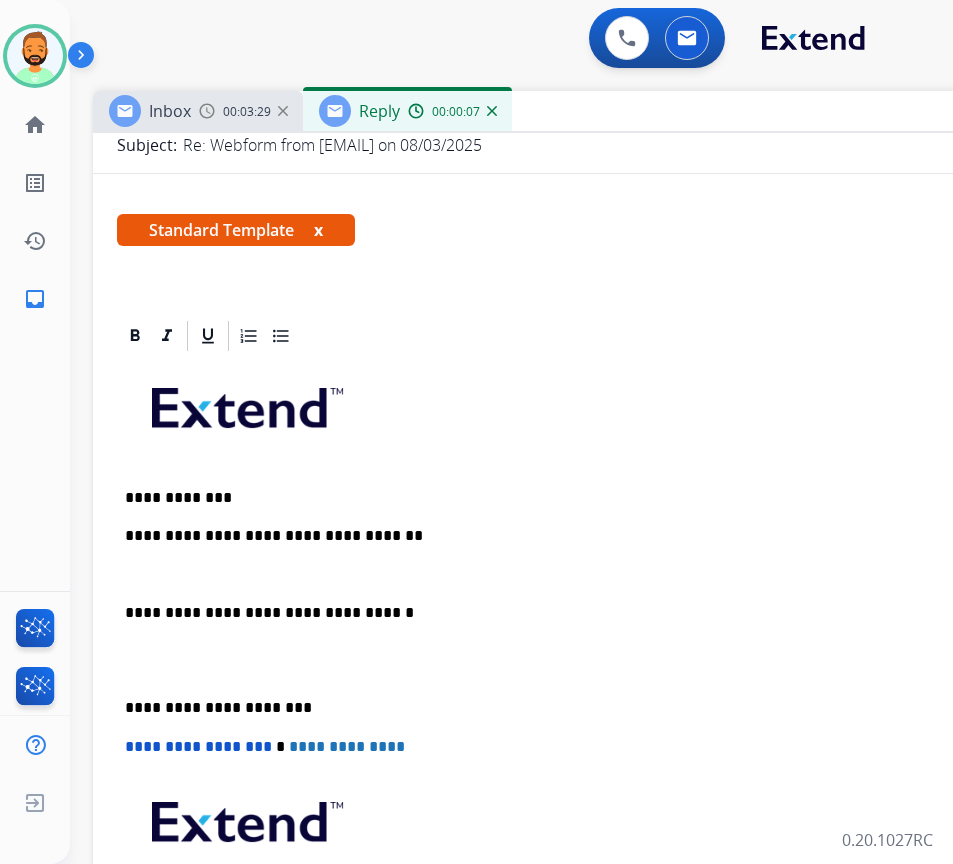 scroll, scrollTop: 300, scrollLeft: 0, axis: vertical 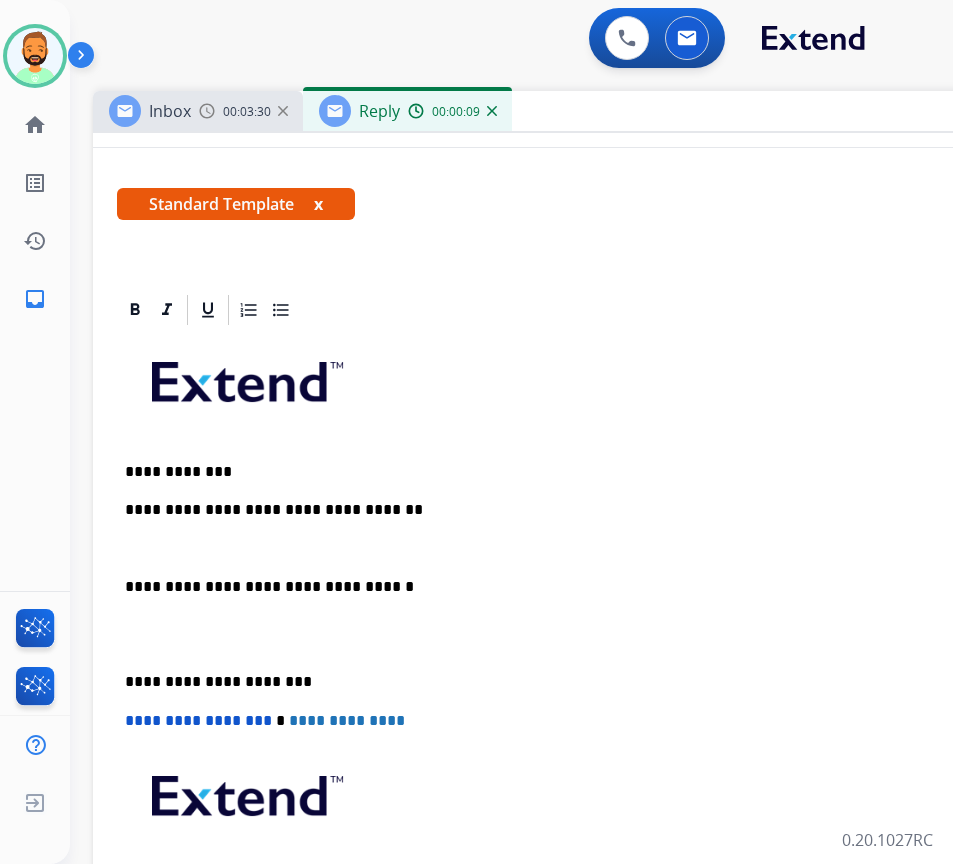click on "**********" at bounding box center (593, 653) 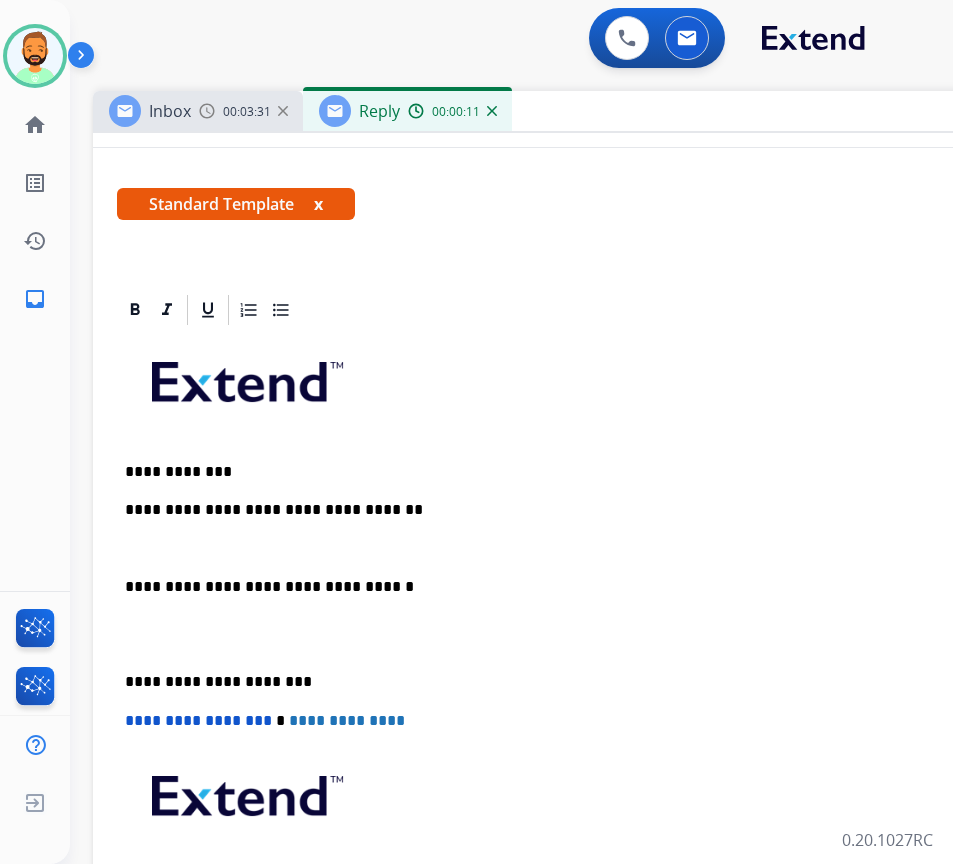 click at bounding box center (593, 549) 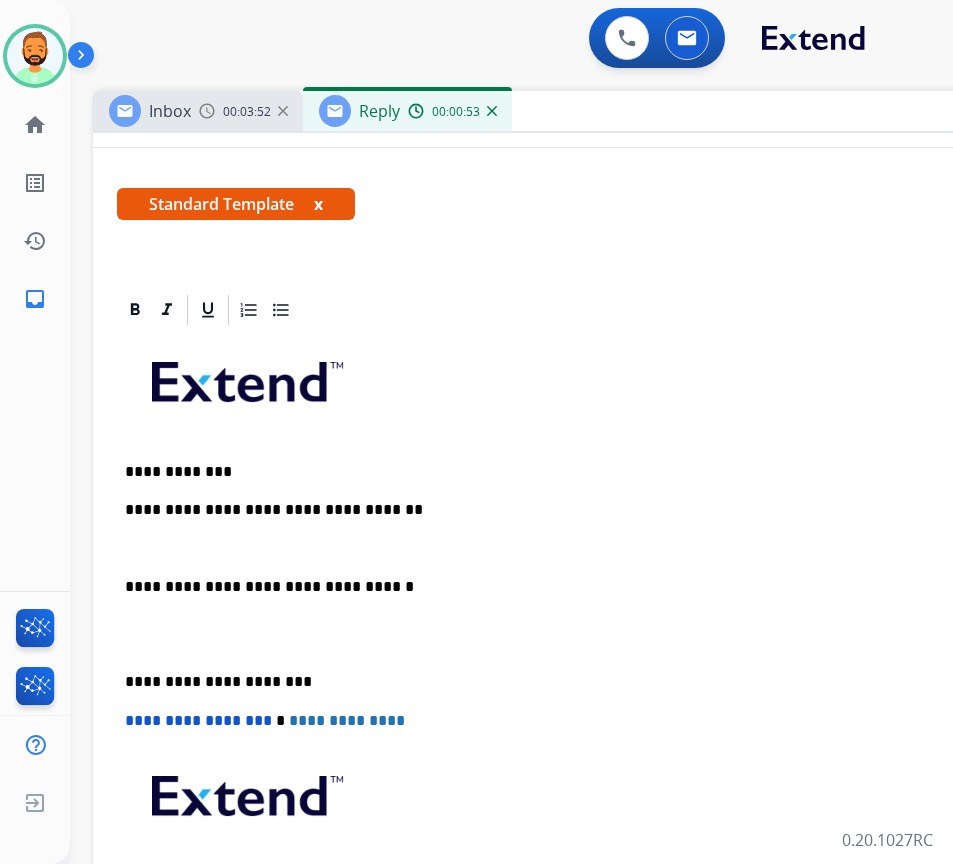 click at bounding box center [593, 549] 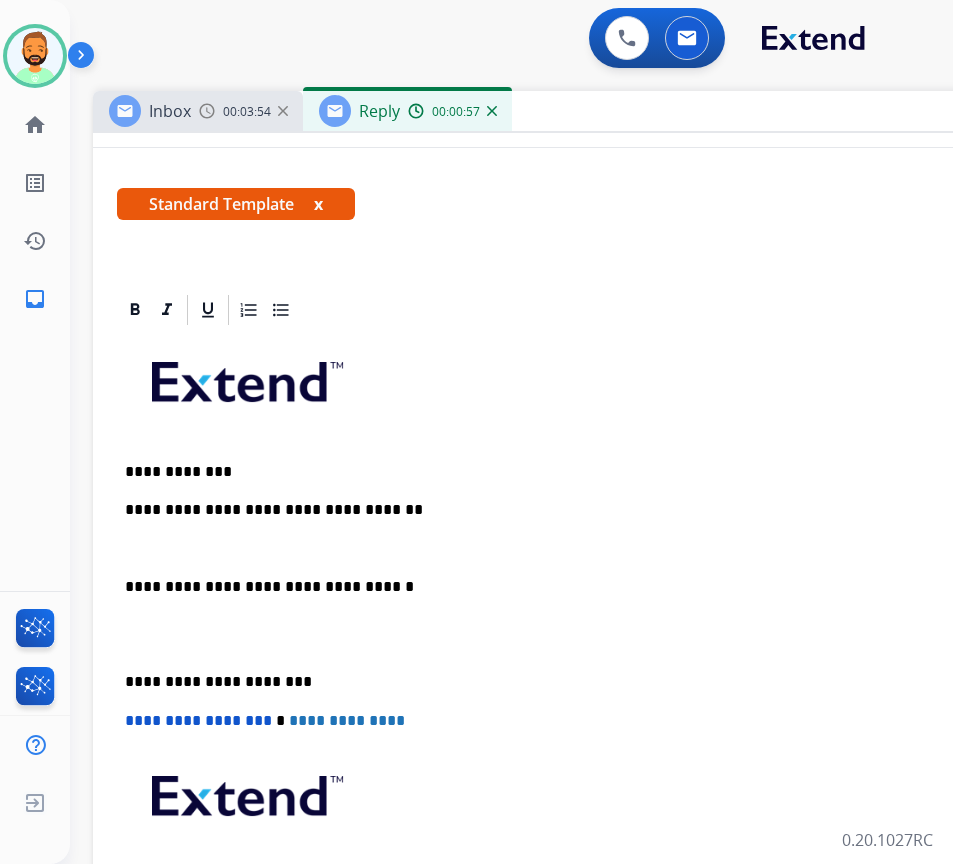 type 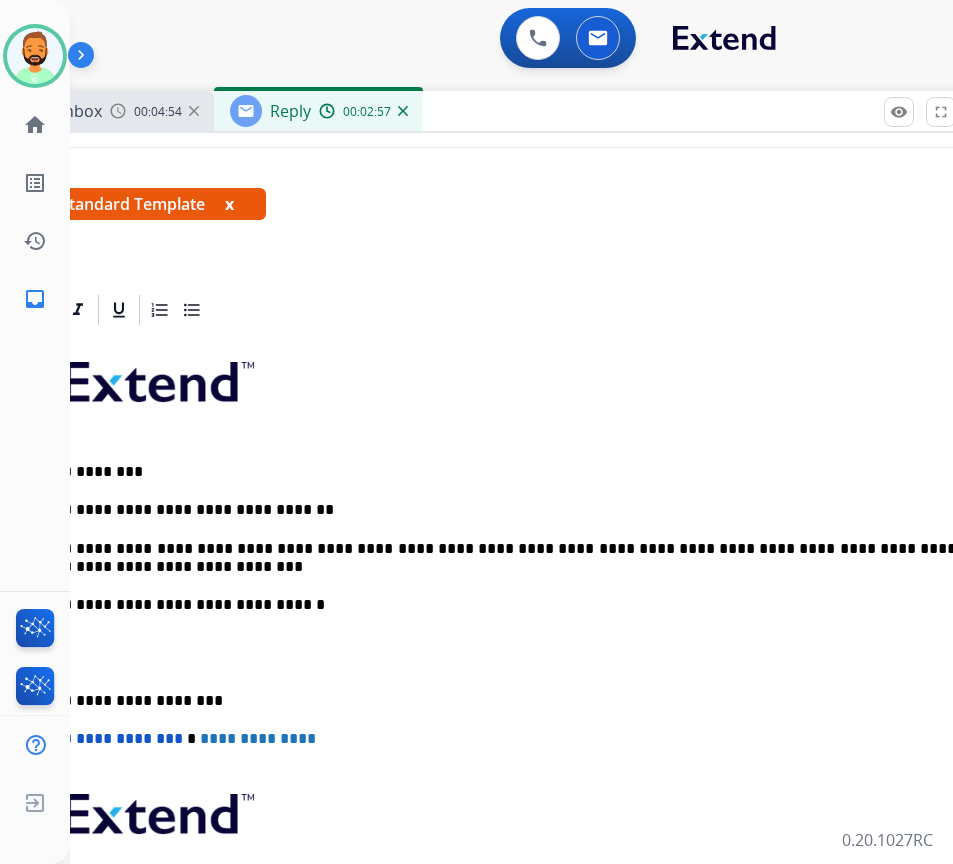 scroll, scrollTop: 0, scrollLeft: 75, axis: horizontal 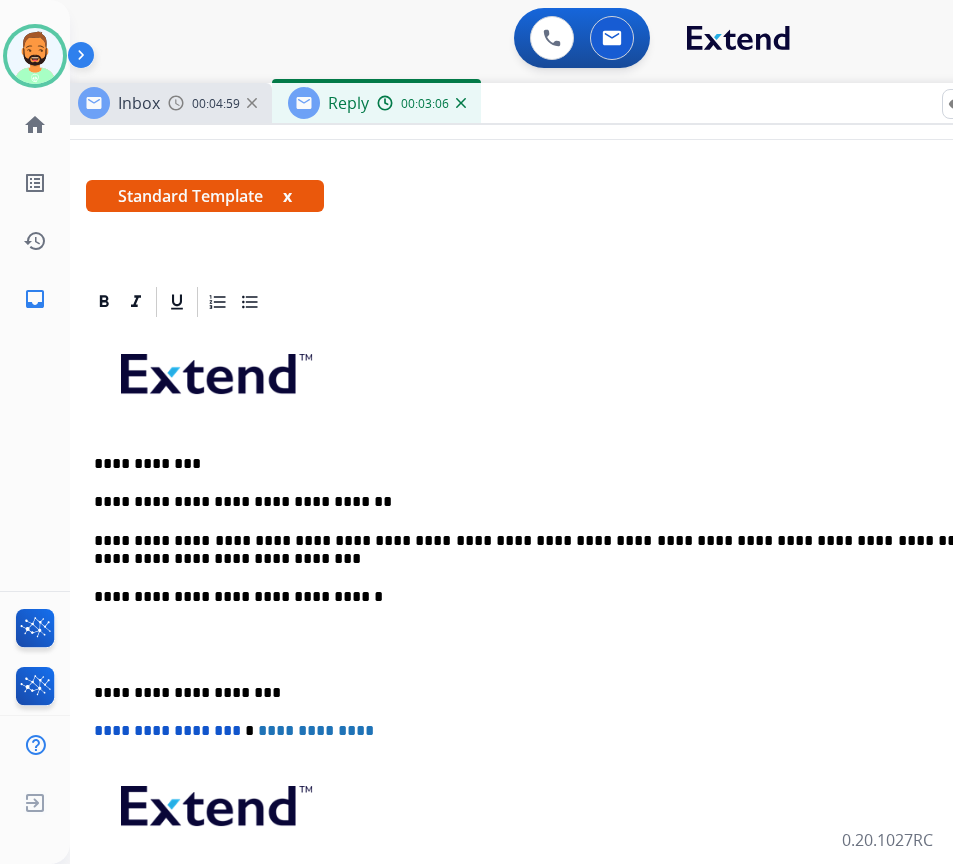 drag, startPoint x: 678, startPoint y: 109, endPoint x: 722, endPoint y: 101, distance: 44.72136 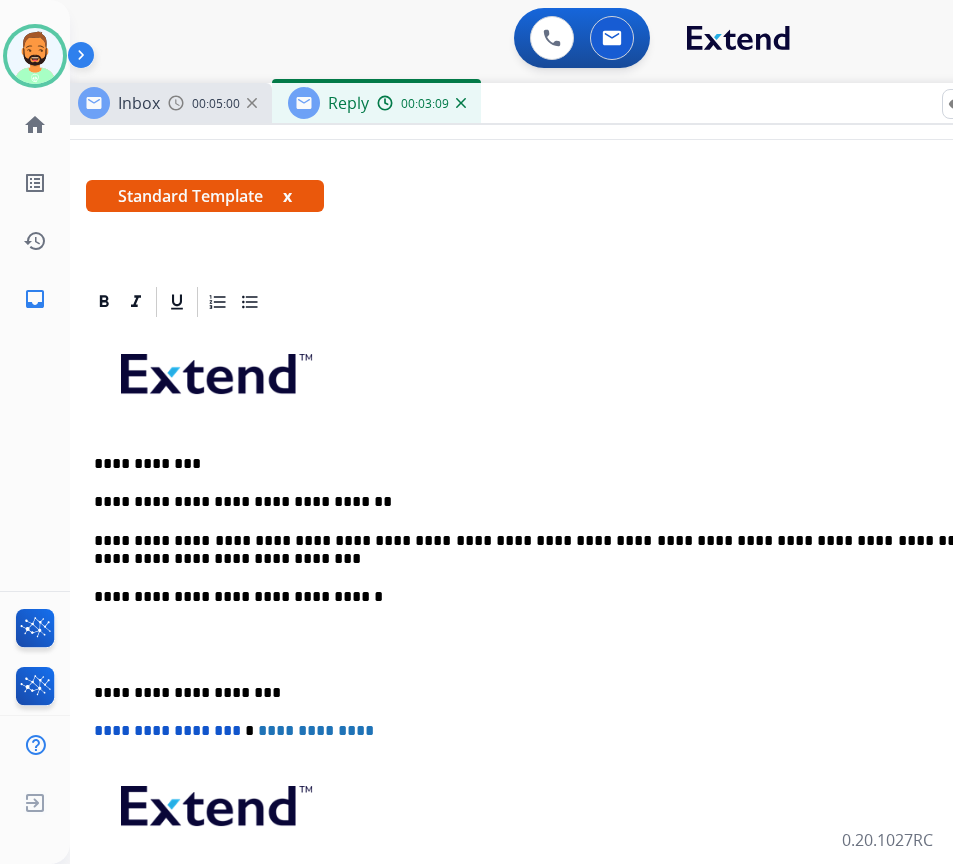 click on "**********" at bounding box center [554, 550] 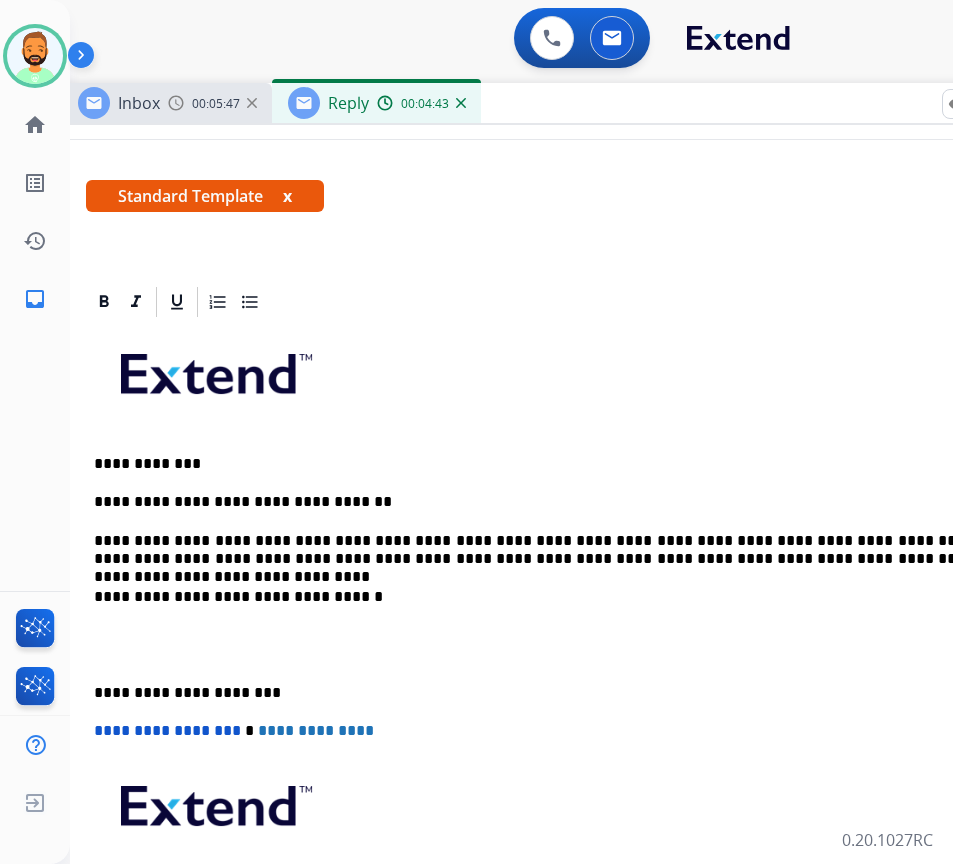 click on "**********" at bounding box center [554, 597] 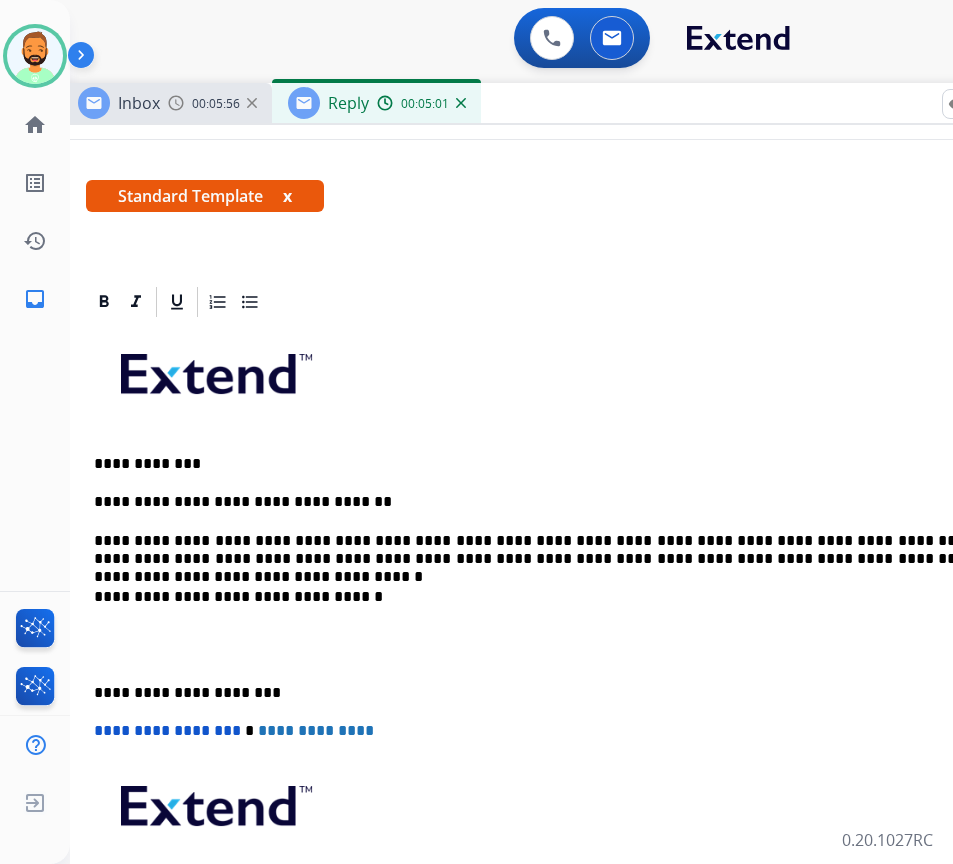 click on "**********" at bounding box center (554, 693) 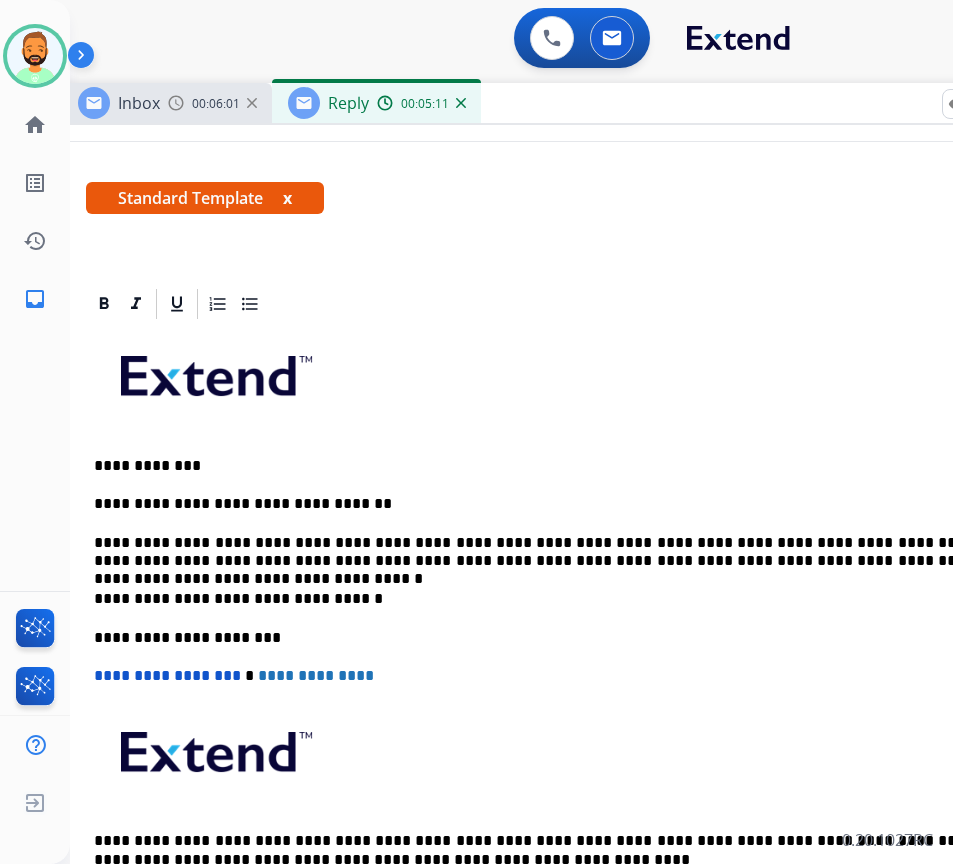 scroll, scrollTop: 300, scrollLeft: 0, axis: vertical 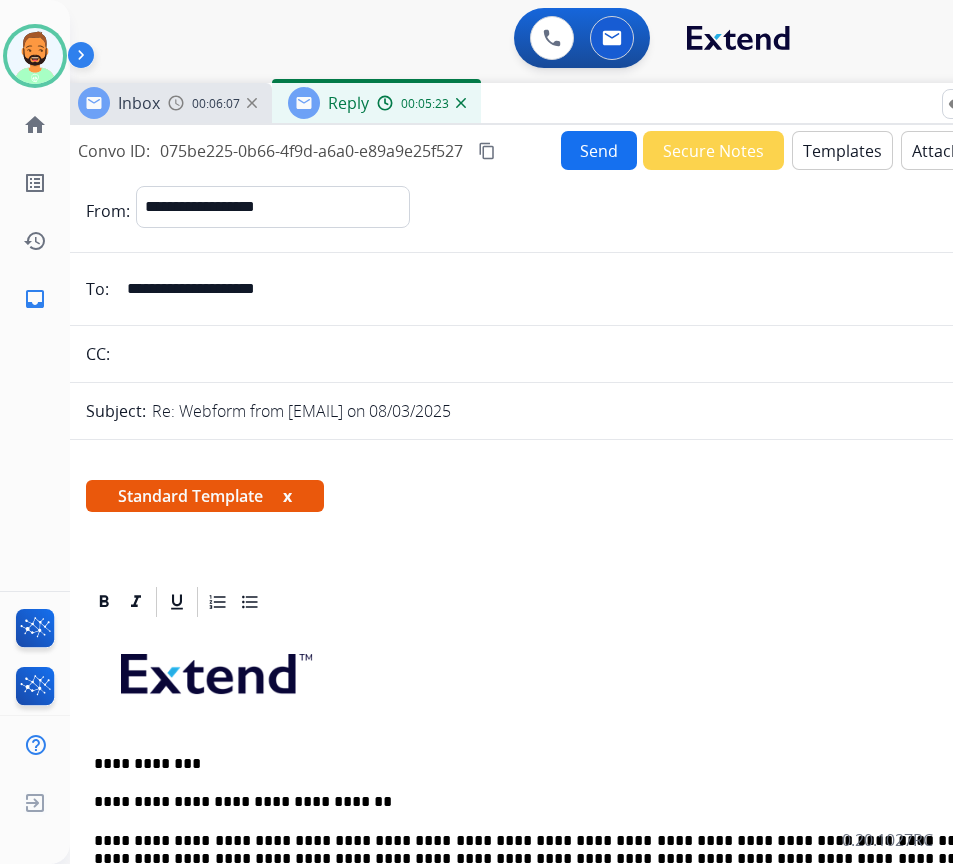 click on "Send" at bounding box center [599, 150] 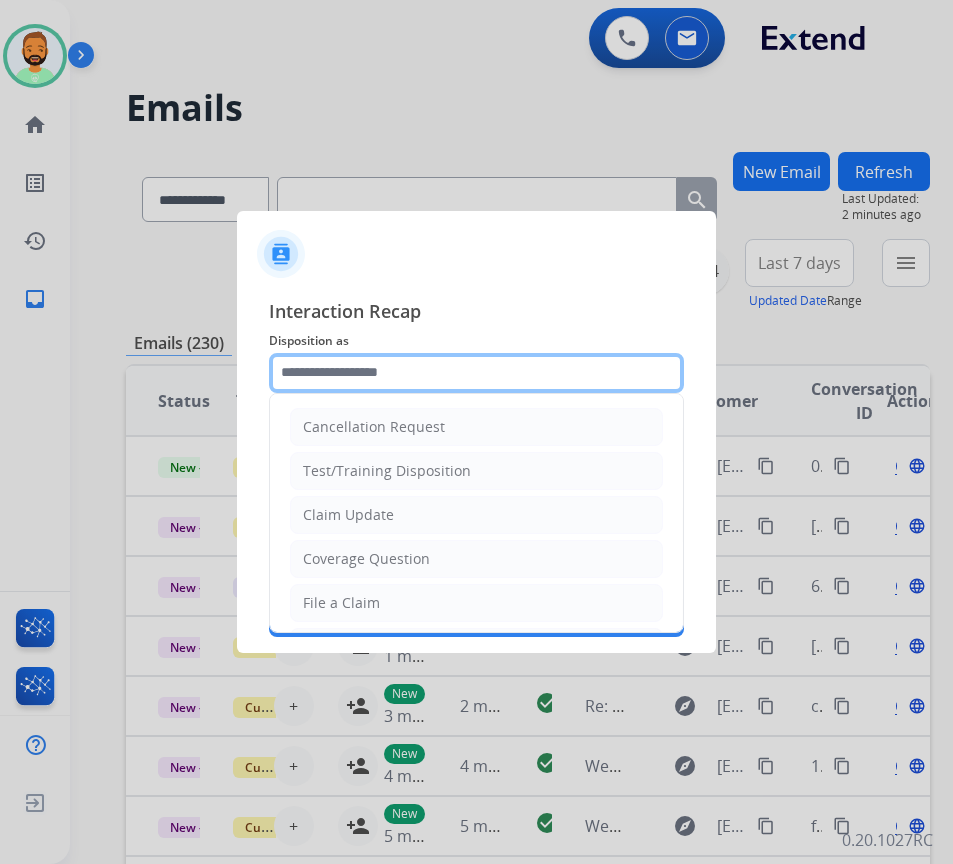 click 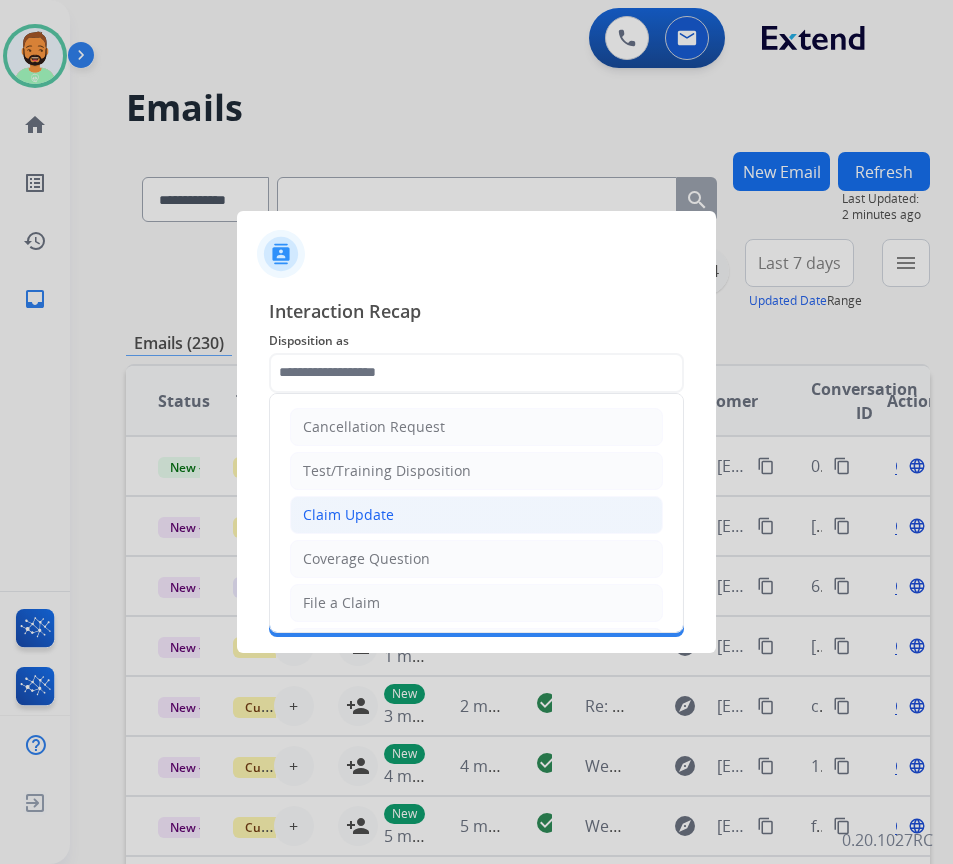 click on "Claim Update" 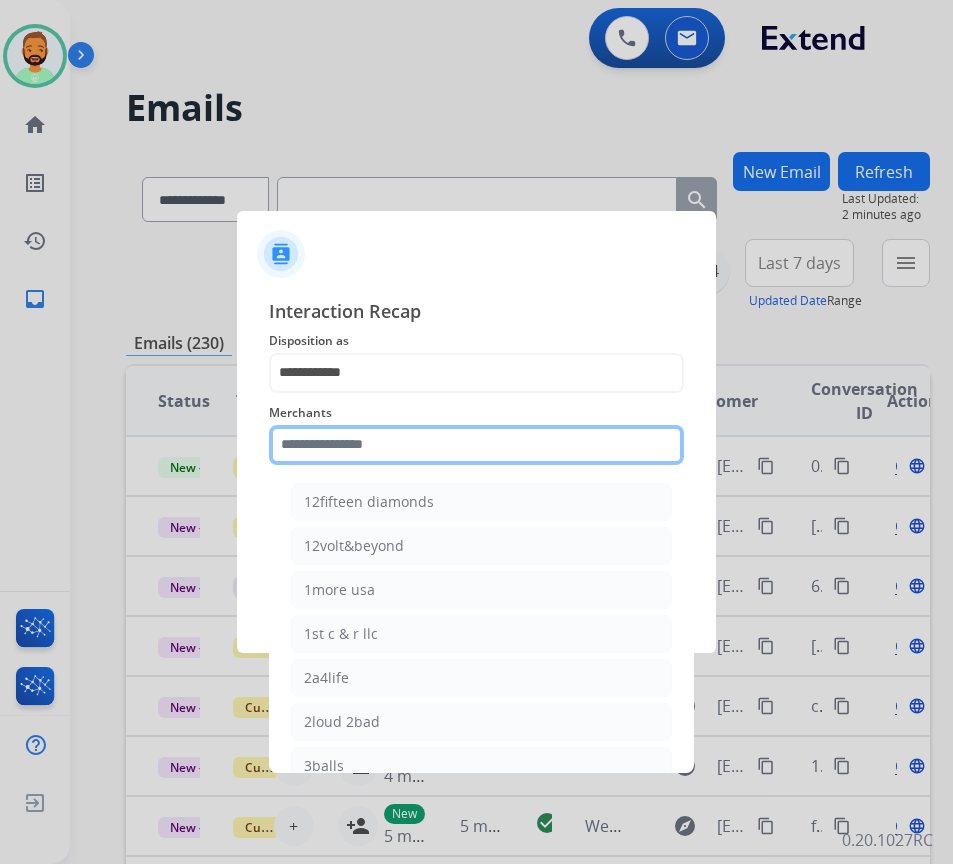 click 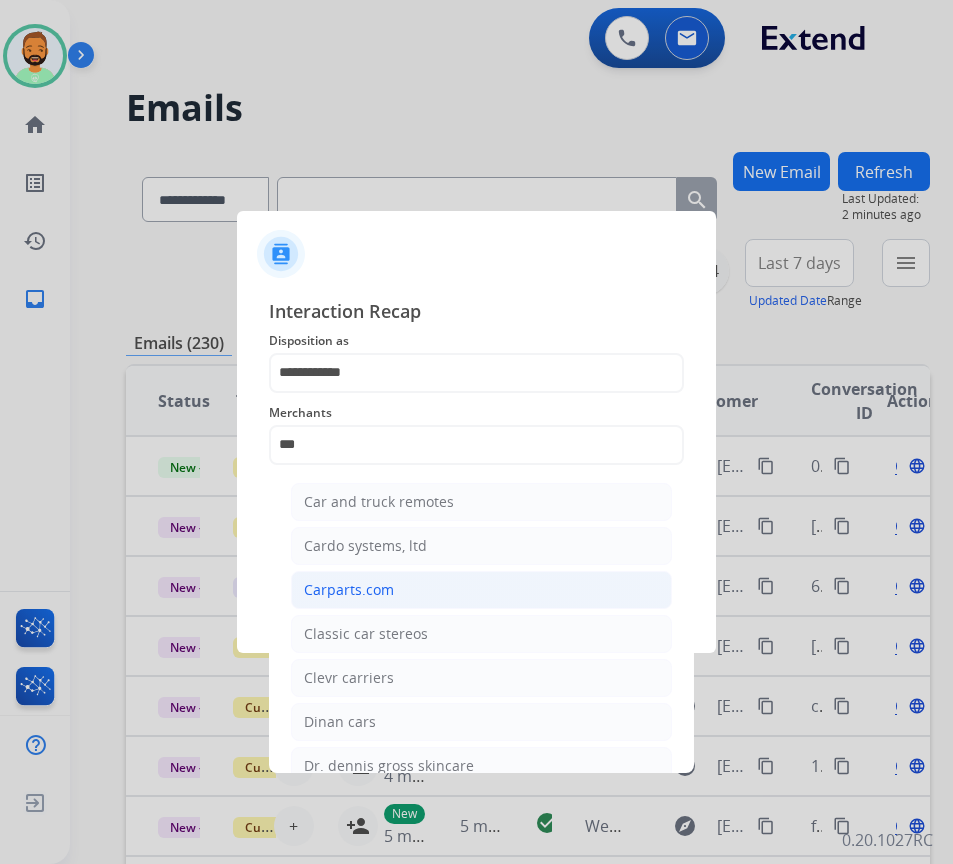 click on "Carparts.com" 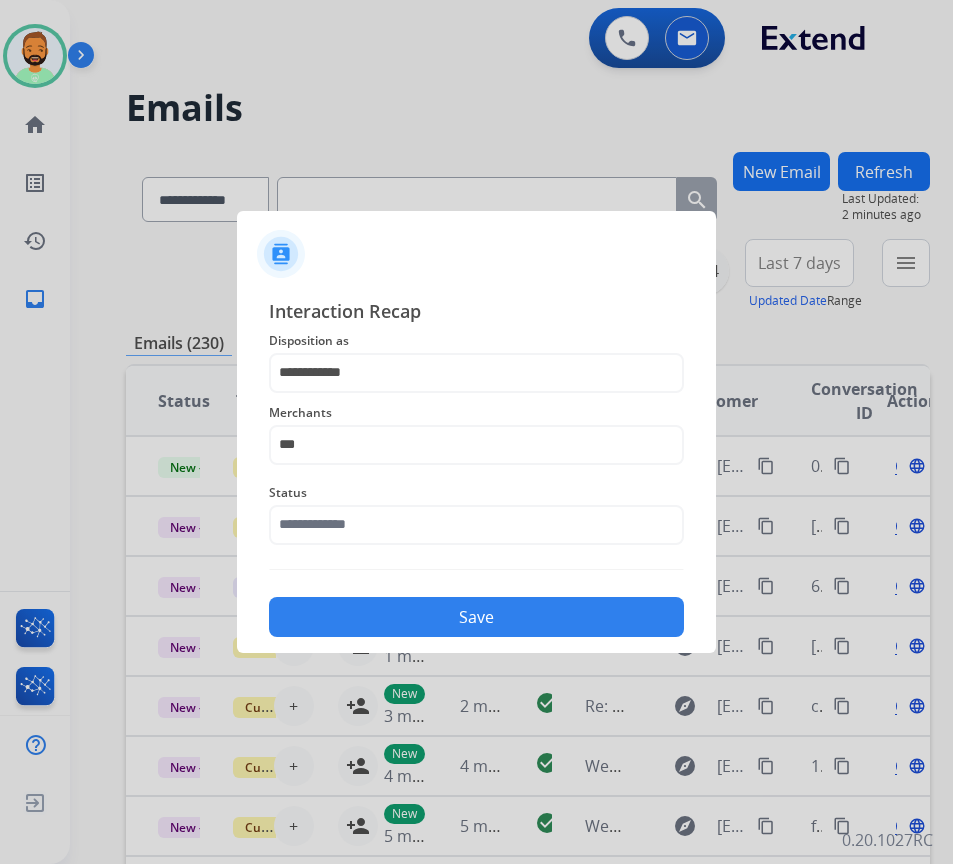 type on "**********" 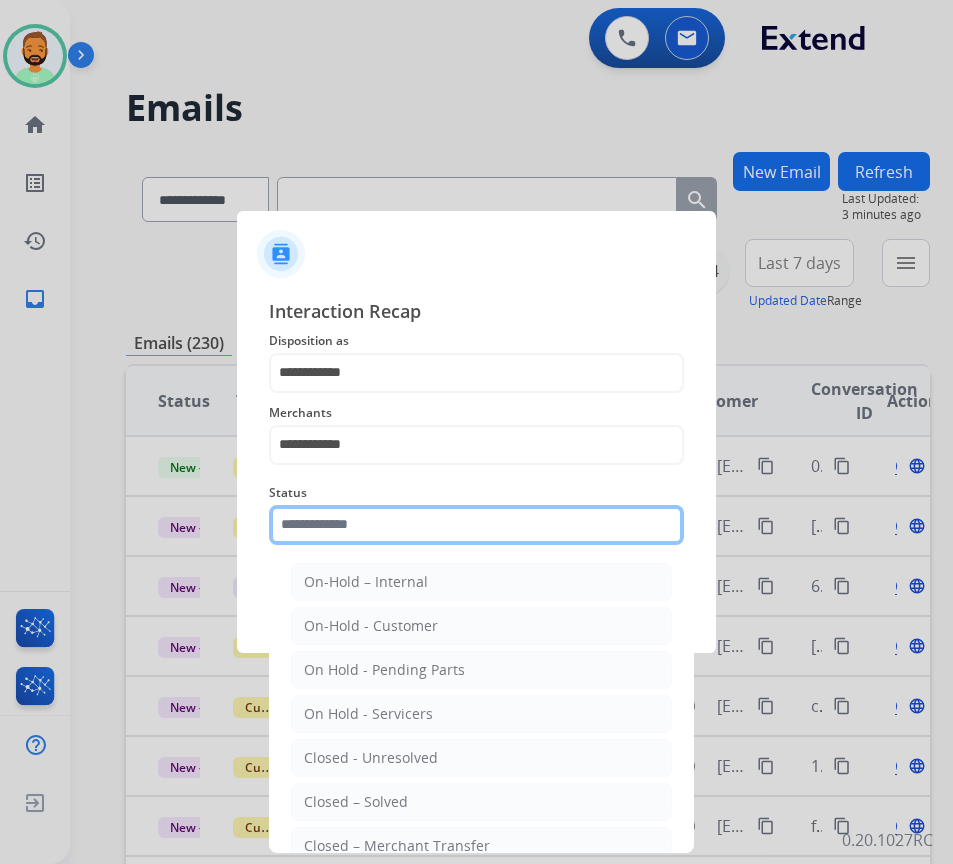 click 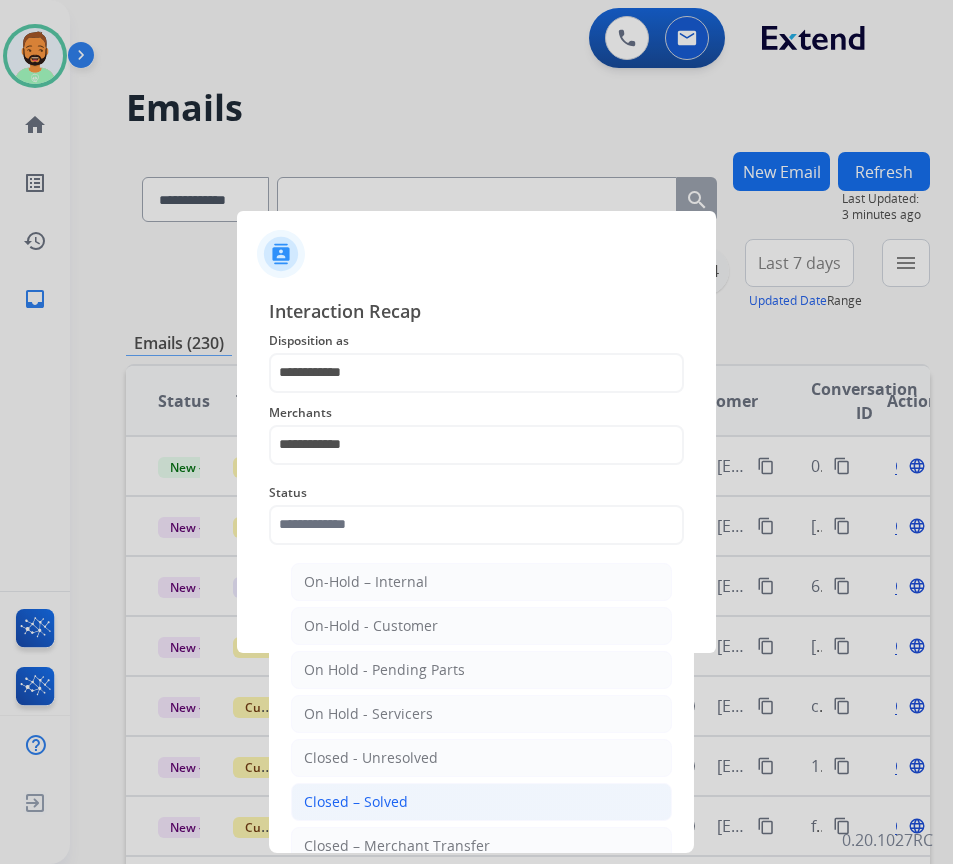 click on "Closed – Solved" 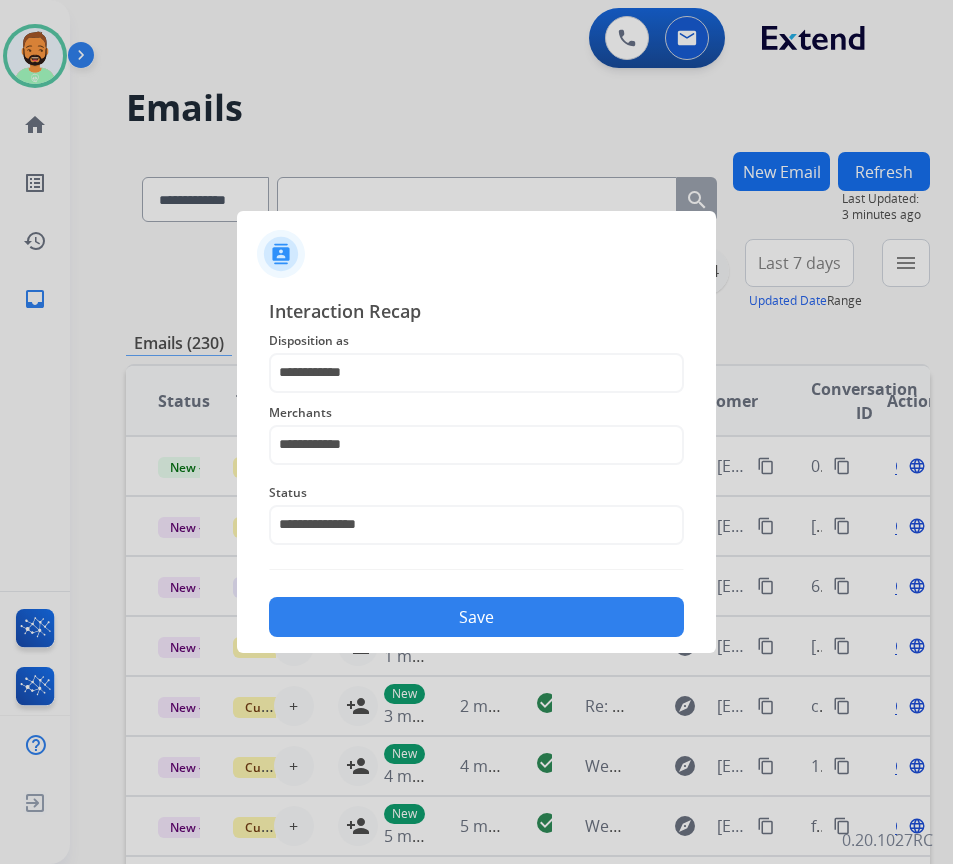 click on "Save" 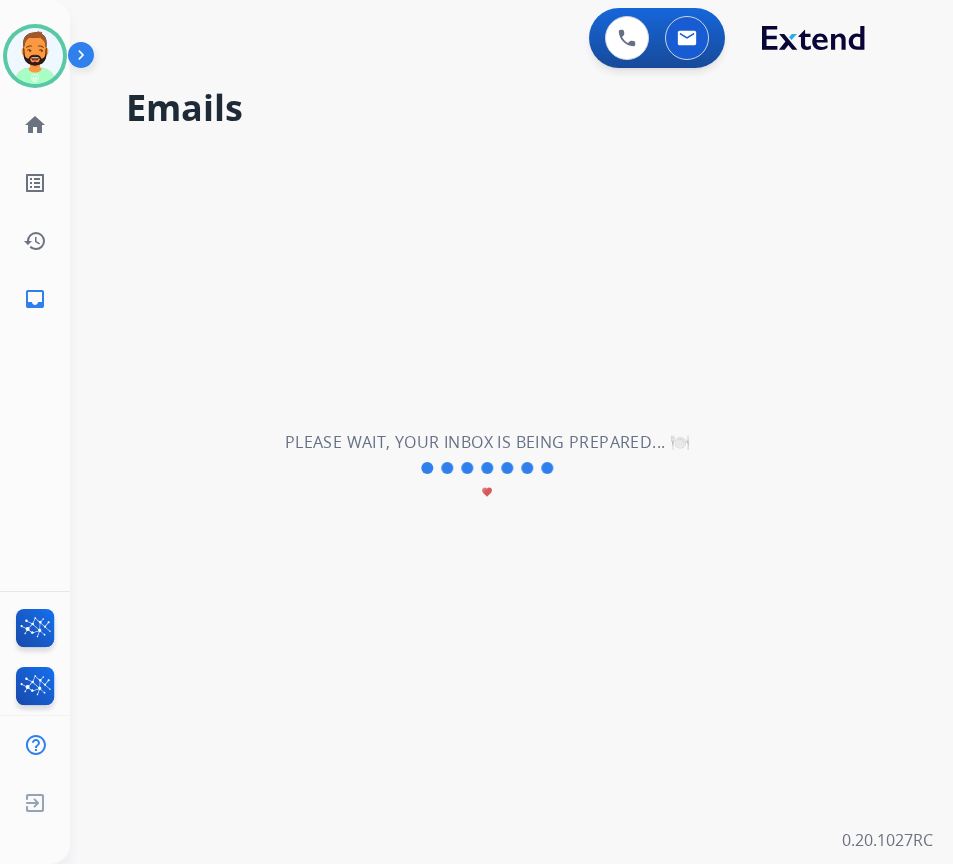 scroll, scrollTop: 0, scrollLeft: 0, axis: both 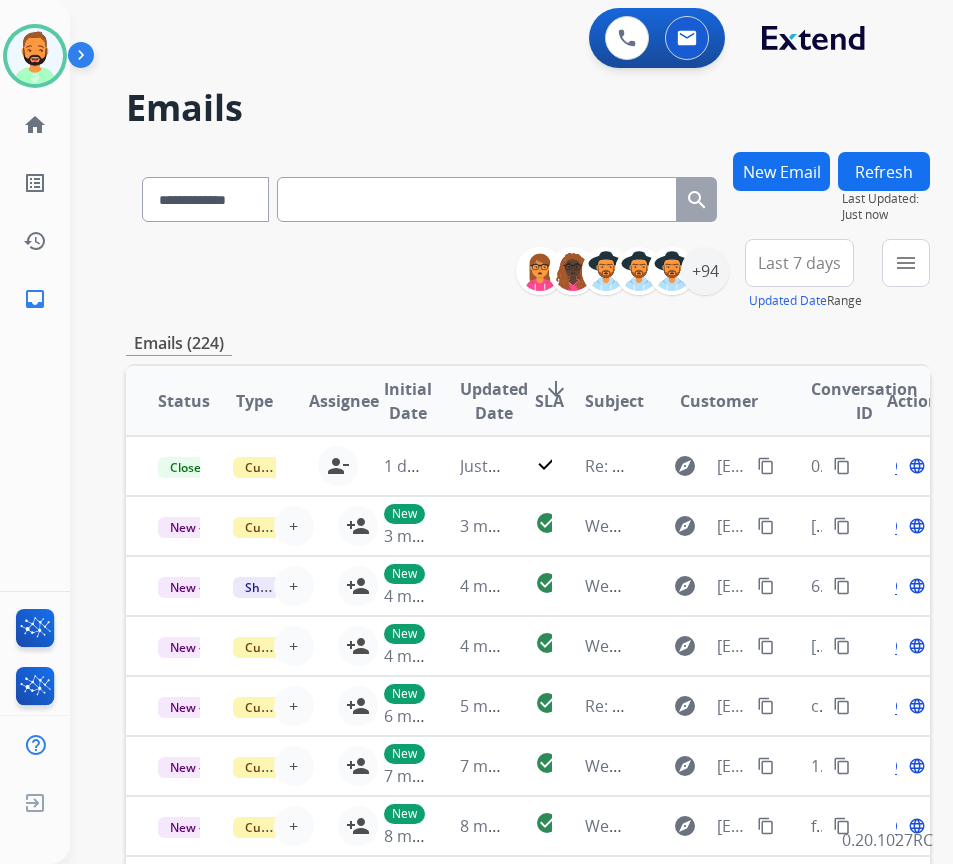 click on "Last 7 days" at bounding box center [799, 263] 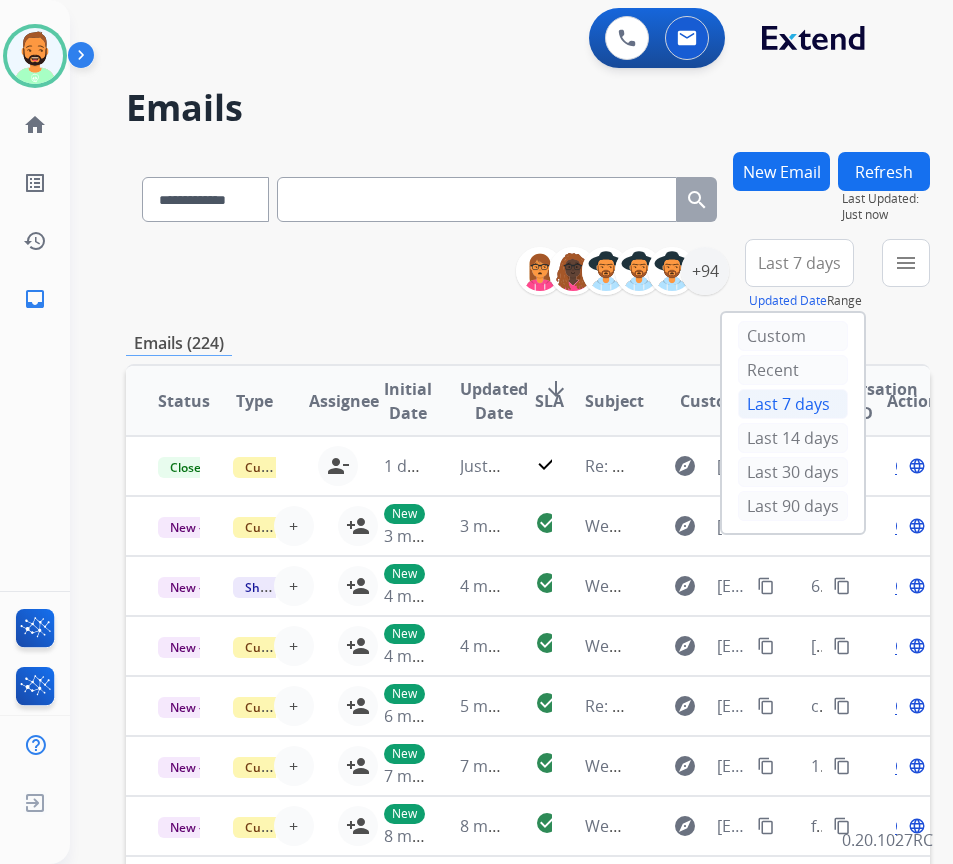 click on "Last 90 days" at bounding box center (793, 506) 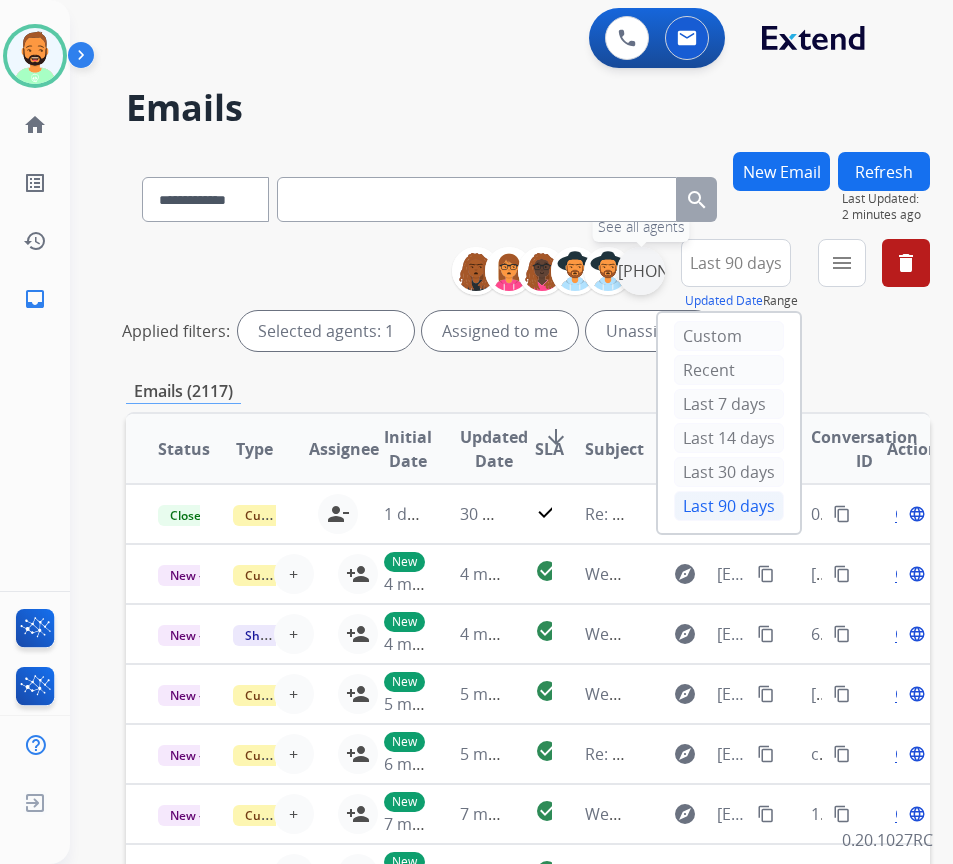 click on "+1[PHONE]" at bounding box center (641, 271) 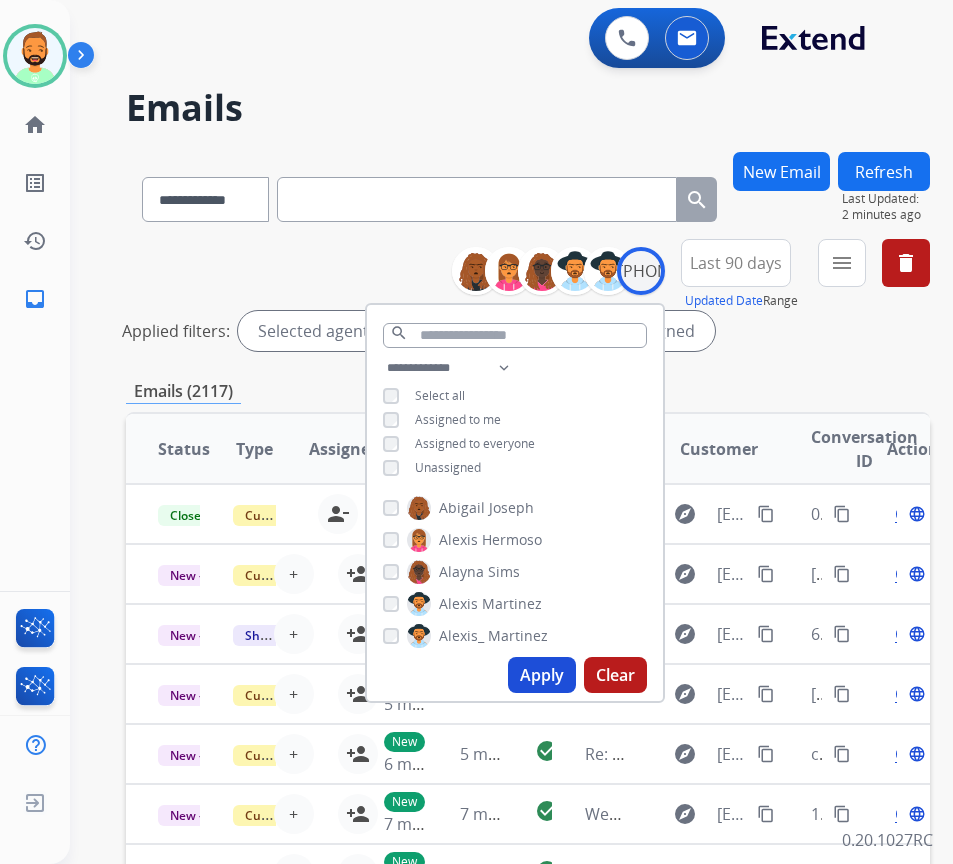 click on "Unassigned" at bounding box center [448, 467] 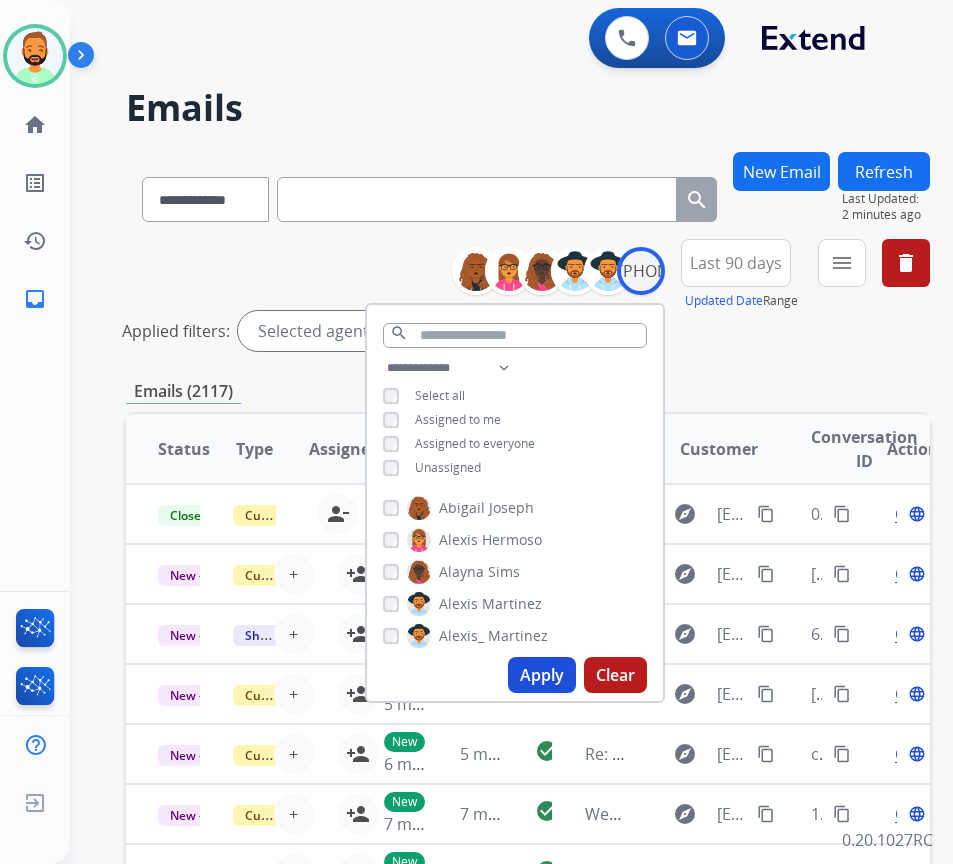 click on "Apply" at bounding box center [542, 675] 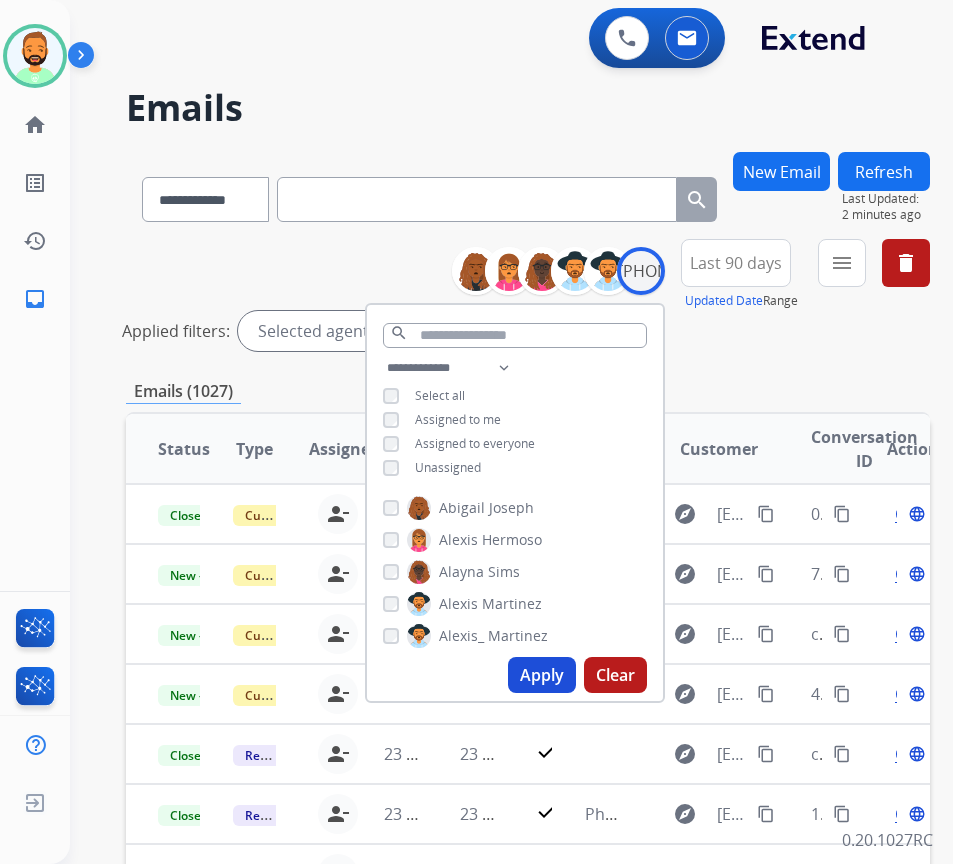 click on "Applied filters:  Selected agents: 1  Assigned to me" at bounding box center [524, 331] 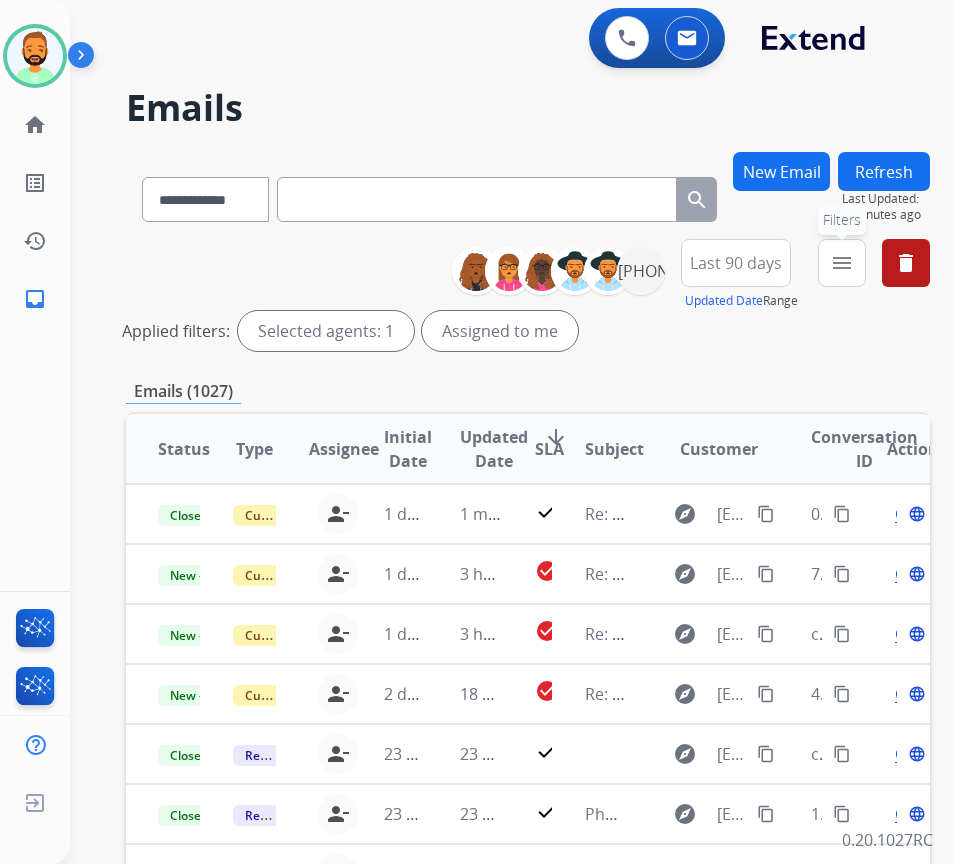 click on "menu" at bounding box center (842, 263) 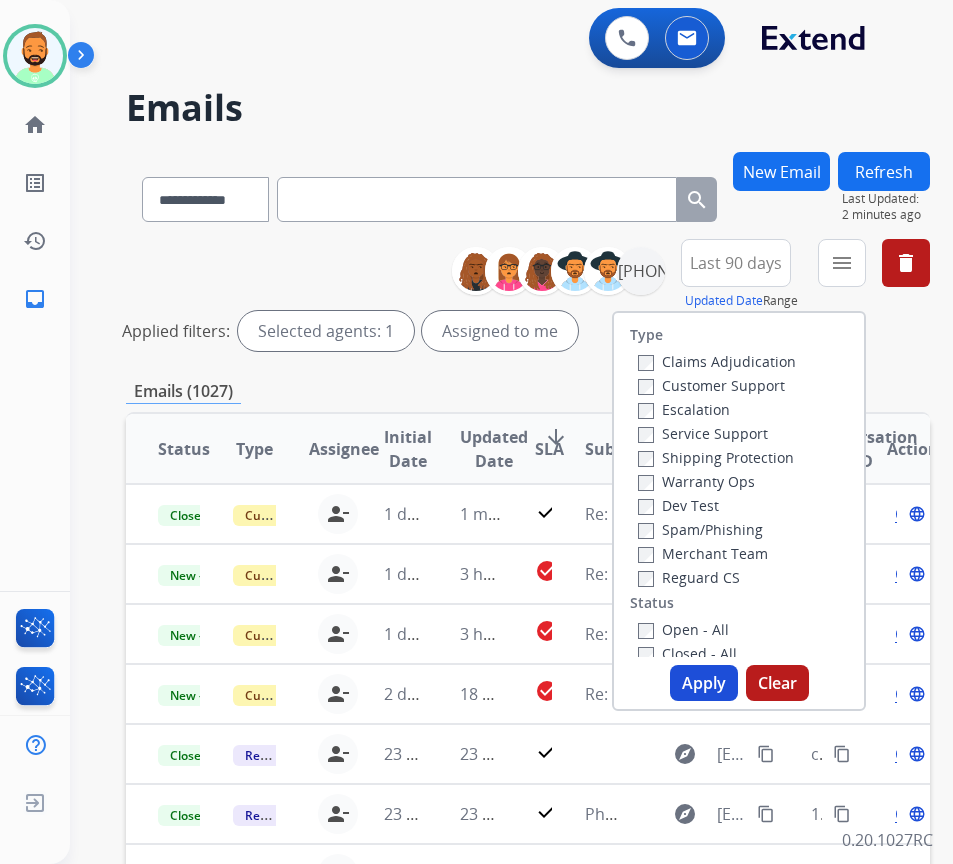 click on "Customer Support" at bounding box center [717, 385] 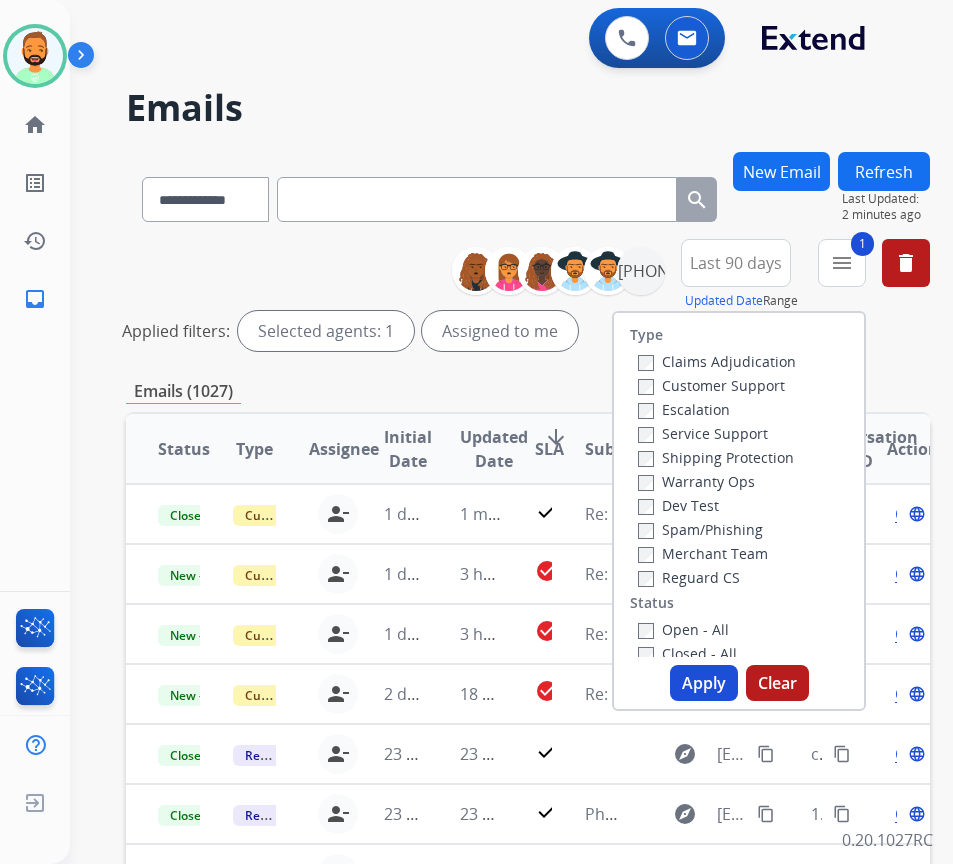 click on "Shipping Protection" at bounding box center (716, 457) 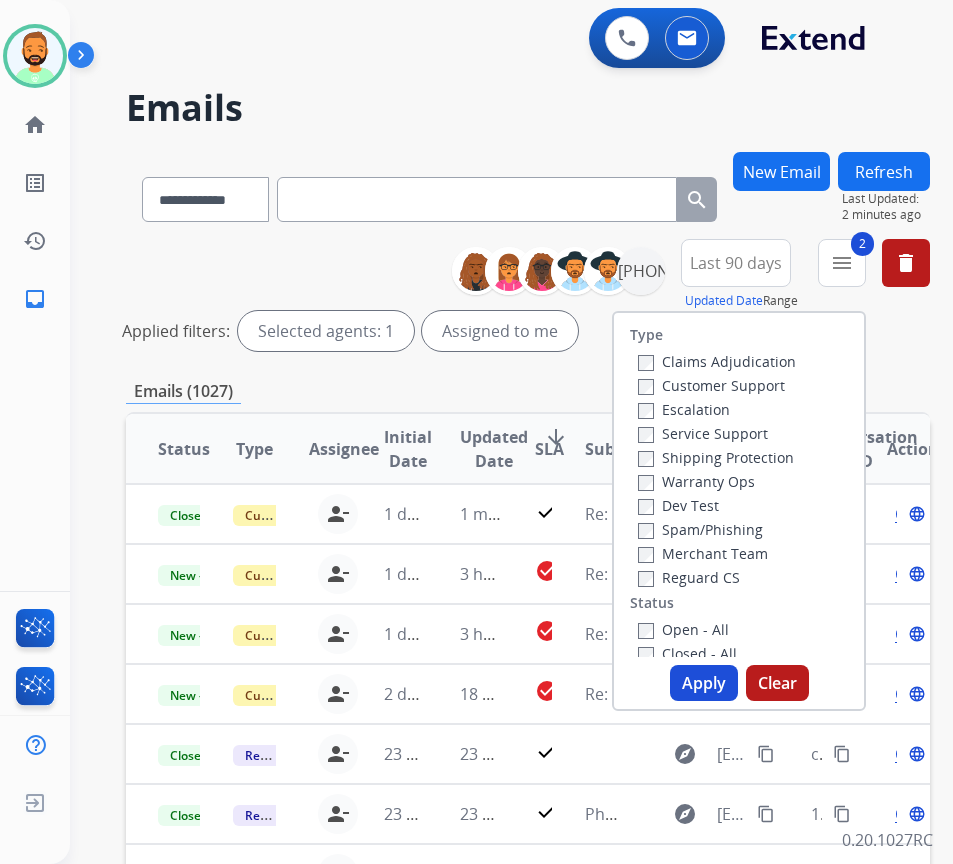 click on "Open - All" at bounding box center (683, 629) 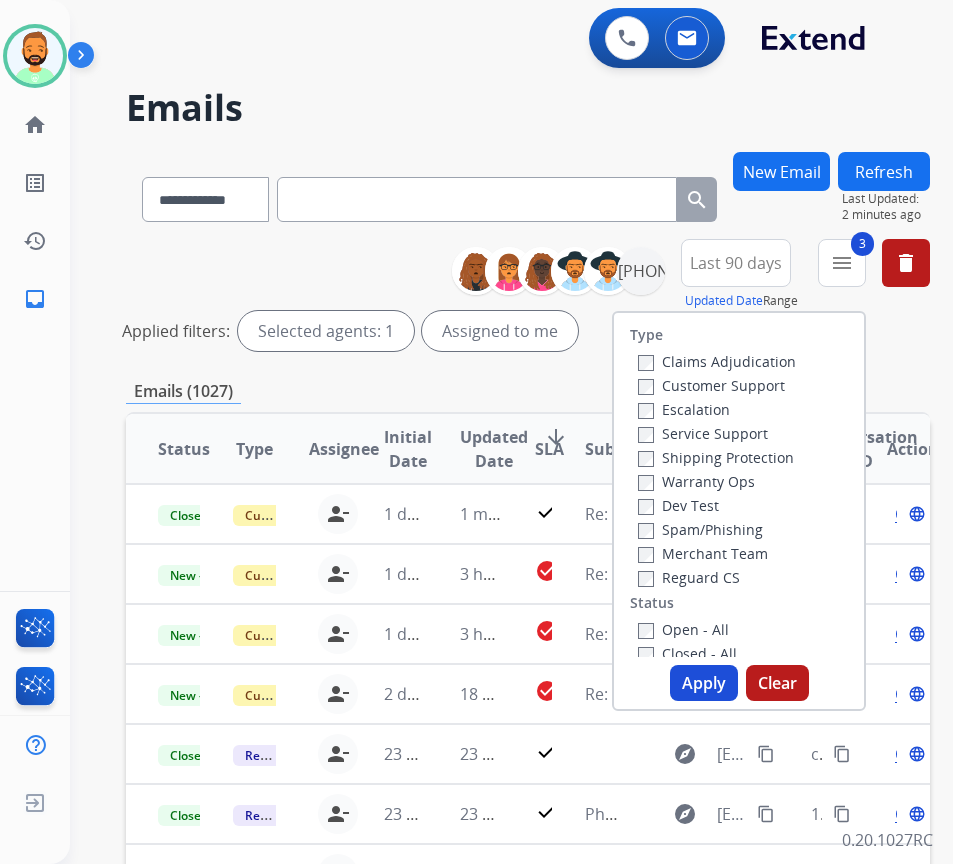 click on "Apply" at bounding box center (704, 683) 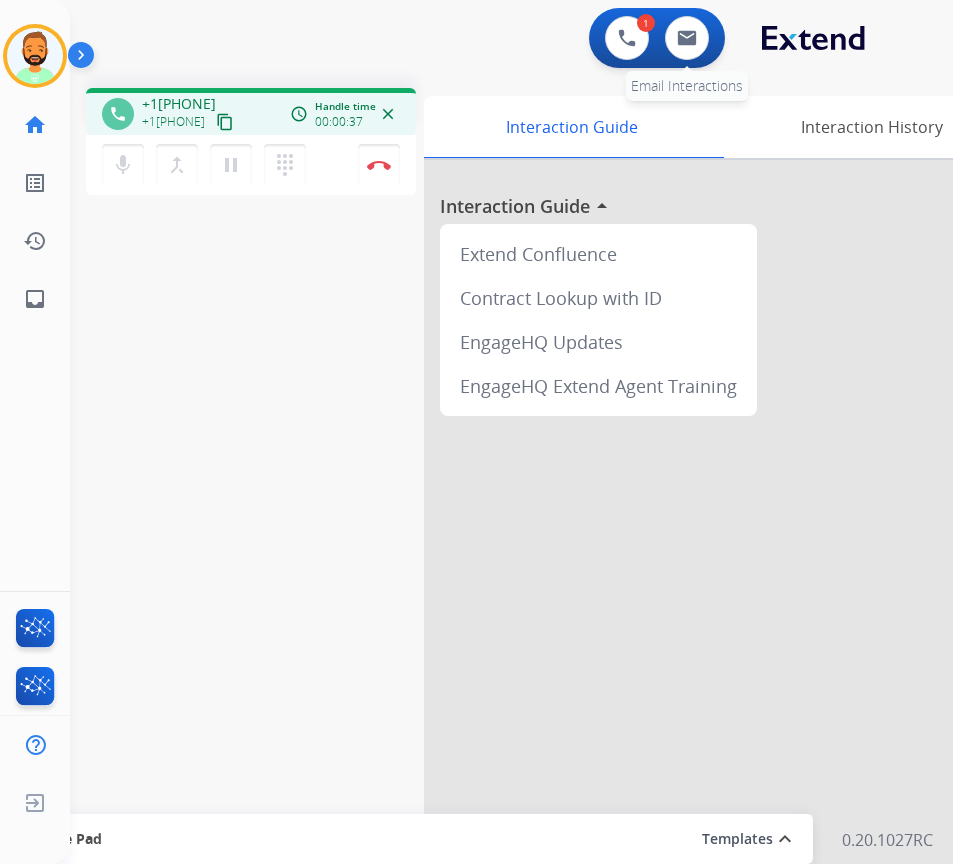 click on "0  Email Interactions" at bounding box center (687, 38) 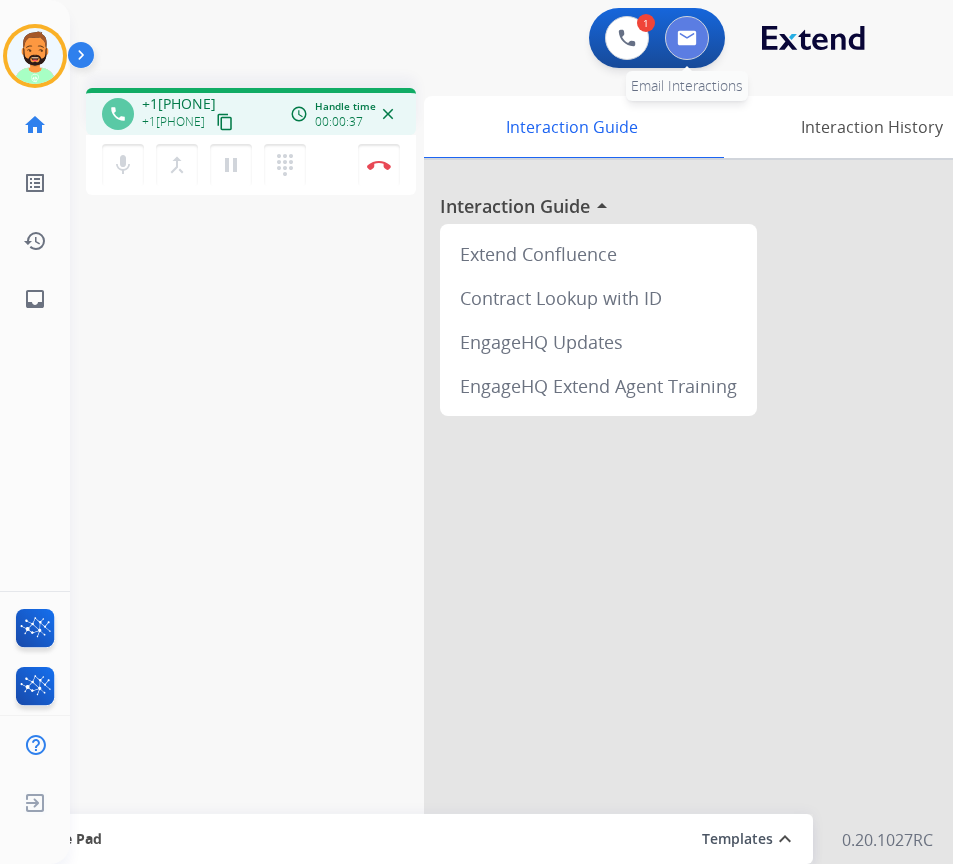 click at bounding box center [687, 38] 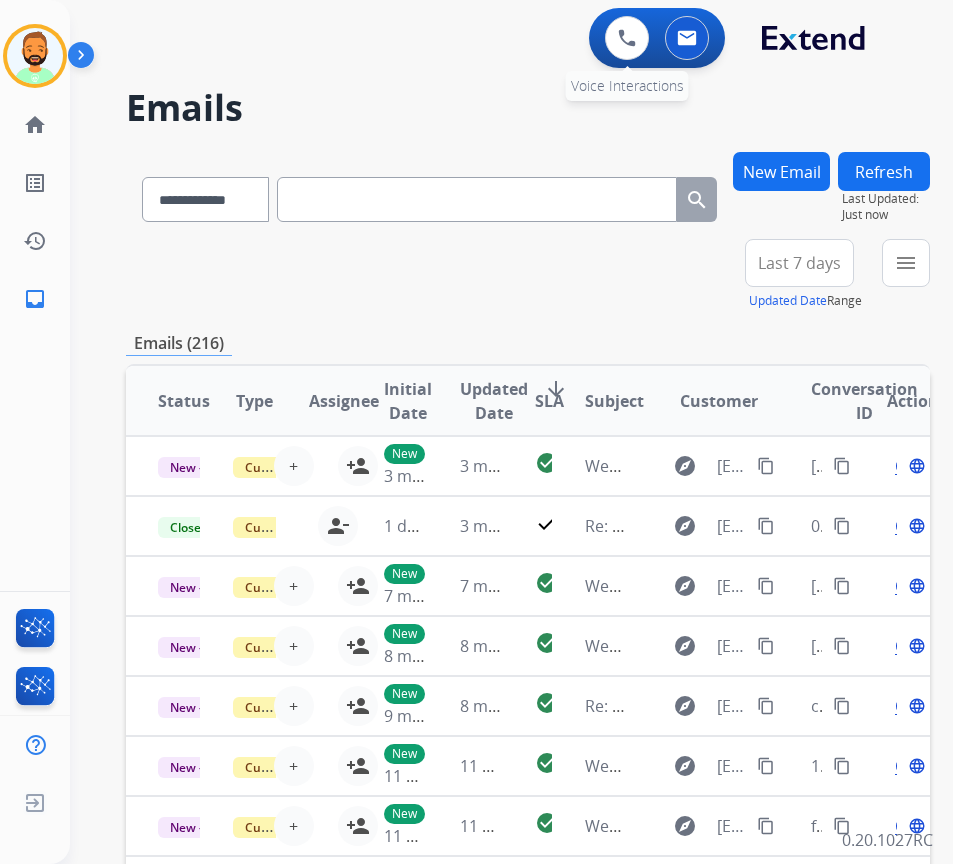 drag, startPoint x: 635, startPoint y: 27, endPoint x: 612, endPoint y: 72, distance: 50.537113 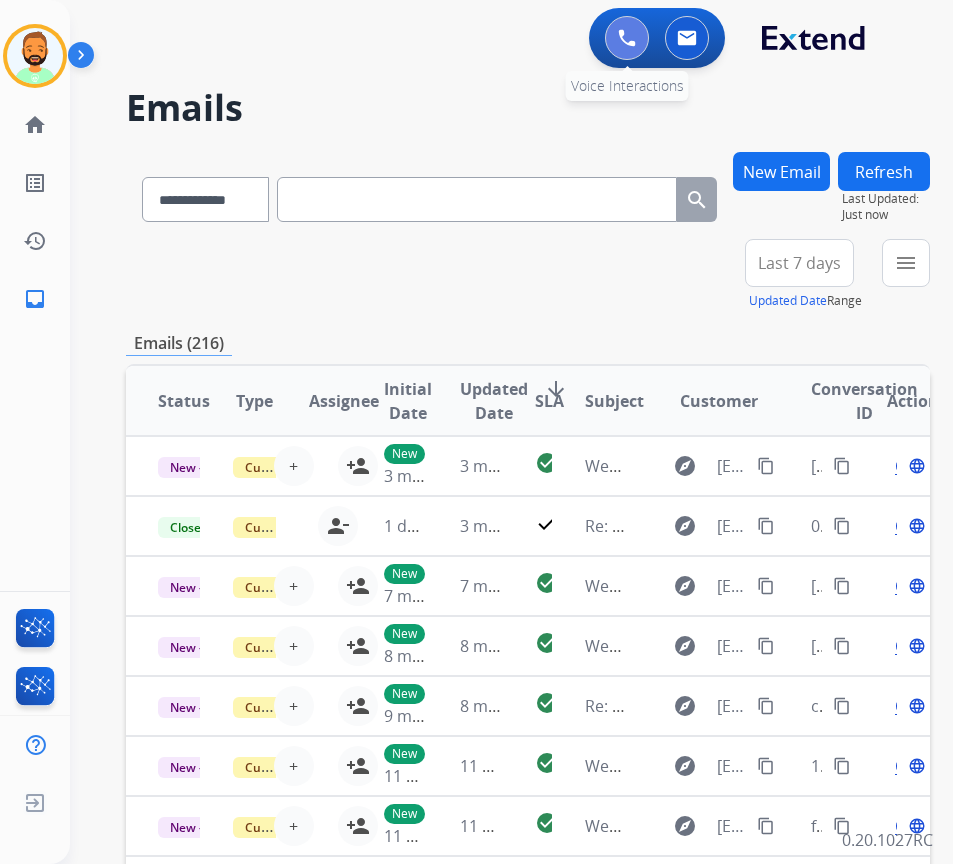 click at bounding box center [627, 38] 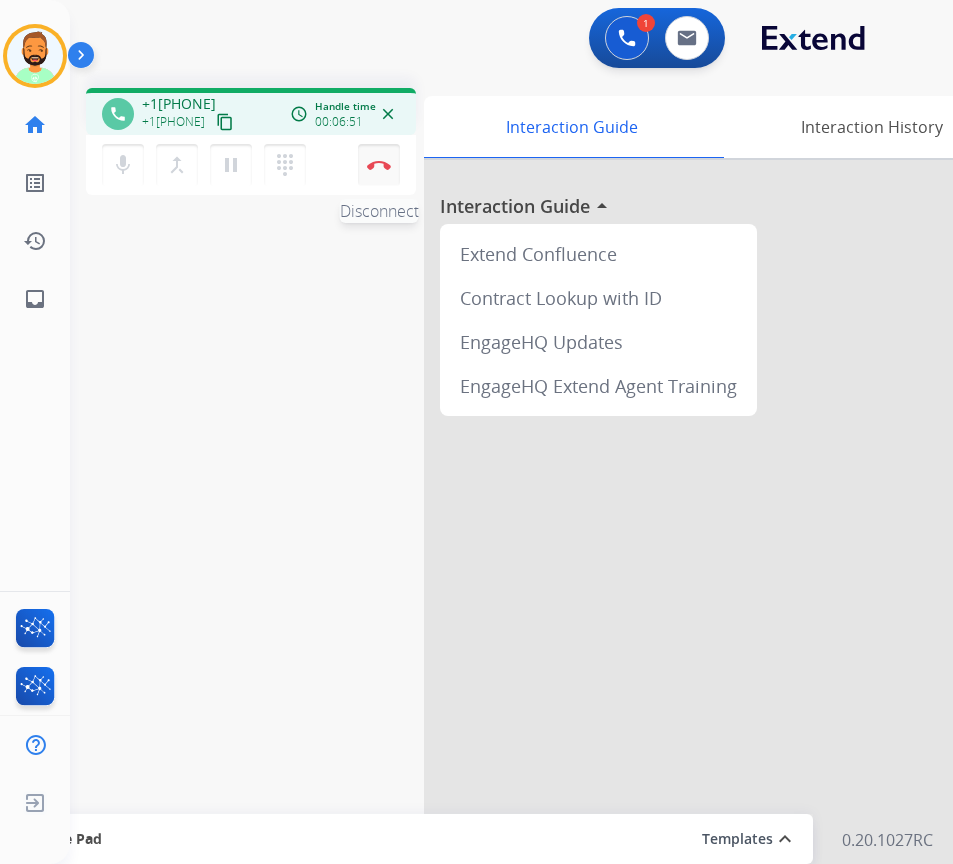 click on "Disconnect" at bounding box center (379, 165) 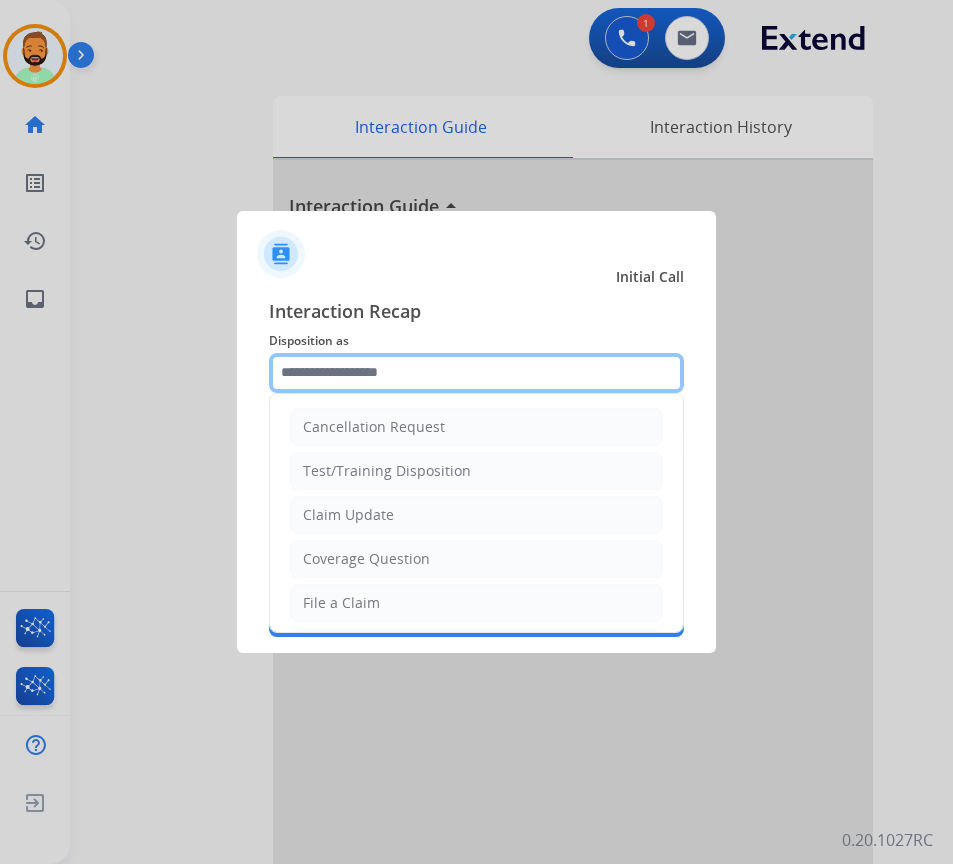 click 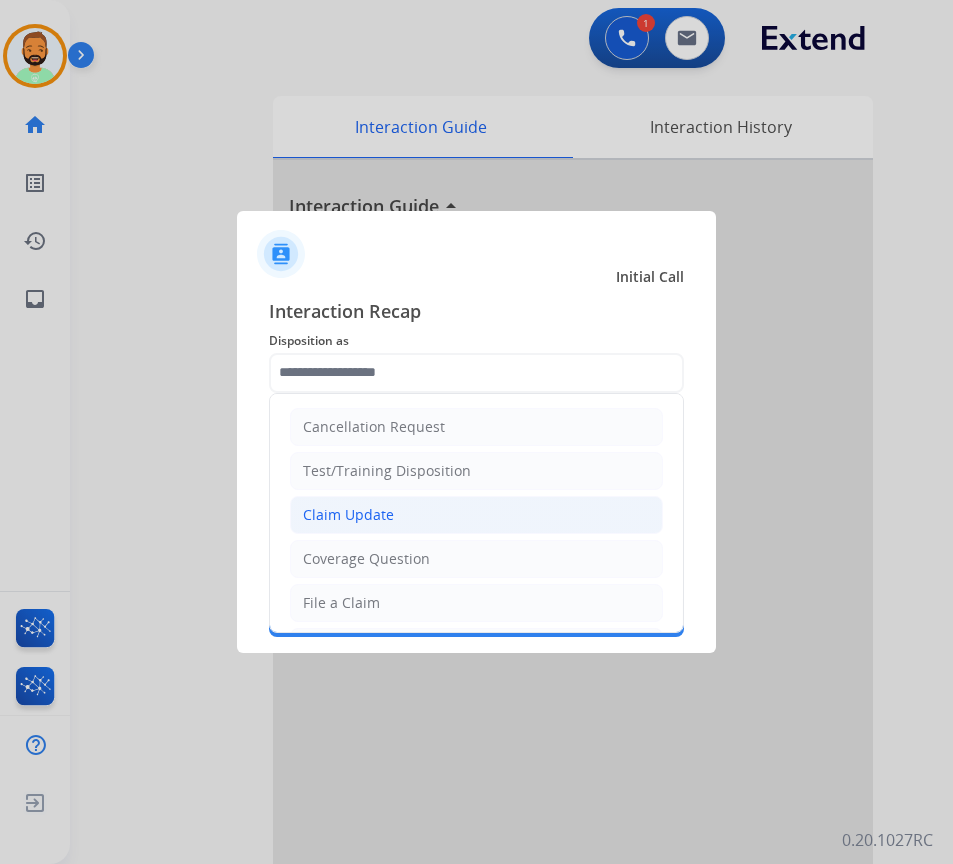 click on "Claim Update" 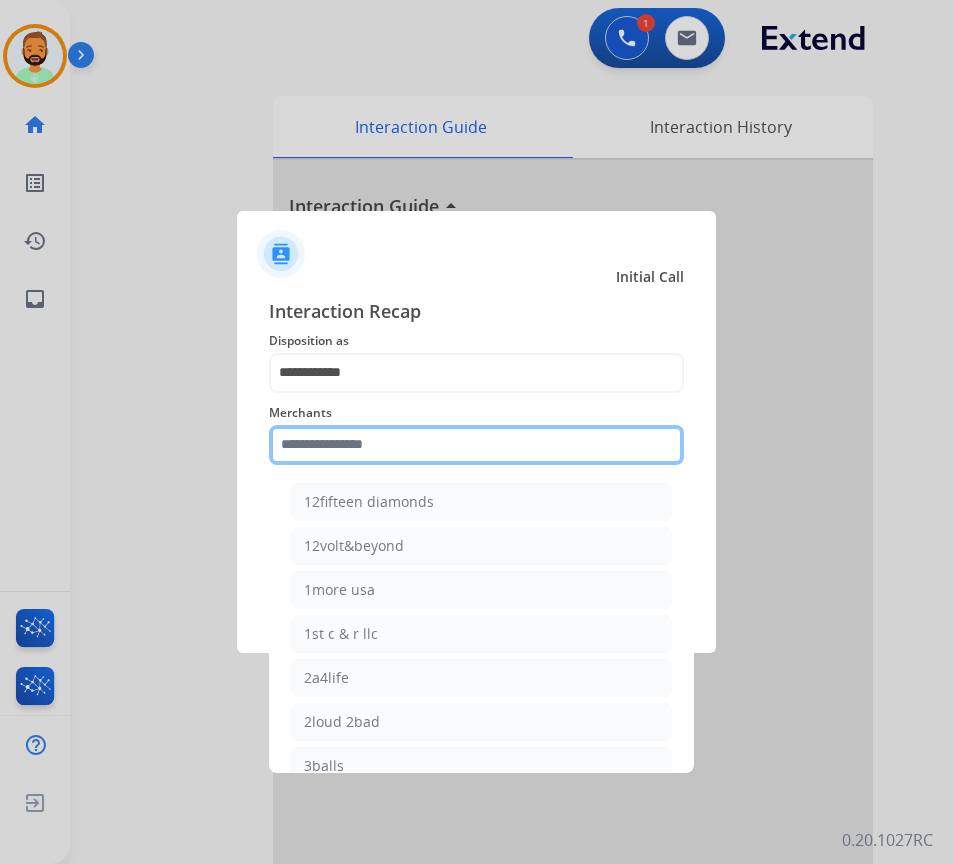 click 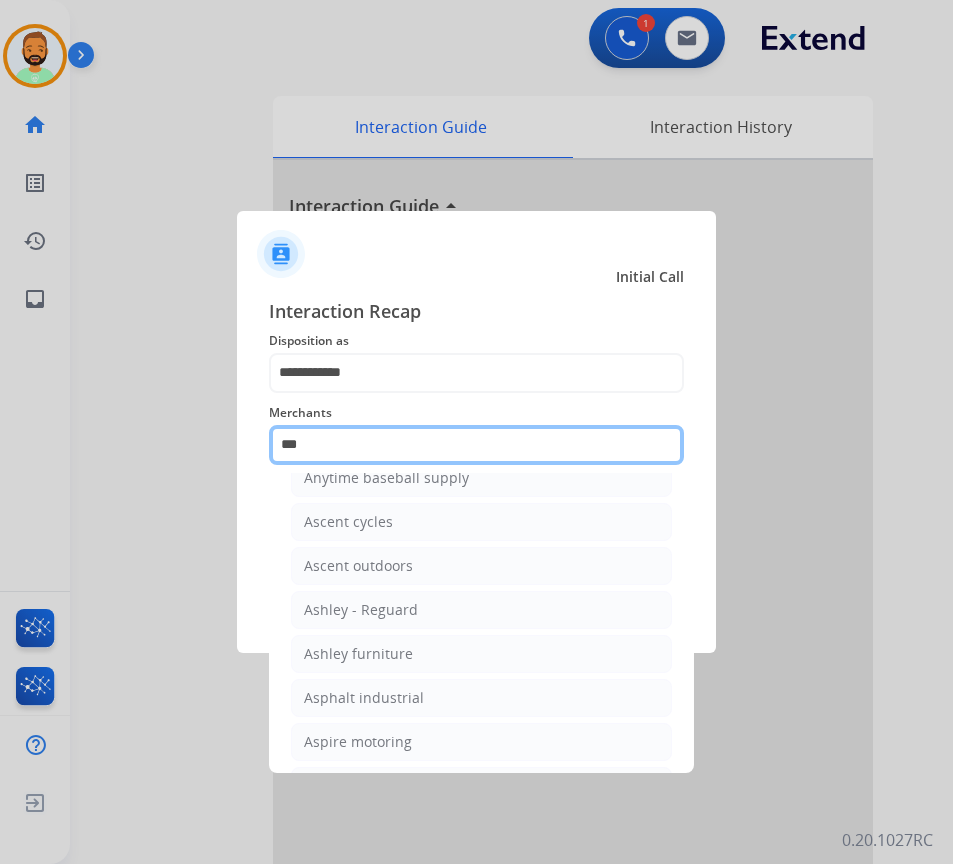 scroll, scrollTop: 0, scrollLeft: 0, axis: both 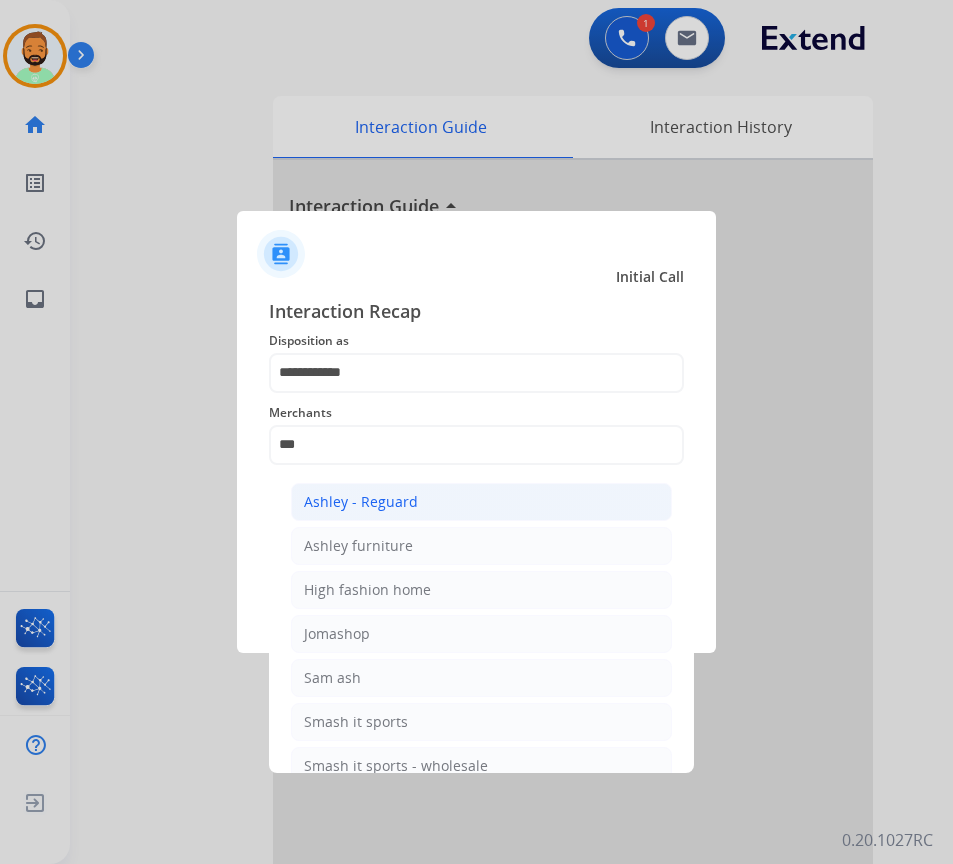click on "Ashley - Reguard" 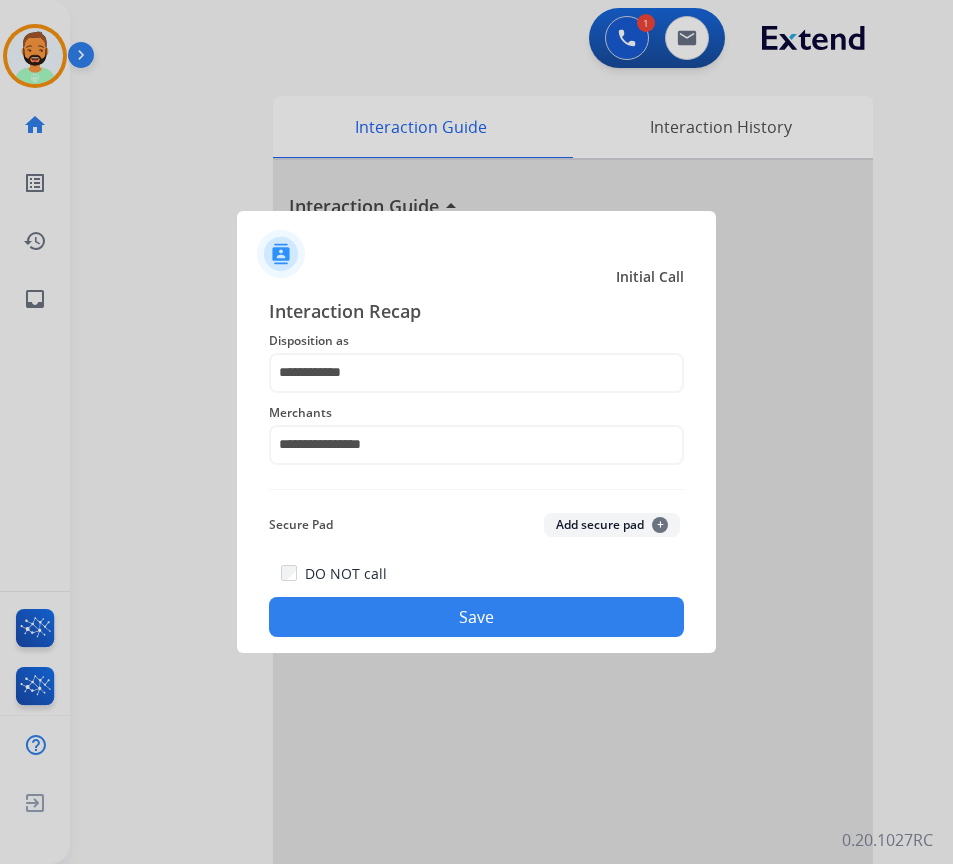 click on "Save" 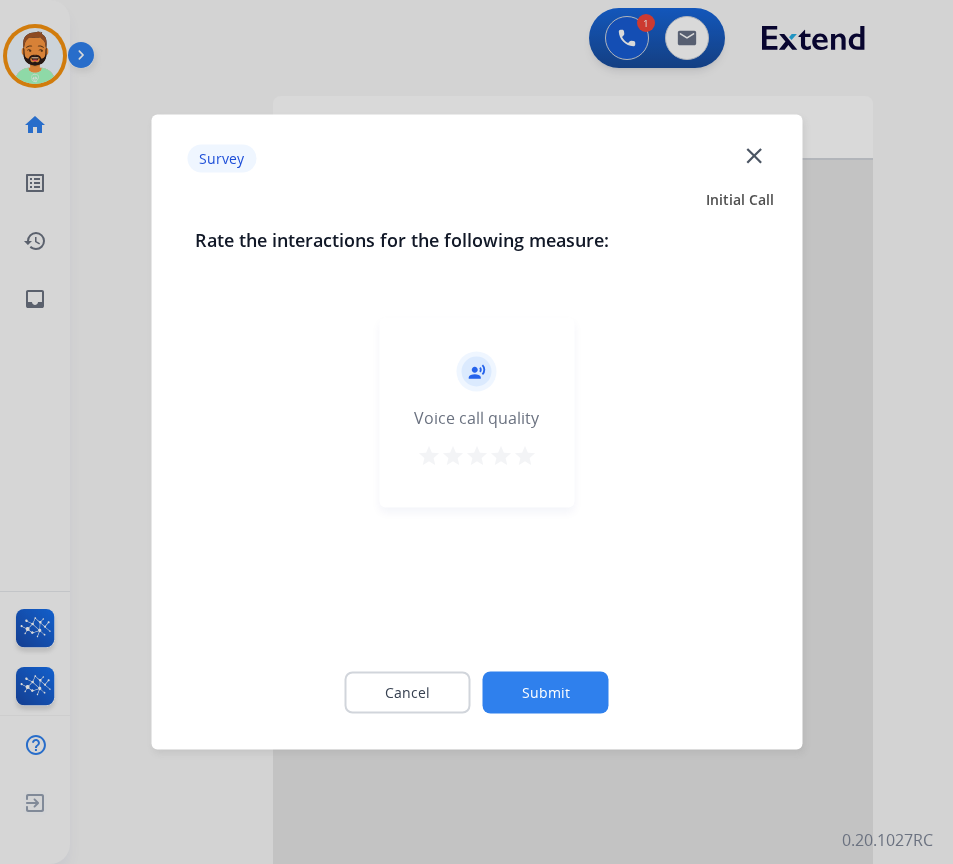click on "Submit" 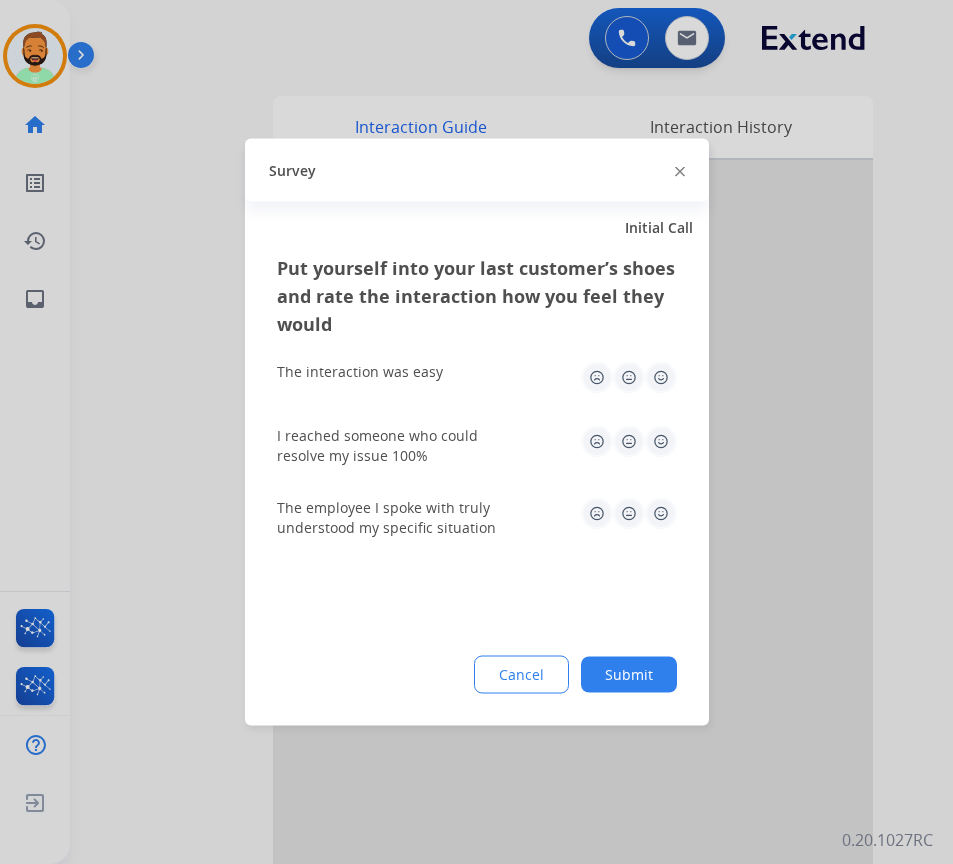 click on "Submit" 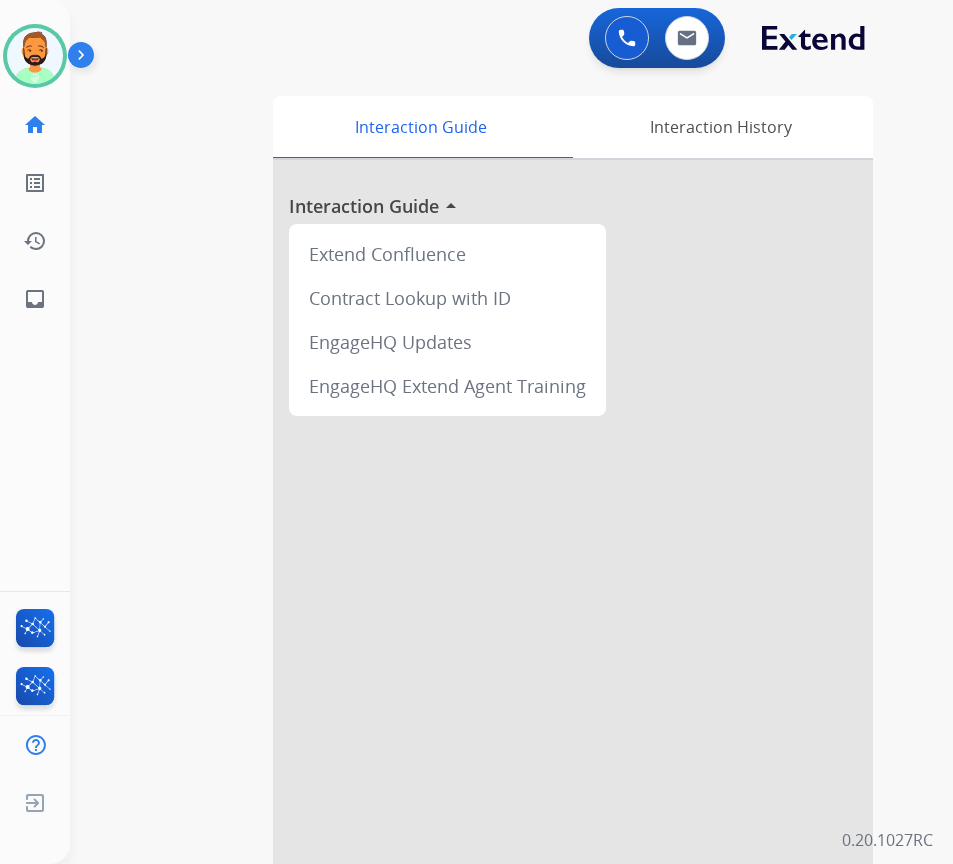 click at bounding box center (573, 533) 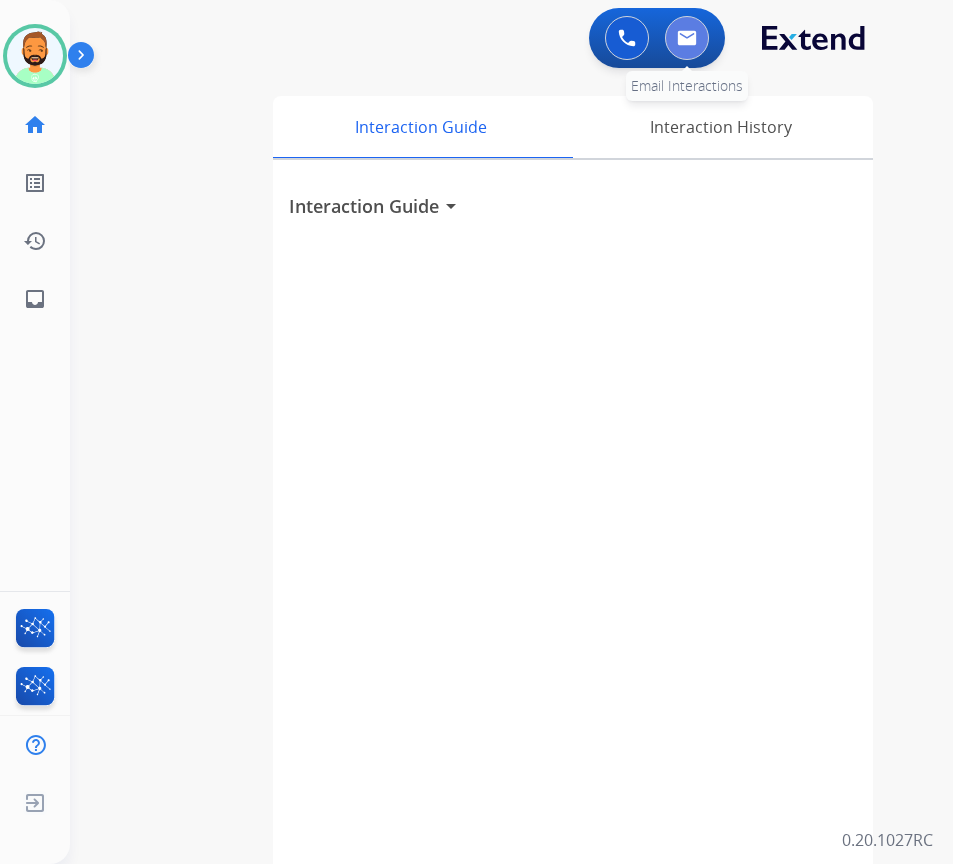 click at bounding box center [687, 38] 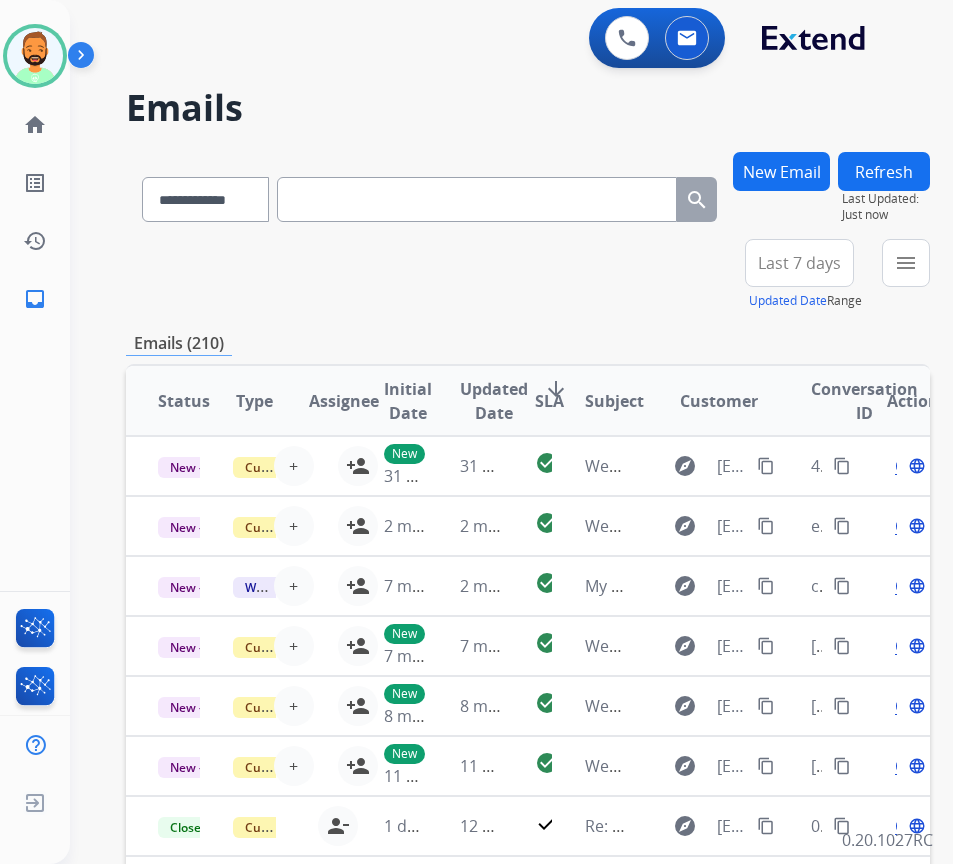 click on "Last 7 days" at bounding box center [799, 263] 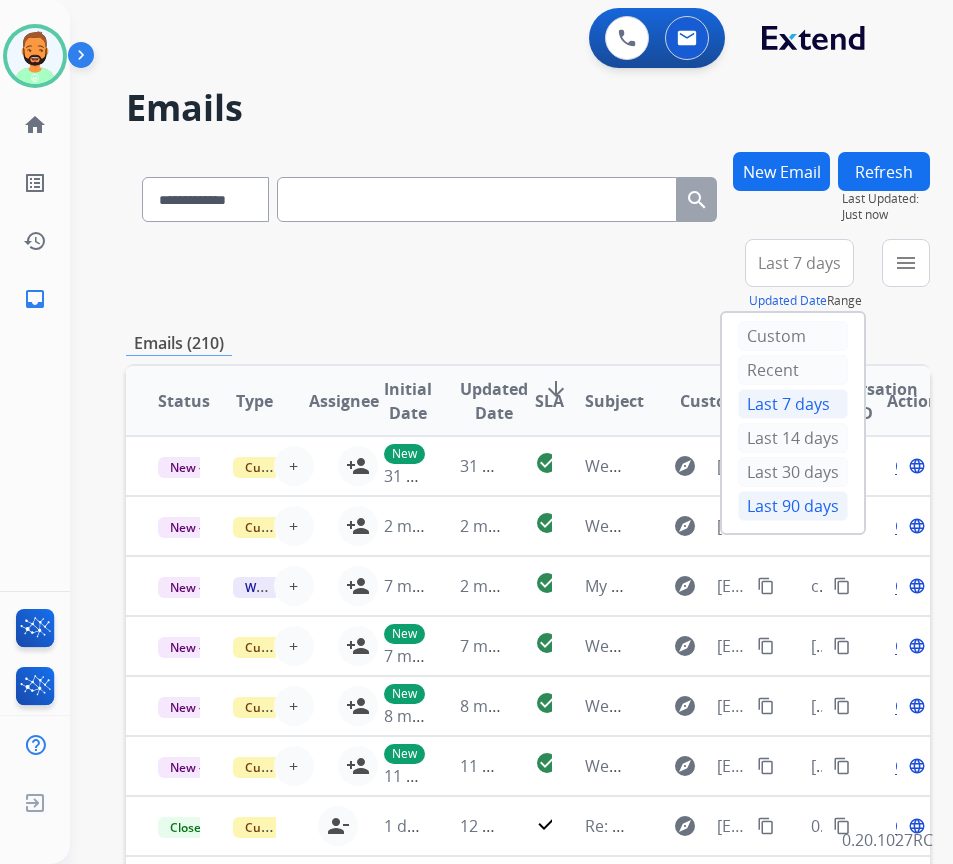 click on "Last 90 days" at bounding box center (793, 506) 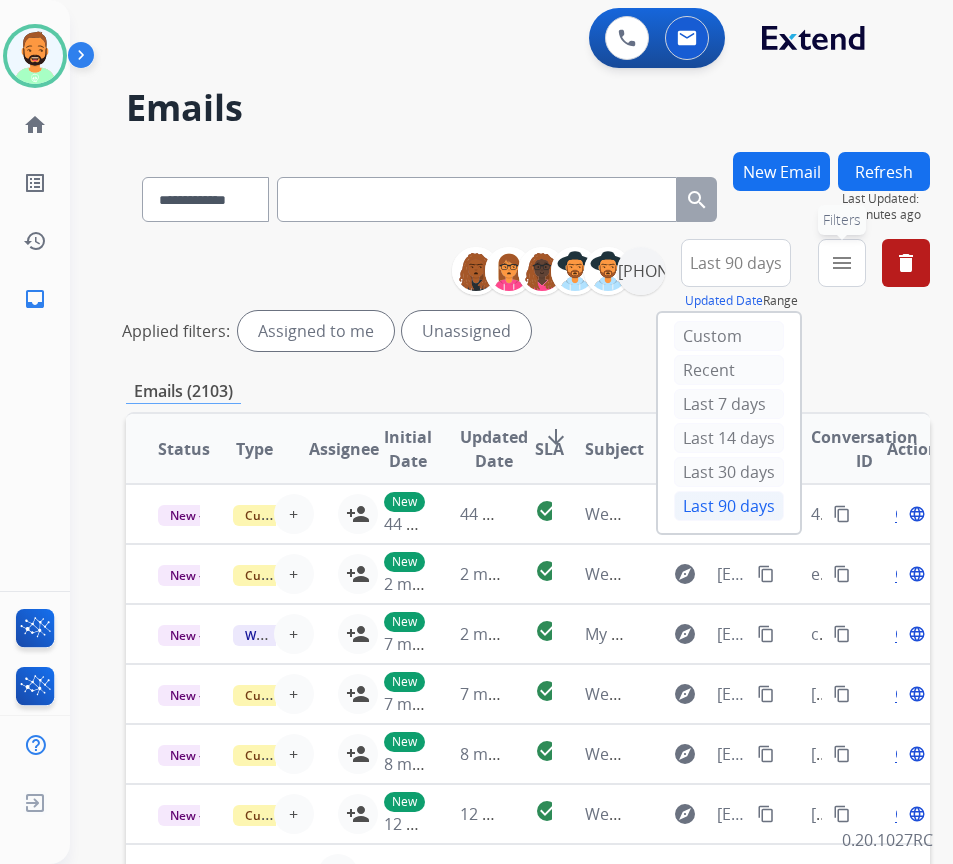 click on "menu  Filters" at bounding box center (842, 263) 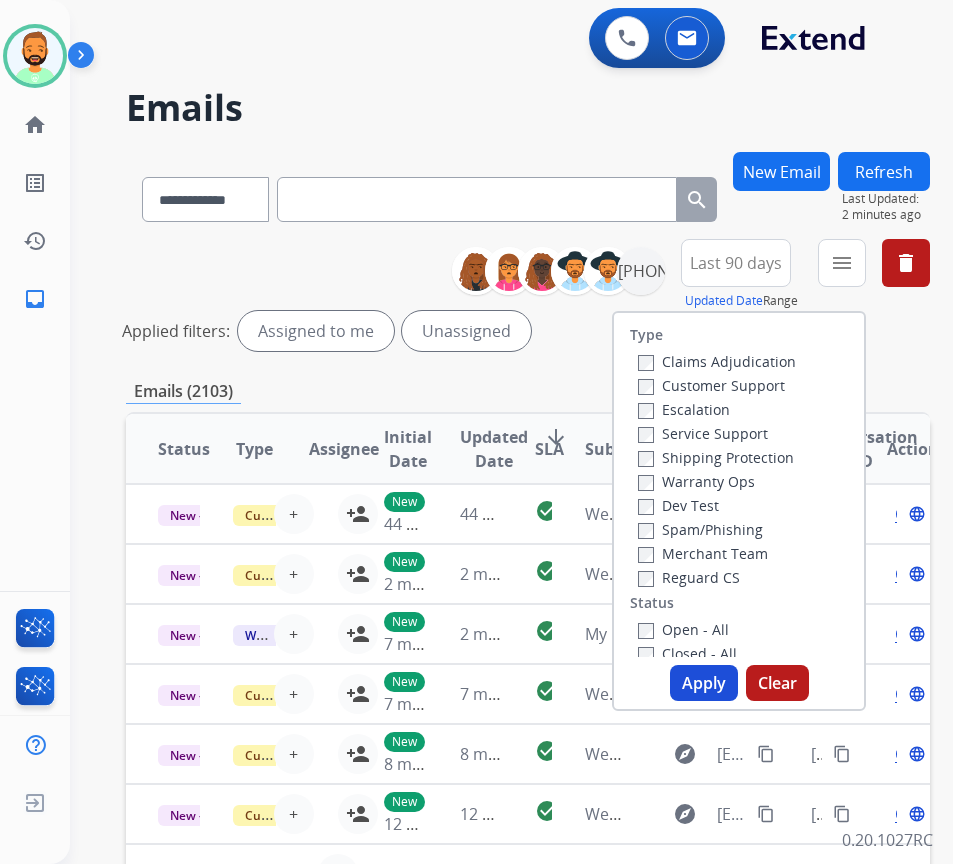 click on "Customer Support" at bounding box center [711, 385] 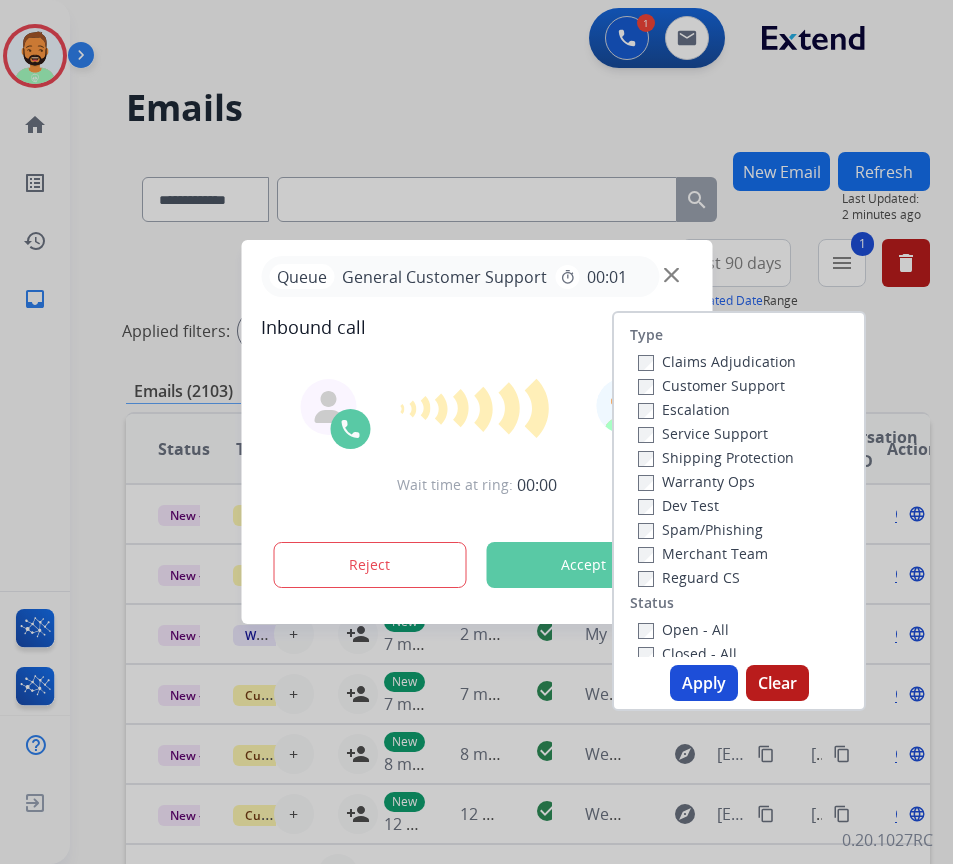 click on "Shipping Protection" at bounding box center (716, 457) 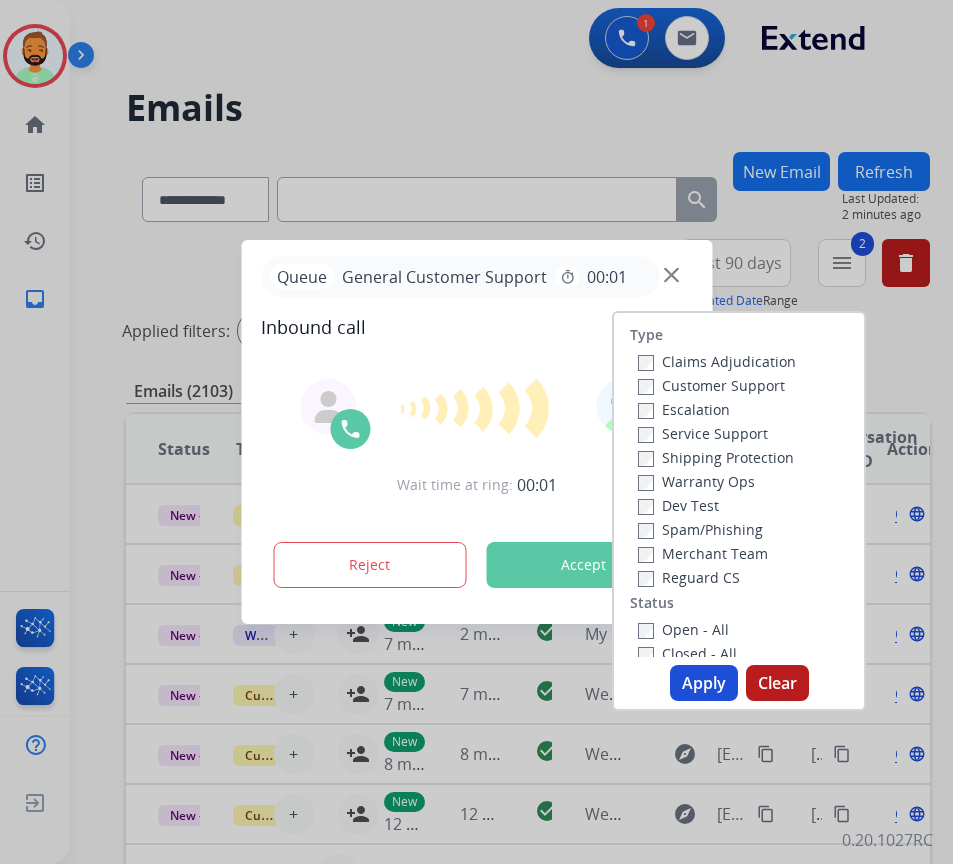 click on "Open - All" at bounding box center (683, 629) 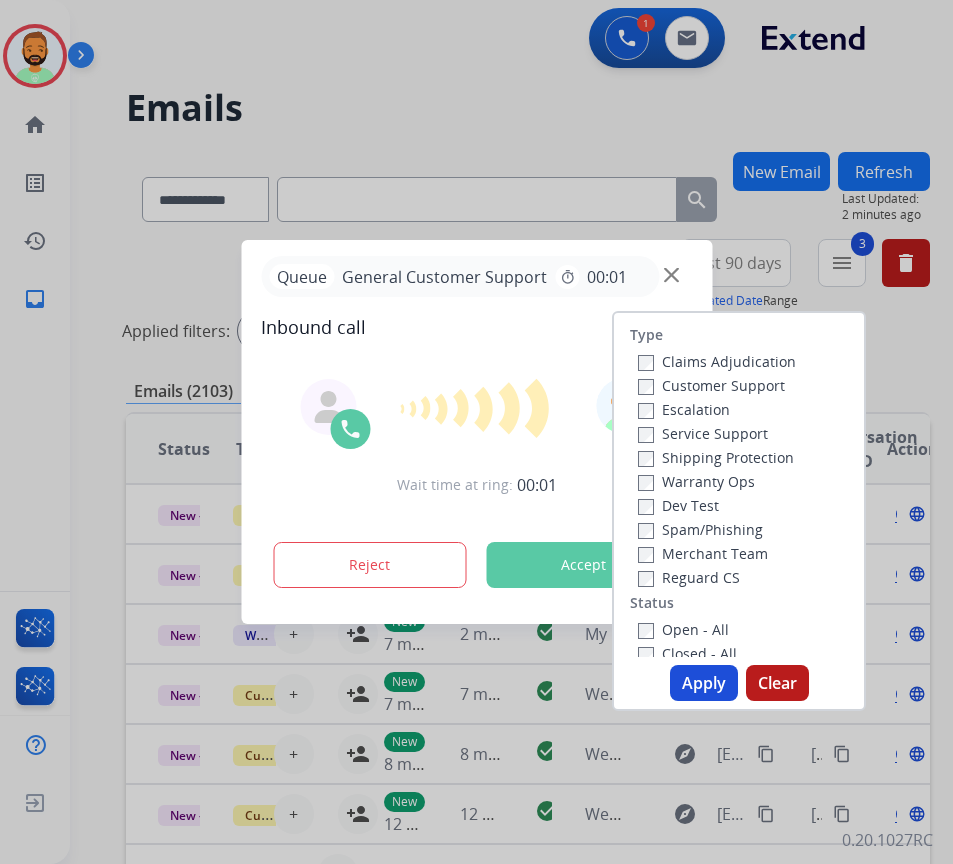 click on "Apply" at bounding box center [704, 683] 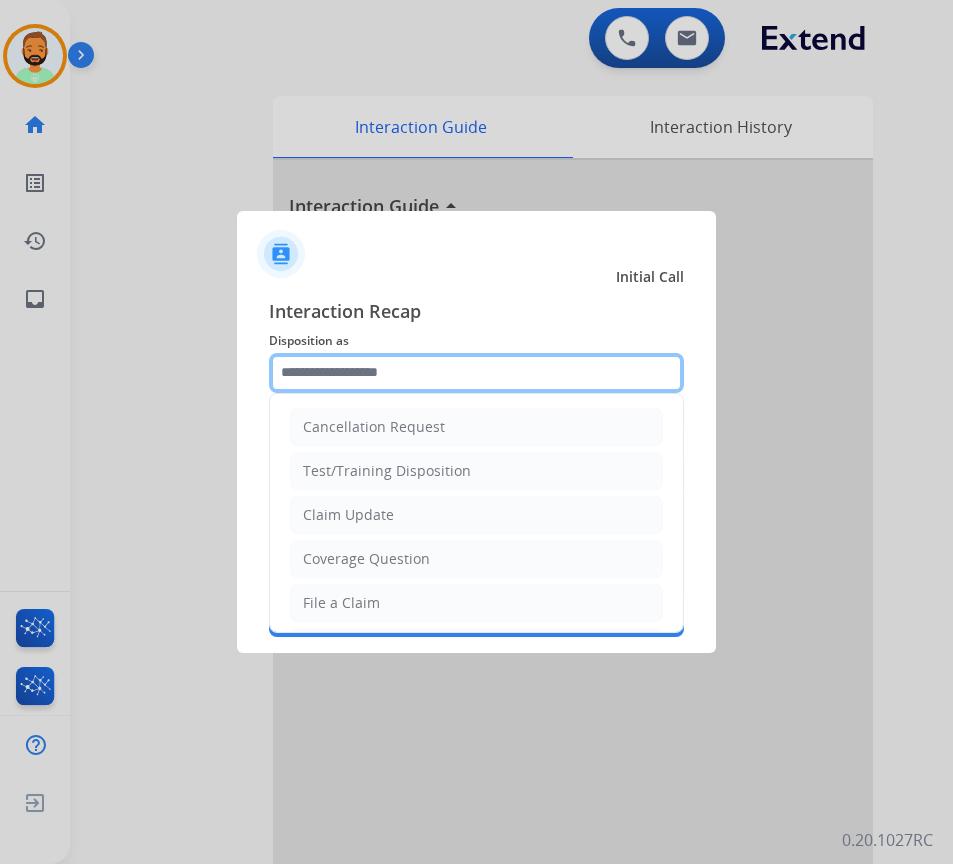 click 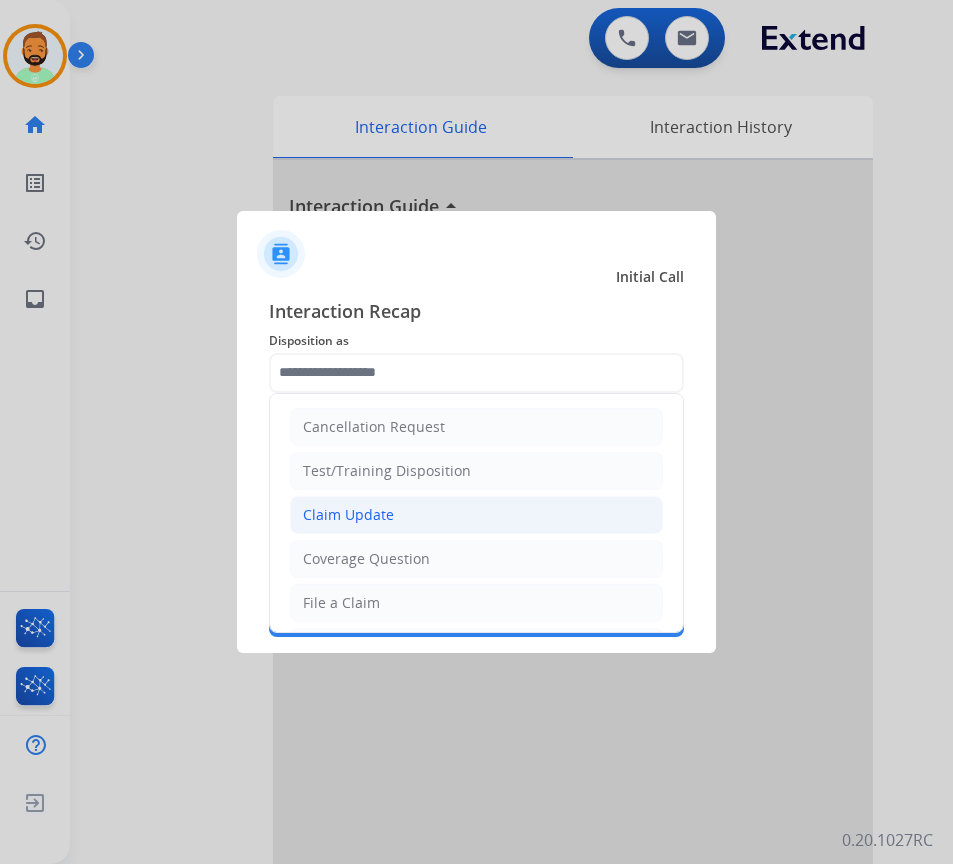 click on "Claim Update" 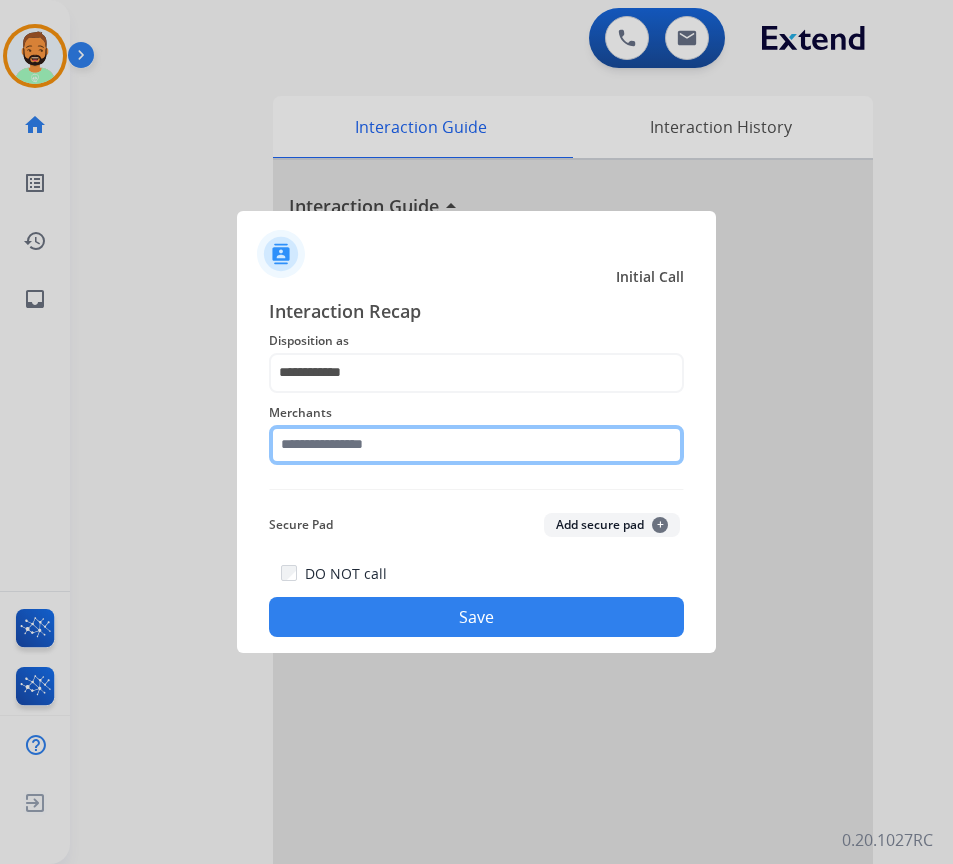 click 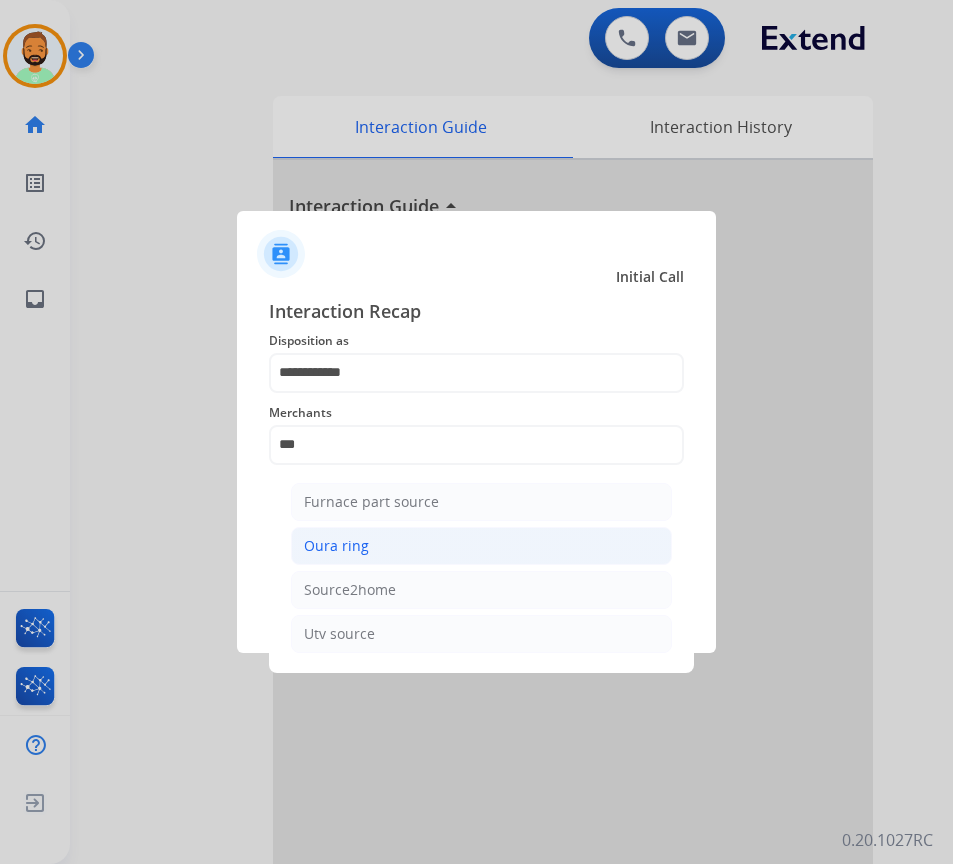 click on "Oura ring" 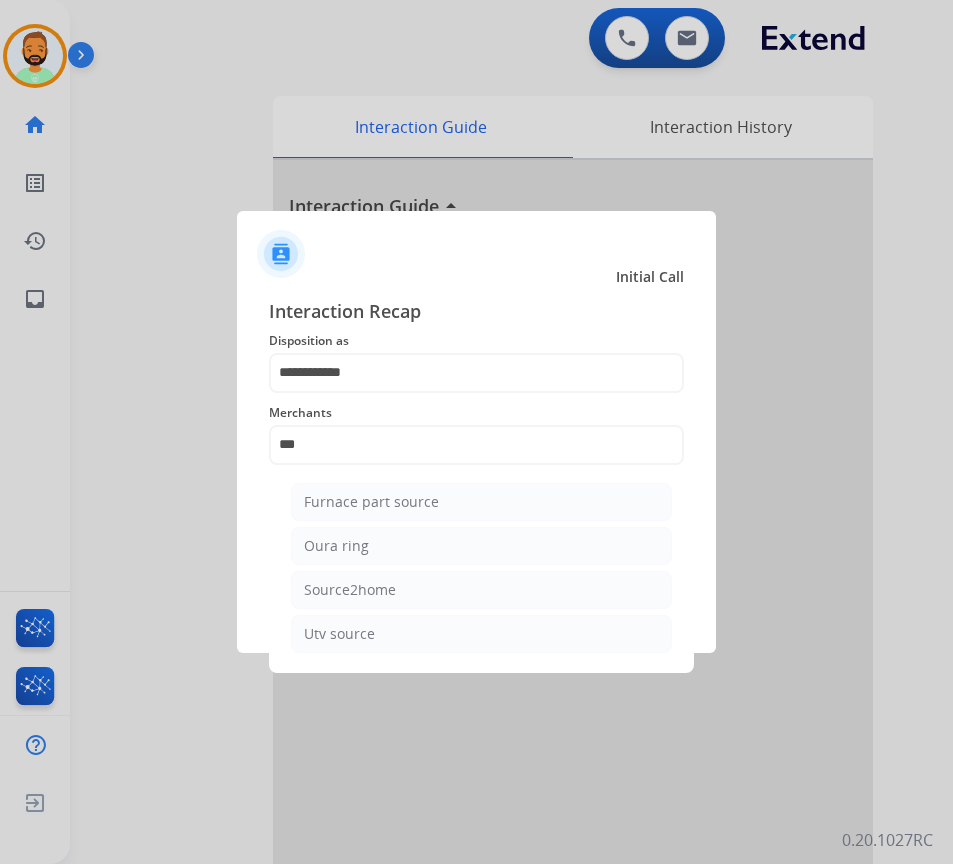 type on "*********" 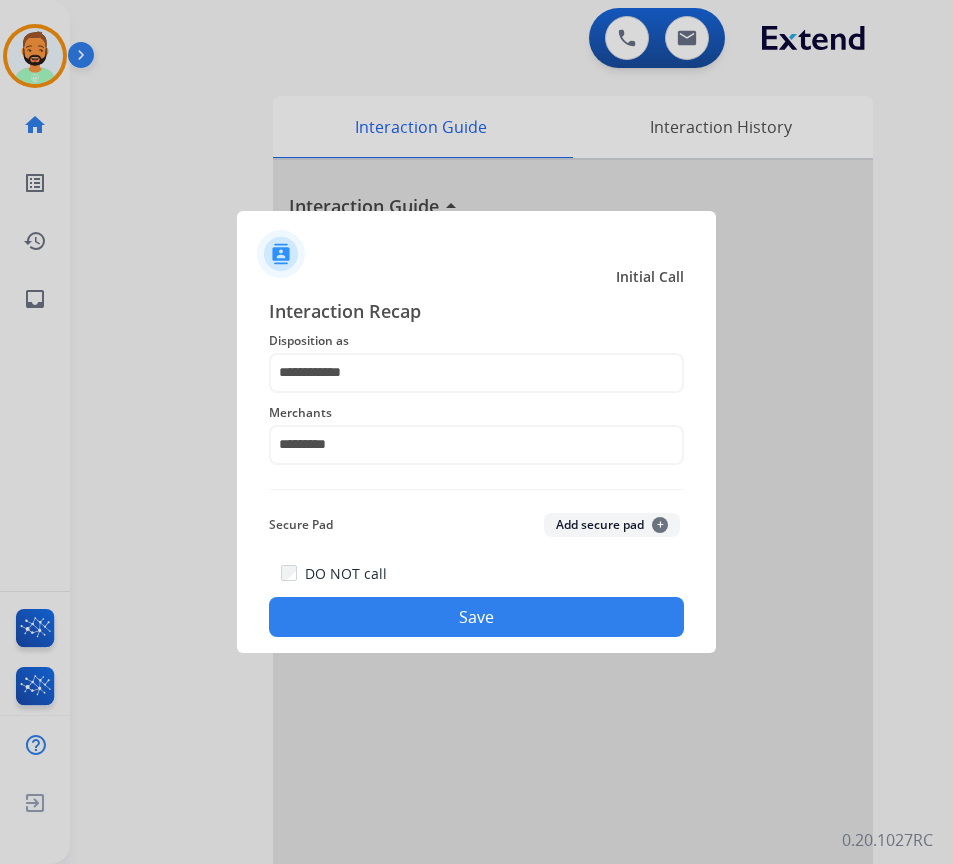 click on "Save" 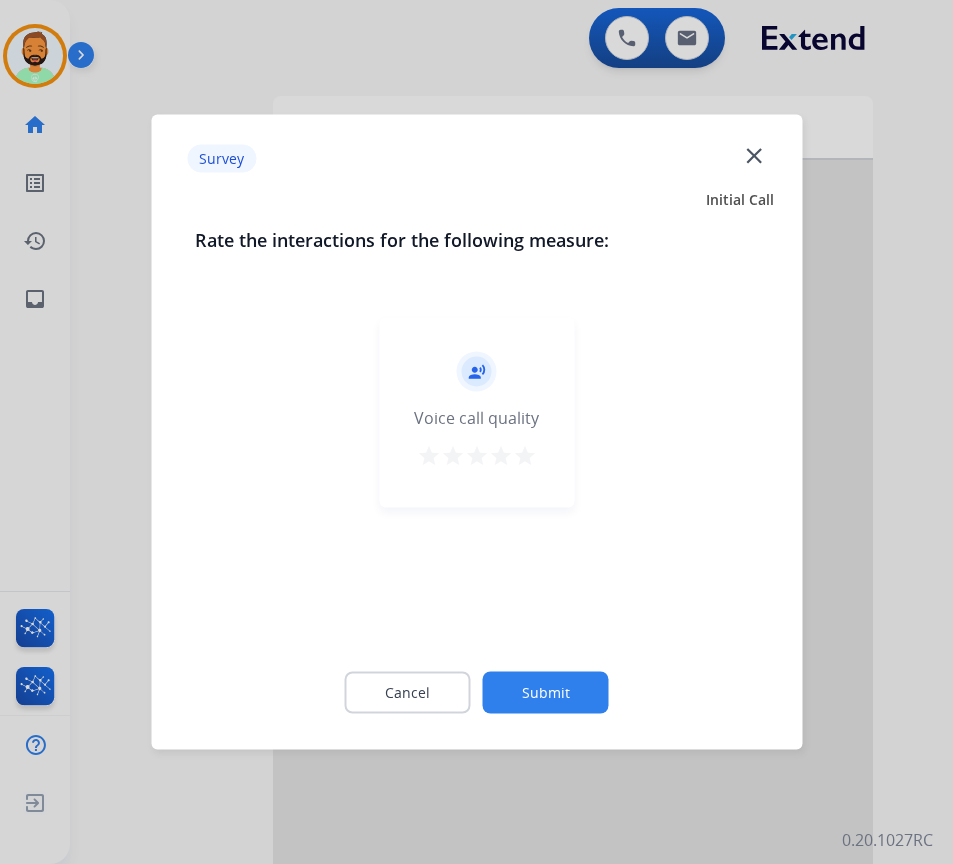 click on "Submit" 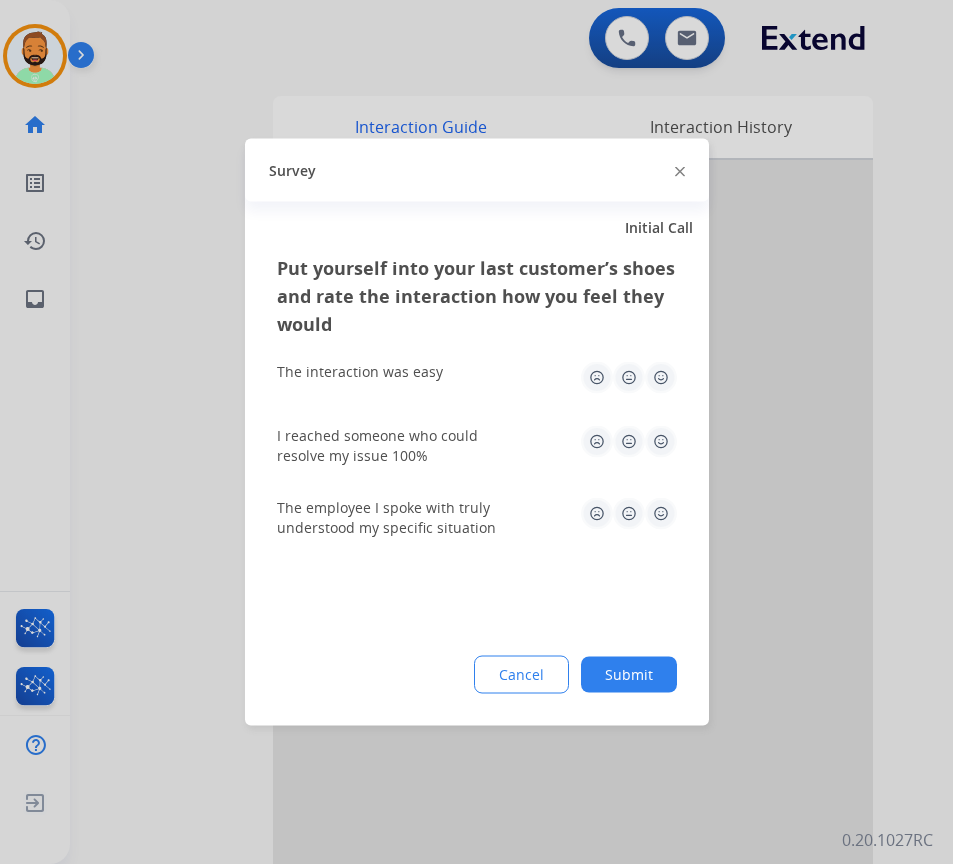click on "Submit" 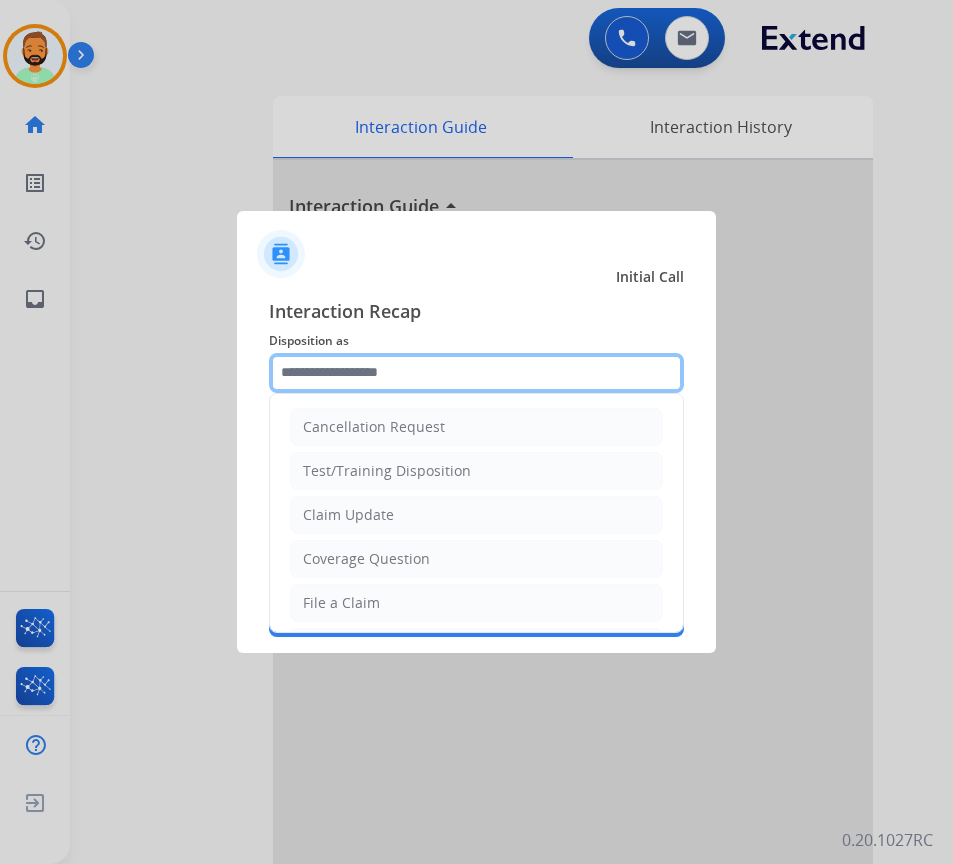 click 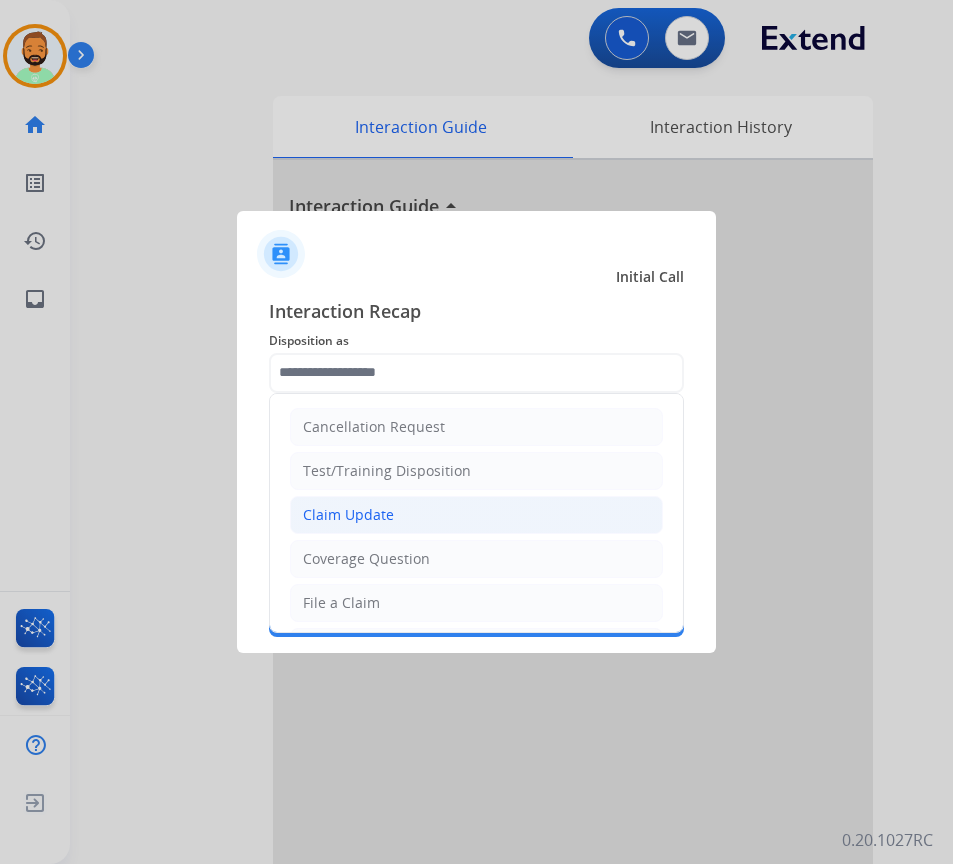 click on "Claim Update" 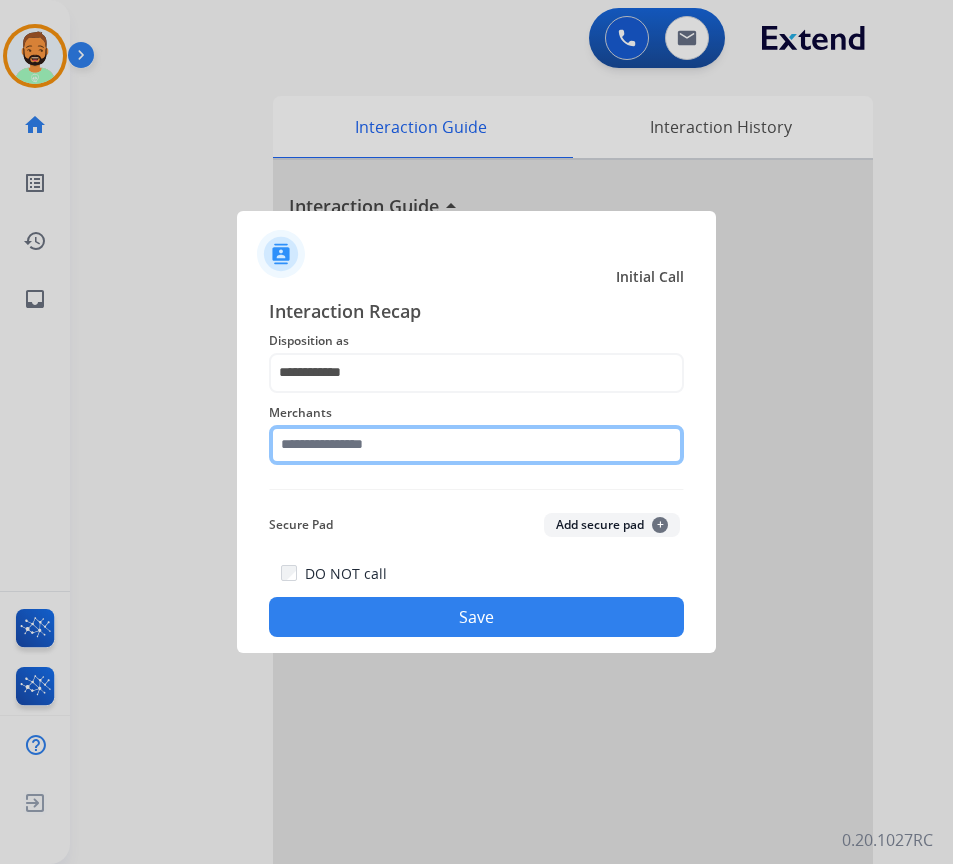 click 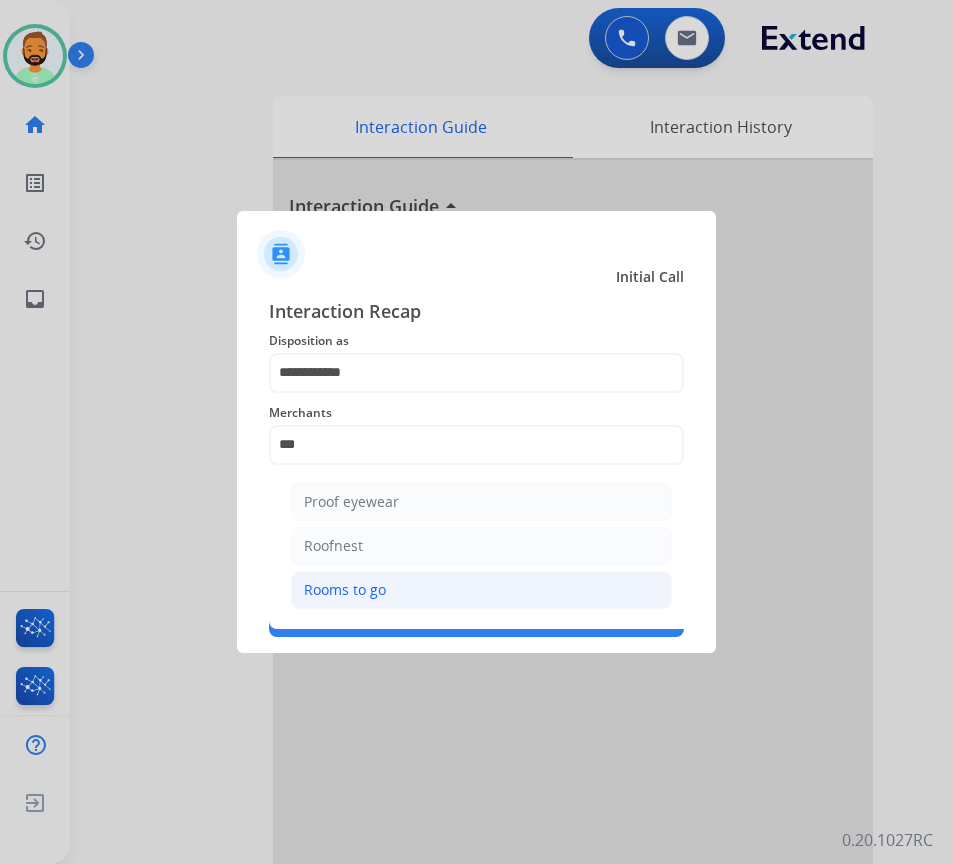 click on "Rooms to go" 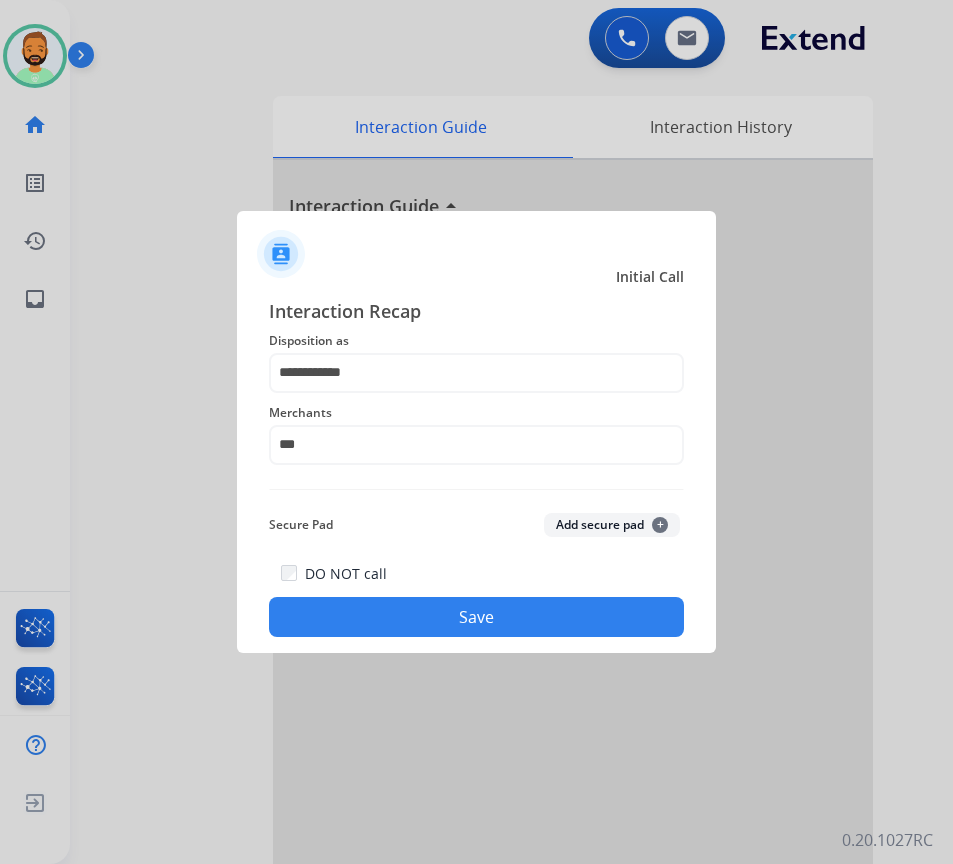 type on "**********" 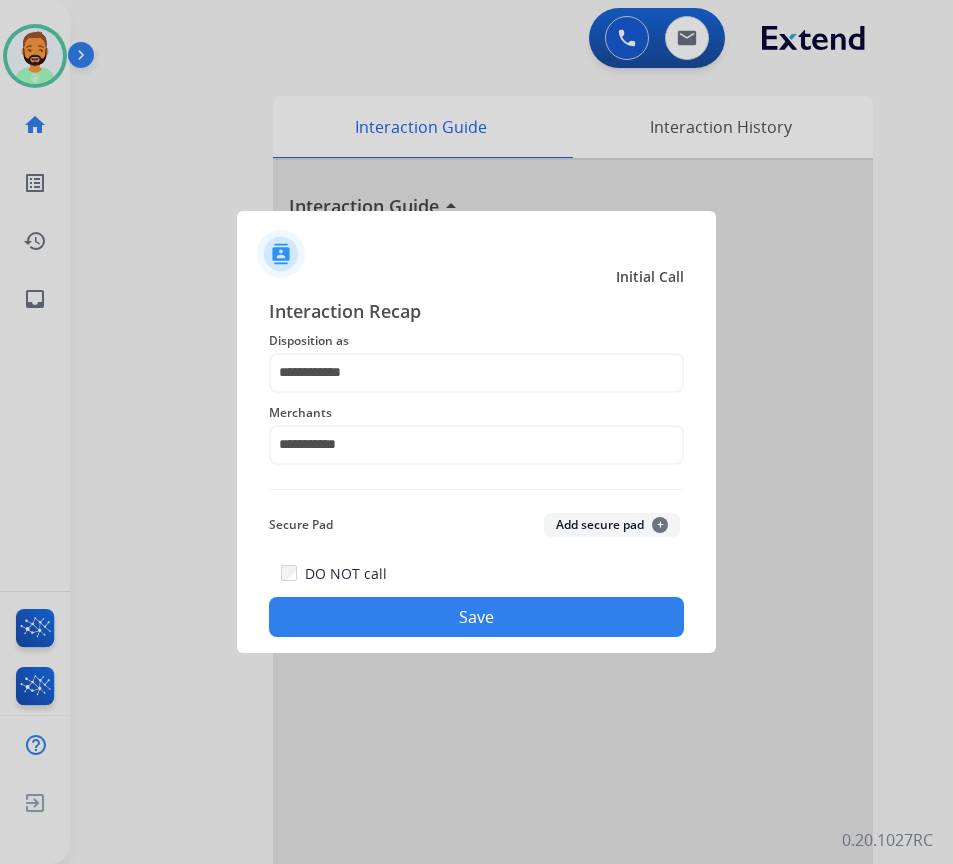 click on "Save" 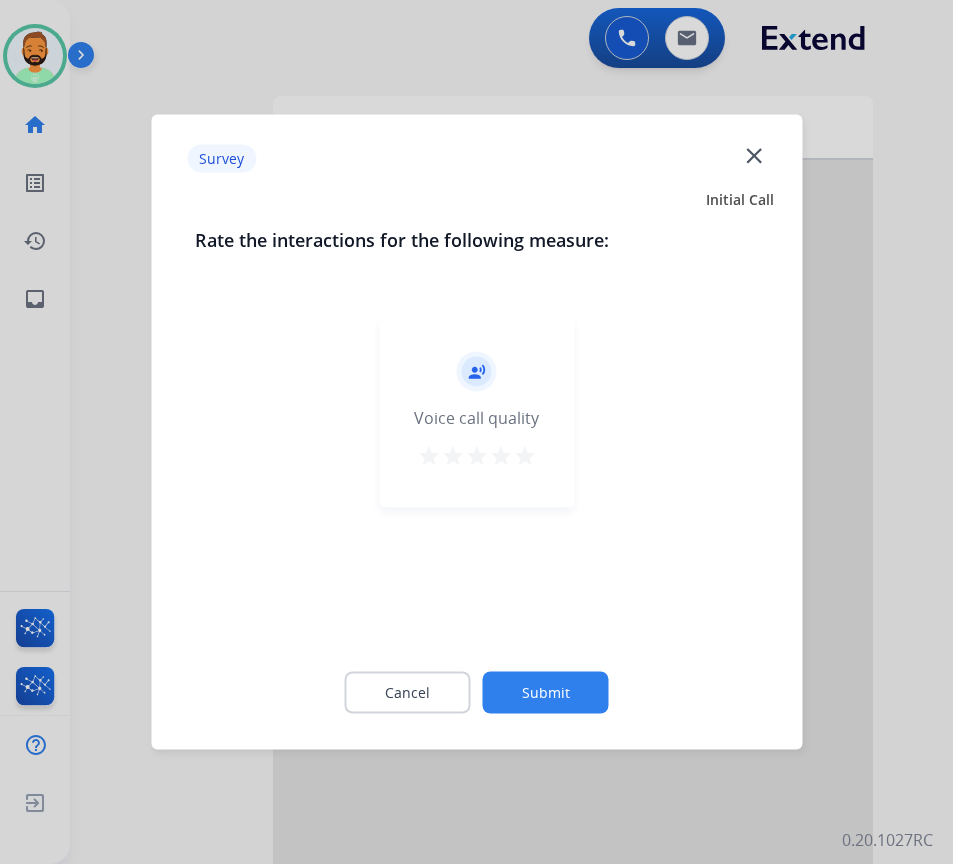 click on "Submit" 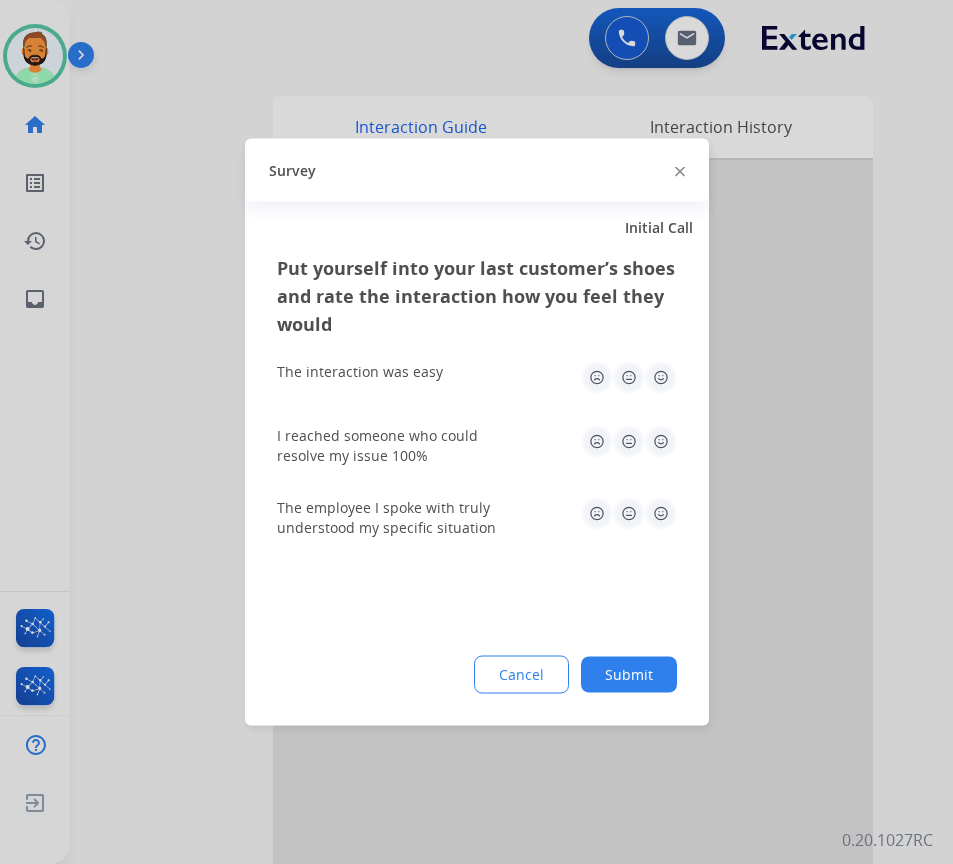 click on "Submit" 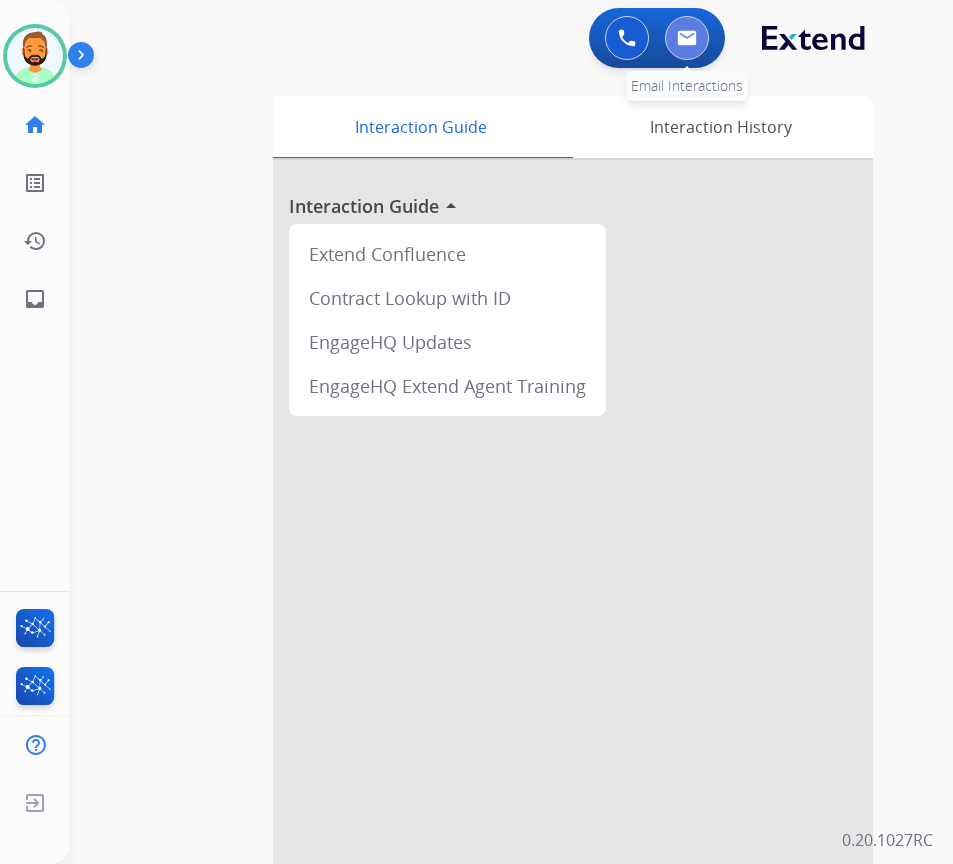 click at bounding box center (687, 38) 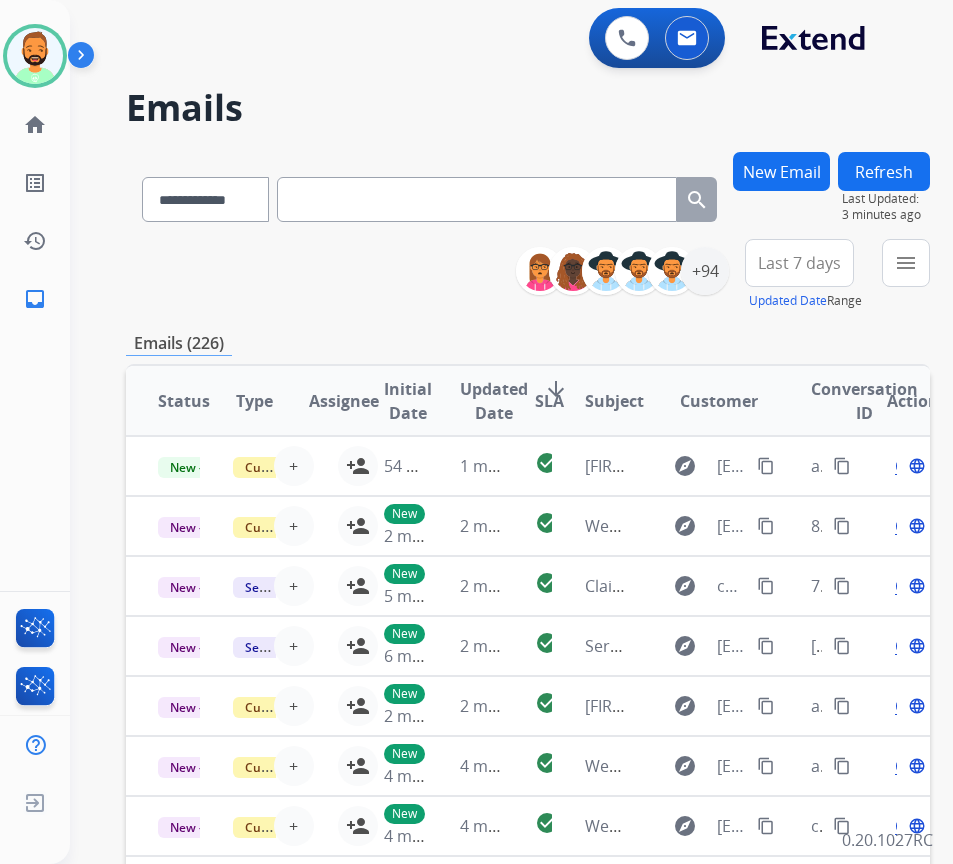 click on "Last 7 days" at bounding box center [799, 263] 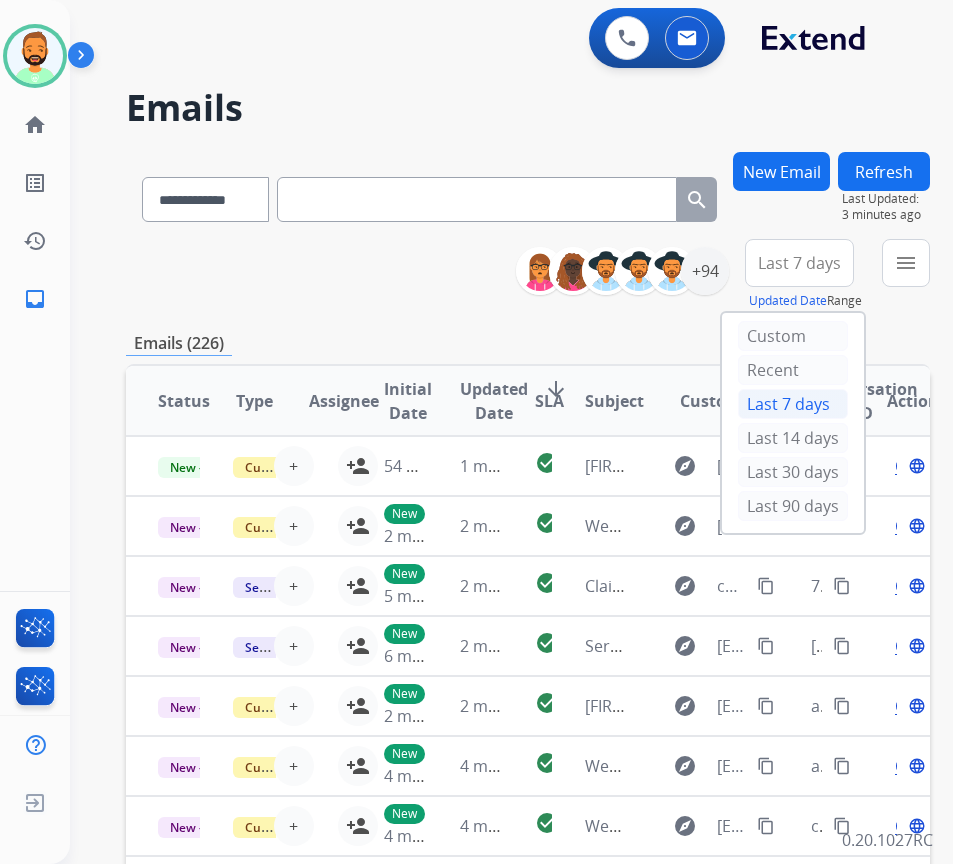 click on "Last 30 days" at bounding box center [793, 474] 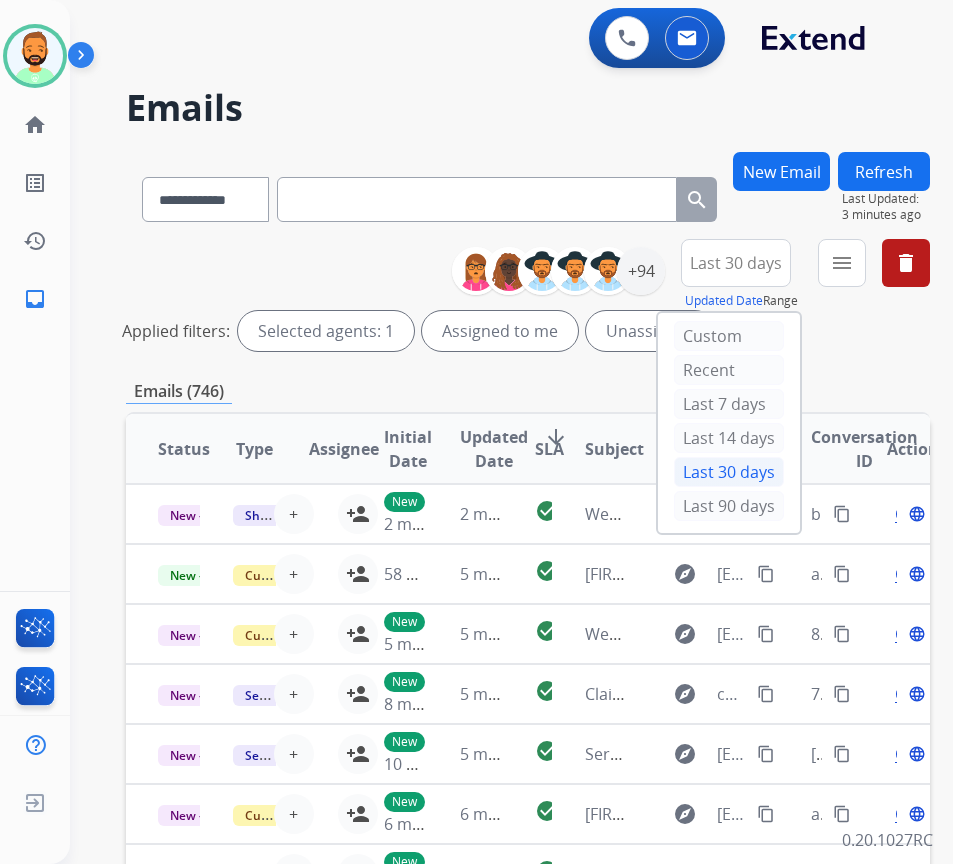 click on "Last 30 days" at bounding box center [729, 474] 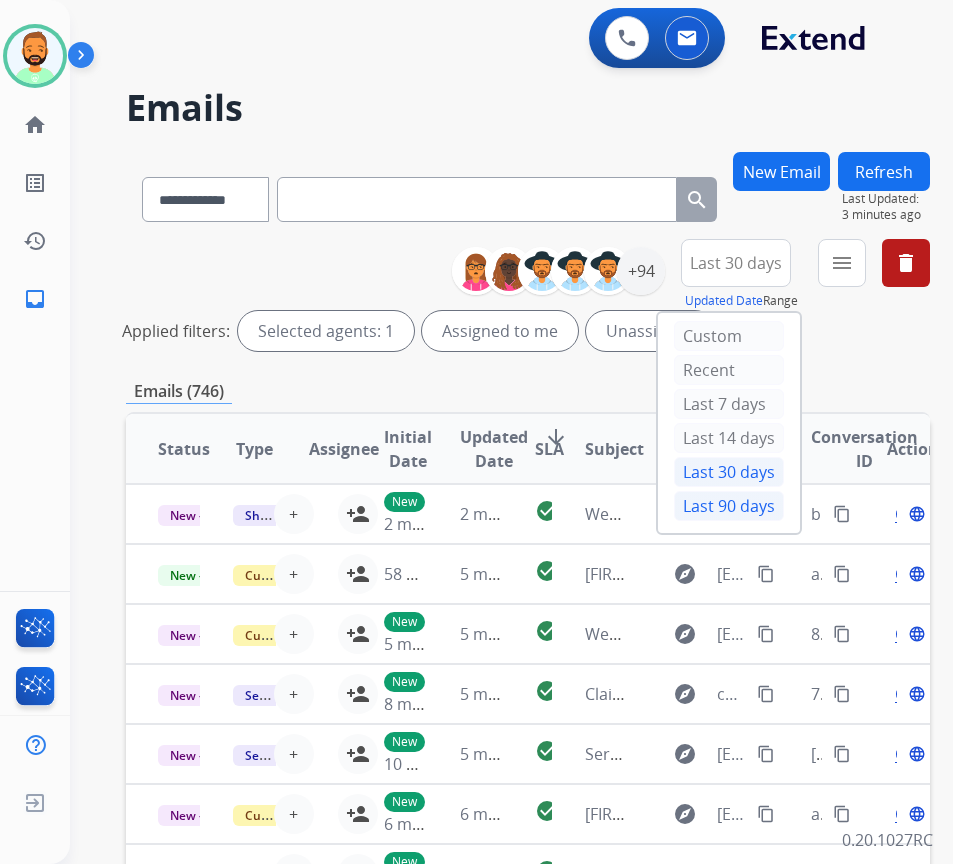 click on "Last 90 days" at bounding box center (729, 506) 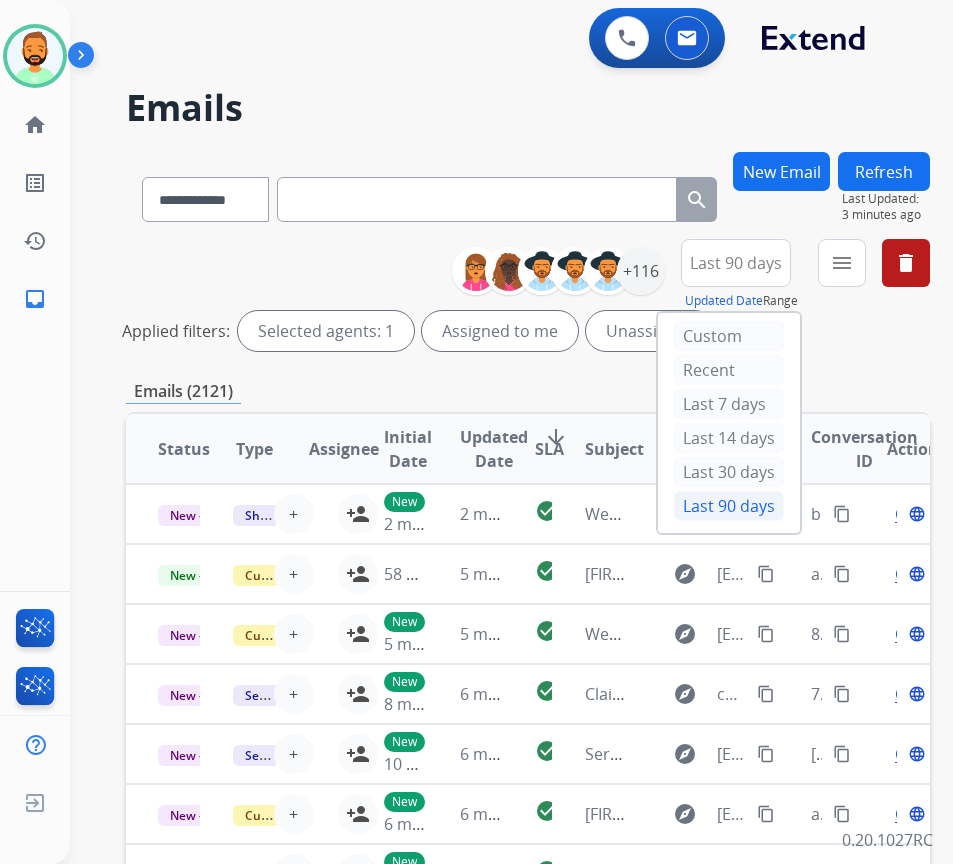 click on "**********" at bounding box center (698, 275) 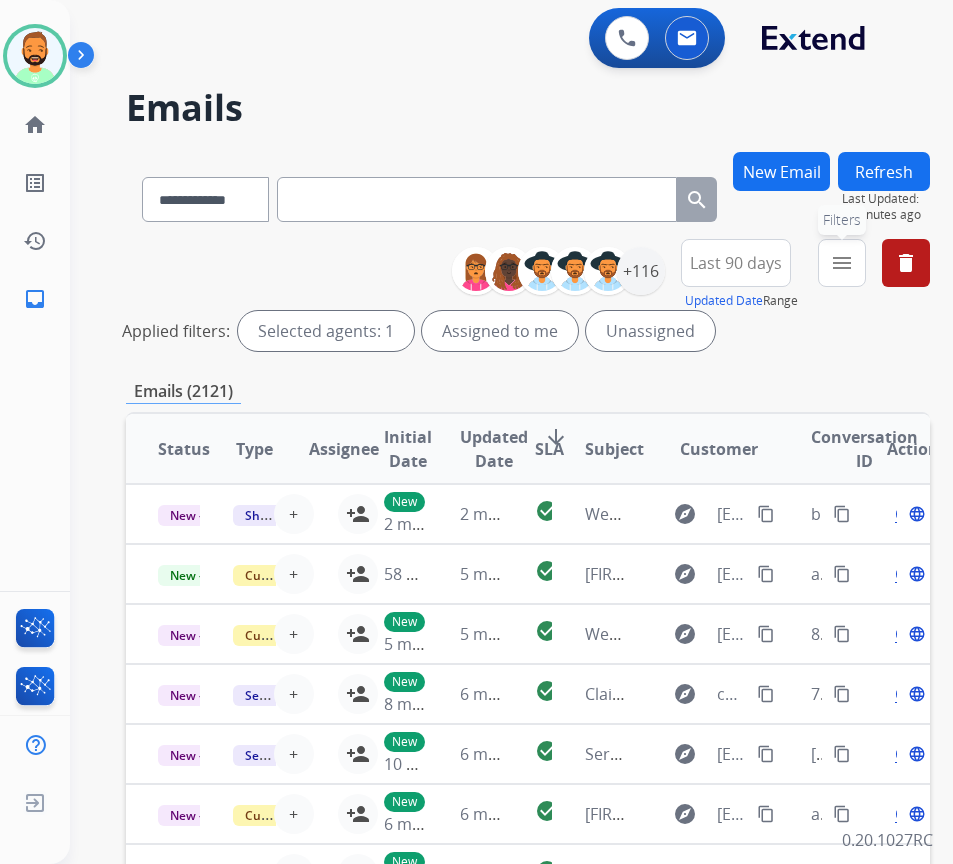 click on "menu  Filters" at bounding box center (842, 263) 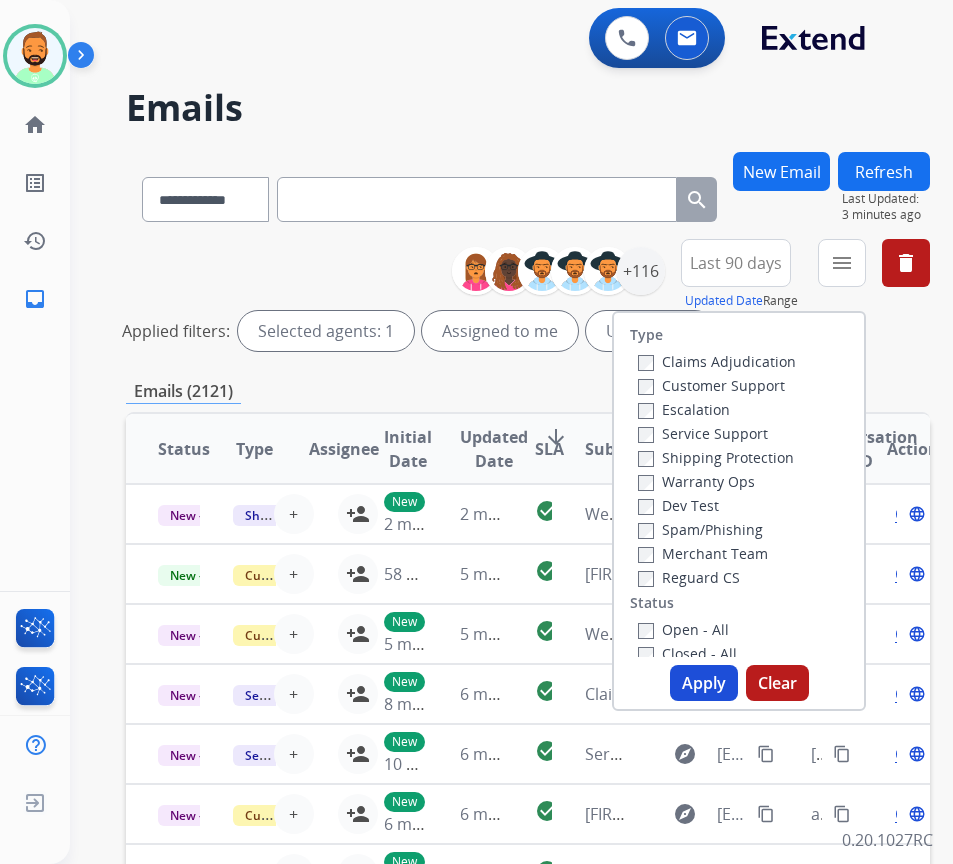 click on "Customer Support" at bounding box center (711, 385) 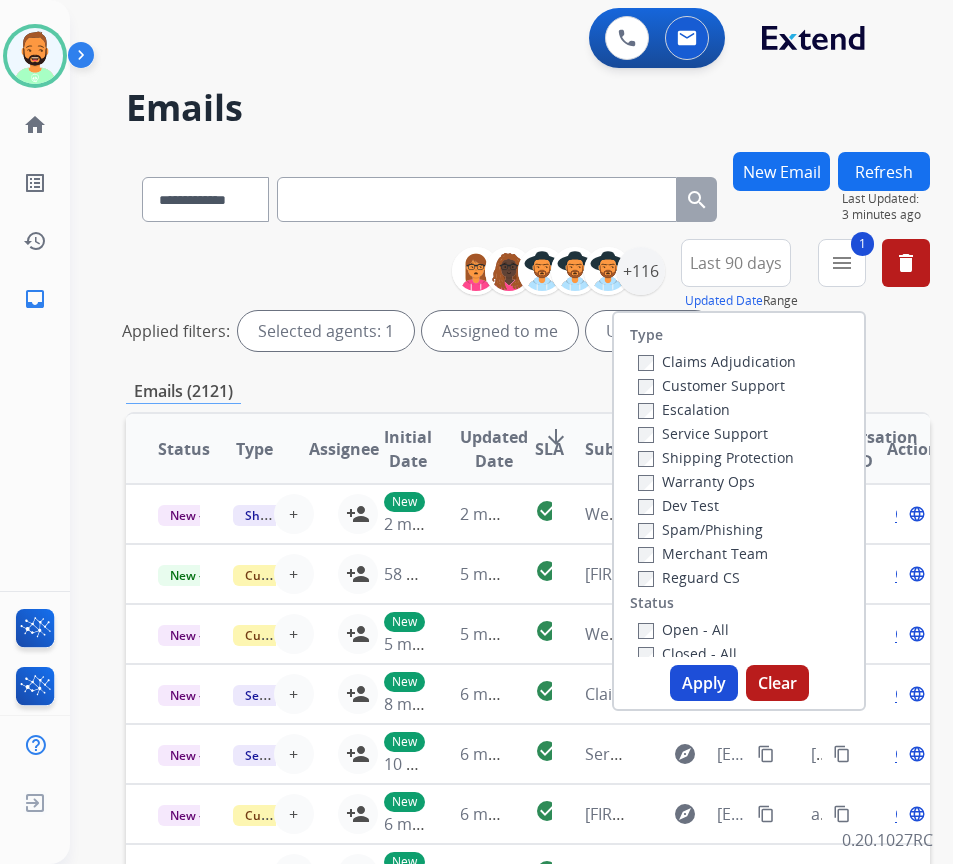 click on "Shipping Protection" at bounding box center (716, 457) 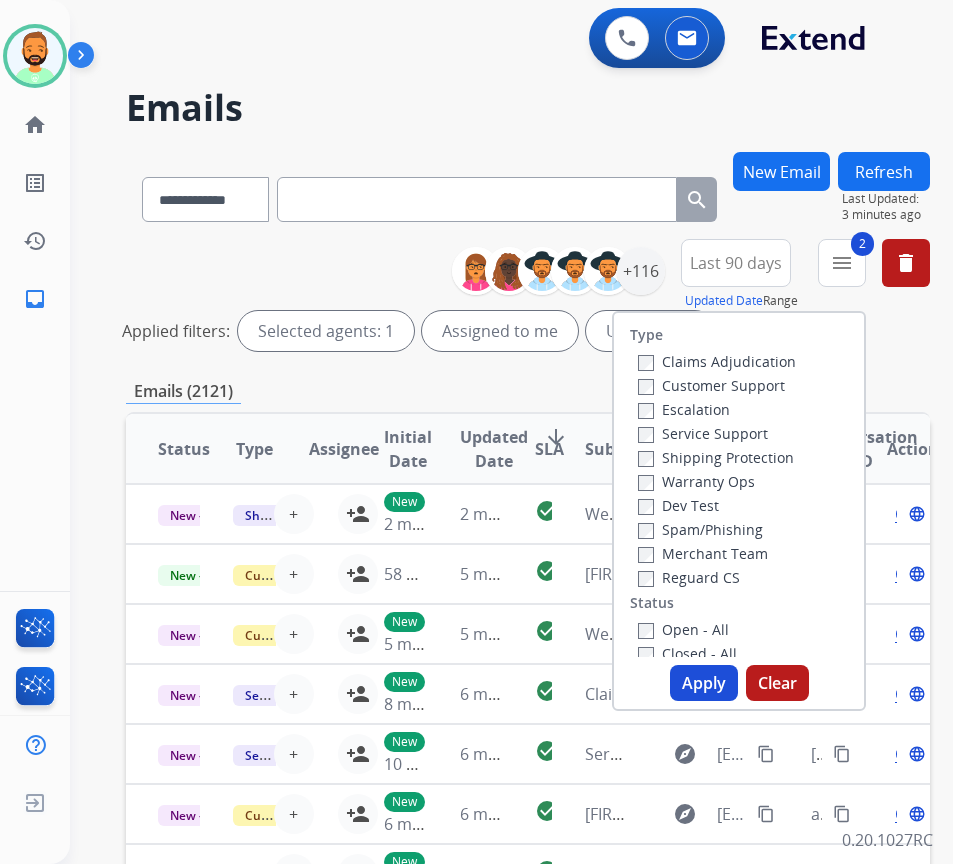 click on "Open - All" at bounding box center [683, 629] 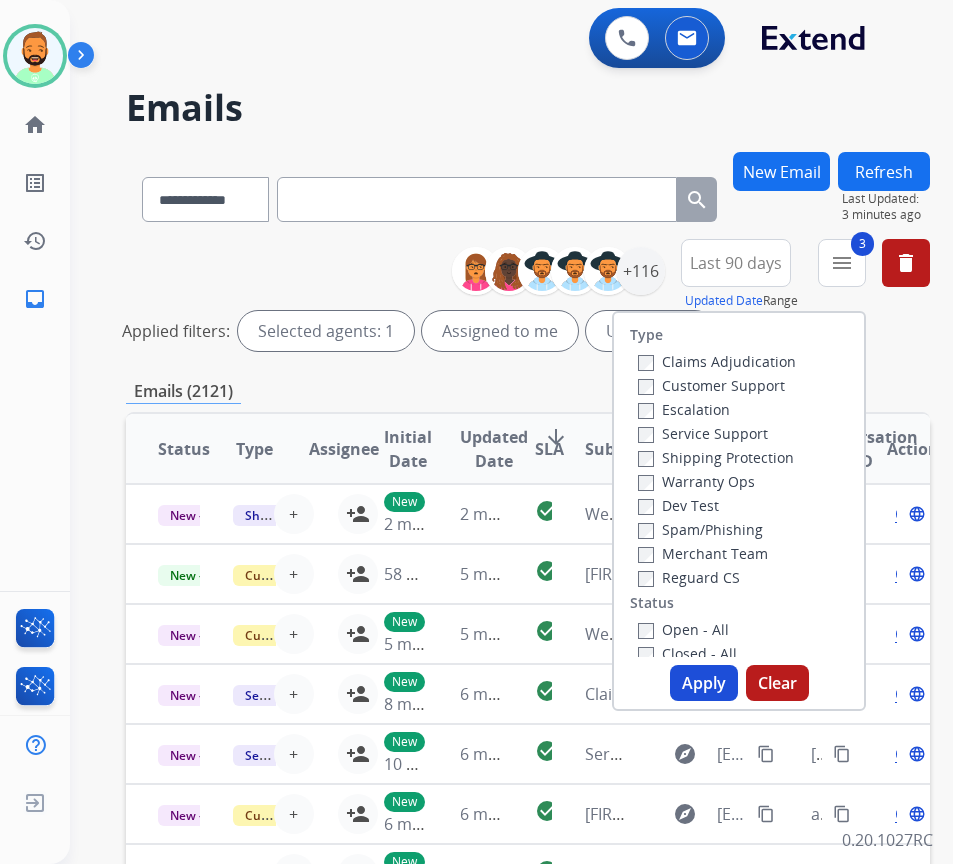 click on "Apply" at bounding box center [704, 683] 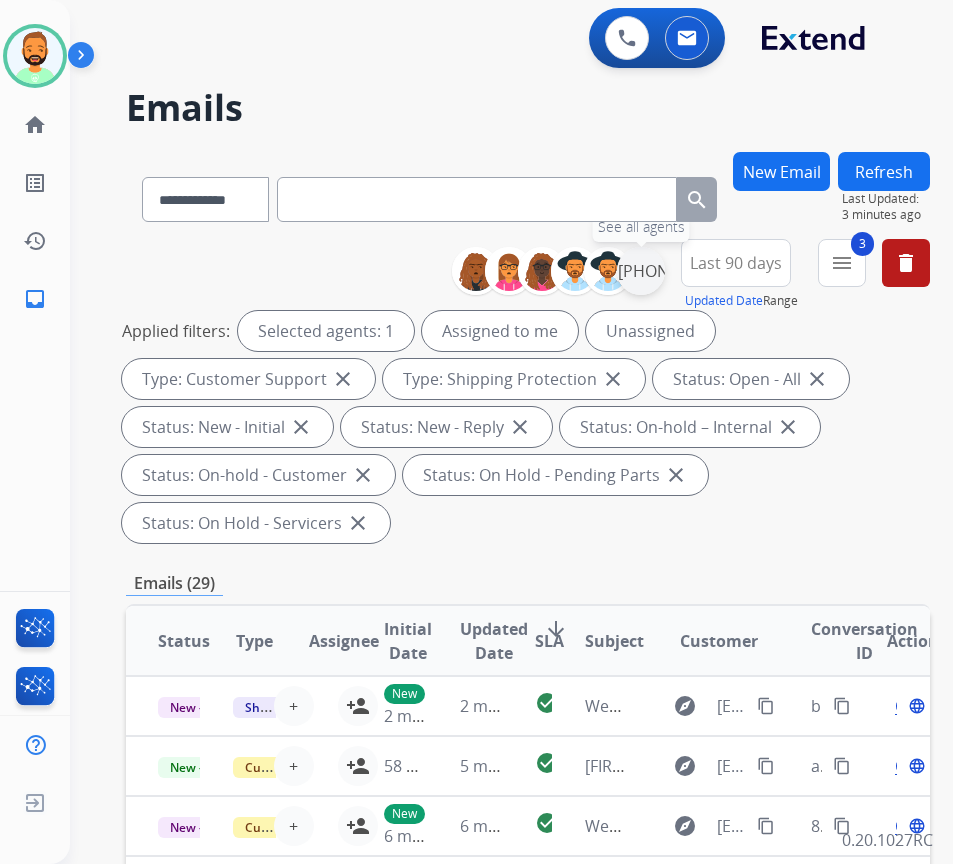 click on "+1[PHONE]" at bounding box center [641, 271] 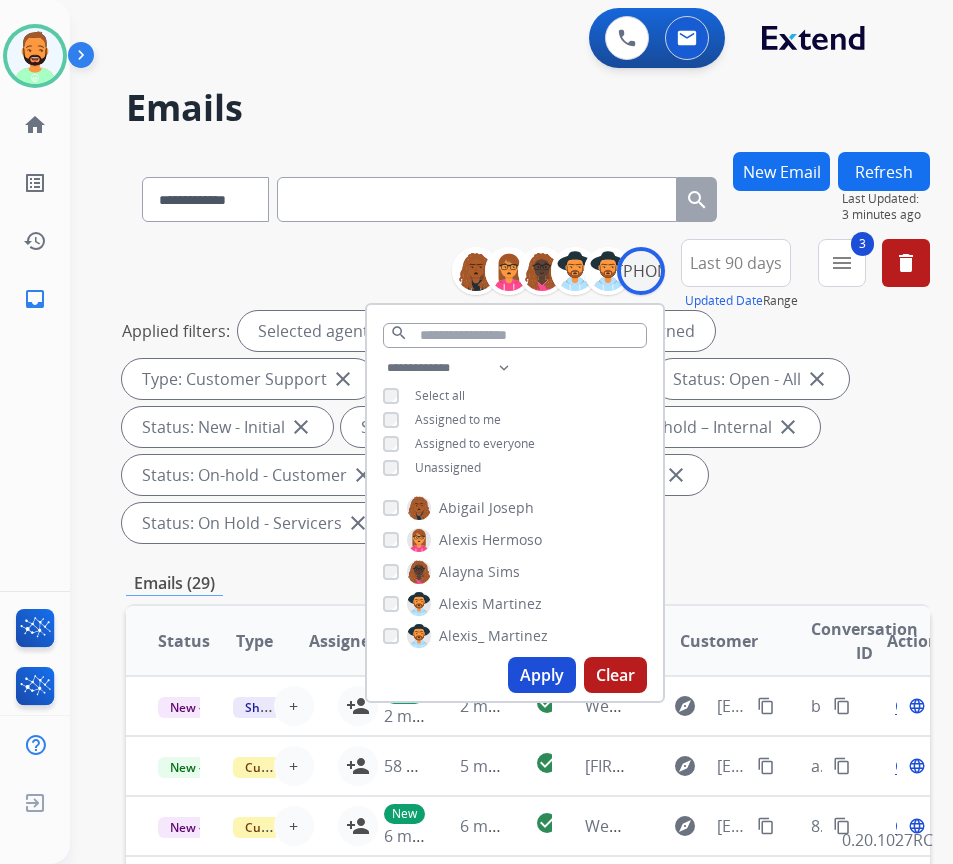 click on "Unassigned" at bounding box center (448, 467) 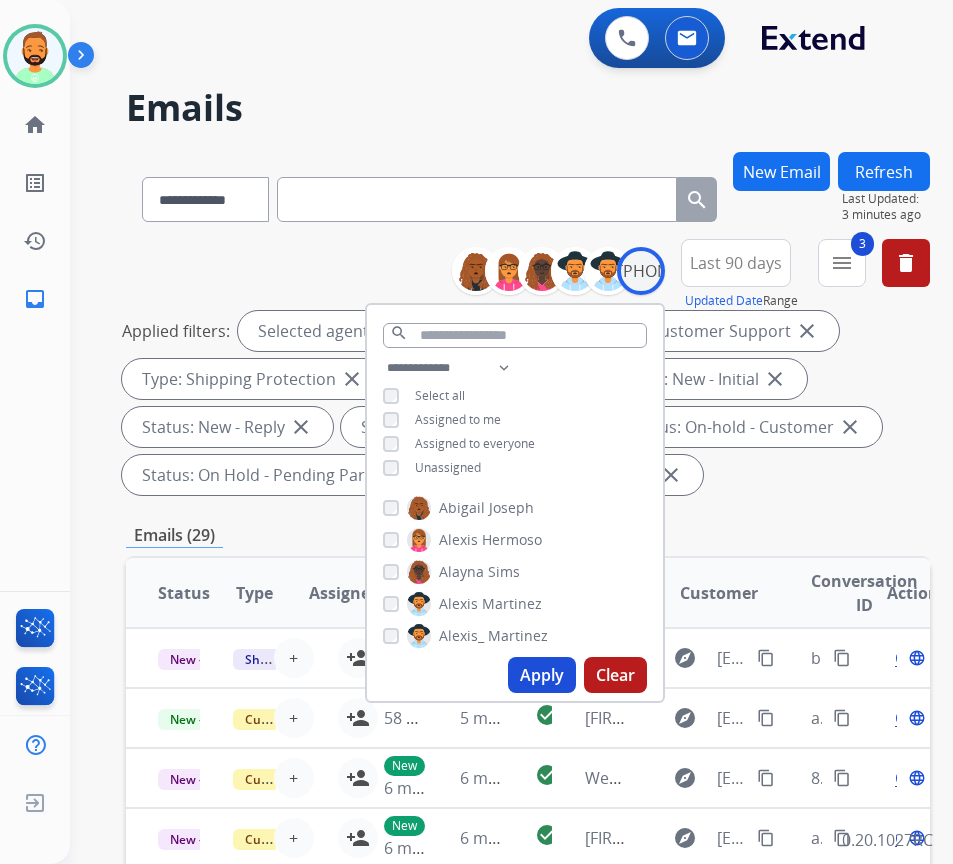 click on "Apply" at bounding box center (542, 675) 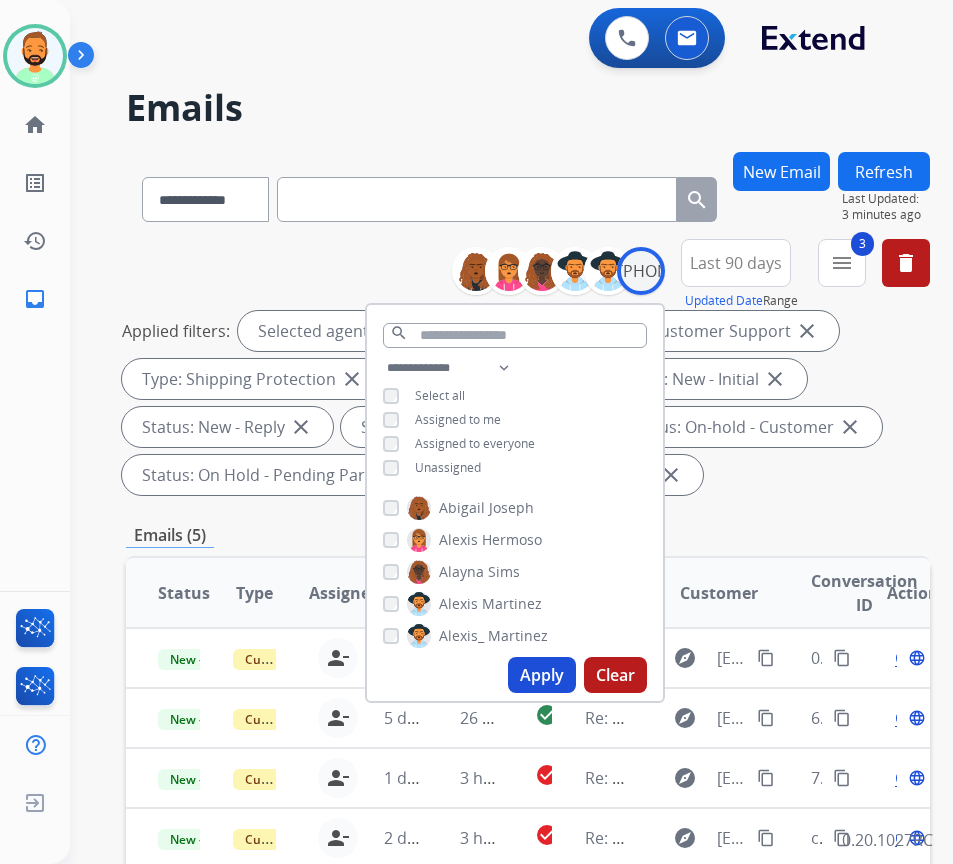 click on "**********" at bounding box center [528, 741] 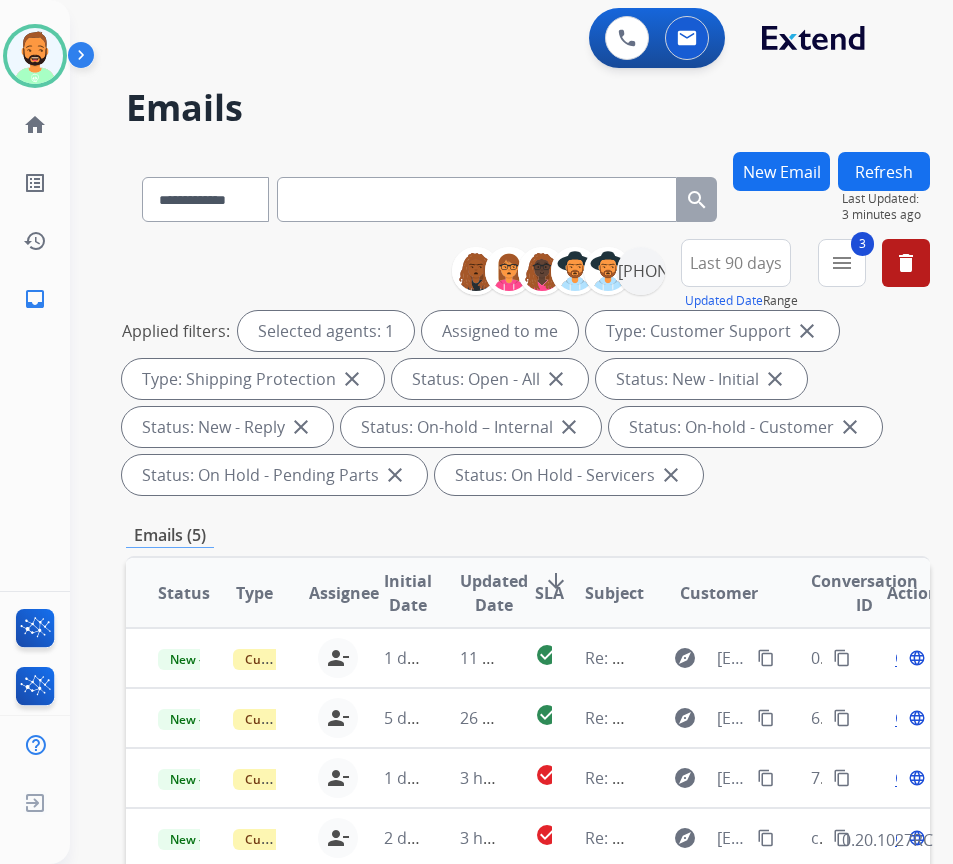 click on "SLA" at bounding box center (549, 593) 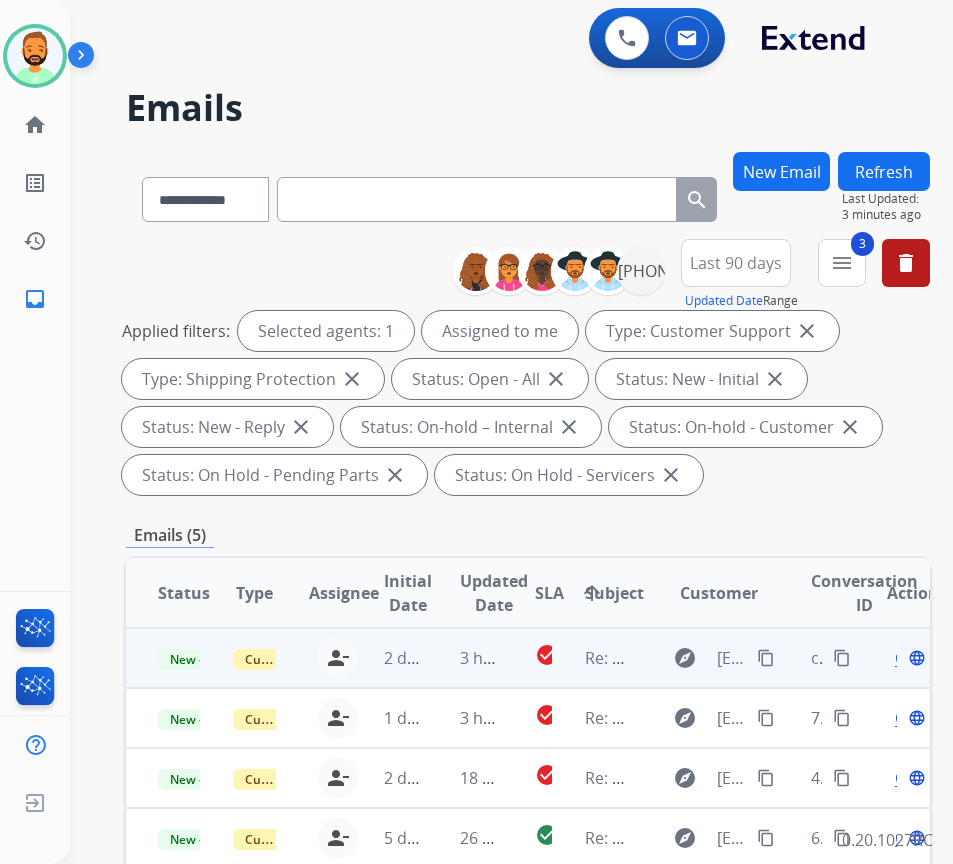 click on "3 hours ago" at bounding box center (465, 658) 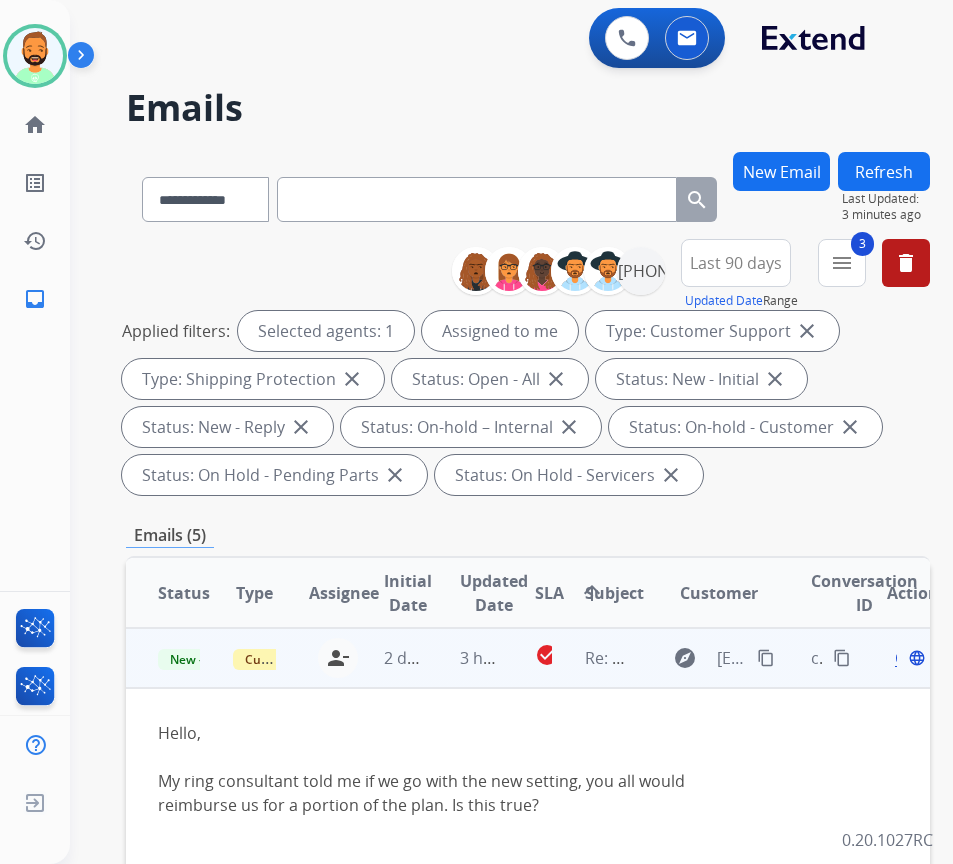 click on "content_copy" at bounding box center (766, 658) 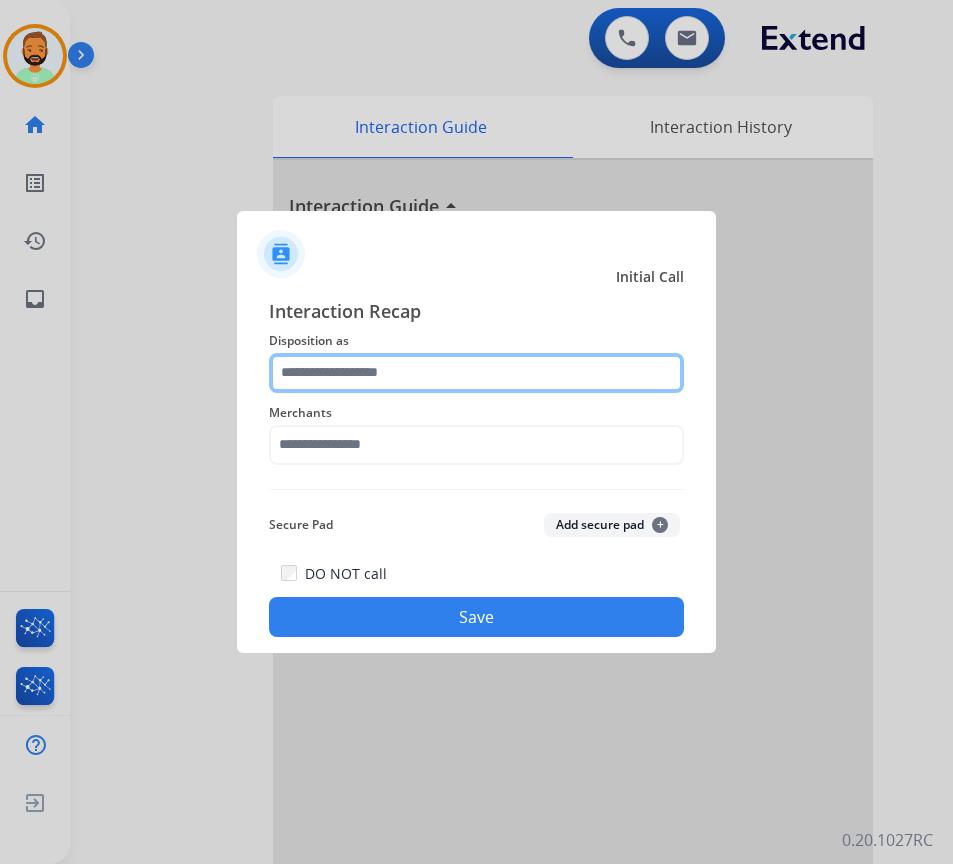 click 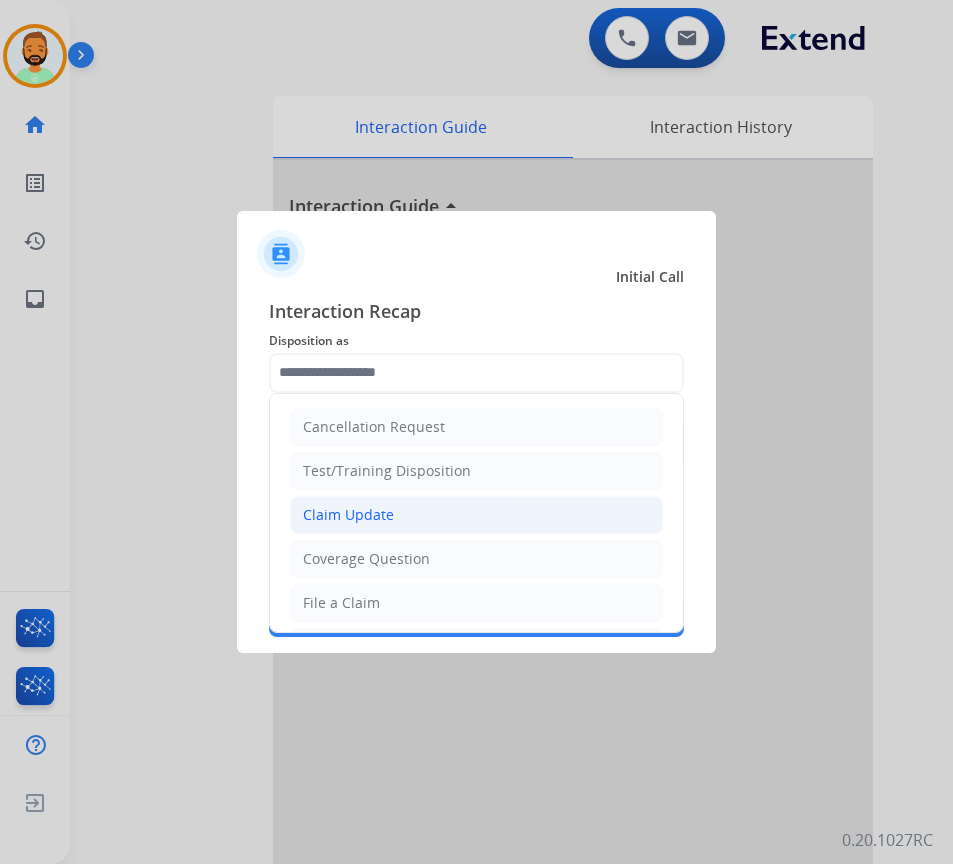 click on "Claim Update" 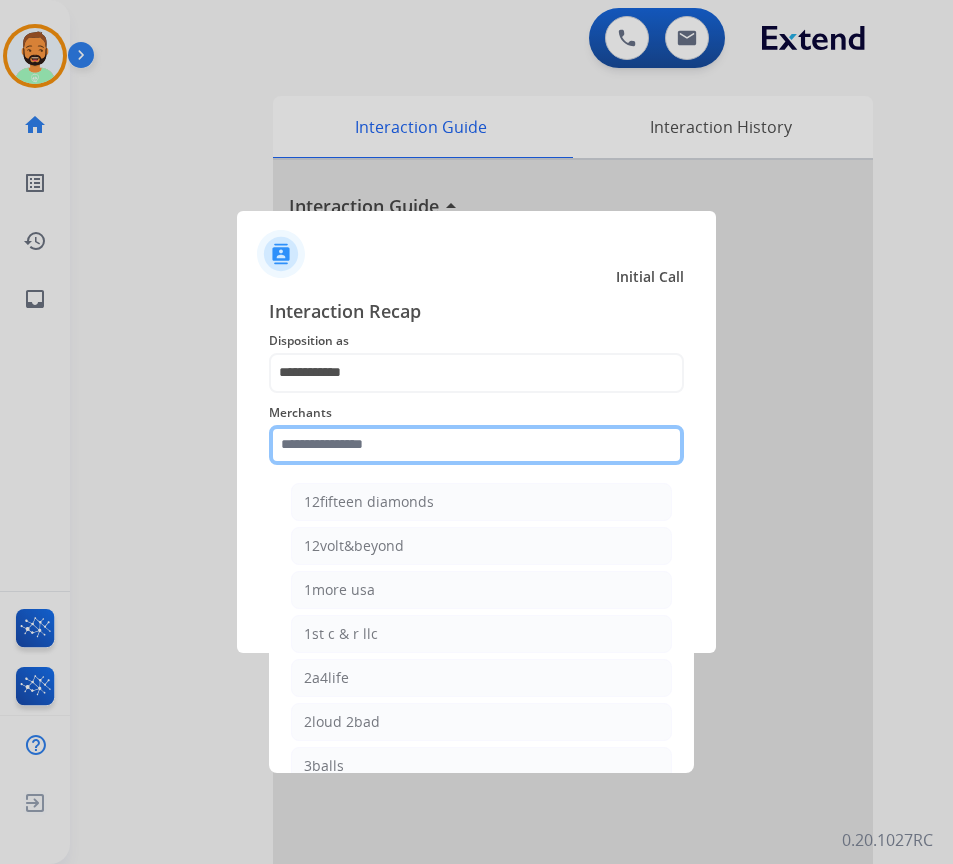 click 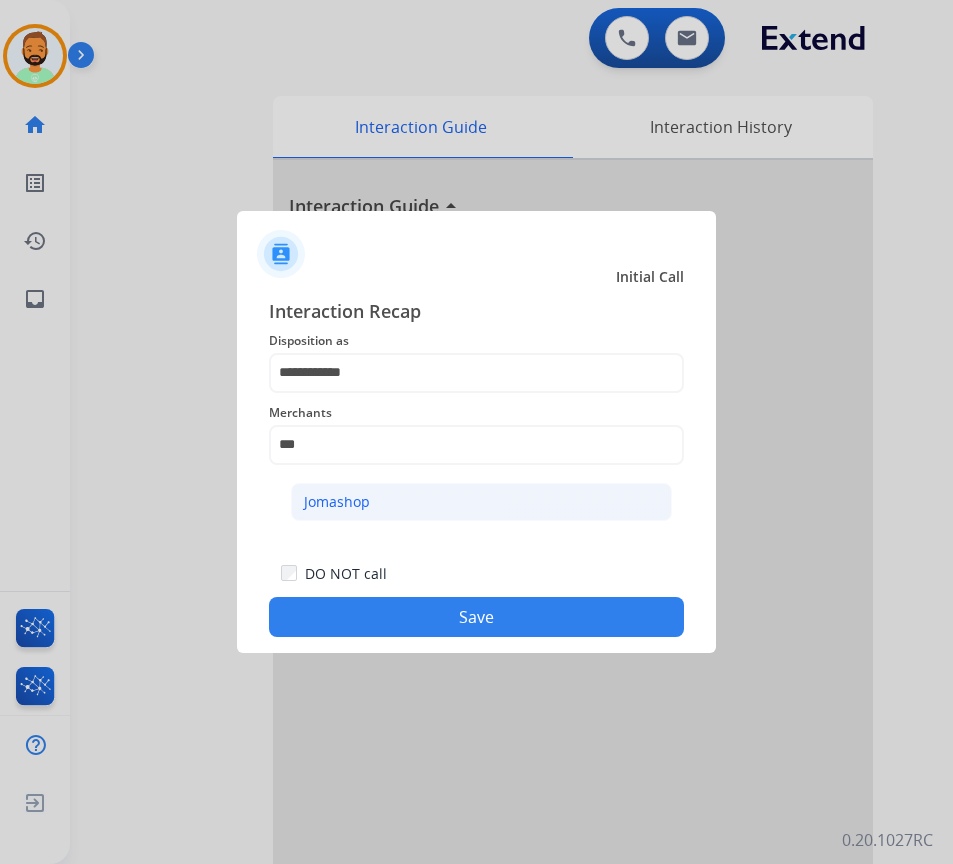 click on "Jomashop" 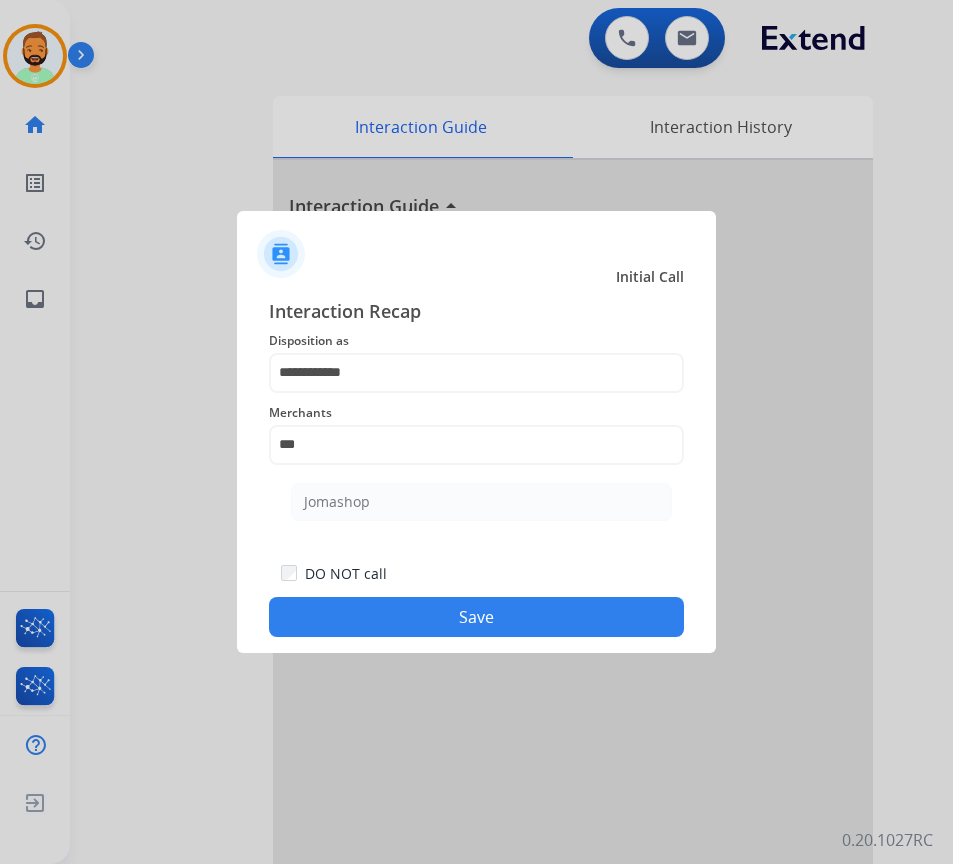 type on "********" 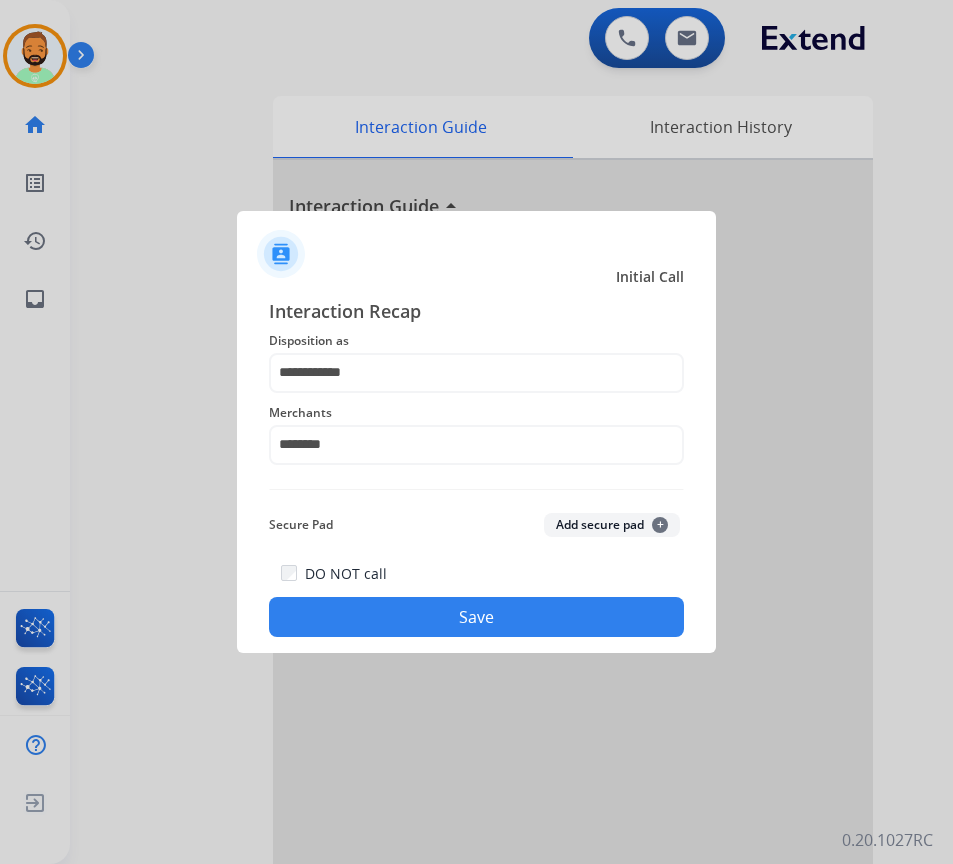 click on "Save" 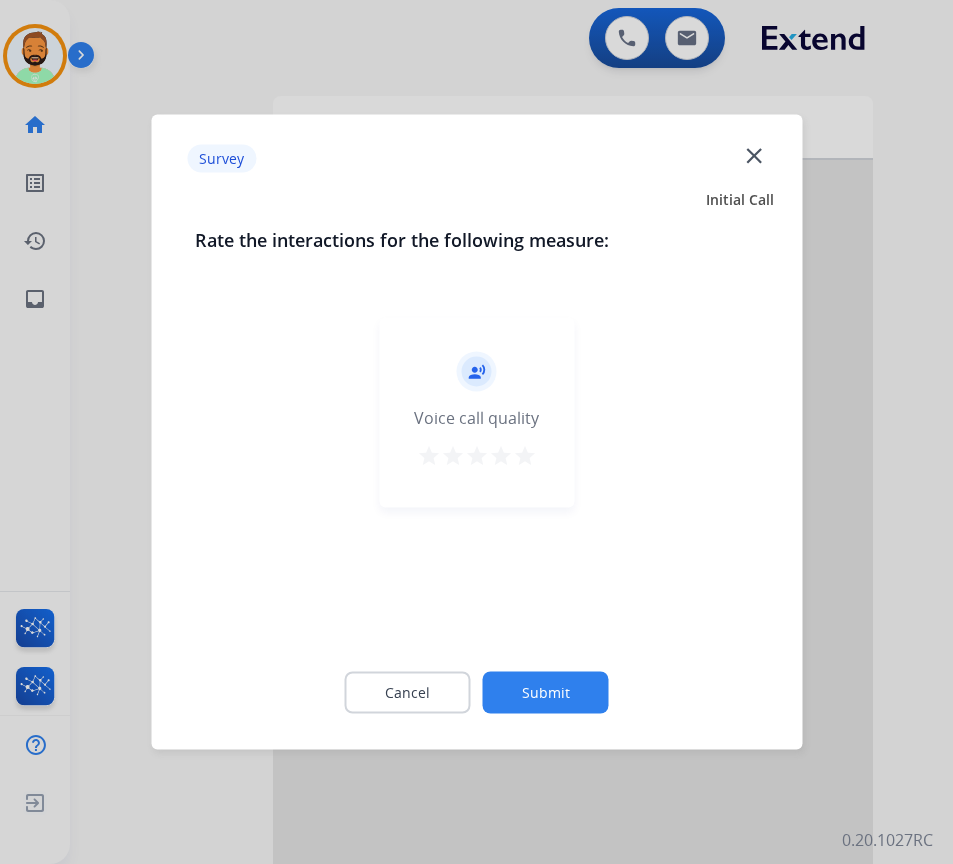 click on "Submit" 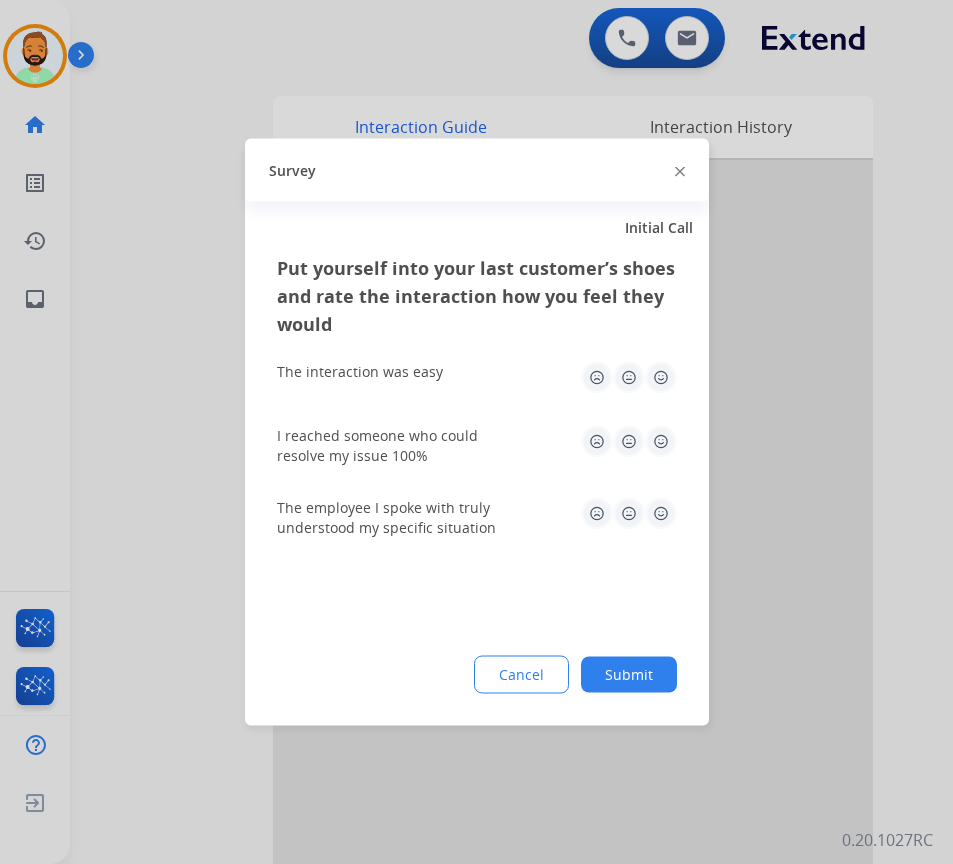 click on "Submit" 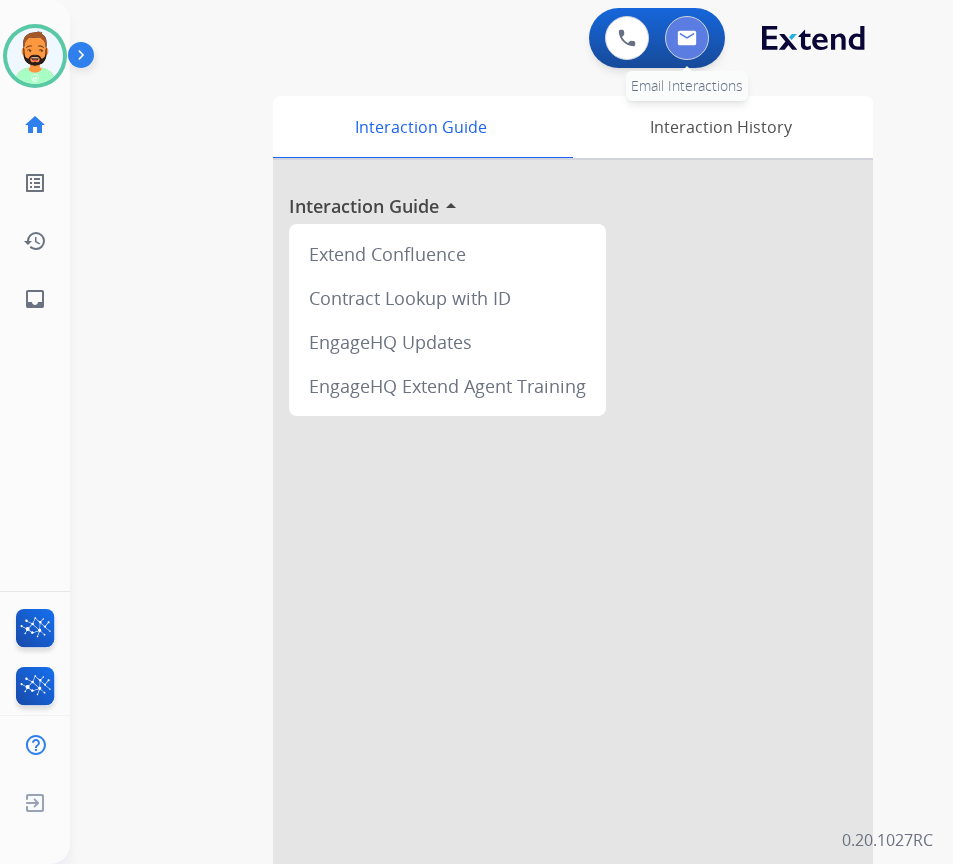 click at bounding box center (687, 38) 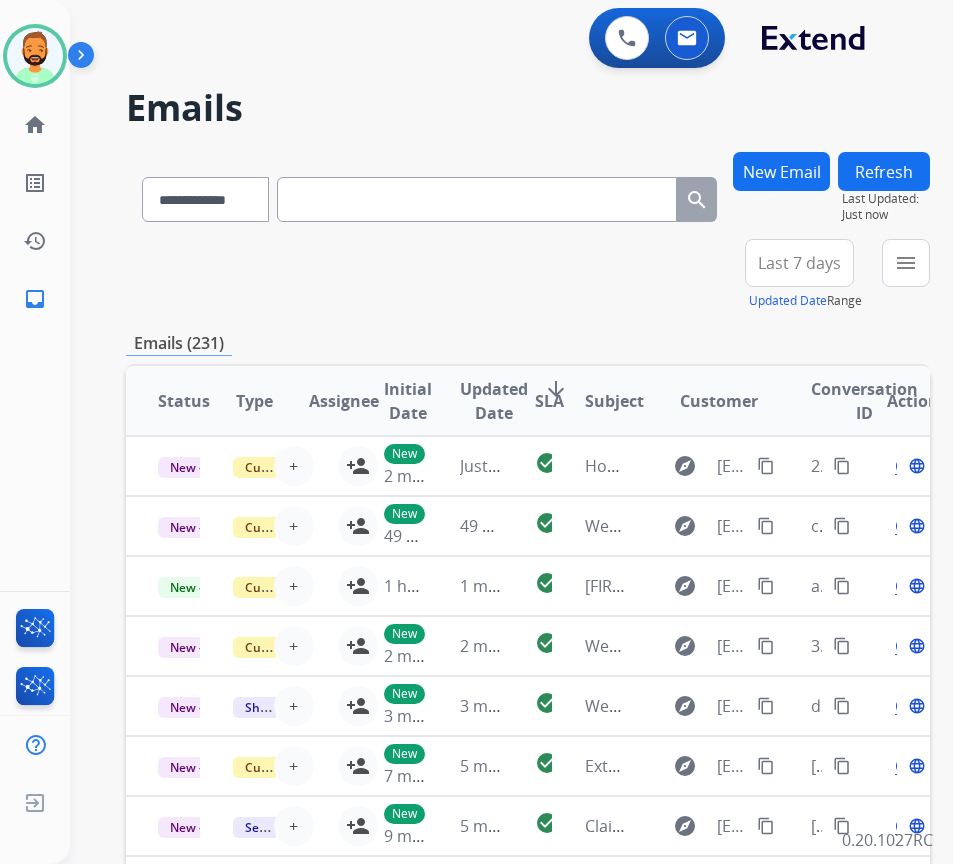 click on "New Email" at bounding box center (781, 195) 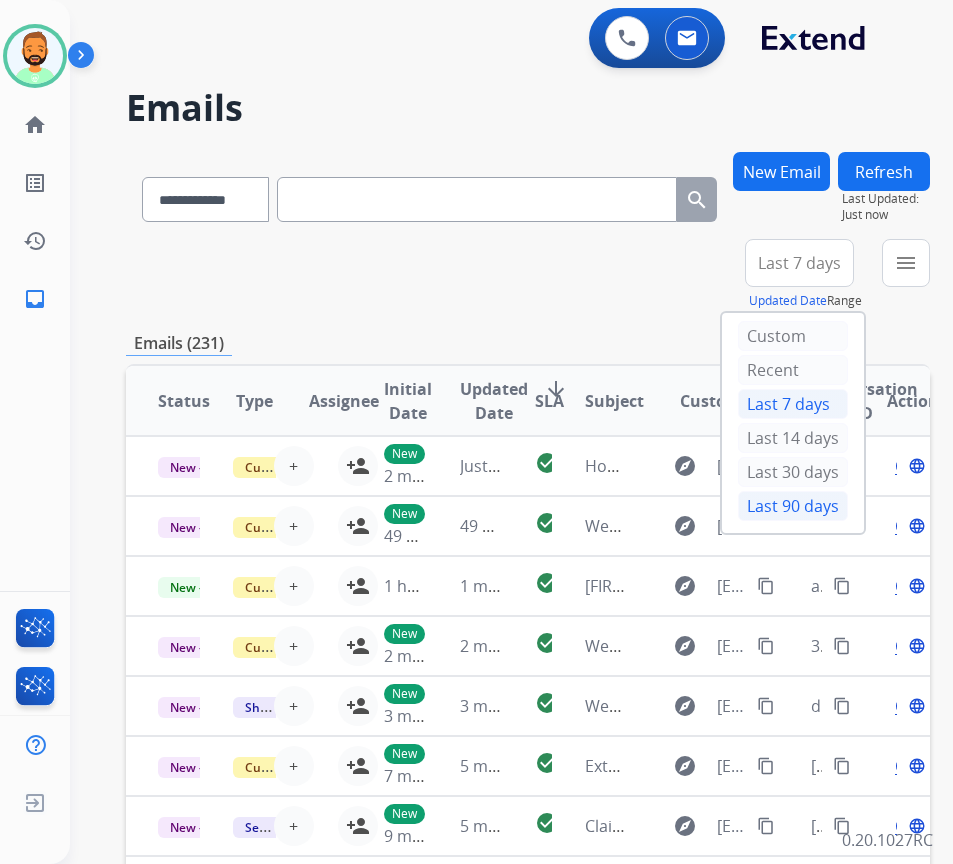 click on "Last 90 days" at bounding box center [793, 506] 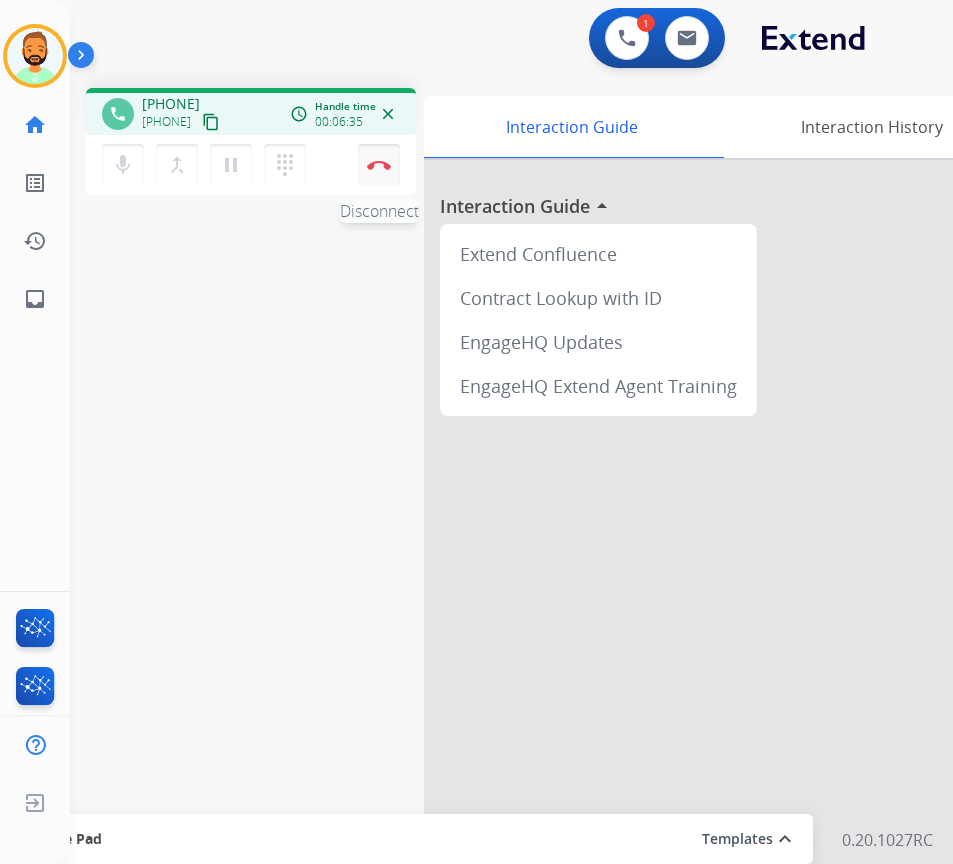 click at bounding box center (379, 165) 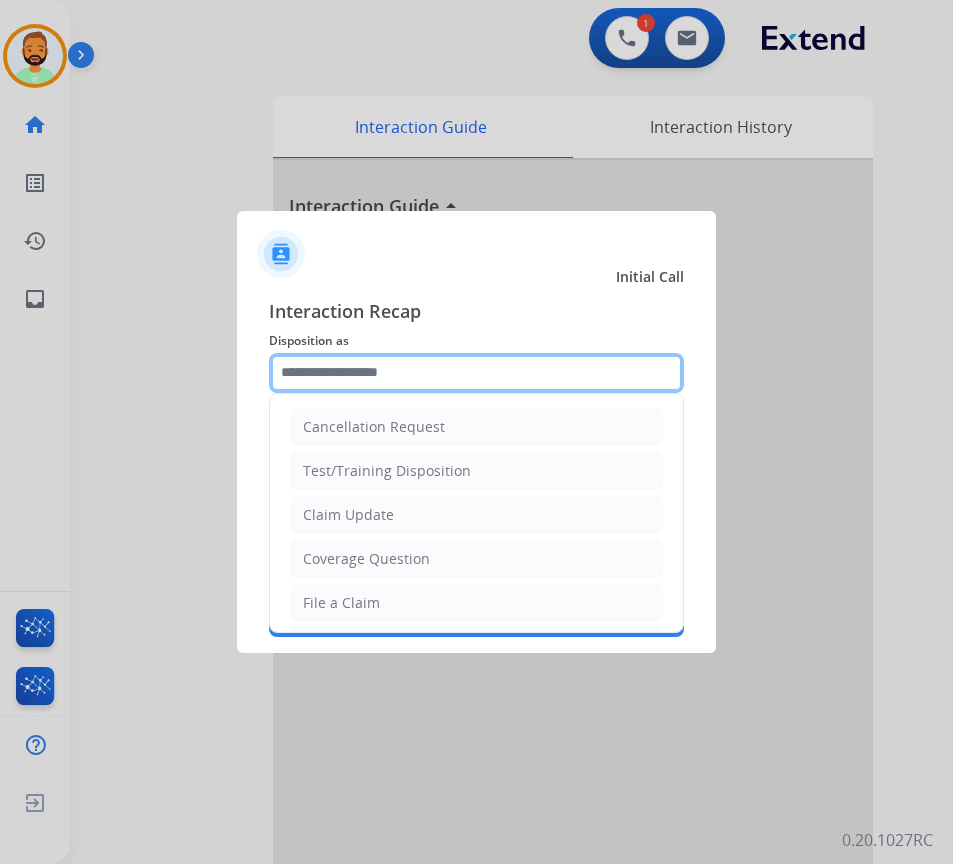 click 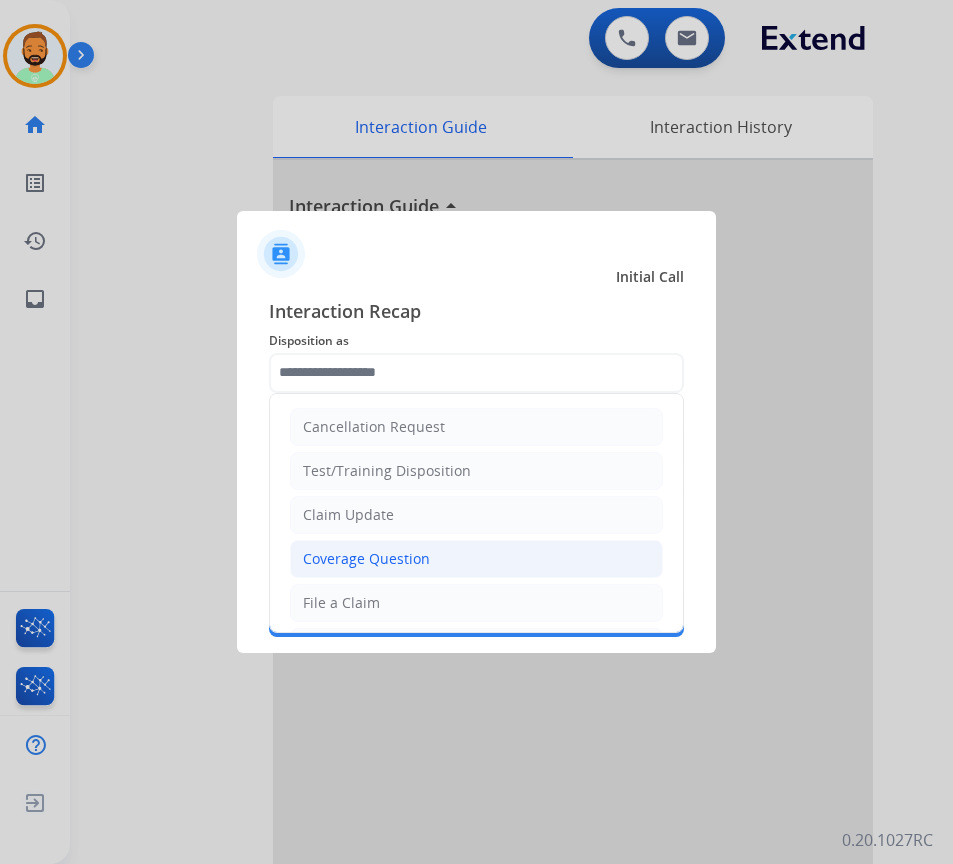 click on "Cancellation Request   Test/Training Disposition   Claim Update   Coverage Question   File a Claim   MyExtend Support   Virtual or Tremendous Card Support   Inquiring about Fraud   Account Update   Resend Contract or Shipping Label   Other   Service Support" 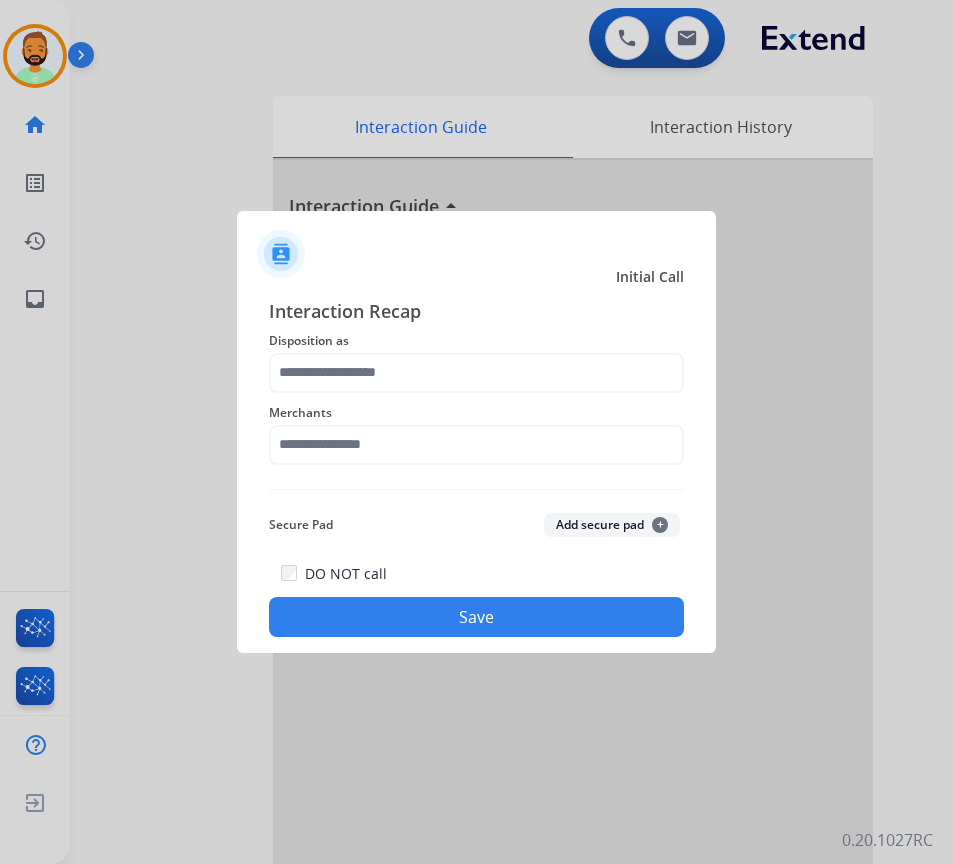 click on "Secure Pad  Add secure pad  +" 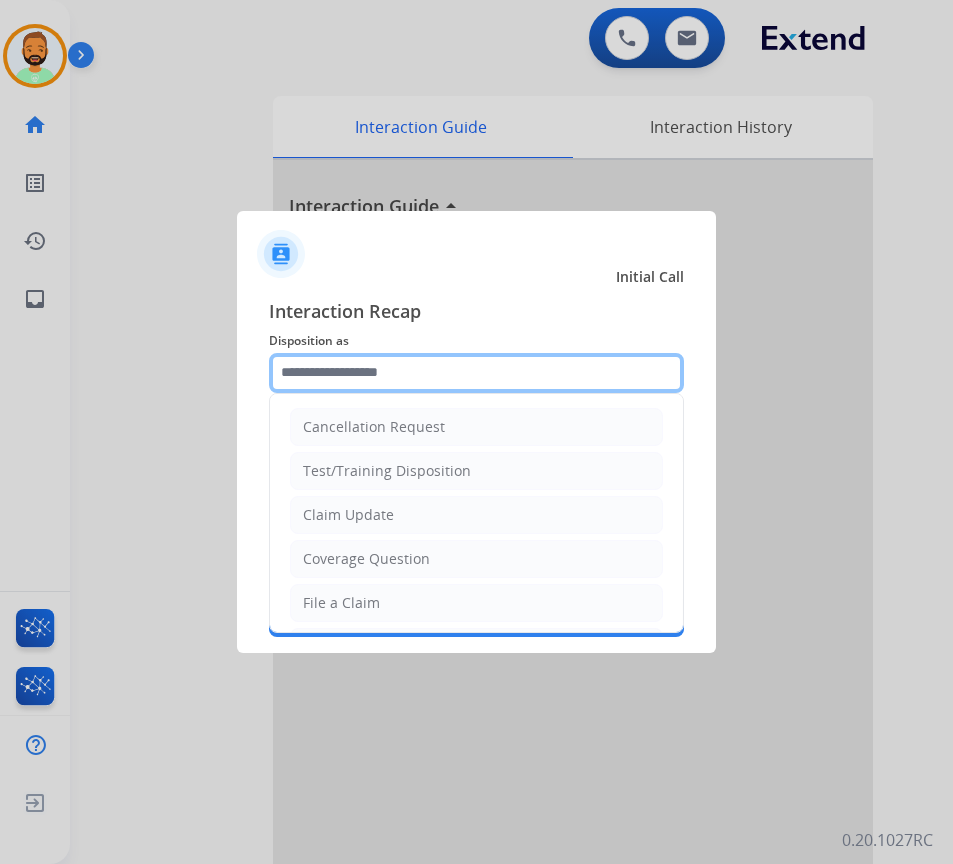 click 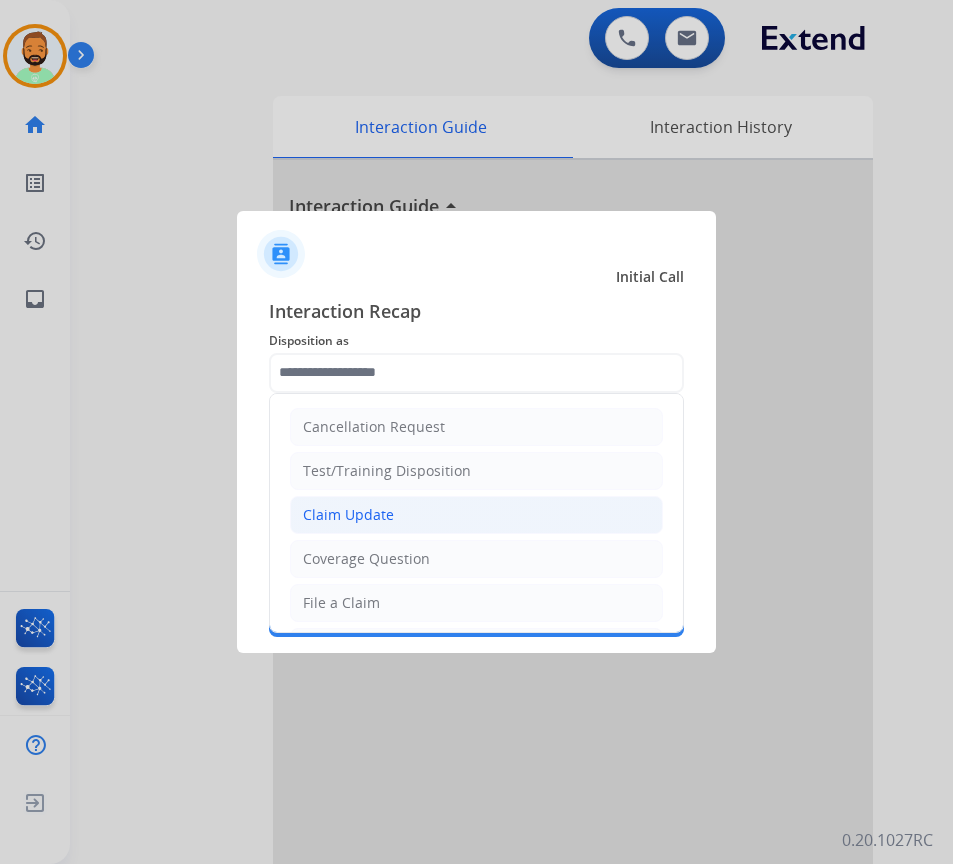 click on "Claim Update" 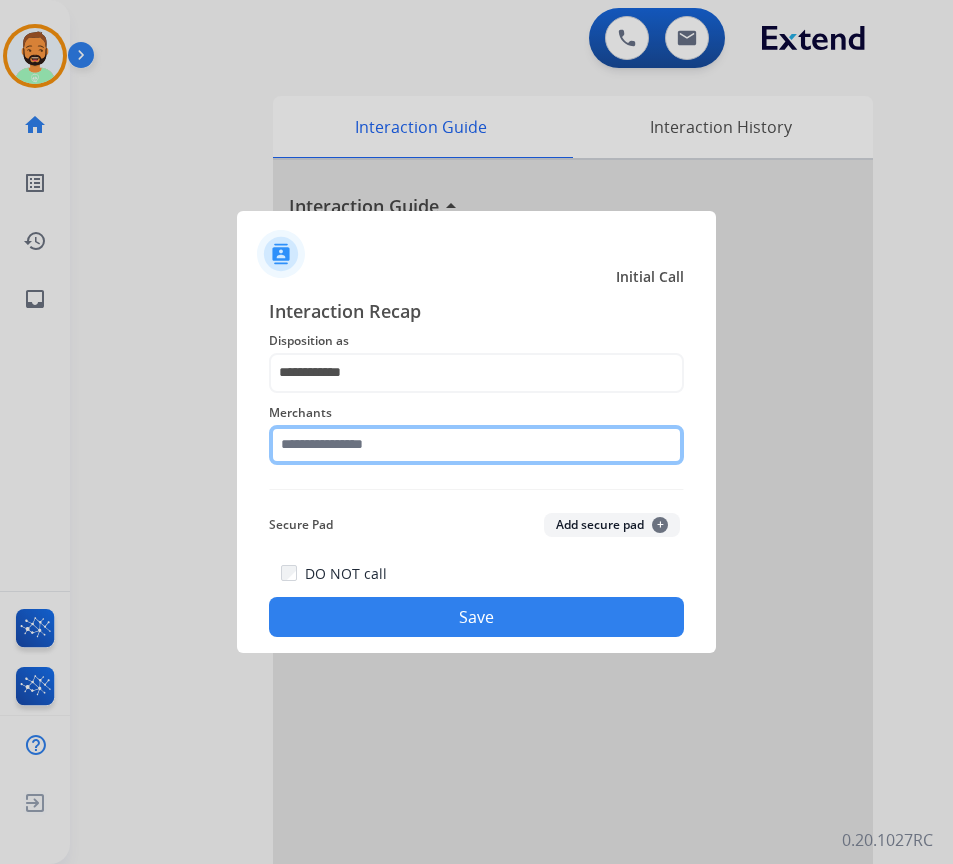 click 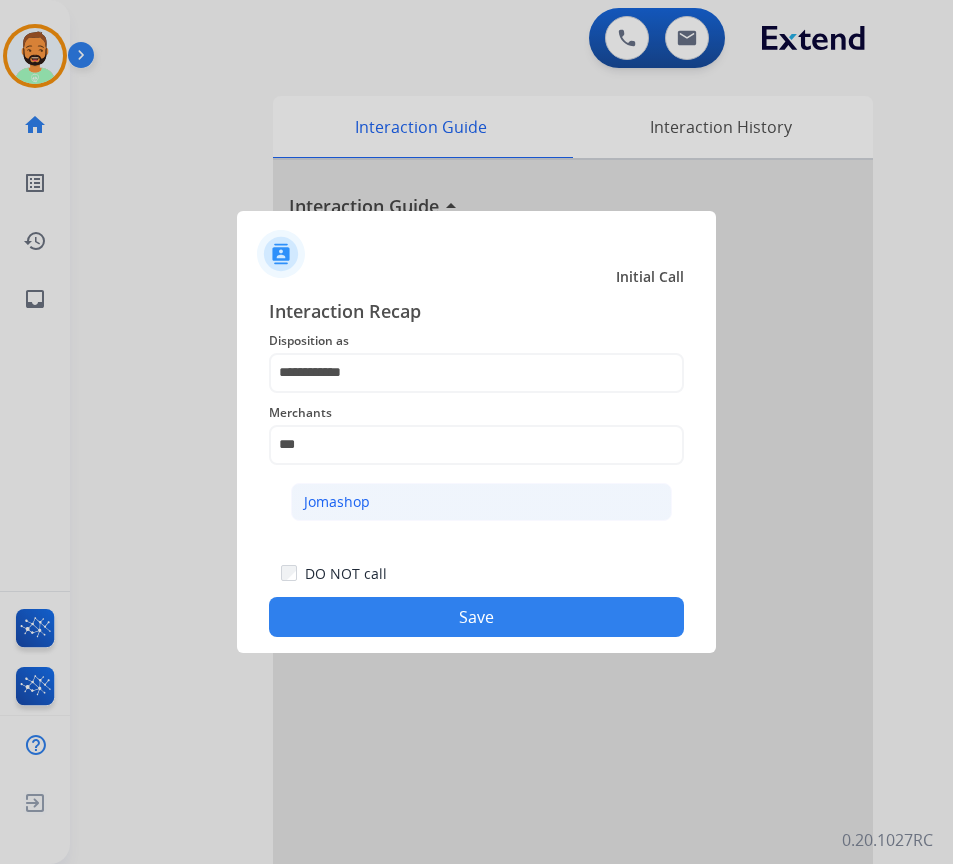 click on "Jomashop" 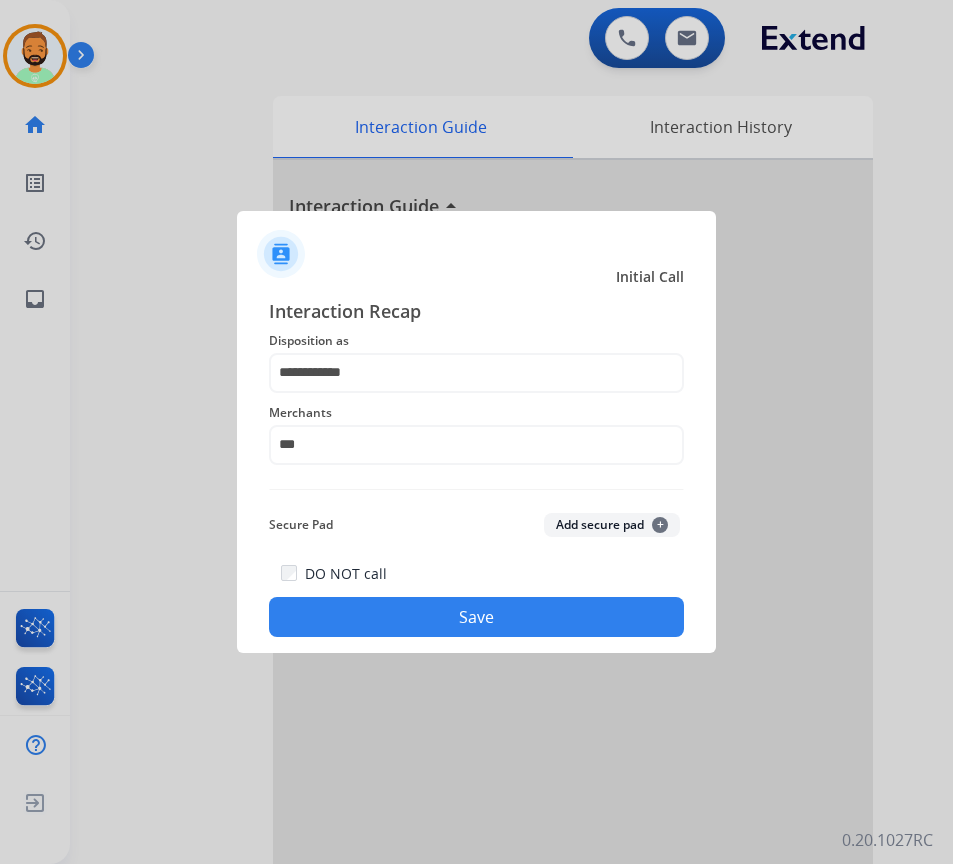 type on "********" 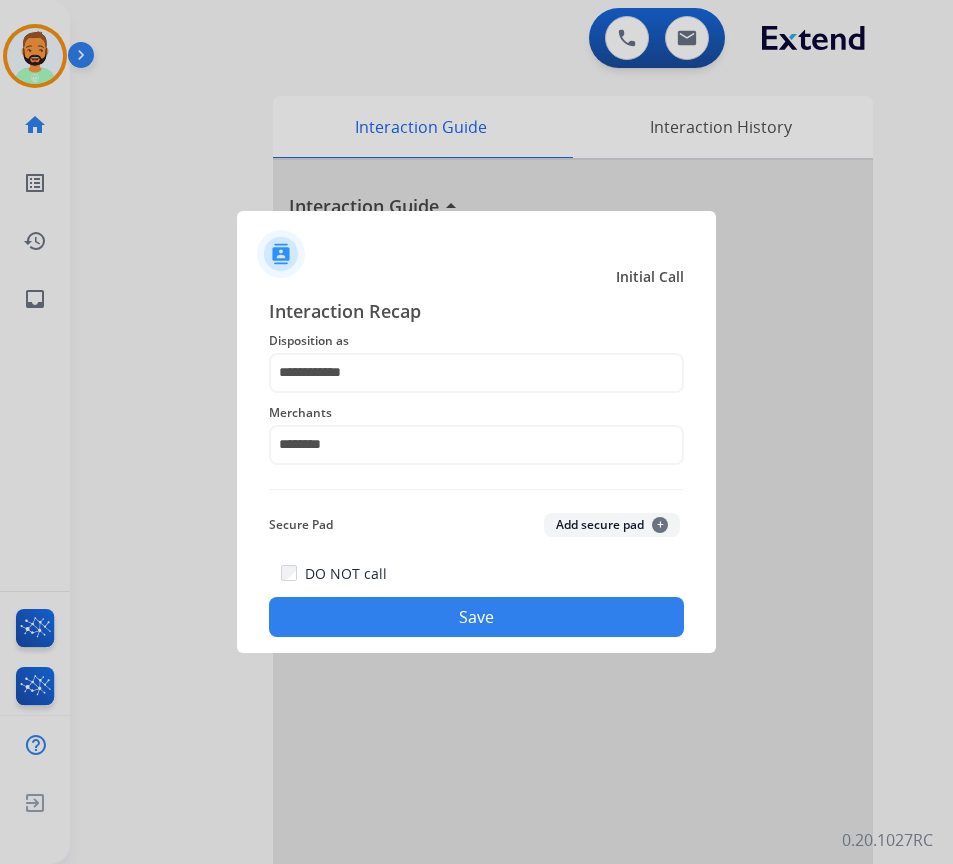 click on "Save" 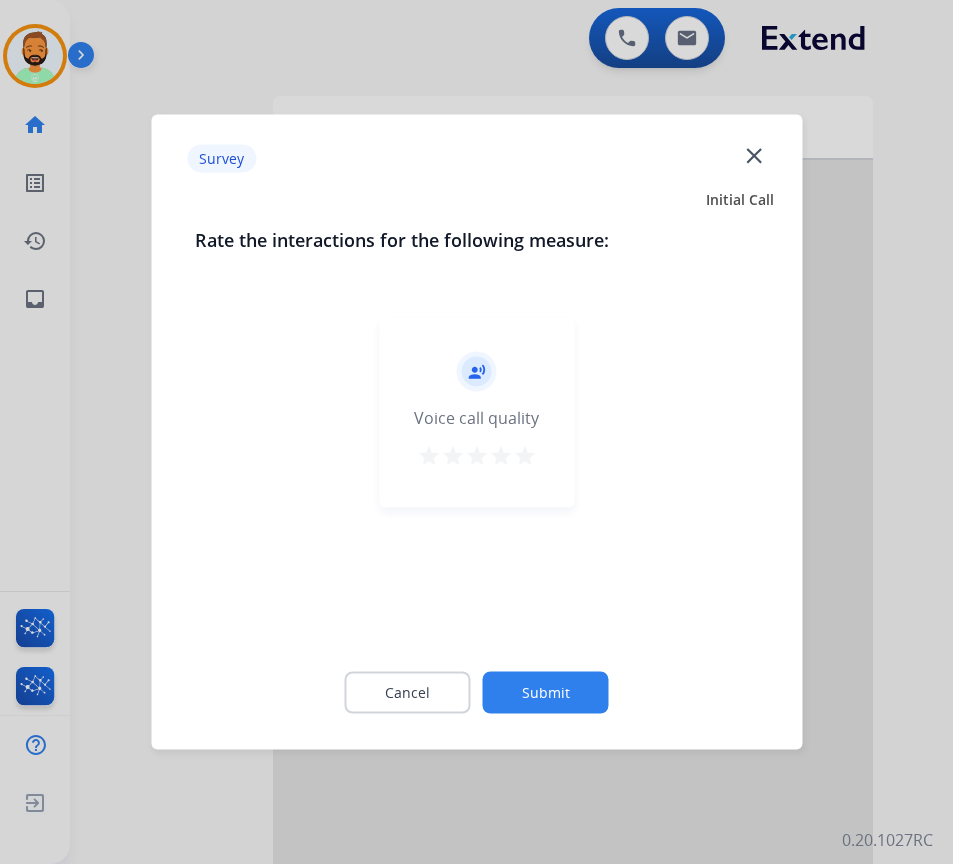 click on "Cancel Submit" 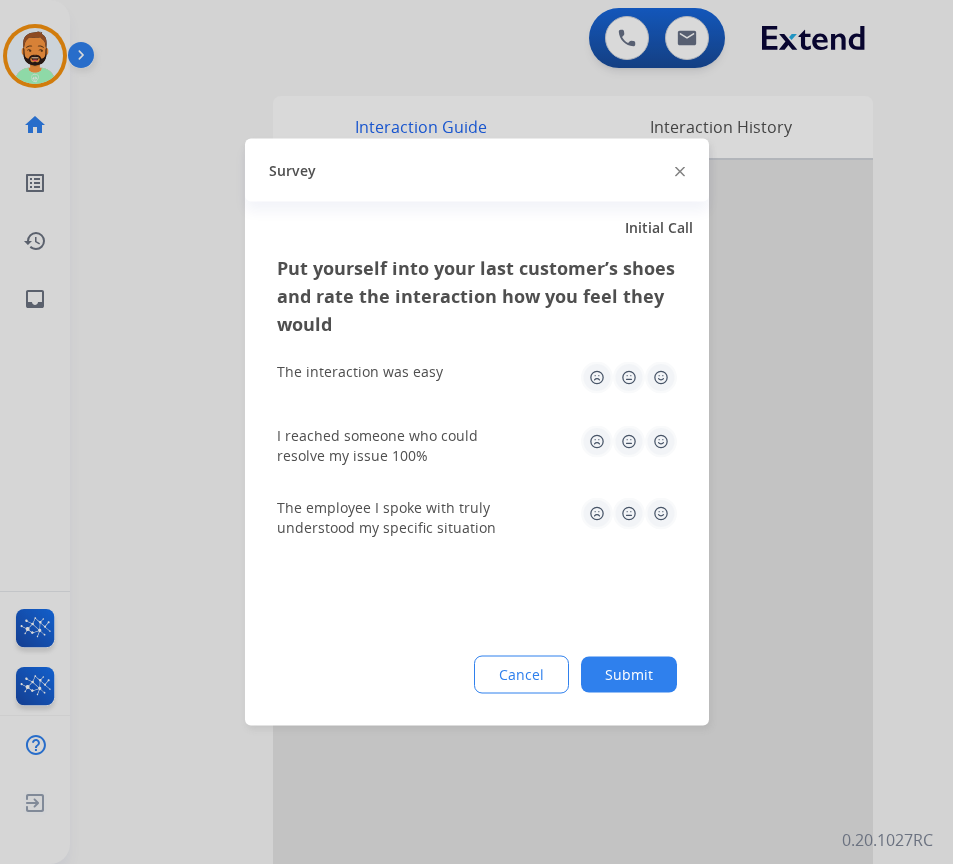 click on "Submit" 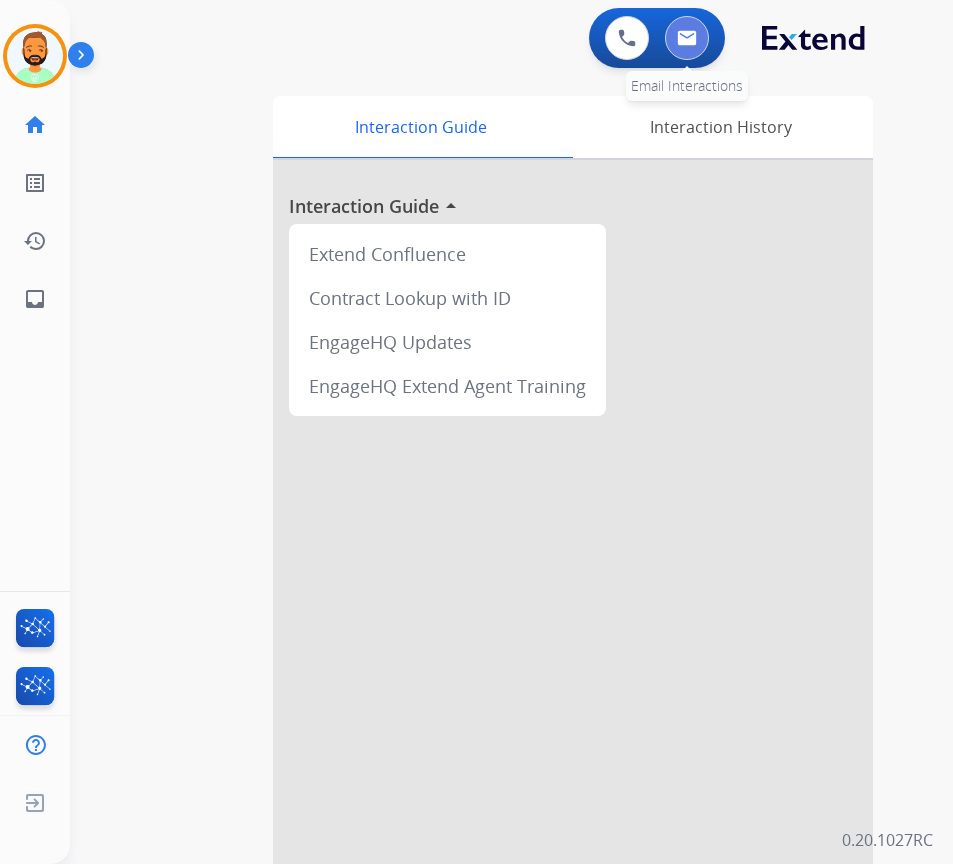 click at bounding box center [687, 38] 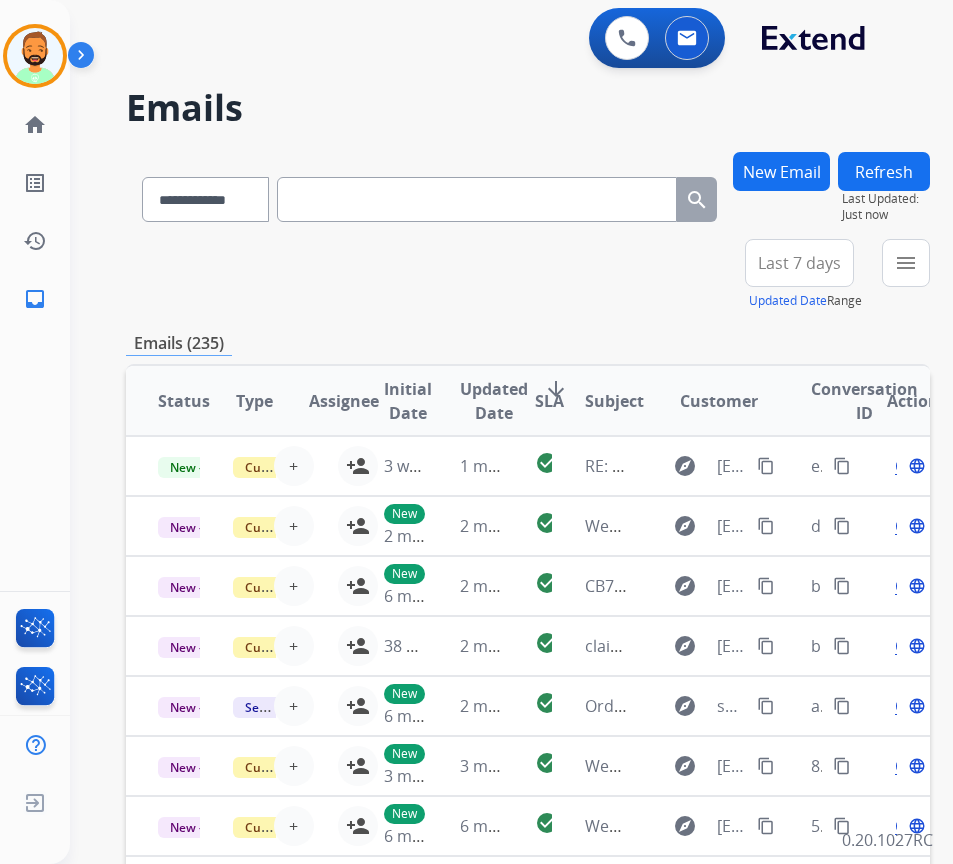 click on "Last 7 days" at bounding box center [799, 263] 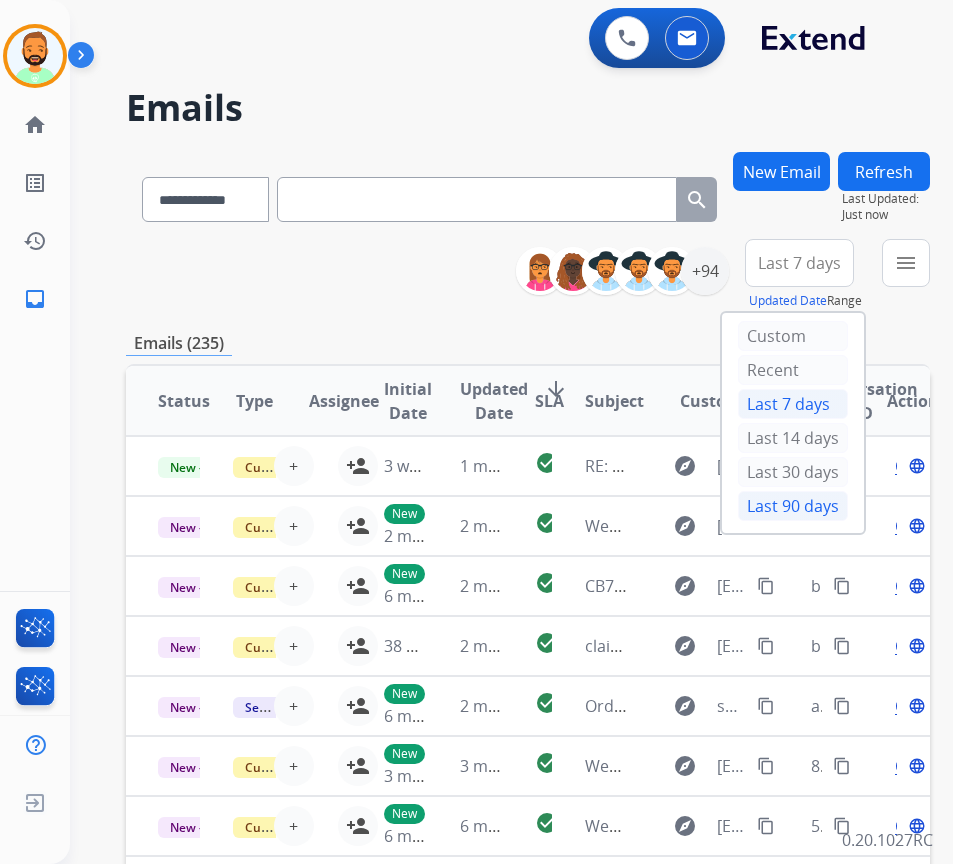 click on "Last 90 days" at bounding box center (793, 506) 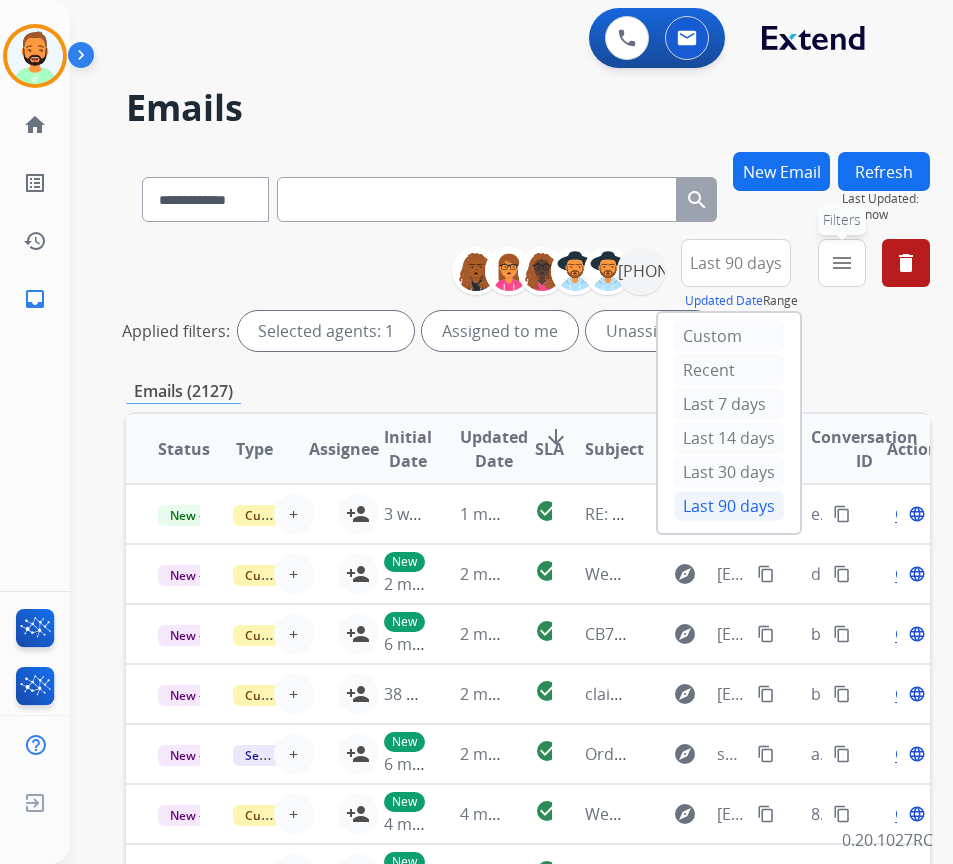 click on "menu" at bounding box center (842, 263) 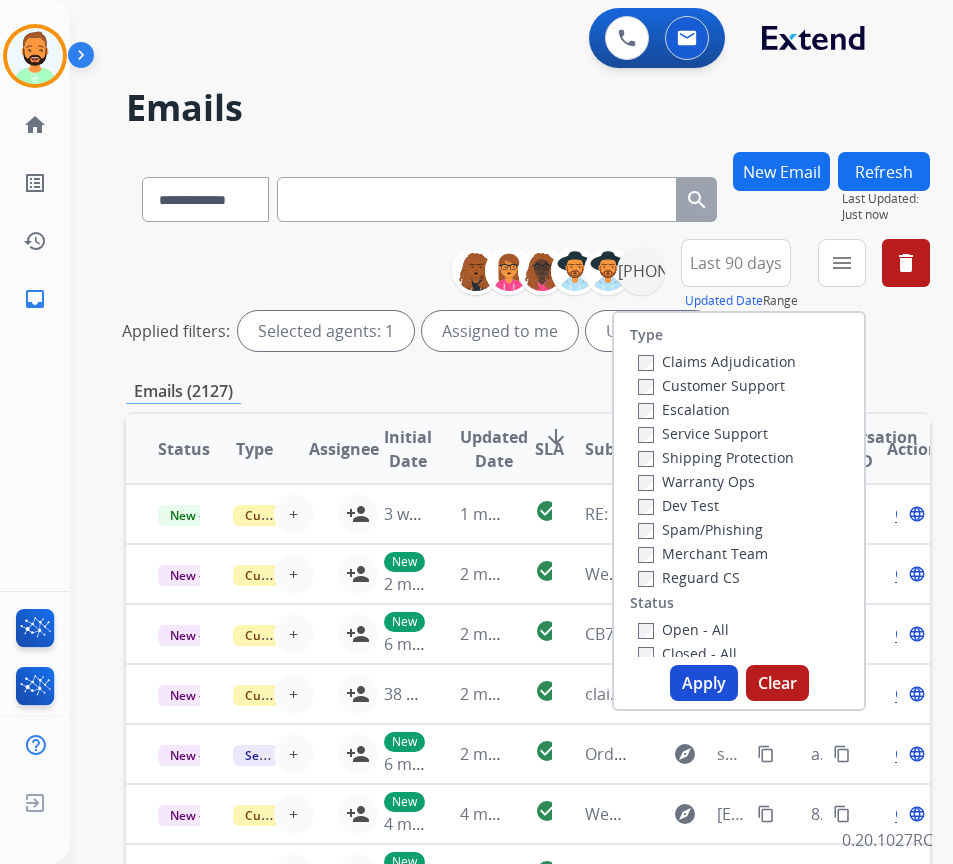 click on "Customer Support" at bounding box center (711, 385) 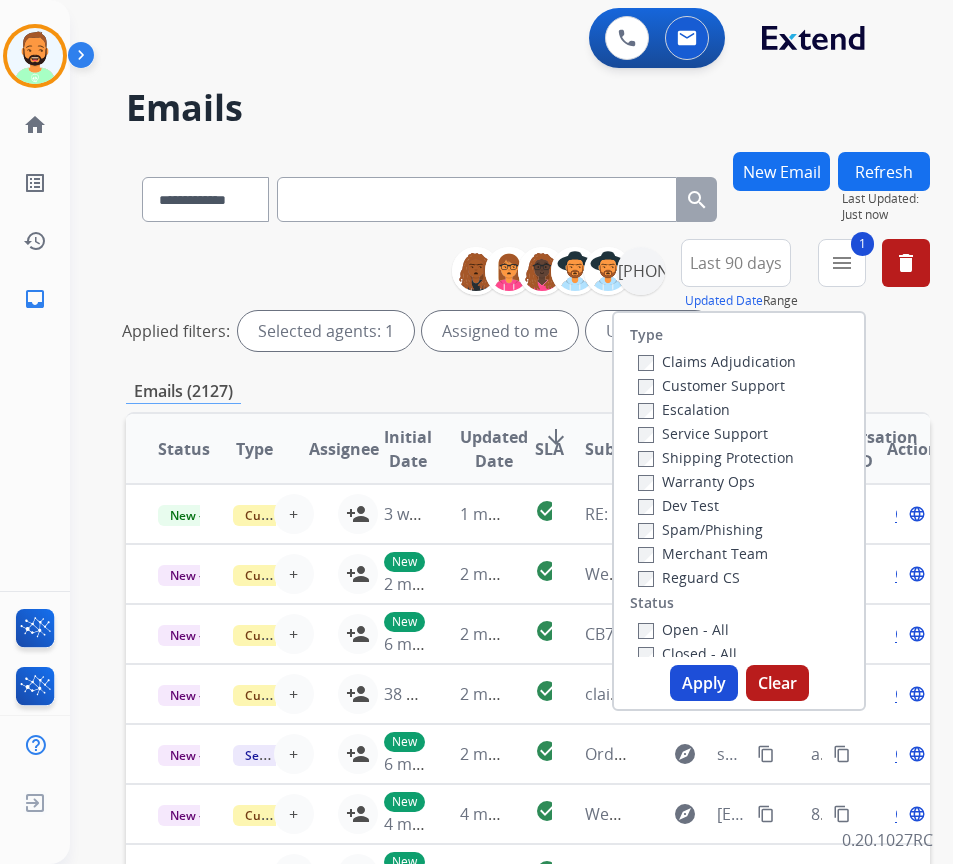 click on "Shipping Protection" at bounding box center (717, 457) 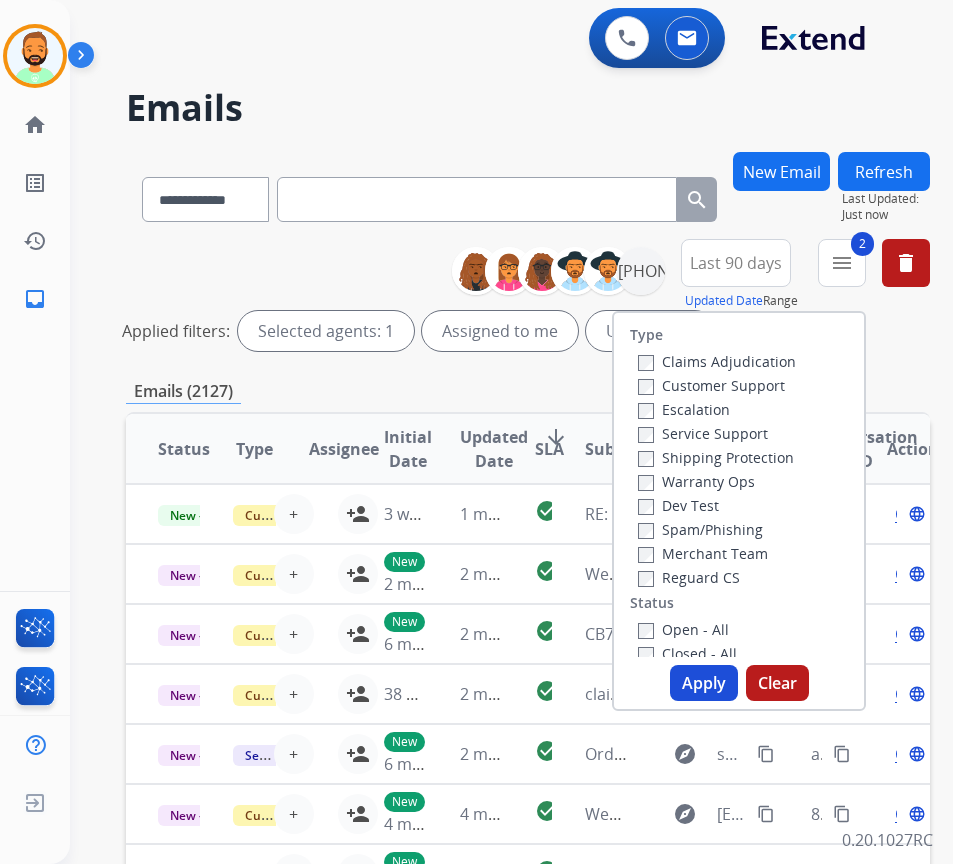 click on "Open - All" at bounding box center (683, 629) 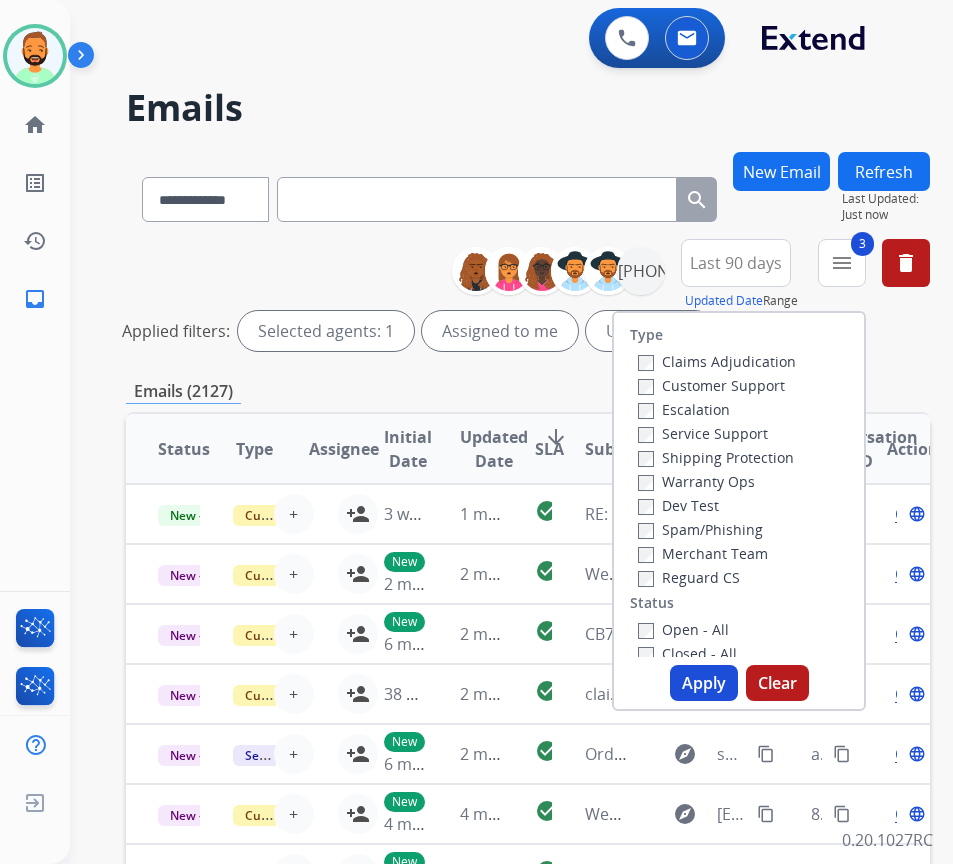 click on "Apply" at bounding box center (704, 683) 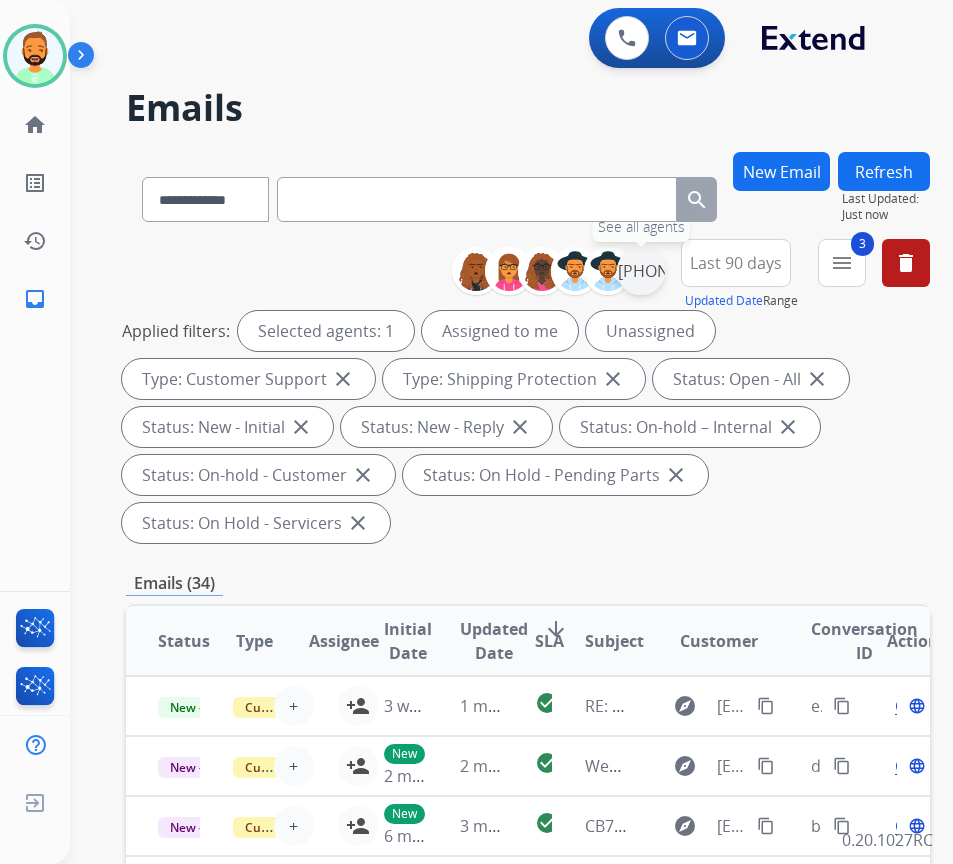 click on "+1[PHONE]" at bounding box center (641, 271) 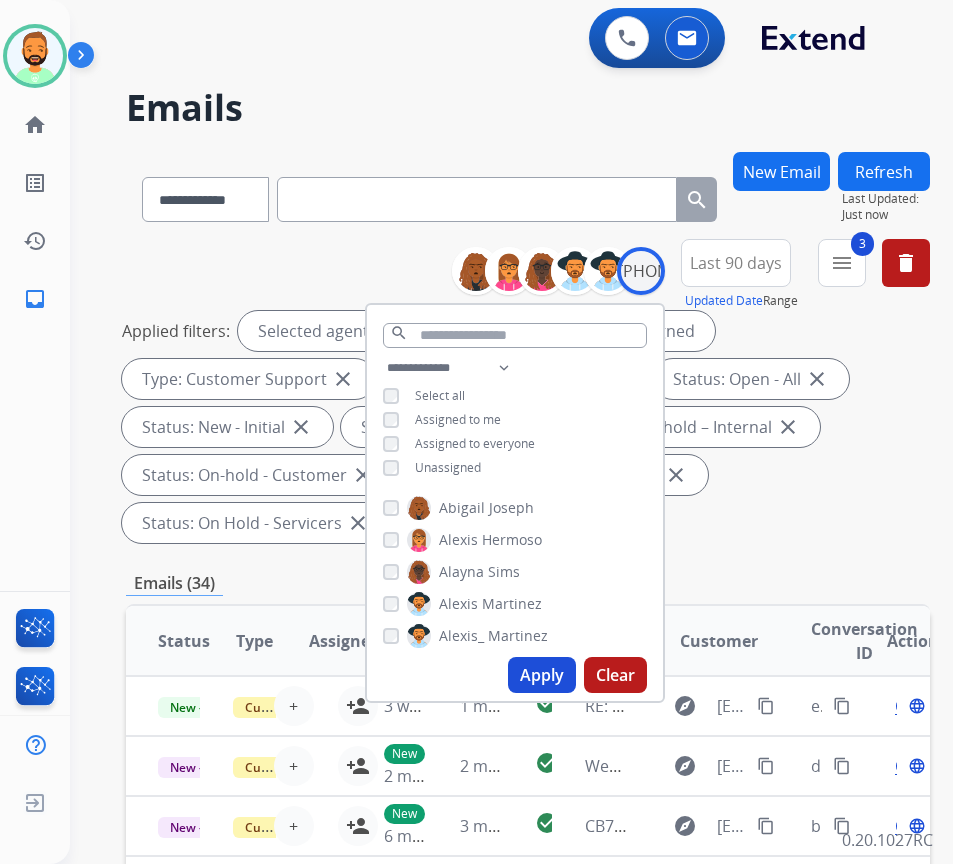 click on "Unassigned" at bounding box center (448, 467) 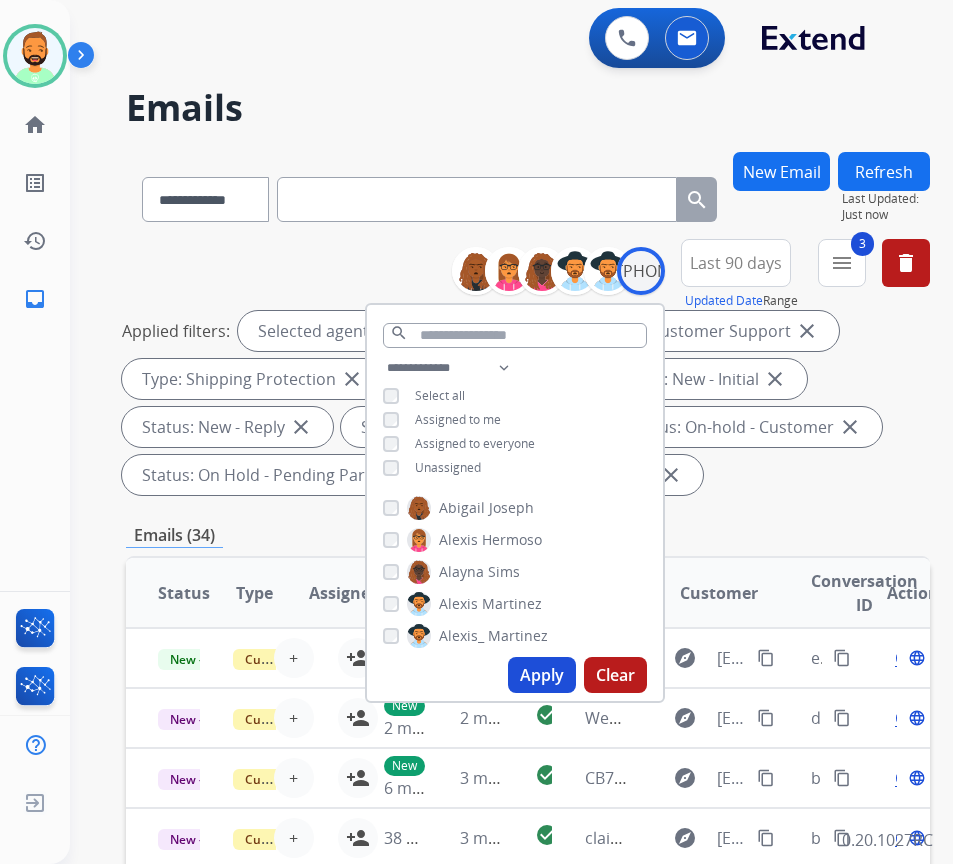 click on "Apply" at bounding box center [542, 675] 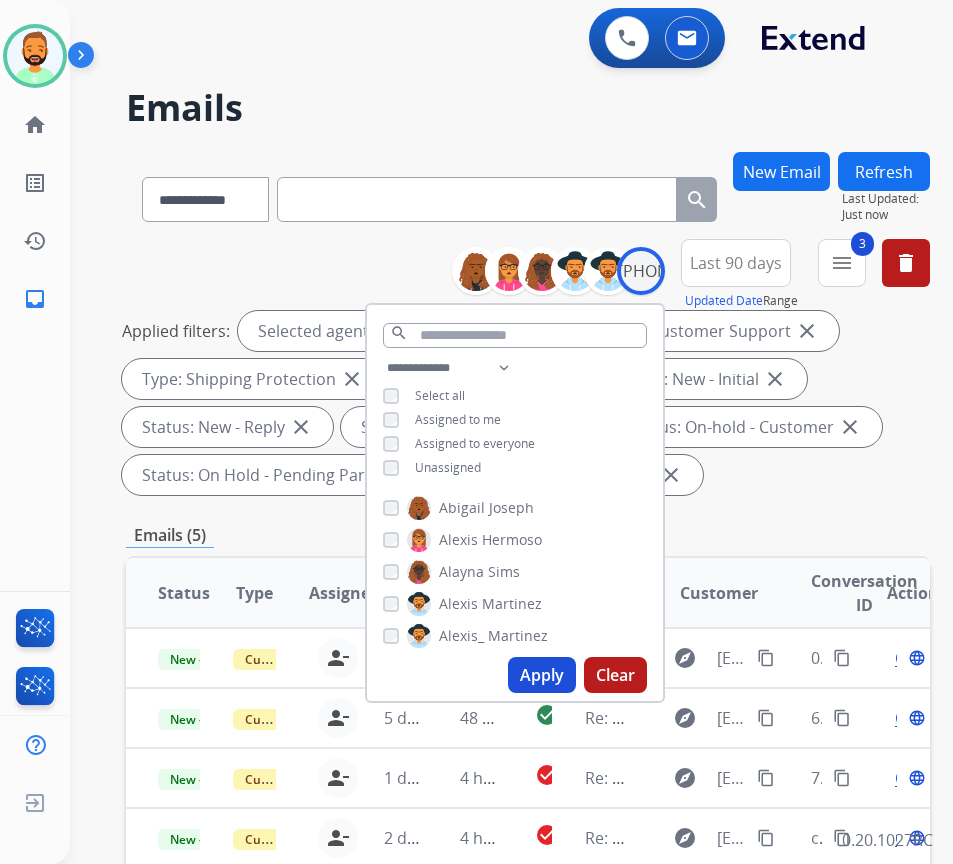 click on "**********" at bounding box center [528, 371] 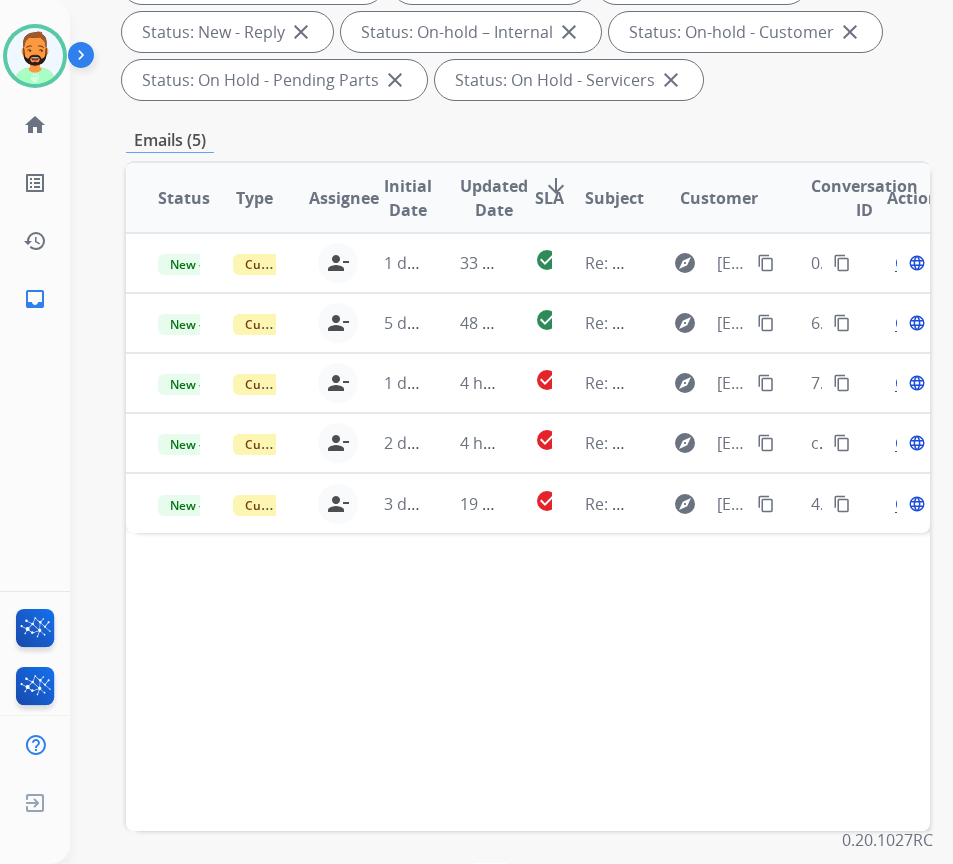 scroll, scrollTop: 400, scrollLeft: 0, axis: vertical 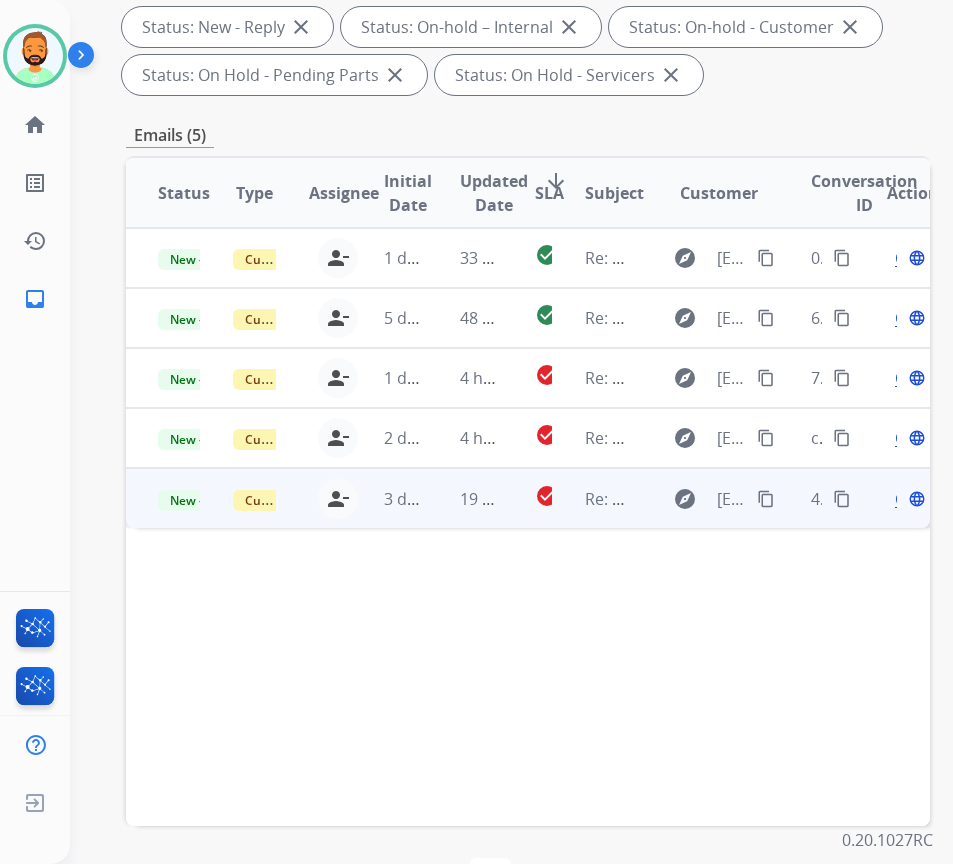 click on "check_circle" at bounding box center [528, 498] 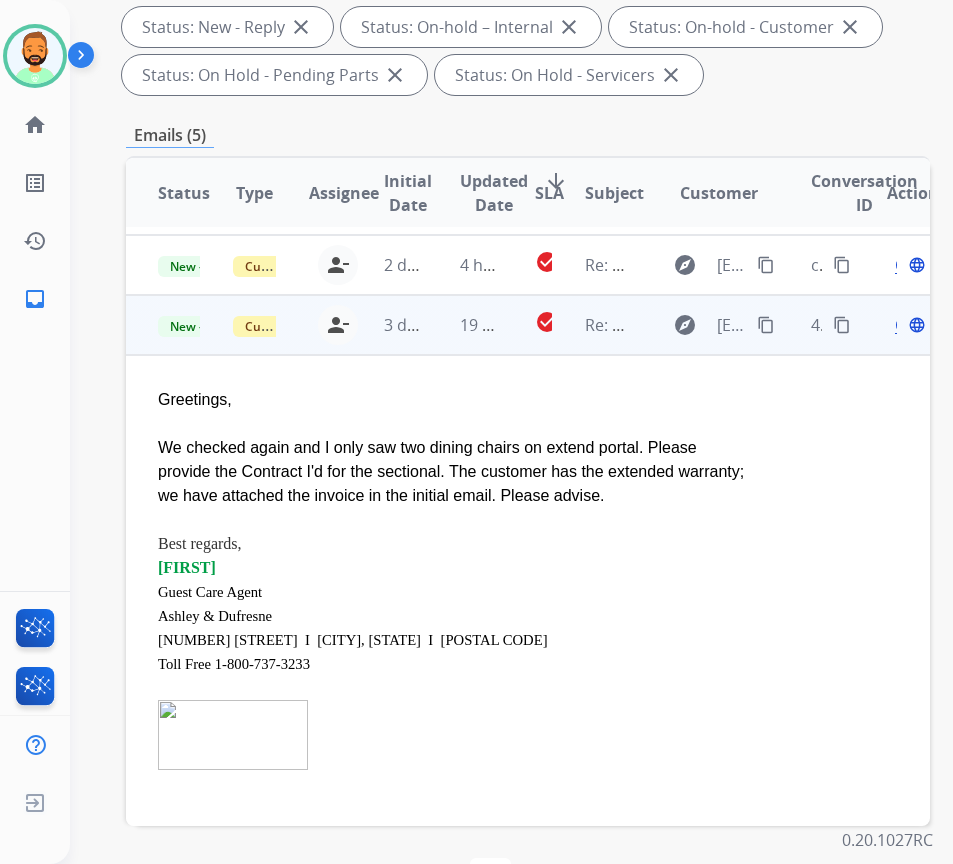 scroll, scrollTop: 189, scrollLeft: 0, axis: vertical 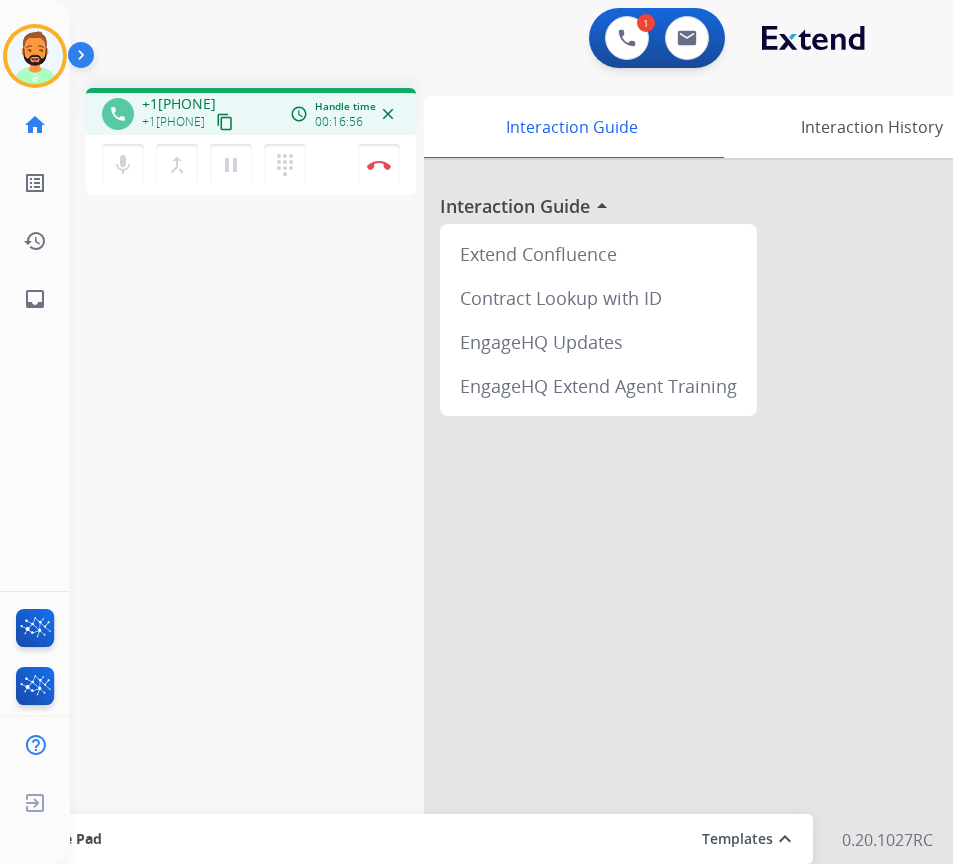 click on "phone [PHONE] [PHONE] content_copy access_time Call metrics Queue   00:08 Hold   00:00 Talk   16:57 Total   17:04 Handle time 00:16:56 close mic Mute merge_type Bridge pause Hold dialpad Dialpad Disconnect swap_horiz Break voice bridge close_fullscreen Connect 3-Way Call merge_type Separate 3-Way Call  Interaction Guide   Interaction History  Interaction Guide arrow_drop_up  Extend Confluence   Contract Lookup with ID   EngageHQ Updates   EngageHQ Extend Agent Training  Secure Pad Templates expand_less Choose a template Save" at bounding box center [487, 489] 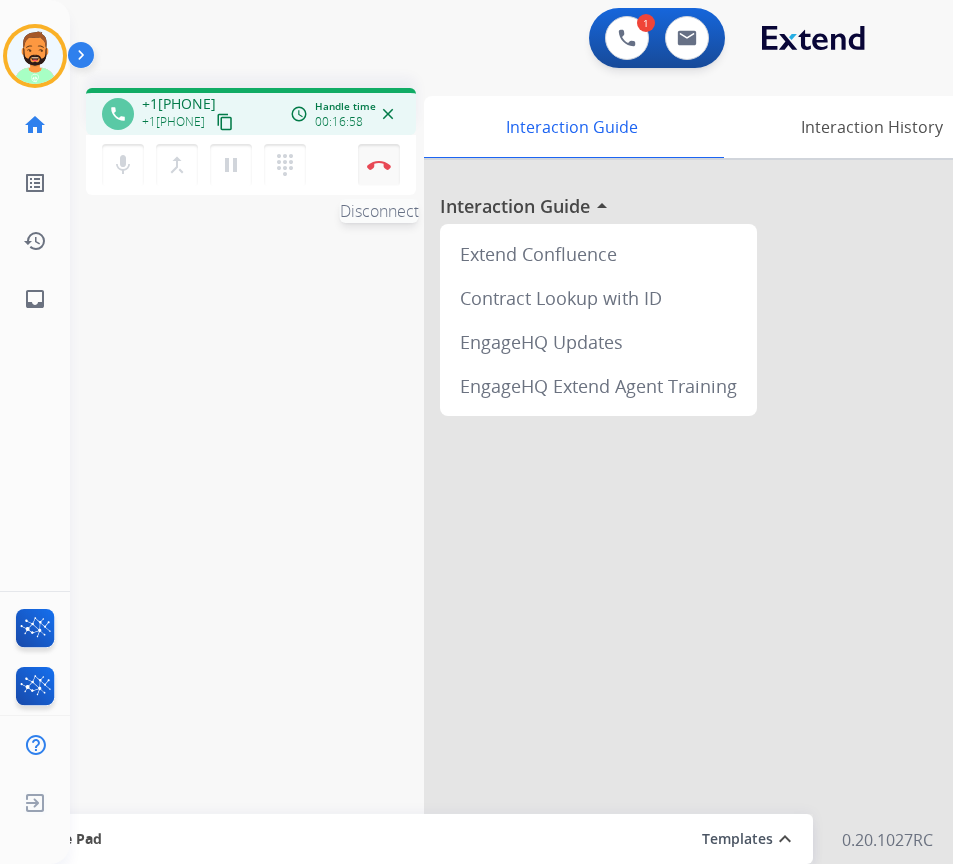 click on "Disconnect" at bounding box center [379, 165] 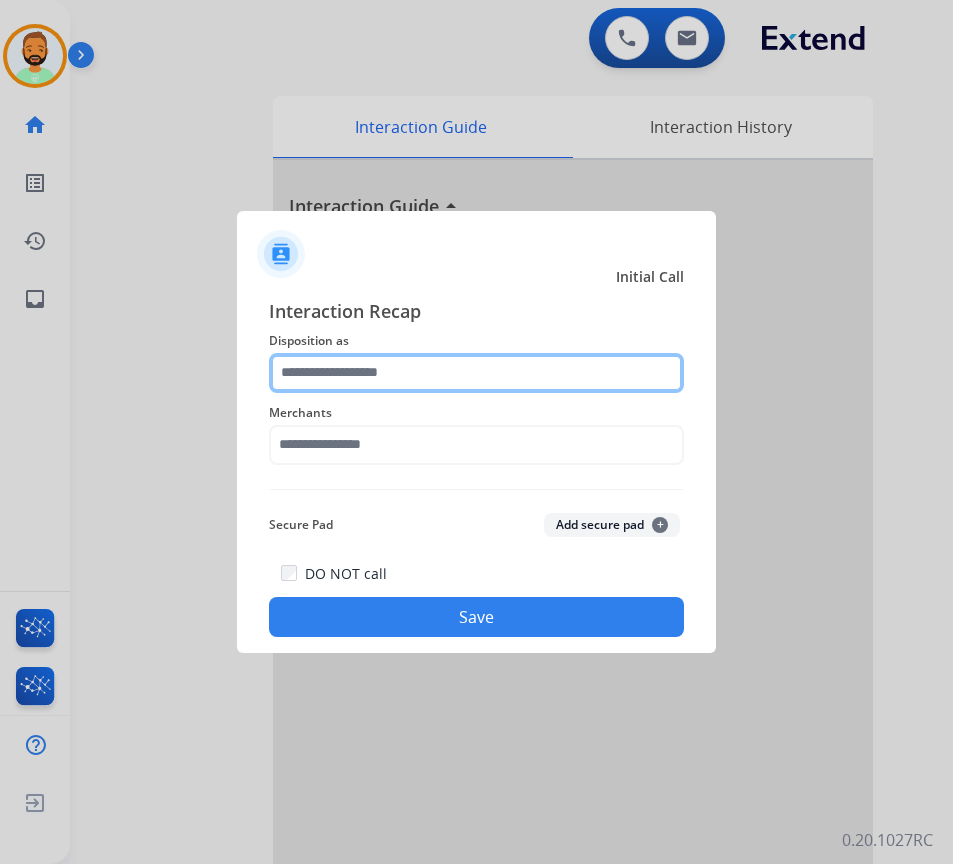 click 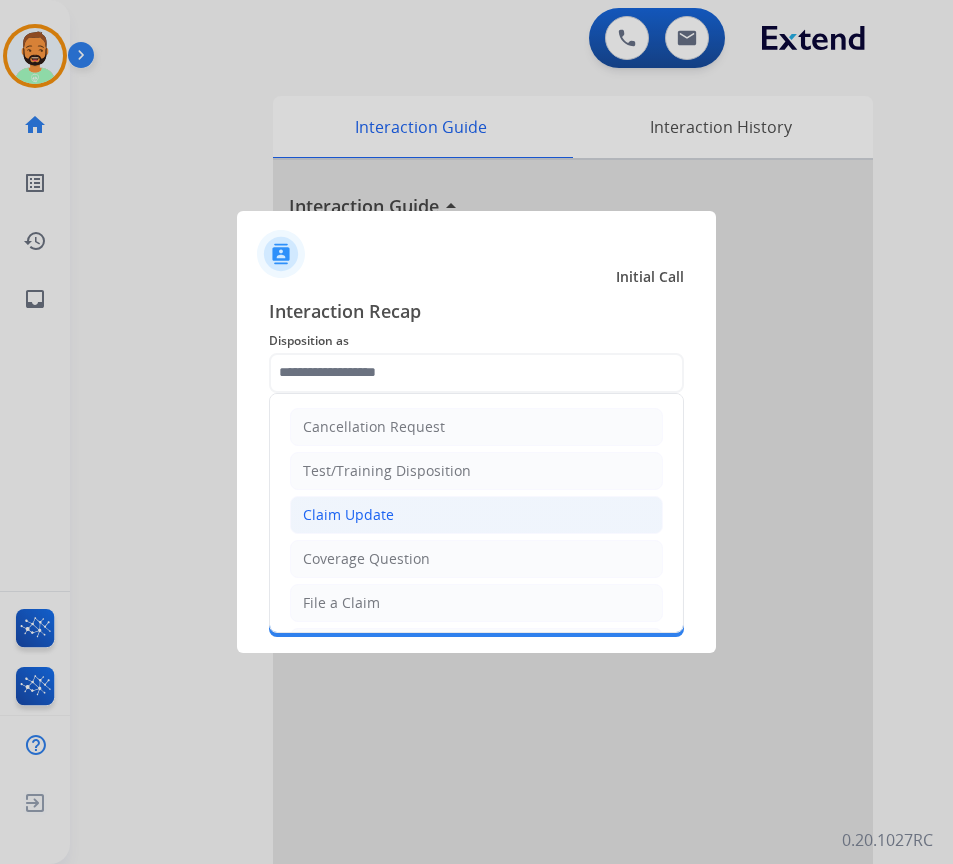 click on "Claim Update" 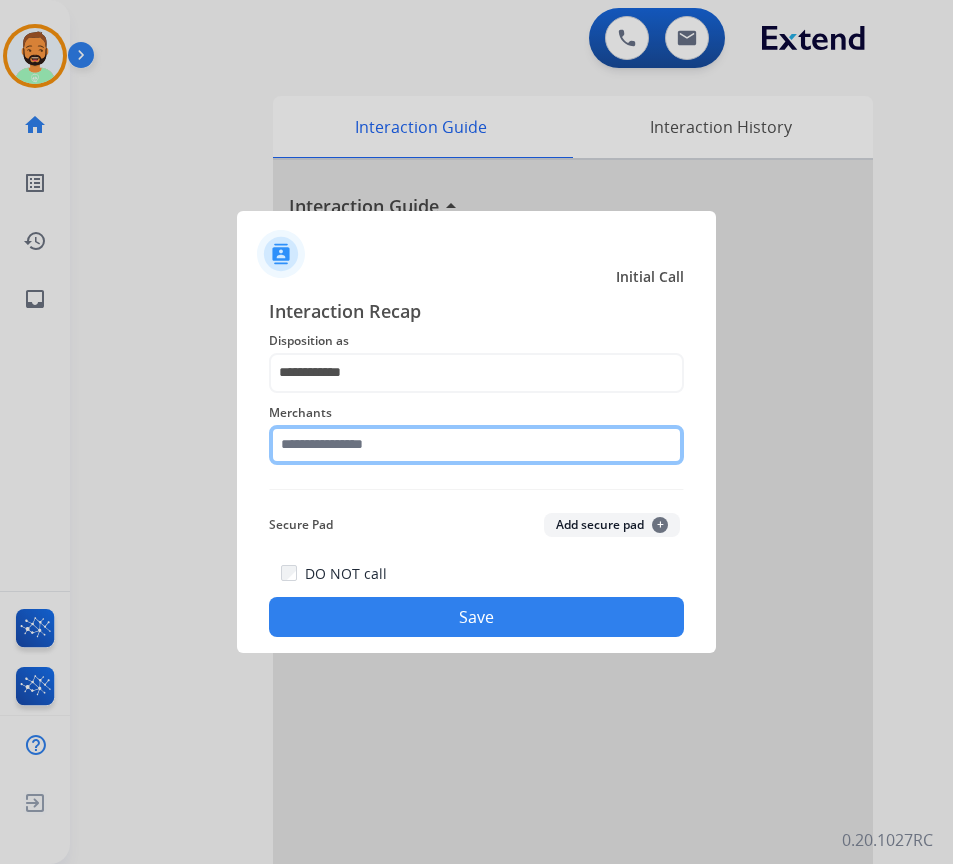 click 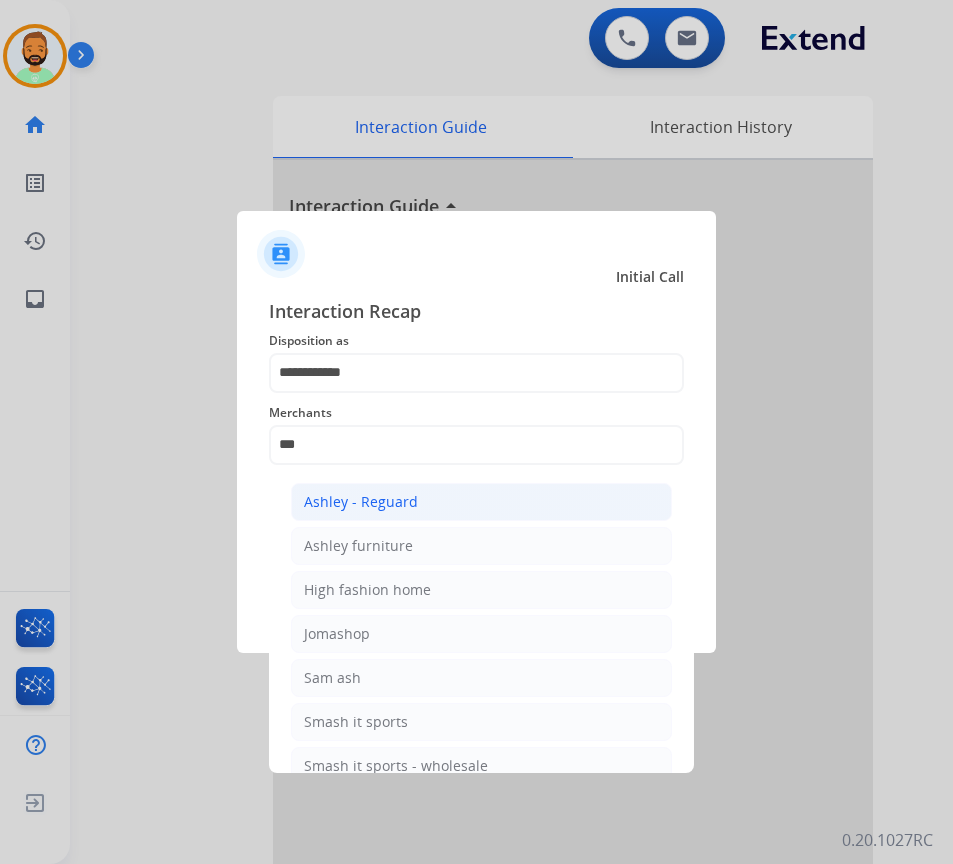click on "Ashley - Reguard" 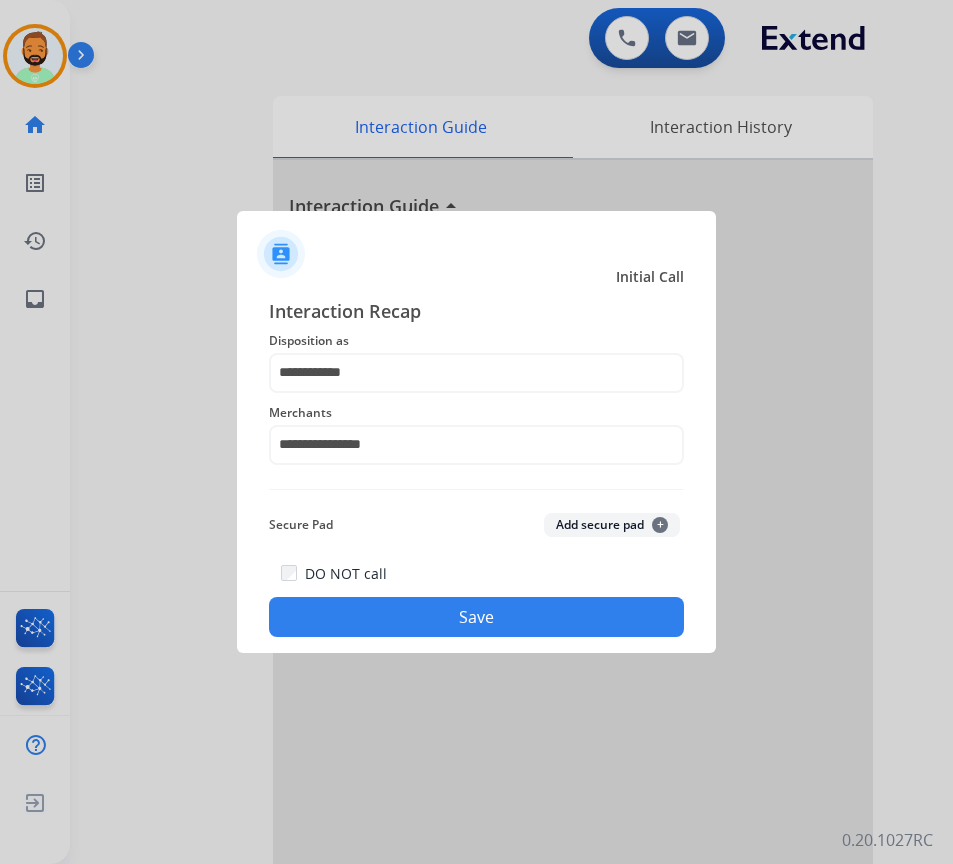 click on "Save" 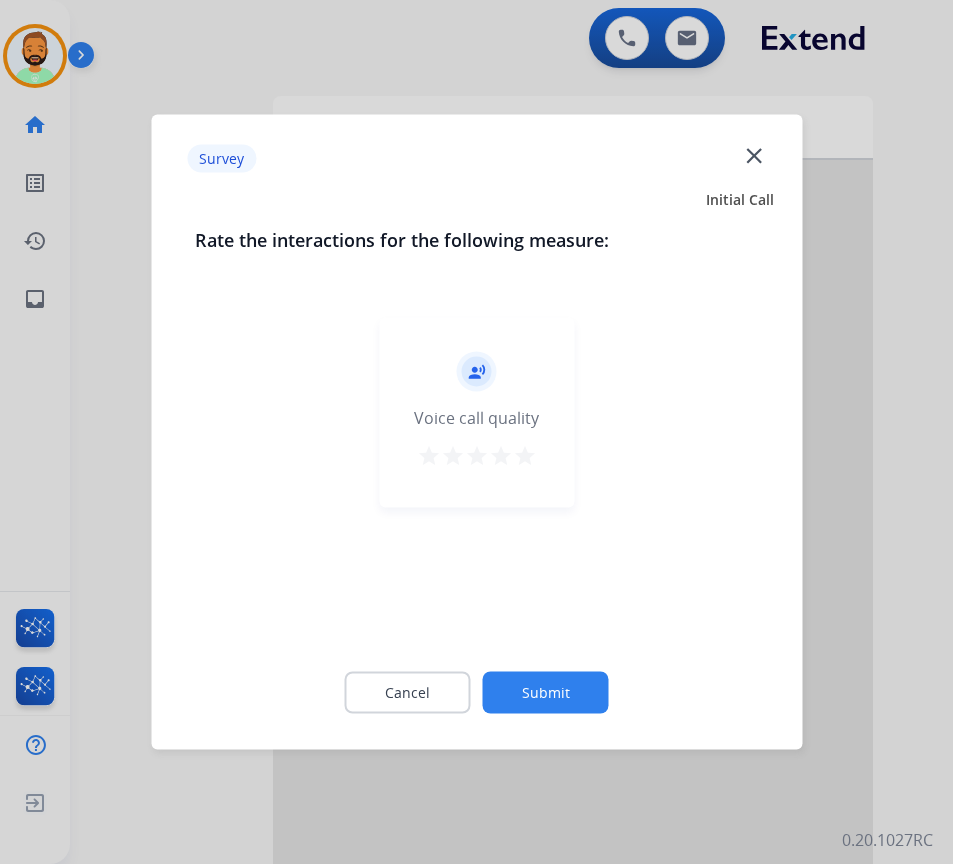 click on "Submit" 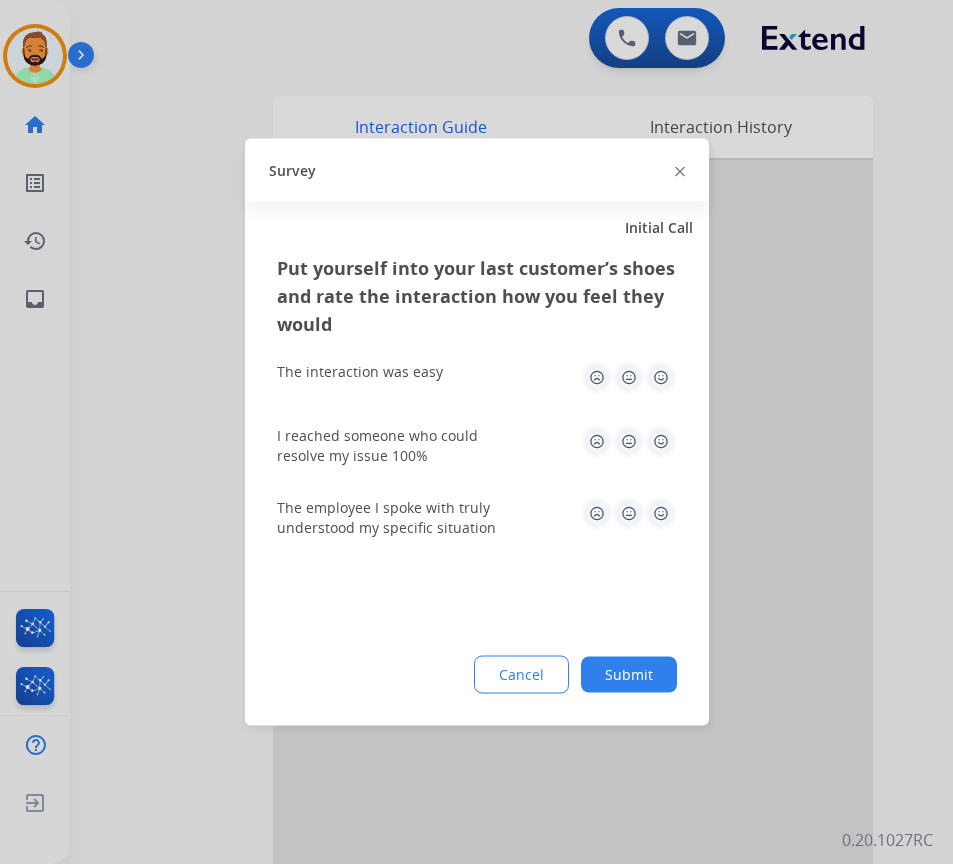 click on "Submit" 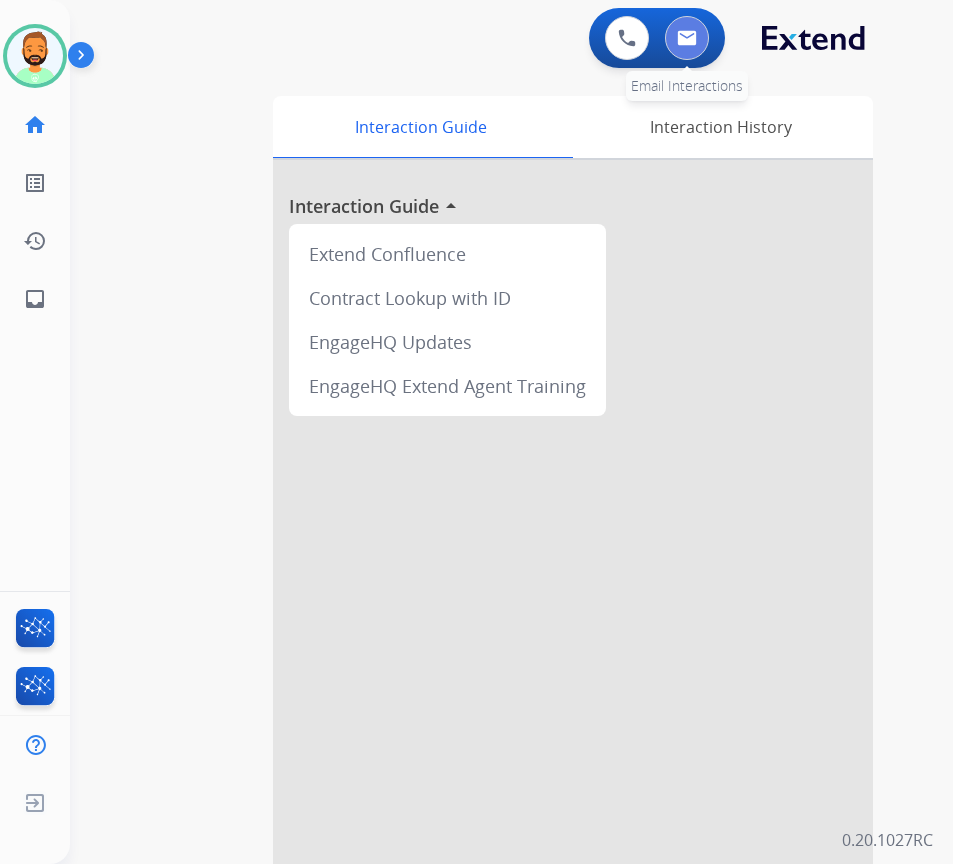 click at bounding box center [687, 38] 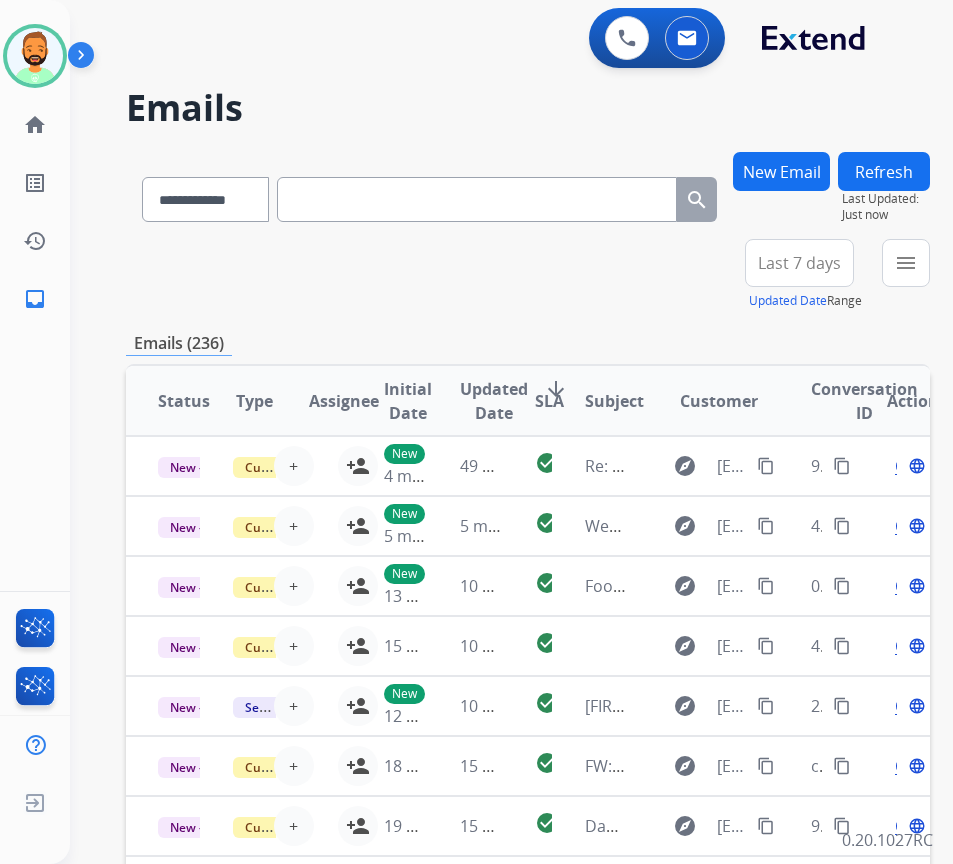 click on "Last 7 days" at bounding box center (799, 263) 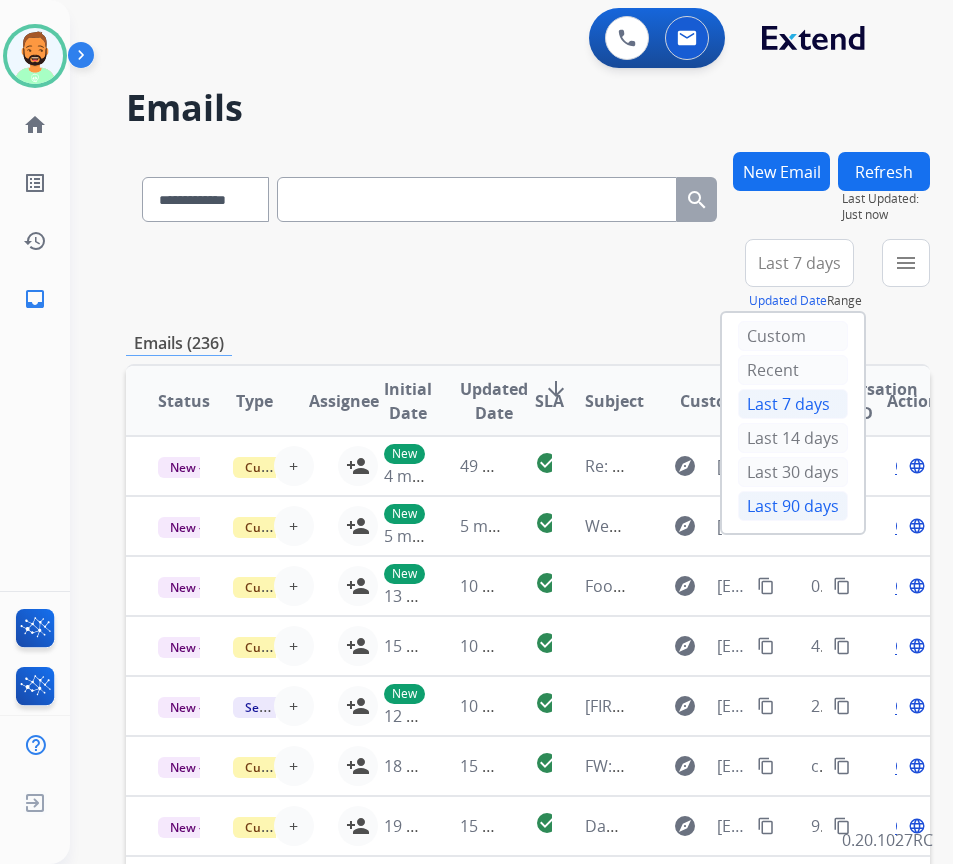 click on "Last 90 days" at bounding box center (793, 506) 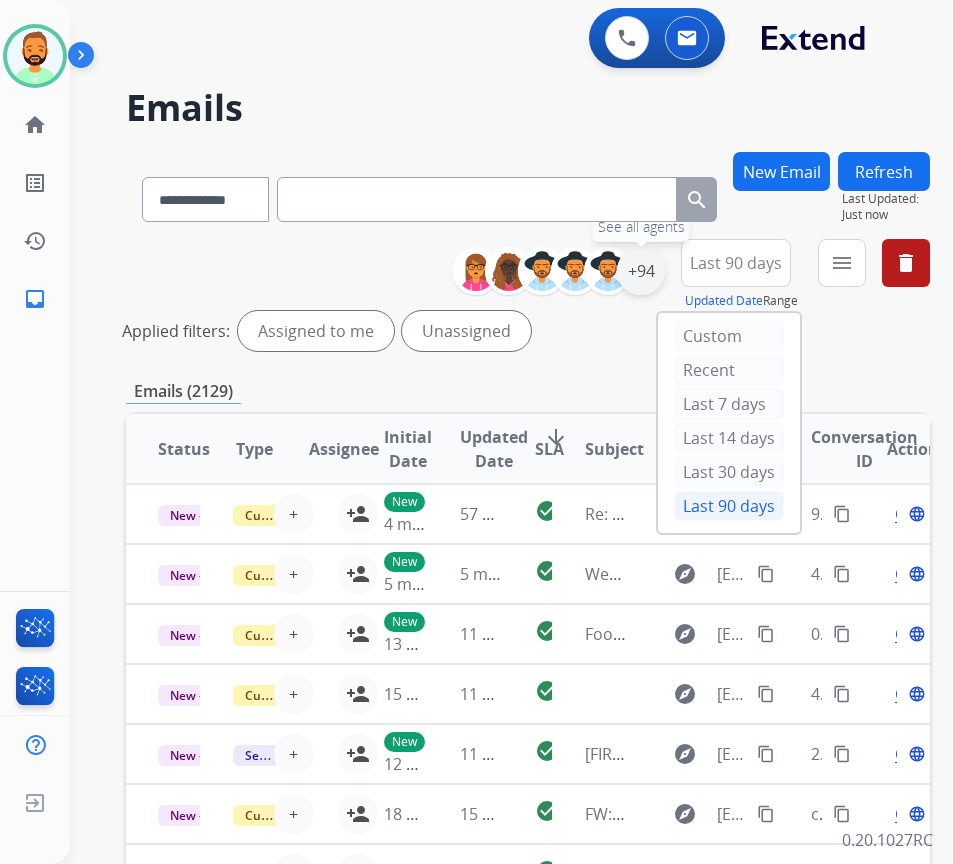 click on "+94" at bounding box center (641, 271) 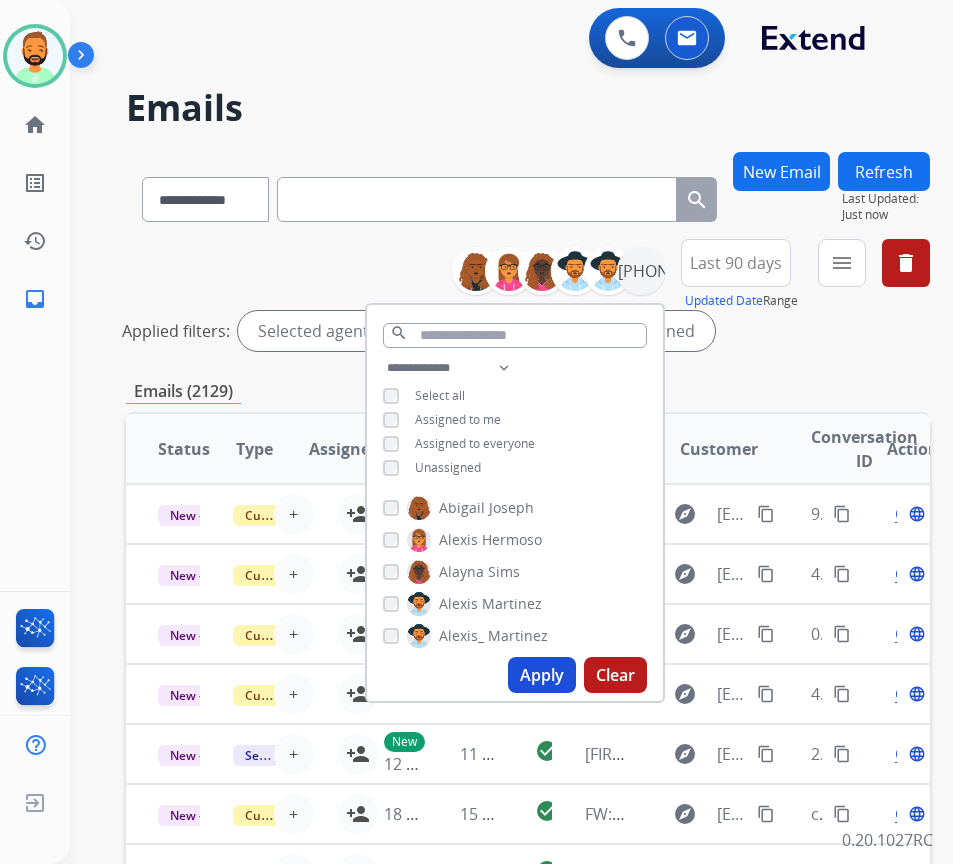 click on "Unassigned" at bounding box center (448, 467) 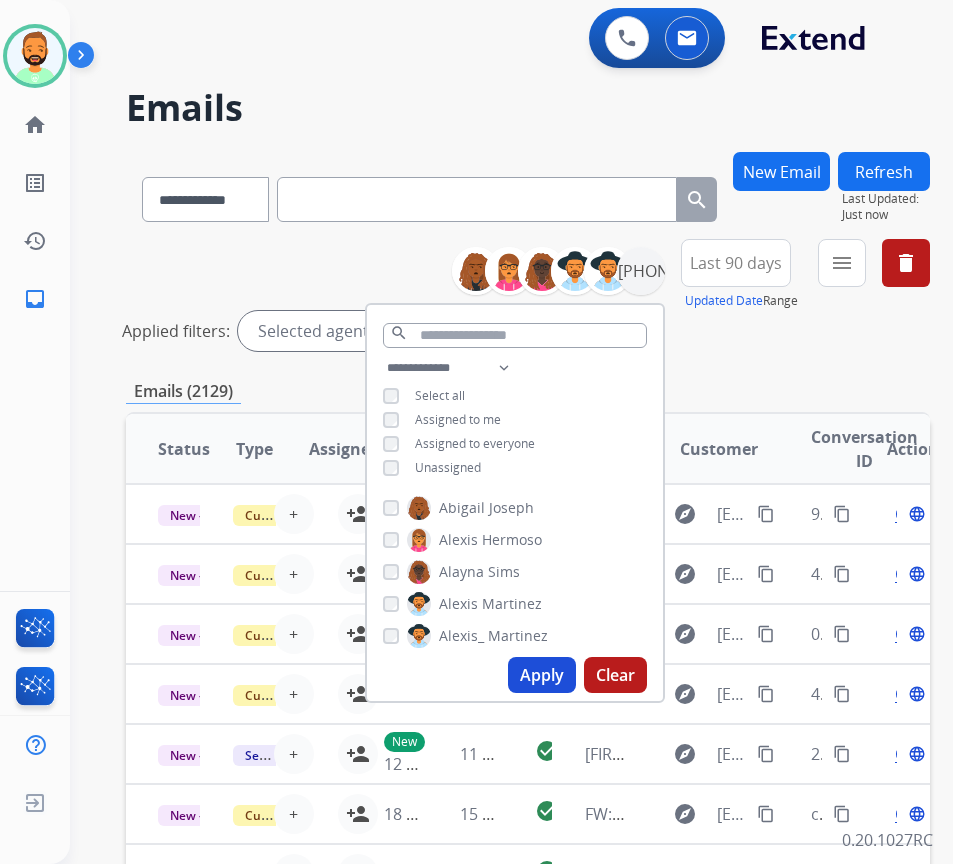 click on "Apply" at bounding box center (542, 675) 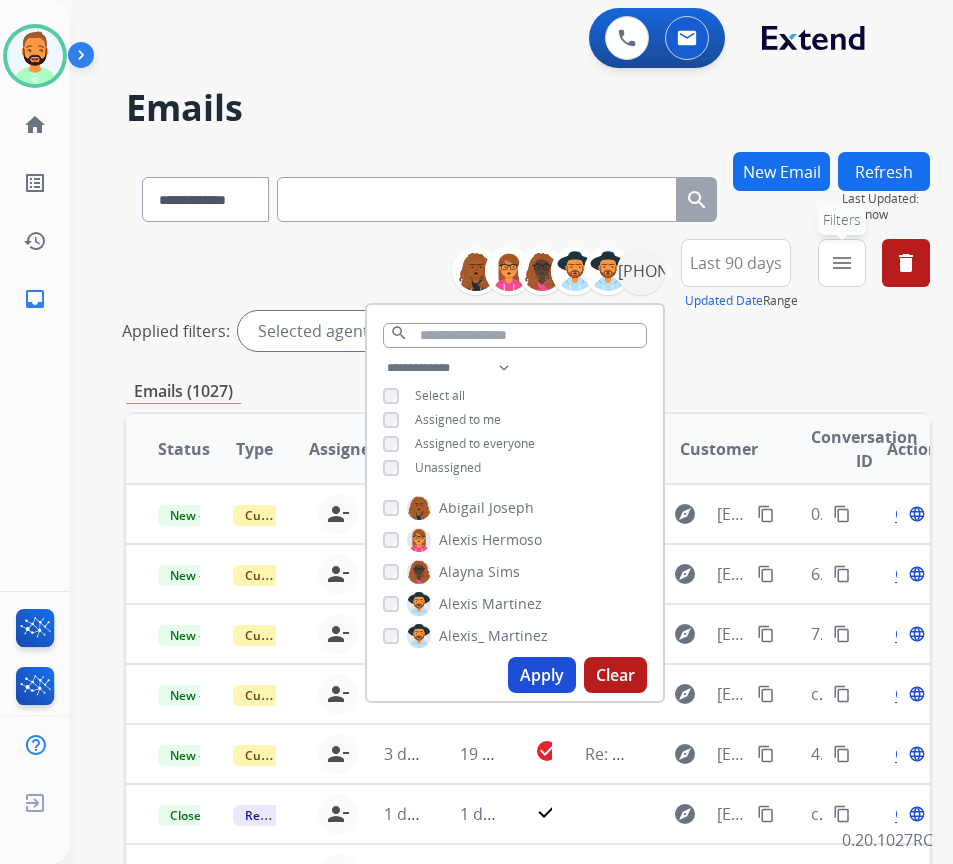 click on "menu  Filters  Type  Claims Adjudication   Customer Support   Escalation   Service Support   Shipping Protection   Warranty Ops   Dev Test   Spam/Phishing   Merchant Team   Reguard CS  Status  Open - All   Closed - All   New - Initial   New - Reply   On-hold – Internal   On-hold - Customer   On Hold - Pending Parts   On Hold - Servicers   Closed - Unresolved   Closed – Solved   Closed – Merchant Transfer  SLA  Within SLA   Nearing SLA   Past SLA   Critical   On Hold   Closed  Processed  Migration   Webhook   Polling   Extend.com (API)  Apply Clear" at bounding box center (842, 275) 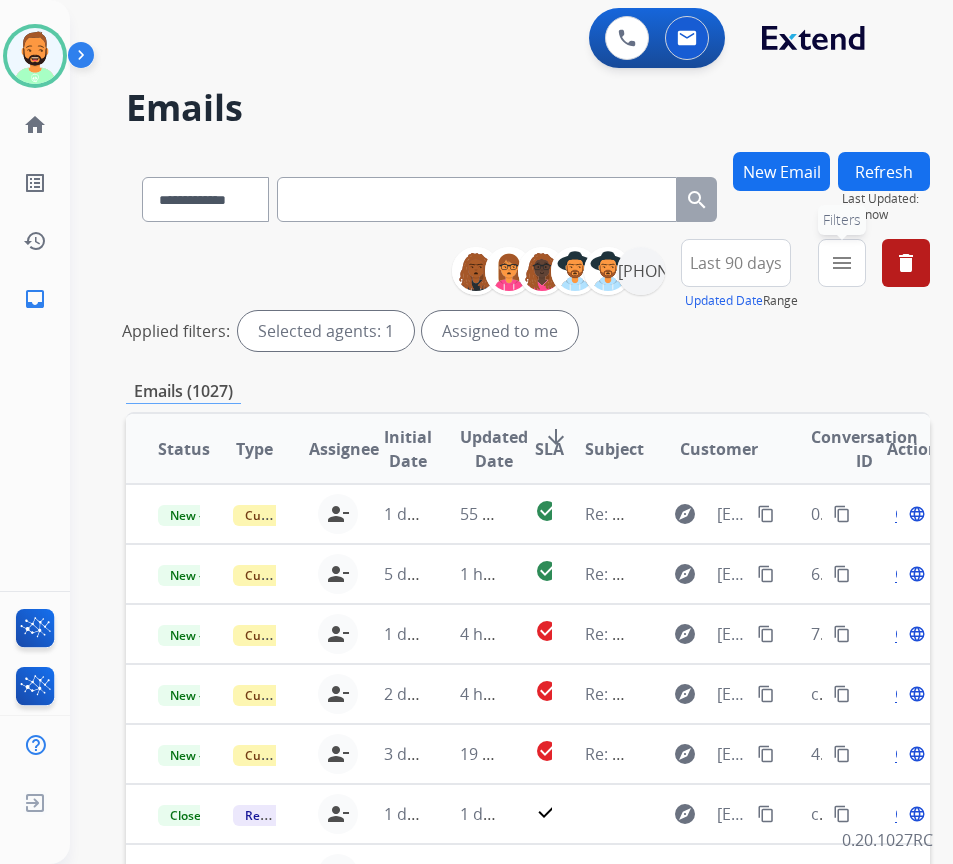 click on "menu  Filters" at bounding box center [842, 263] 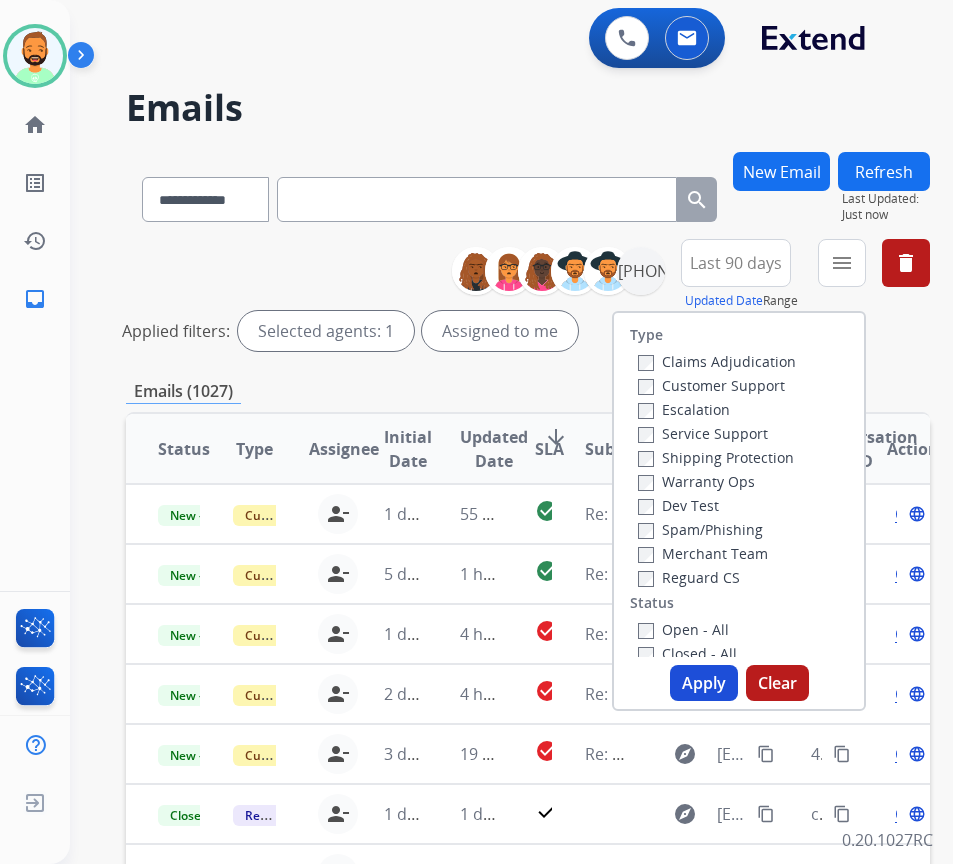 click on "Customer Support" at bounding box center [711, 385] 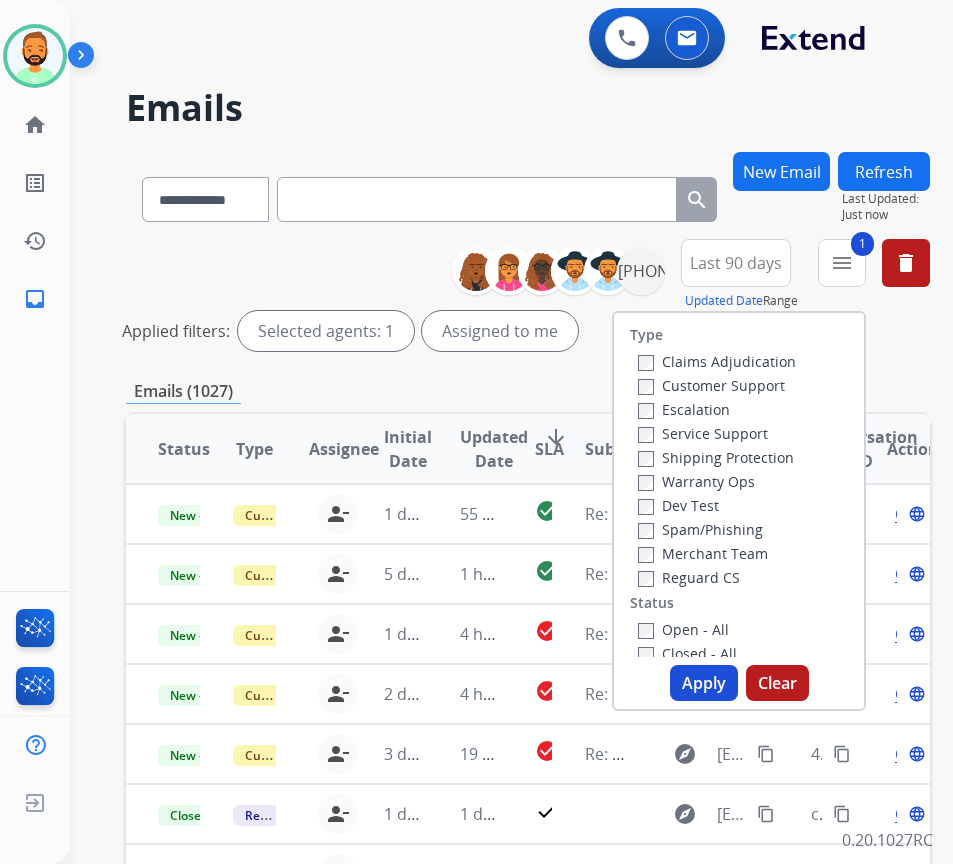 click on "Shipping Protection" at bounding box center [717, 457] 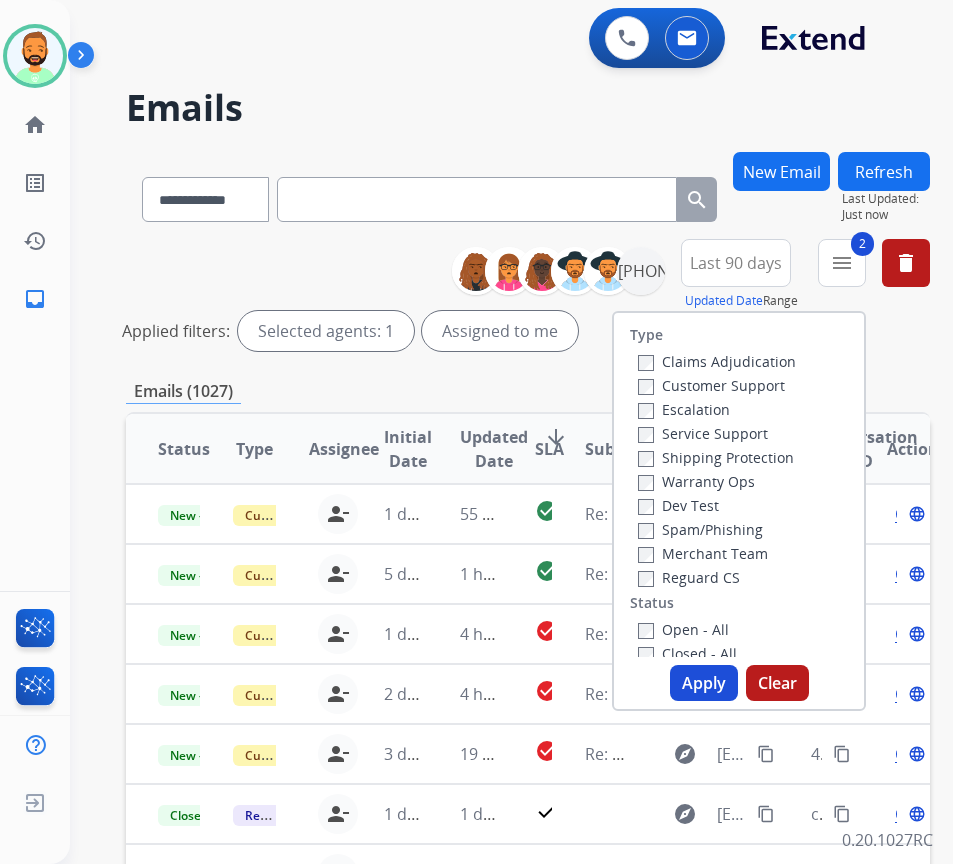 click on "Open - All" at bounding box center [743, 629] 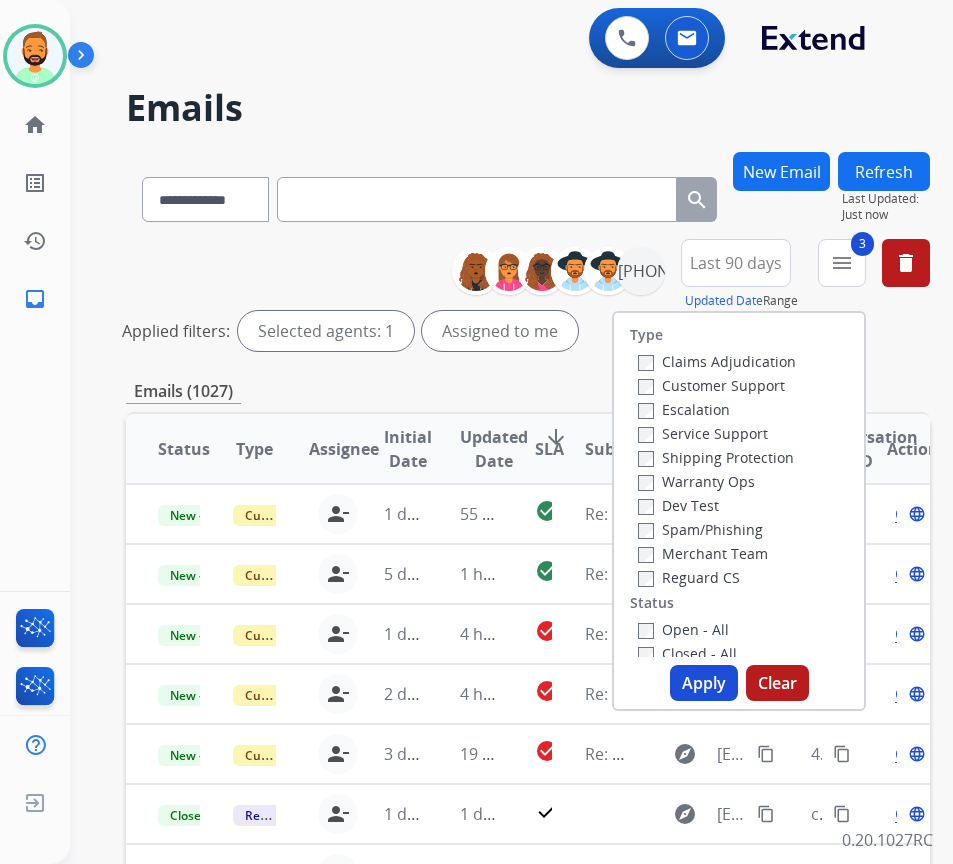 click on "Apply" at bounding box center (704, 683) 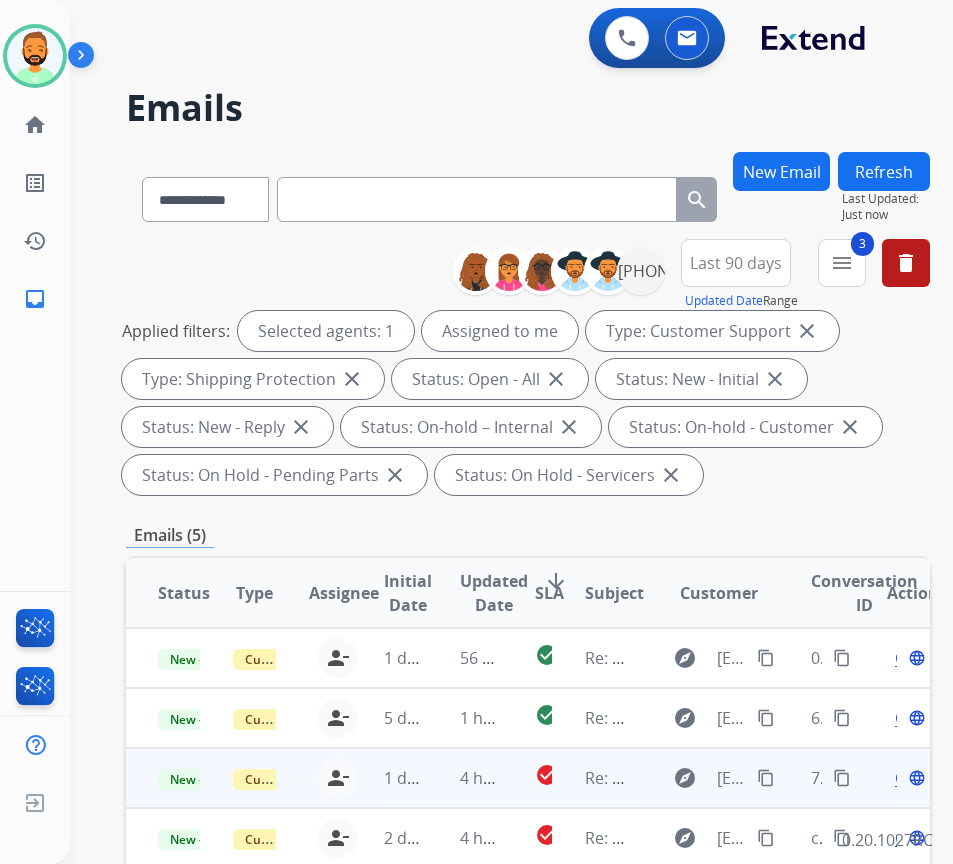 click on "4 hours ago" at bounding box center (465, 778) 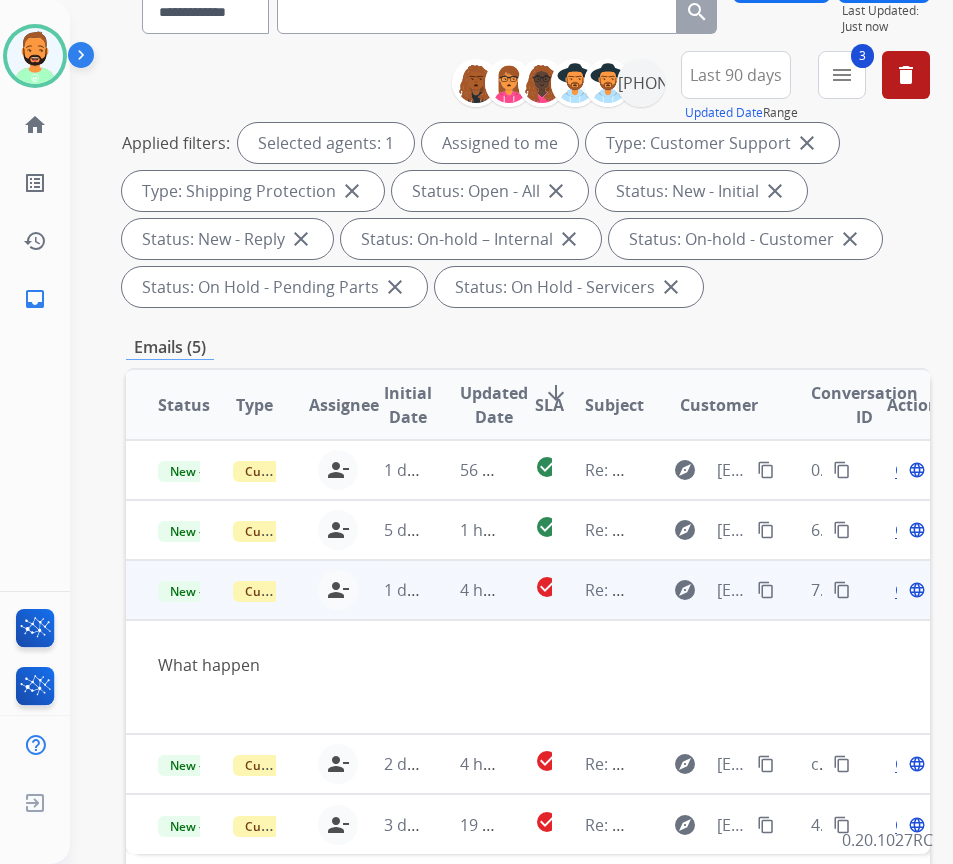 scroll, scrollTop: 200, scrollLeft: 0, axis: vertical 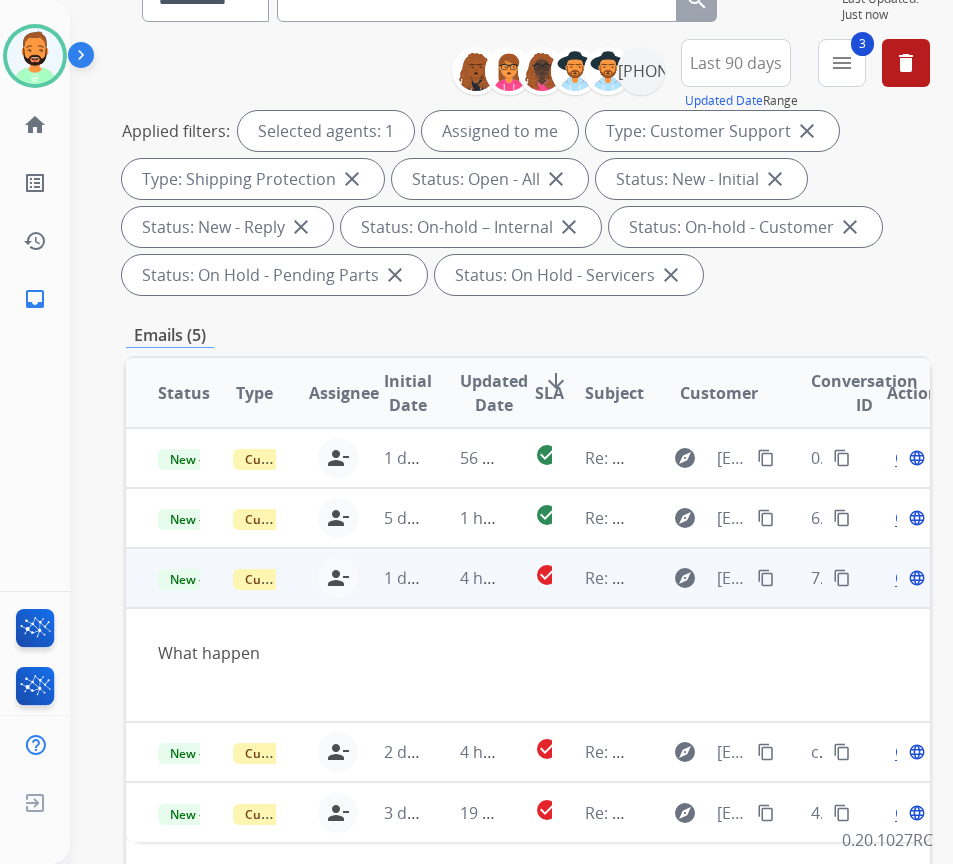 click on "Open" at bounding box center (915, 578) 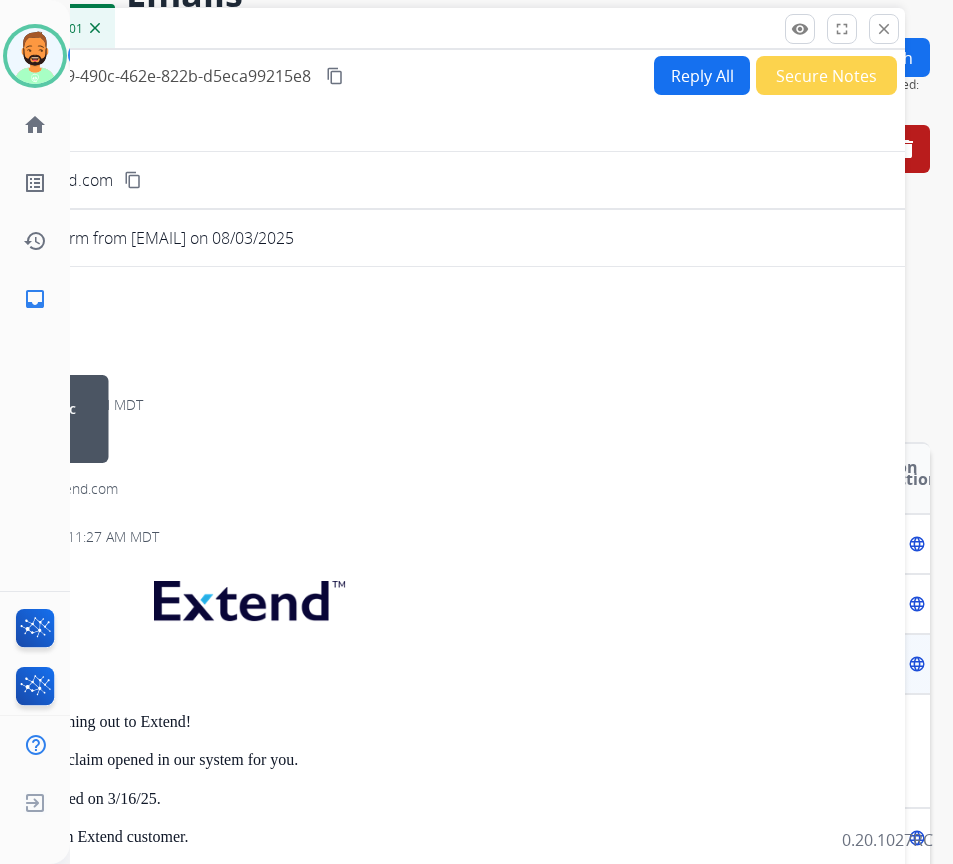 scroll, scrollTop: 0, scrollLeft: 0, axis: both 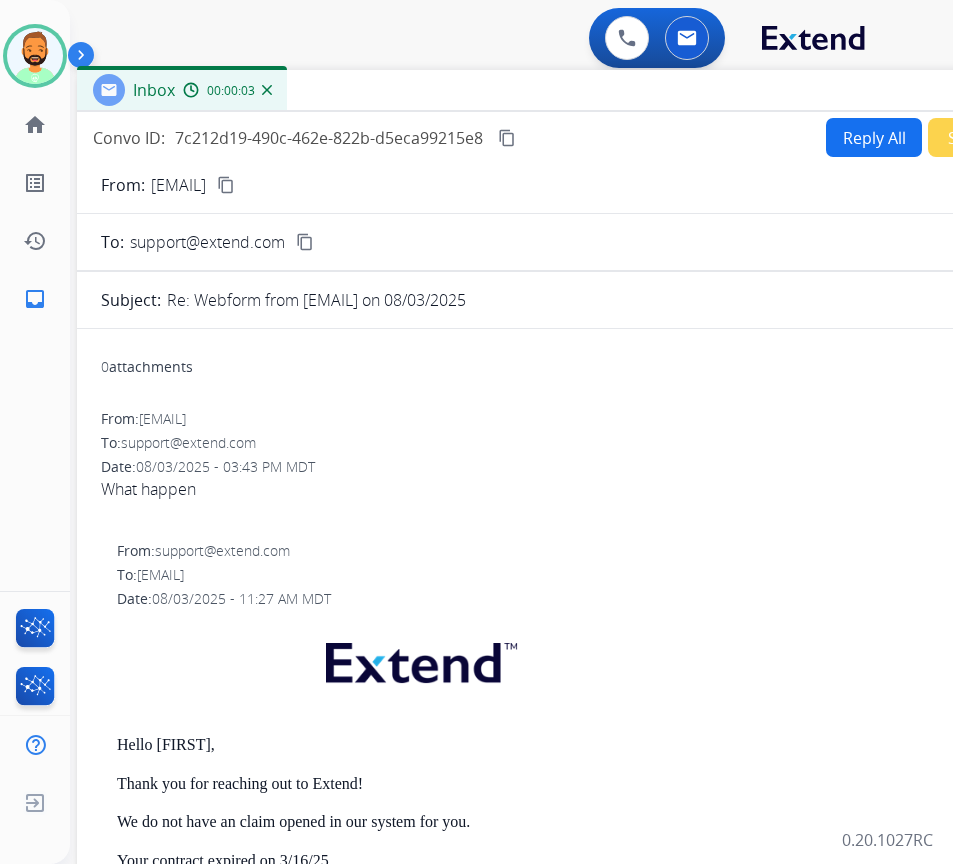 drag, startPoint x: 474, startPoint y: 145, endPoint x: 554, endPoint y: 93, distance: 95.41489 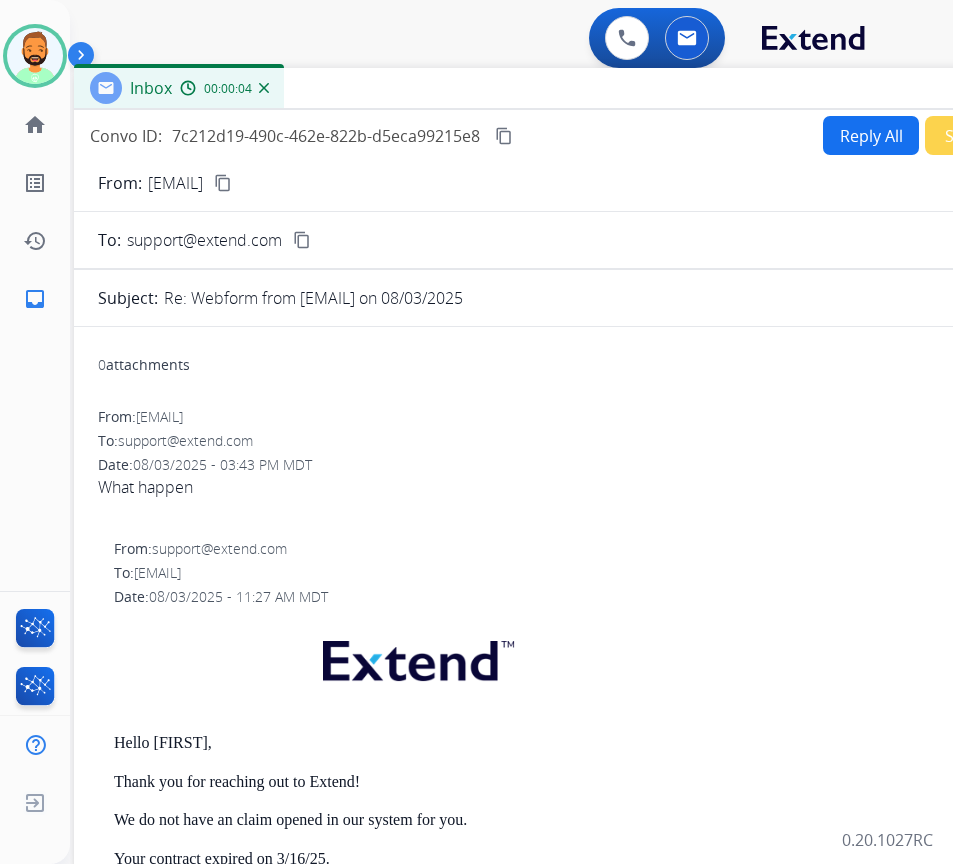 click on "Reply All" at bounding box center (871, 135) 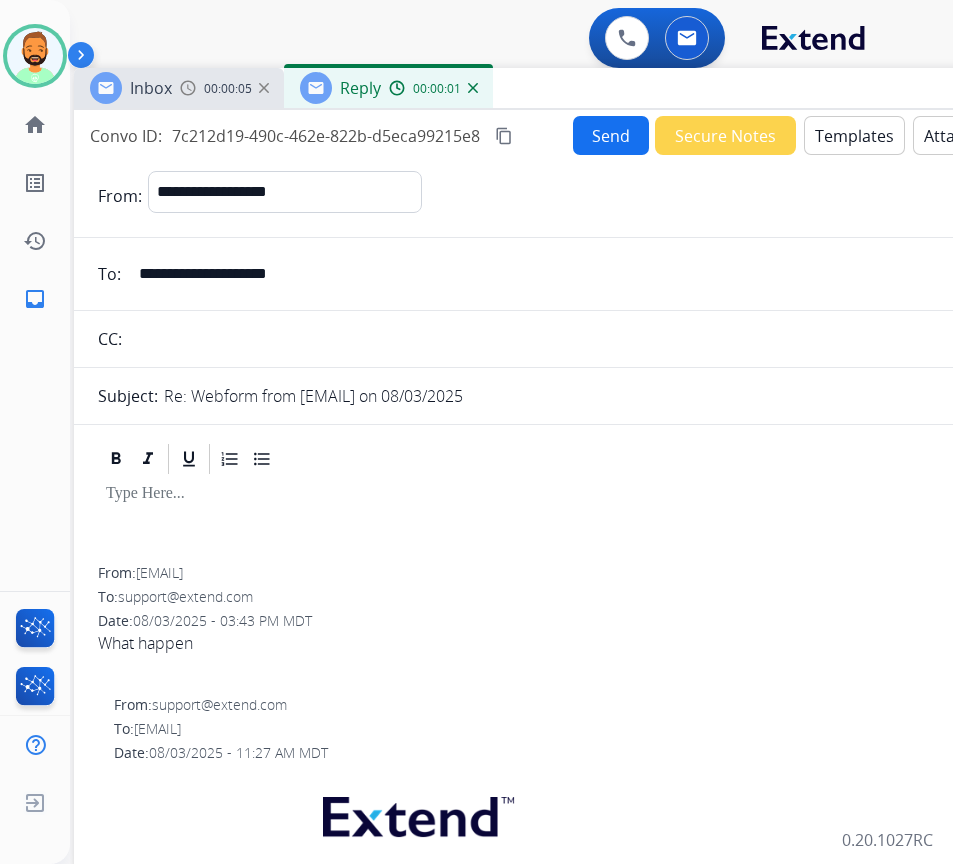 click on "**********" at bounding box center [574, 556] 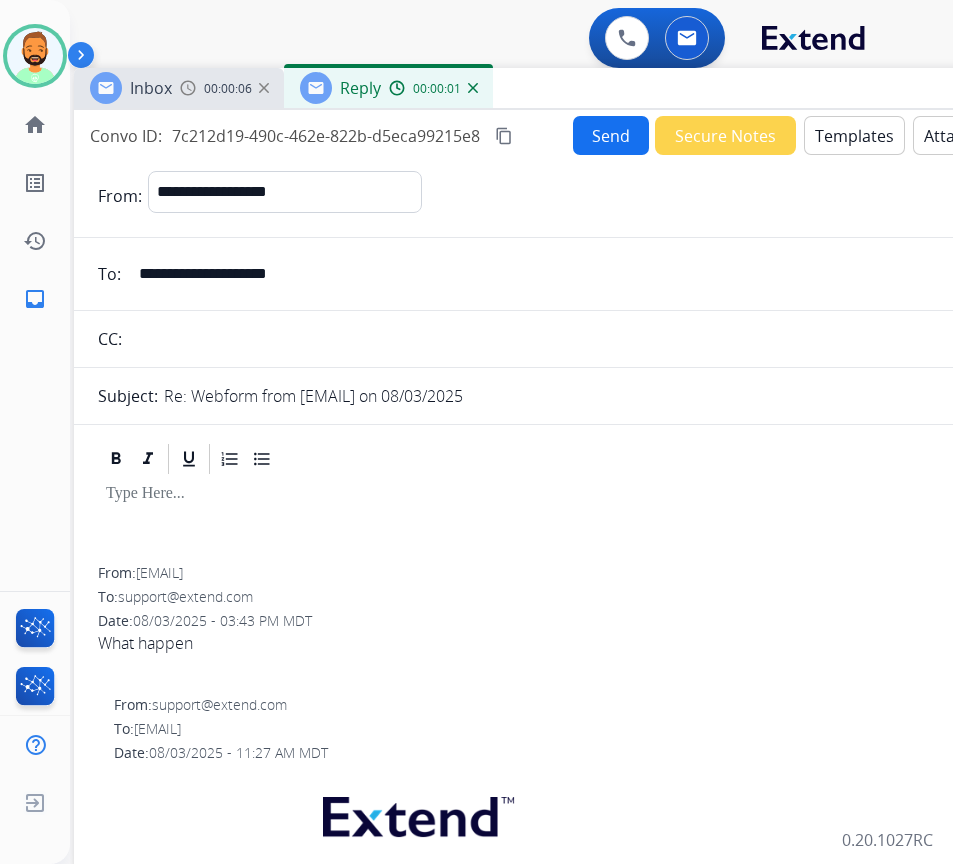 click on "Templates" at bounding box center [854, 135] 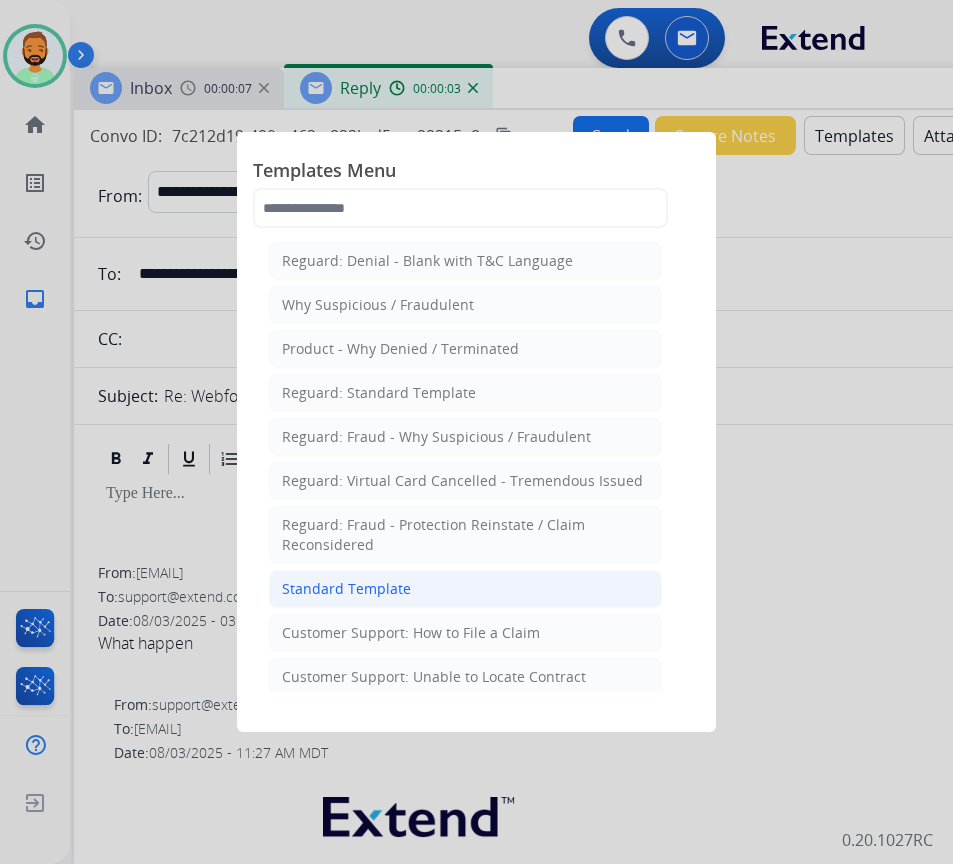 click on "Standard Template" 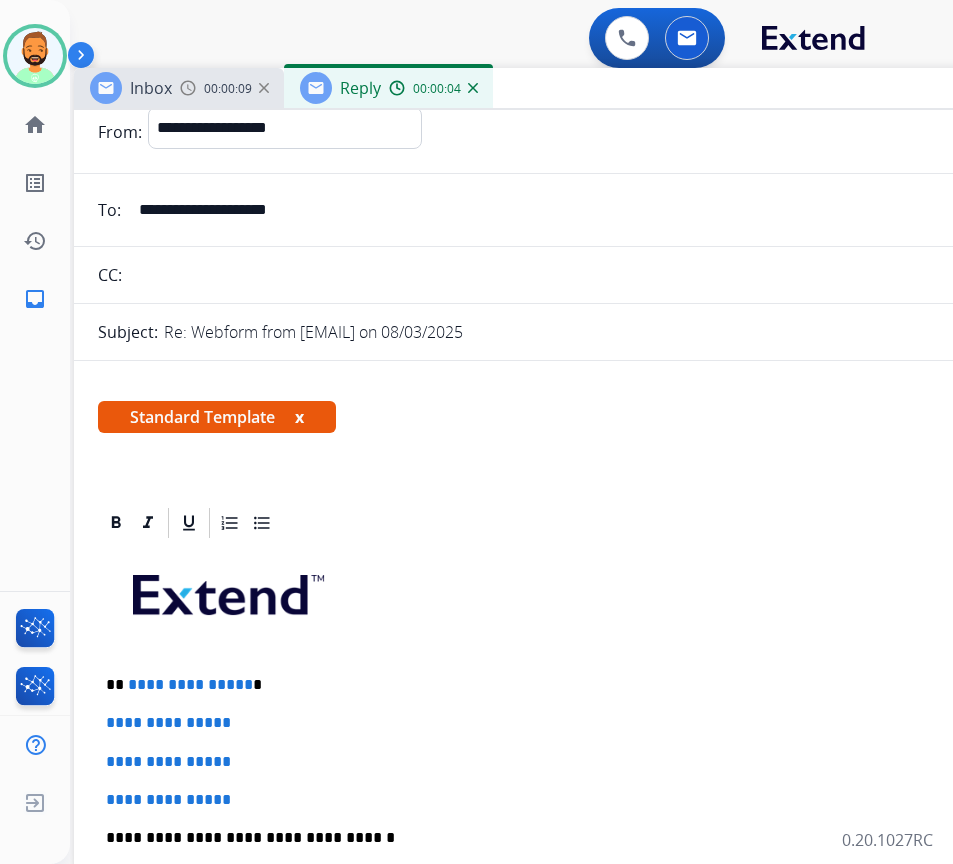 scroll, scrollTop: 100, scrollLeft: 0, axis: vertical 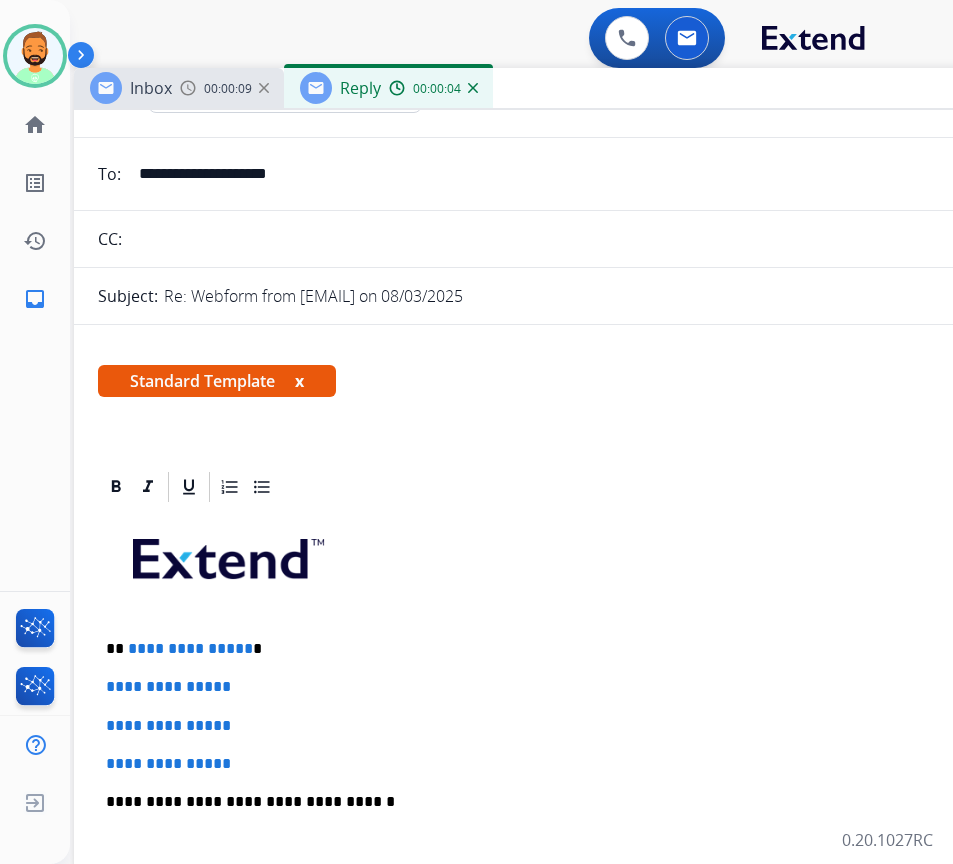 drag, startPoint x: 321, startPoint y: 657, endPoint x: 325, endPoint y: 679, distance: 22.36068 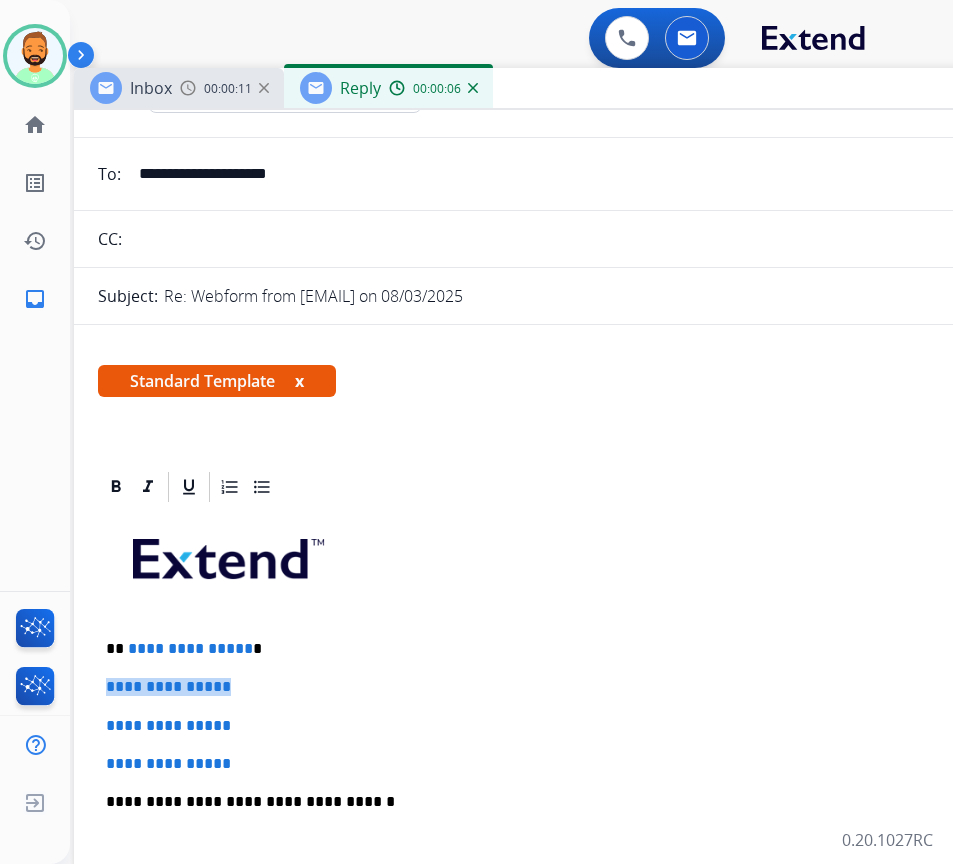 click on "**********" at bounding box center [566, 649] 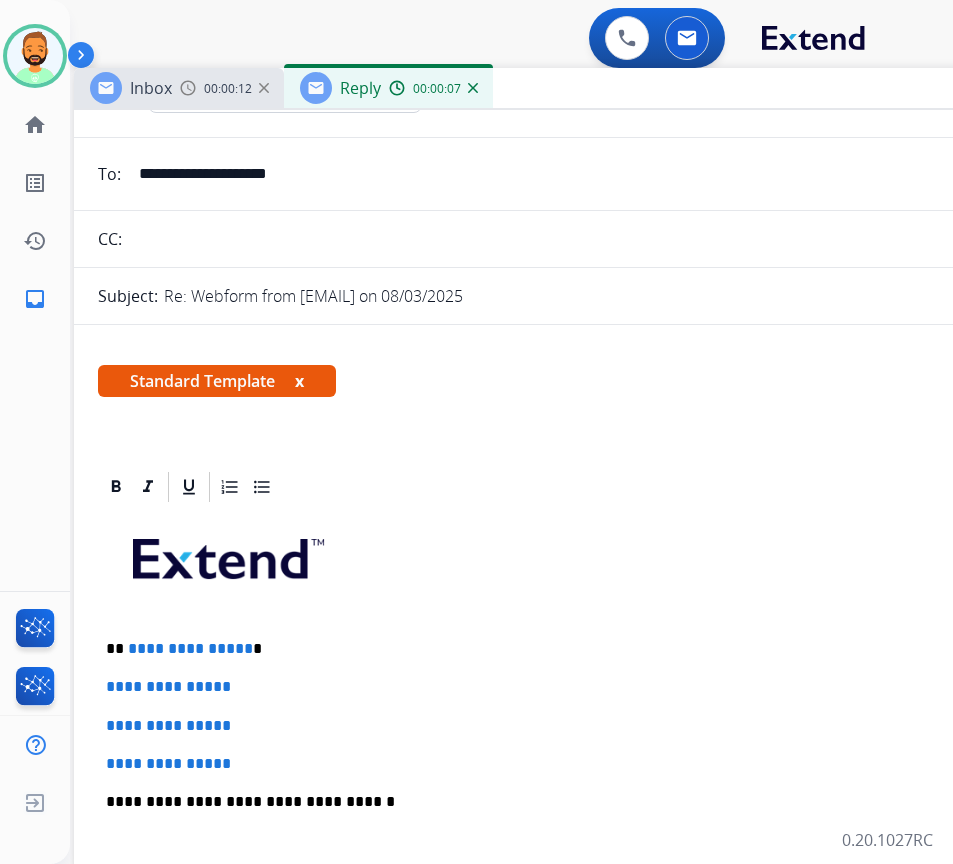 type 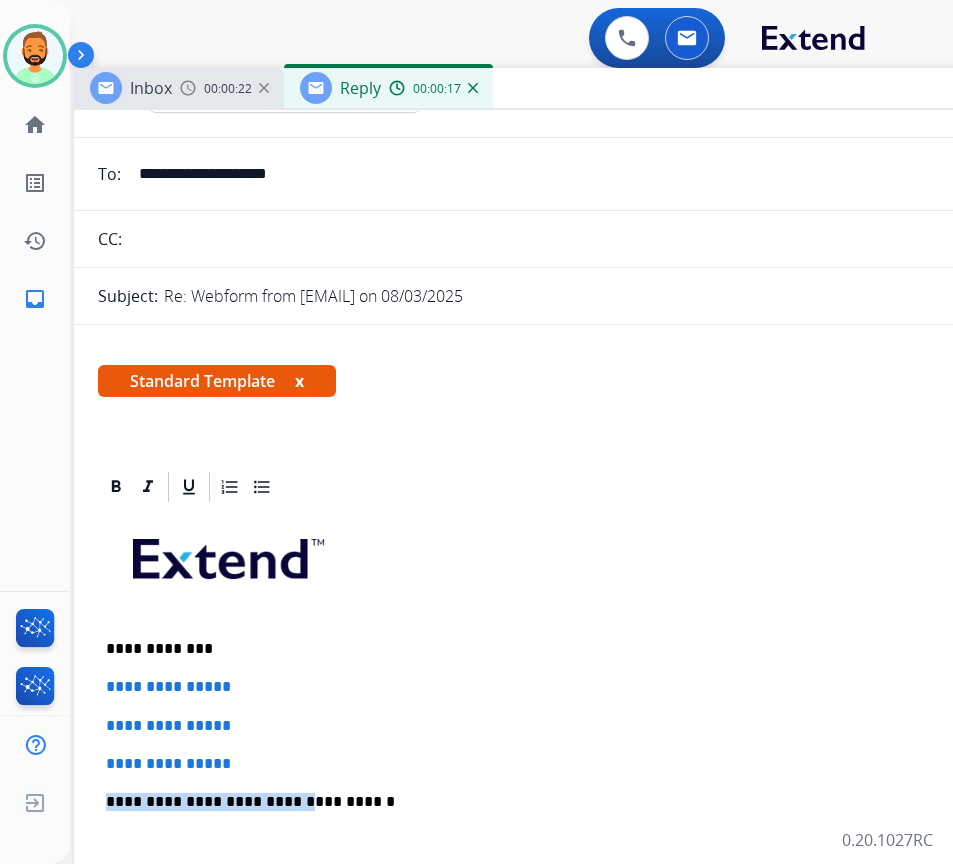 drag, startPoint x: 285, startPoint y: 774, endPoint x: 203, endPoint y: 756, distance: 83.95237 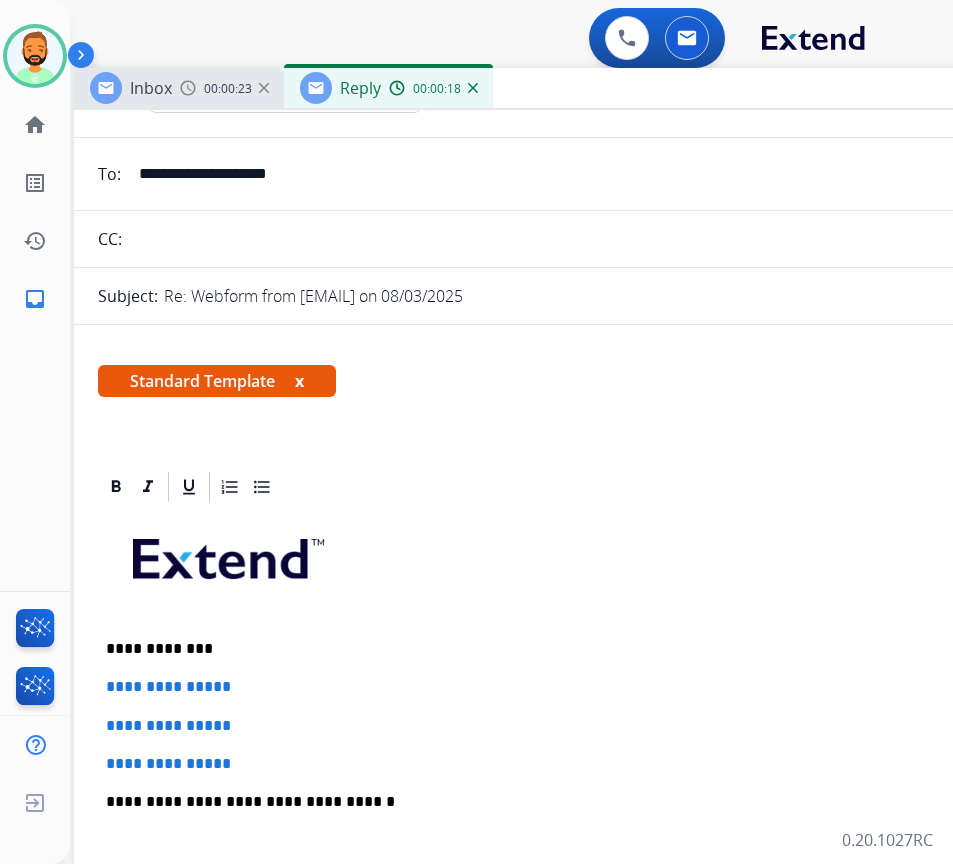 drag, startPoint x: 203, startPoint y: 756, endPoint x: 301, endPoint y: 694, distance: 115.965515 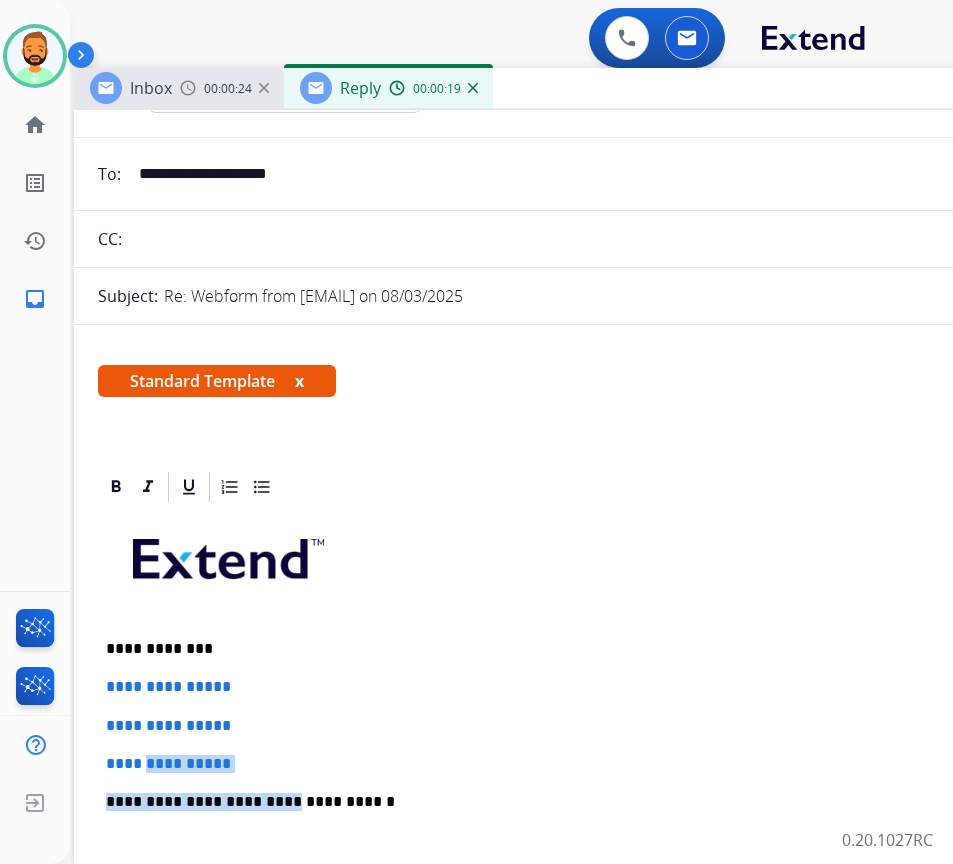 drag, startPoint x: 256, startPoint y: 769, endPoint x: 151, endPoint y: 737, distance: 109.76794 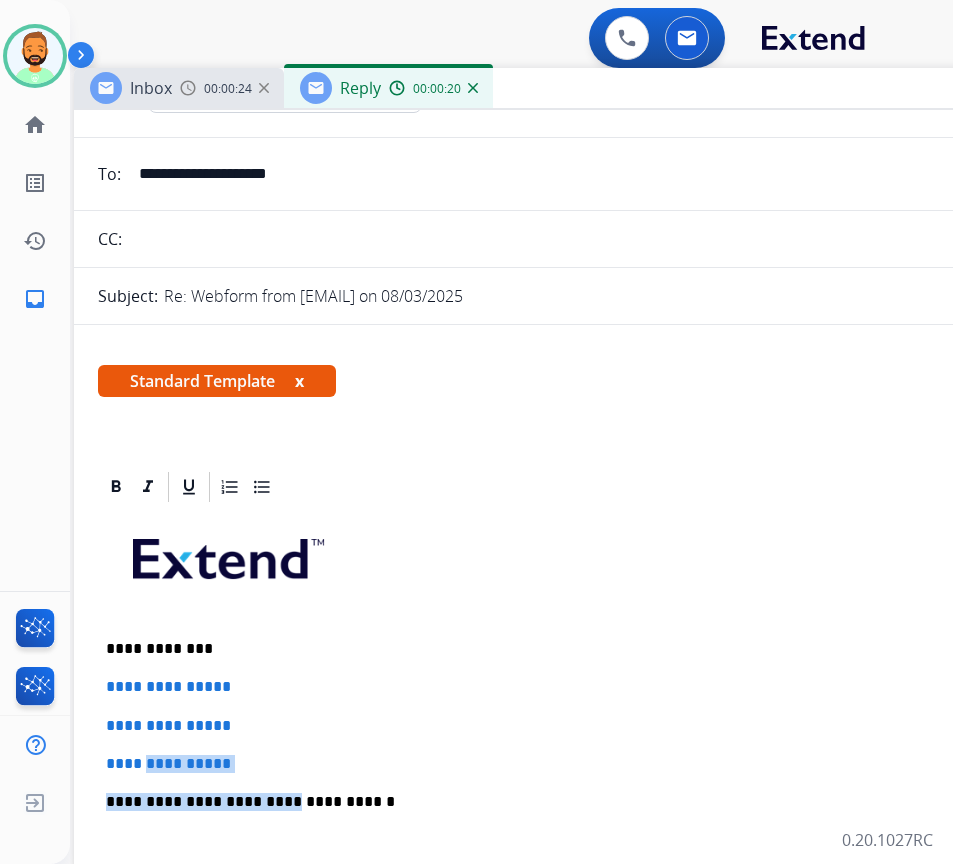 click on "**********" at bounding box center [574, 849] 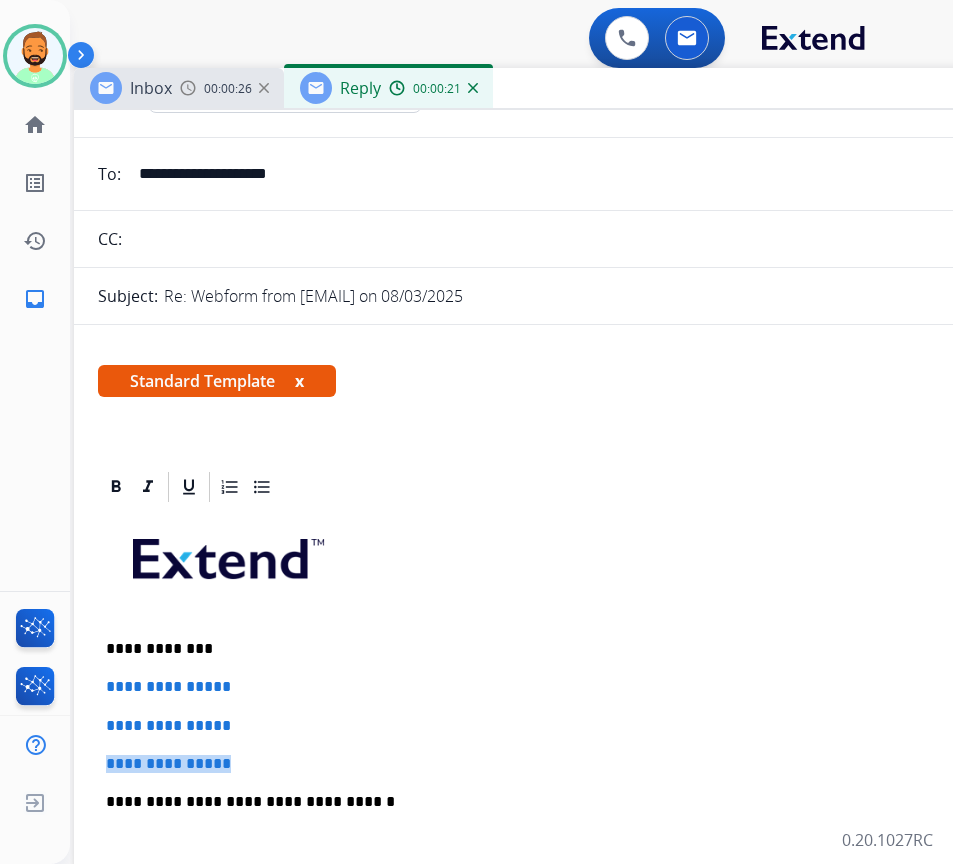 drag, startPoint x: 263, startPoint y: 753, endPoint x: 182, endPoint y: 715, distance: 89.470665 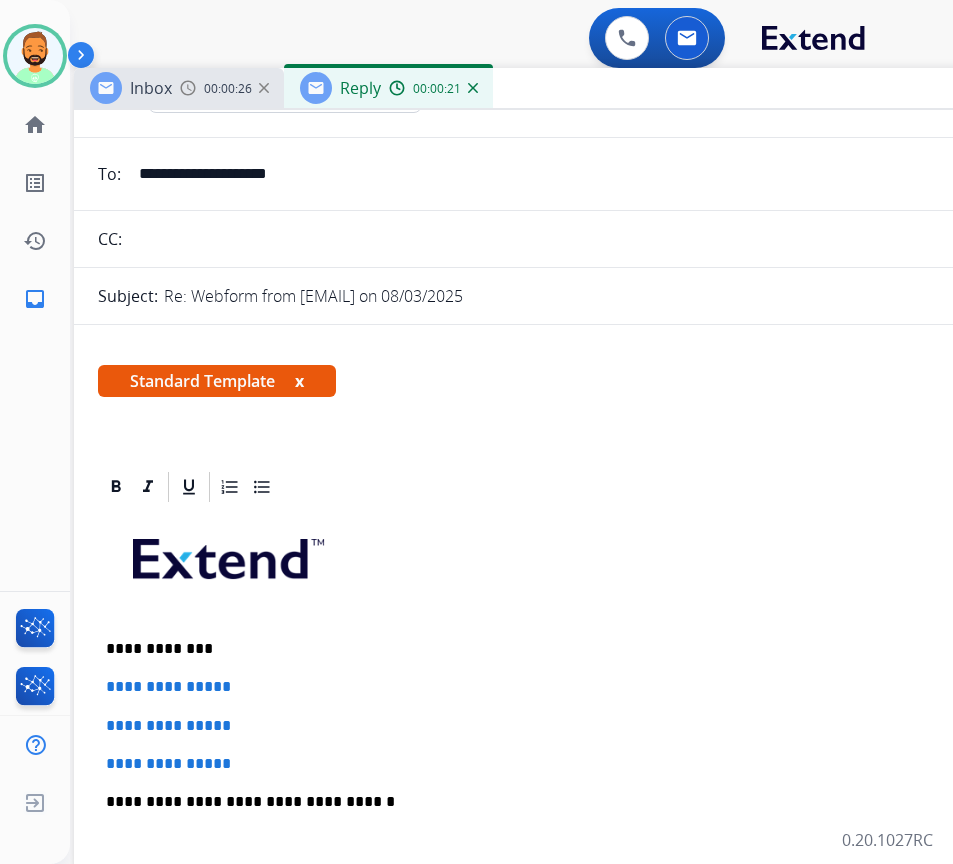 drag, startPoint x: 211, startPoint y: 720, endPoint x: 237, endPoint y: 719, distance: 26.019224 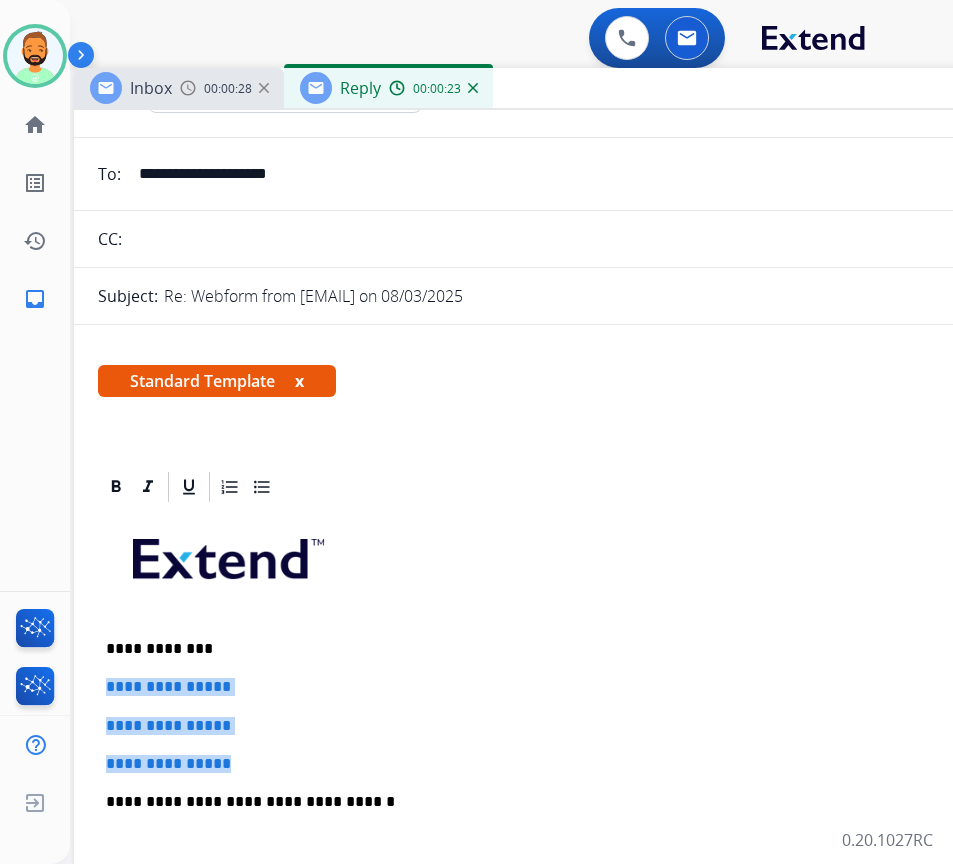 drag, startPoint x: 241, startPoint y: 751, endPoint x: 105, endPoint y: 662, distance: 162.53308 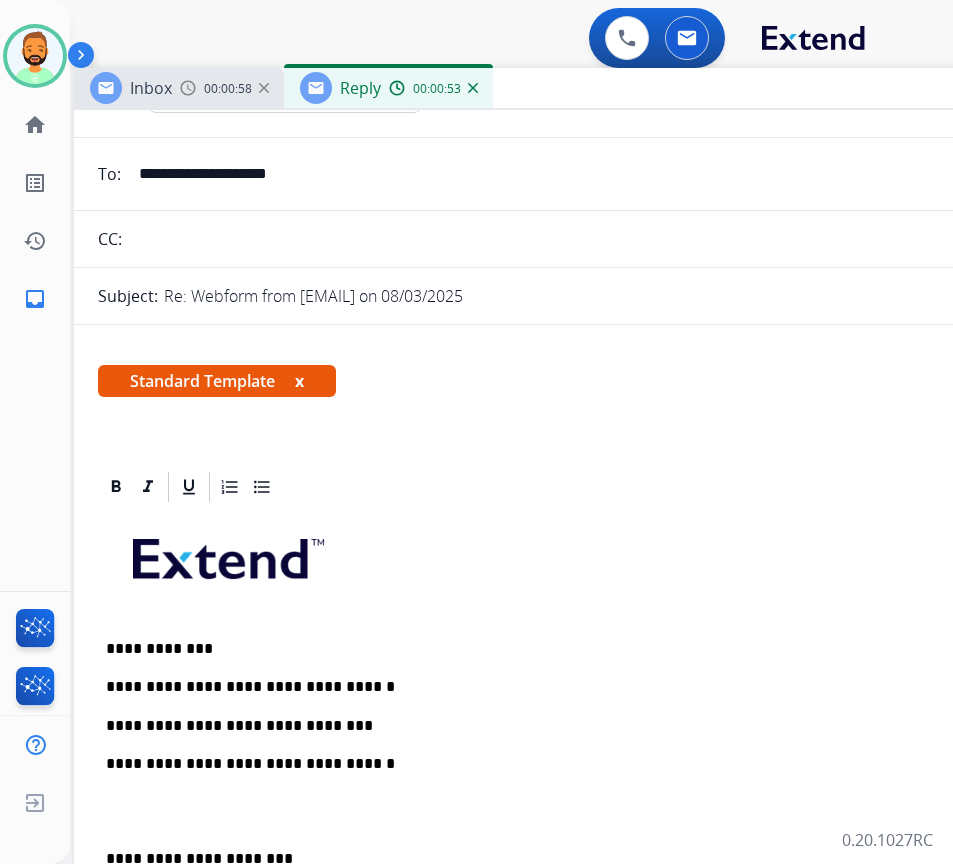 drag, startPoint x: 339, startPoint y: 686, endPoint x: 342, endPoint y: 699, distance: 13.341664 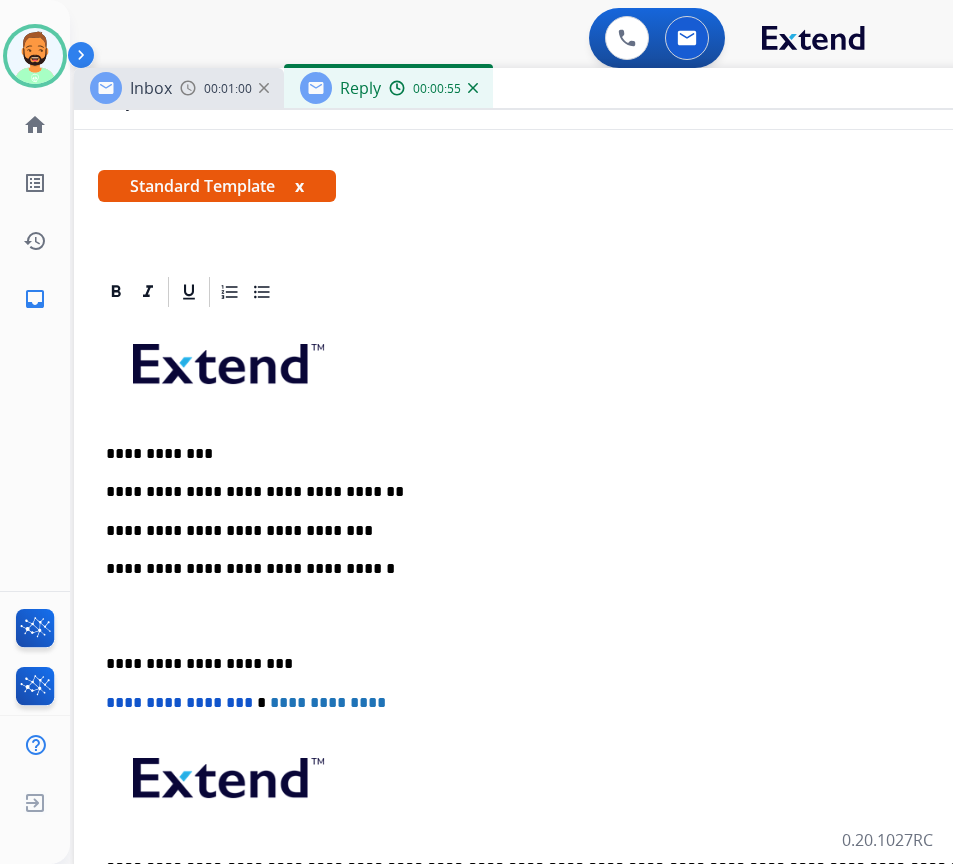 scroll, scrollTop: 300, scrollLeft: 0, axis: vertical 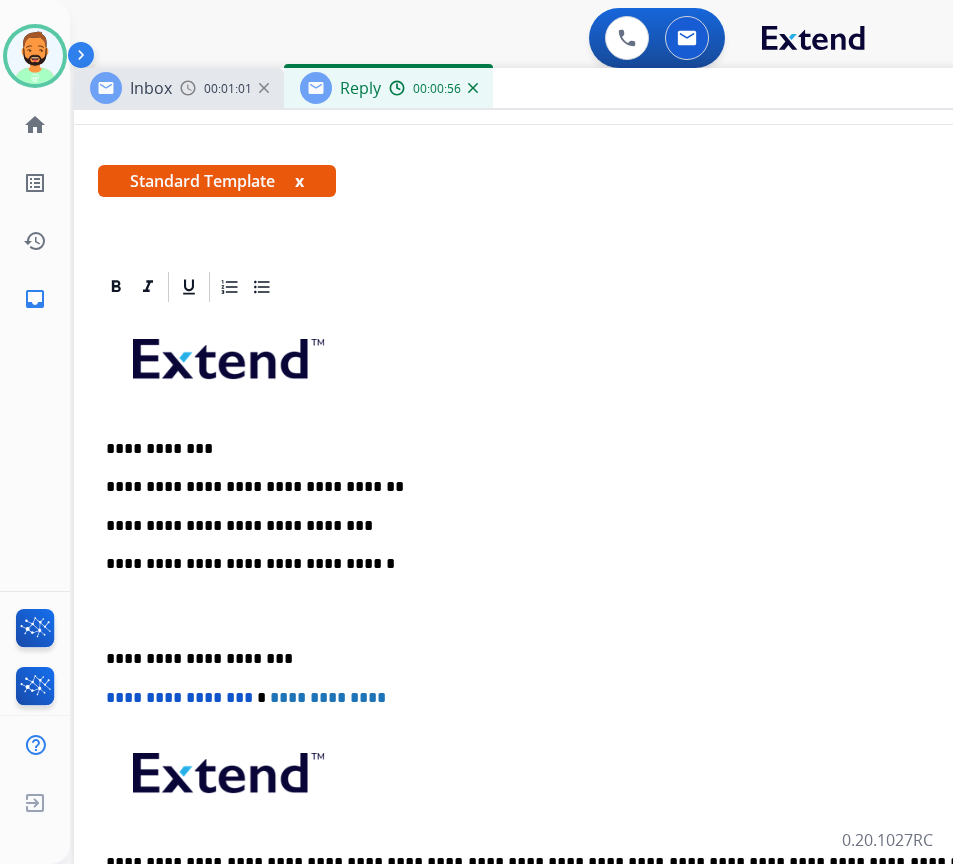 click on "**********" at bounding box center (566, 659) 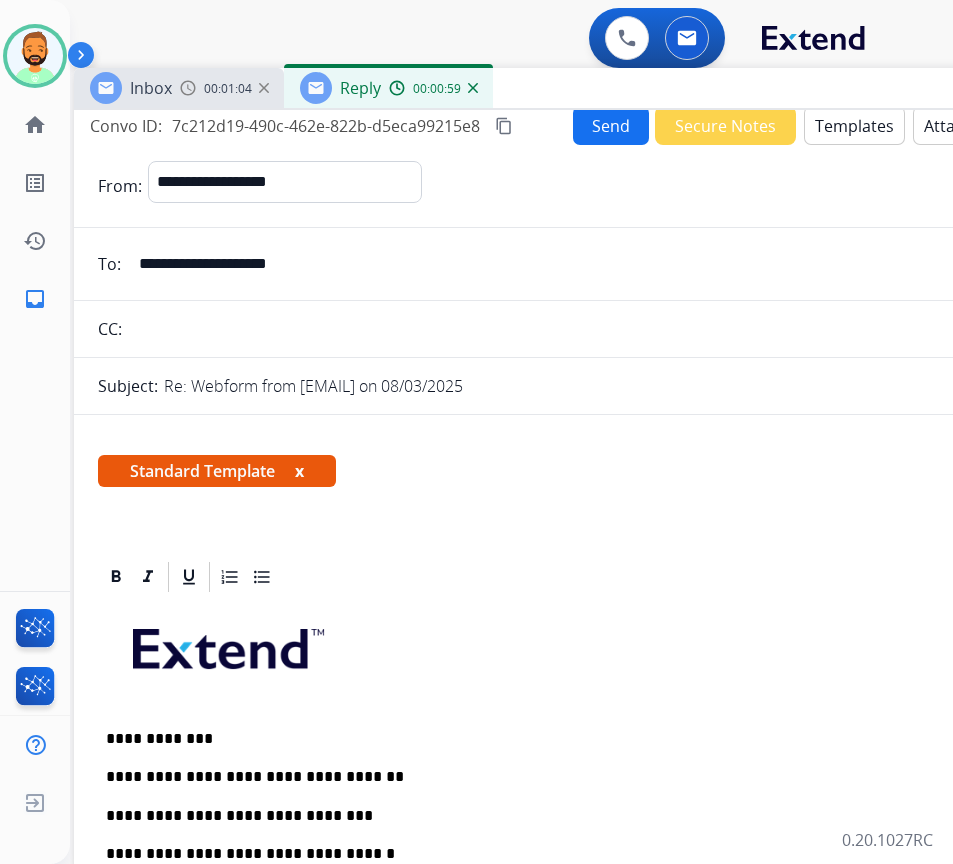 scroll, scrollTop: 0, scrollLeft: 0, axis: both 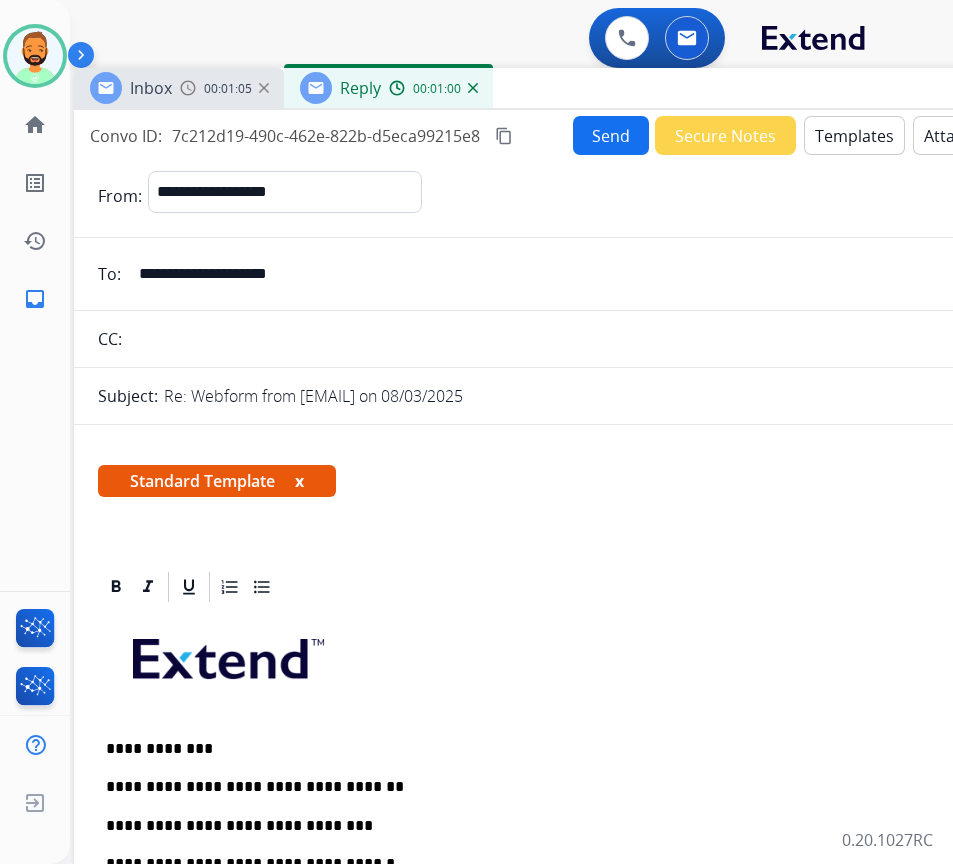 click on "Send" at bounding box center [611, 135] 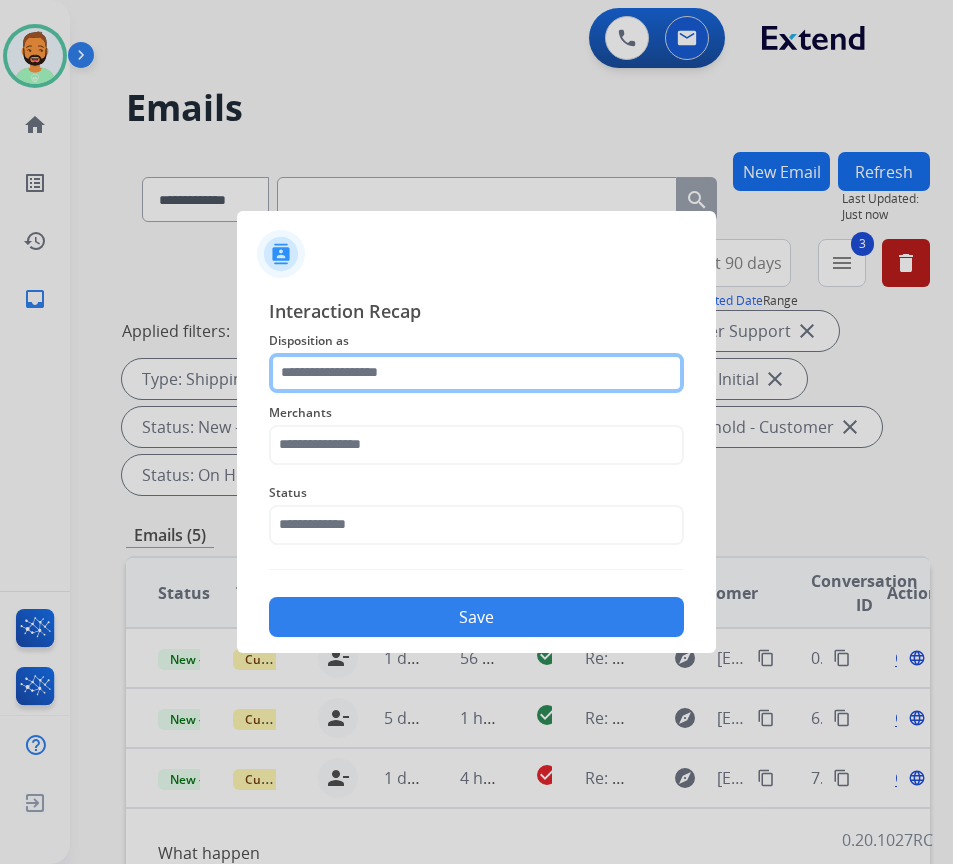 click 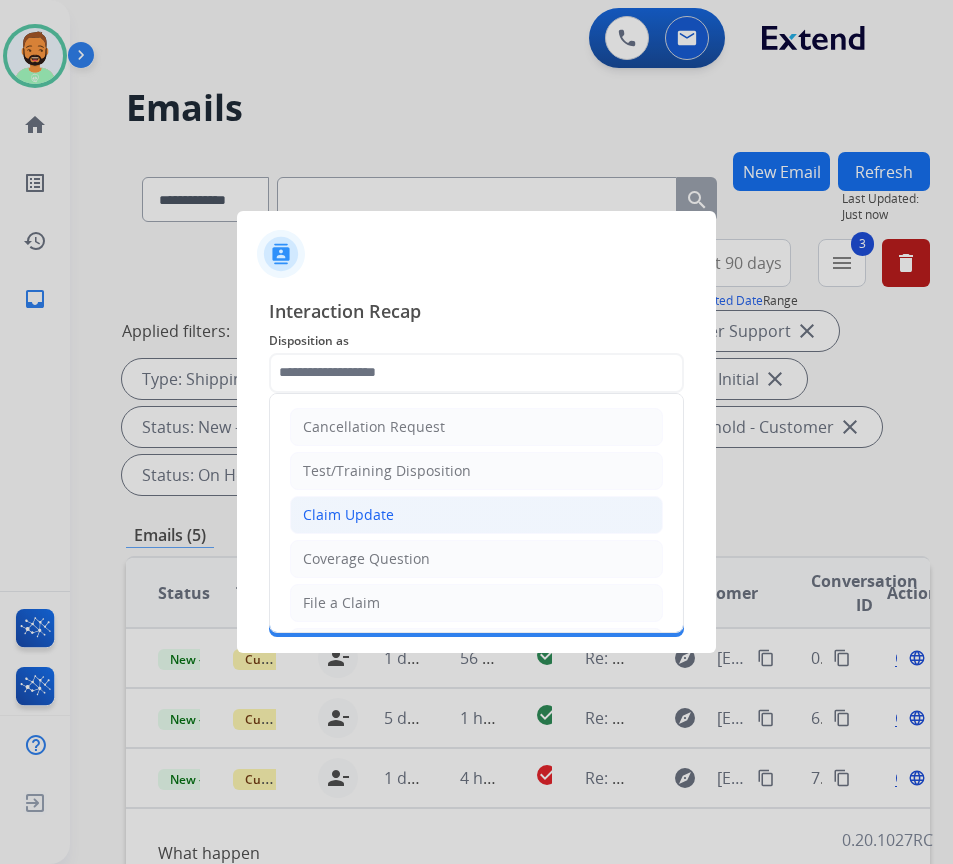 click on "Claim Update" 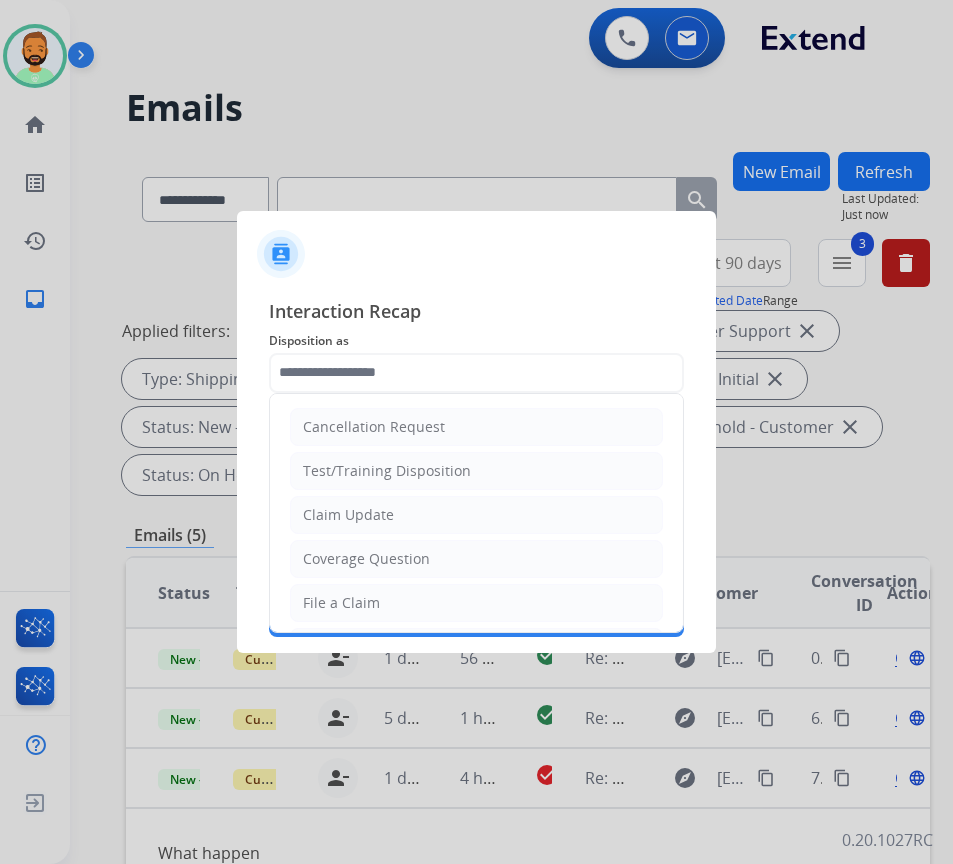 type on "**********" 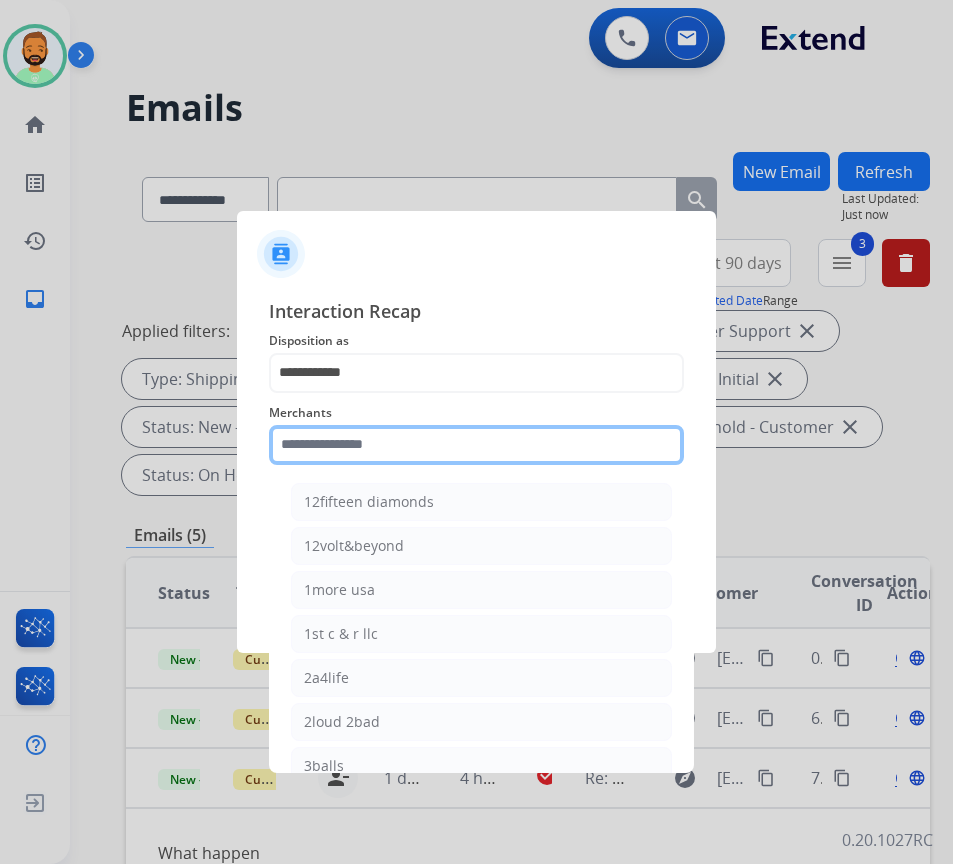click 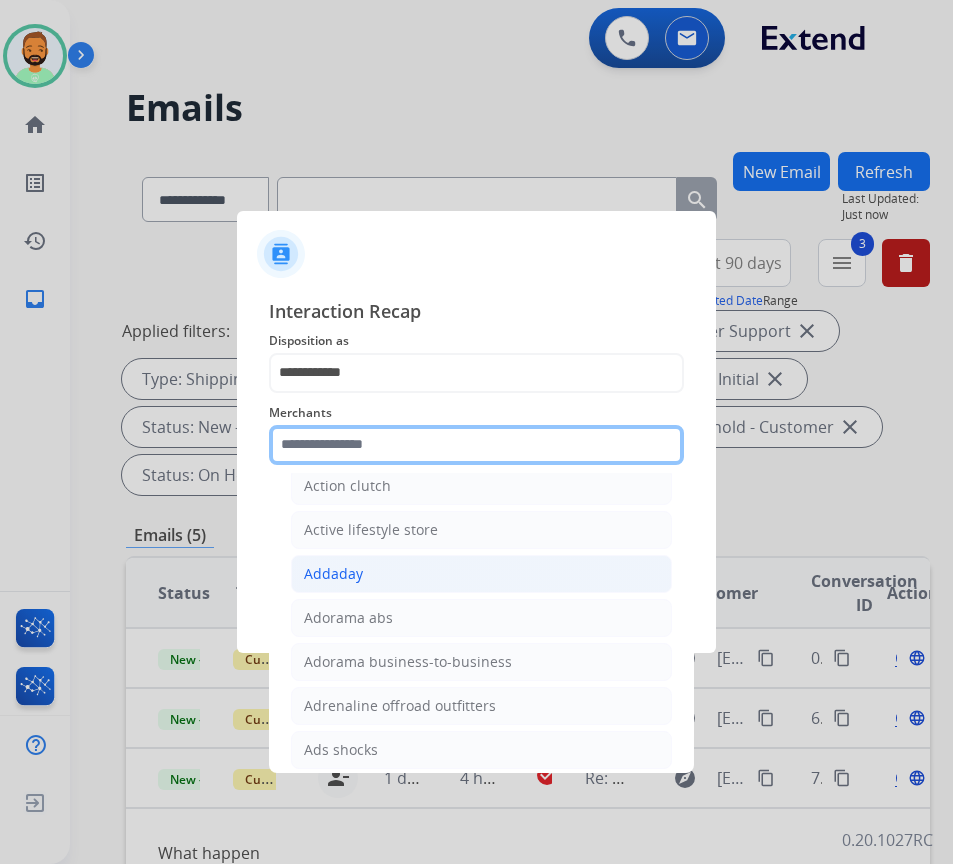 scroll, scrollTop: 0, scrollLeft: 0, axis: both 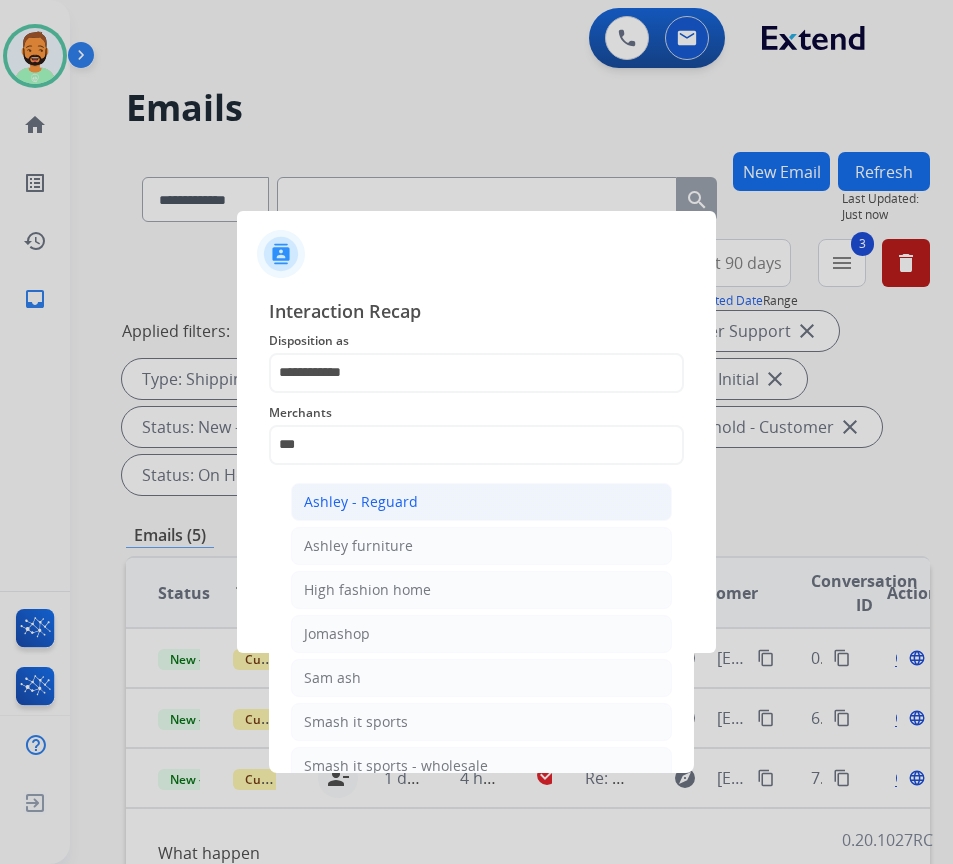 click on "Ashley - Reguard" 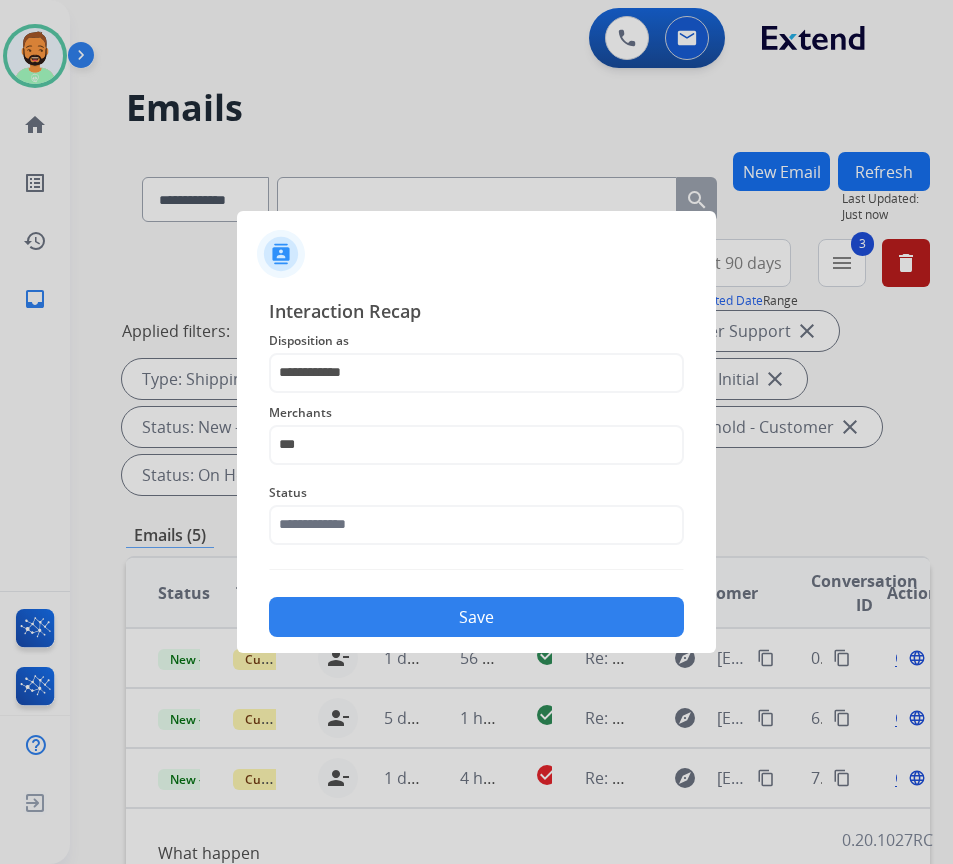 type on "**********" 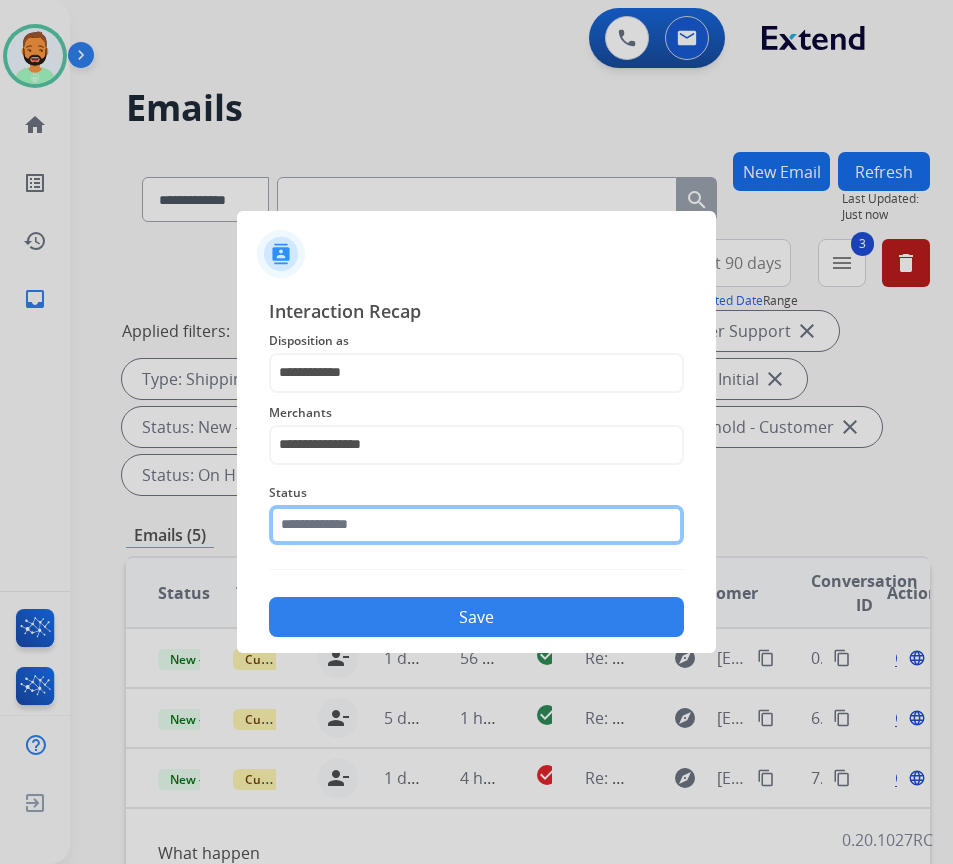 click 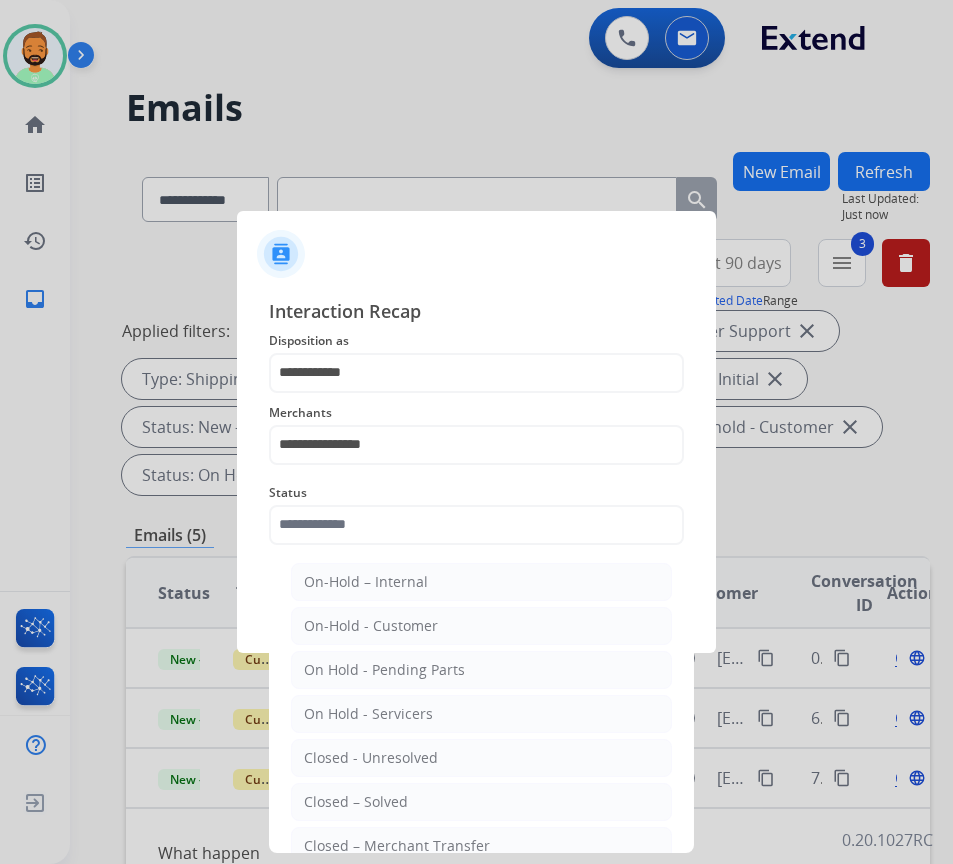 drag, startPoint x: 431, startPoint y: 800, endPoint x: 441, endPoint y: 807, distance: 12.206555 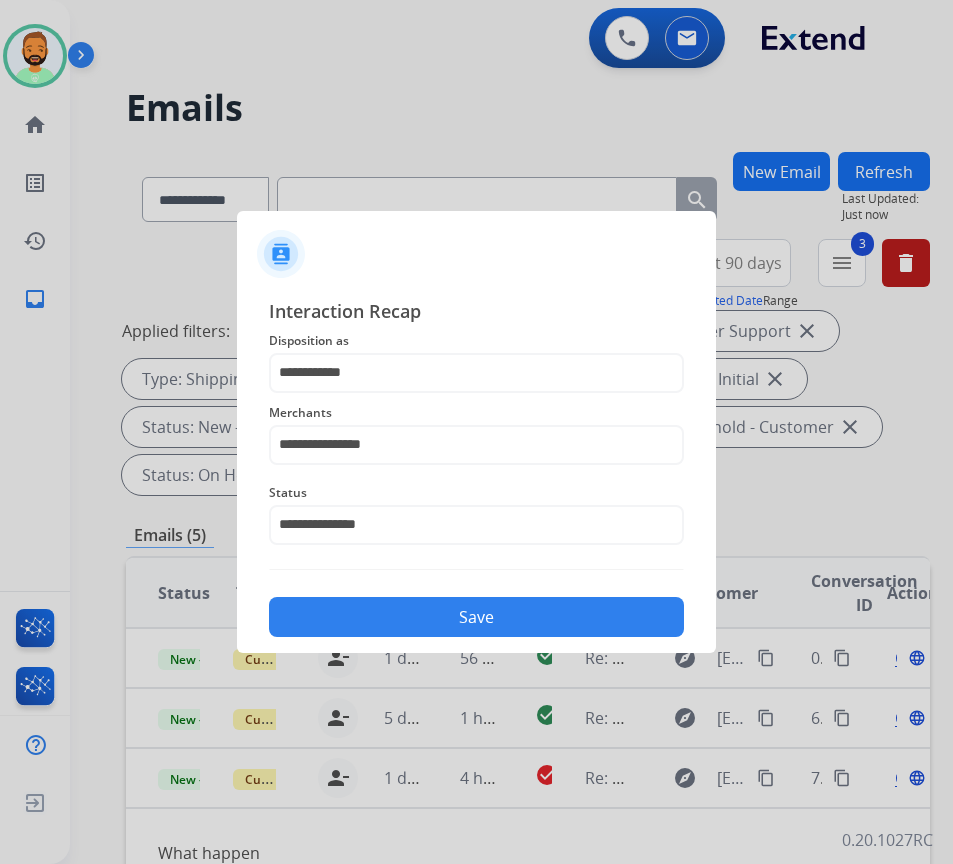 click on "Save" 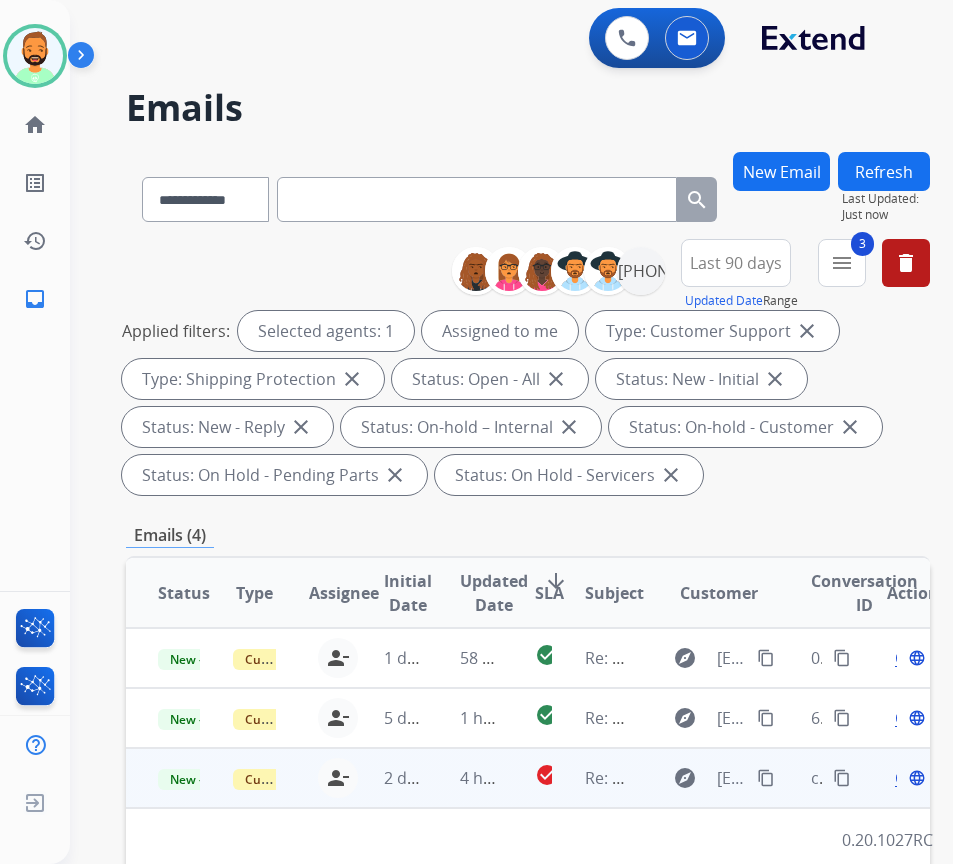 click on "4 hours ago" at bounding box center [465, 778] 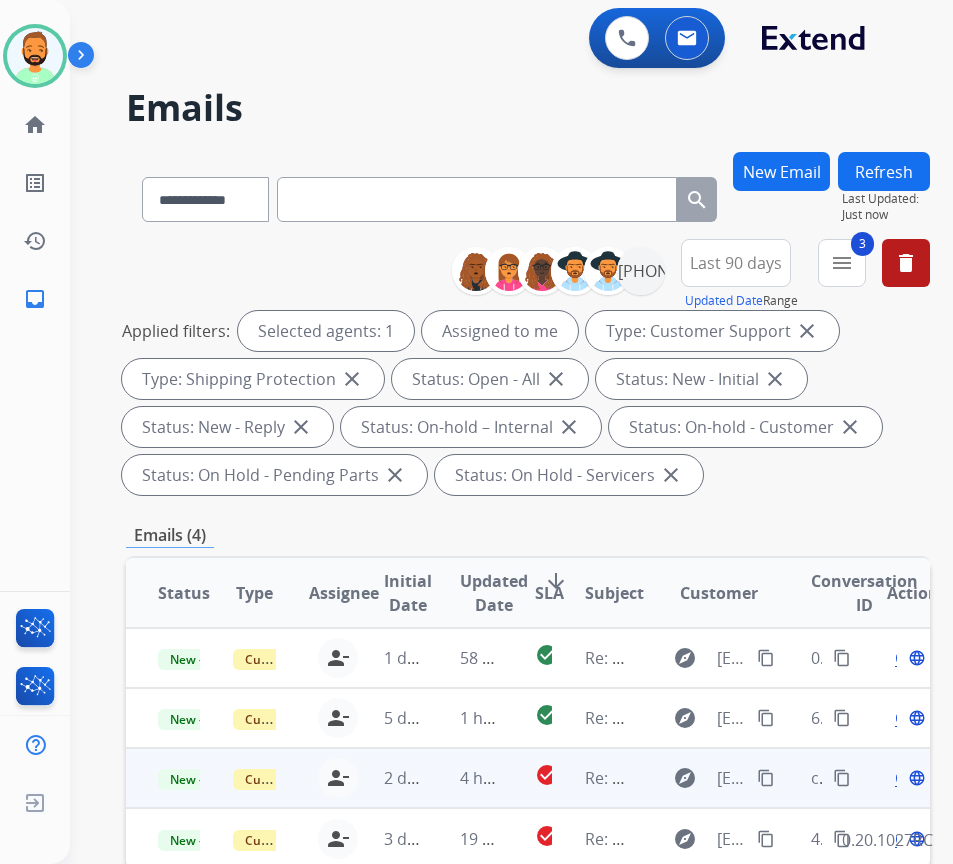 click on "4 hours ago" at bounding box center [465, 778] 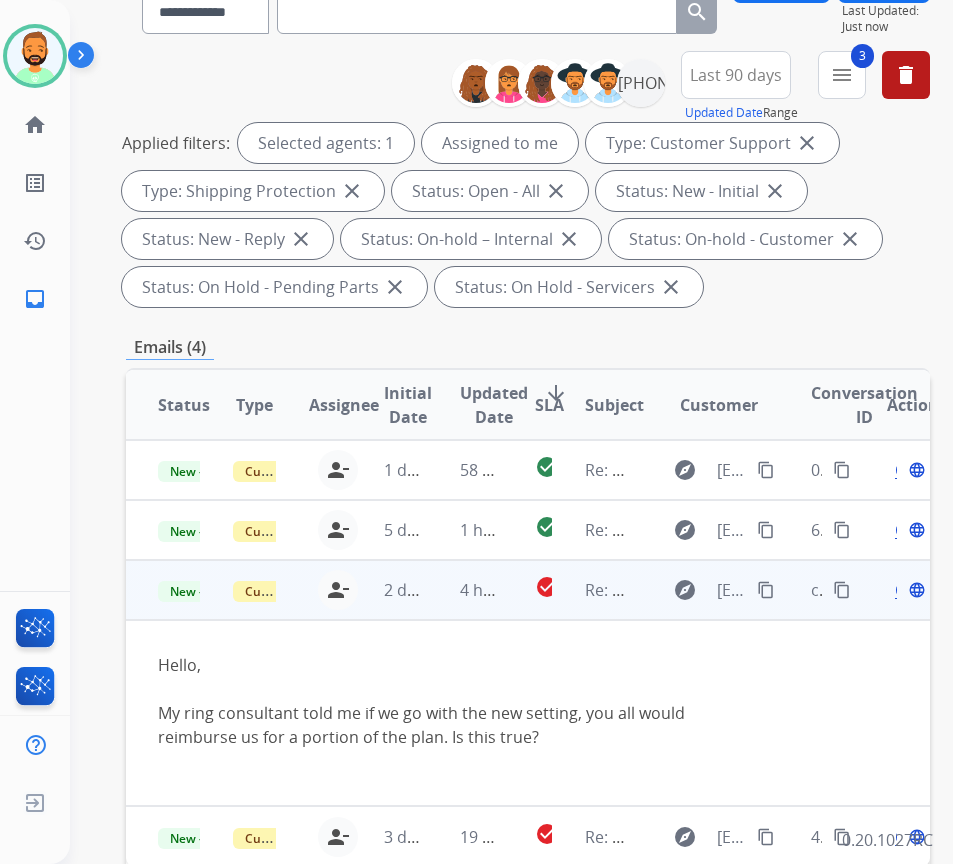 scroll, scrollTop: 200, scrollLeft: 0, axis: vertical 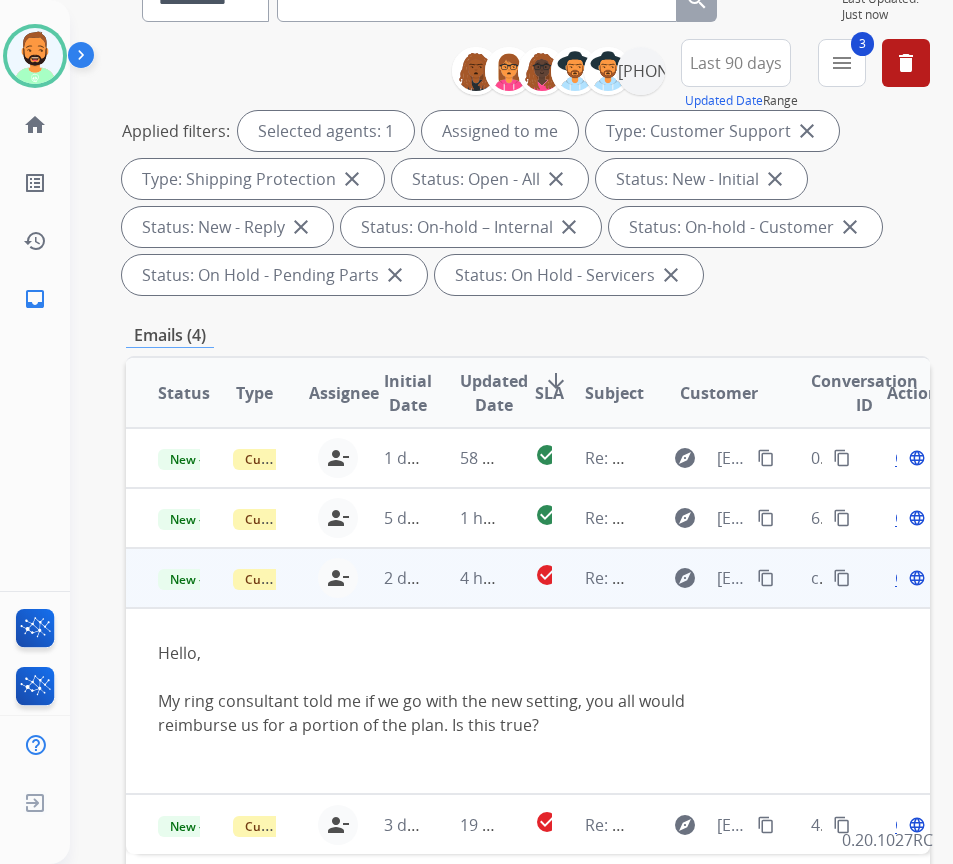 click on "content_copy" at bounding box center [766, 578] 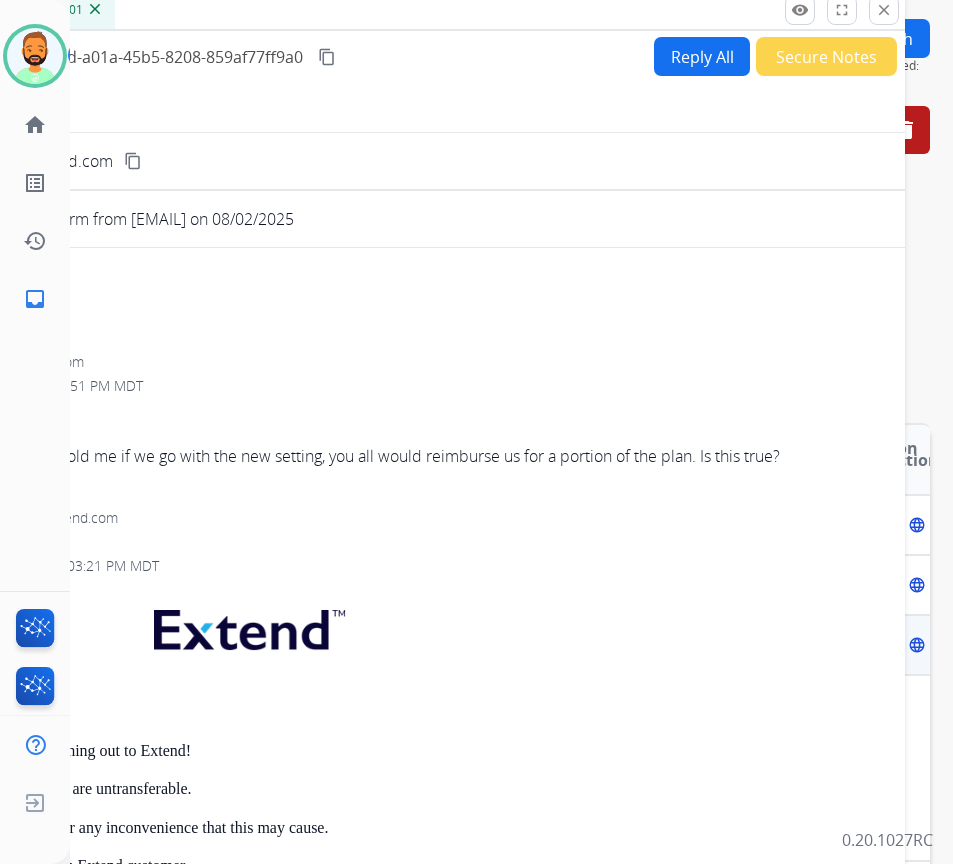 scroll, scrollTop: 100, scrollLeft: 0, axis: vertical 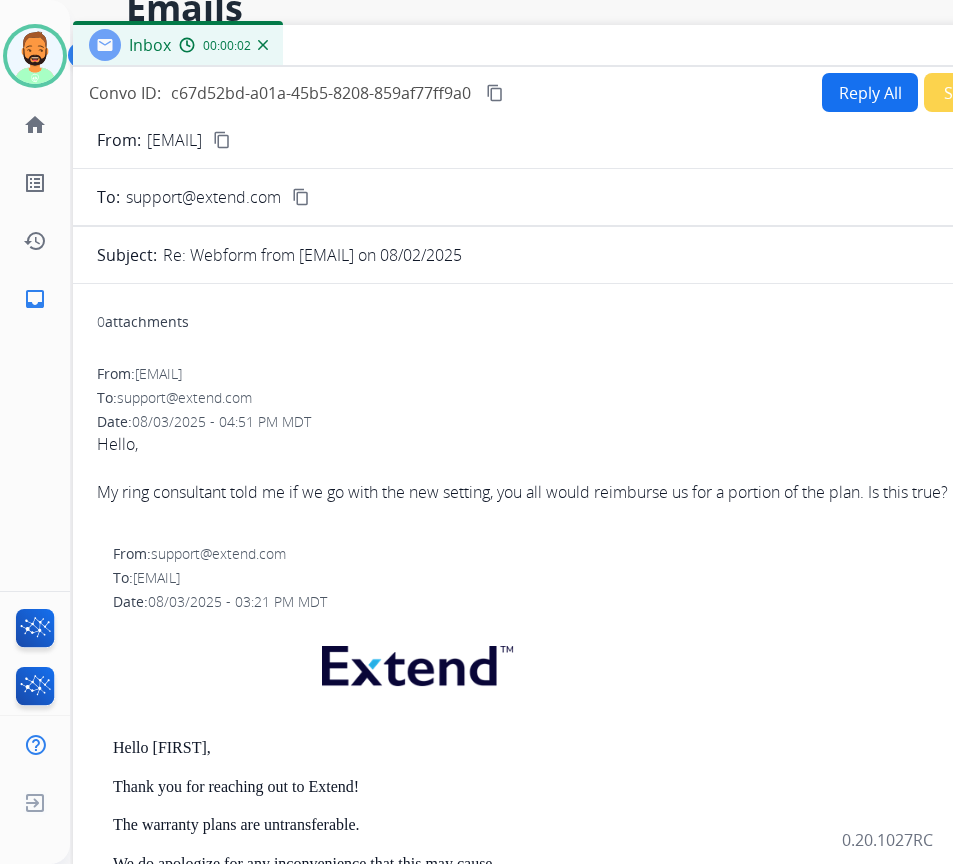drag, startPoint x: 325, startPoint y: 44, endPoint x: 493, endPoint y: 47, distance: 168.02678 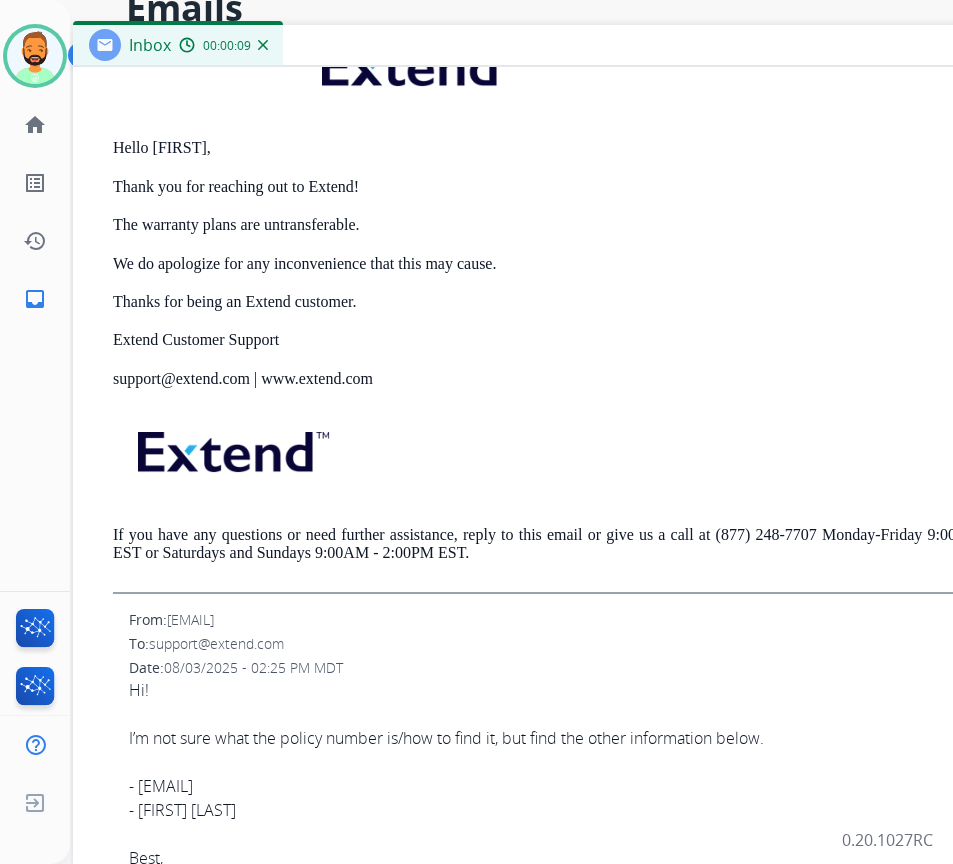 scroll, scrollTop: 700, scrollLeft: 0, axis: vertical 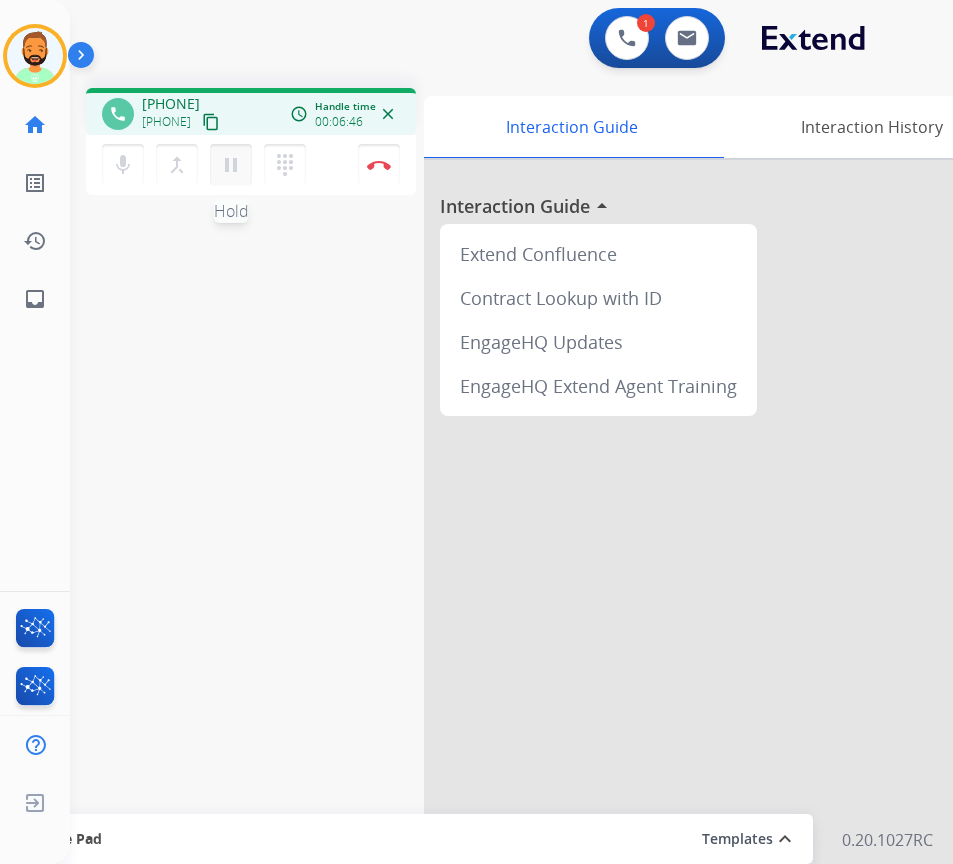 click on "pause" at bounding box center (231, 165) 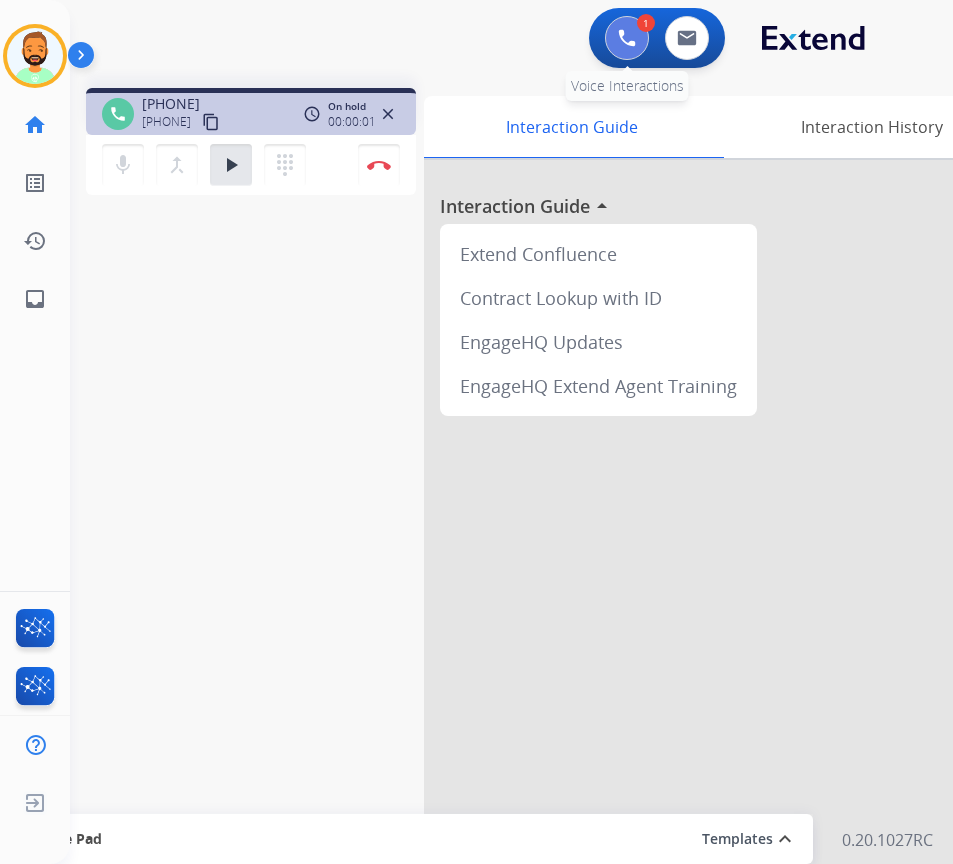 click at bounding box center [627, 38] 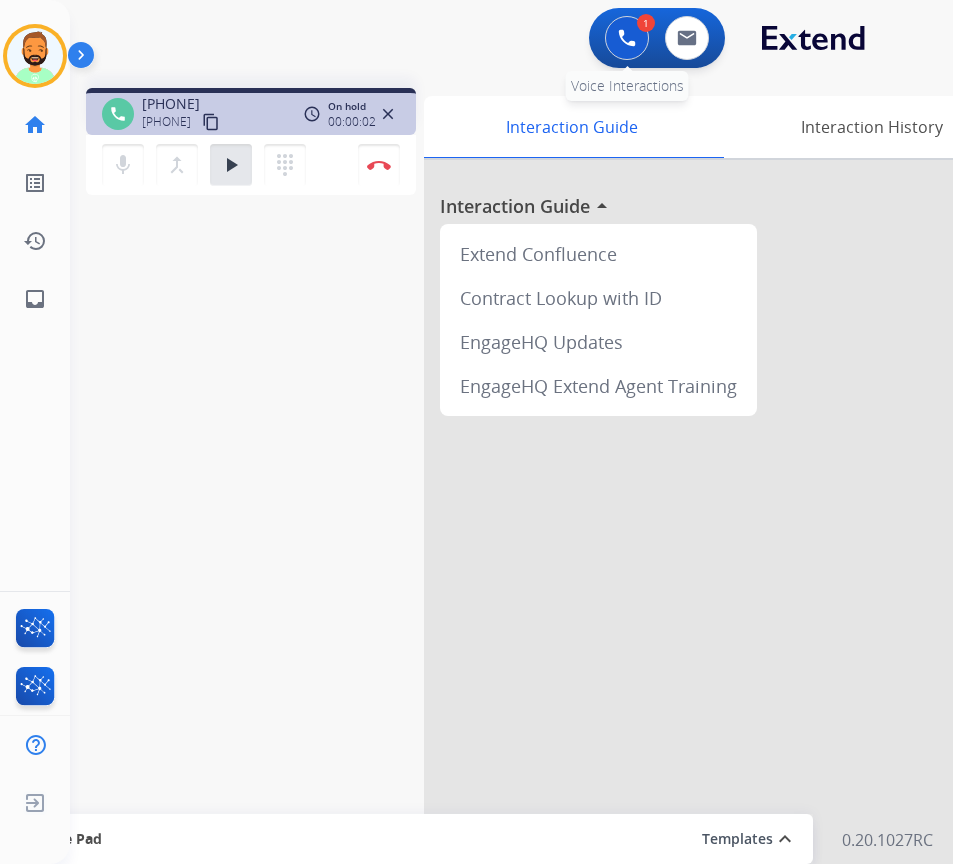 click at bounding box center [627, 38] 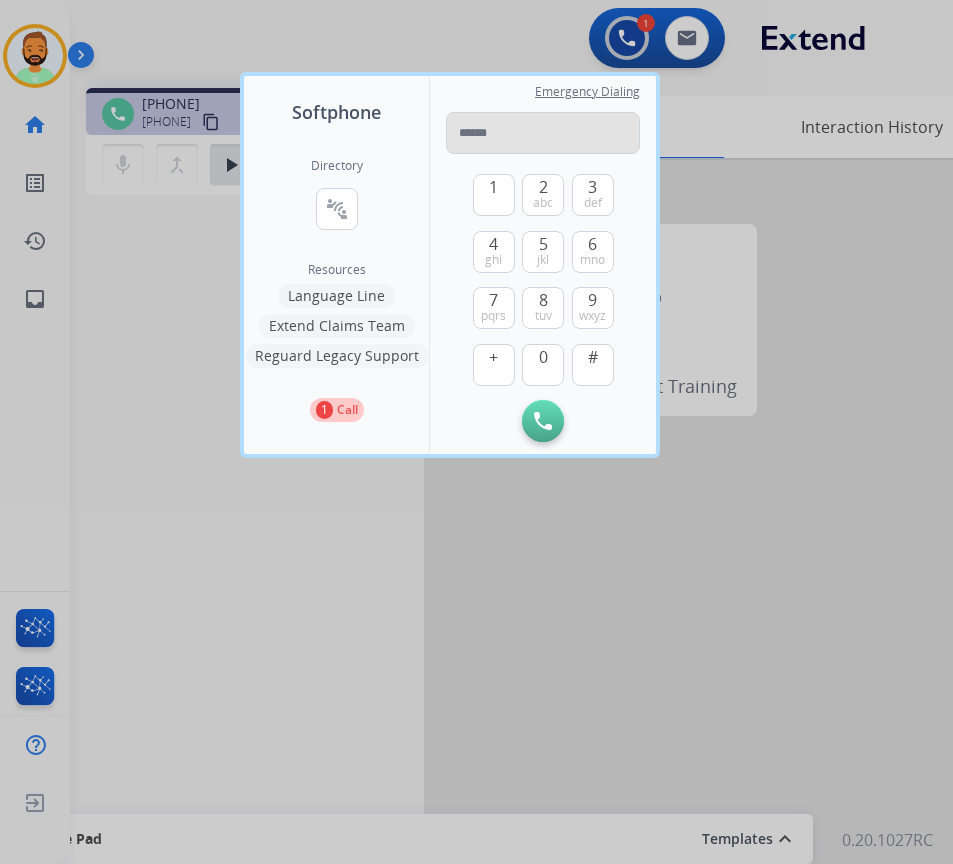 click at bounding box center (543, 133) 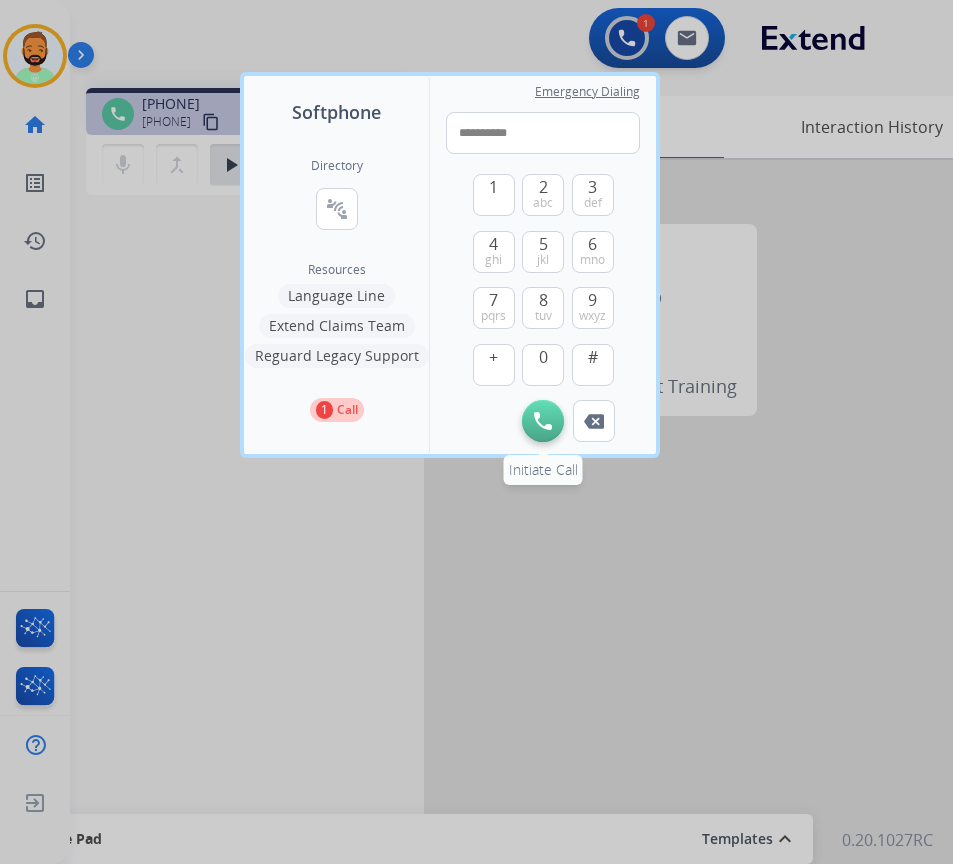 type on "**********" 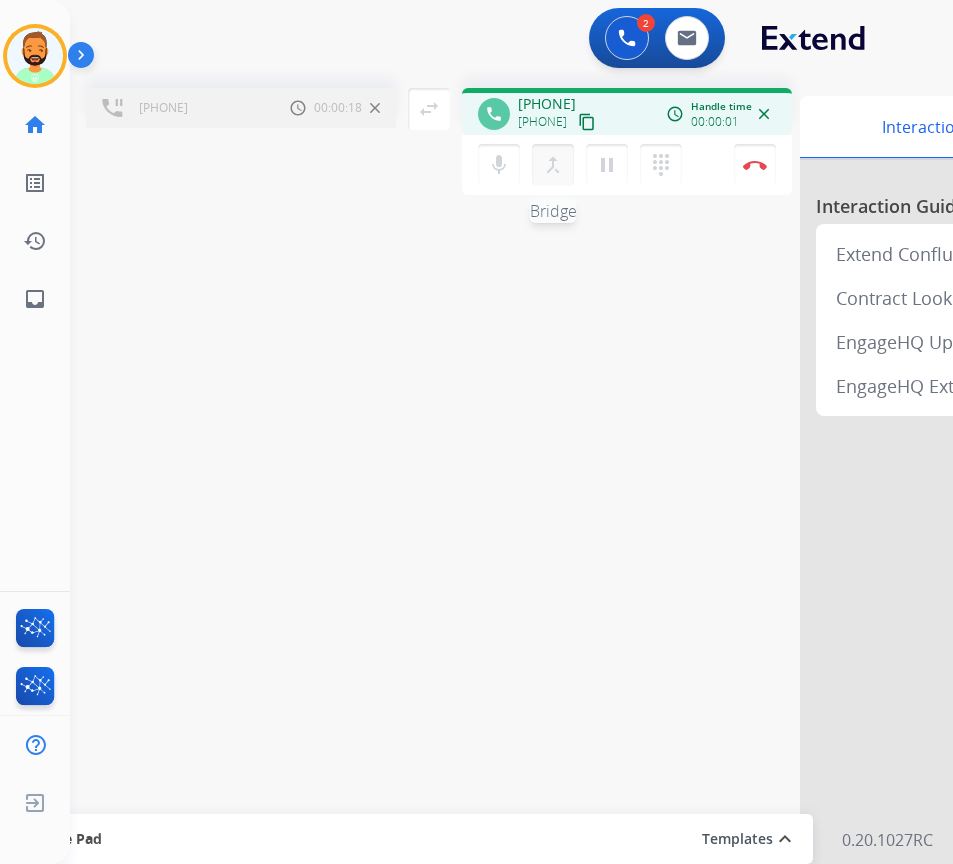 click on "merge_type" at bounding box center [553, 165] 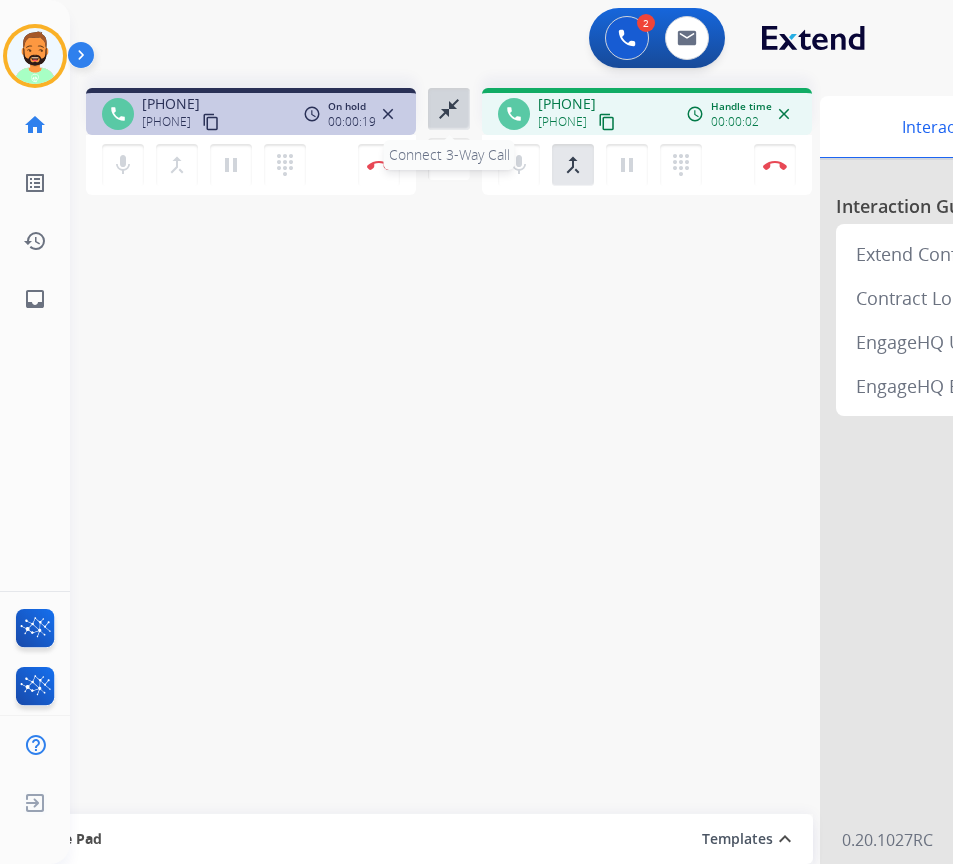 click on "close_fullscreen" at bounding box center (449, 109) 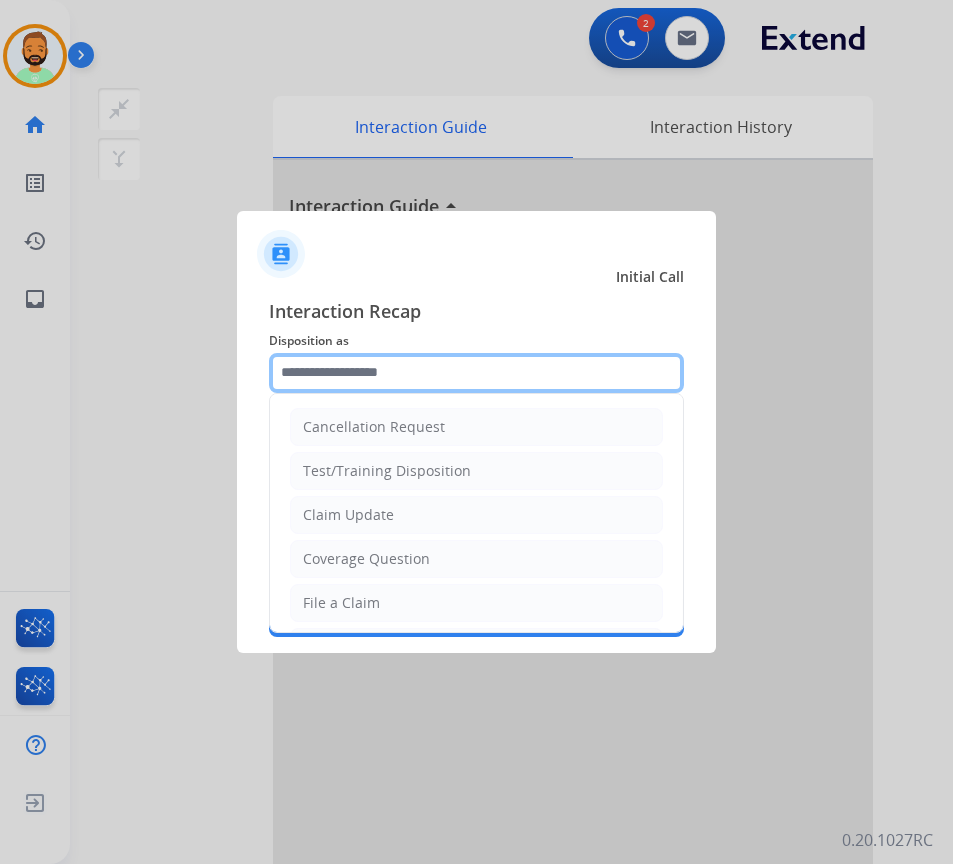 click 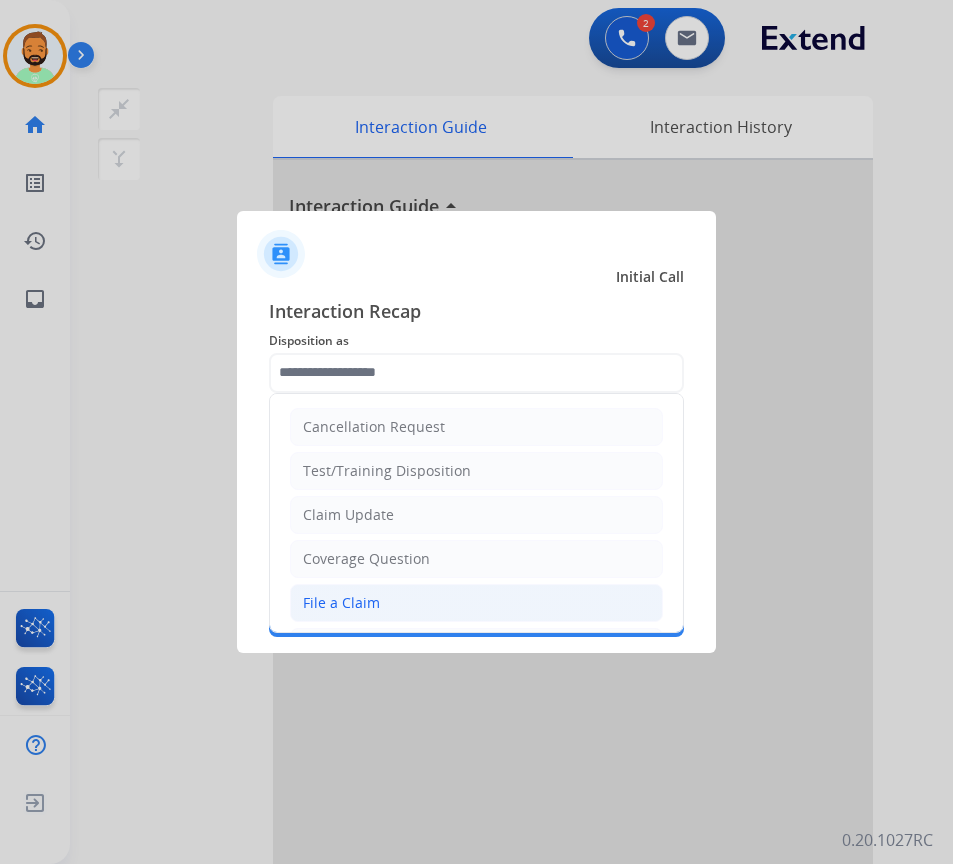 click on "File a Claim" 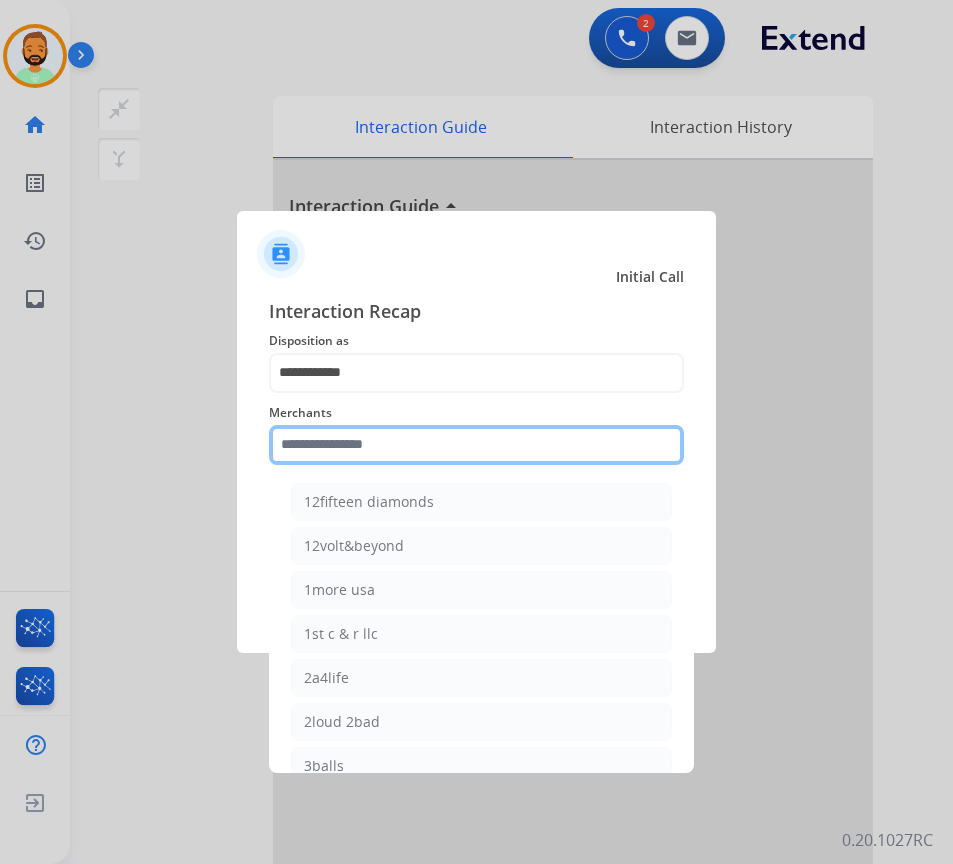 click 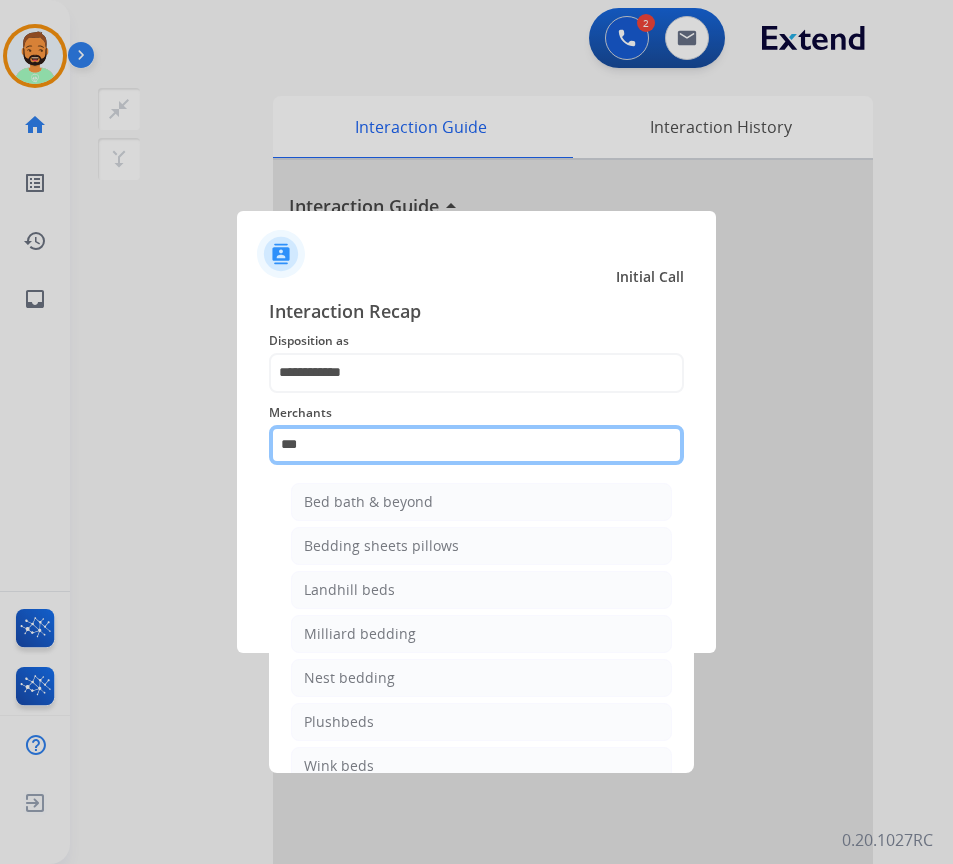 type on "**********" 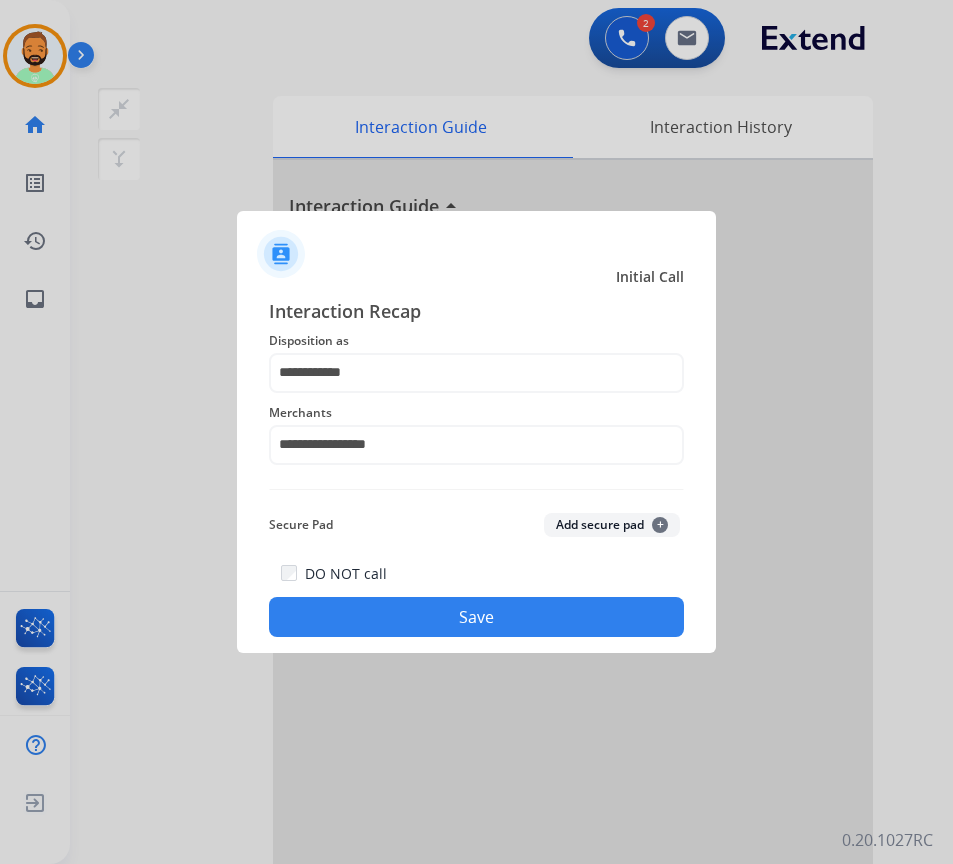 click on "Save" 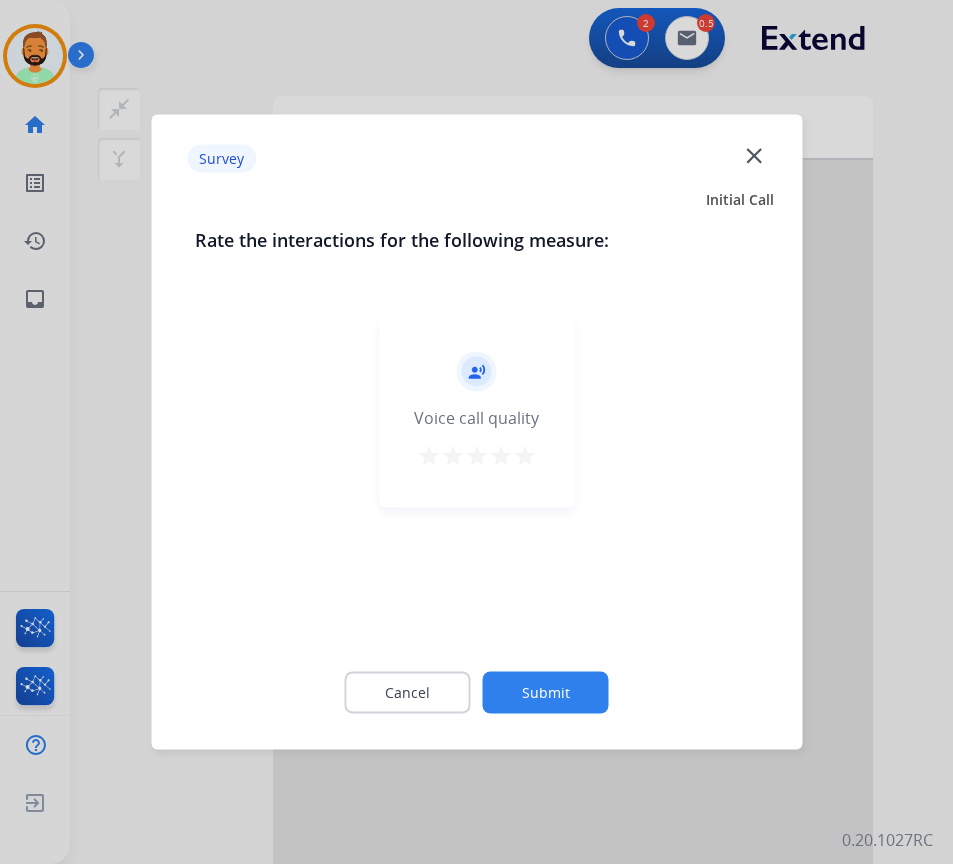 click on "Submit" 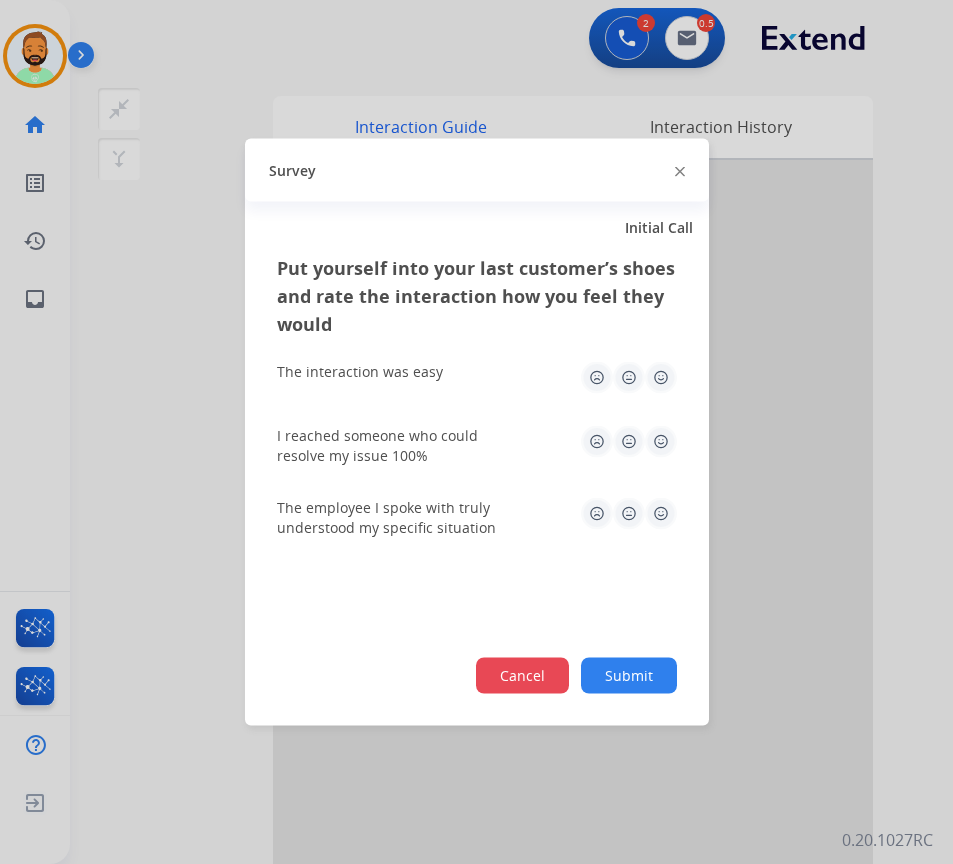 click on "Cancel" 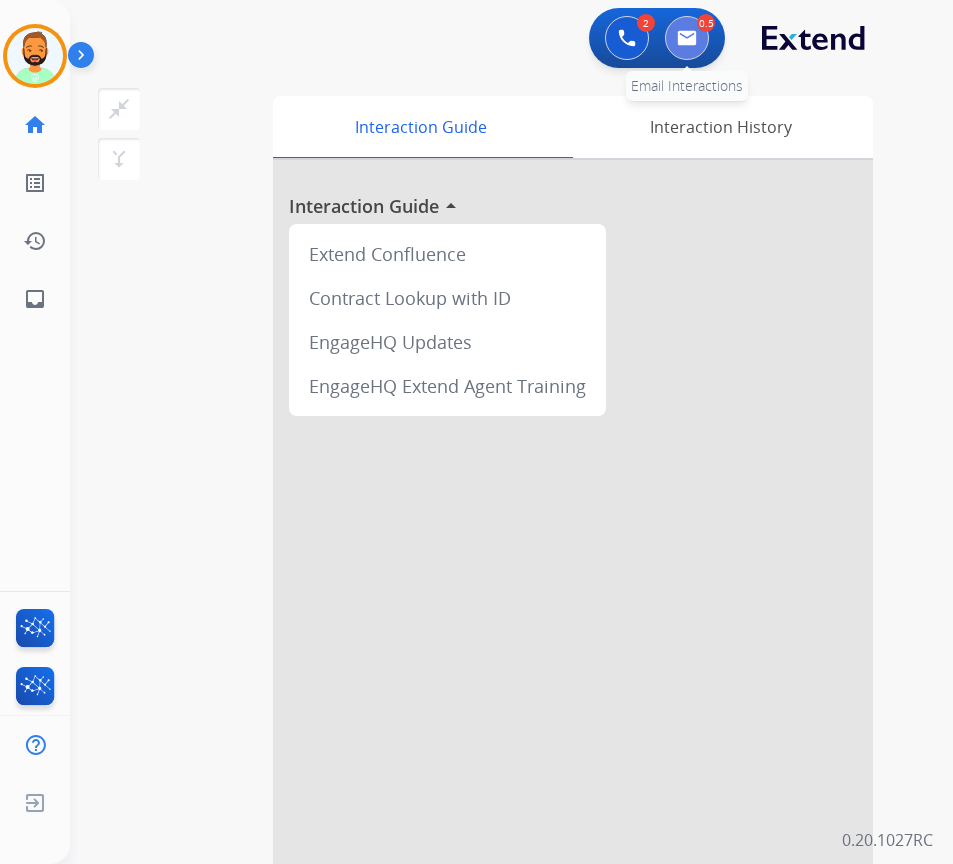 click at bounding box center [687, 38] 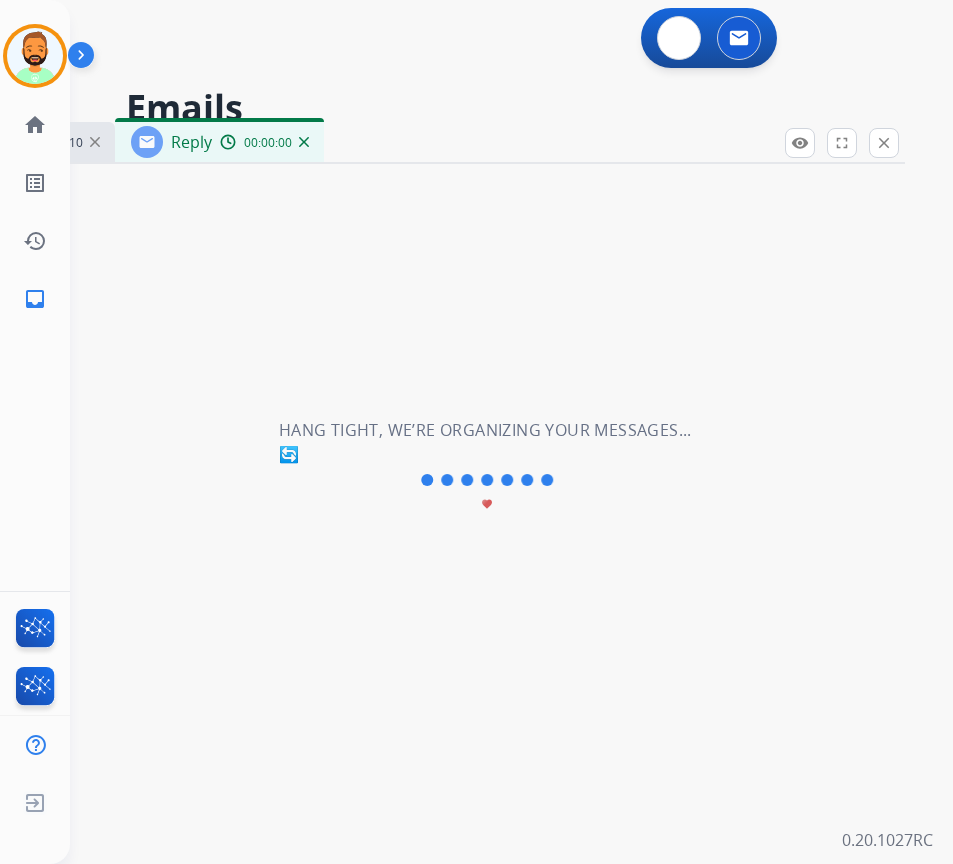select on "**********" 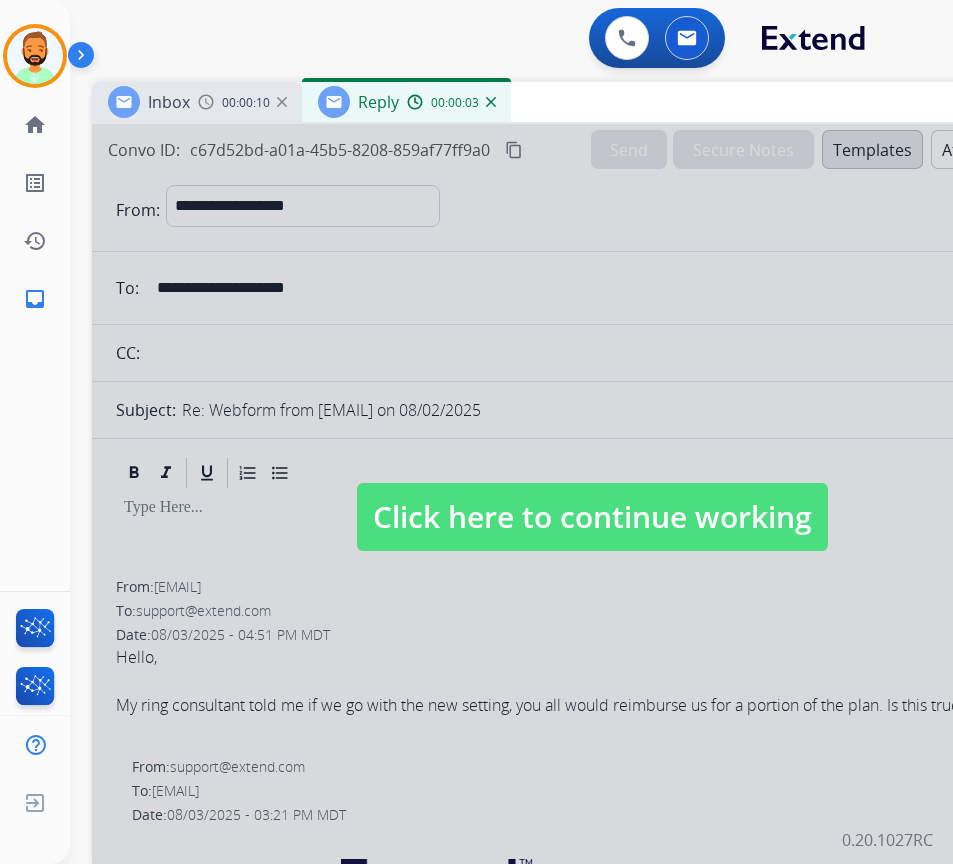 drag, startPoint x: 428, startPoint y: 149, endPoint x: 664, endPoint y: 144, distance: 236.05296 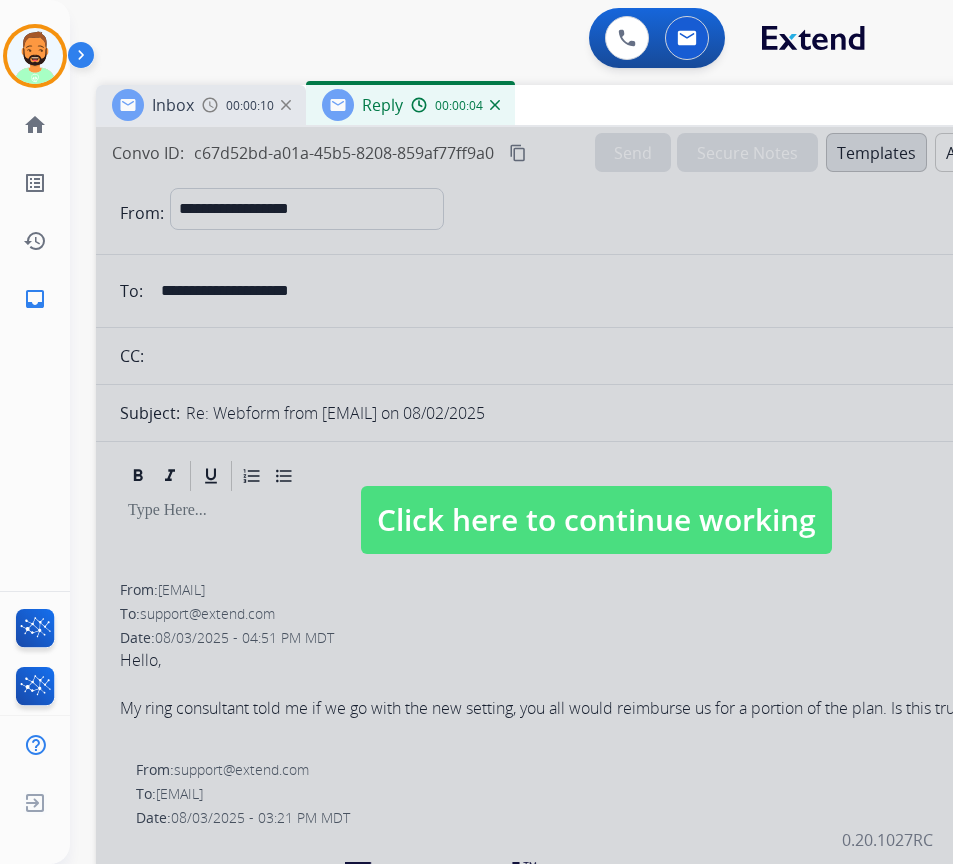 click at bounding box center [596, 500] 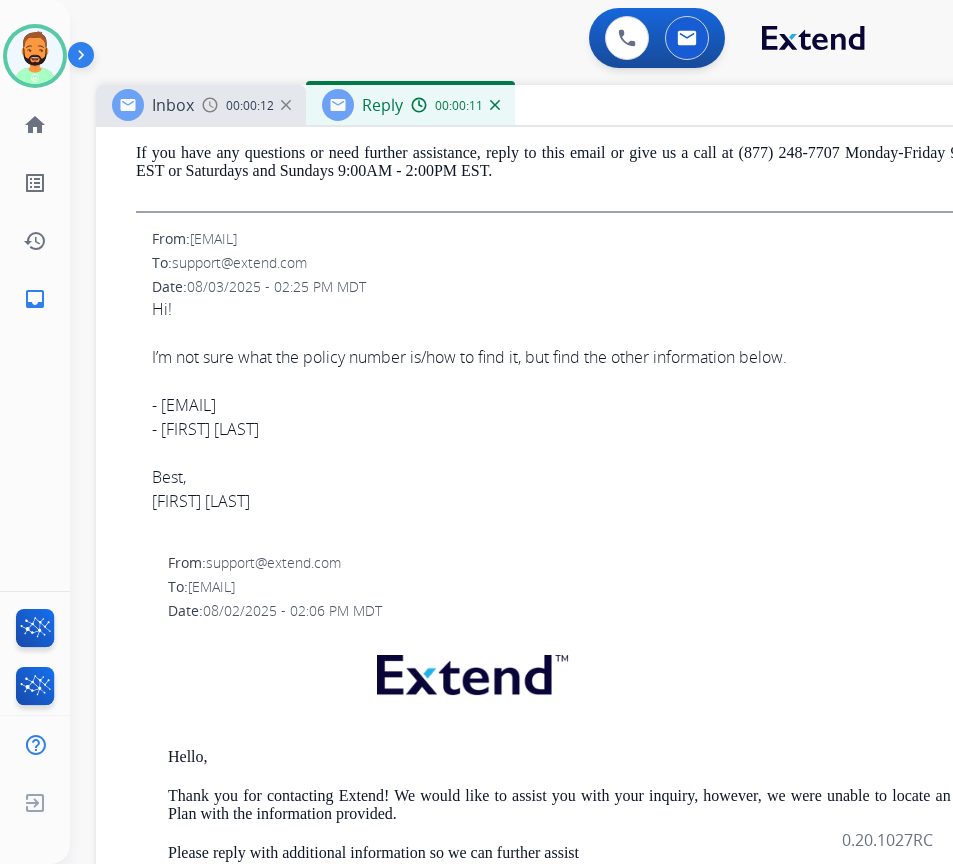 scroll, scrollTop: 1200, scrollLeft: 0, axis: vertical 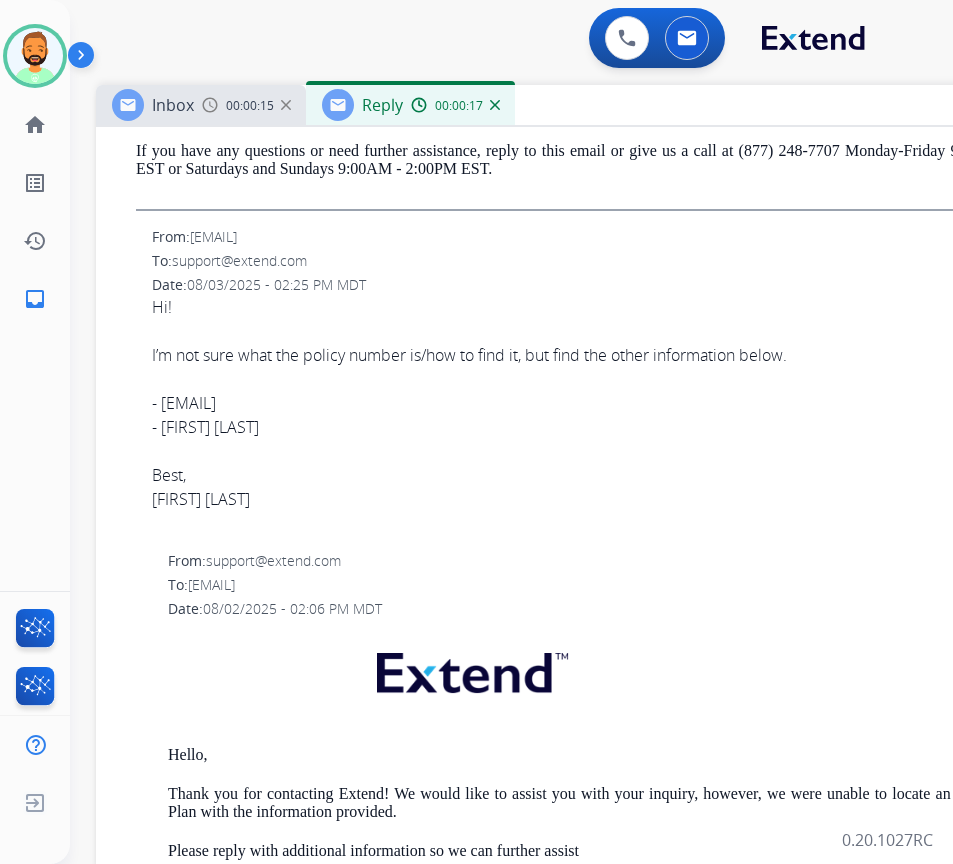 drag, startPoint x: 162, startPoint y: 404, endPoint x: 338, endPoint y: 403, distance: 176.00284 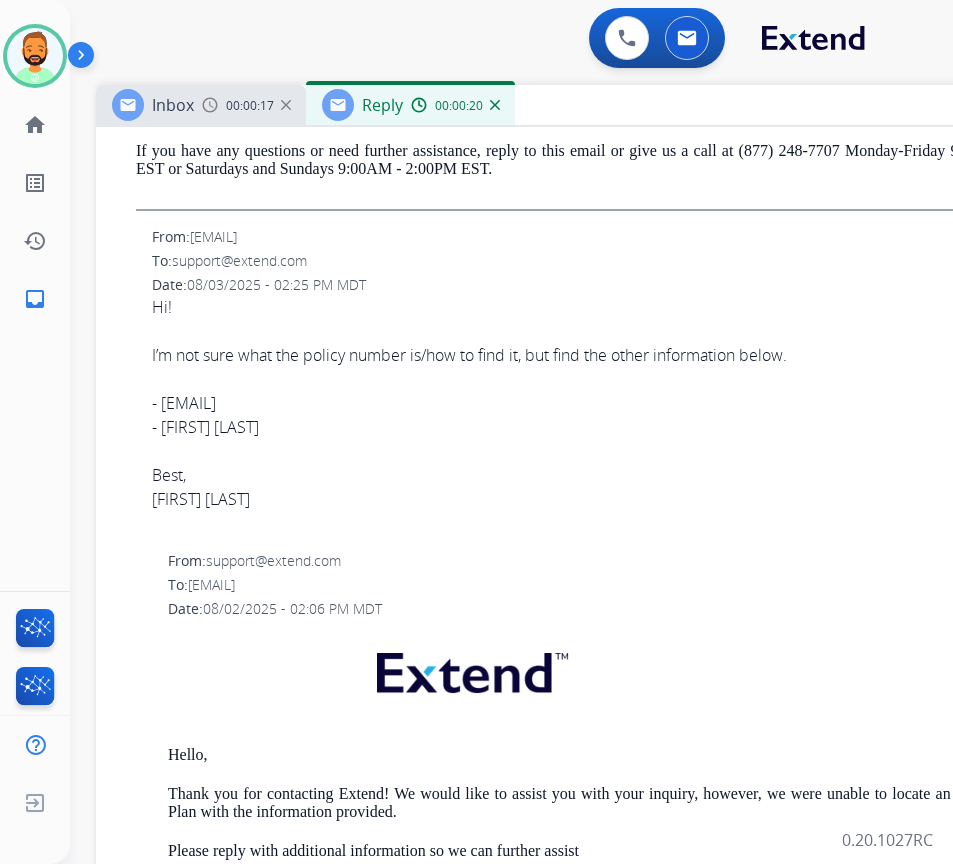copy on "[EMAIL]" 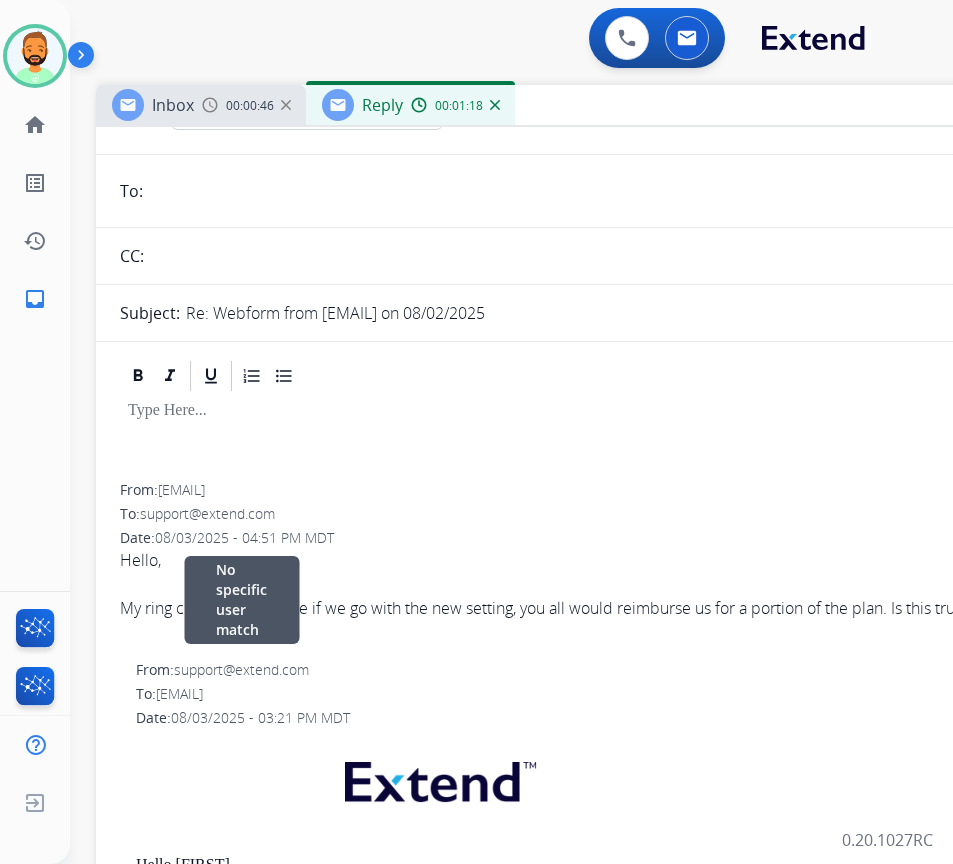 scroll, scrollTop: 0, scrollLeft: 0, axis: both 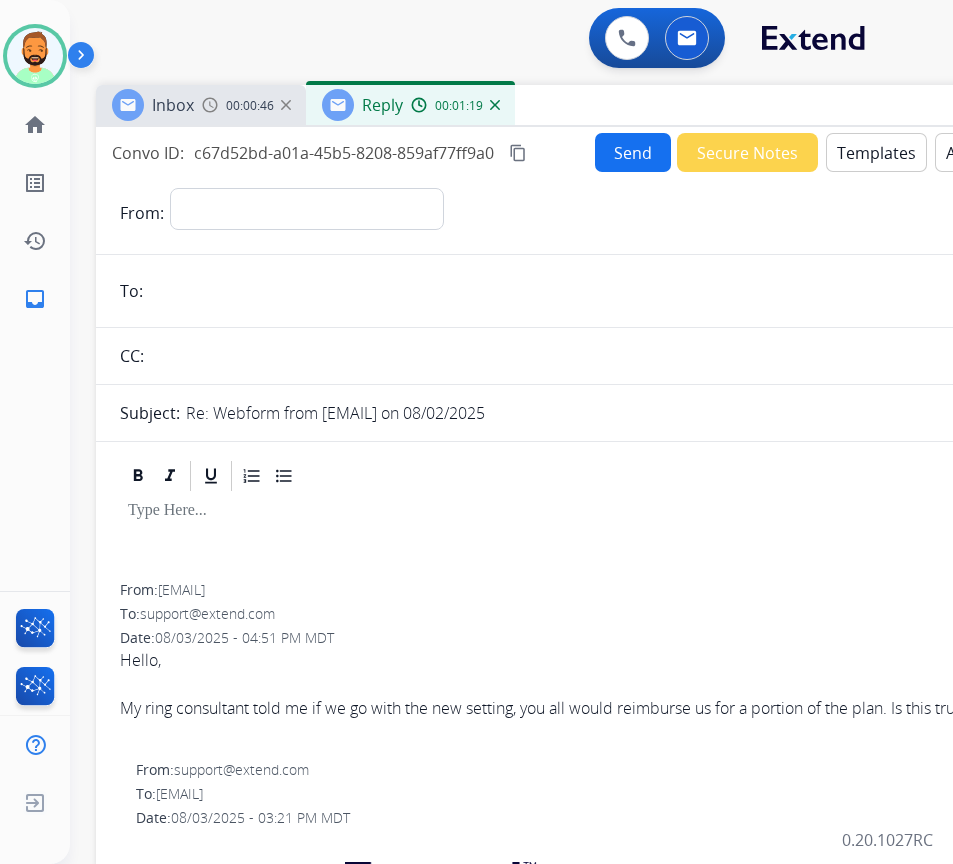 click at bounding box center [596, 539] 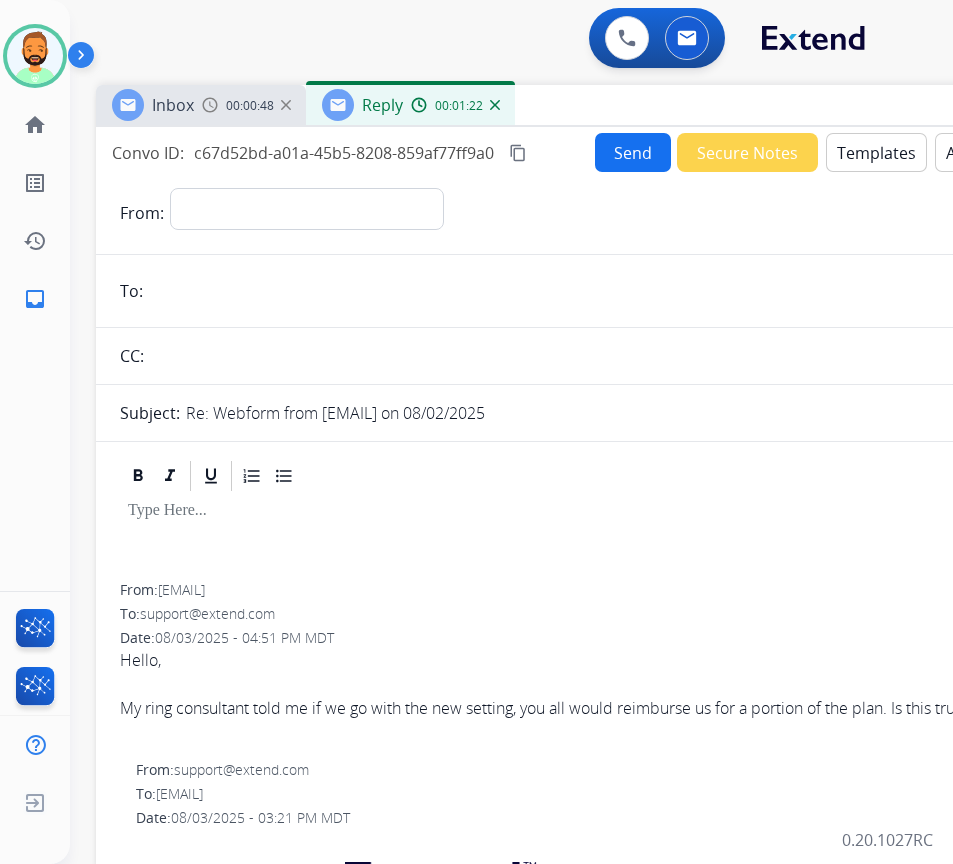 click on "Templates" at bounding box center [876, 152] 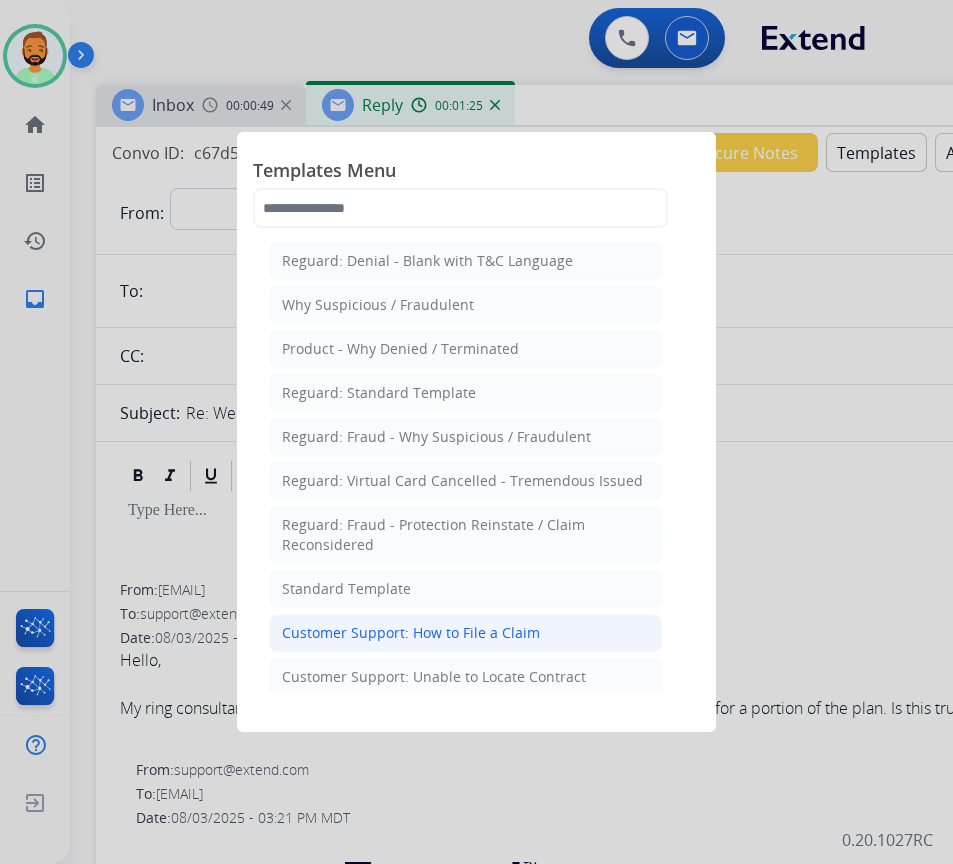 click on "Customer Support: How to File a Claim" 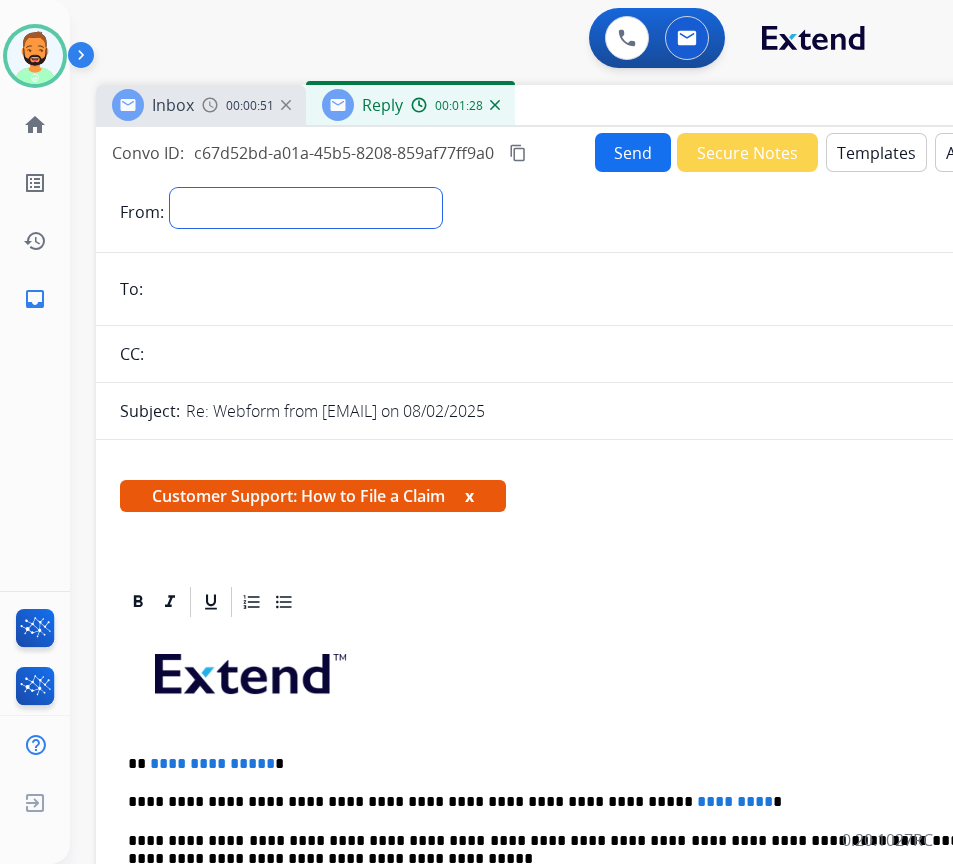 click on "**********" at bounding box center [306, 208] 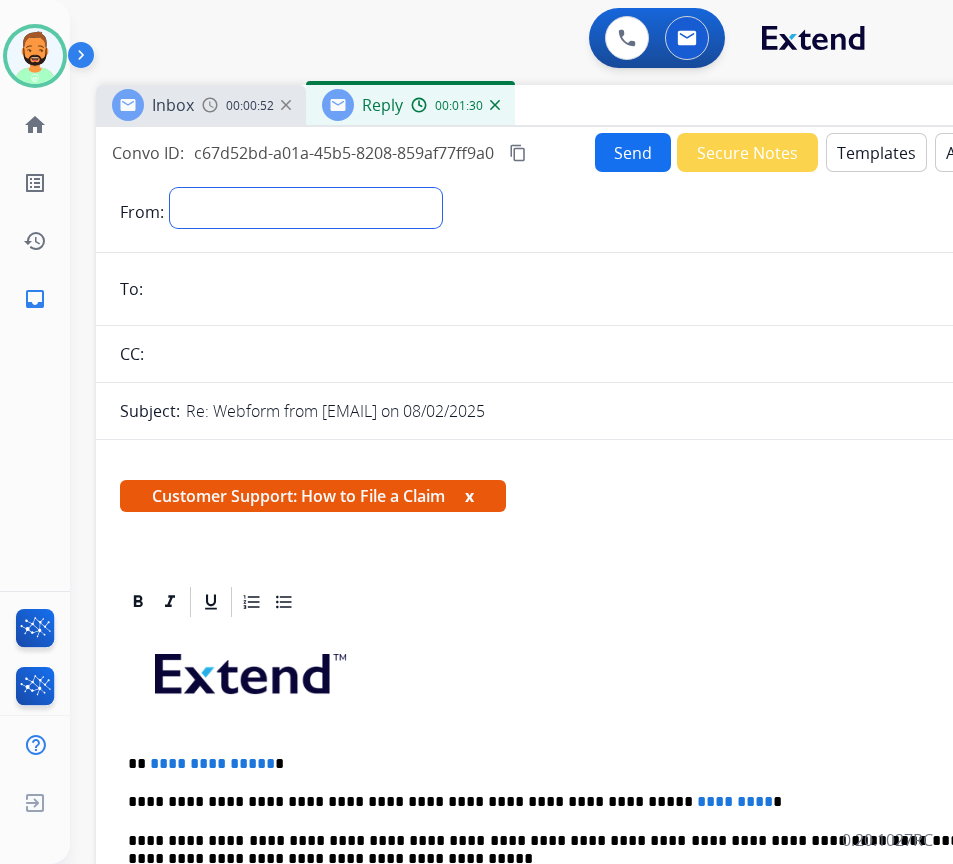 select on "**********" 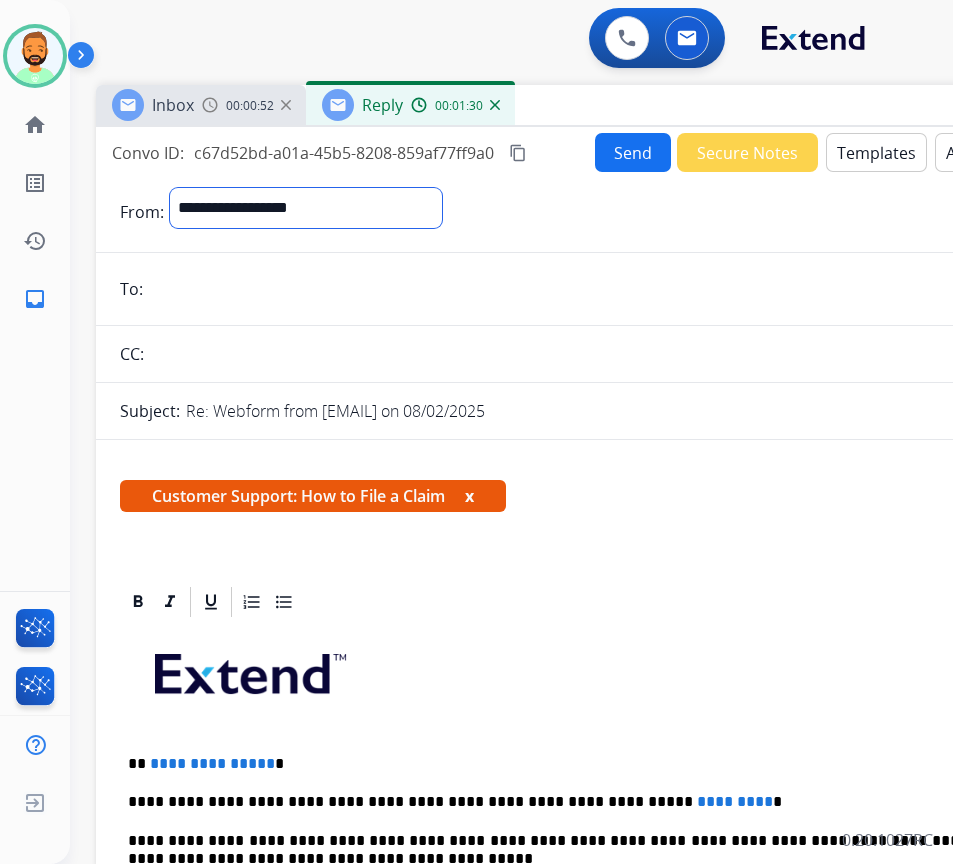 click on "**********" at bounding box center [306, 208] 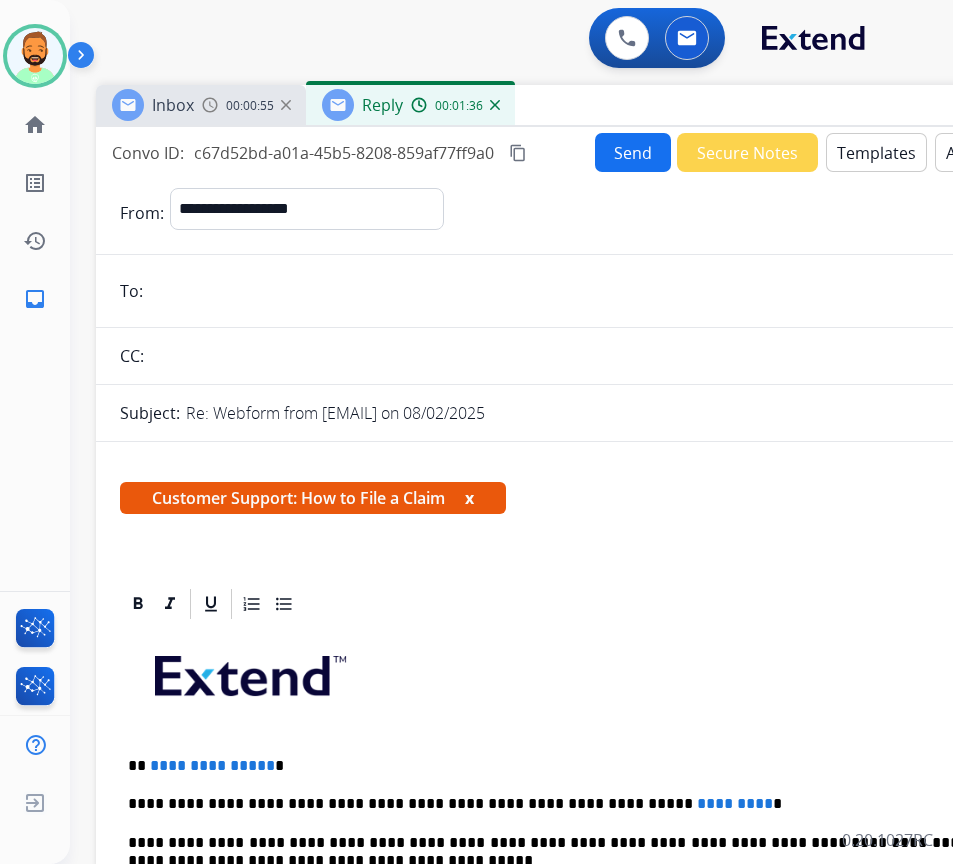 paste on "**********" 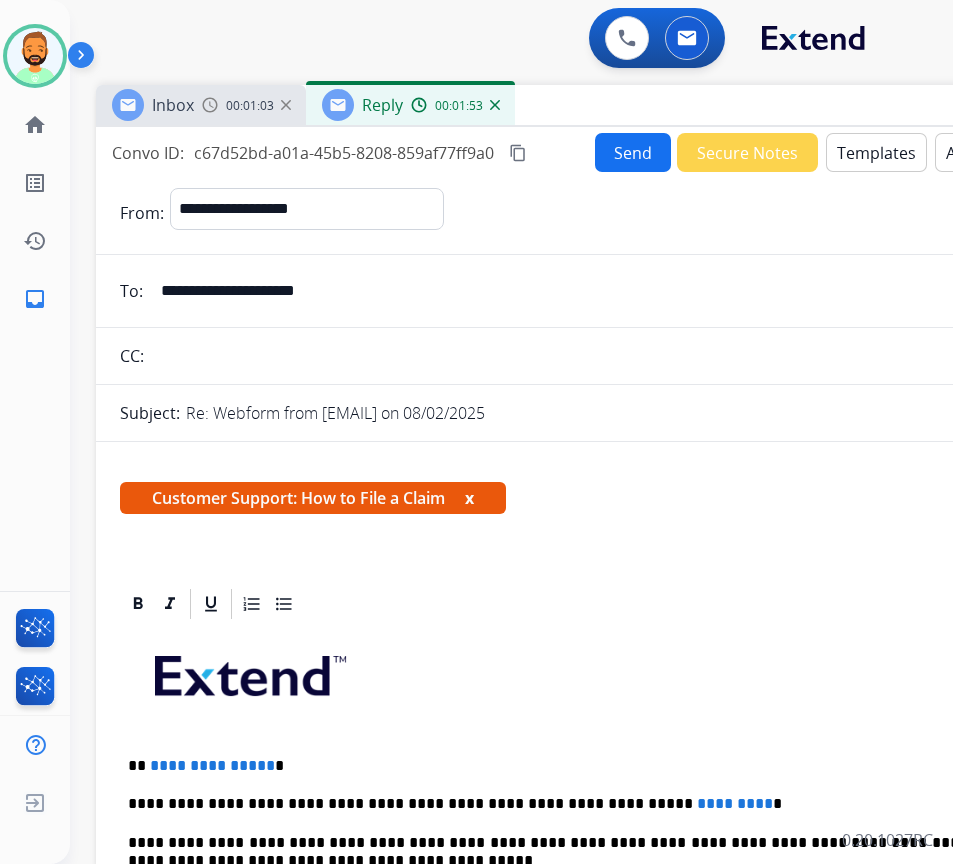 drag, startPoint x: 321, startPoint y: 416, endPoint x: 480, endPoint y: 413, distance: 159.0283 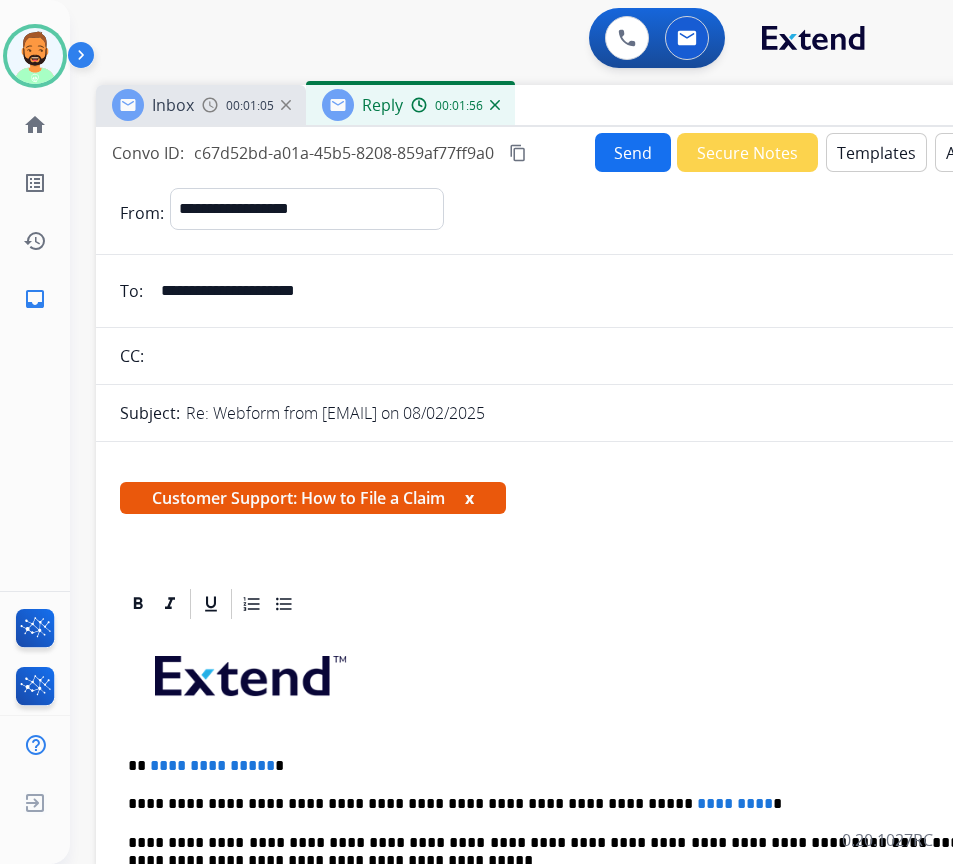 copy on "[EMAIL]" 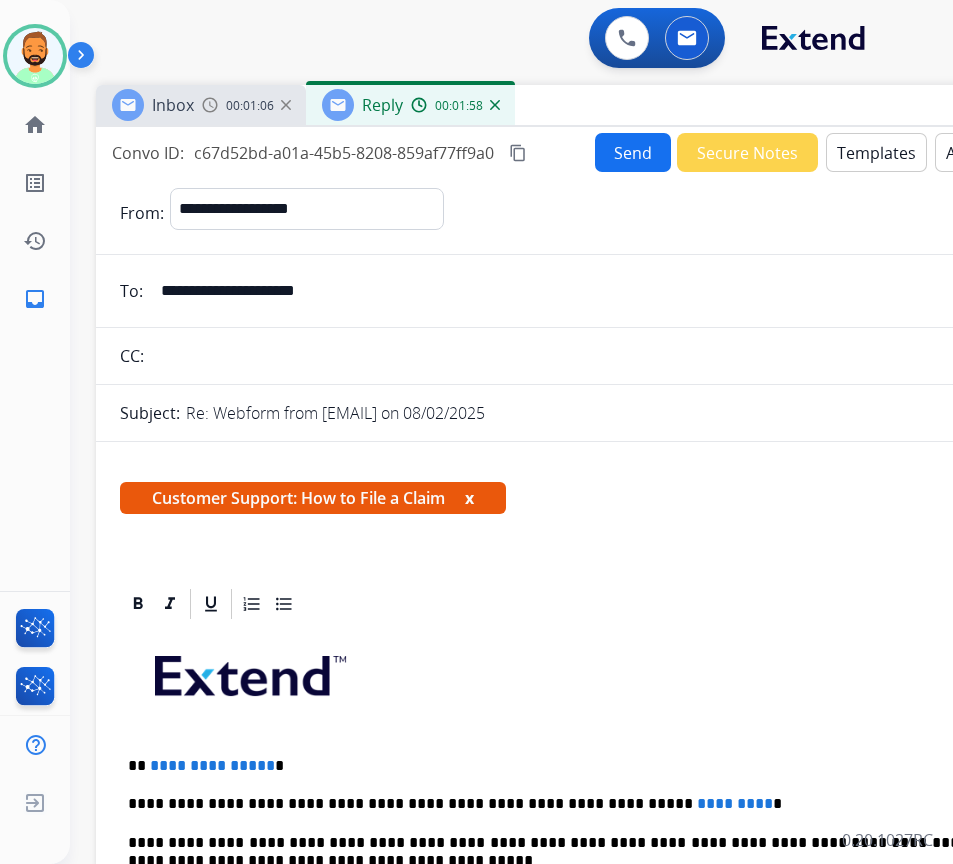 click on "**********" at bounding box center [596, 1788] 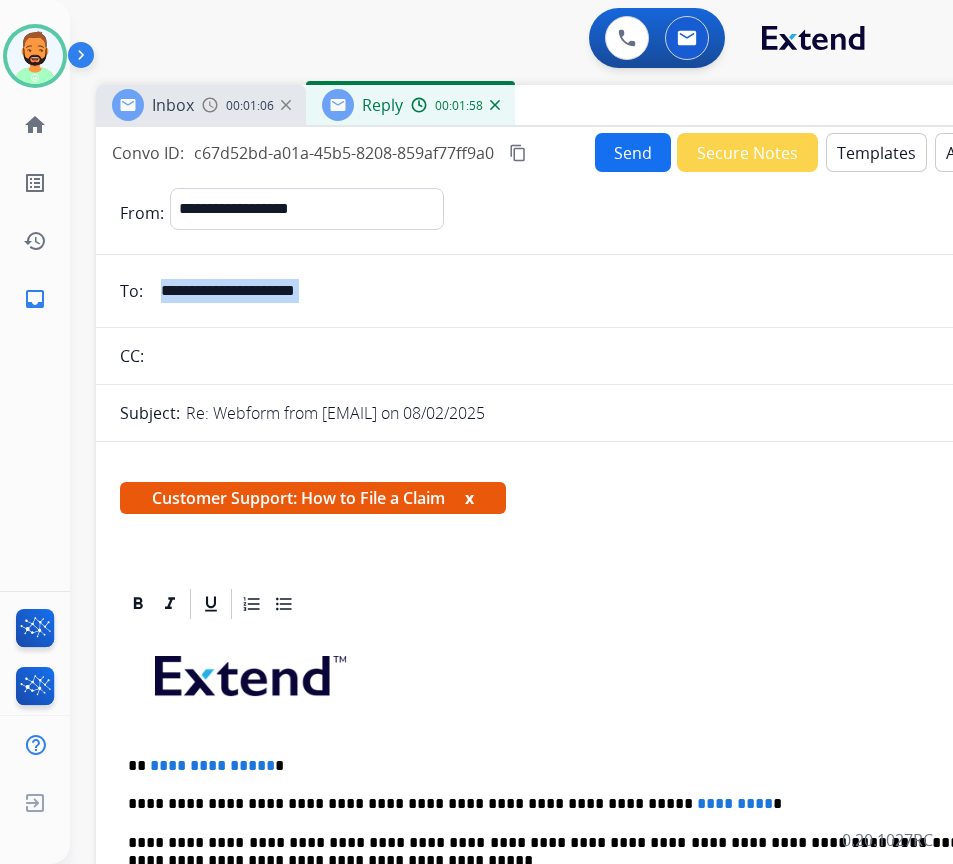 click on "**********" at bounding box center (596, 1788) 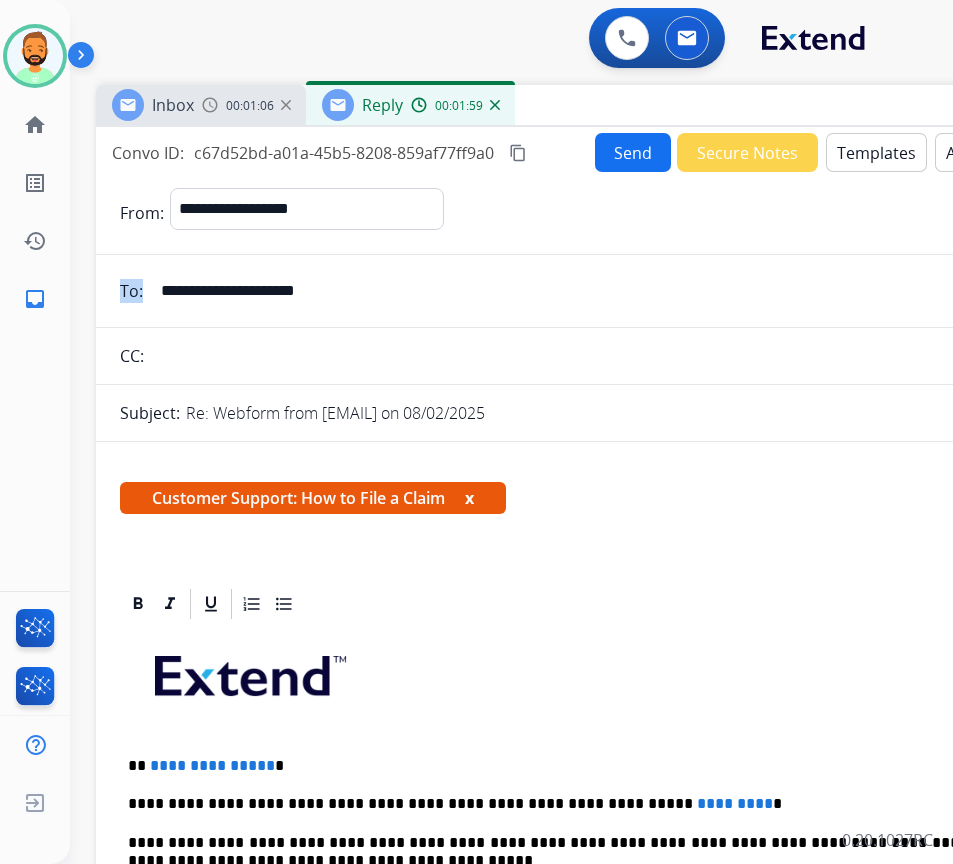 click on "**********" at bounding box center [596, 1788] 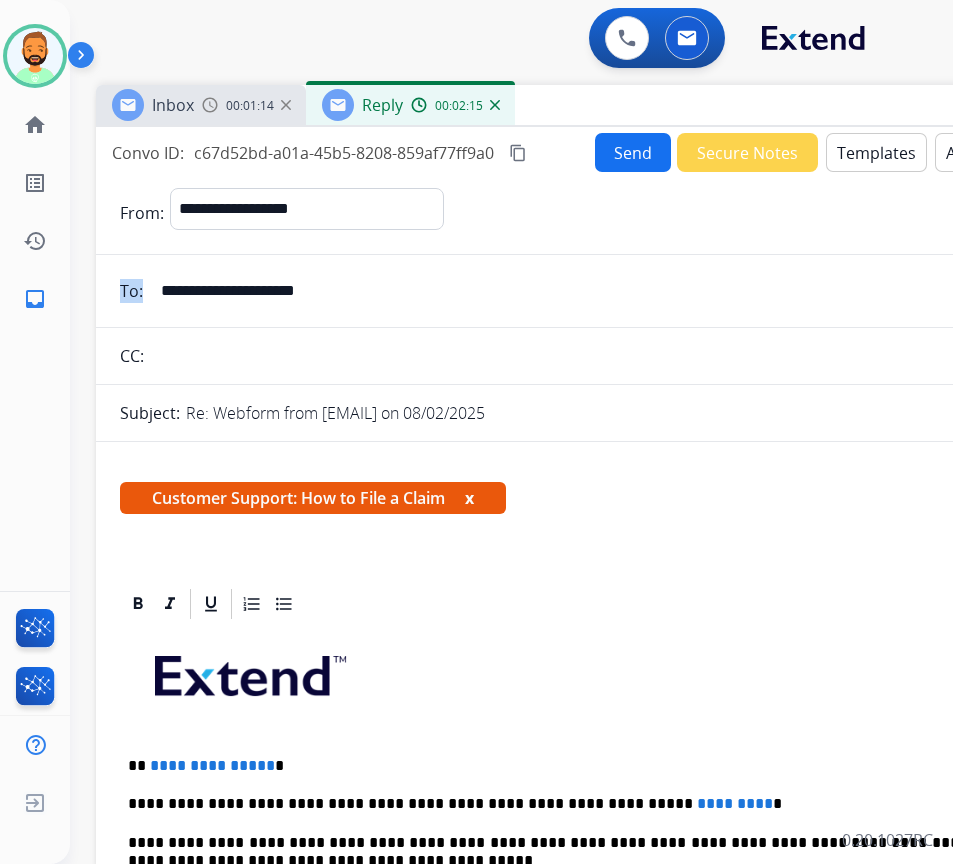 drag, startPoint x: 385, startPoint y: 302, endPoint x: 309, endPoint y: 291, distance: 76.79192 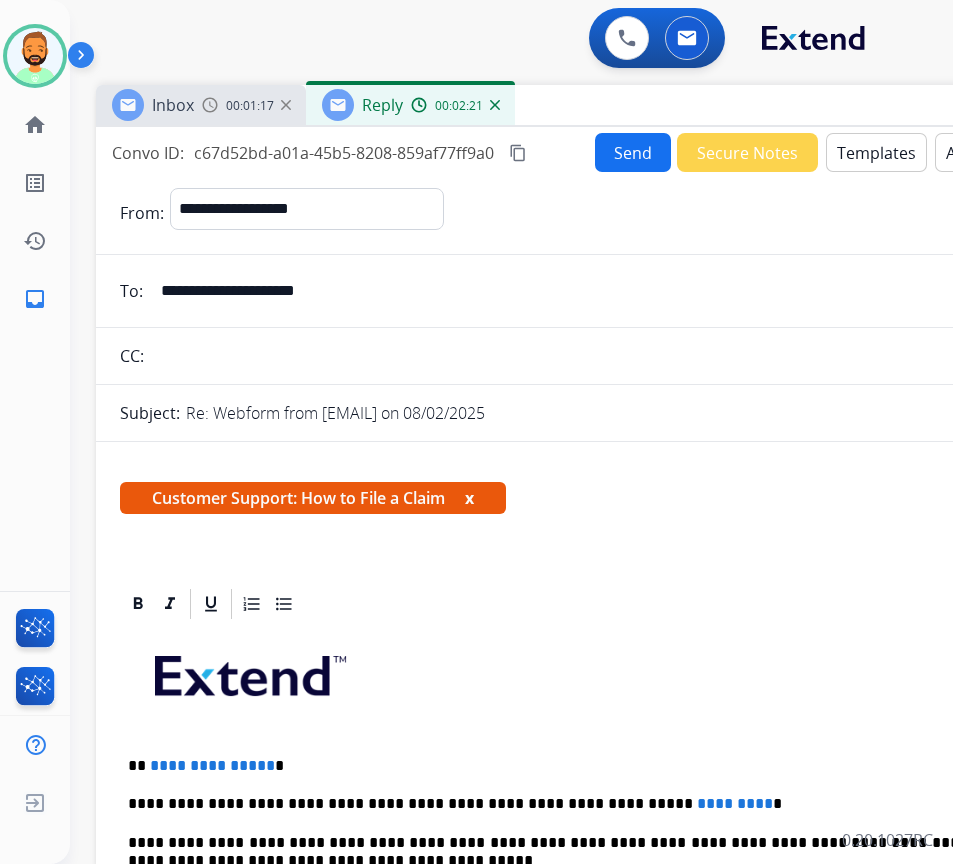 drag, startPoint x: 309, startPoint y: 291, endPoint x: 634, endPoint y: 733, distance: 548.62463 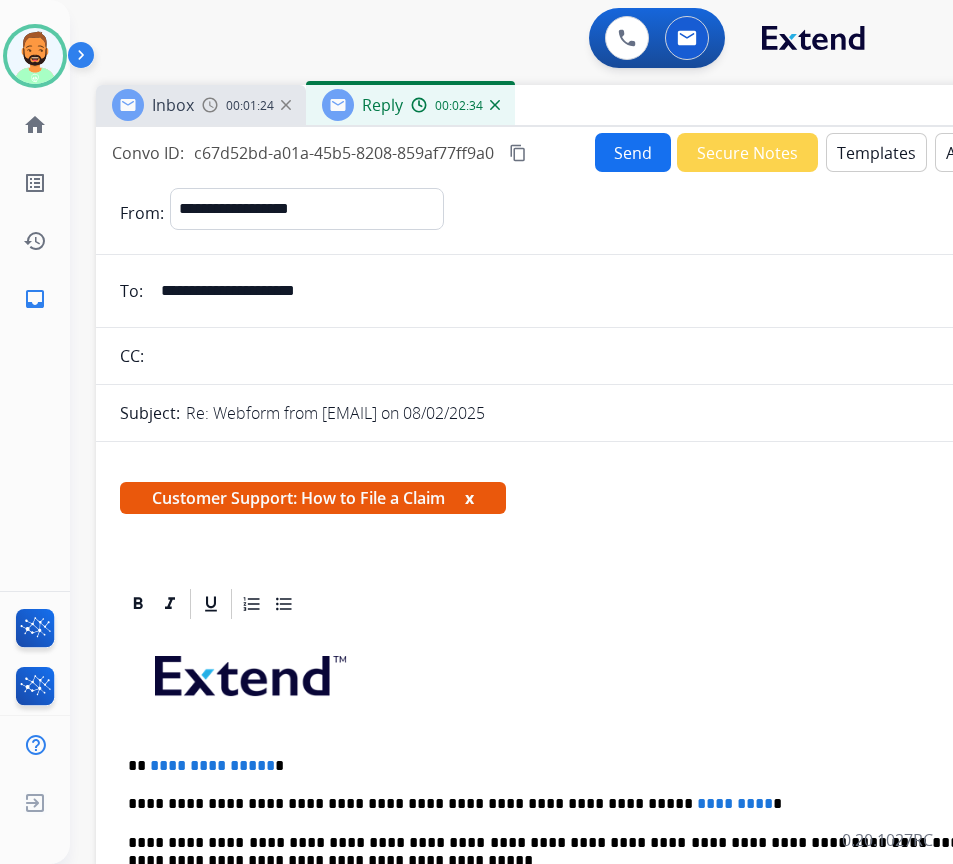 drag, startPoint x: 324, startPoint y: 415, endPoint x: 480, endPoint y: 416, distance: 156.0032 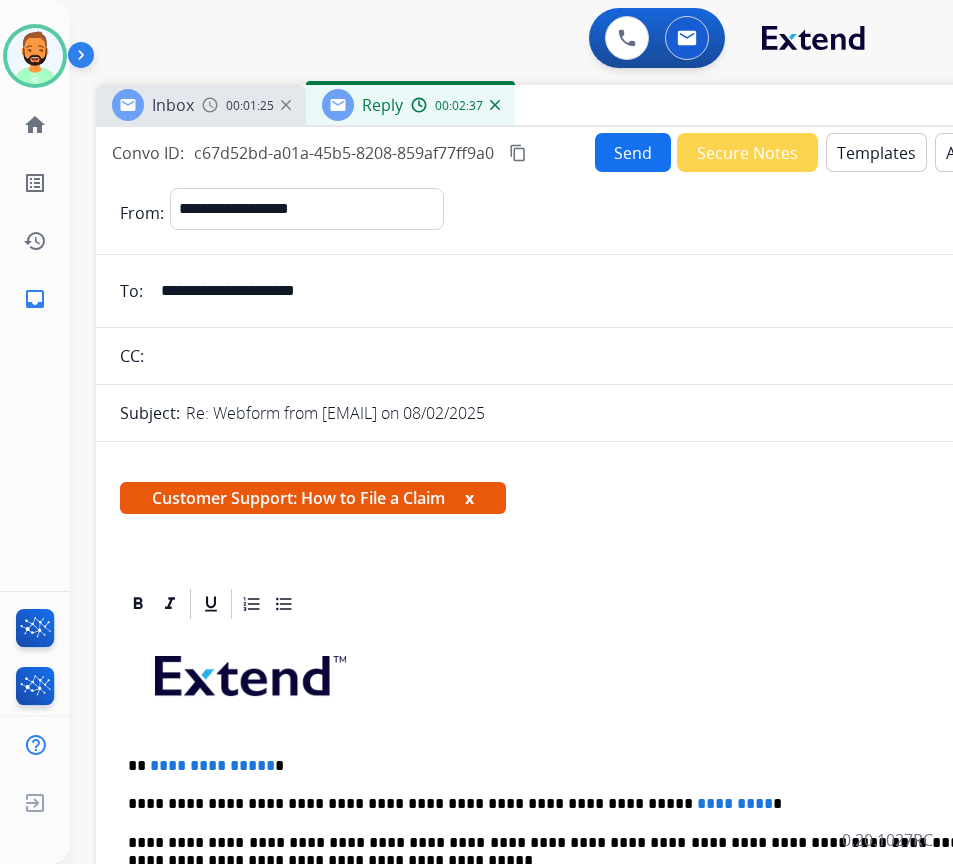 copy on "[EMAIL]" 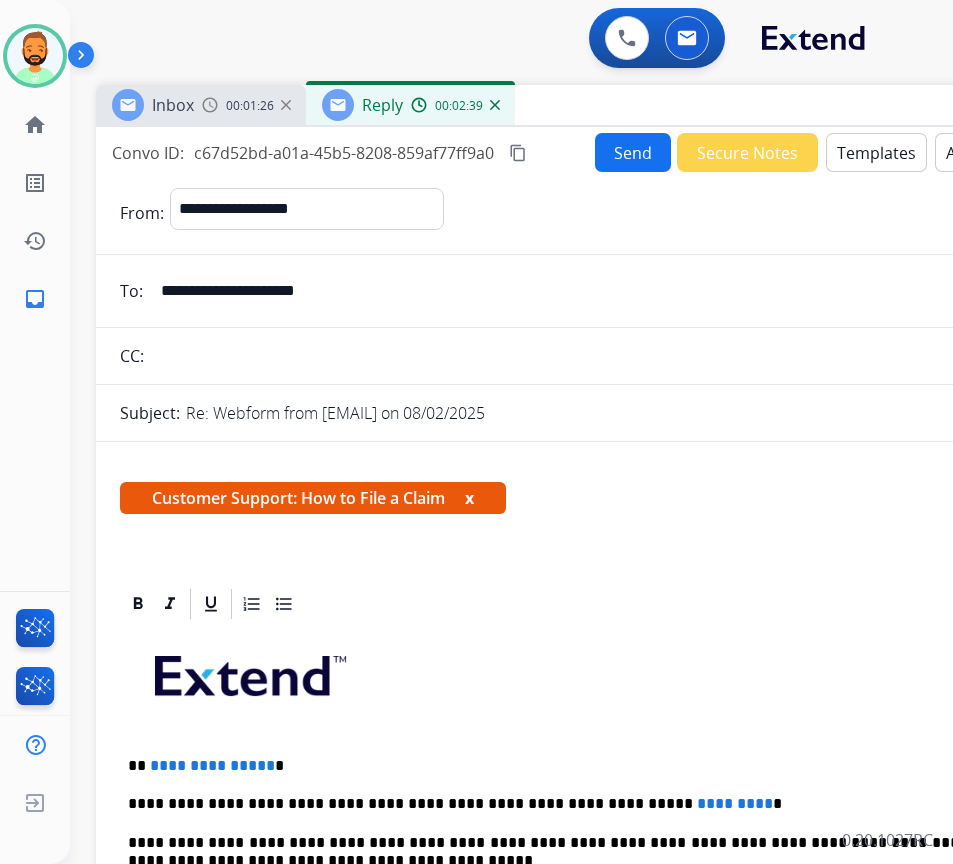 click on "**********" at bounding box center [610, 291] 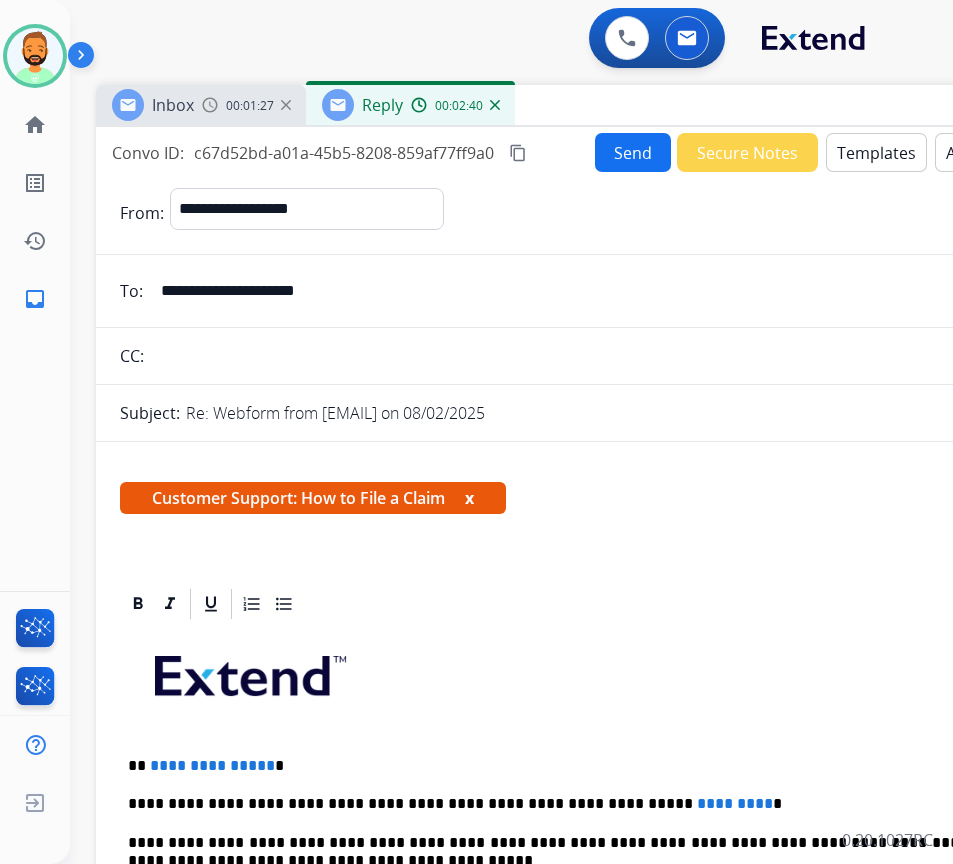 click on "**********" at bounding box center [610, 291] 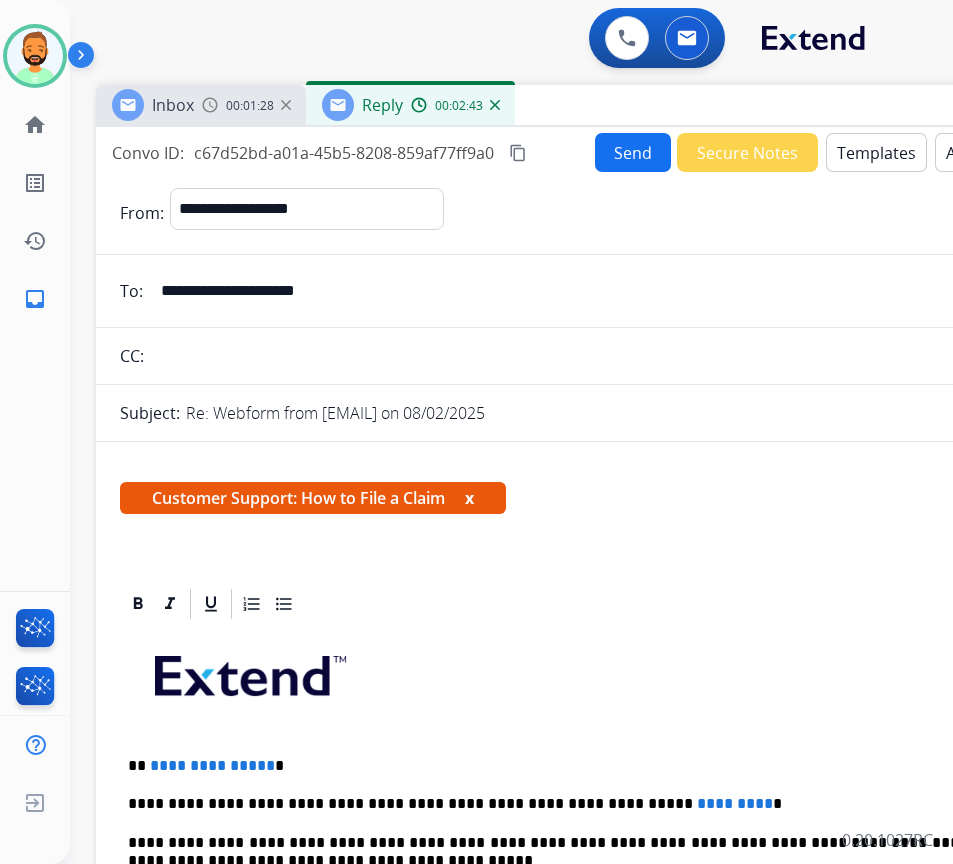 paste 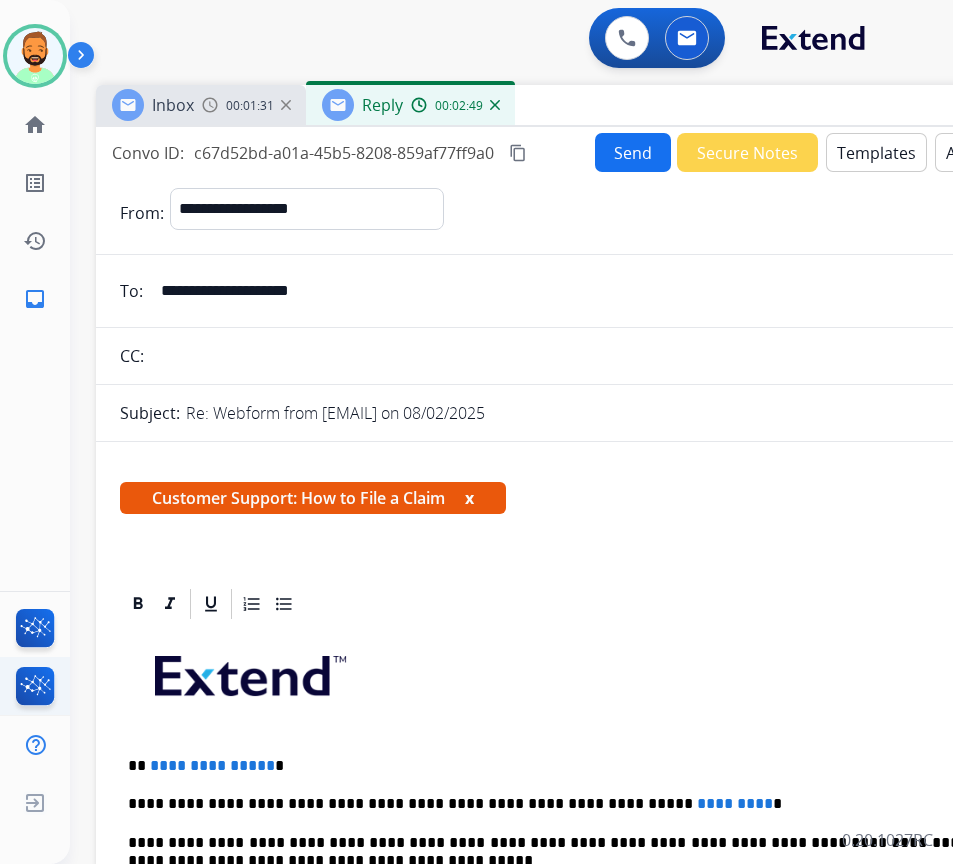 type on "**********" 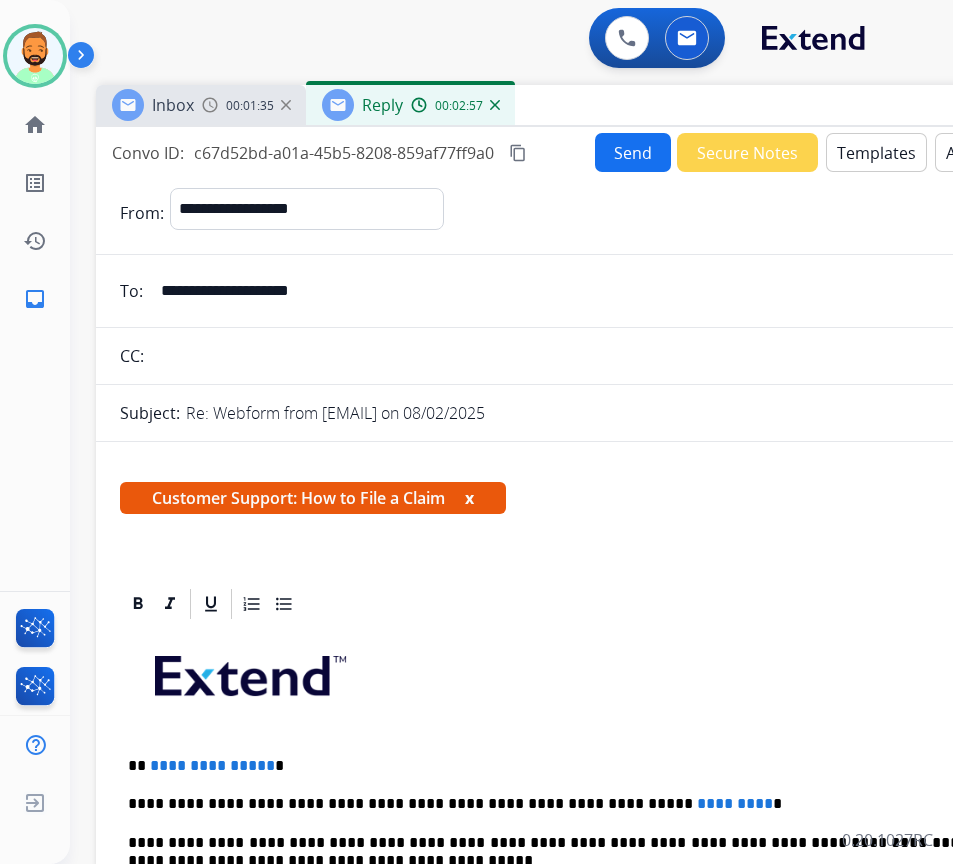 paste on "**********" 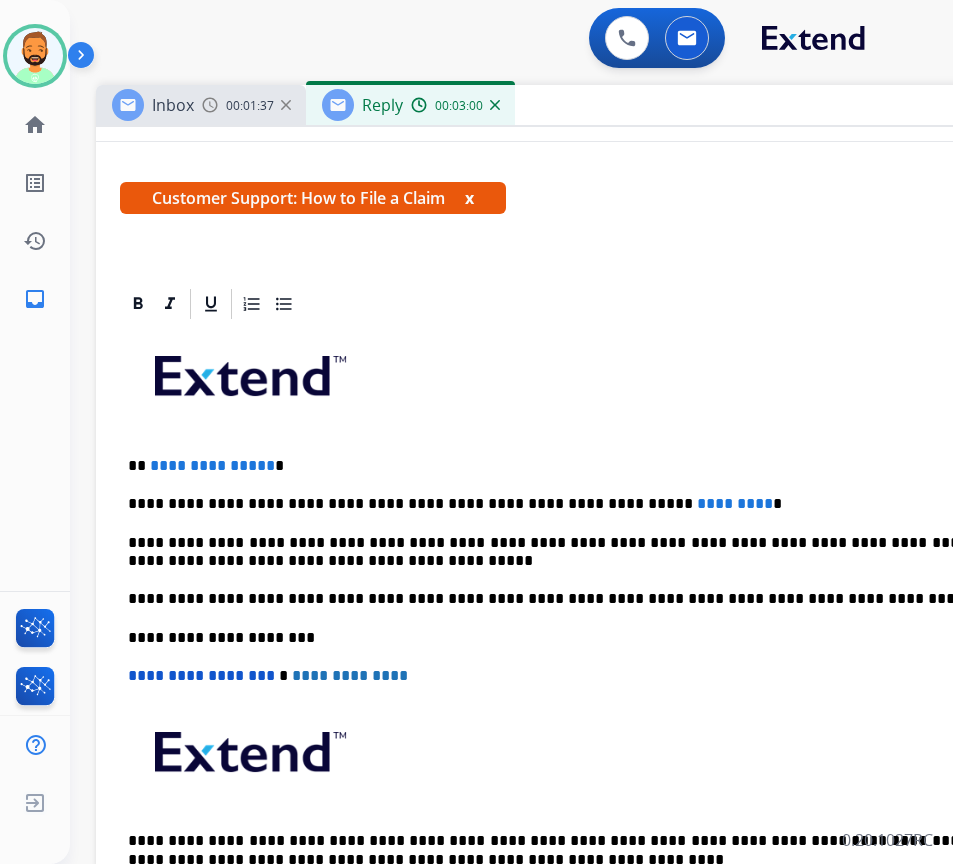 type on "**********" 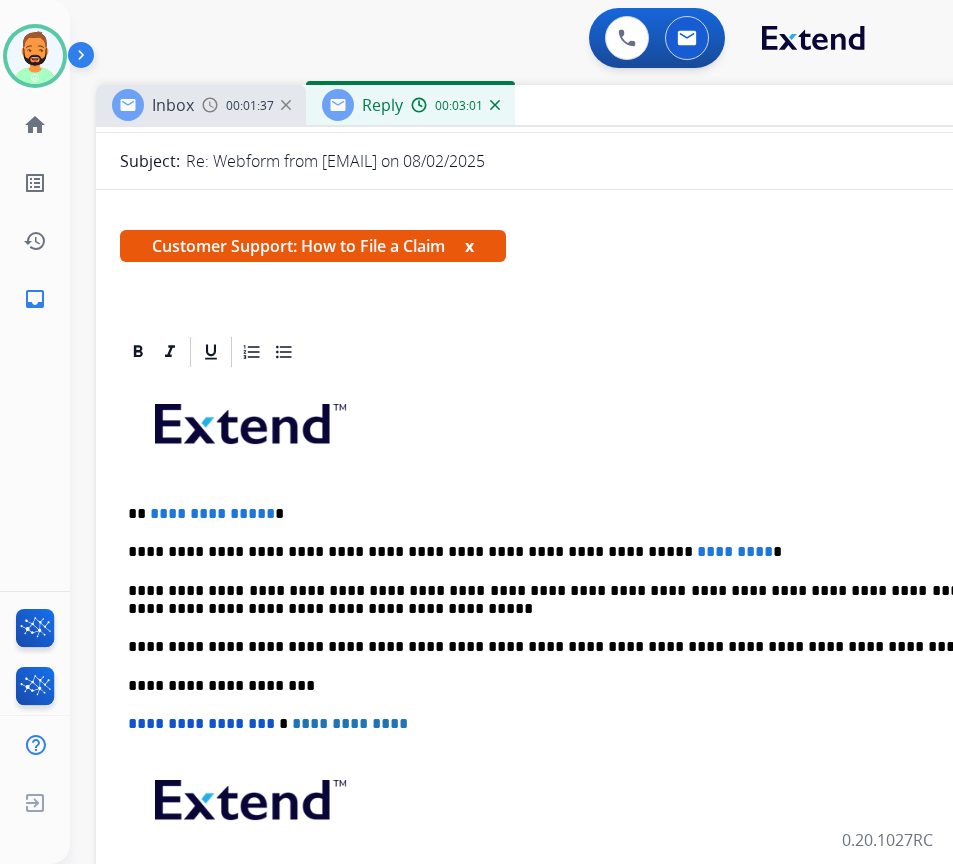 scroll, scrollTop: 348, scrollLeft: 0, axis: vertical 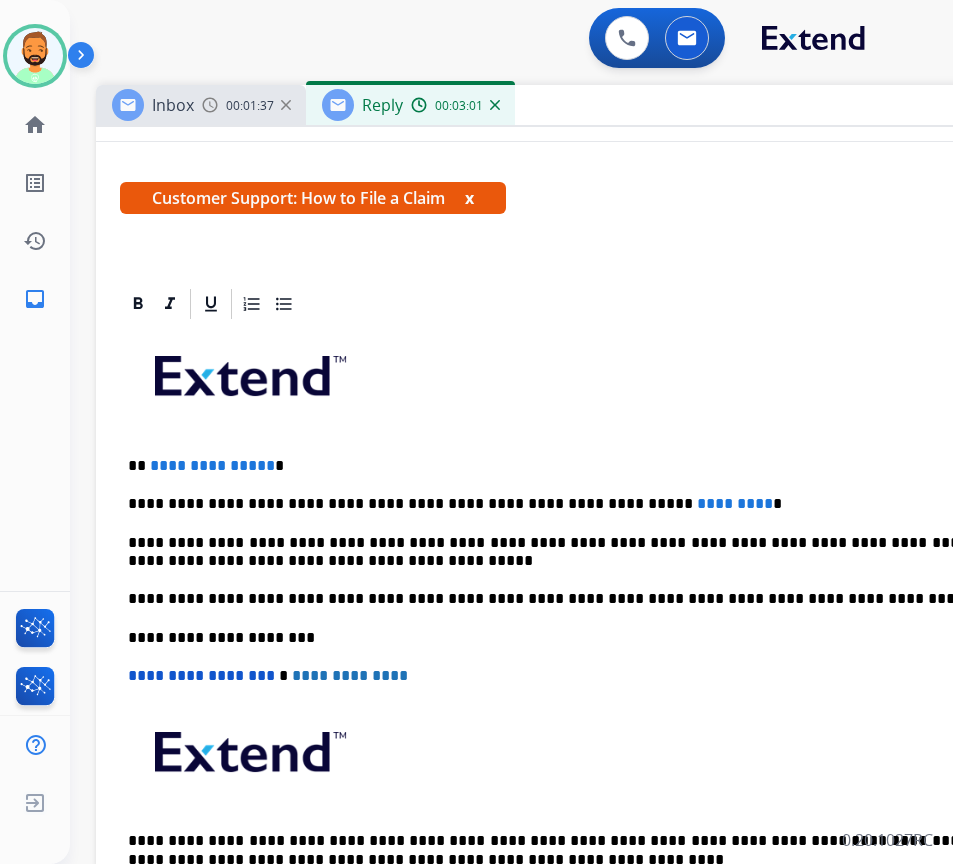 click on "**********" at bounding box center (588, 504) 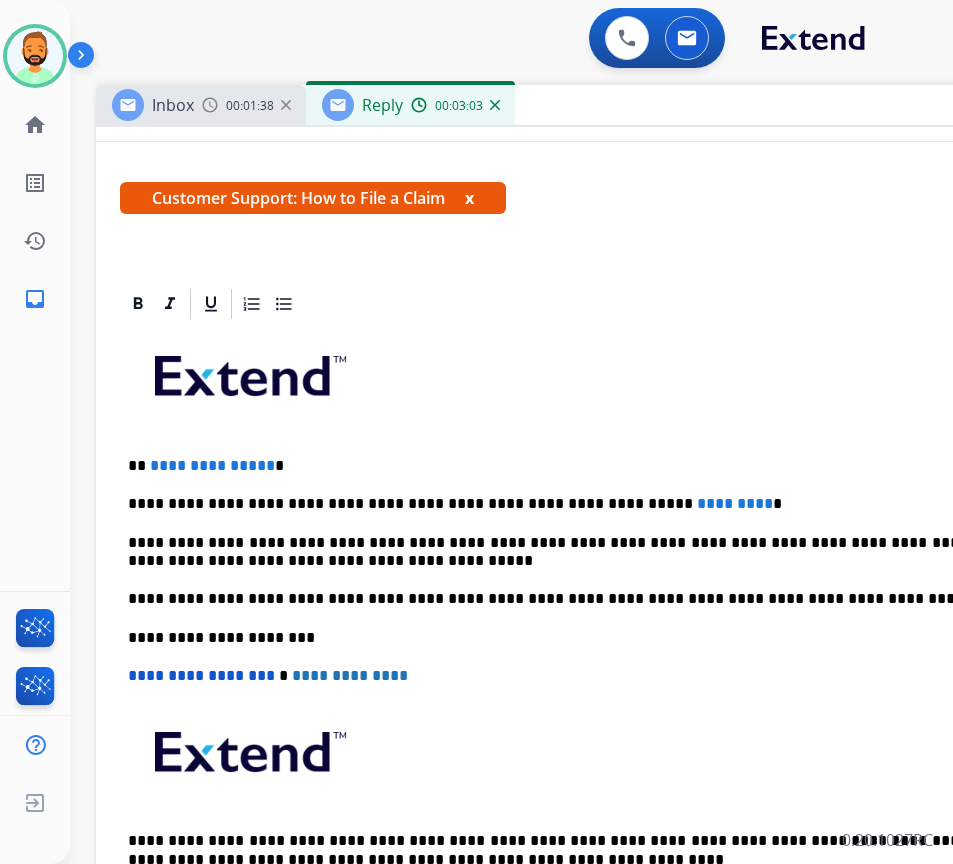 type 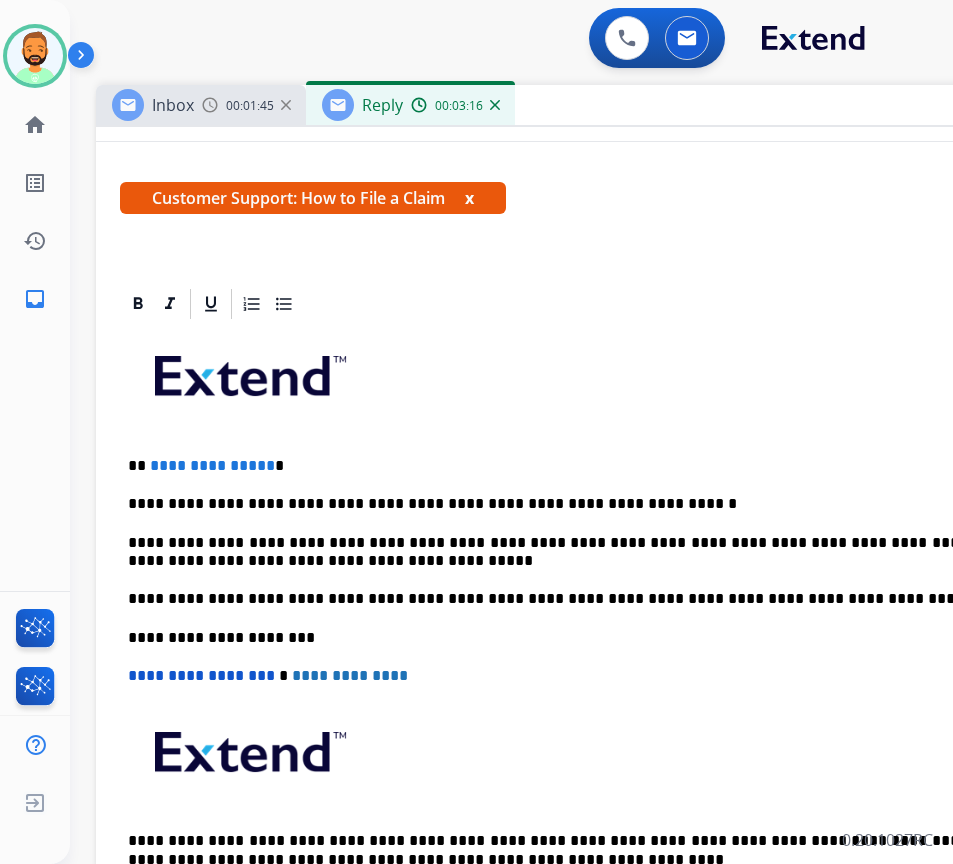 click on "**********" at bounding box center [588, 466] 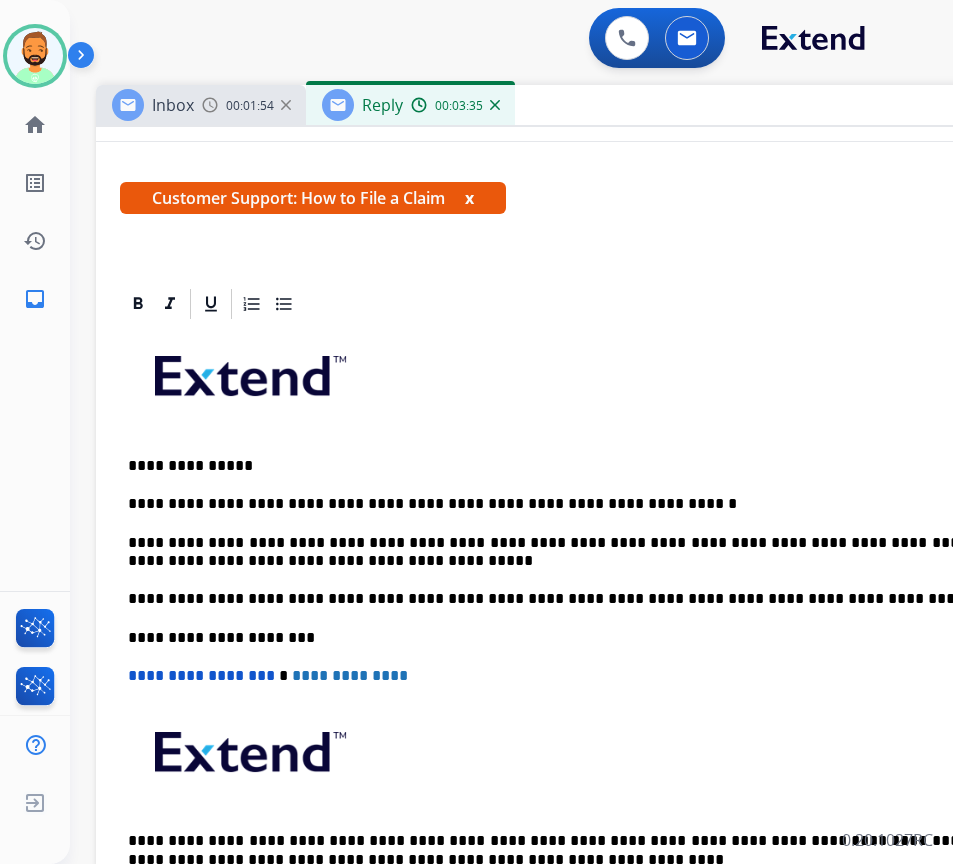 click on "**********" at bounding box center [588, 504] 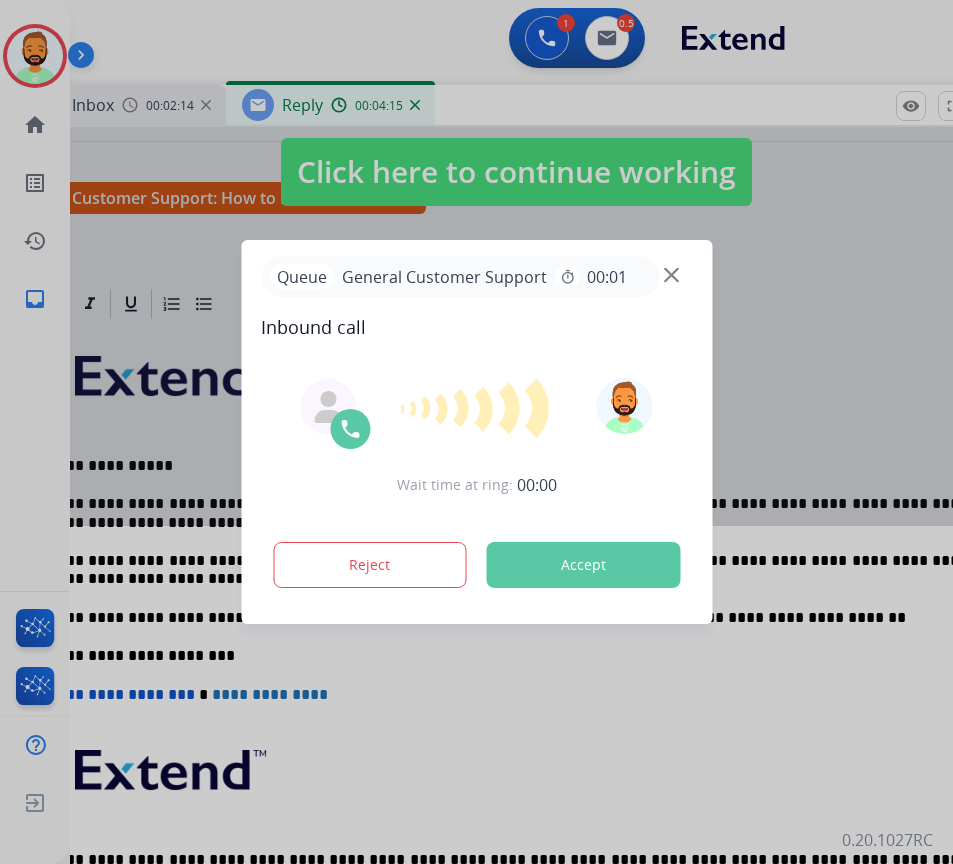scroll, scrollTop: 0, scrollLeft: 93, axis: horizontal 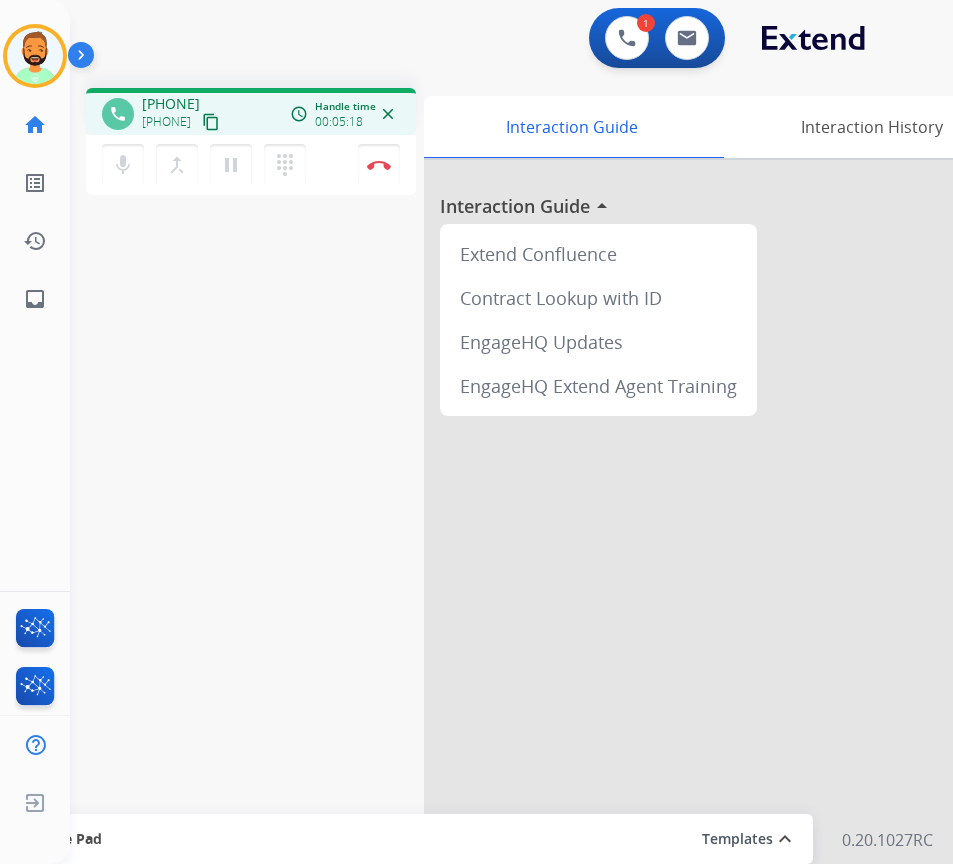 click on "phone [PHONE] [PHONE] content_copy access_time Call metrics Queue   00:10 Hold   00:00 Talk   05:19 Total   05:28 Handle time 00:05:18 close mic Mute merge_type Bridge pause Hold dialpad Dialpad Disconnect swap_horiz Break voice bridge close_fullscreen Connect 3-Way Call merge_type Separate 3-Way Call  Interaction Guide   Interaction History  Interaction Guide arrow_drop_up  Extend Confluence   Contract Lookup with ID   EngageHQ Updates   EngageHQ Extend Agent Training  Secure Pad Templates expand_less Choose a template Save" at bounding box center [487, 489] 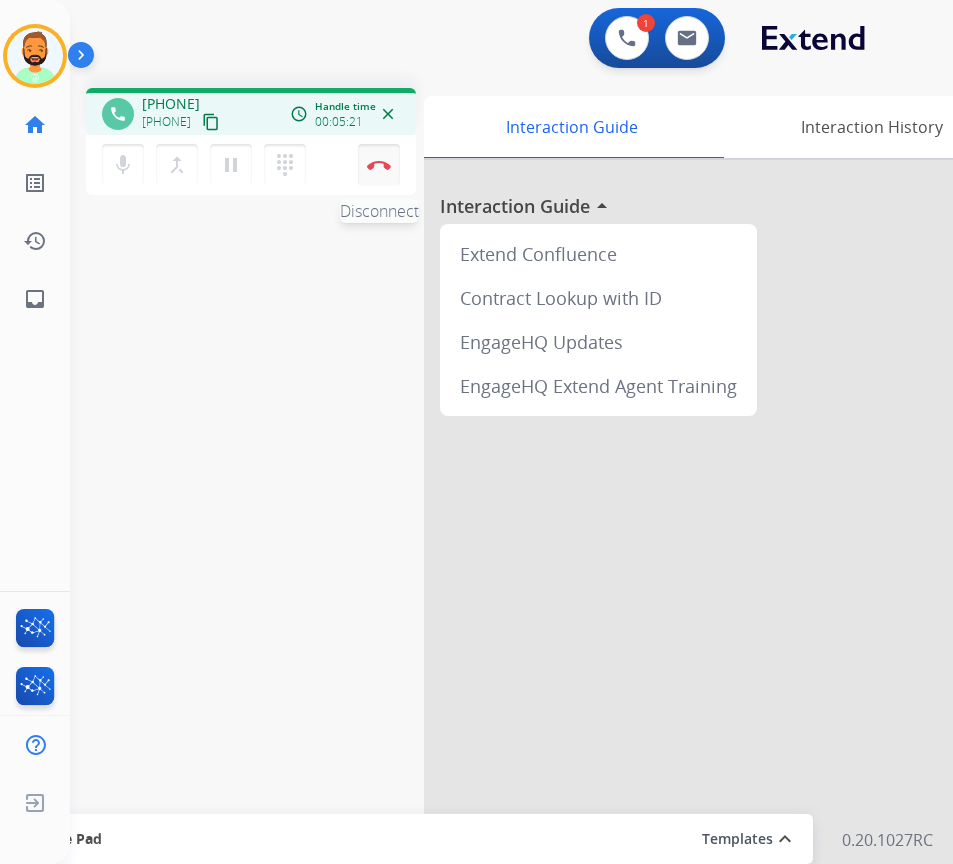 click at bounding box center (379, 165) 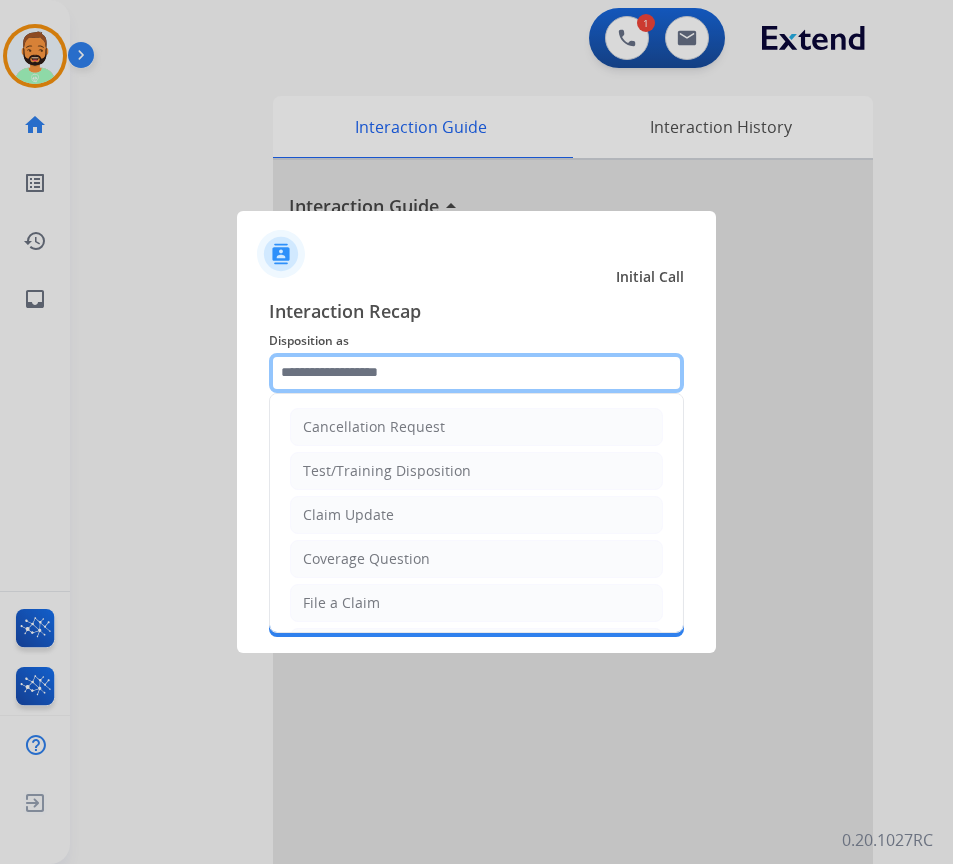 click 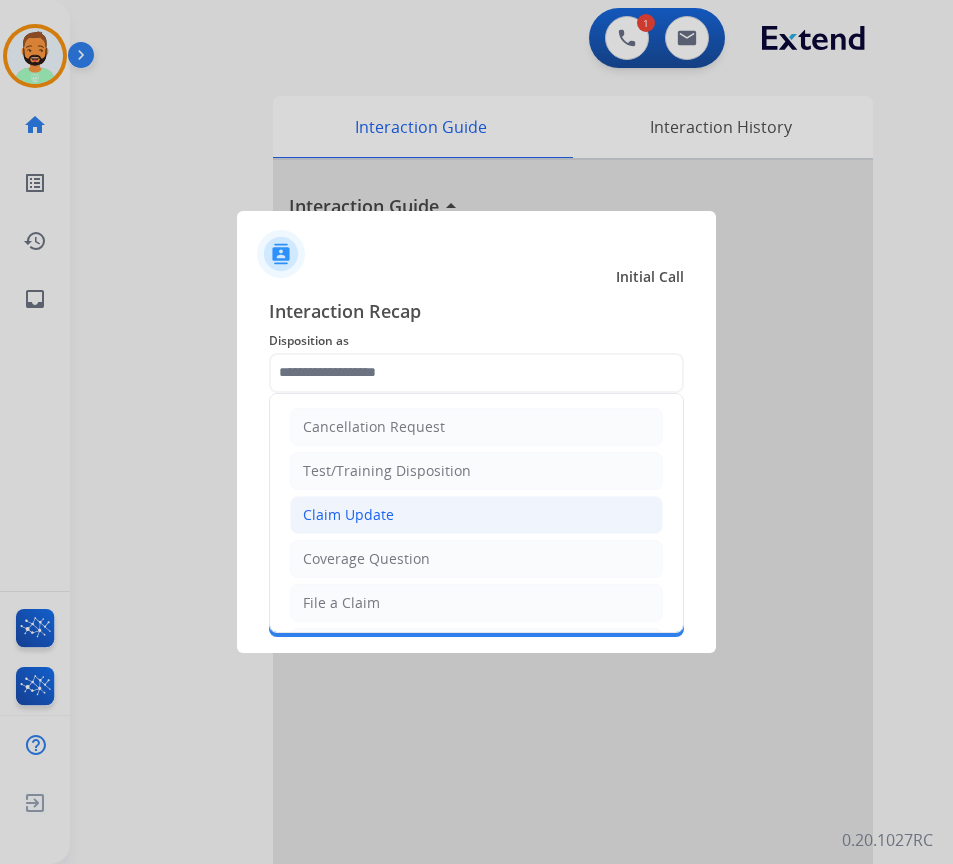 click on "Claim Update" 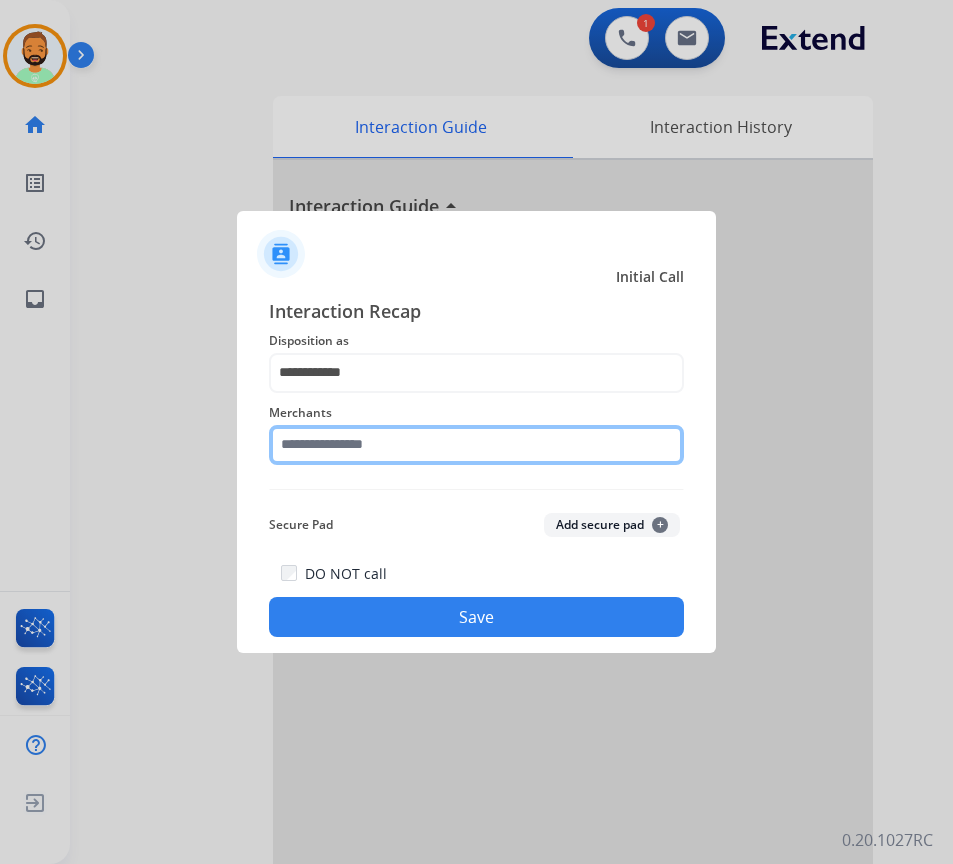 click 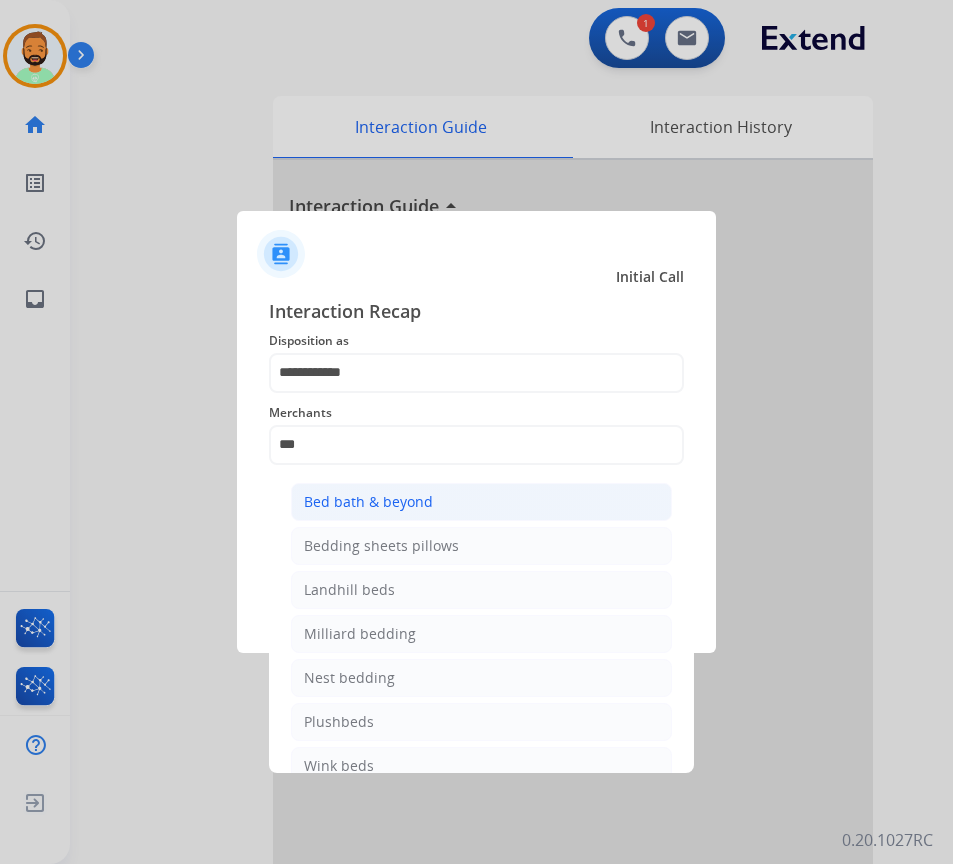 click on "Bed bath & beyond" 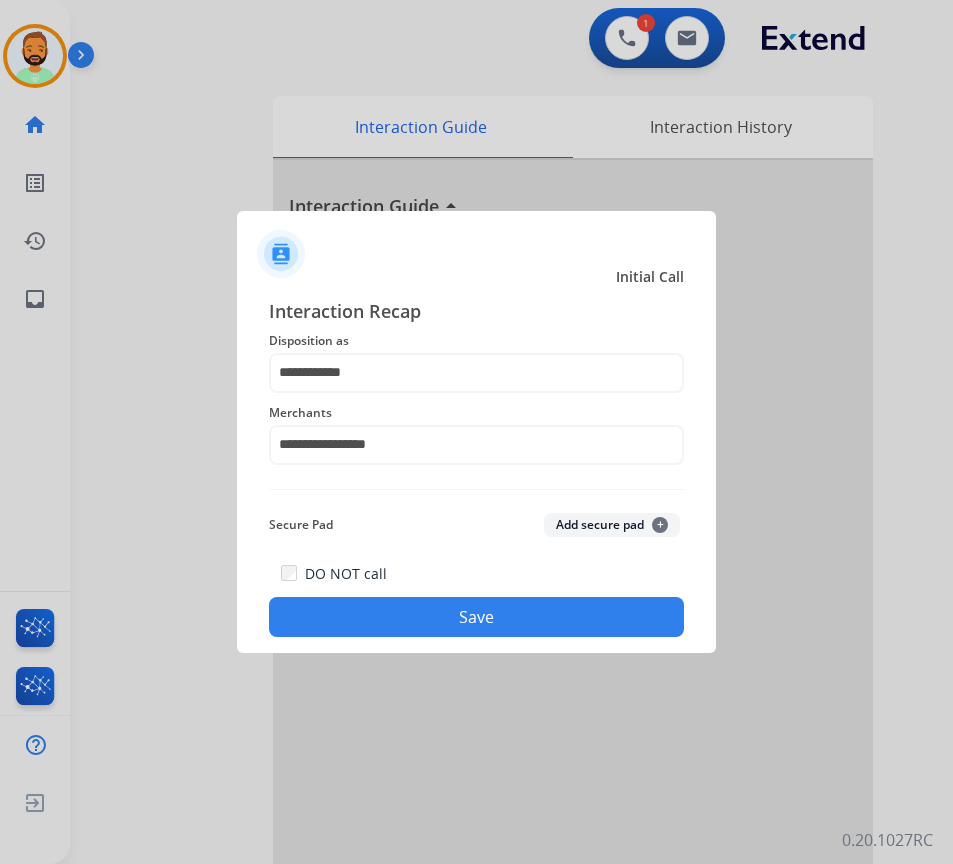 click on "Save" 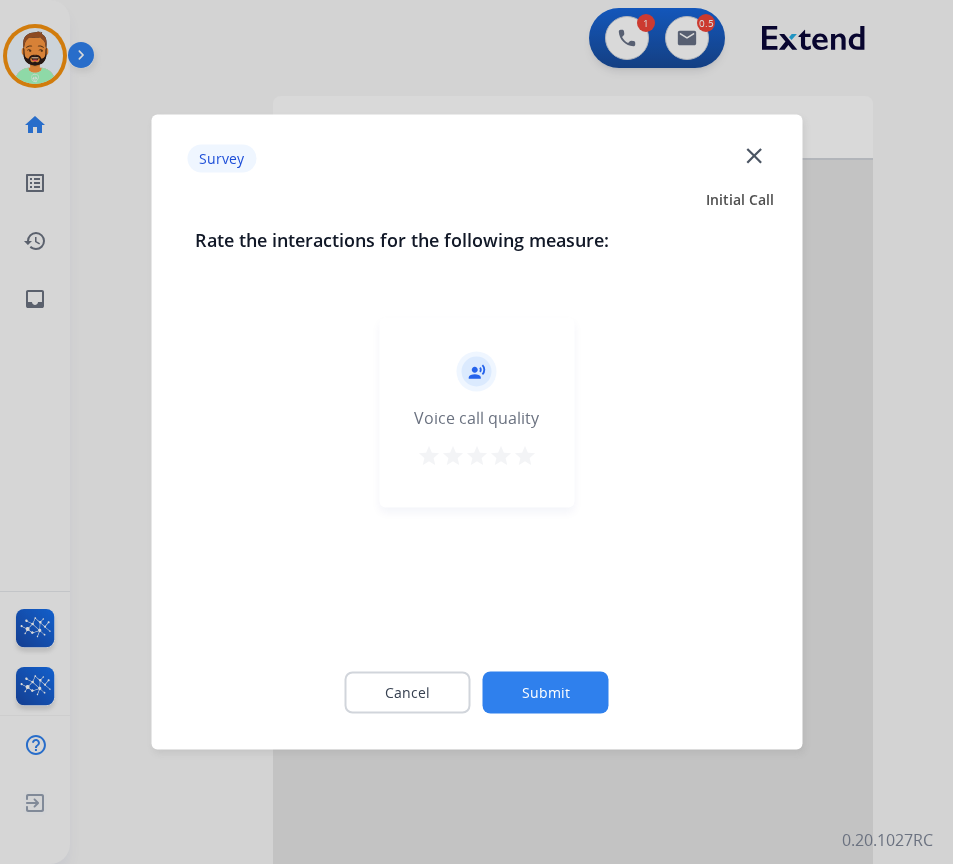 click on "Submit" 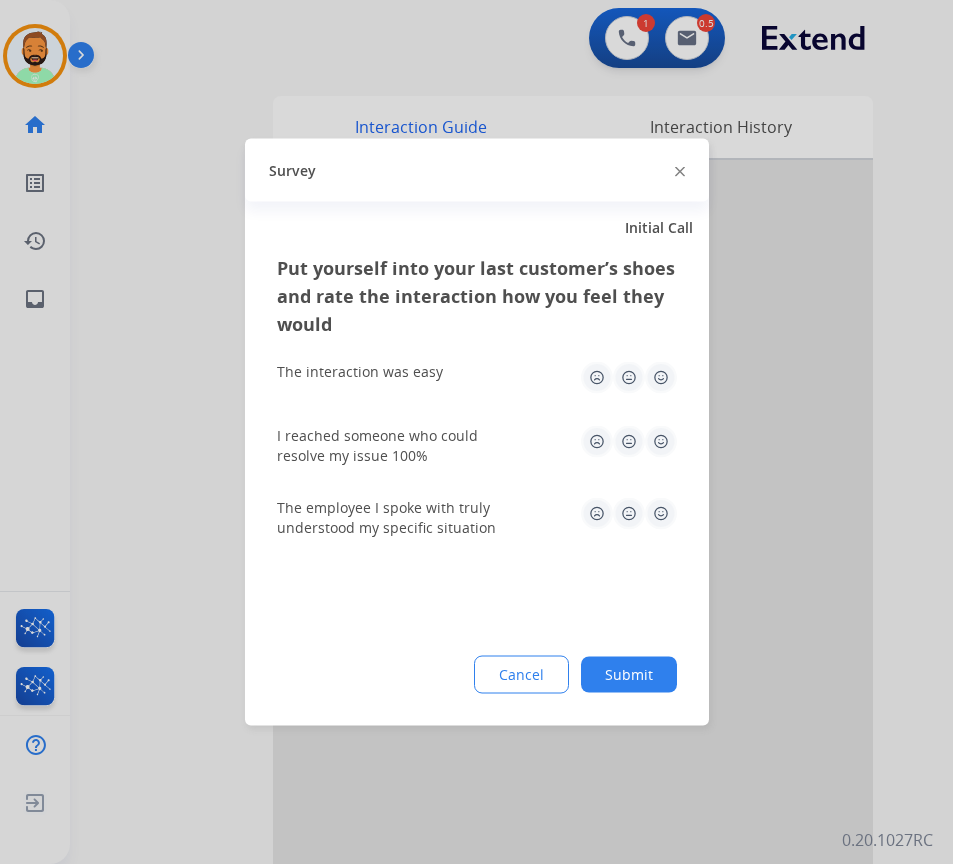 drag, startPoint x: 639, startPoint y: 680, endPoint x: 656, endPoint y: 686, distance: 18.027756 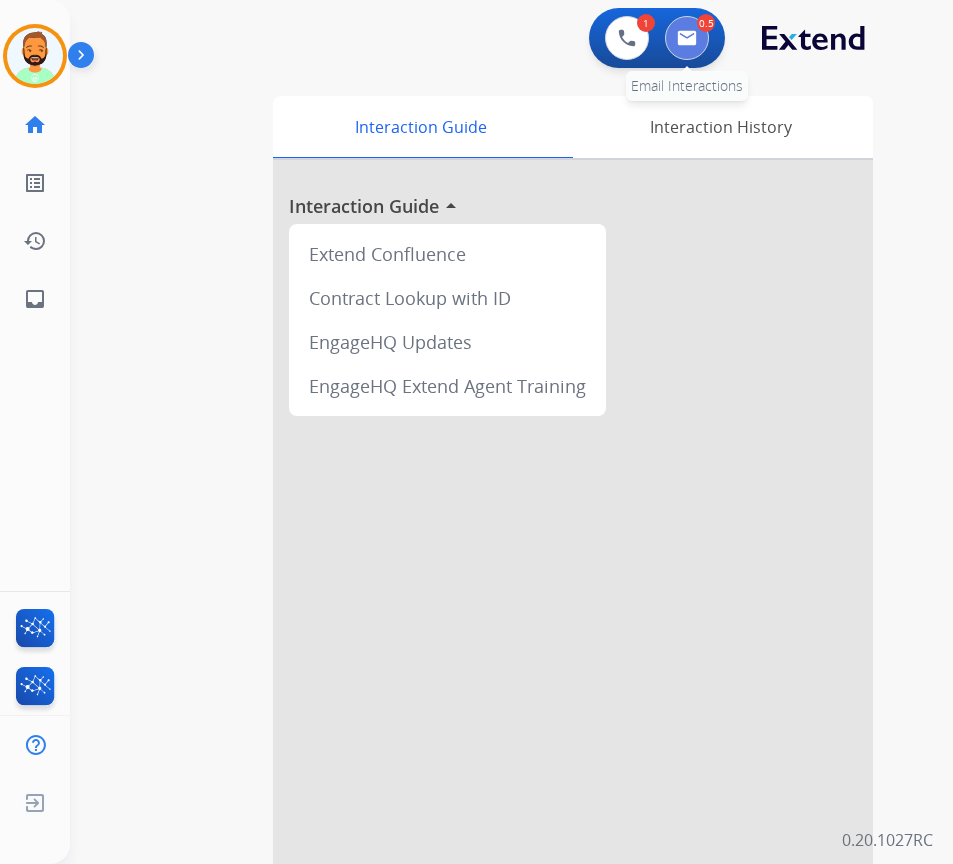 click at bounding box center [687, 38] 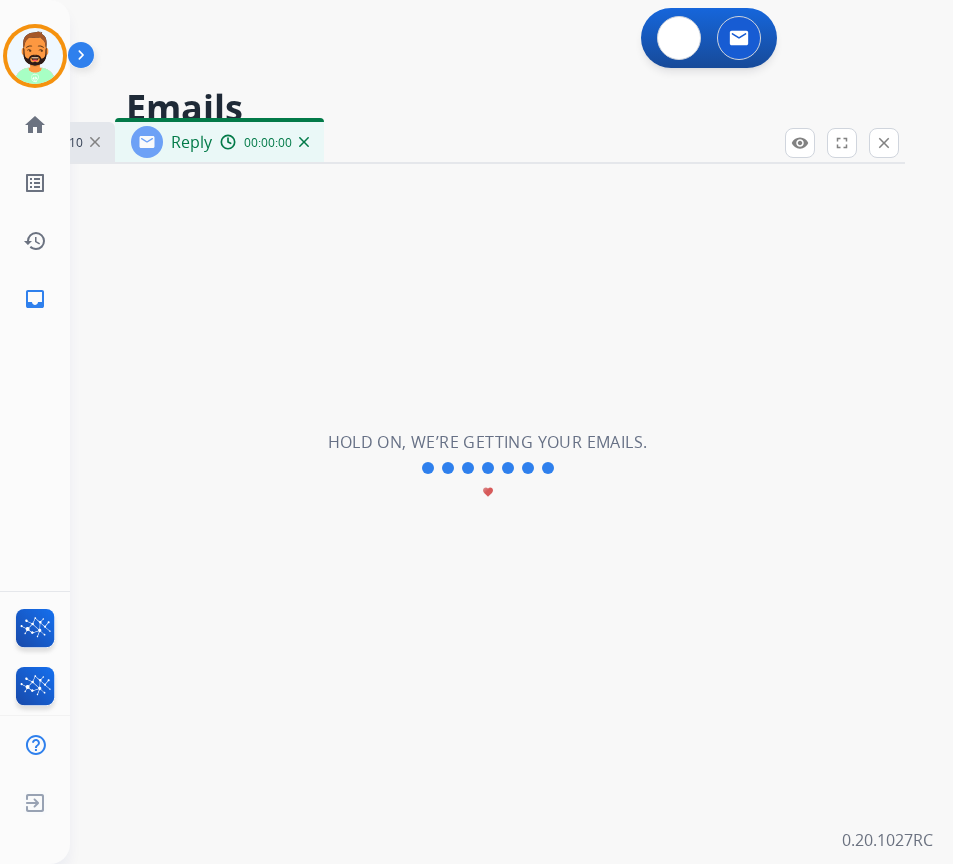select on "**********" 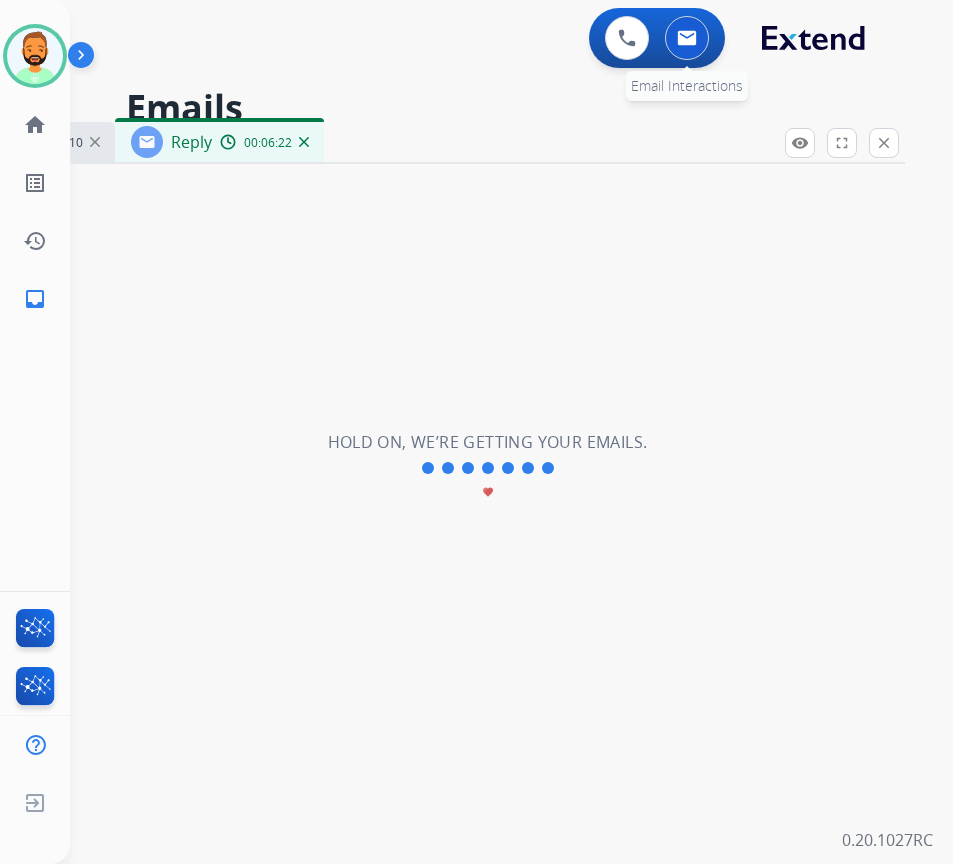 click at bounding box center [687, 38] 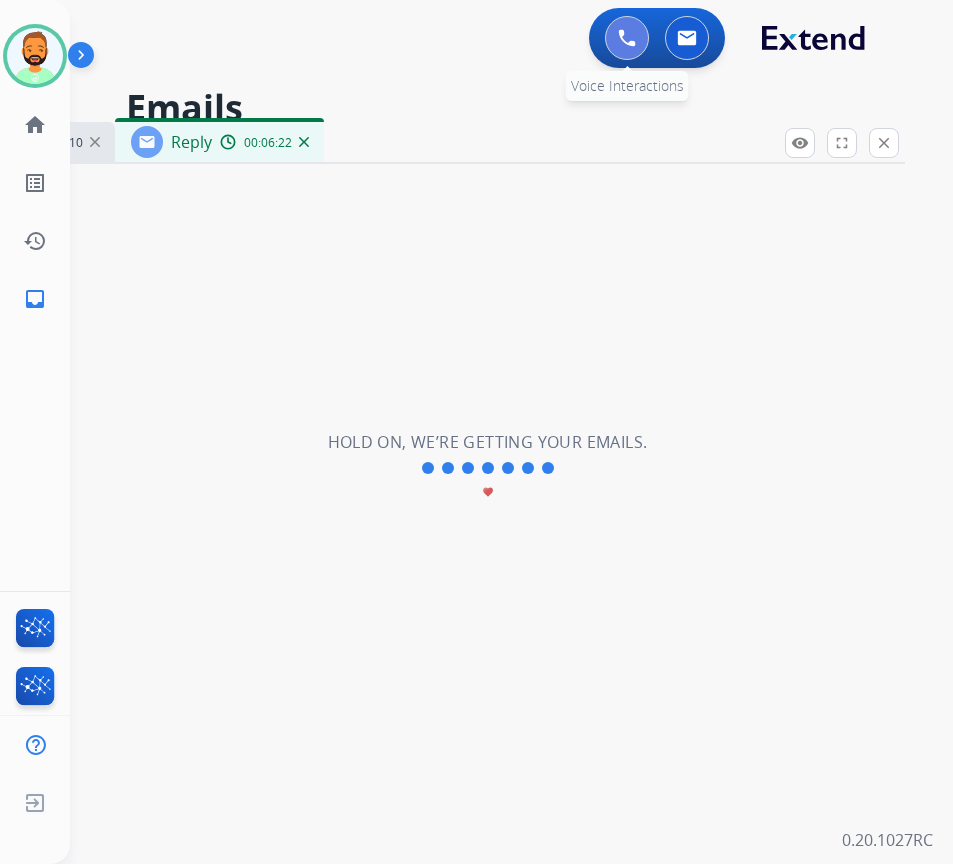 click at bounding box center (627, 38) 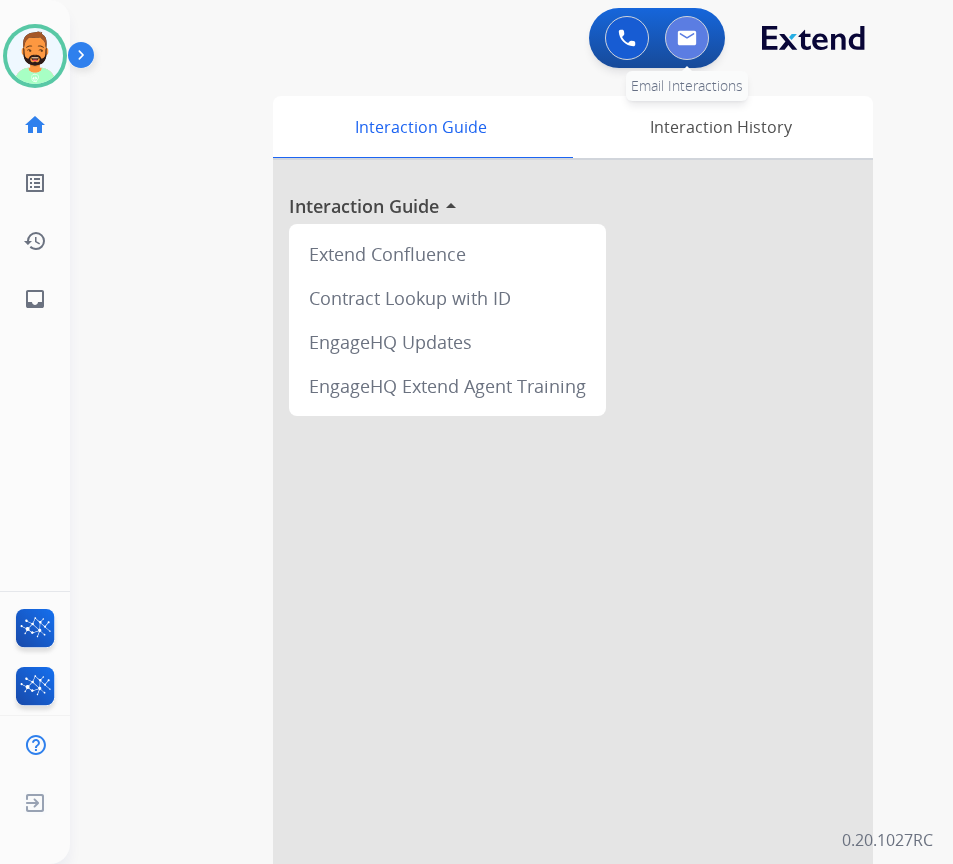 click at bounding box center (687, 38) 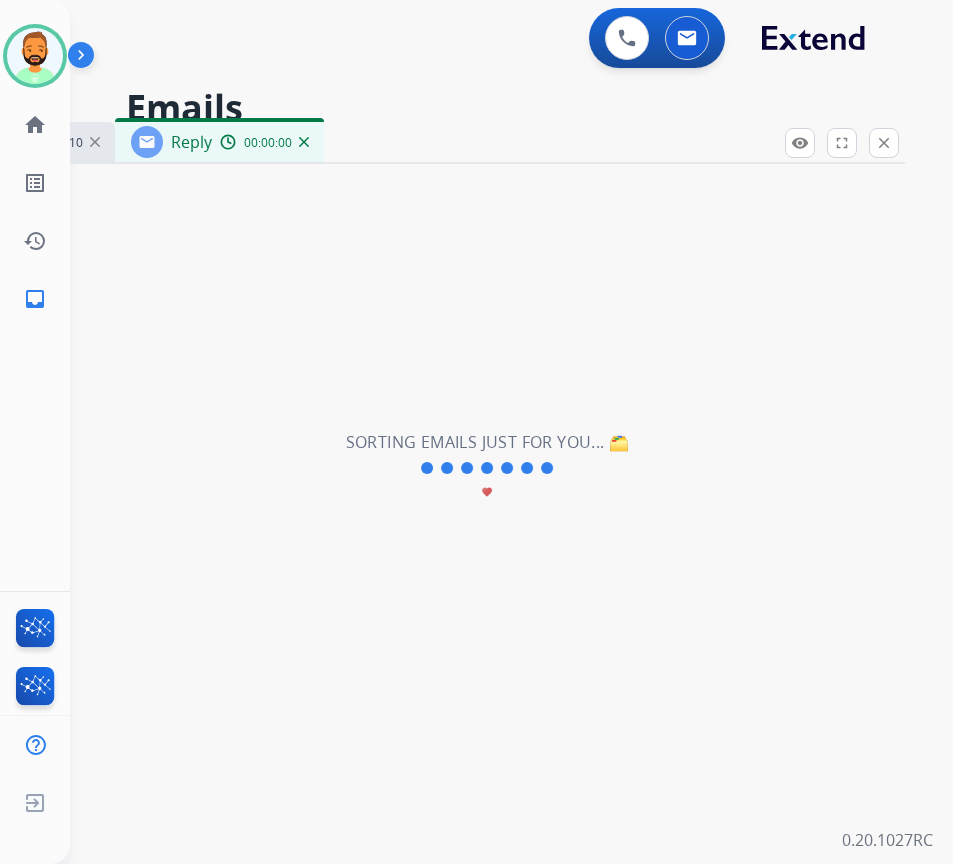 select on "**********" 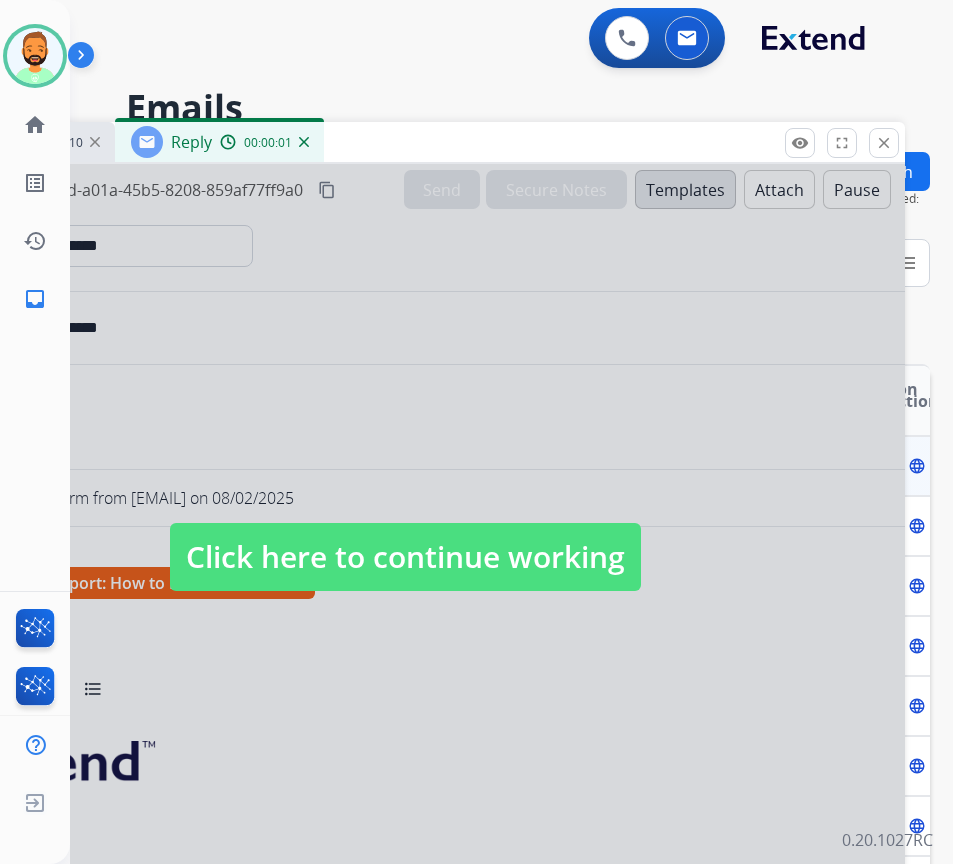 click on "Click here to continue working" at bounding box center (405, 557) 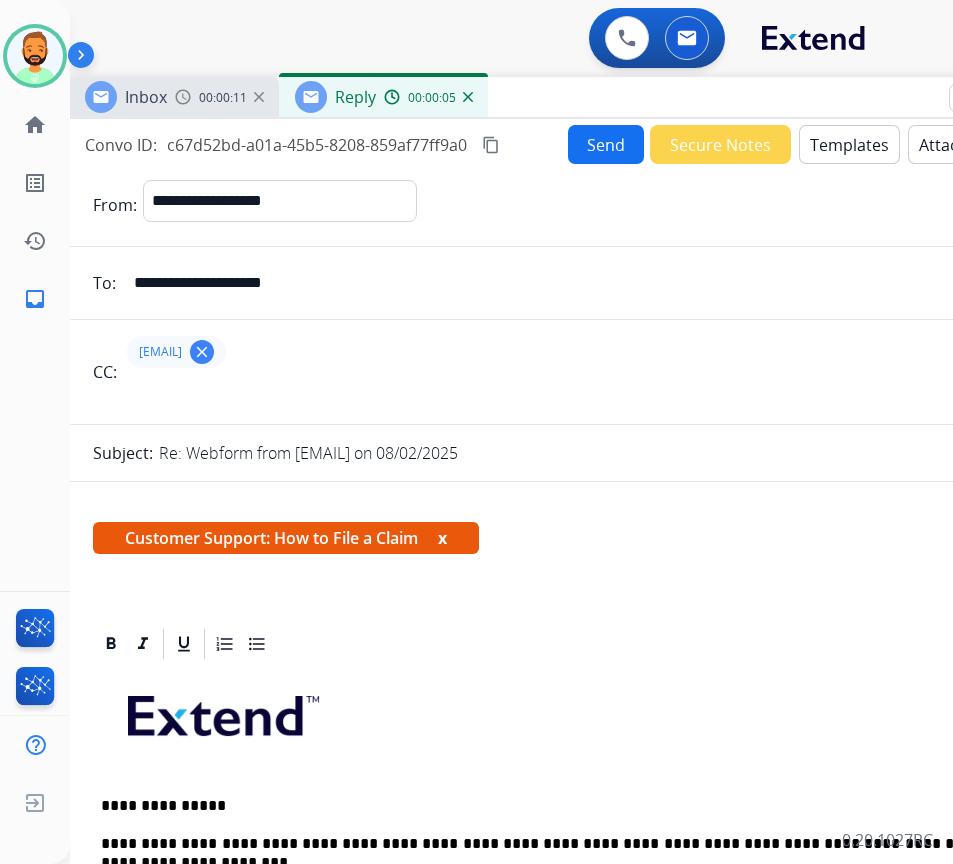 drag, startPoint x: 467, startPoint y: 135, endPoint x: 622, endPoint y: 132, distance: 155.02902 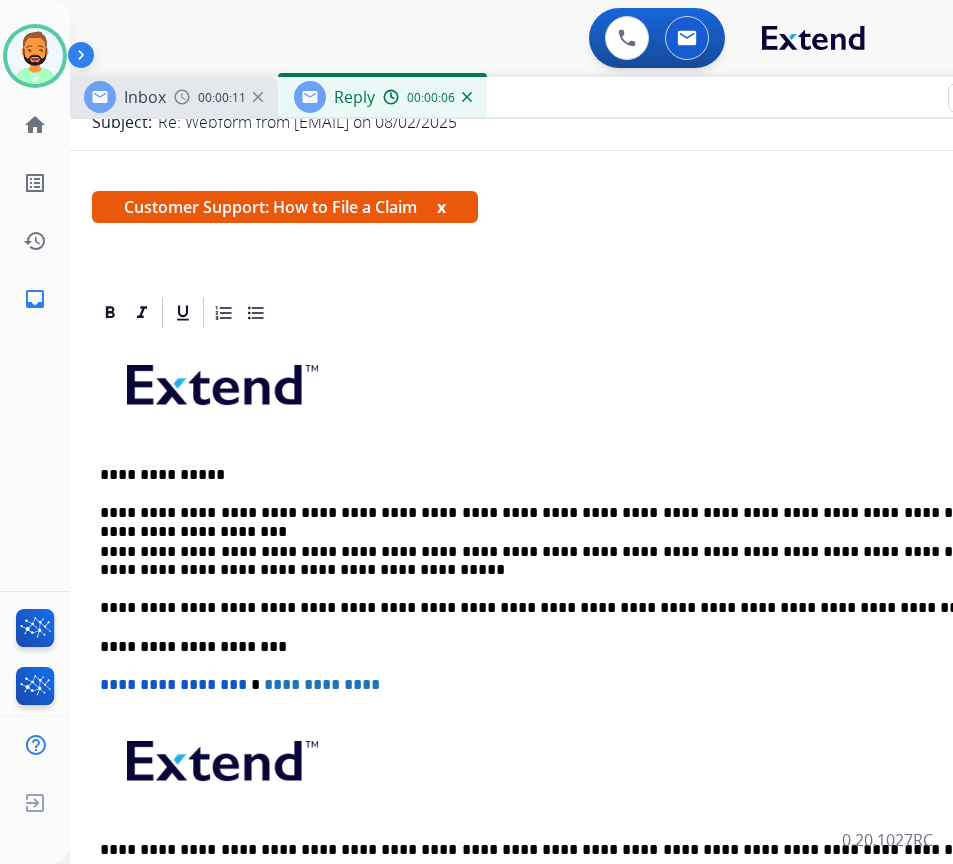 scroll, scrollTop: 400, scrollLeft: 0, axis: vertical 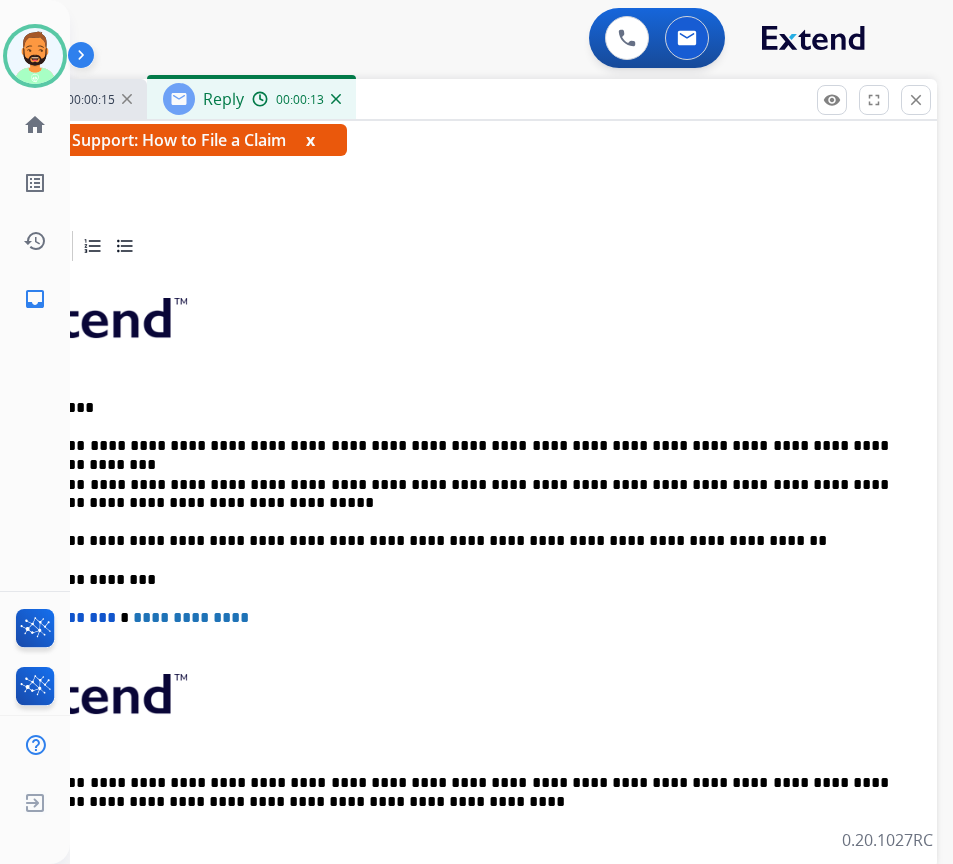 drag, startPoint x: 801, startPoint y: 97, endPoint x: 680, endPoint y: 99, distance: 121.016525 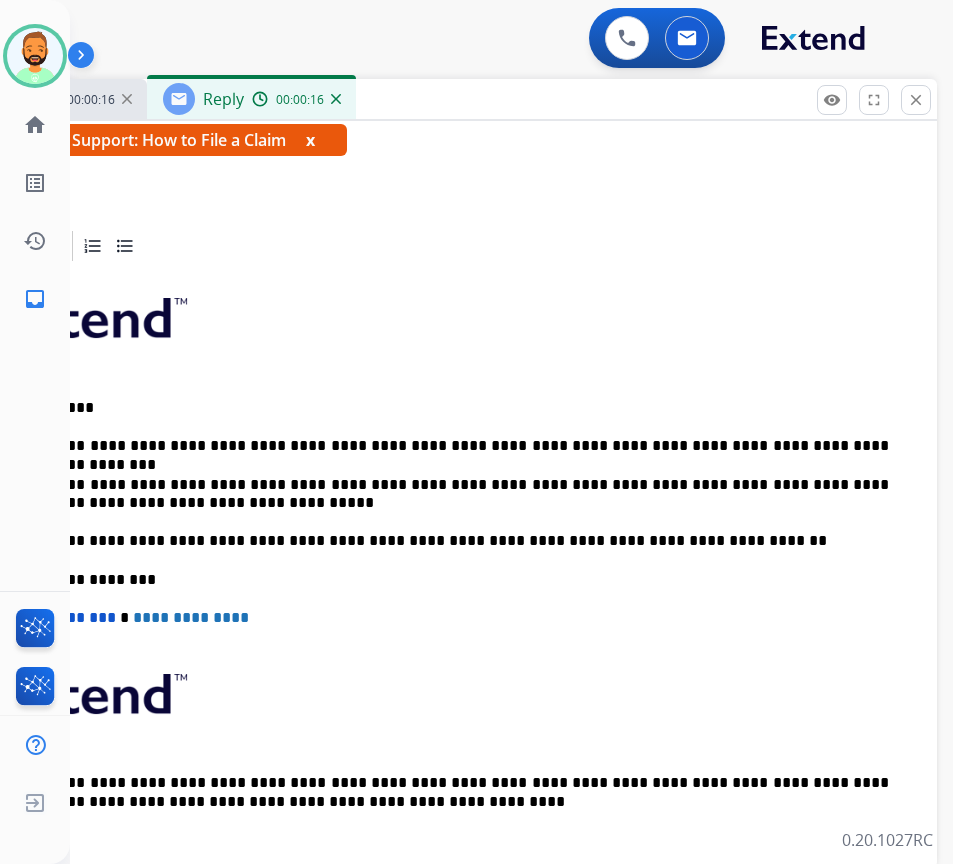 click on "**********" at bounding box center (429, 446) 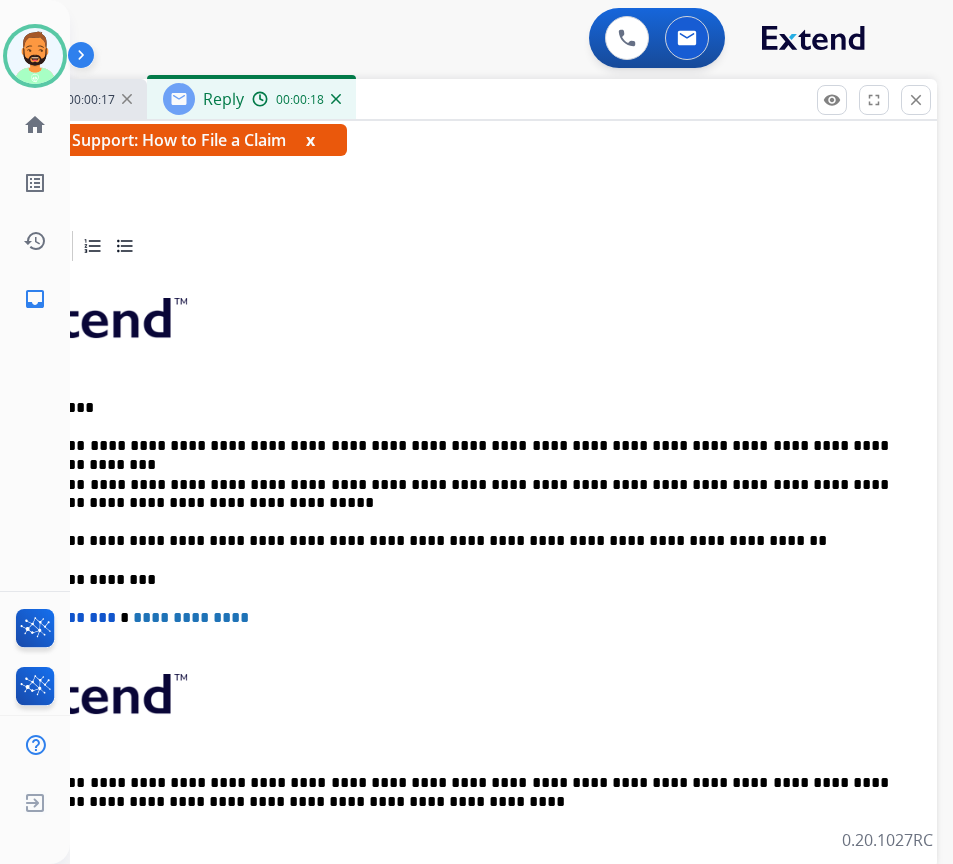 type 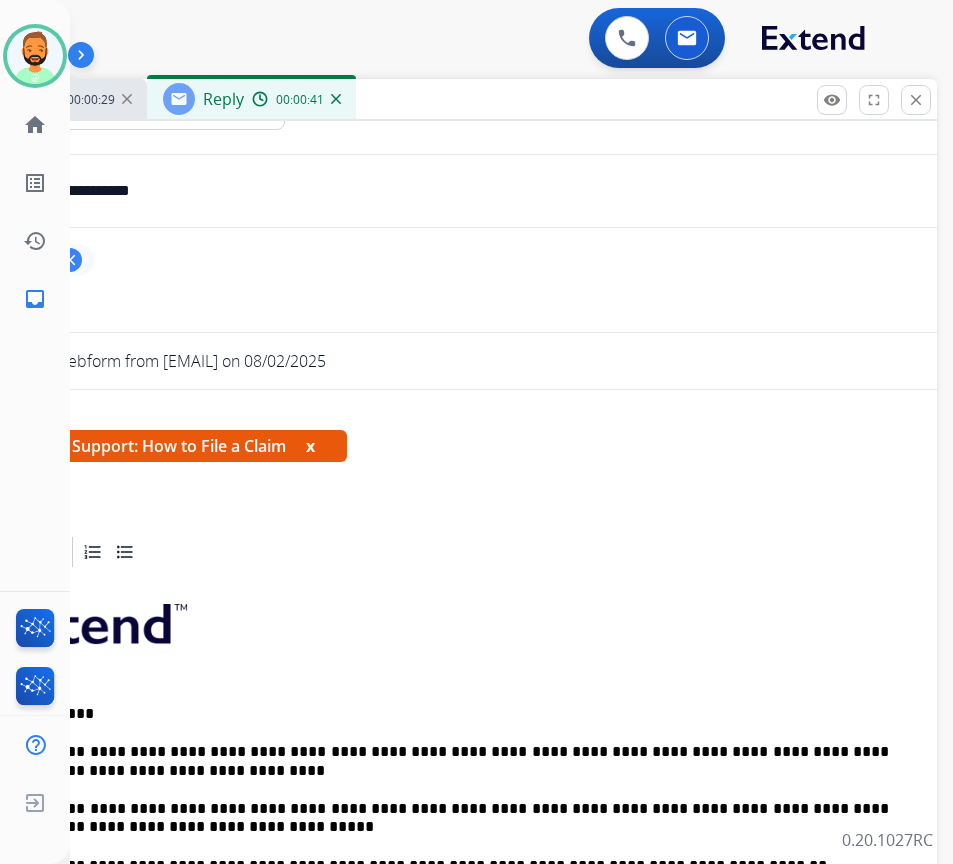 scroll, scrollTop: 0, scrollLeft: 0, axis: both 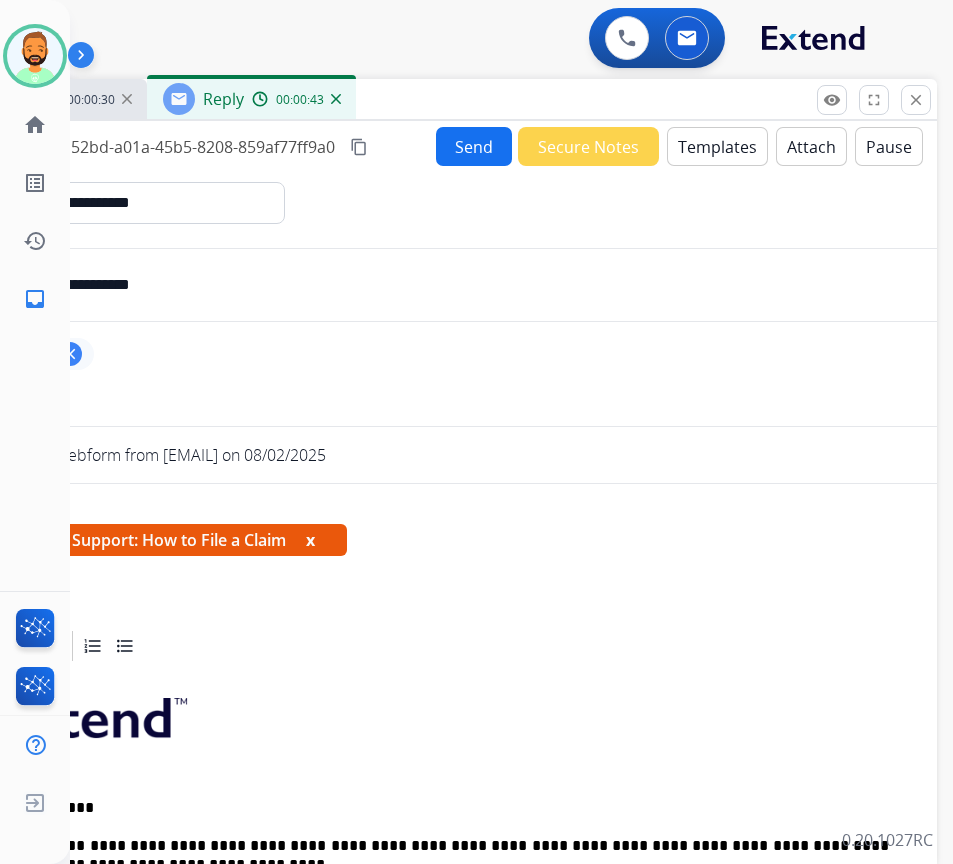 click on "Send" at bounding box center (474, 146) 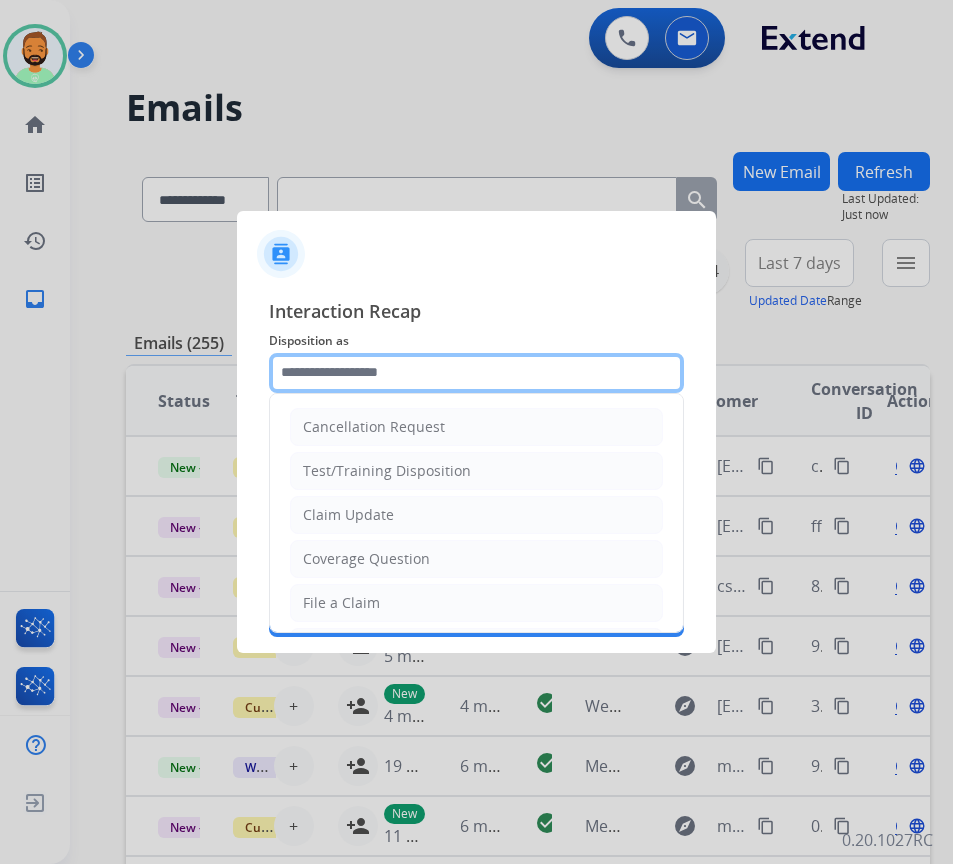 click 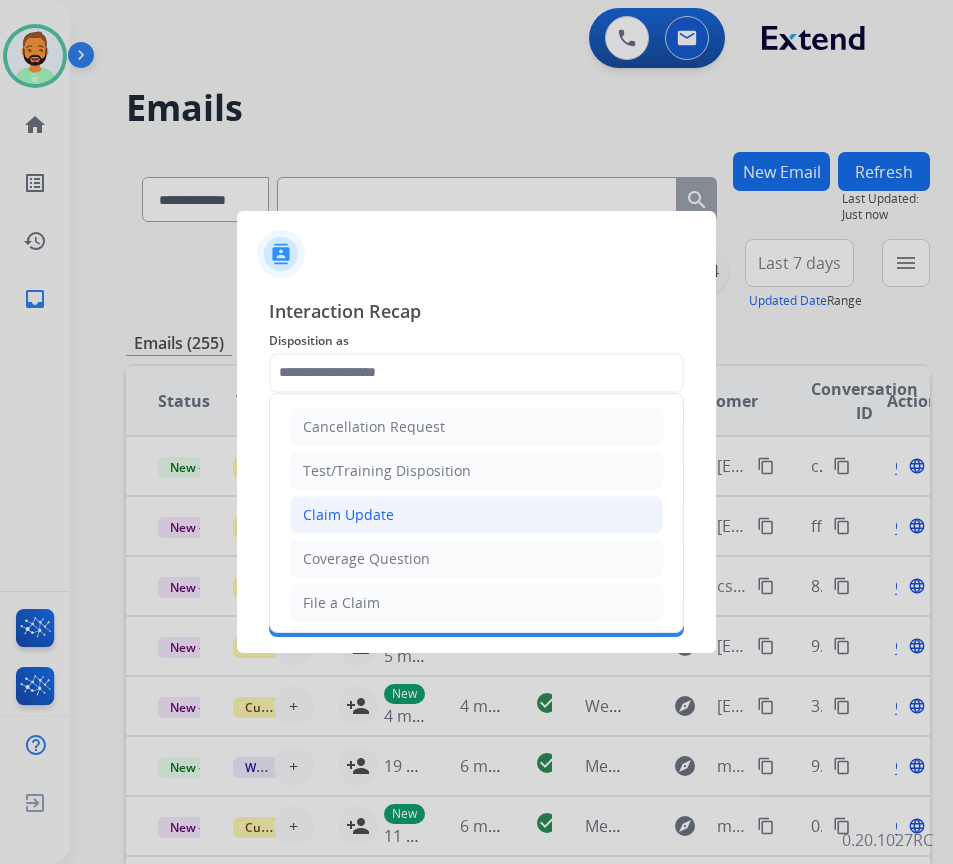 click on "Claim Update" 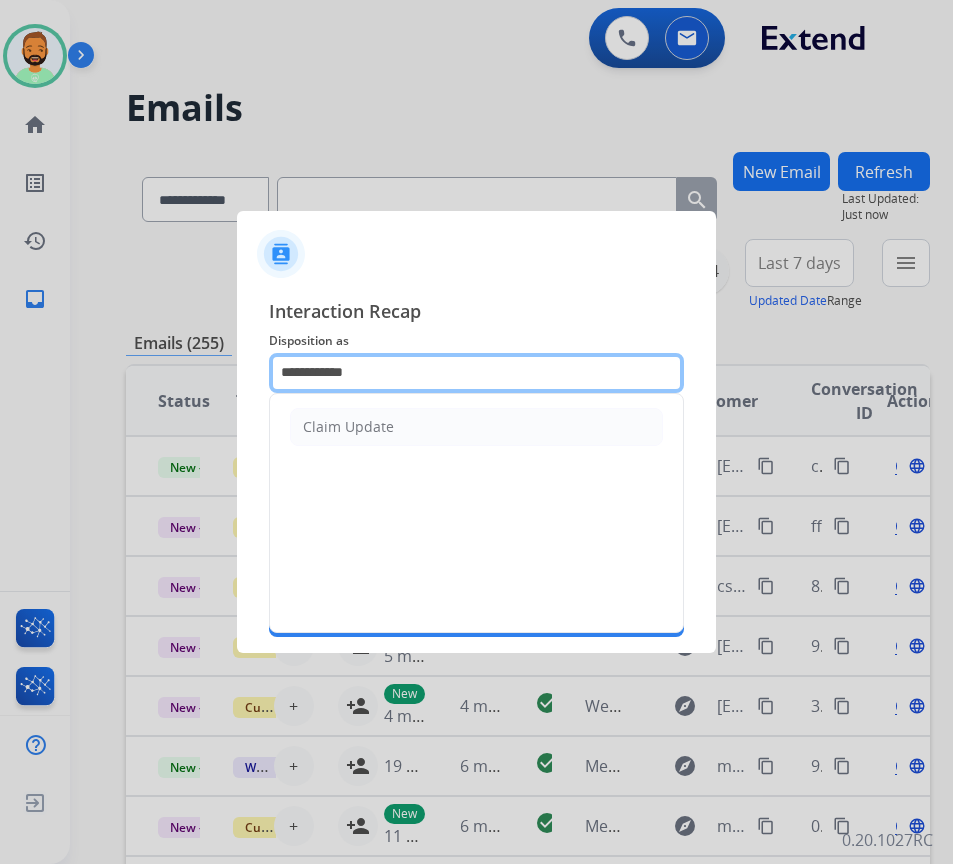 drag, startPoint x: 392, startPoint y: 375, endPoint x: 42, endPoint y: 317, distance: 354.77316 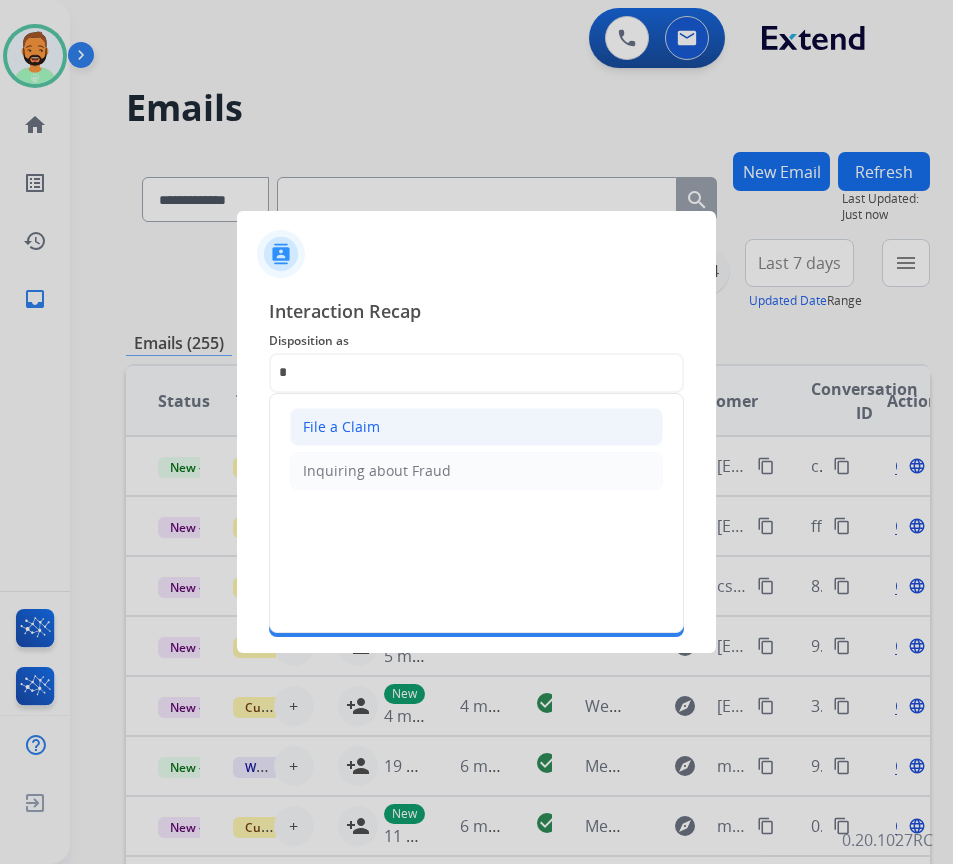 click on "File a Claim" 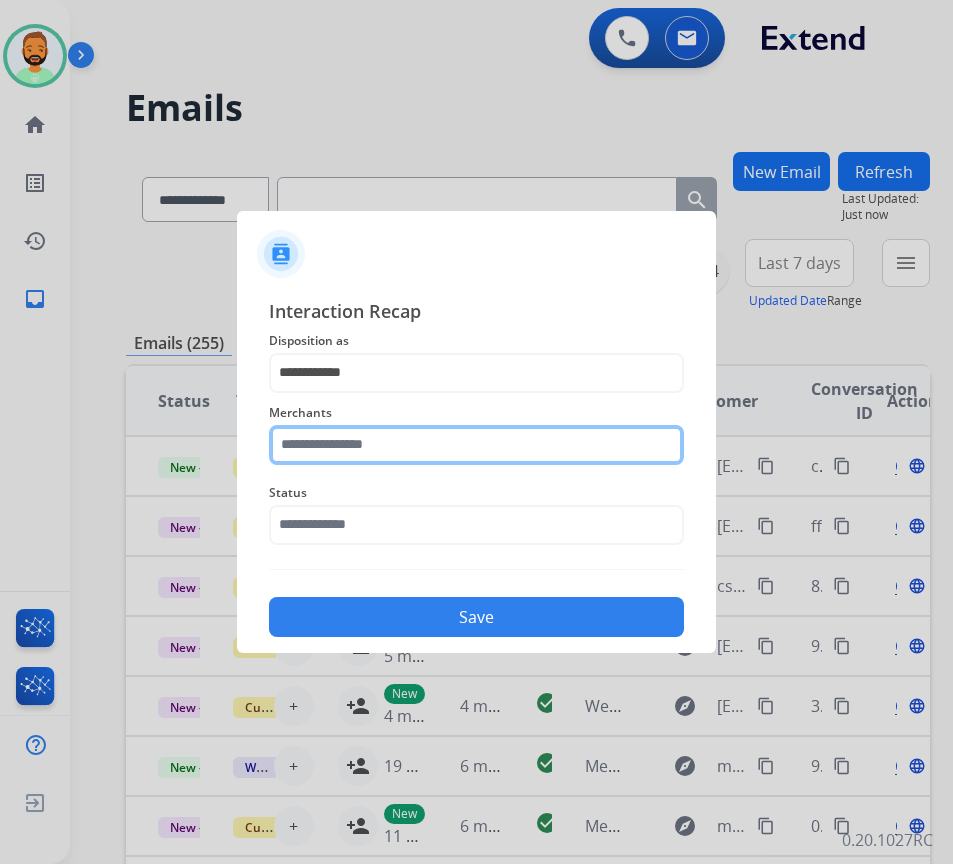 click 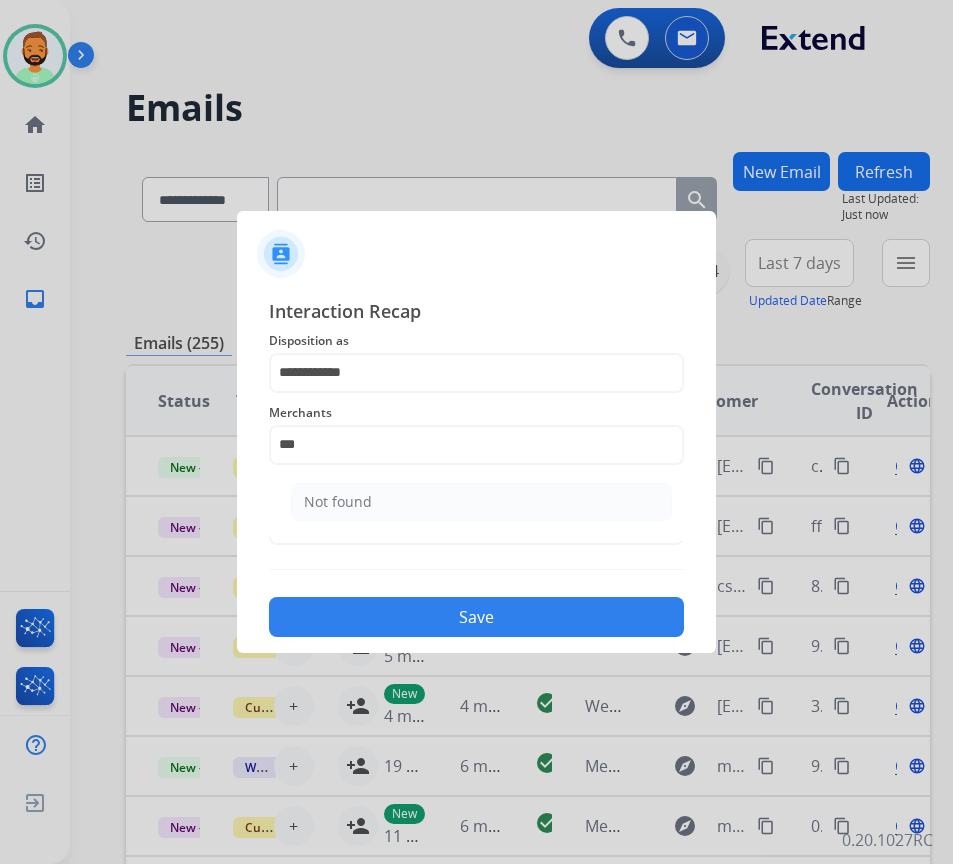 click on "Not found" 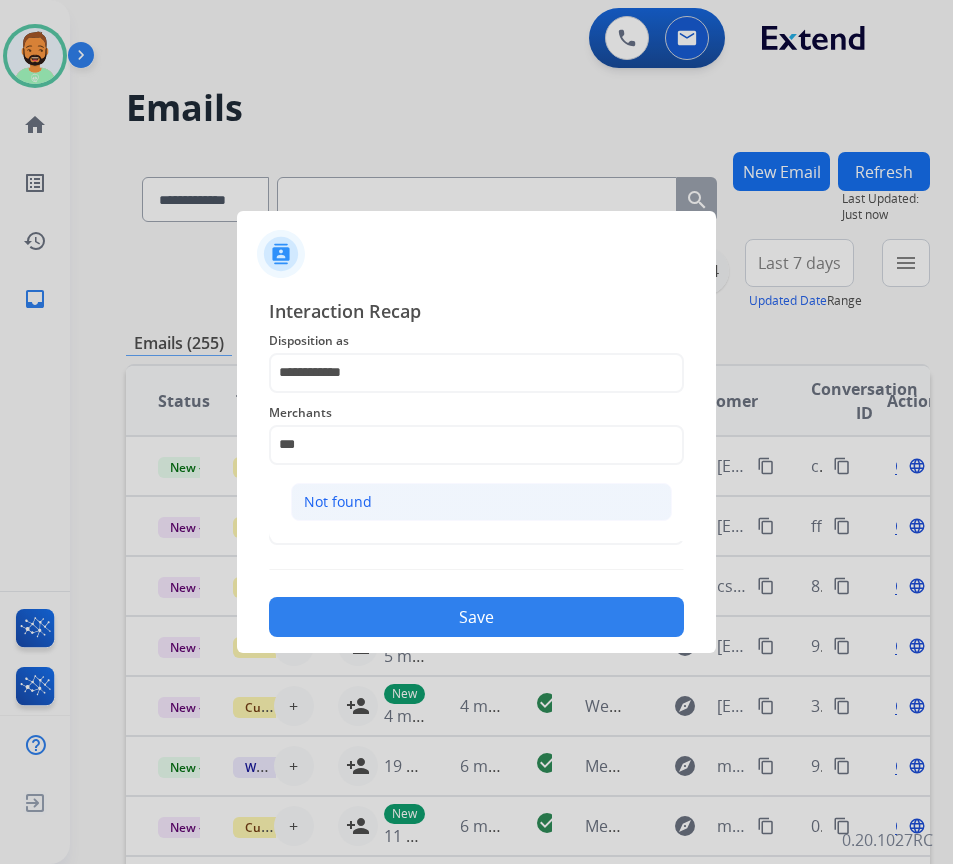 click on "Not found" 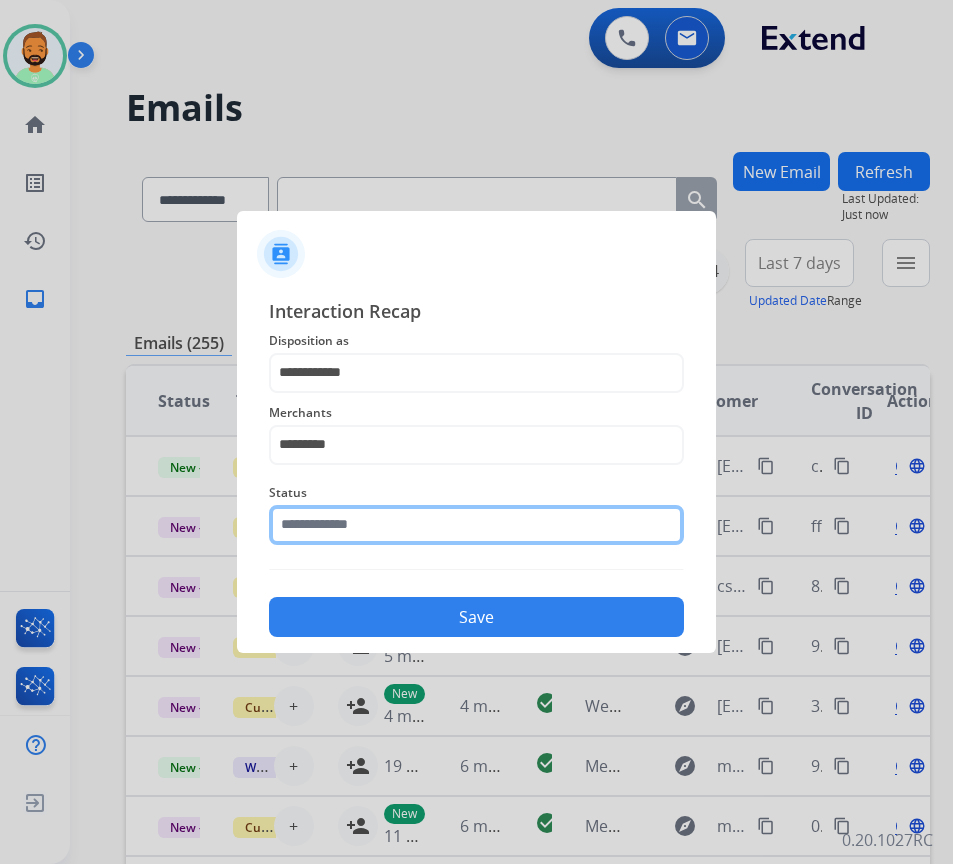 click 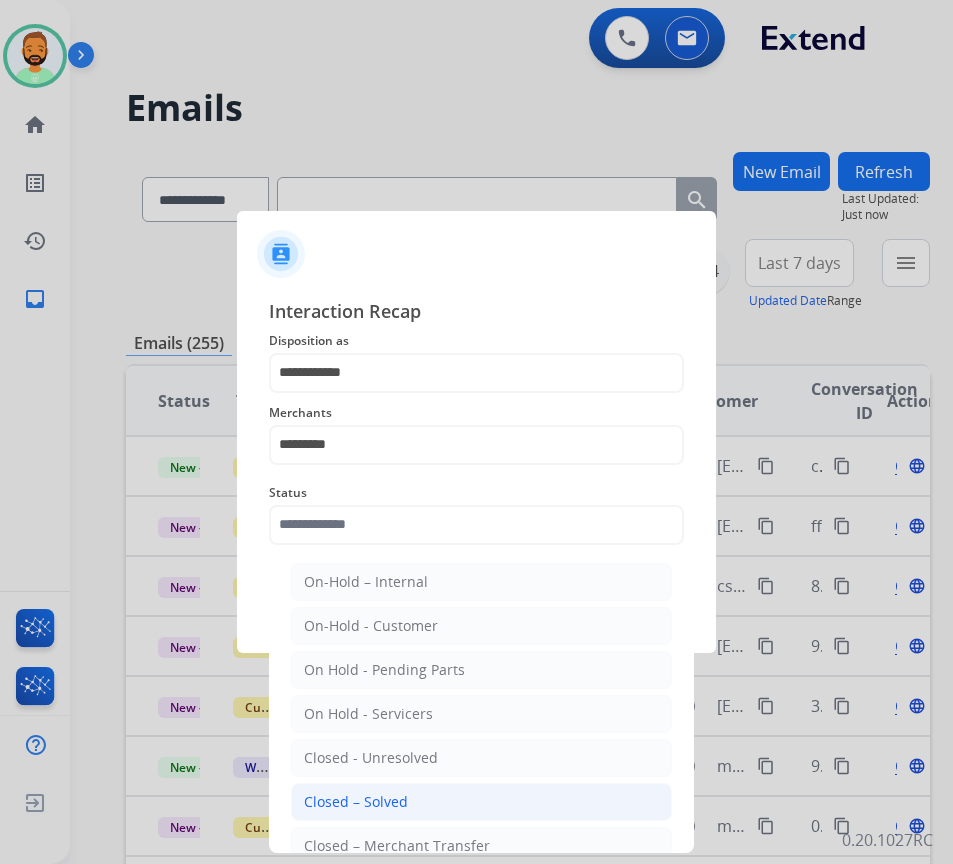 click on "Closed – Solved" 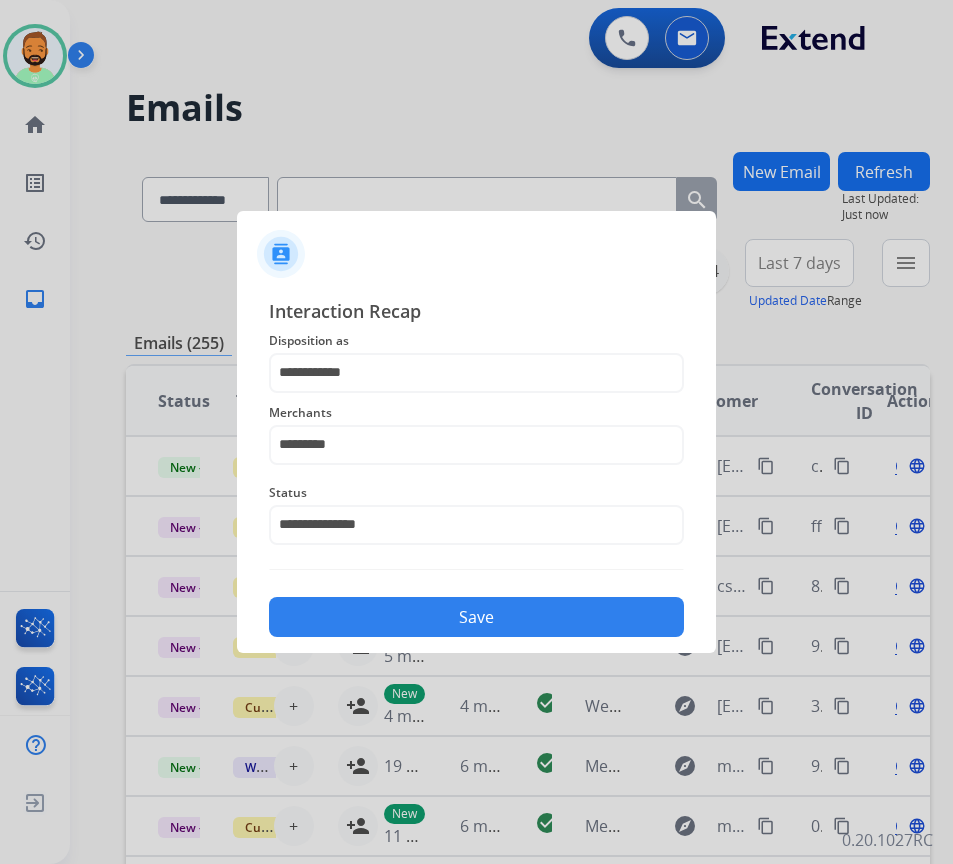 click on "Save" 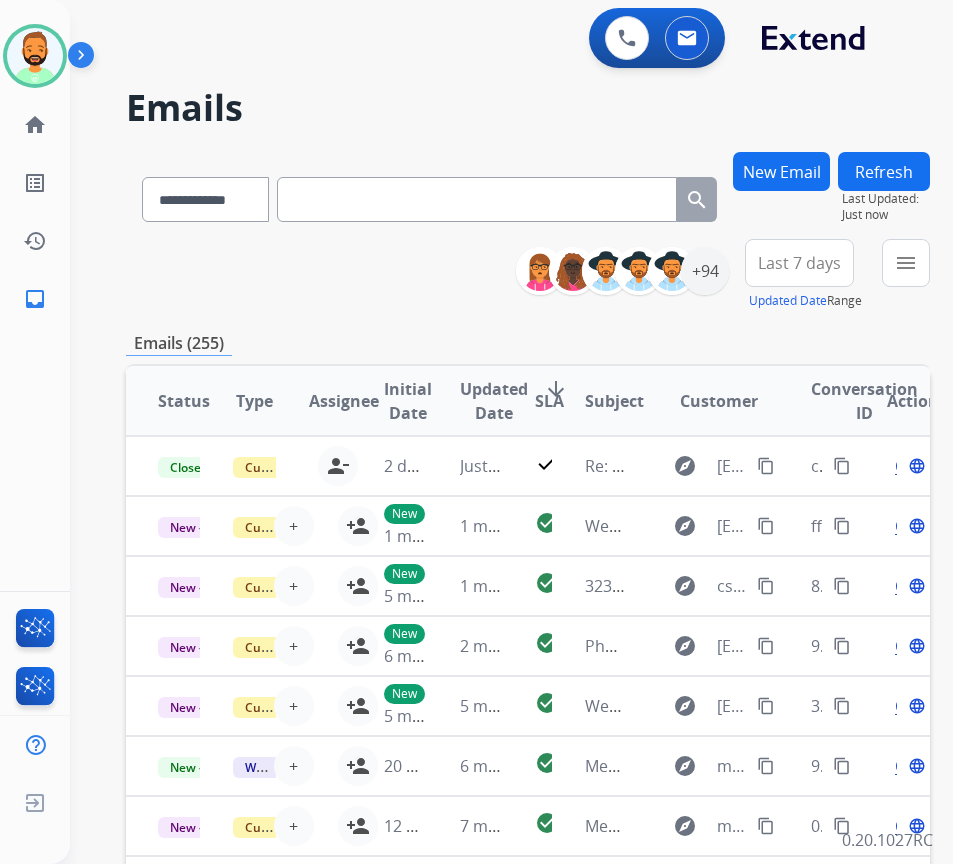 click on "Last 7 days" at bounding box center (799, 263) 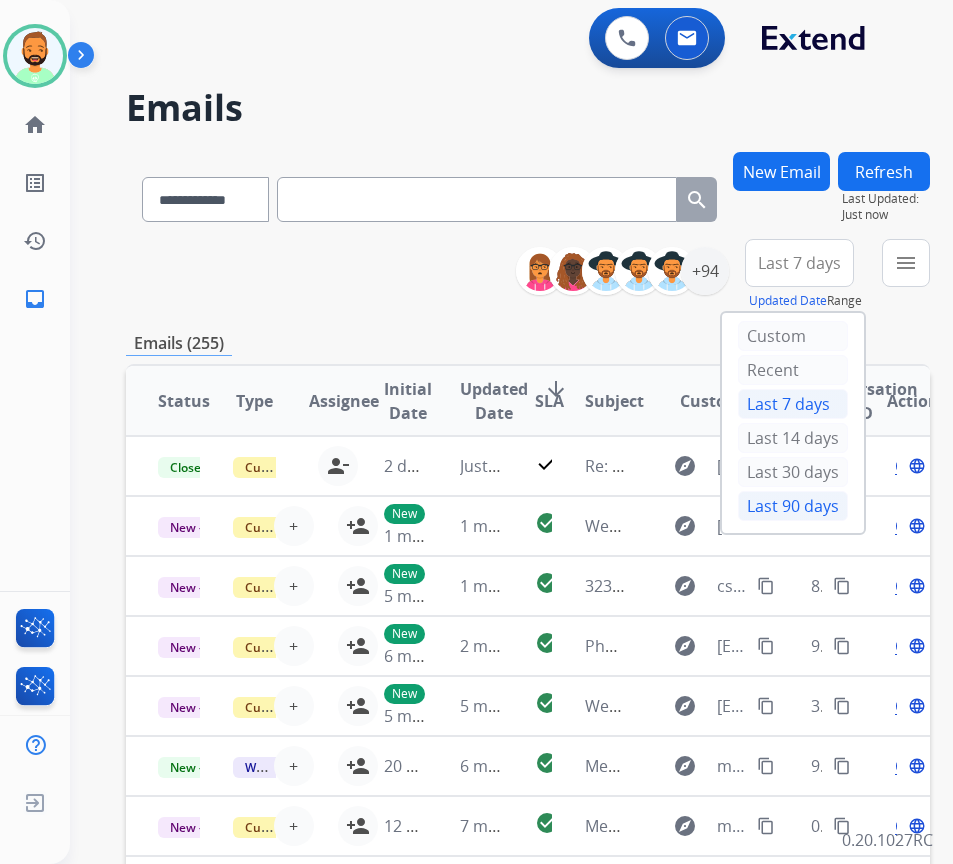 click on "Last 90 days" at bounding box center [793, 506] 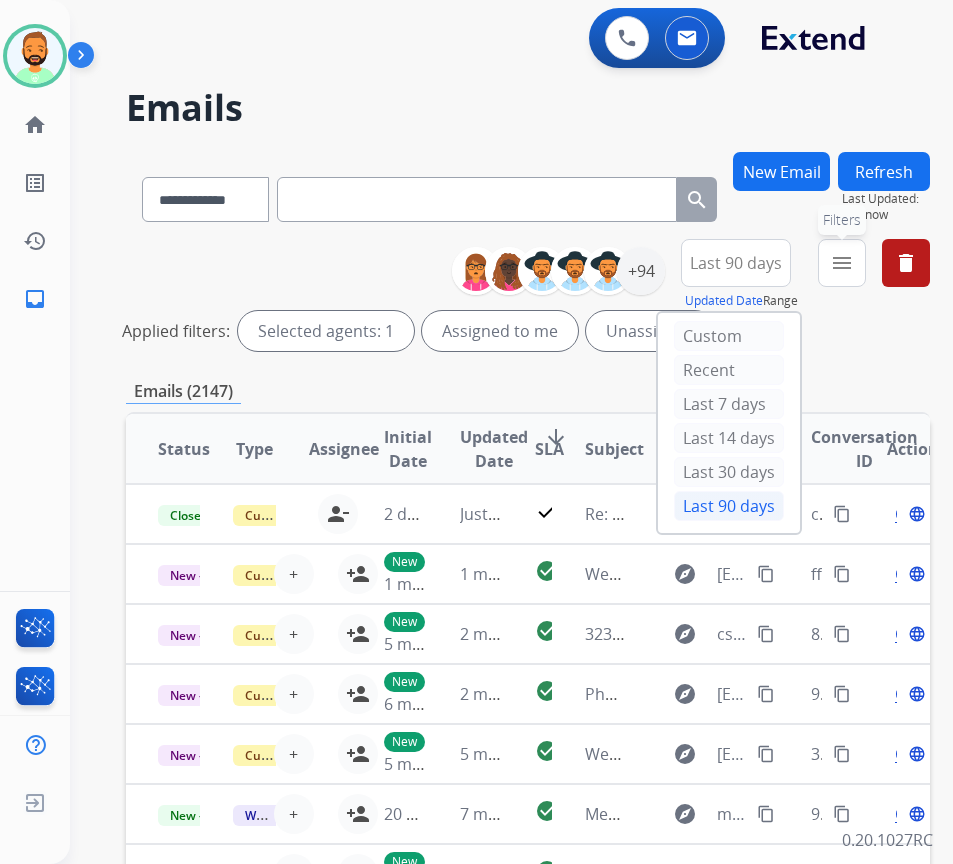 click on "menu  Filters" at bounding box center [842, 263] 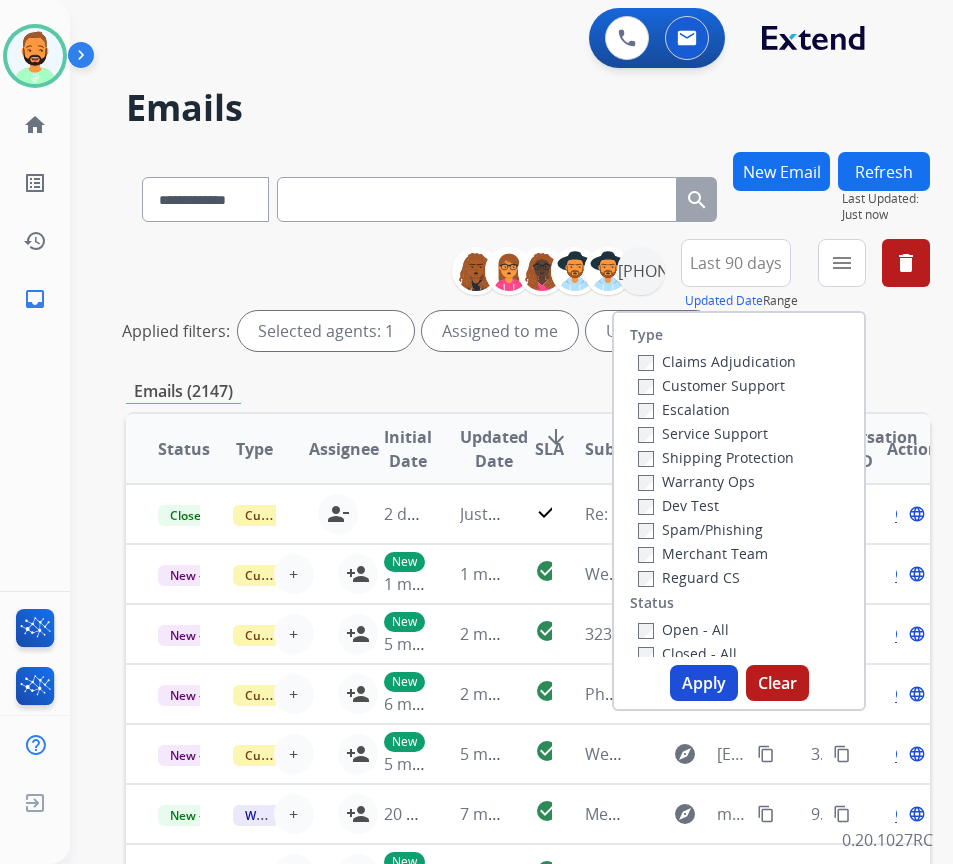 click on "Customer Support" at bounding box center (711, 385) 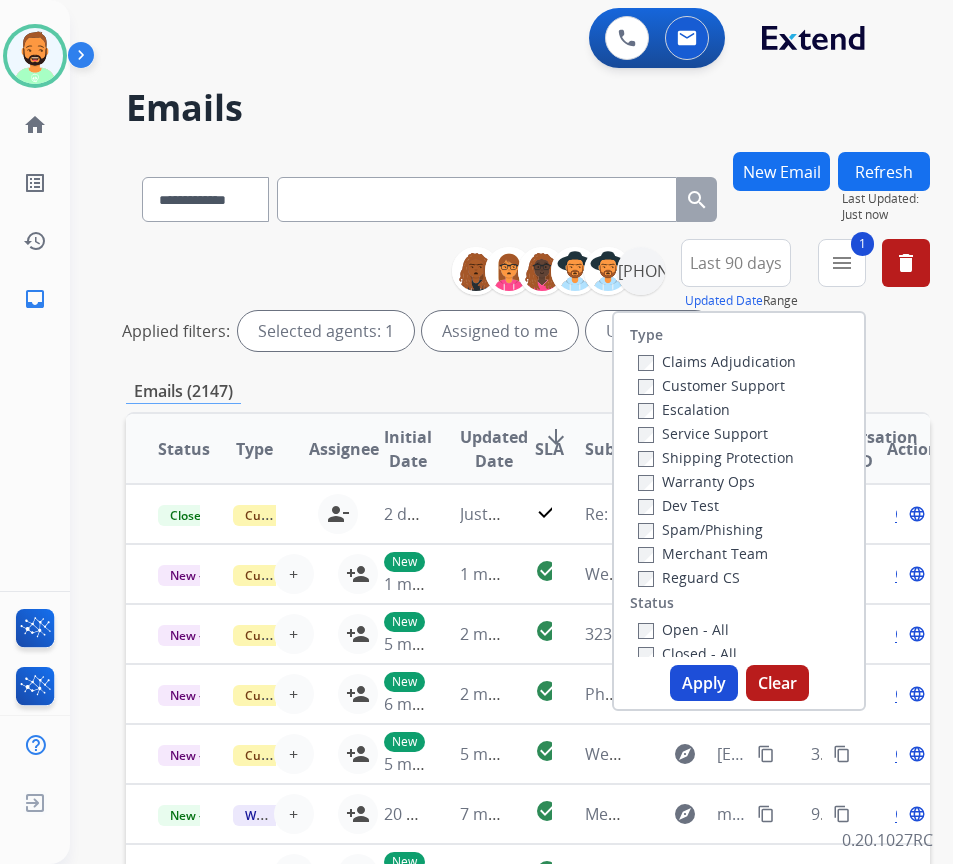 click on "Shipping Protection" at bounding box center [716, 457] 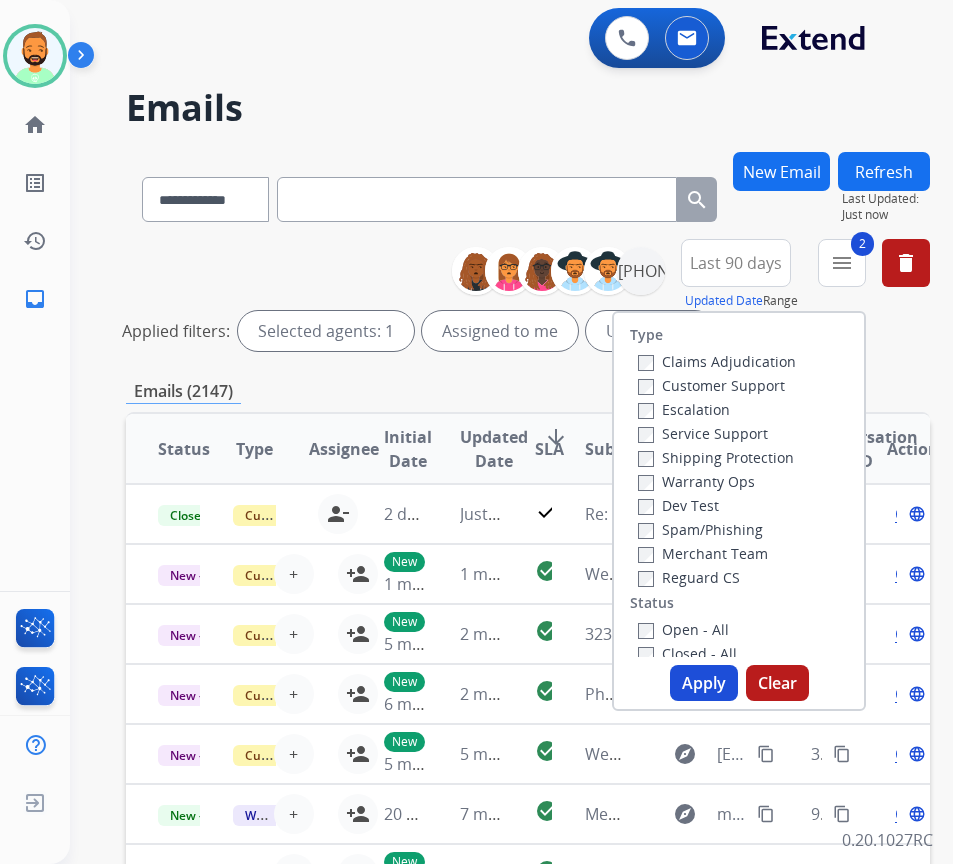 click on "Open - All" at bounding box center (683, 629) 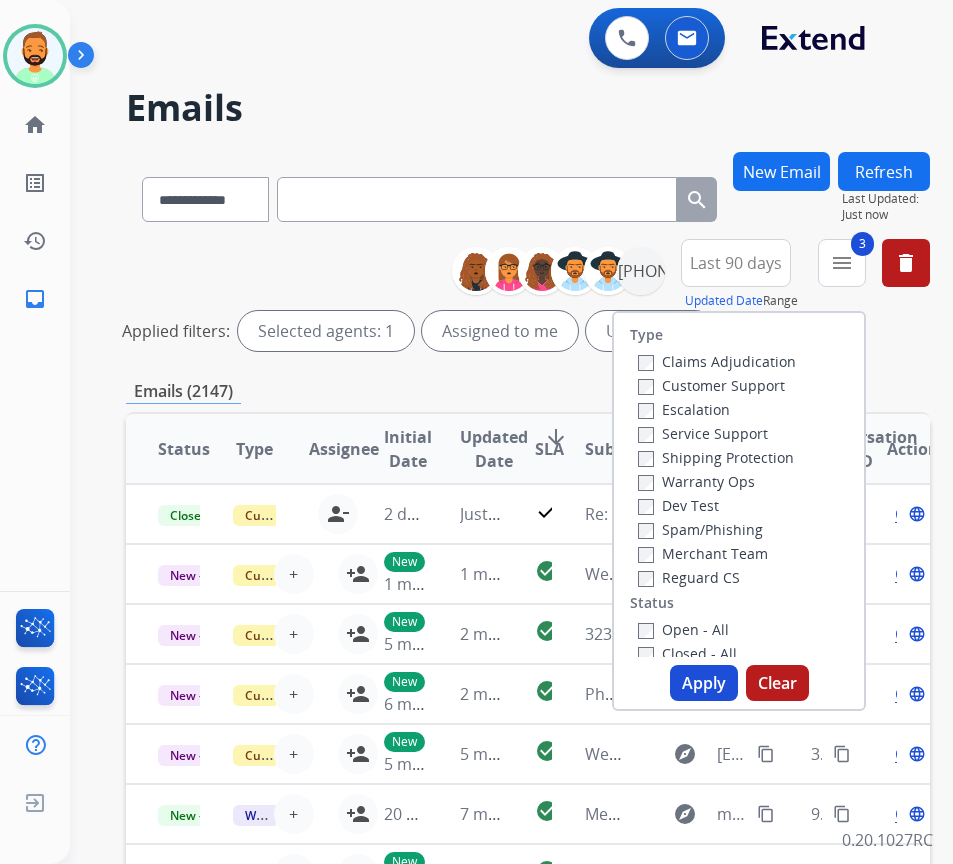 click on "Apply" at bounding box center [704, 683] 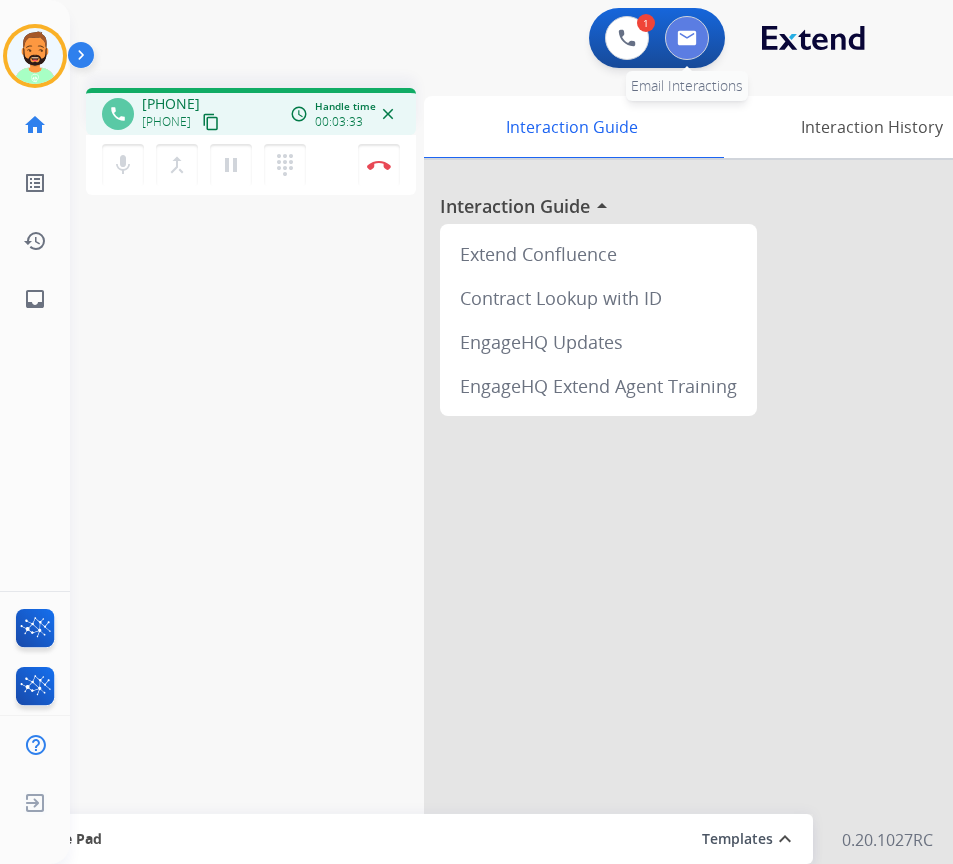 click at bounding box center (687, 38) 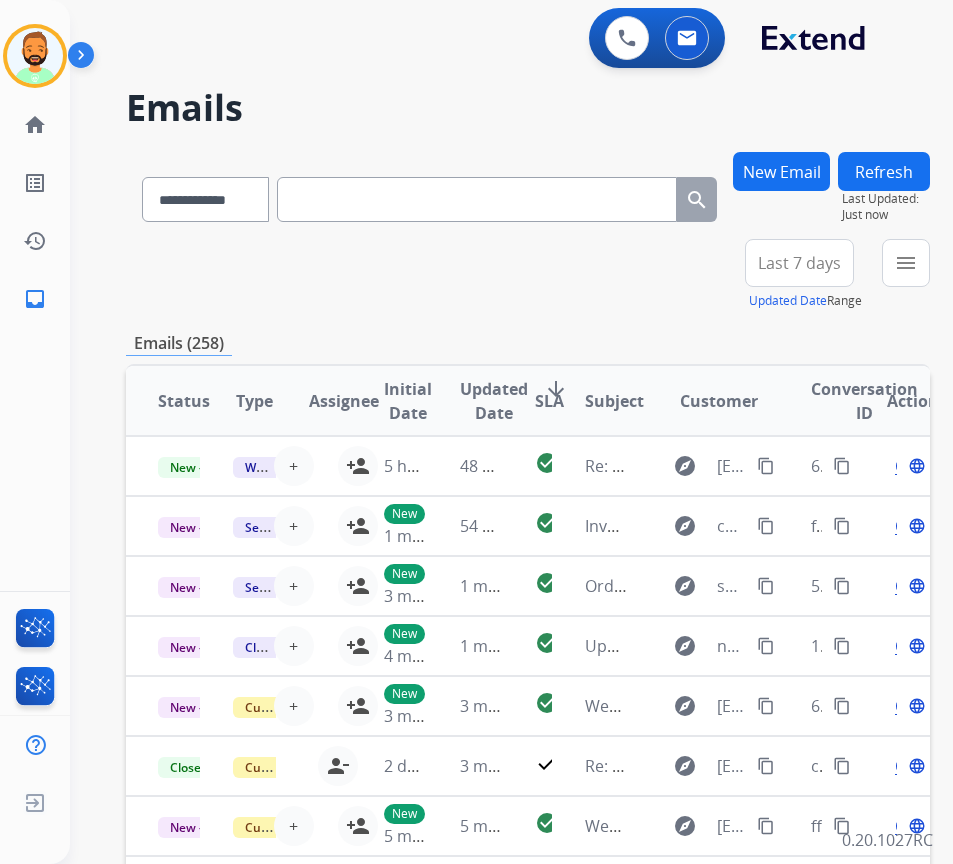 paste on "**********" 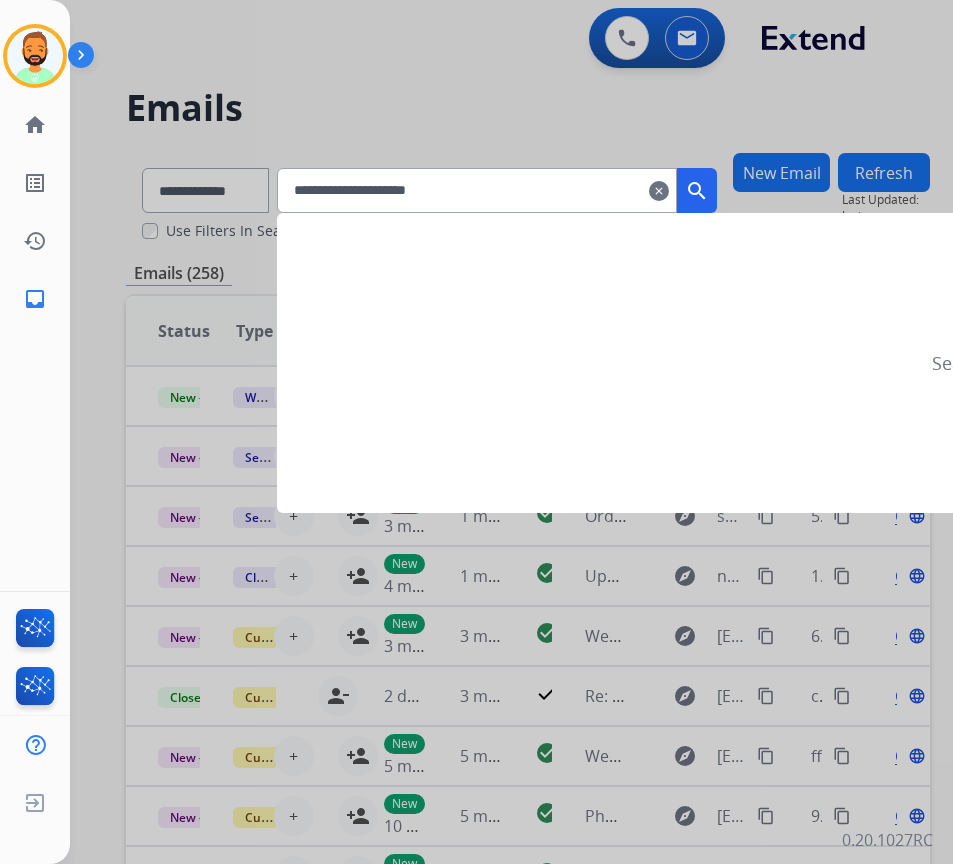 type on "**********" 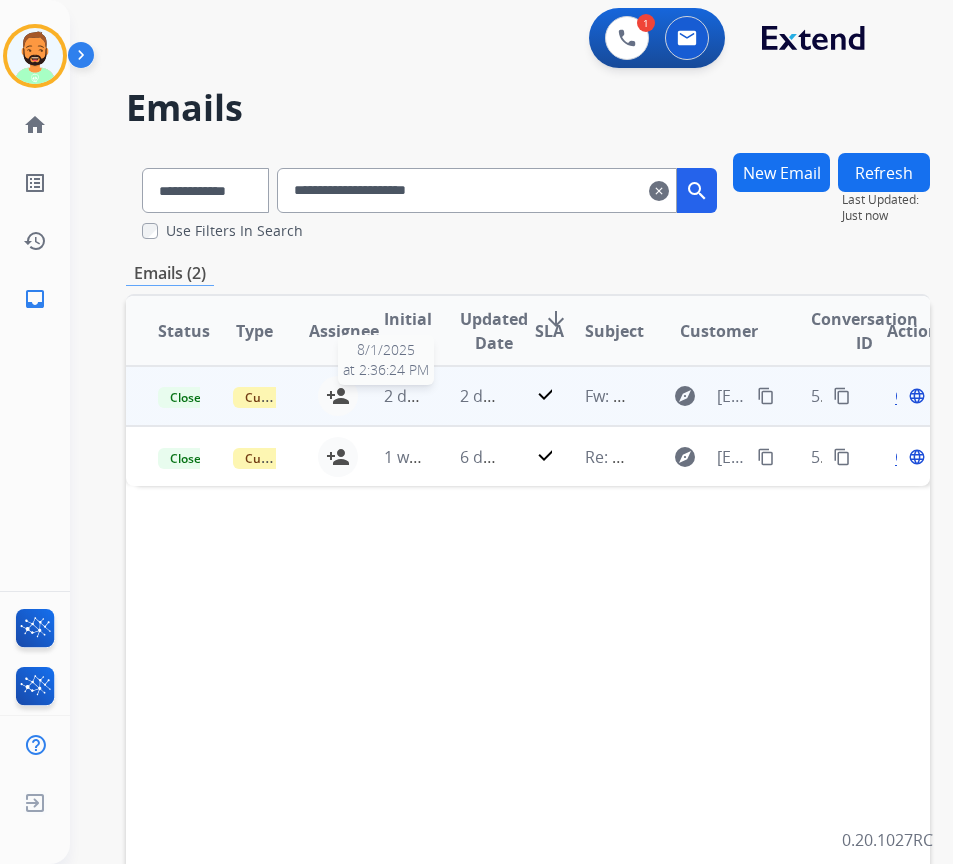 click on "2 days ago" at bounding box center (424, 396) 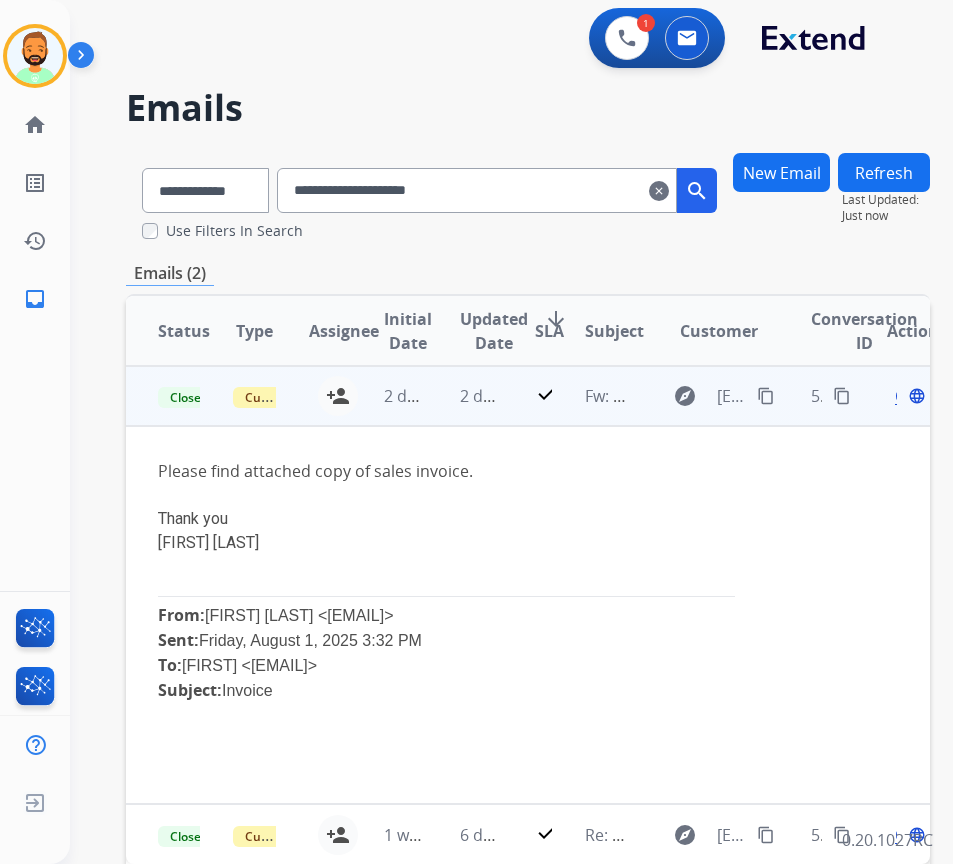 click on "Open" at bounding box center (915, 396) 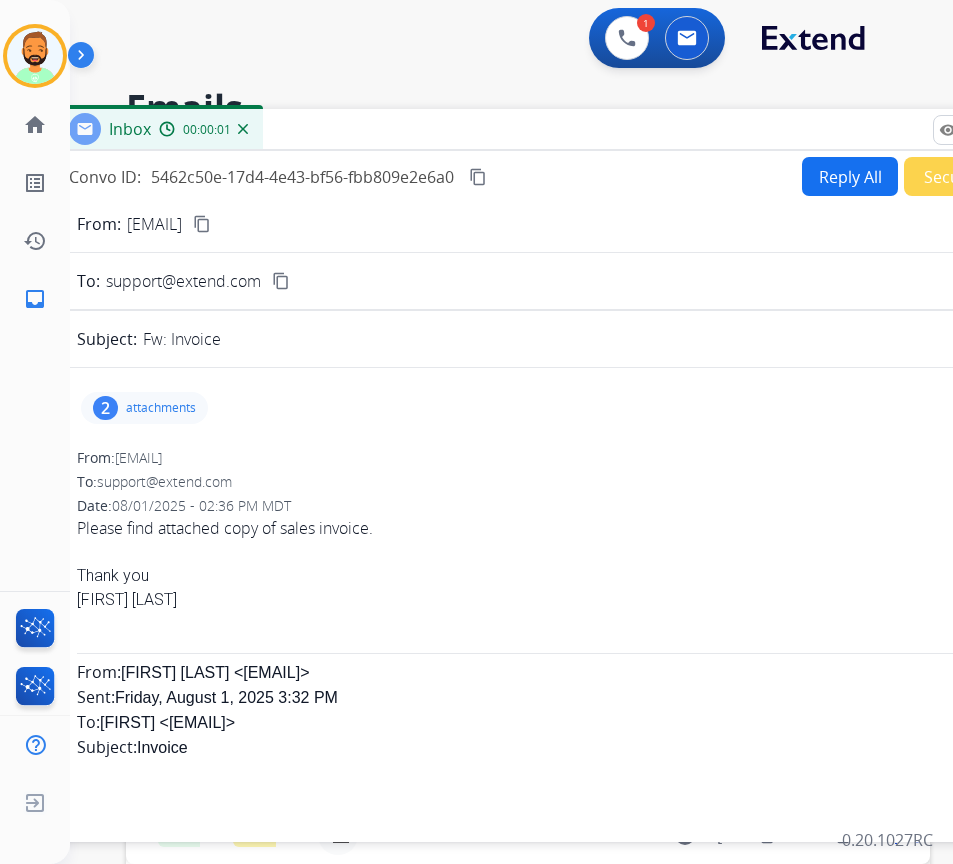 drag, startPoint x: 534, startPoint y: 157, endPoint x: 690, endPoint y: 138, distance: 157.15279 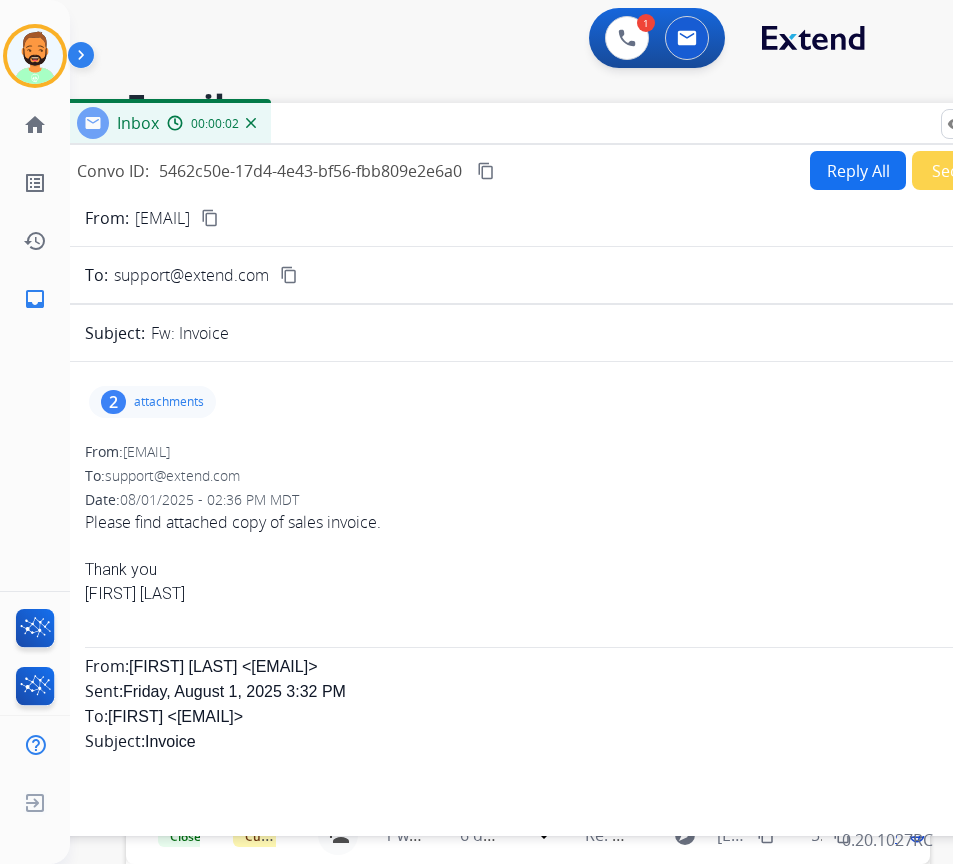 click on "attachments" at bounding box center [169, 402] 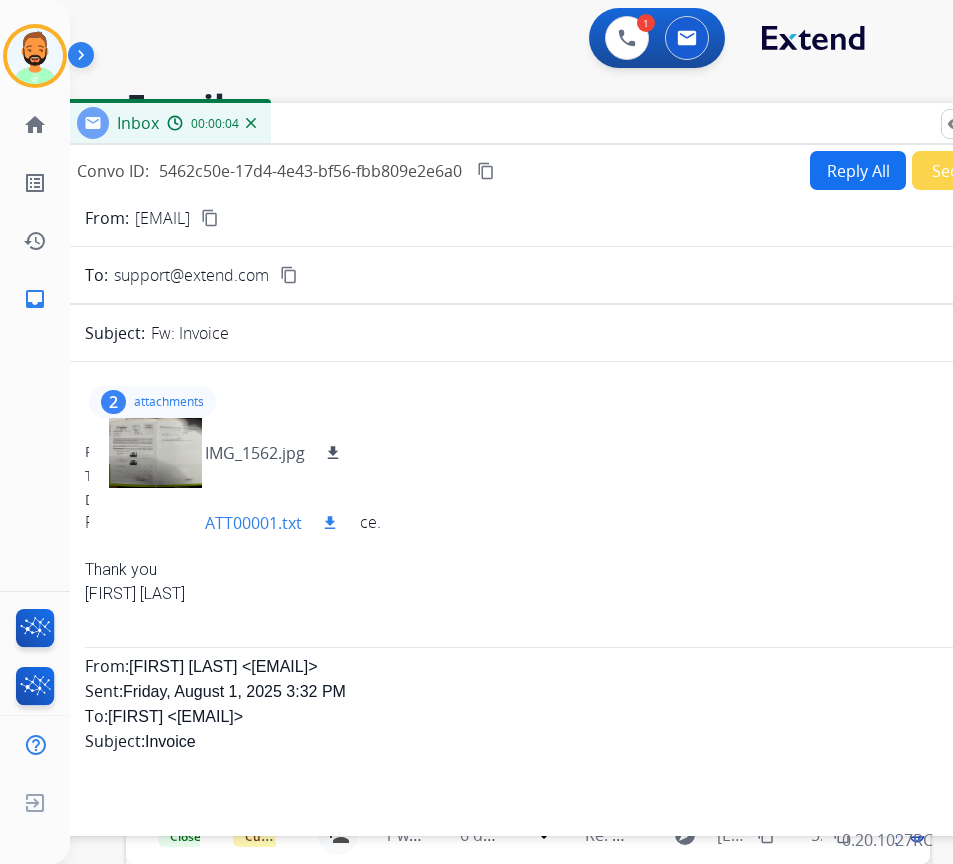 click on "ATT00001.txt" at bounding box center (253, 523) 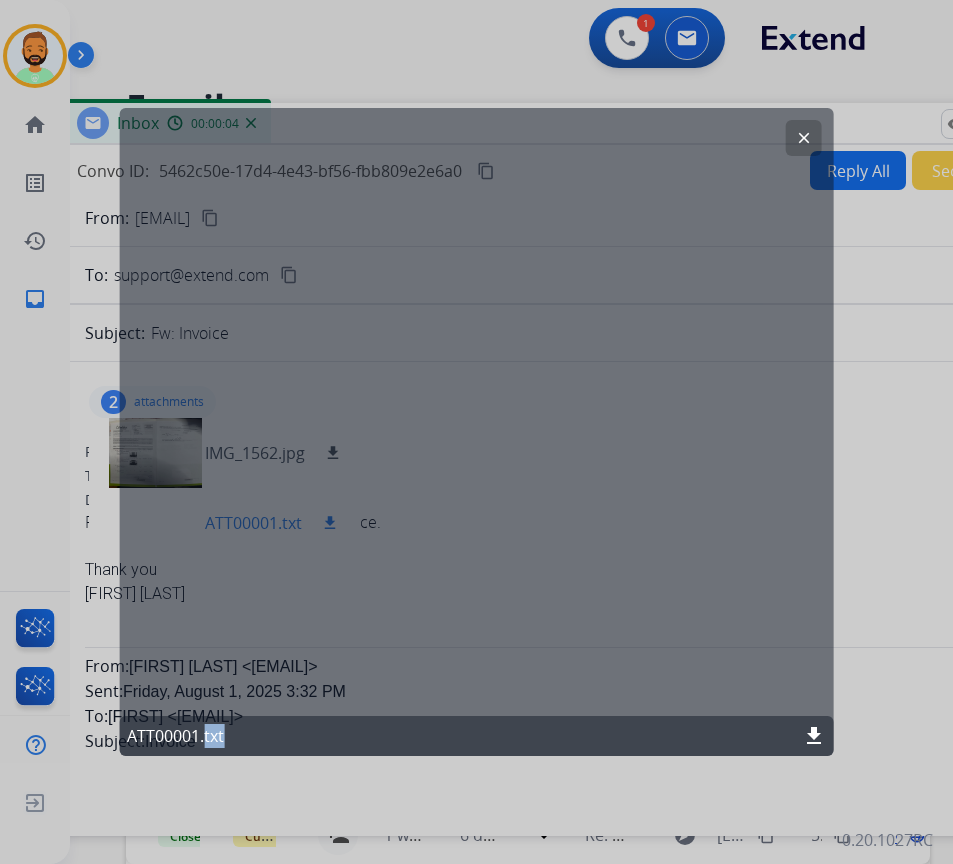 click on "clear ATT00001.txt download" 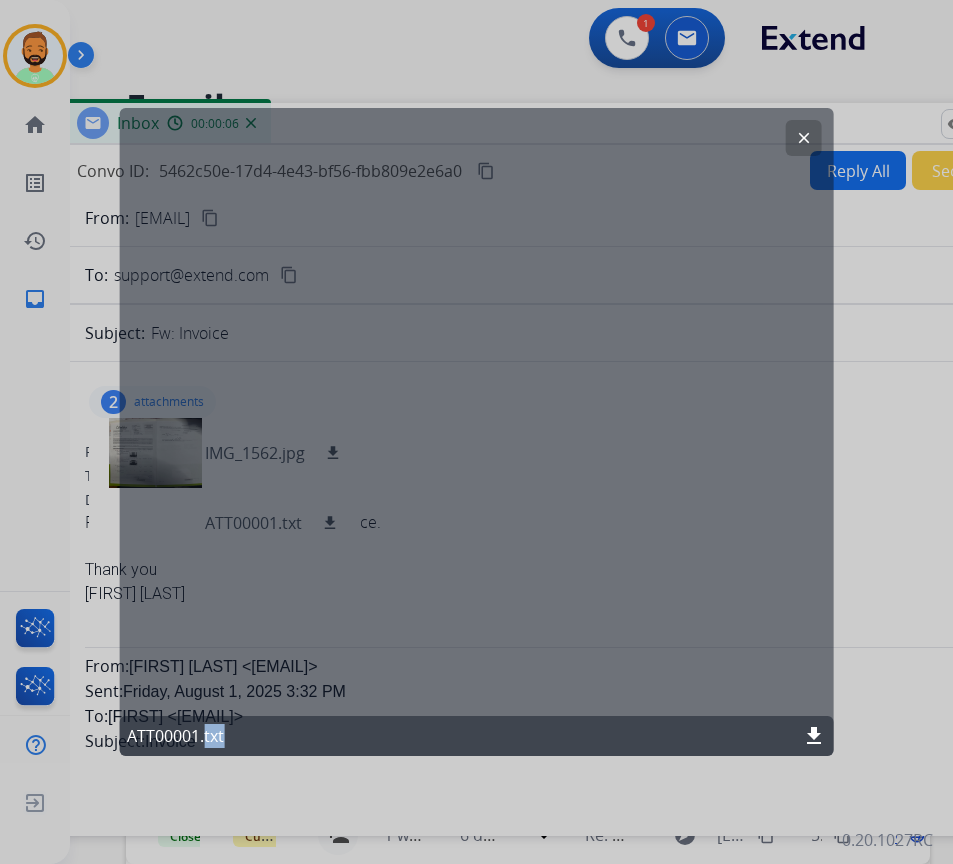 click on "download" 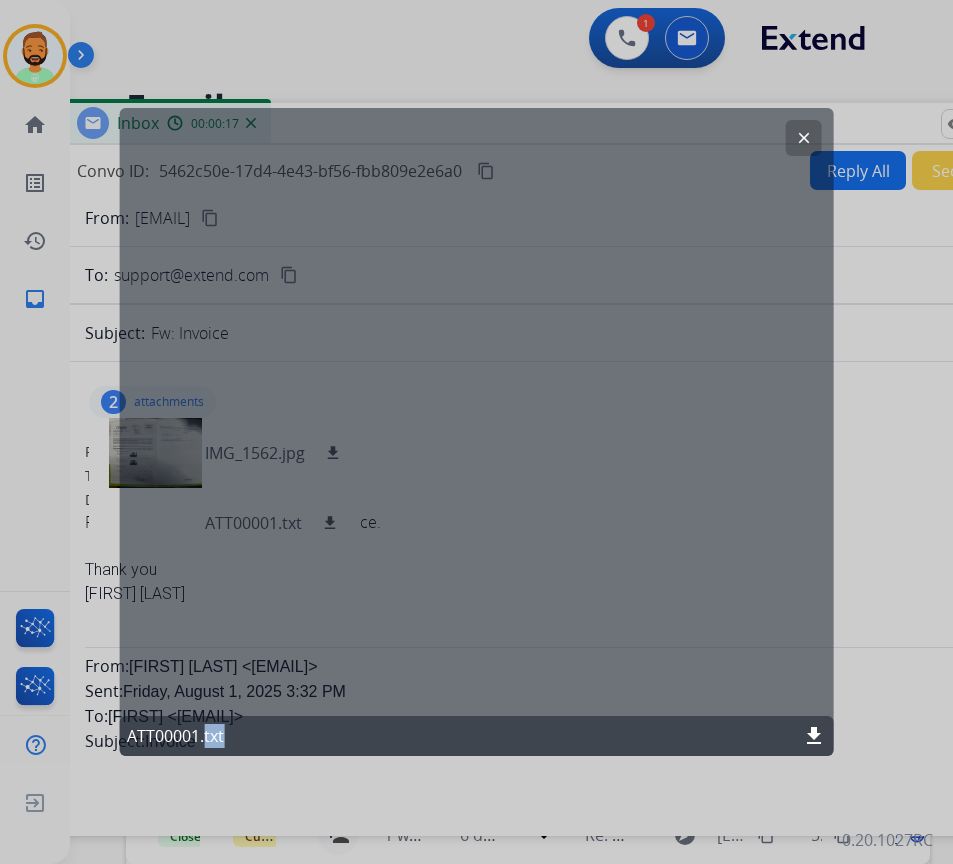 click on "clear" 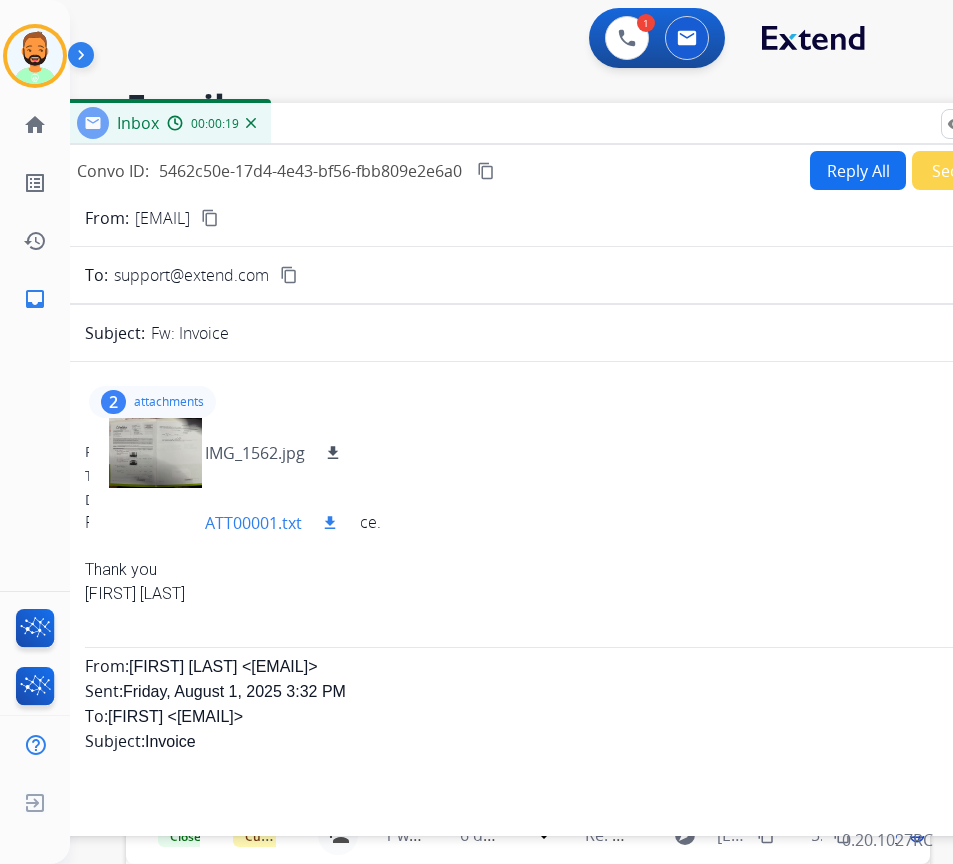 click on "download" at bounding box center (330, 523) 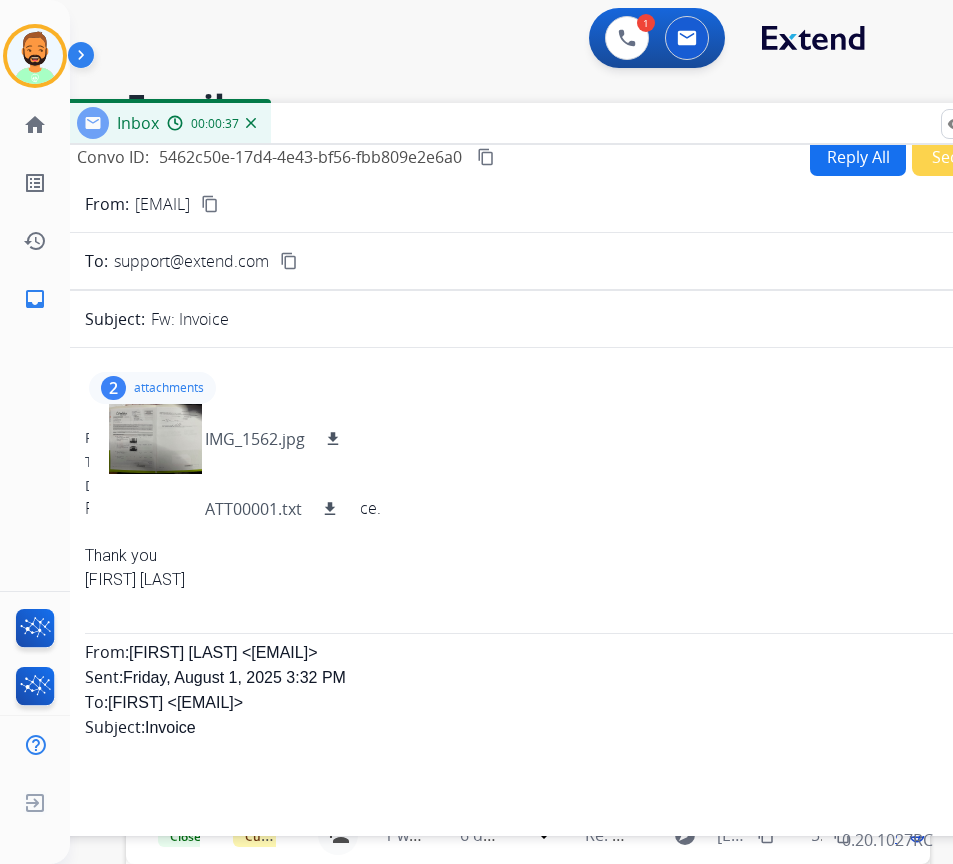 scroll, scrollTop: 18, scrollLeft: 0, axis: vertical 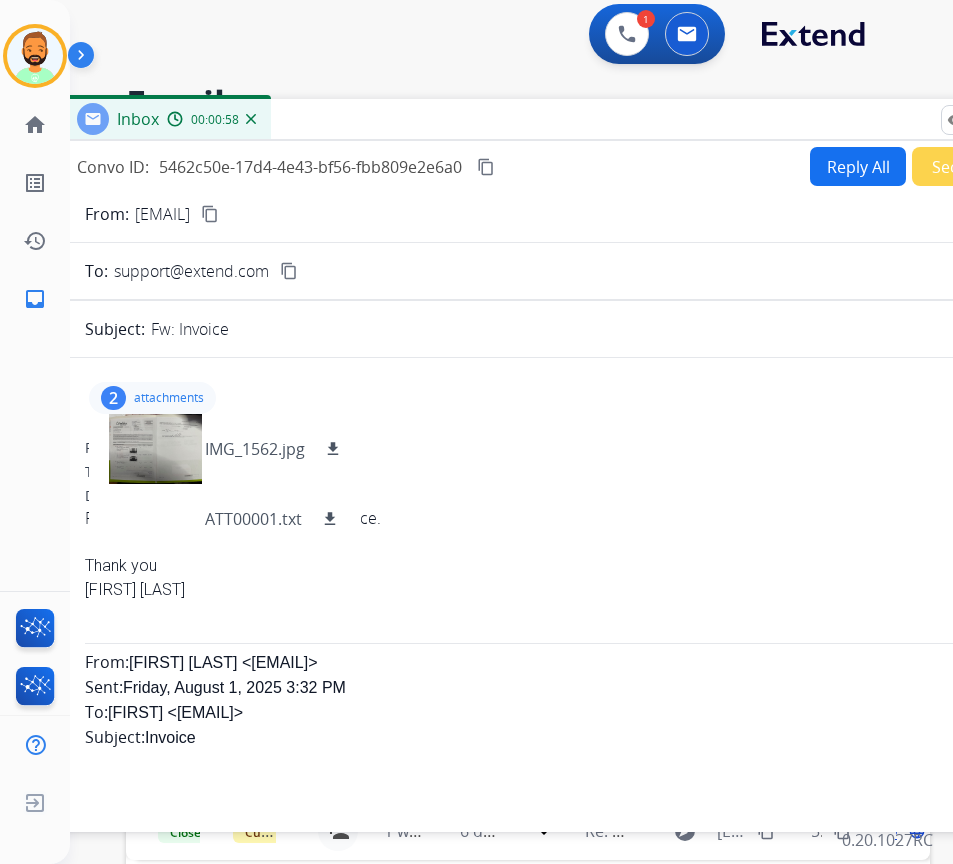 click on "attachments" at bounding box center [169, 398] 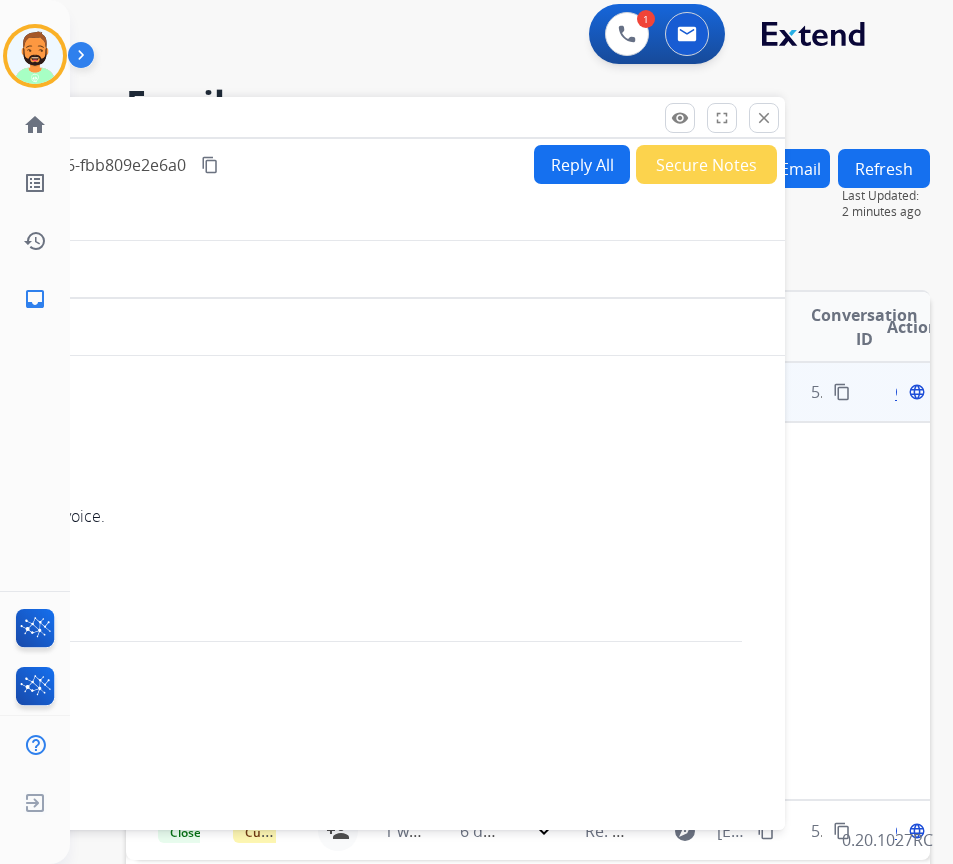 drag, startPoint x: 763, startPoint y: 112, endPoint x: 457, endPoint y: 105, distance: 306.08005 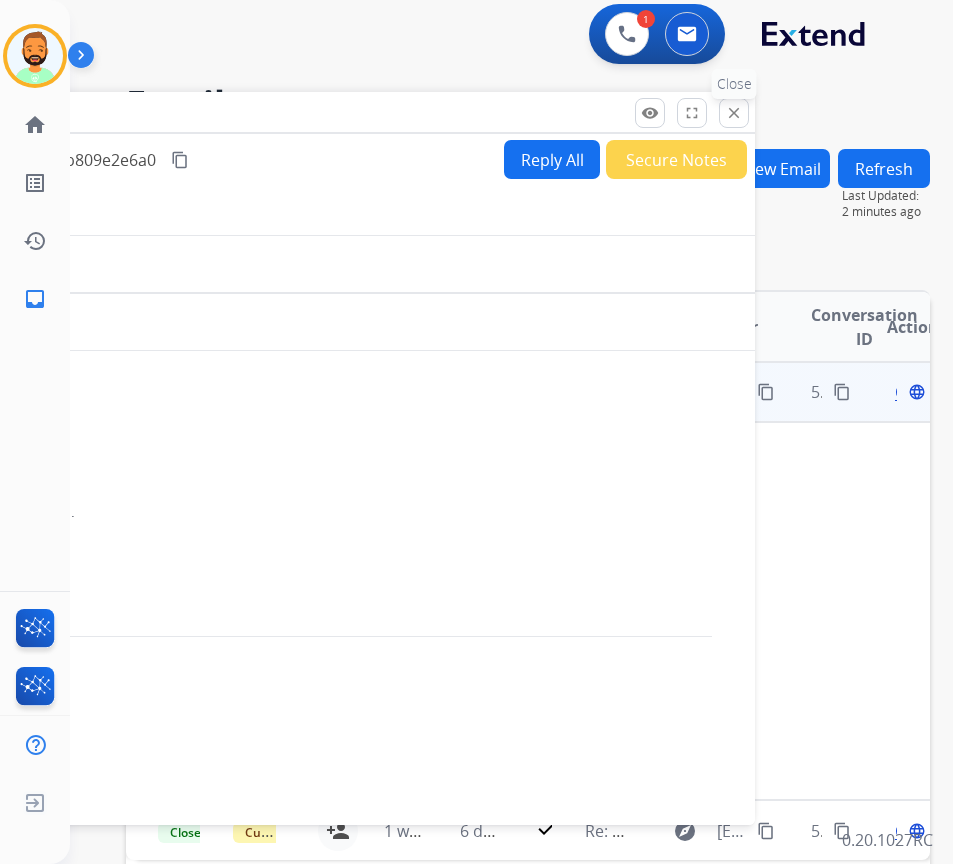 click on "close" at bounding box center [734, 113] 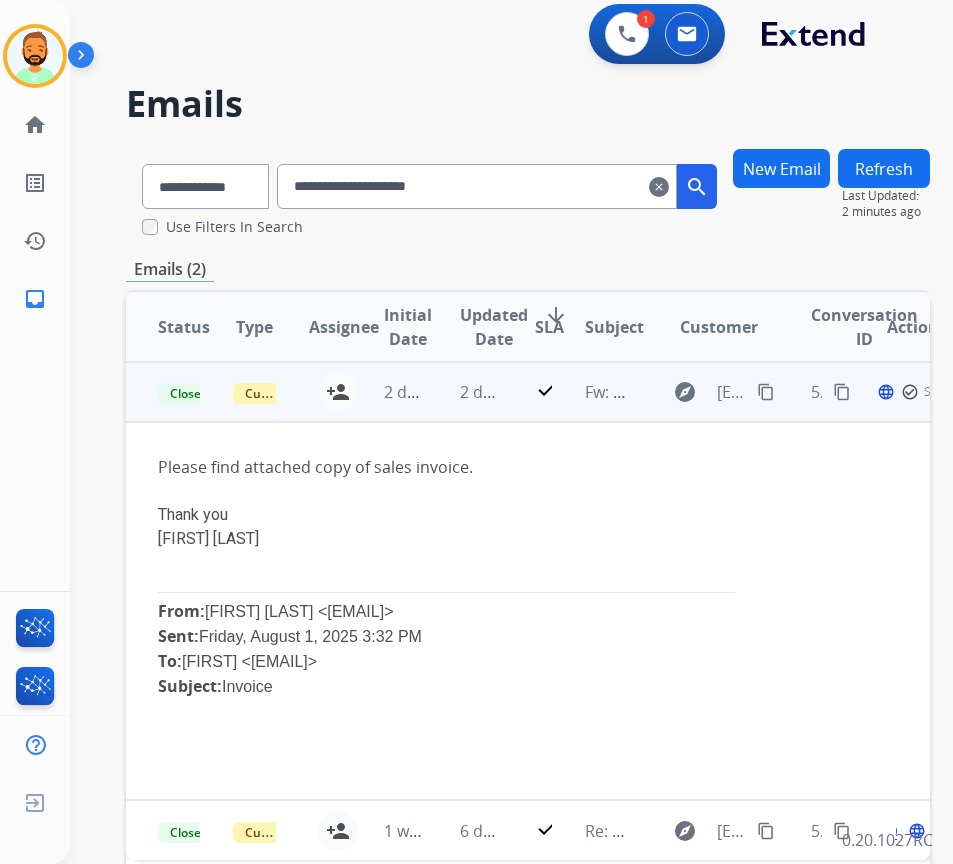 click on "2 days ago" at bounding box center [465, 392] 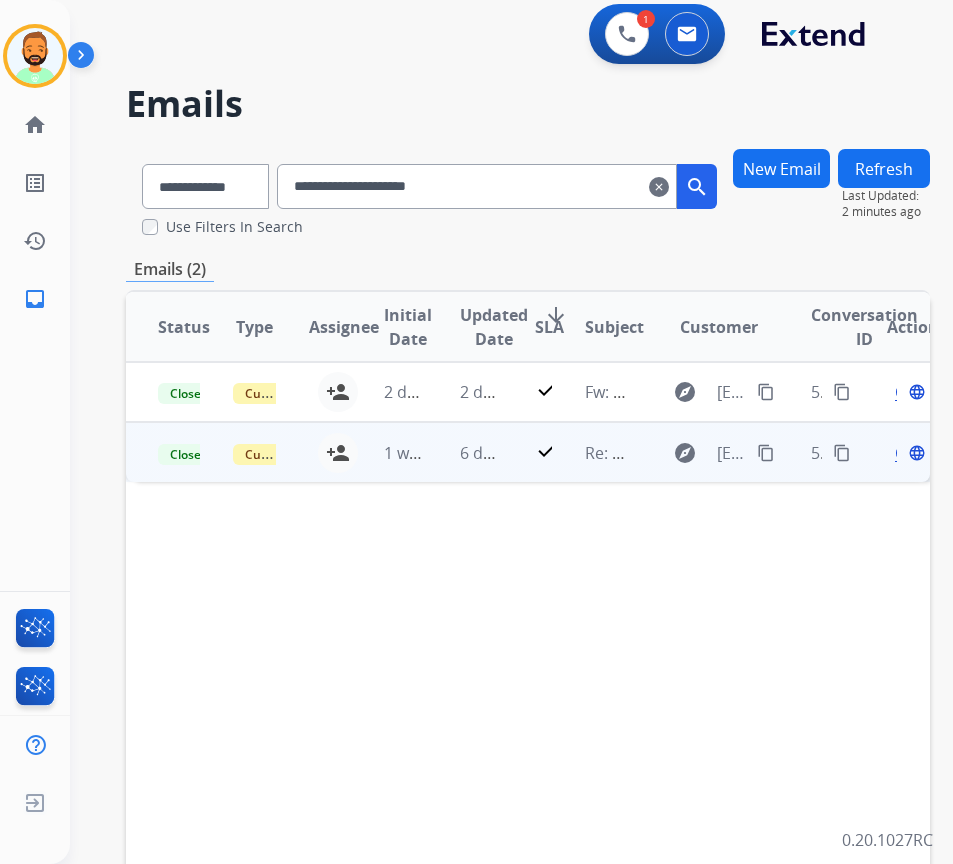 click on "6 days ago" at bounding box center (465, 452) 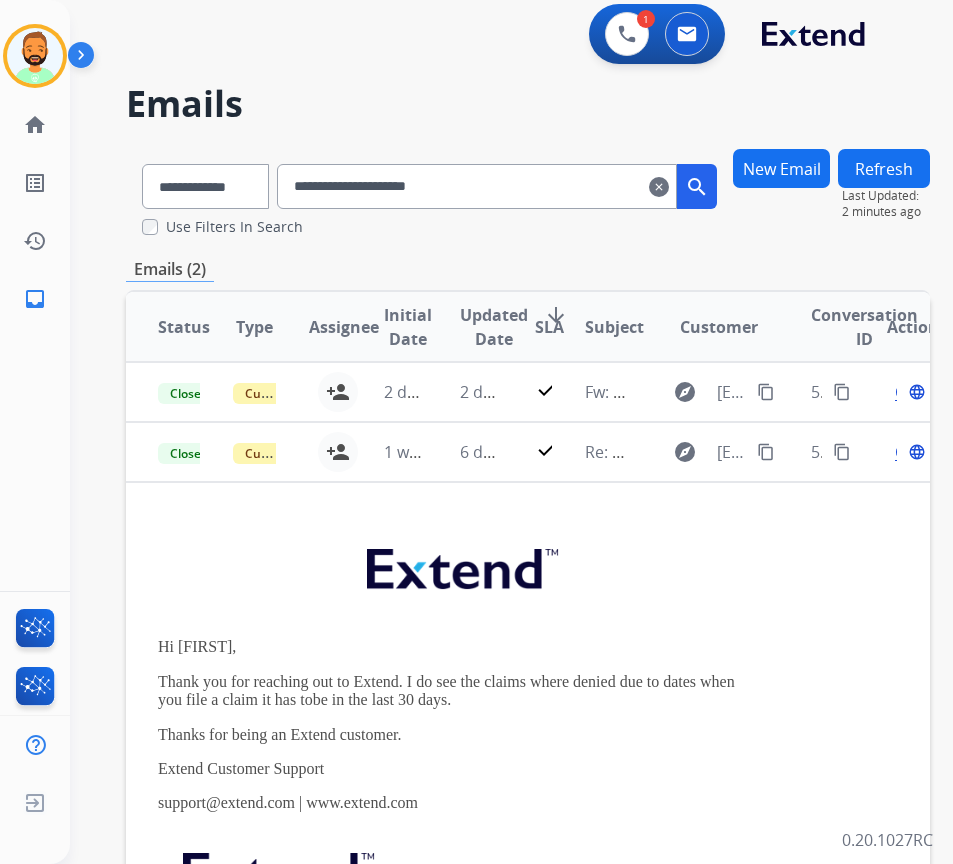 scroll, scrollTop: 60, scrollLeft: 0, axis: vertical 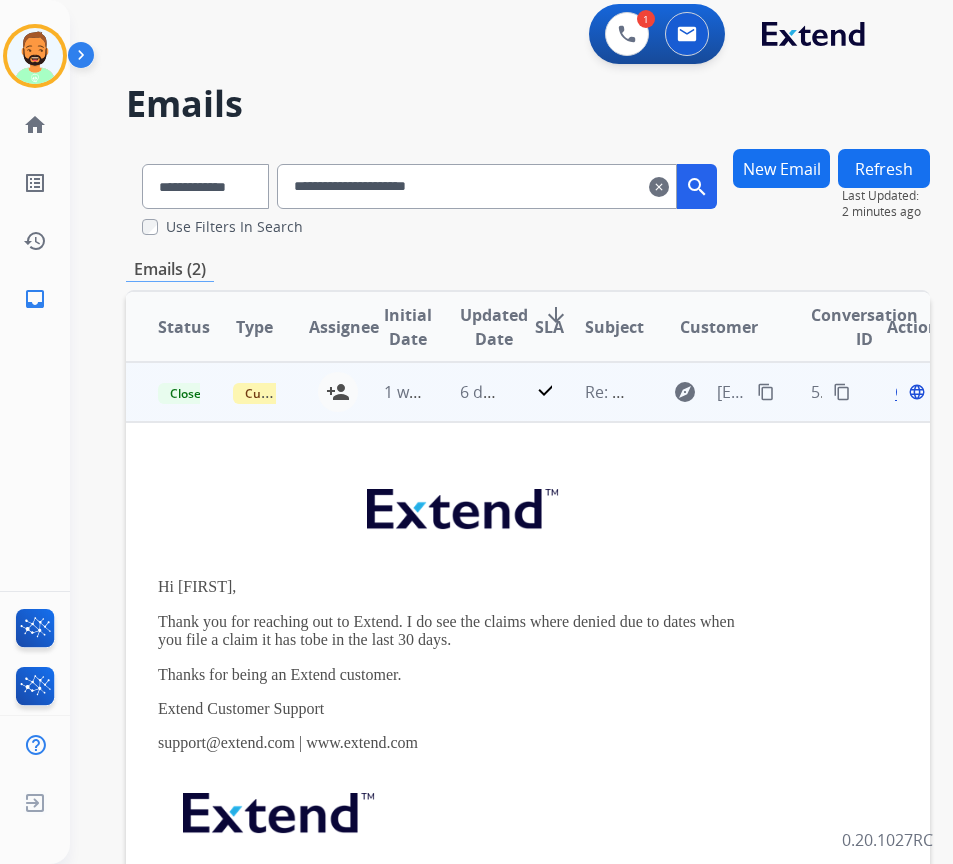 click on "Open" at bounding box center (915, 392) 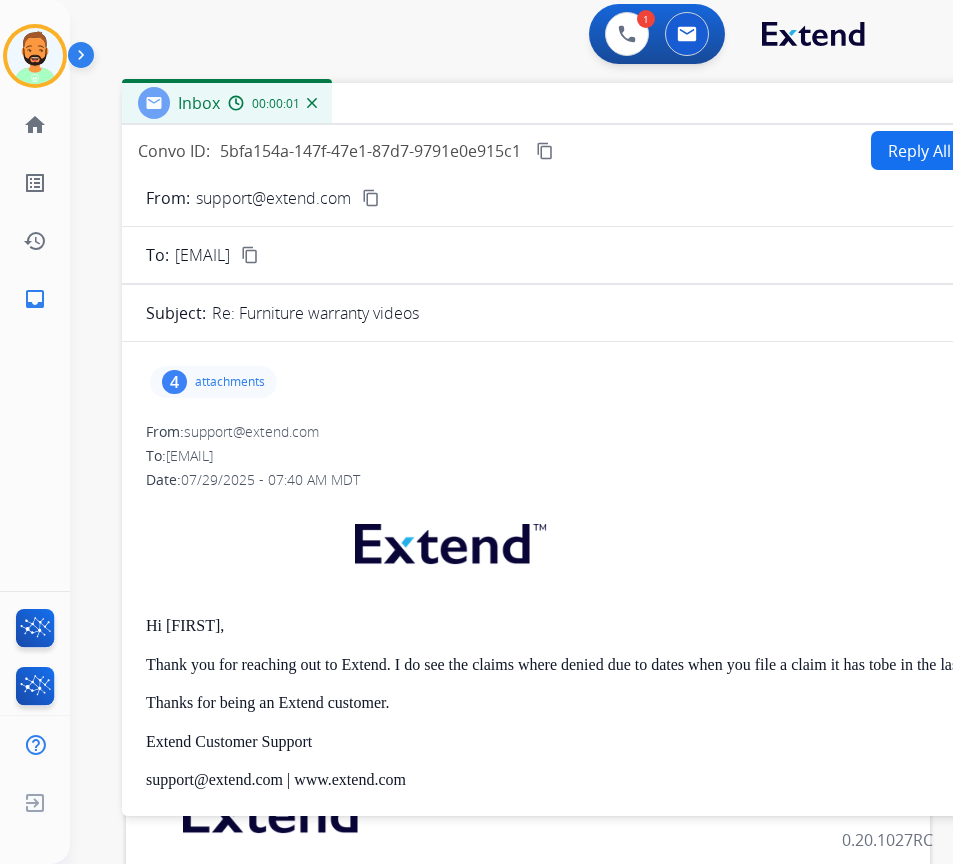 drag, startPoint x: 315, startPoint y: 137, endPoint x: 461, endPoint y: 114, distance: 147.80054 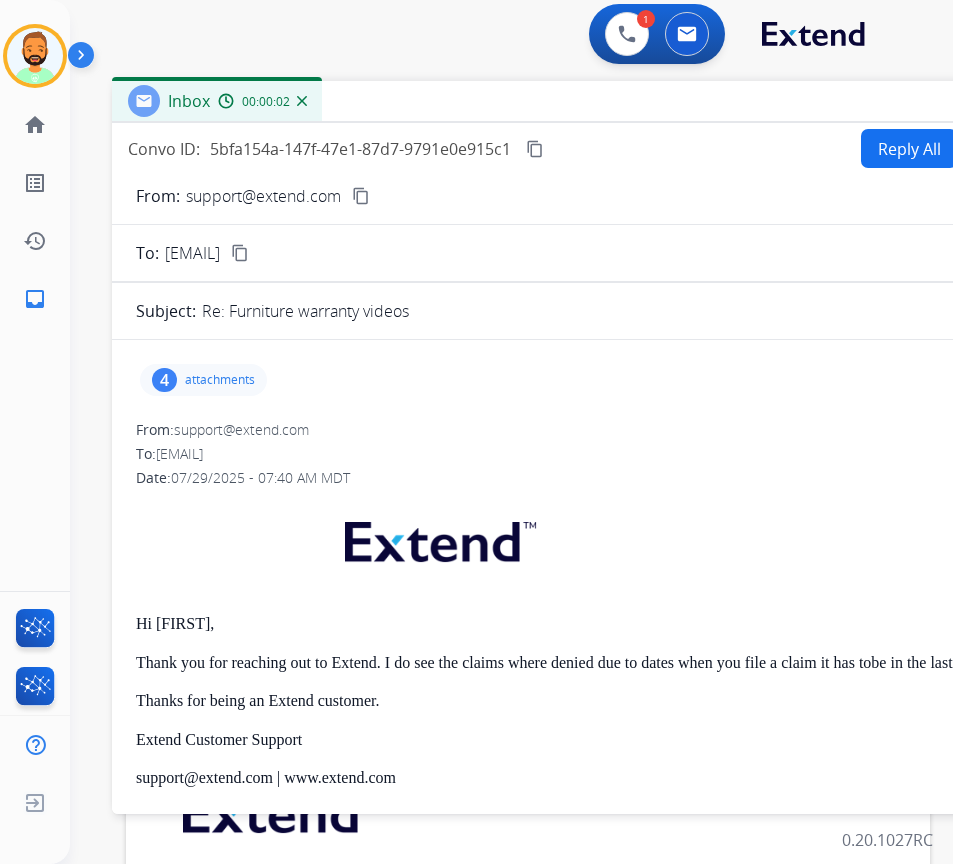 click on "attachments" at bounding box center (220, 380) 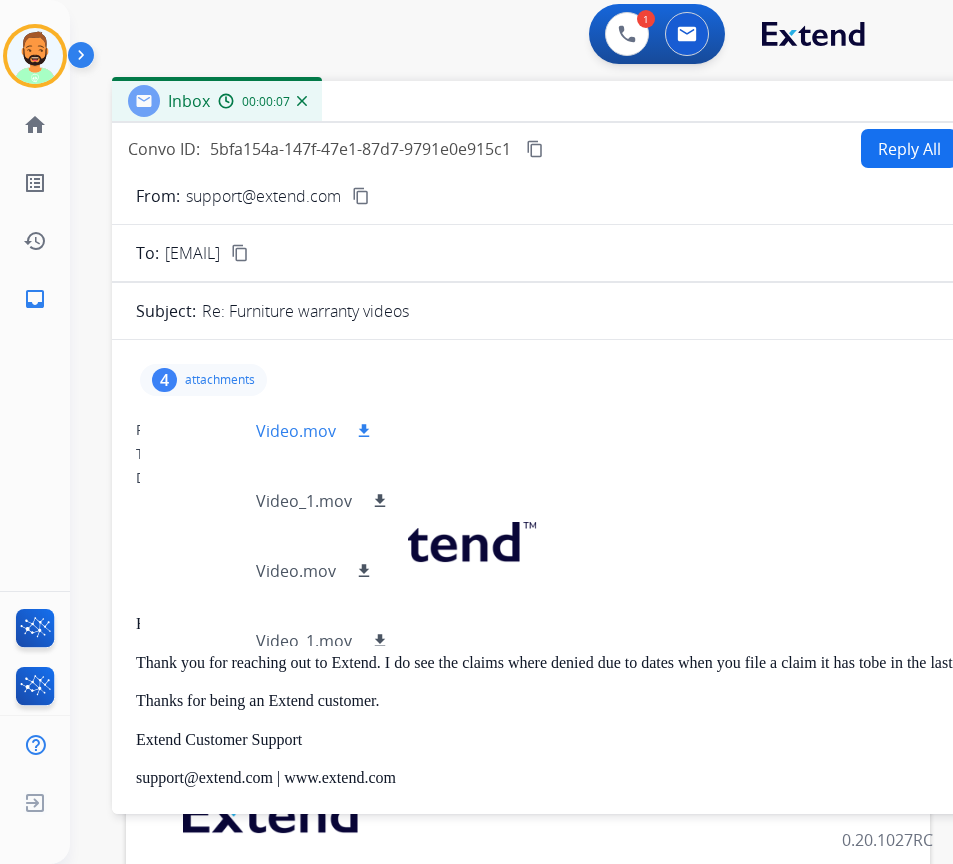click on "Video.mov" at bounding box center [296, 431] 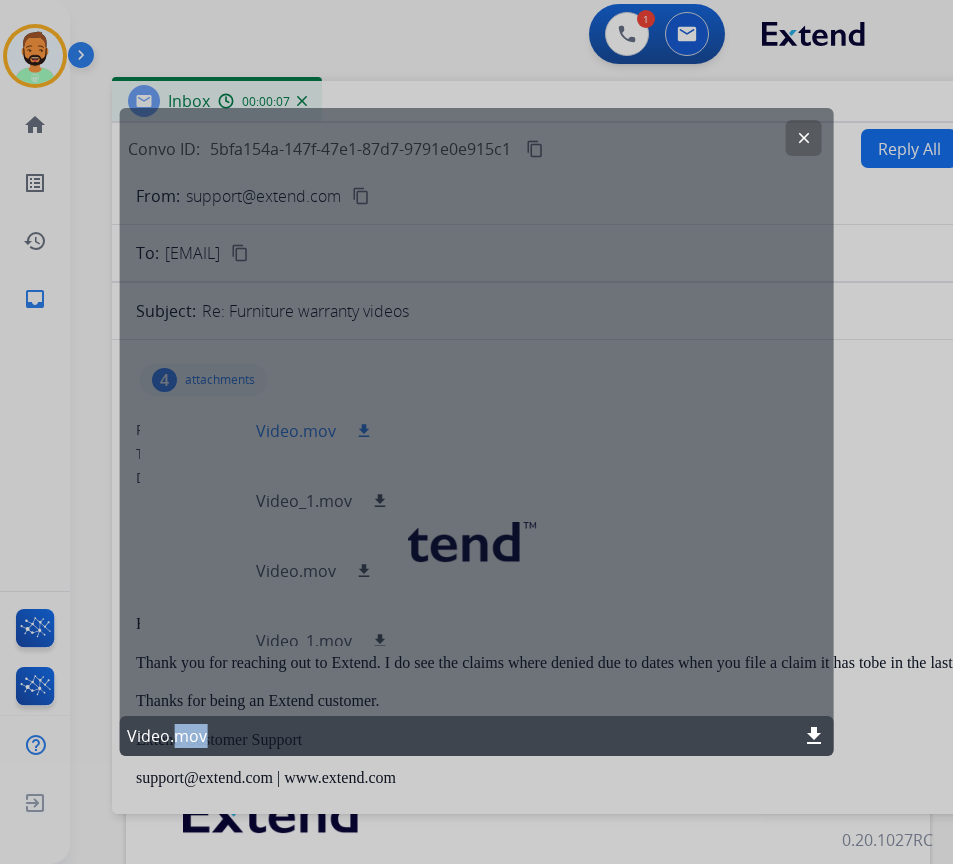 click on "clear Video.mov download" 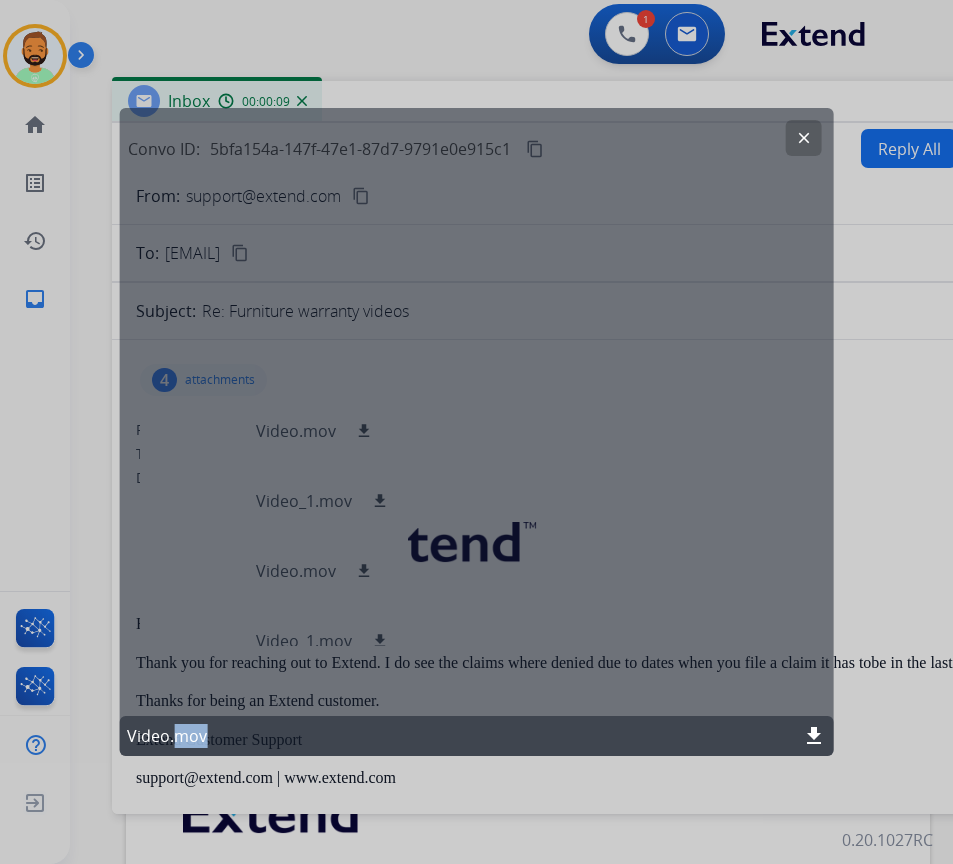 click on "download" 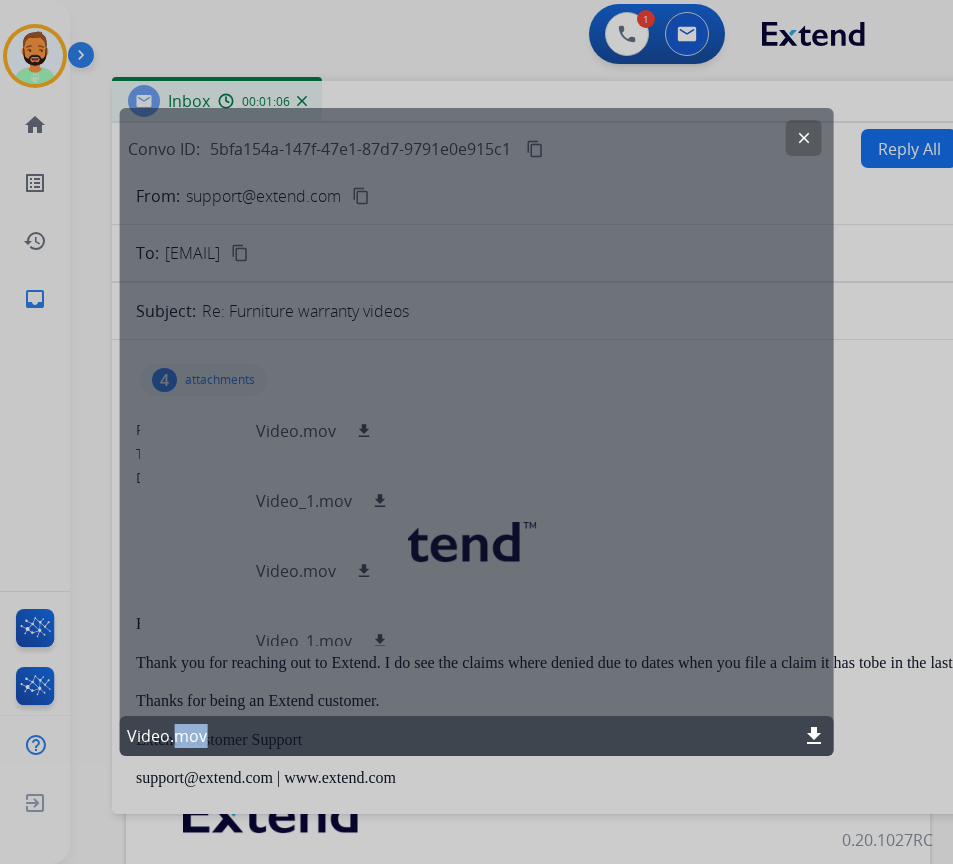 click on "clear" 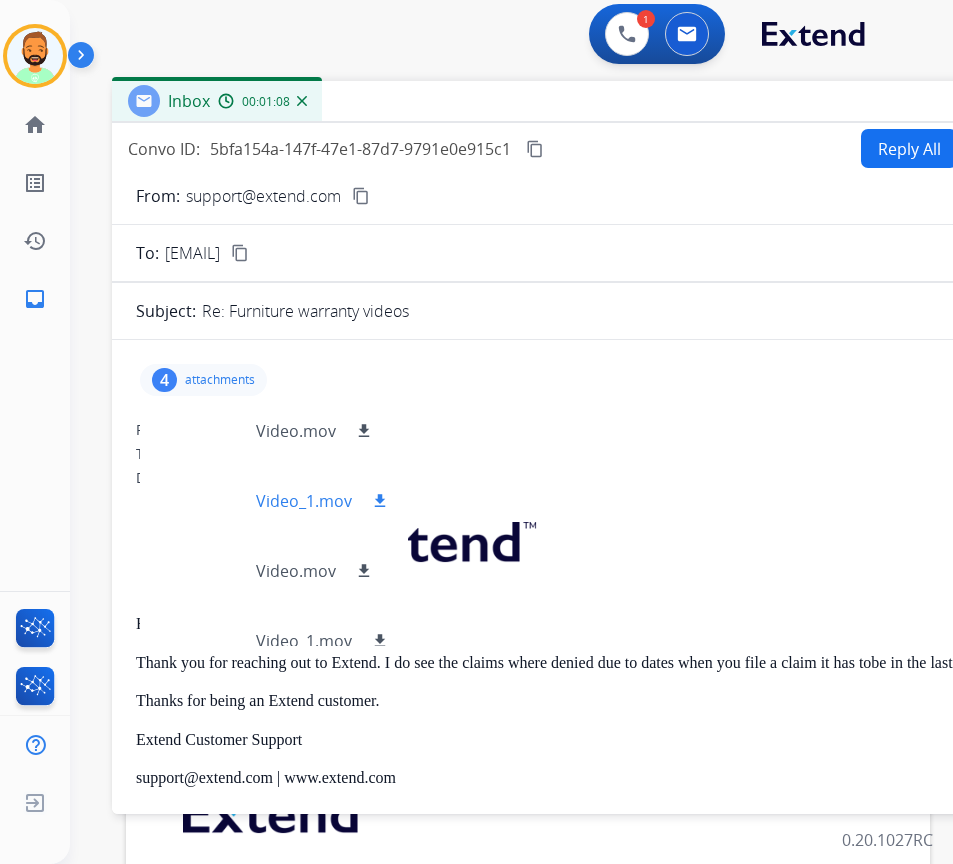 click on "download" at bounding box center [380, 501] 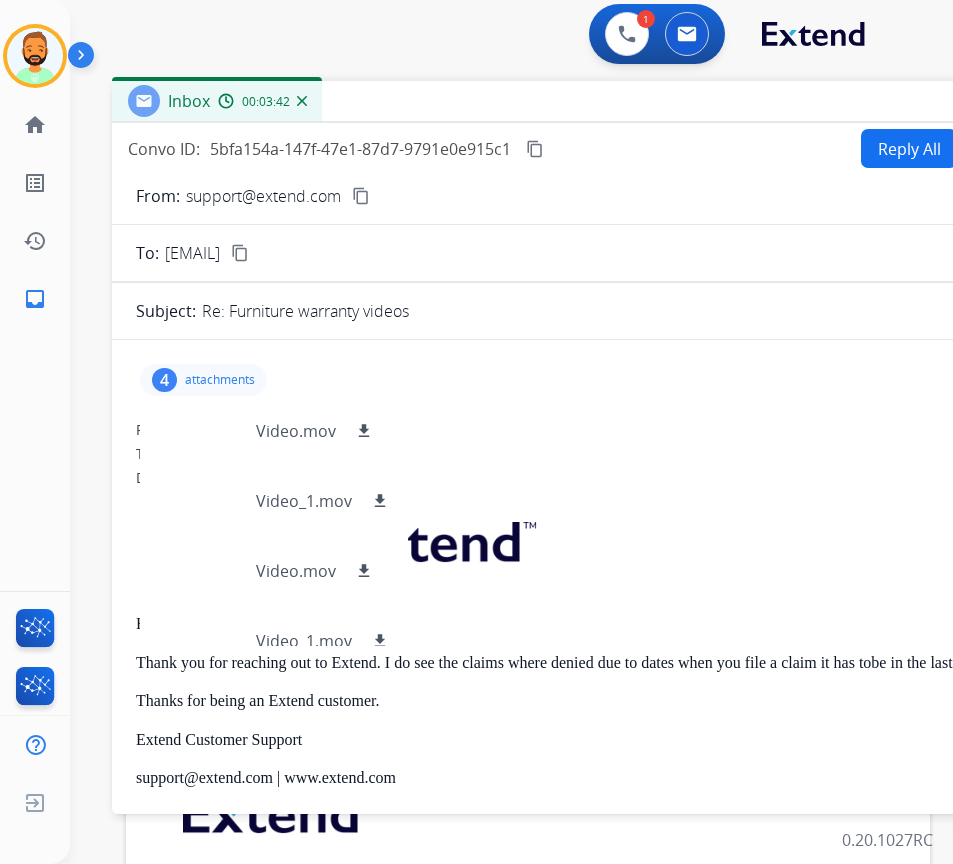 click on "content_copy" at bounding box center [535, 149] 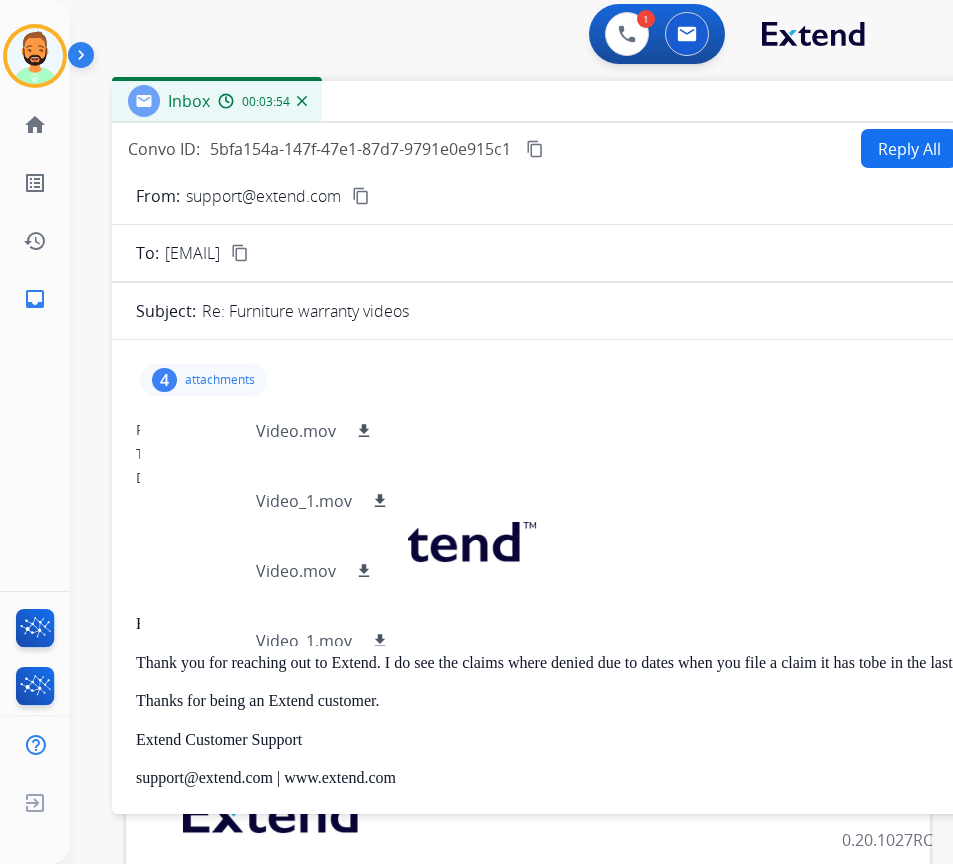 click at bounding box center (612, 546) 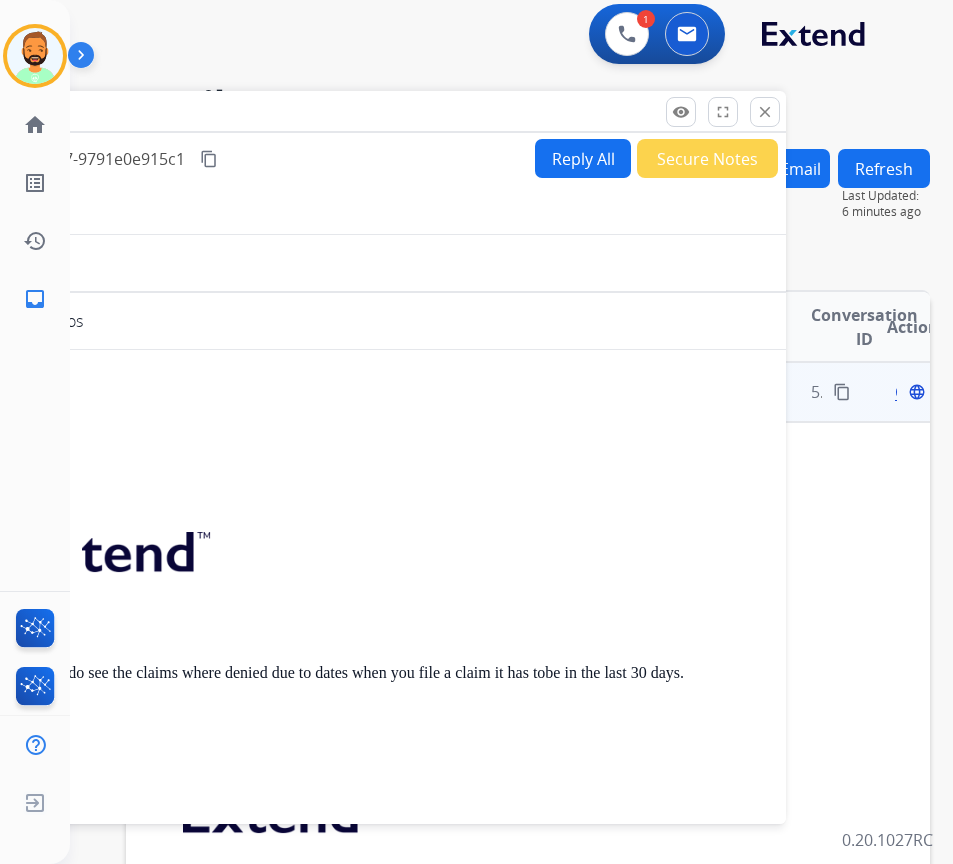 drag, startPoint x: 825, startPoint y: 113, endPoint x: 501, endPoint y: 123, distance: 324.1543 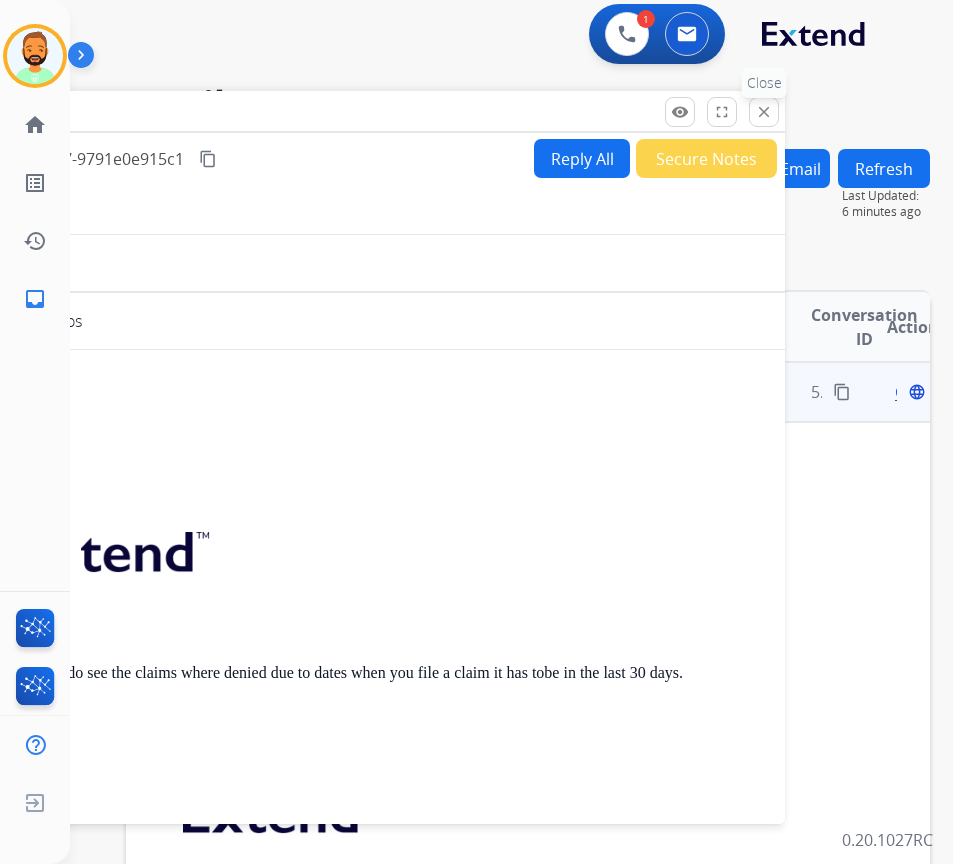 click on "close" at bounding box center [764, 112] 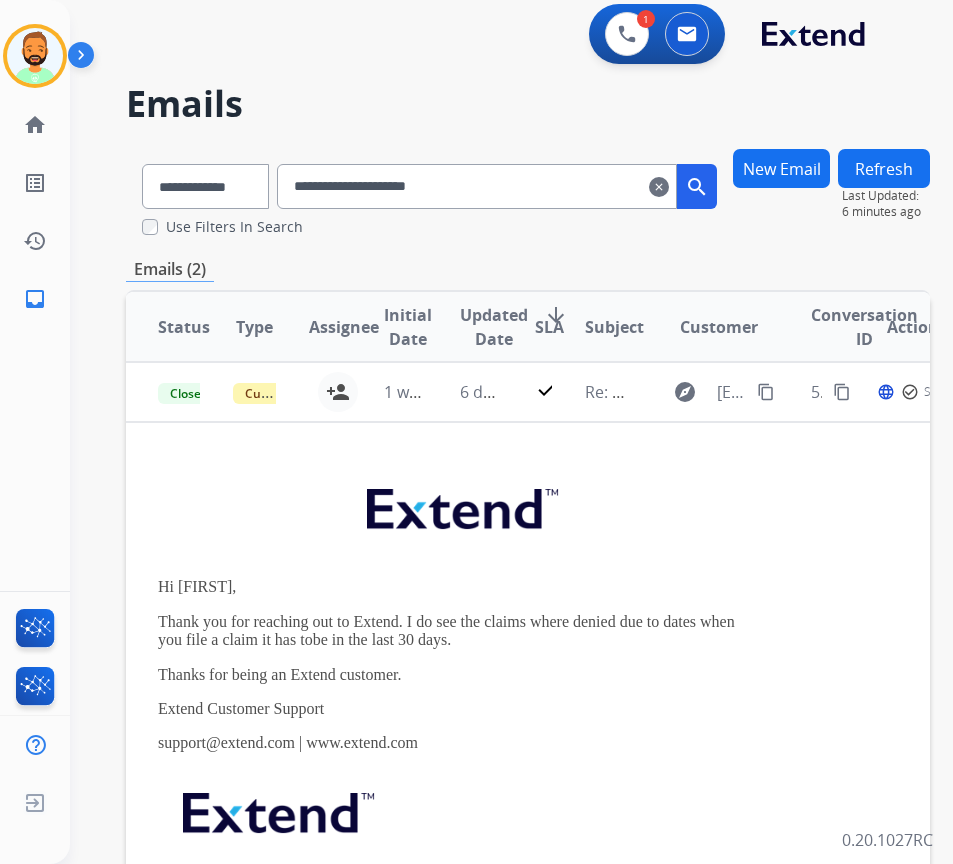 drag, startPoint x: 679, startPoint y: 180, endPoint x: 639, endPoint y: 270, distance: 98.48858 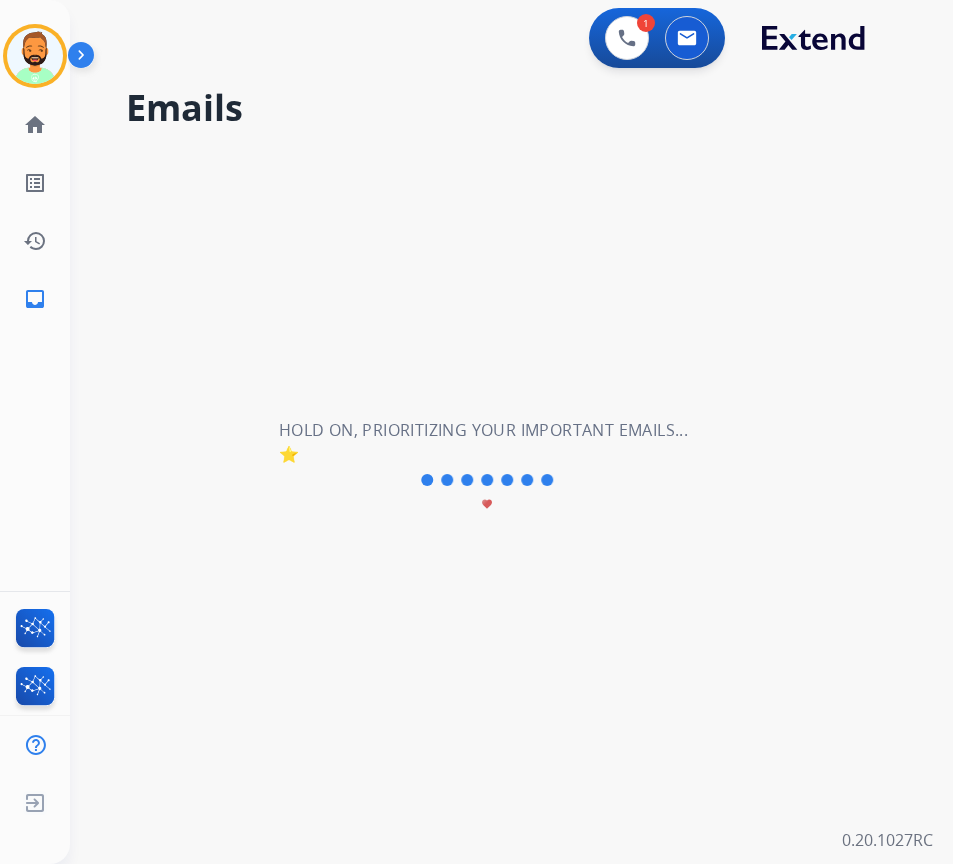 type 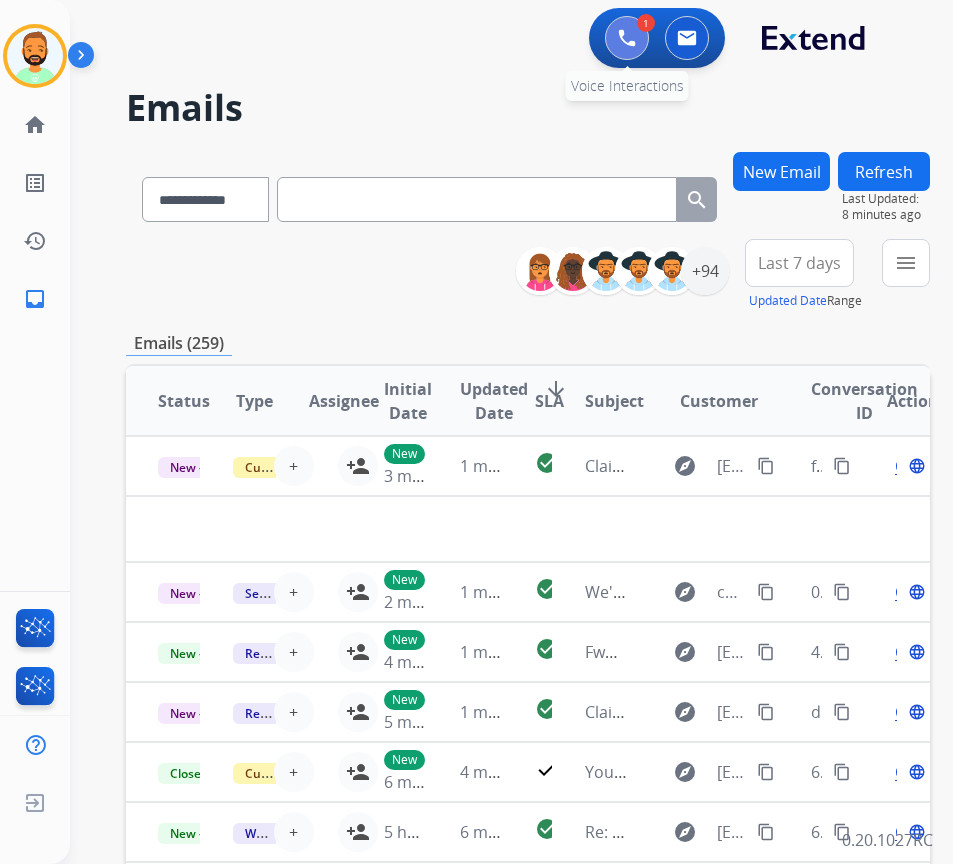 click at bounding box center [627, 38] 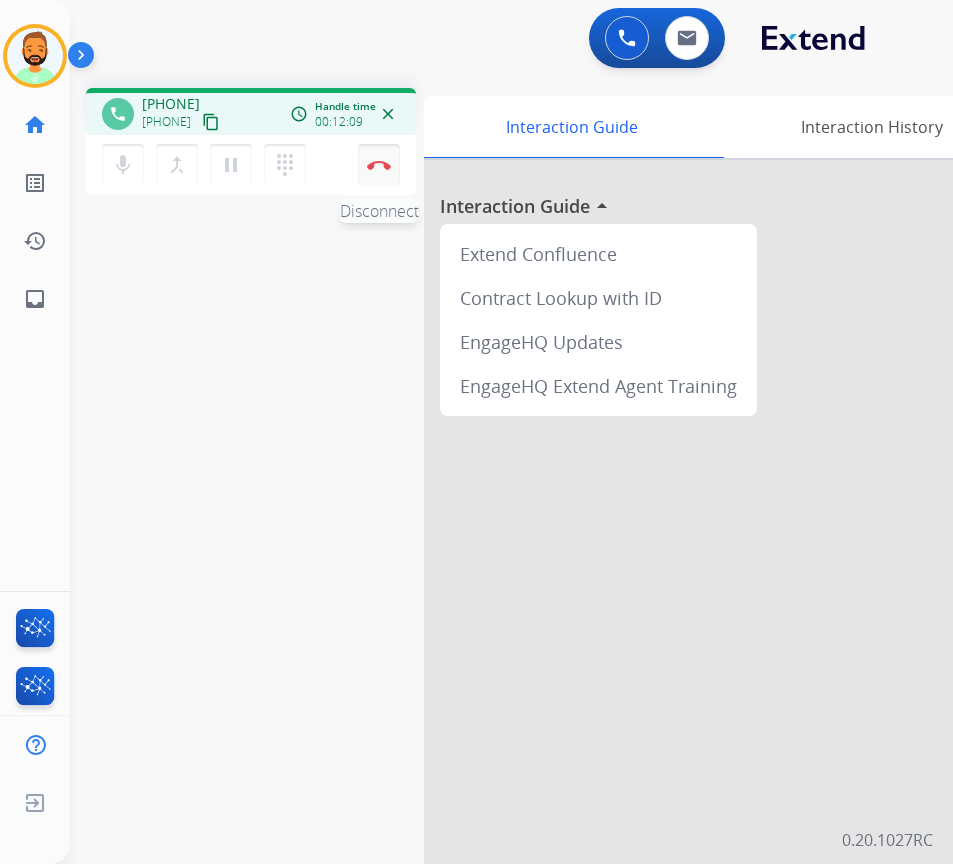 click at bounding box center (379, 165) 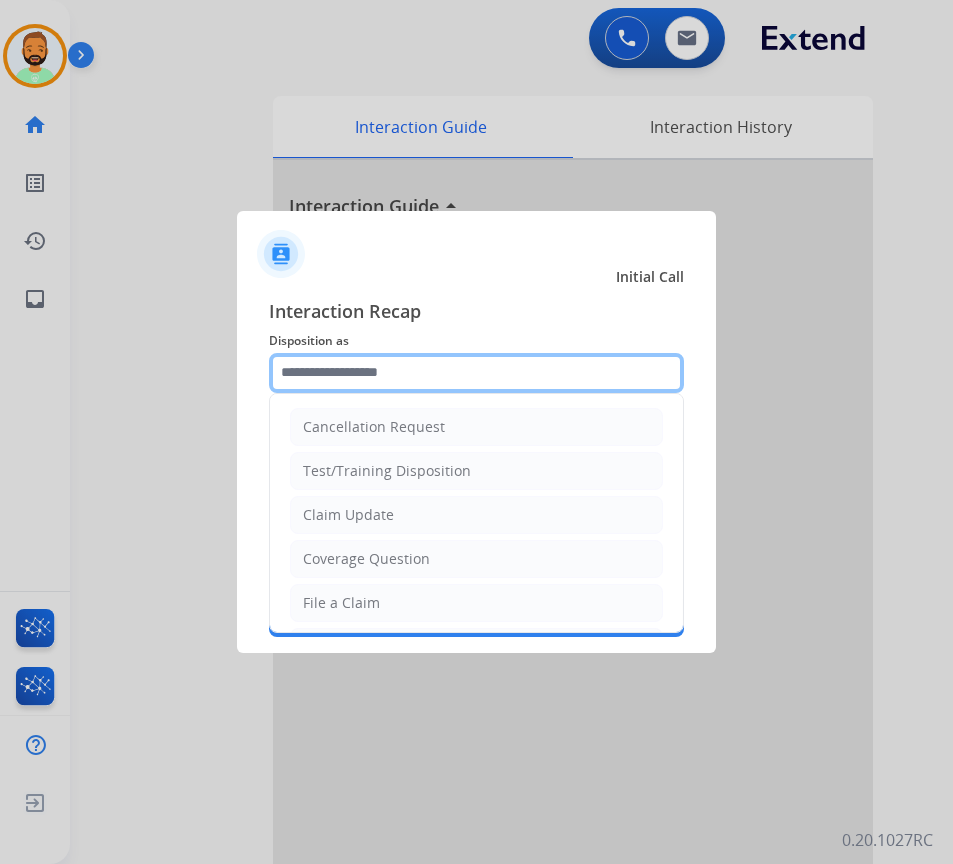 click 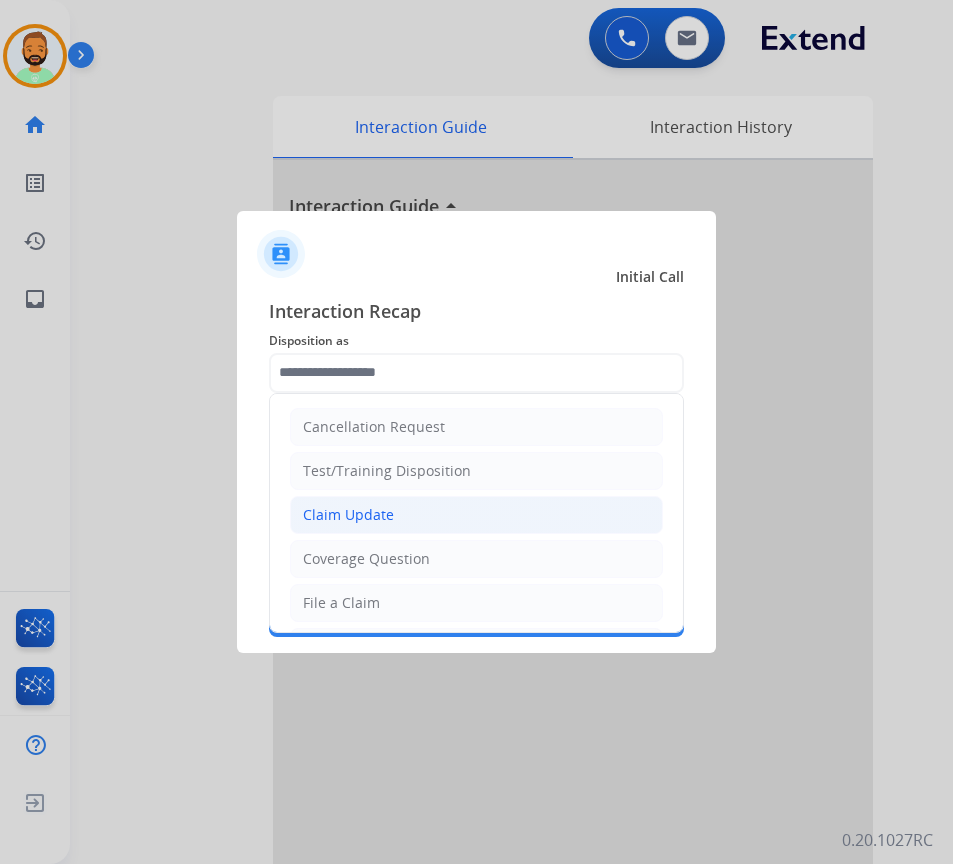 click on "Claim Update" 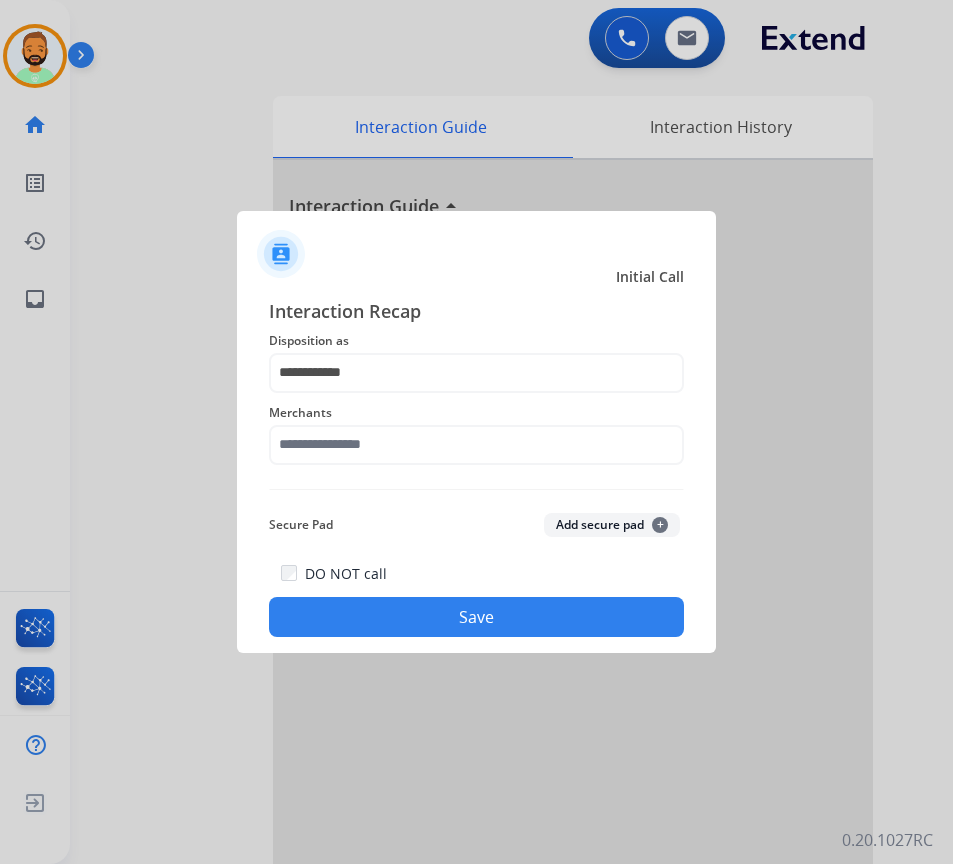 click on "Merchants" 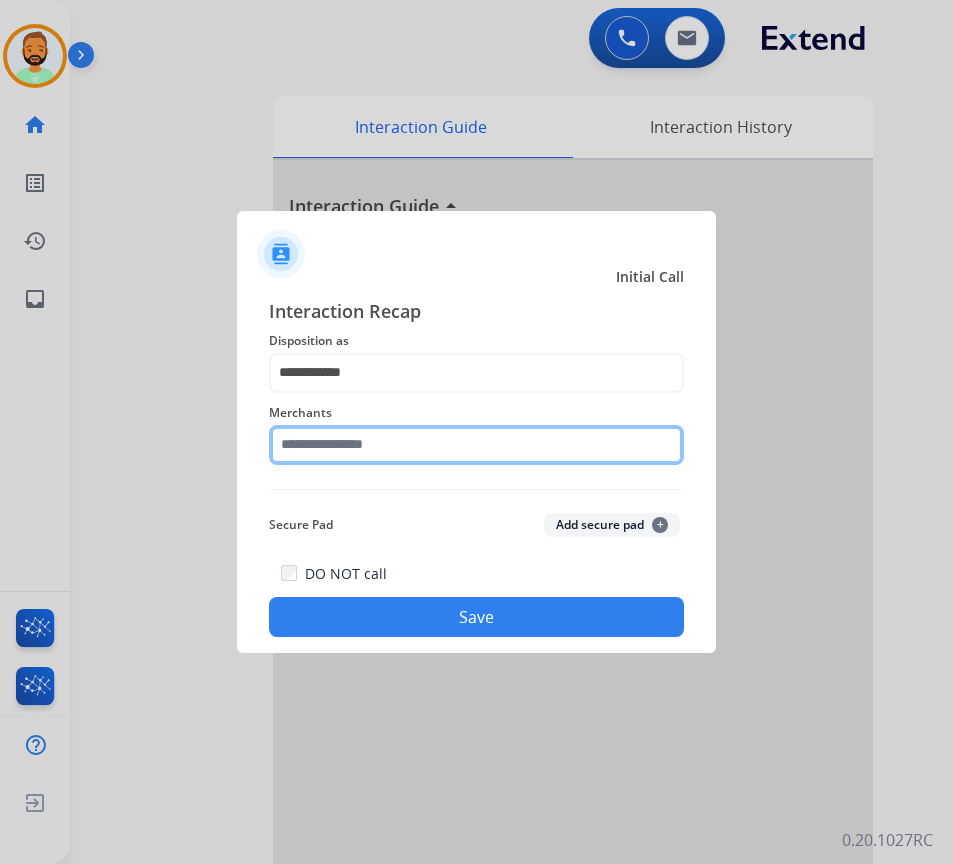 click 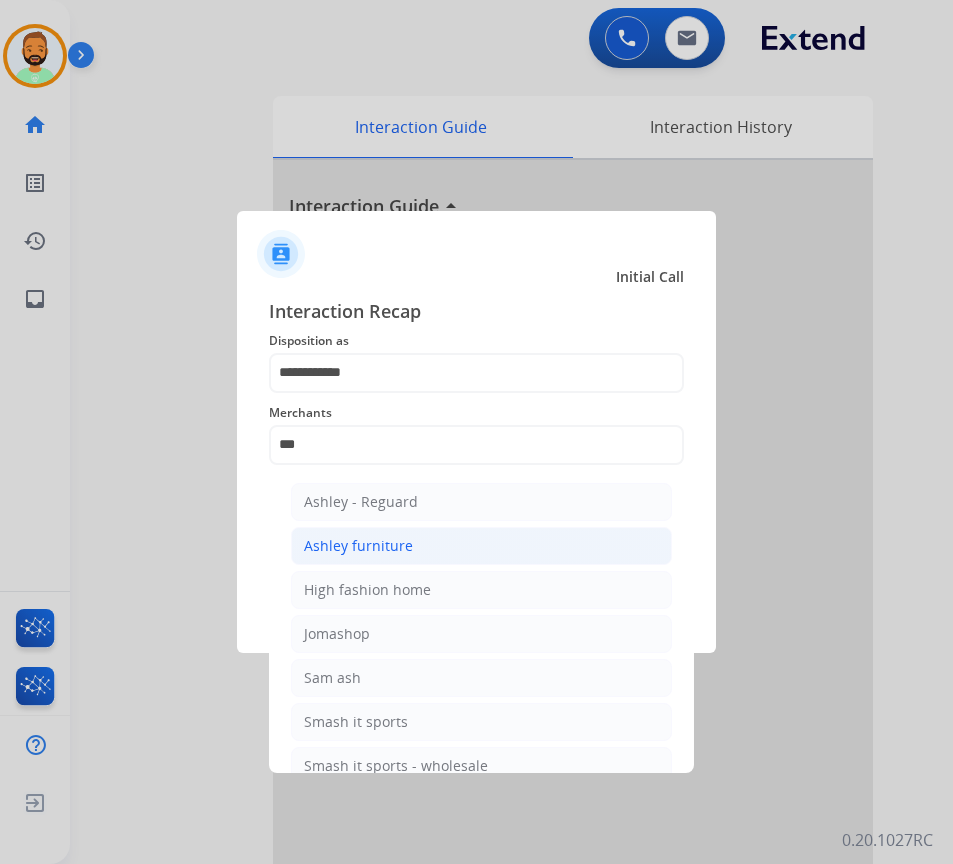 click on "Ashley furniture" 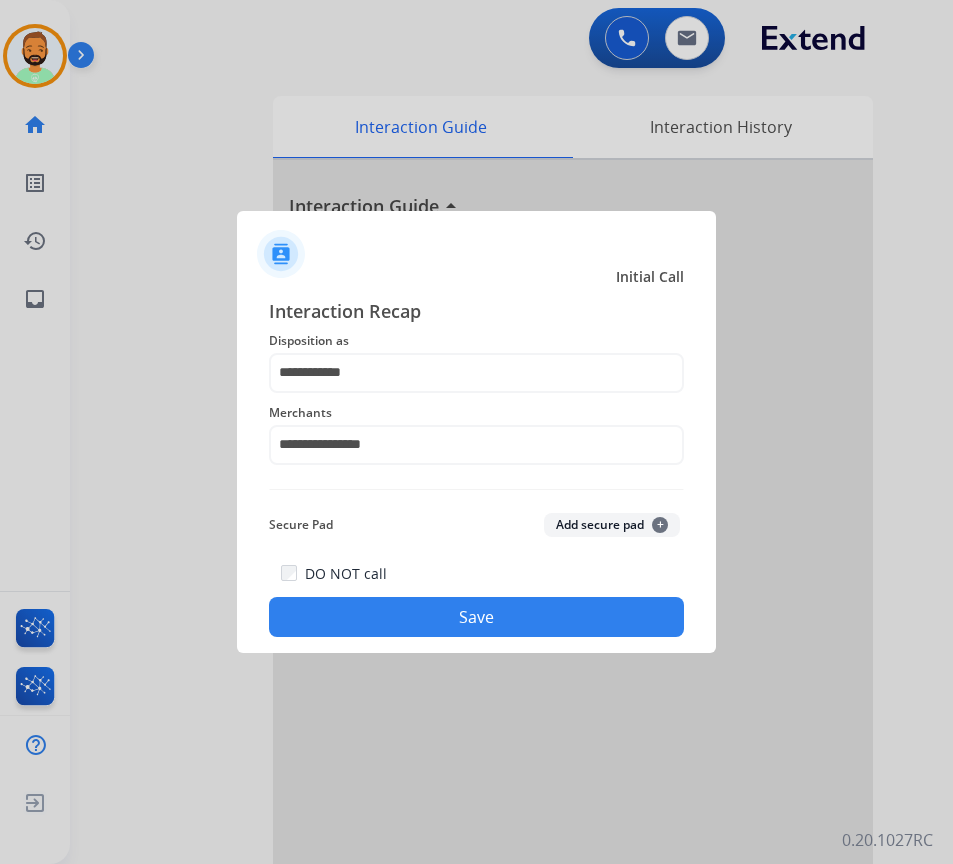 click on "Save" 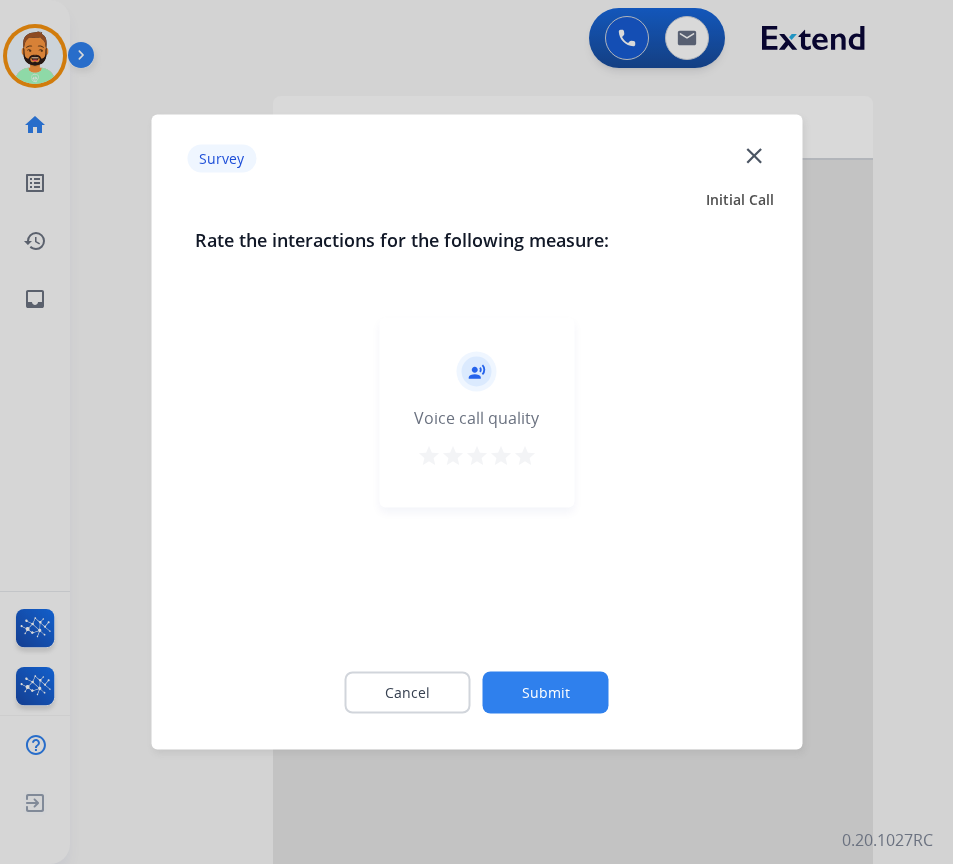 click on "Submit" 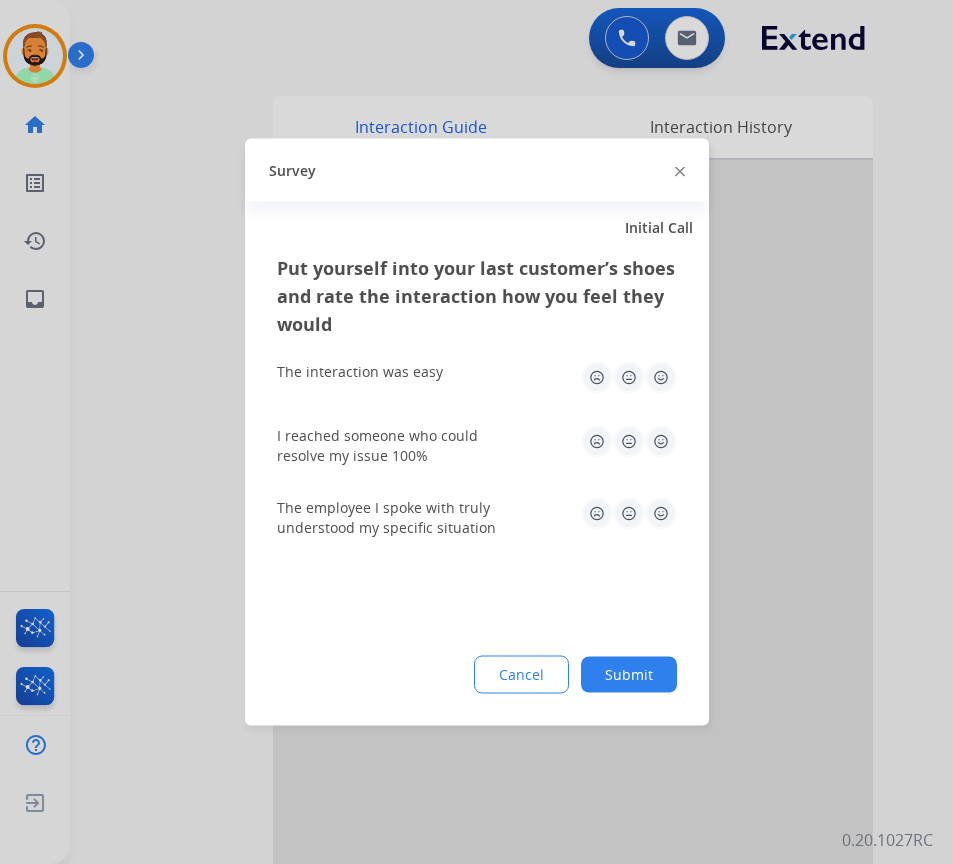 click on "Submit" 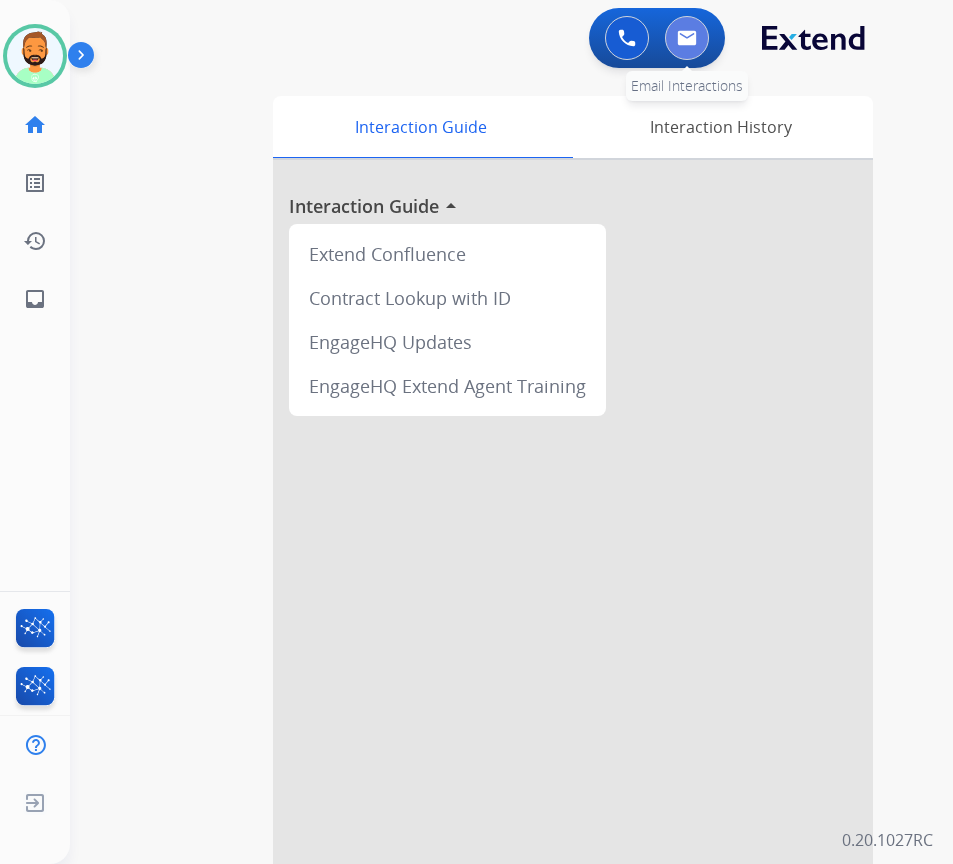 click at bounding box center (687, 38) 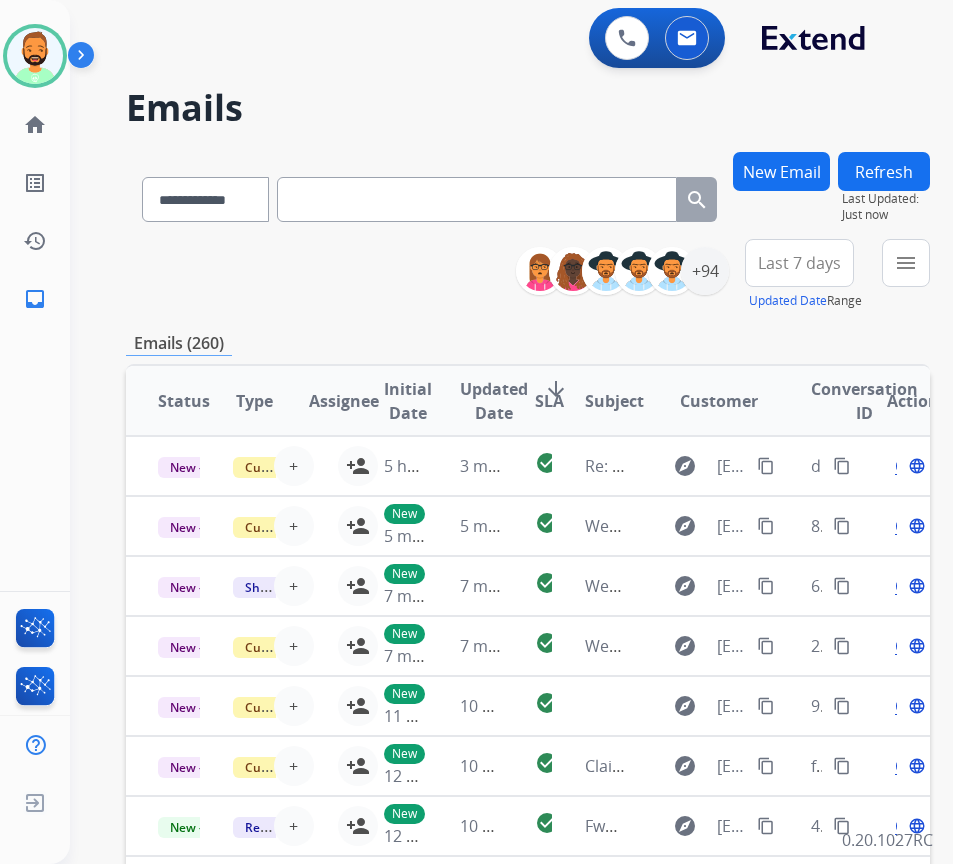 click on "Last 7 days" at bounding box center [799, 263] 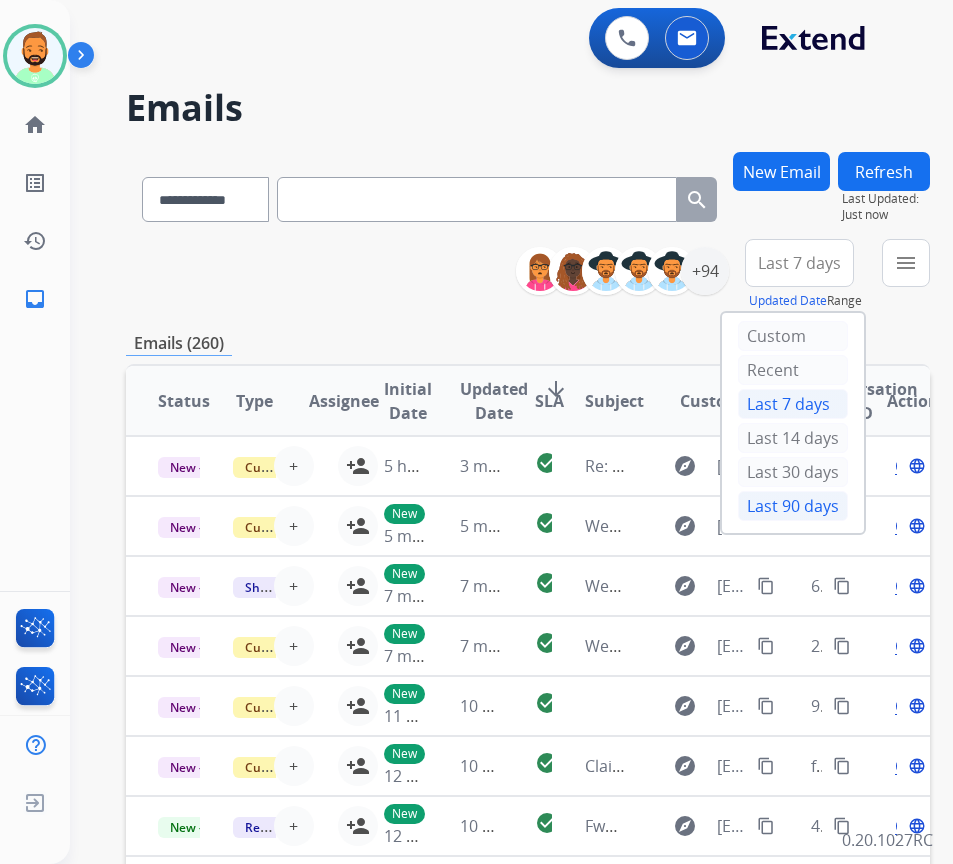 click on "Last 90 days" at bounding box center (793, 506) 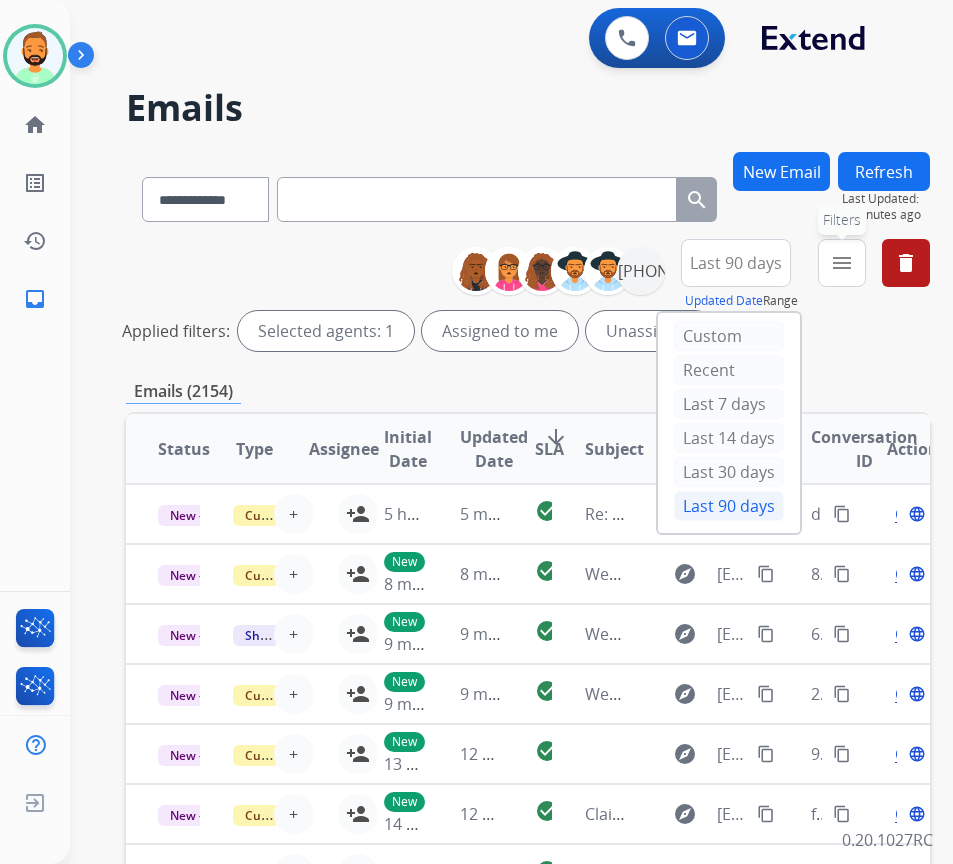 click on "menu  Filters" at bounding box center (842, 263) 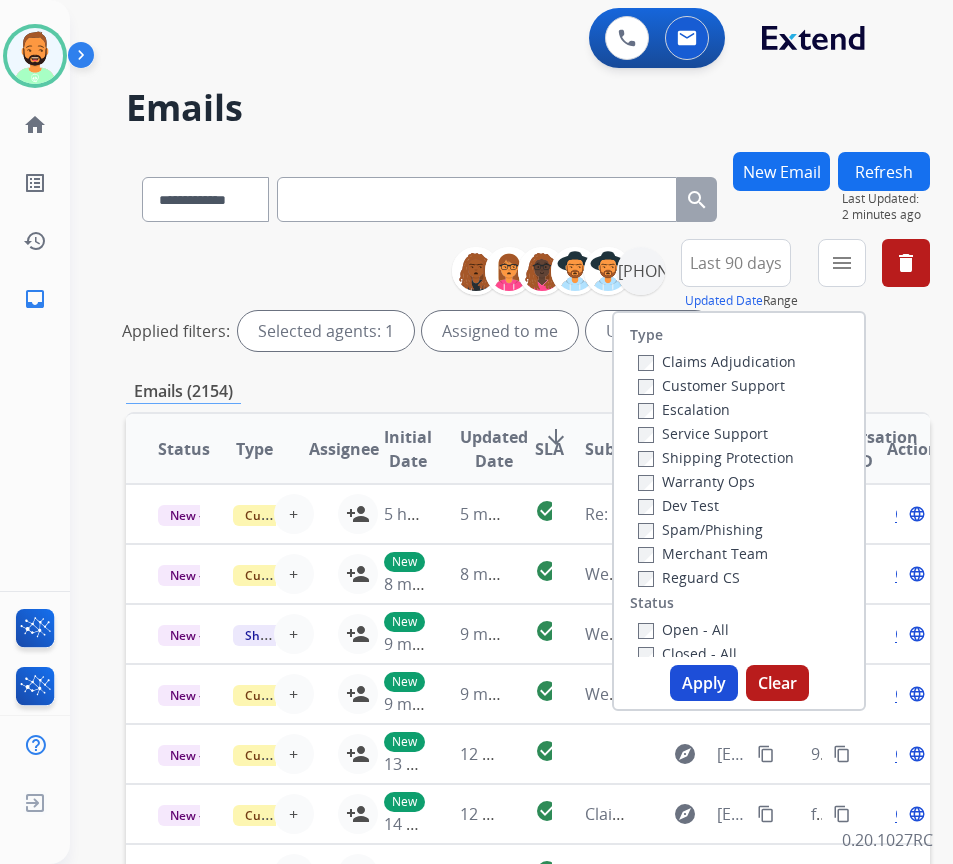 click on "Customer Support" at bounding box center [711, 385] 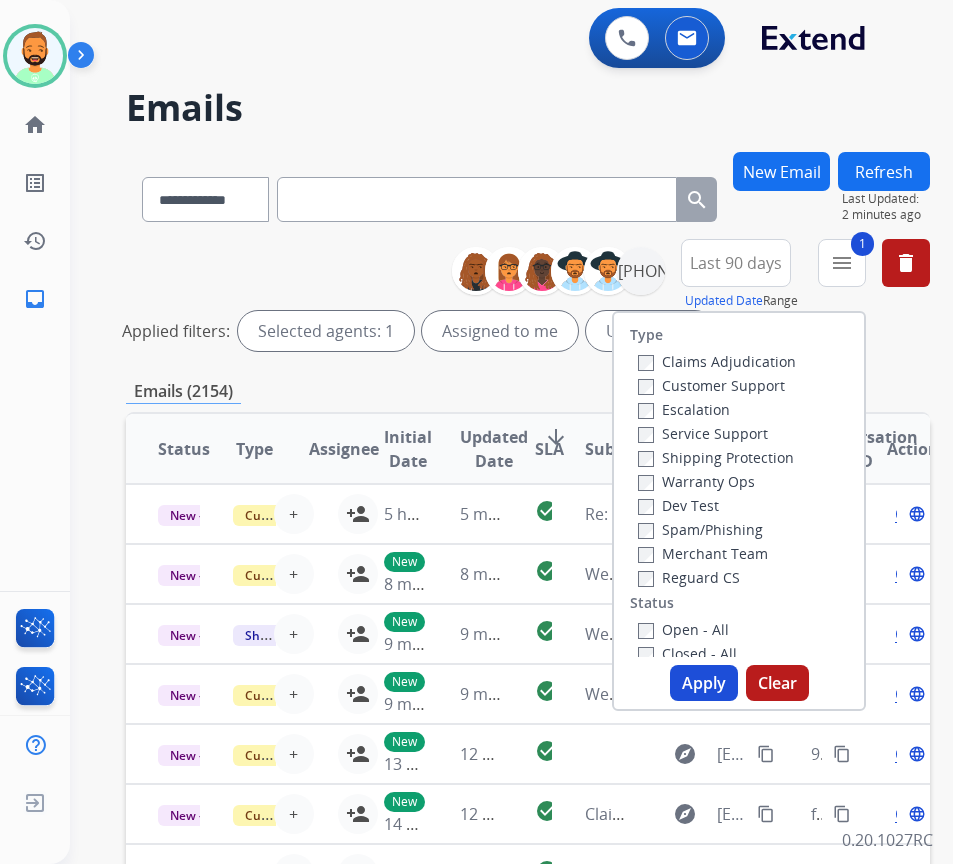 click on "Shipping Protection" at bounding box center (716, 457) 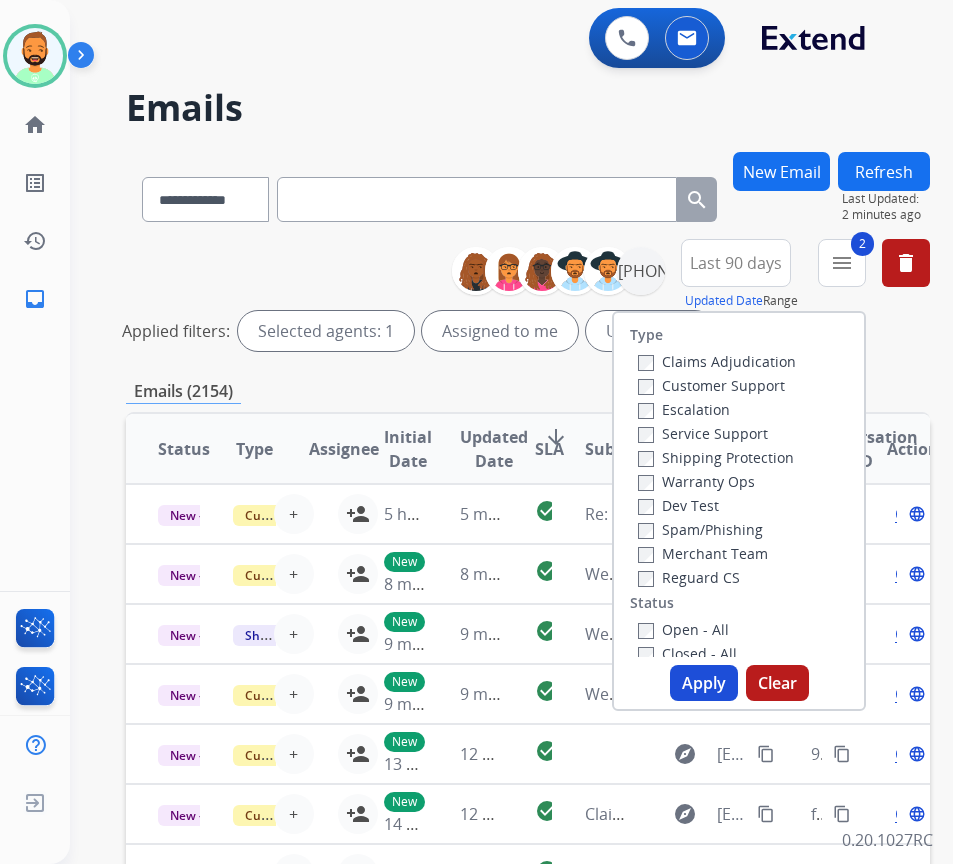 click on "Open - All" at bounding box center [683, 629] 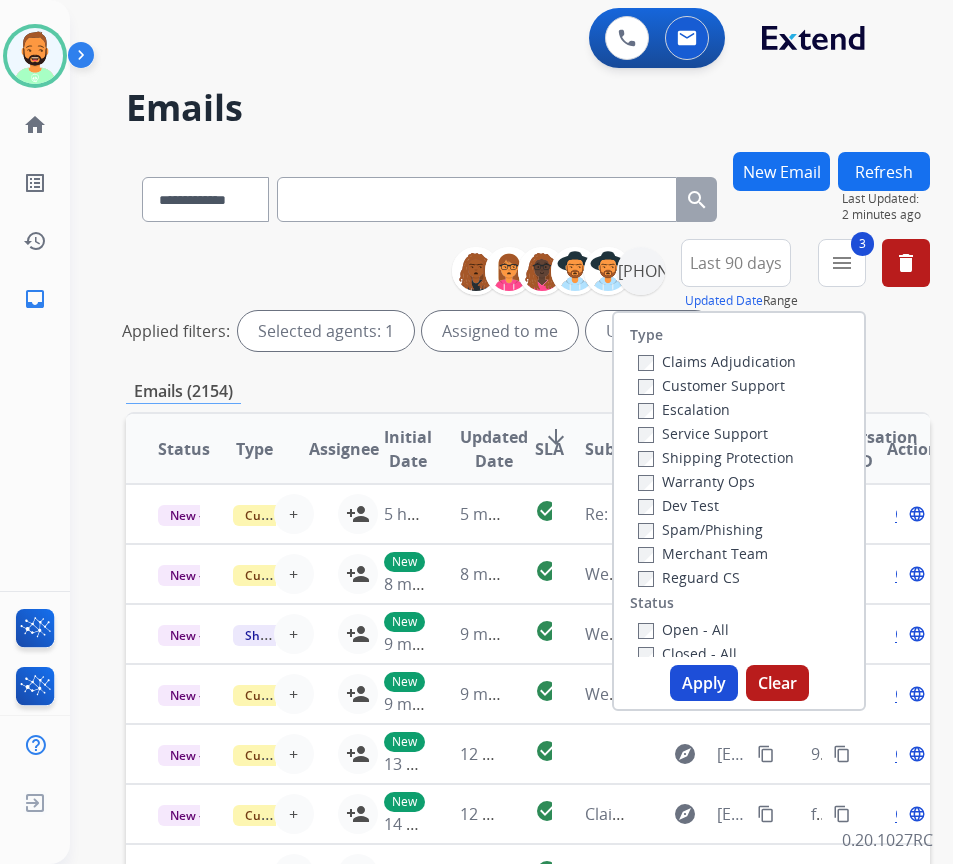 click on "Apply" at bounding box center (704, 683) 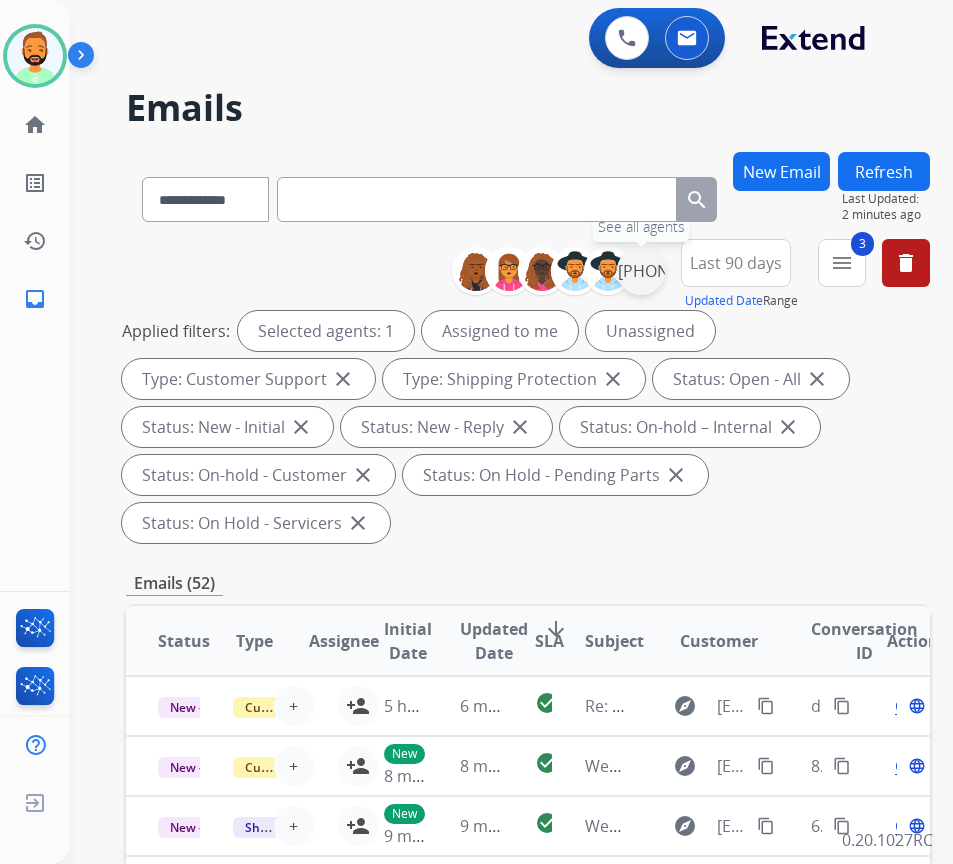 click on "+1[PHONE]" at bounding box center (641, 271) 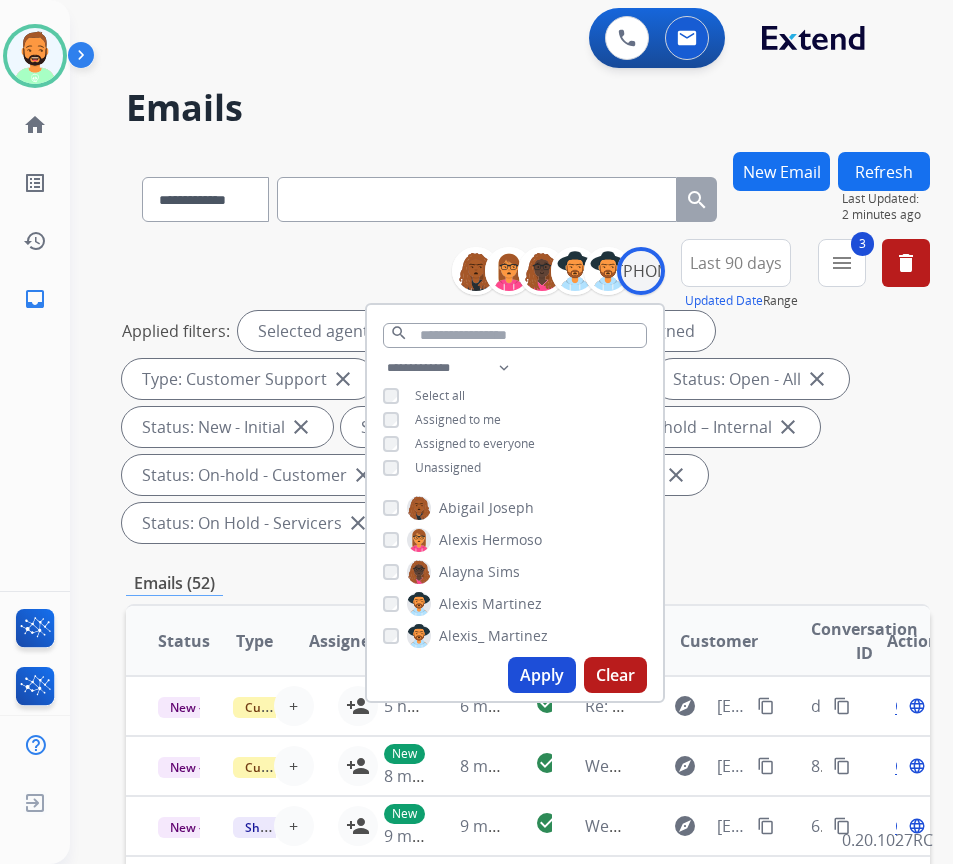 click on "Unassigned" at bounding box center [448, 467] 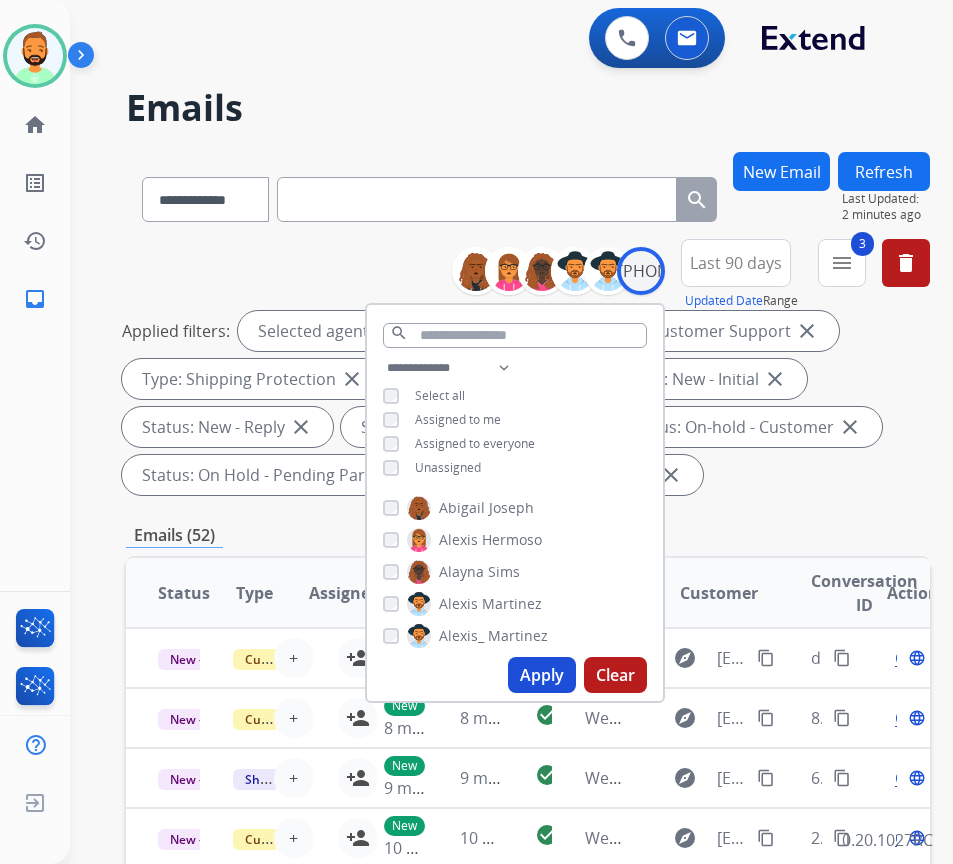 click on "Apply" at bounding box center [542, 675] 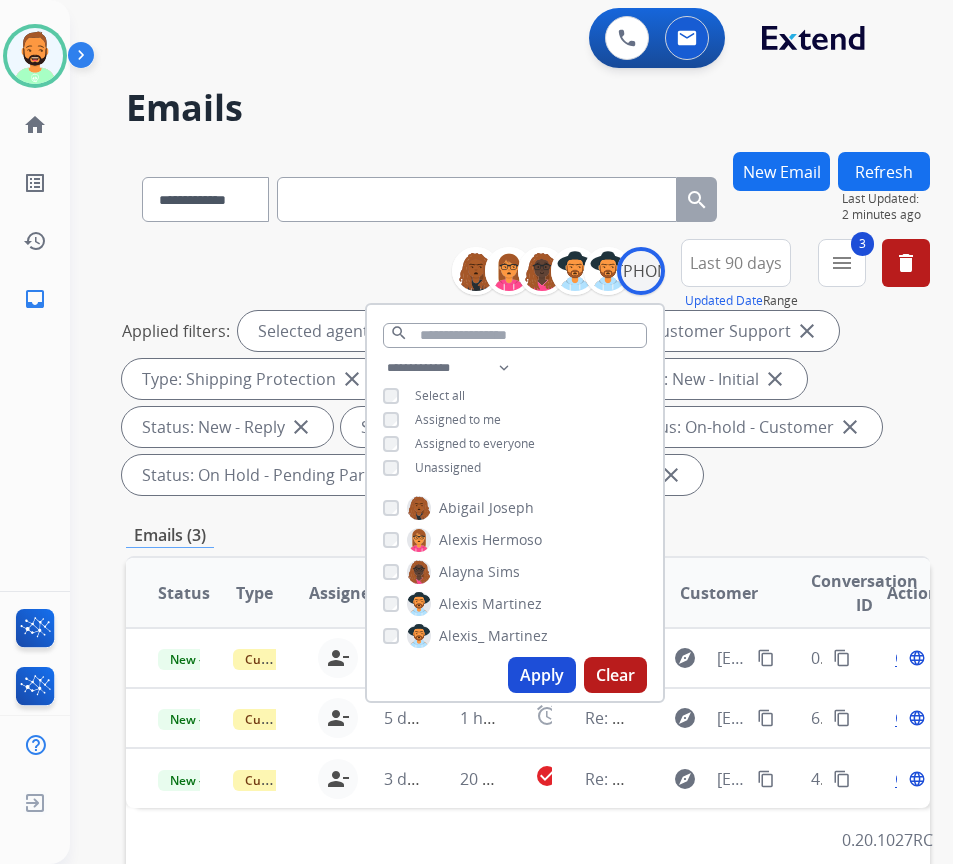 click on "Applied filters:  Selected agents: 1  Assigned to me  Type: Customer Support  close  Type: Shipping Protection  close  Status: Open - All  close  Status: New - Initial  close  Status: New - Reply  close  Status: On-hold – Internal  close  Status: On-hold - Customer  close  Status: On Hold - Pending Parts  close  Status: On Hold - Servicers  close" at bounding box center (524, 403) 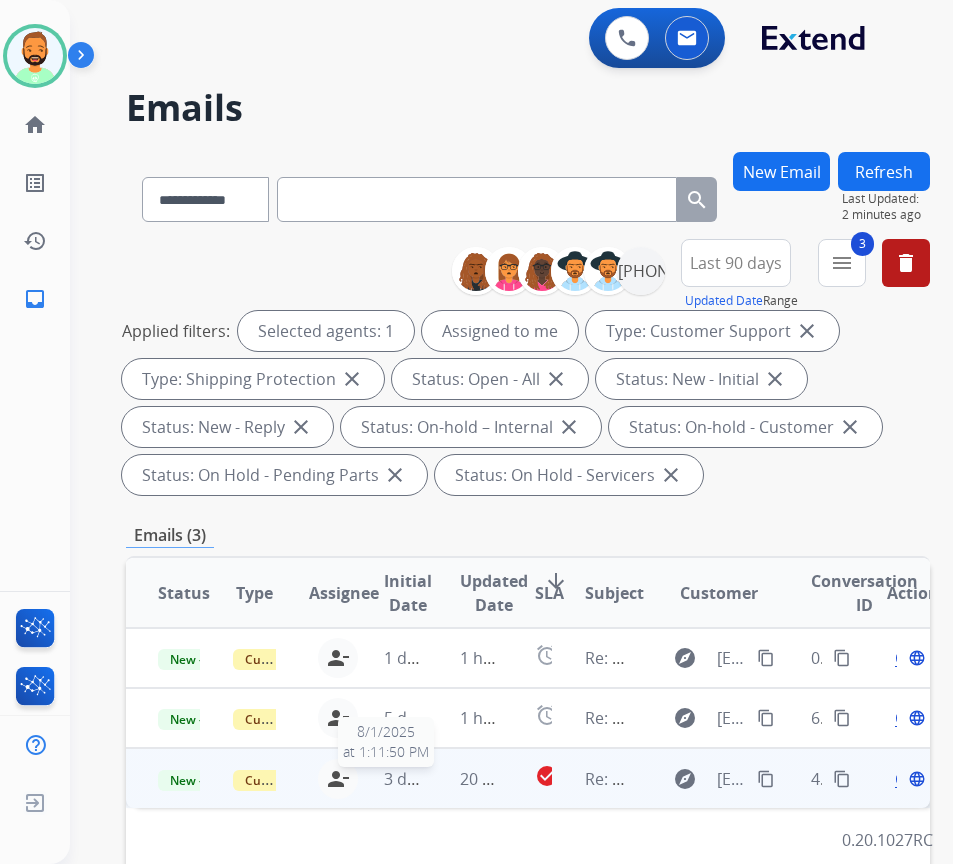 click on "3 days ago" at bounding box center [424, 779] 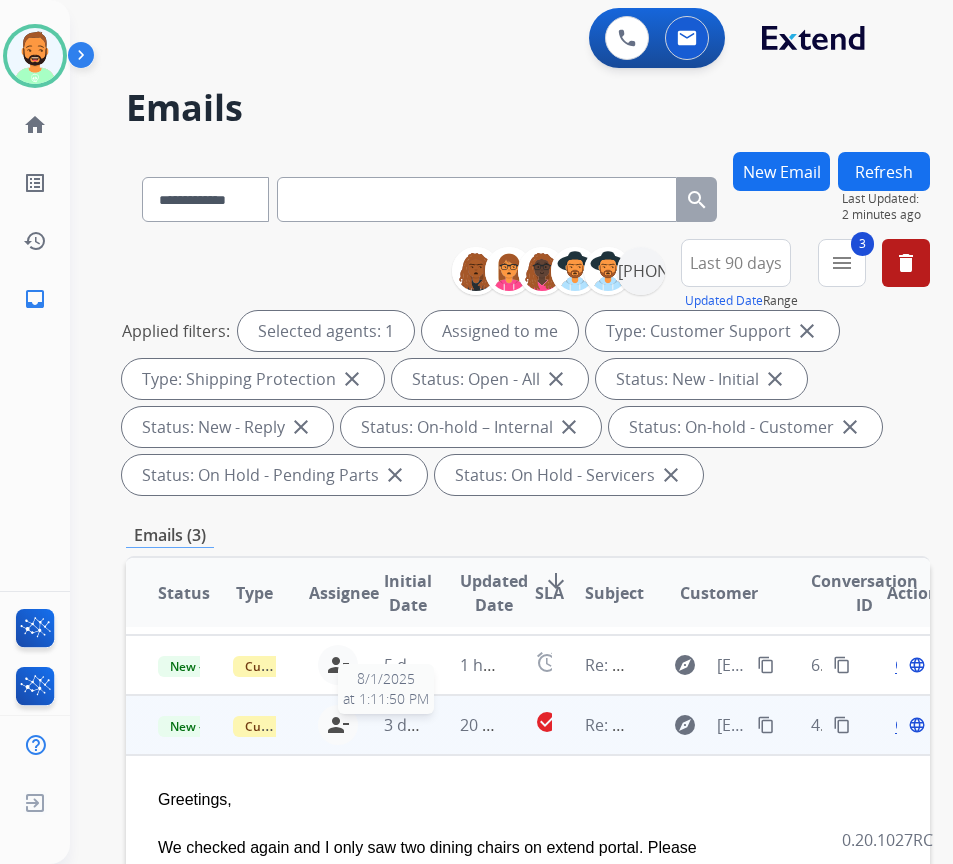 scroll, scrollTop: 69, scrollLeft: 0, axis: vertical 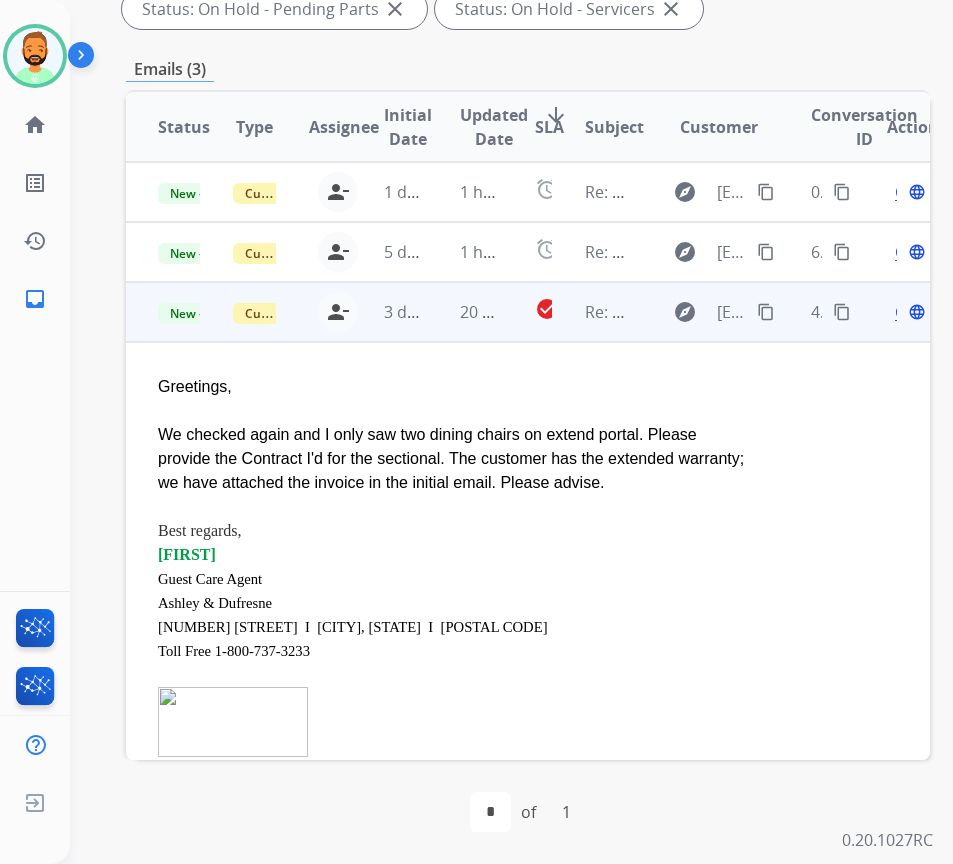click on "Open" at bounding box center (915, 312) 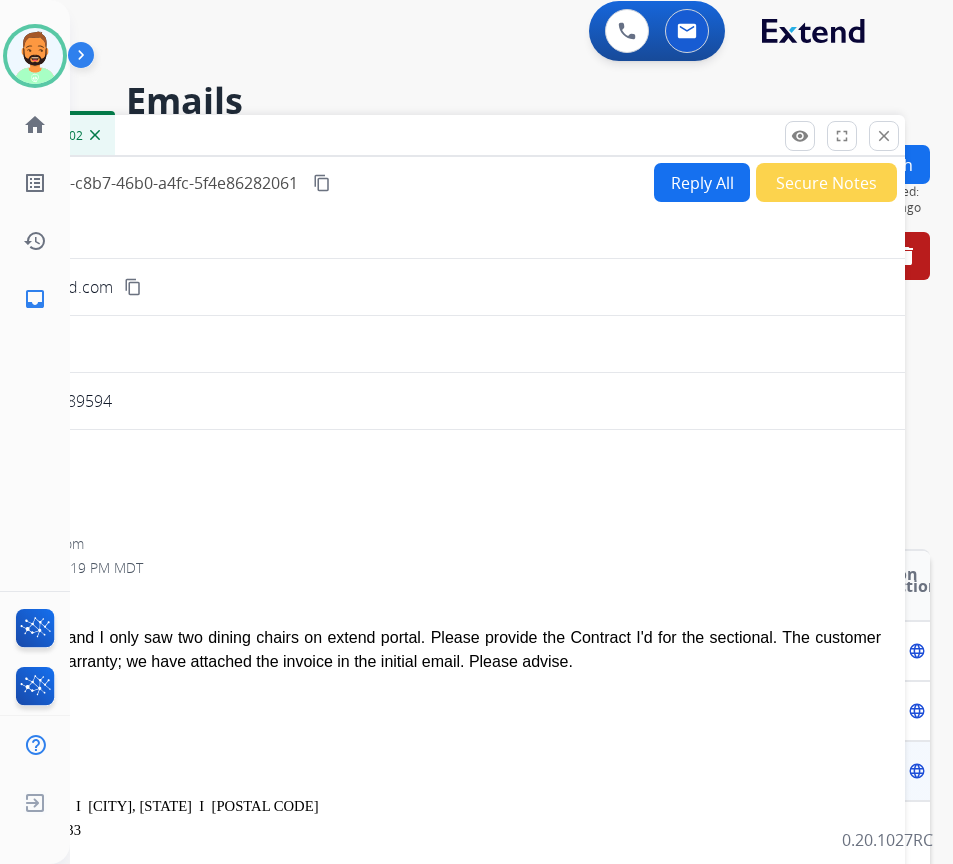scroll, scrollTop: 0, scrollLeft: 0, axis: both 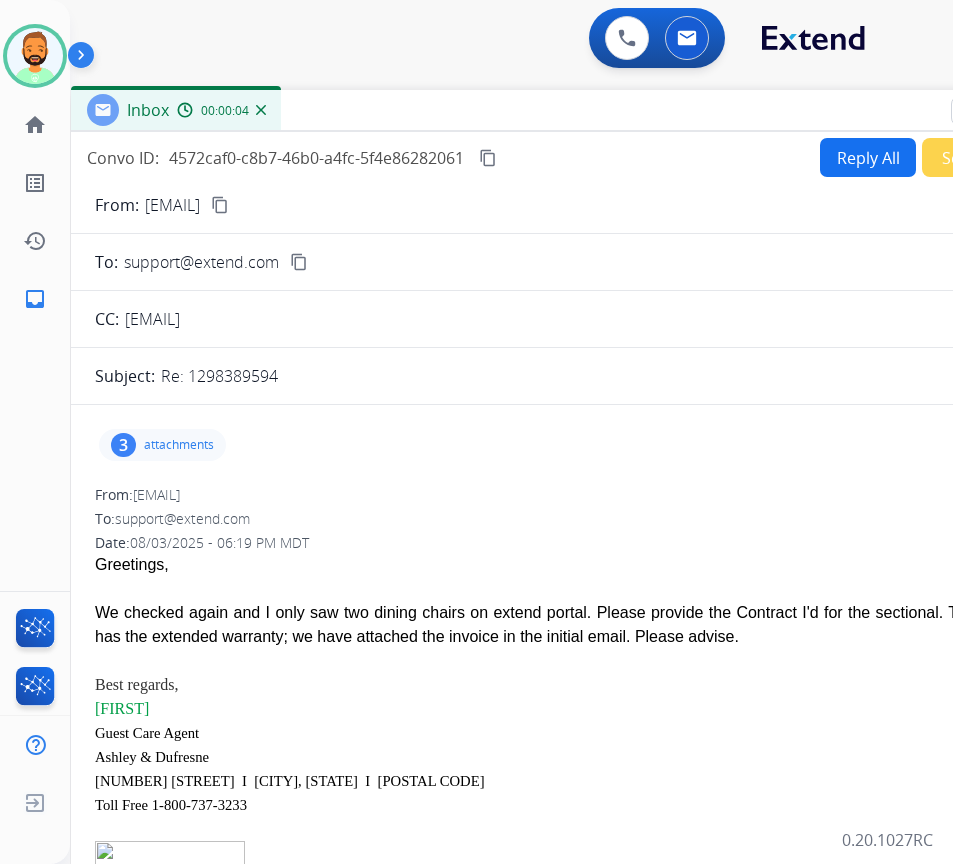 drag, startPoint x: 489, startPoint y: 125, endPoint x: 645, endPoint y: 93, distance: 159.24823 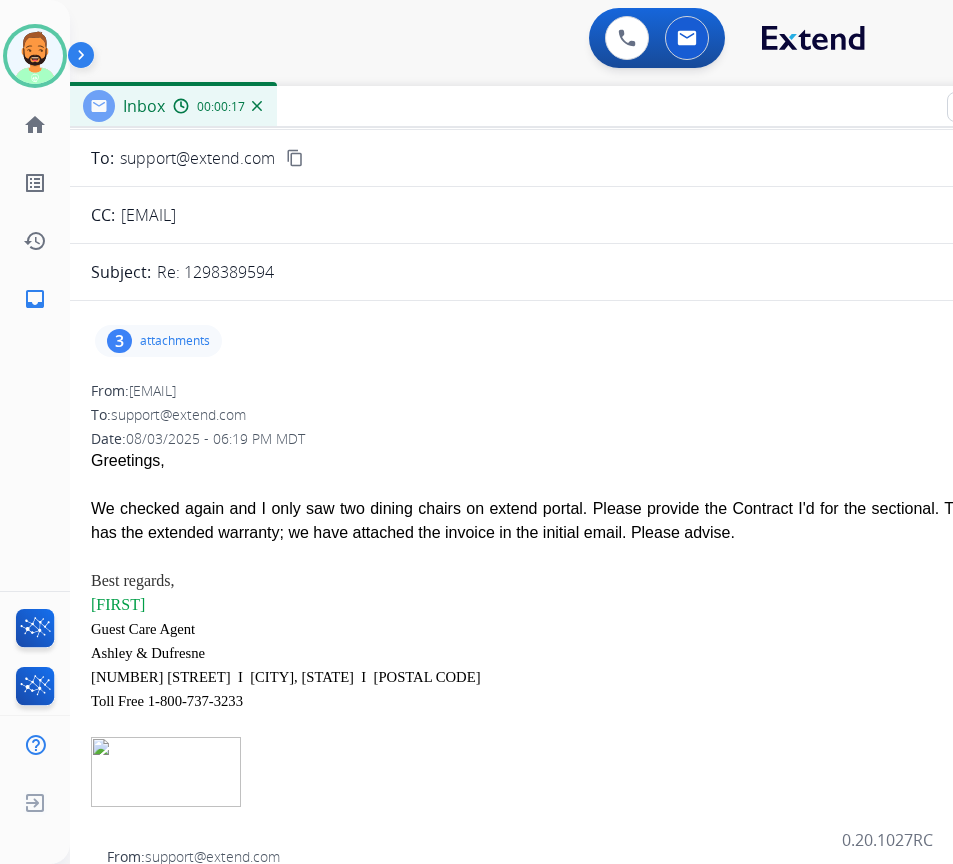 scroll, scrollTop: 0, scrollLeft: 0, axis: both 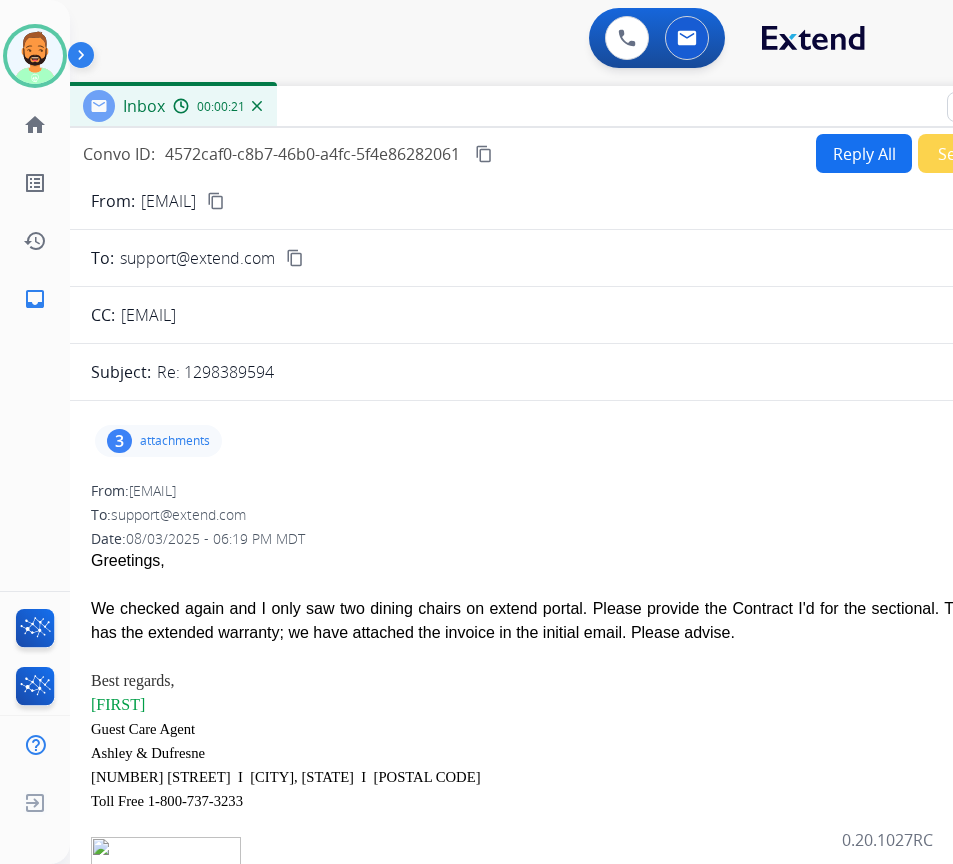 click on "[EMAIL]" at bounding box center [148, 315] 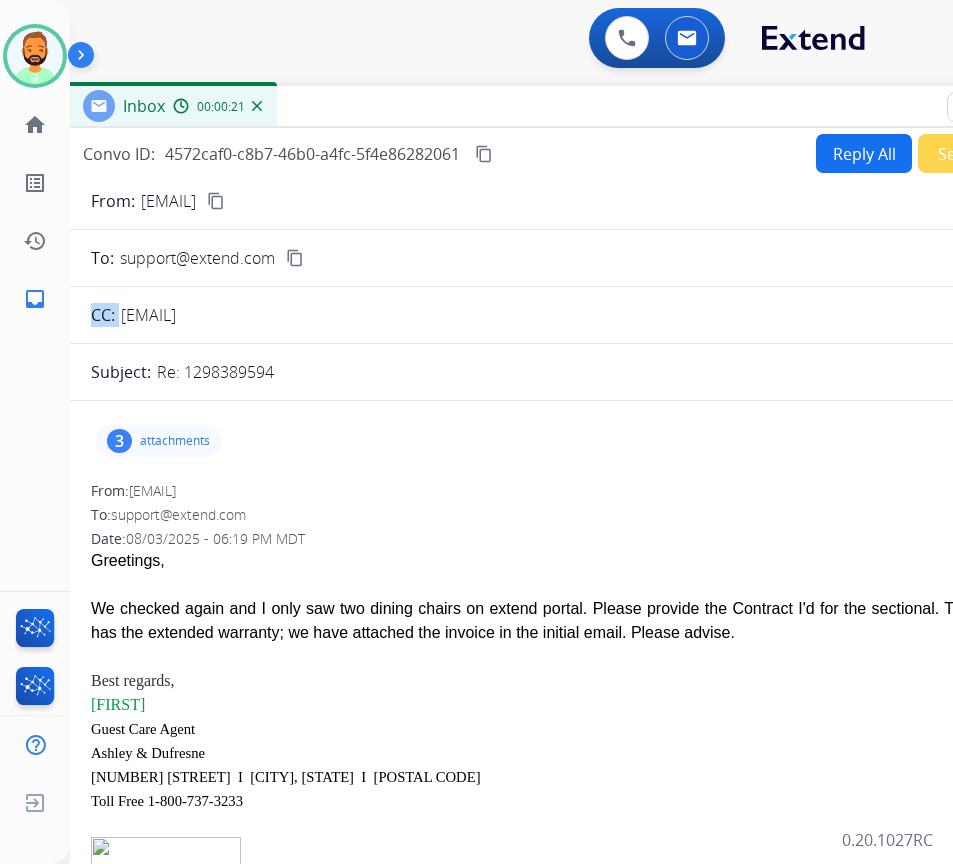 click on "[EMAIL]" at bounding box center (148, 315) 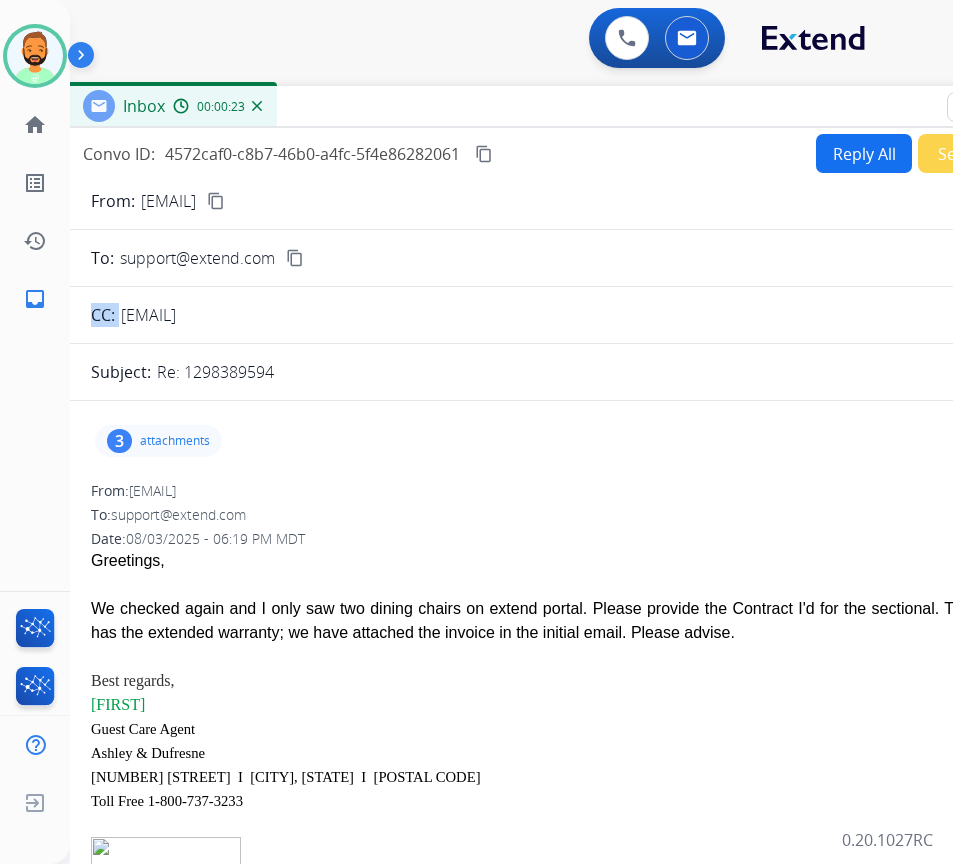 copy on "com" 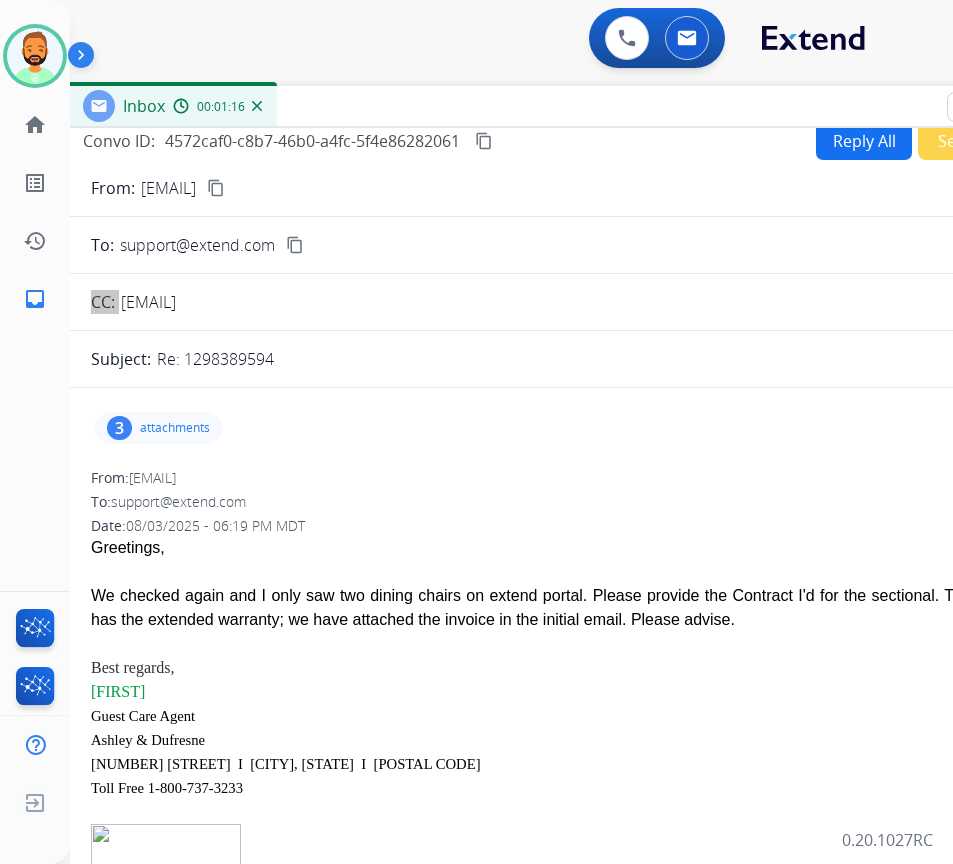 scroll, scrollTop: 0, scrollLeft: 0, axis: both 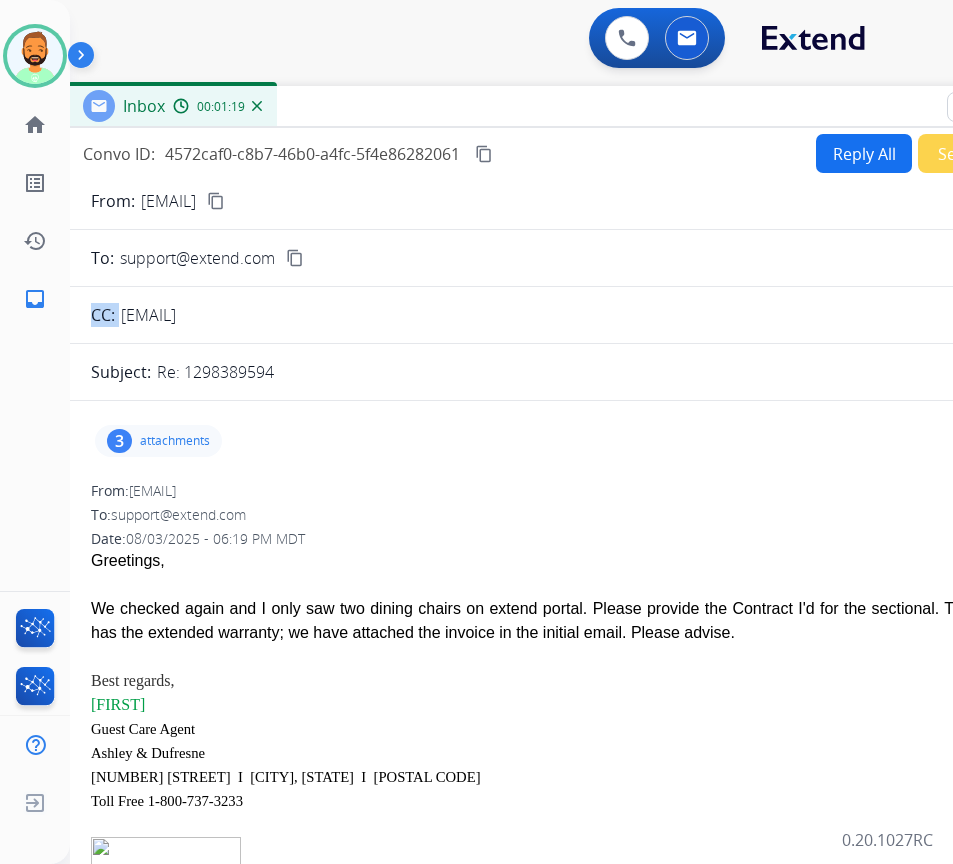 click on "Reply All" at bounding box center [864, 153] 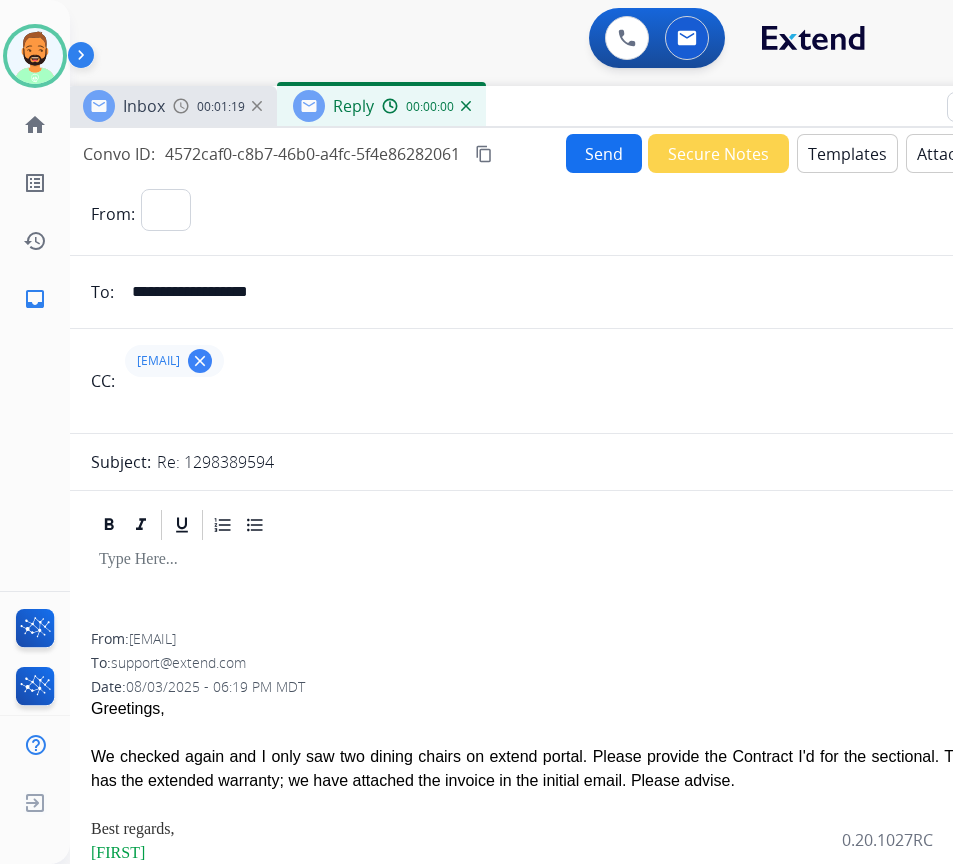 select on "**********" 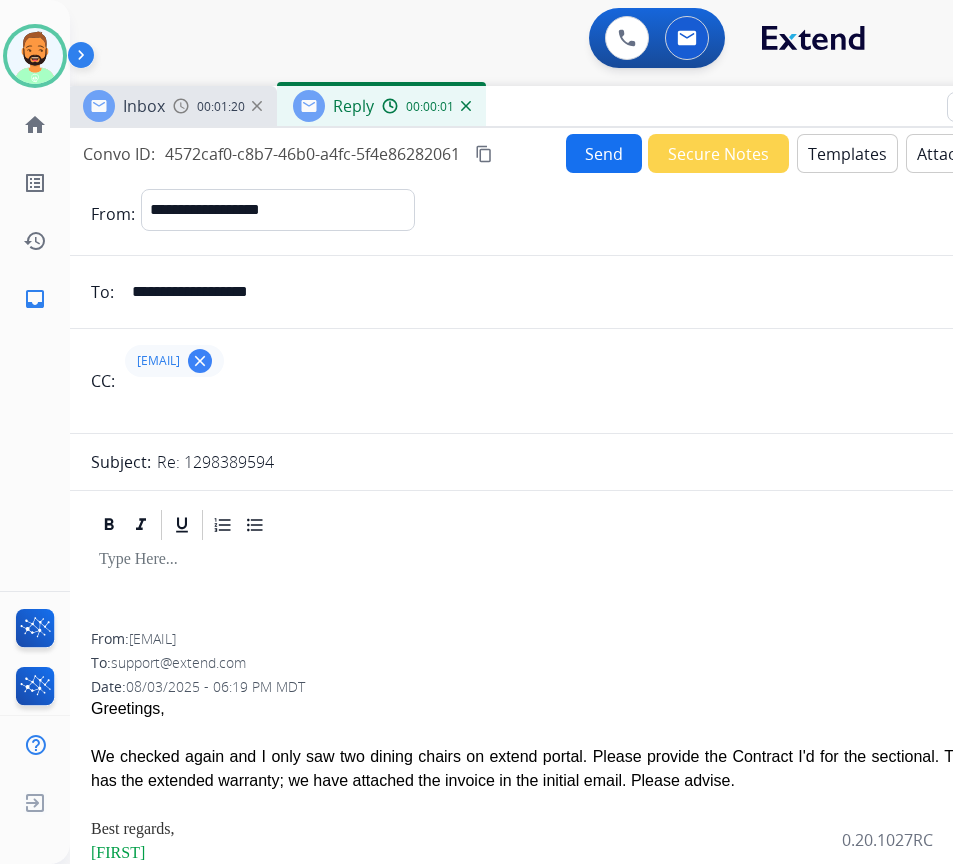click on "Templates" at bounding box center [847, 153] 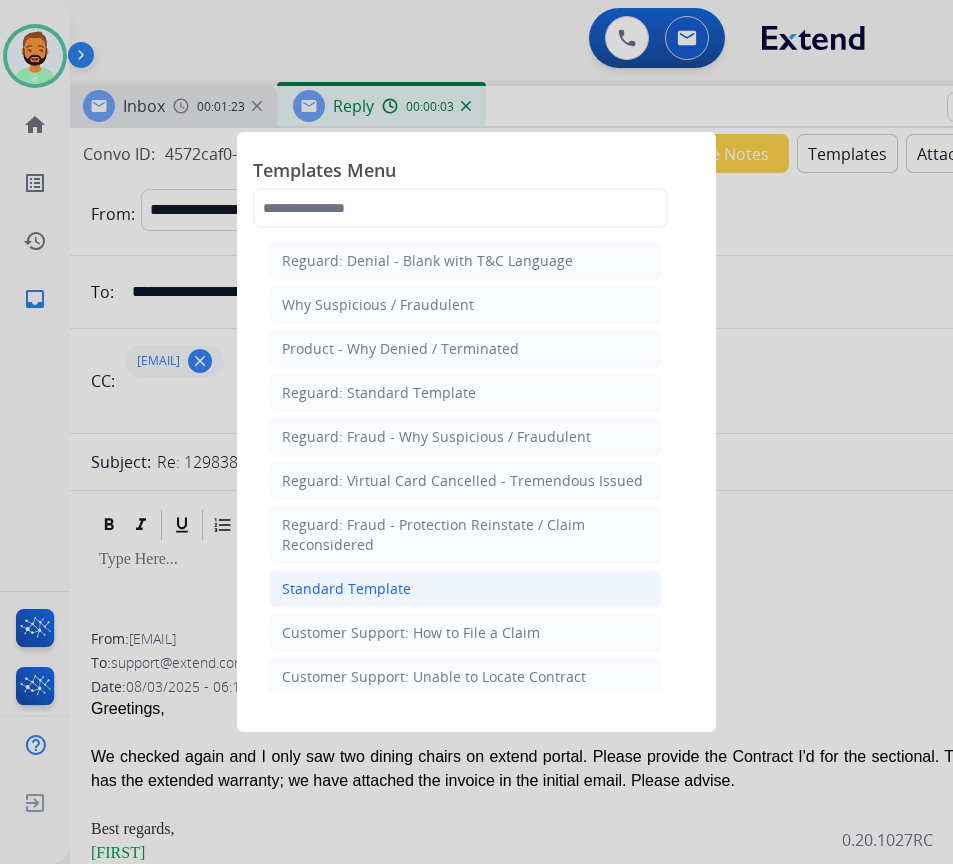 click on "Standard Template" 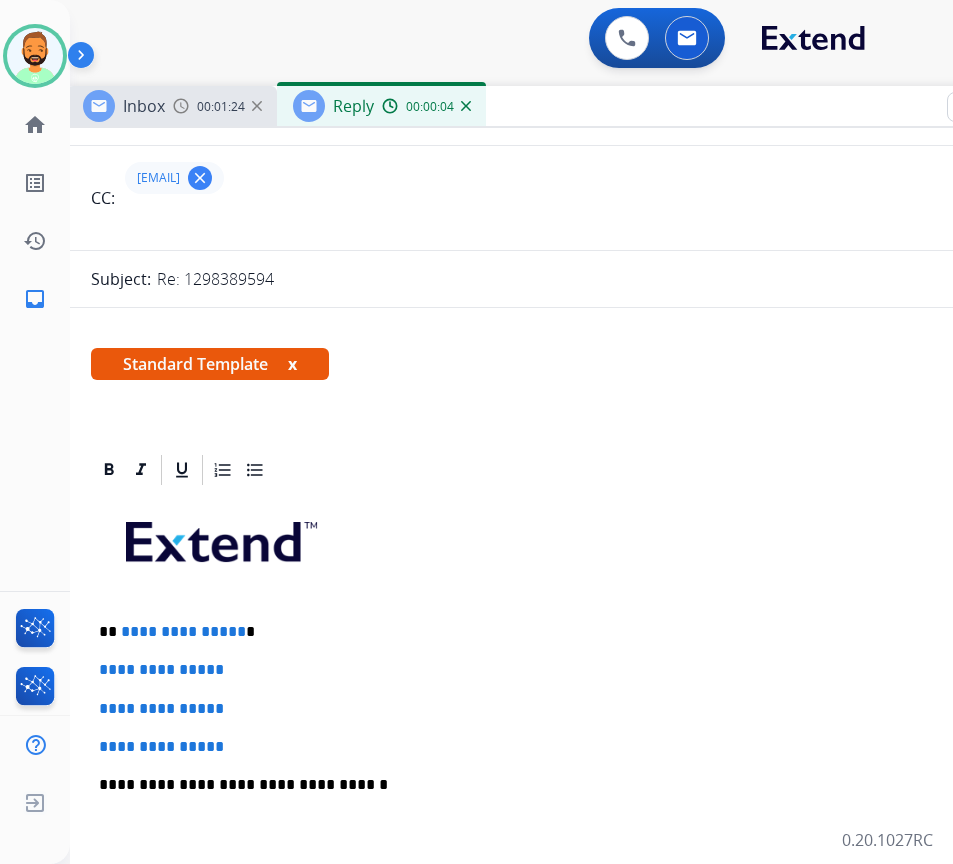 scroll, scrollTop: 200, scrollLeft: 0, axis: vertical 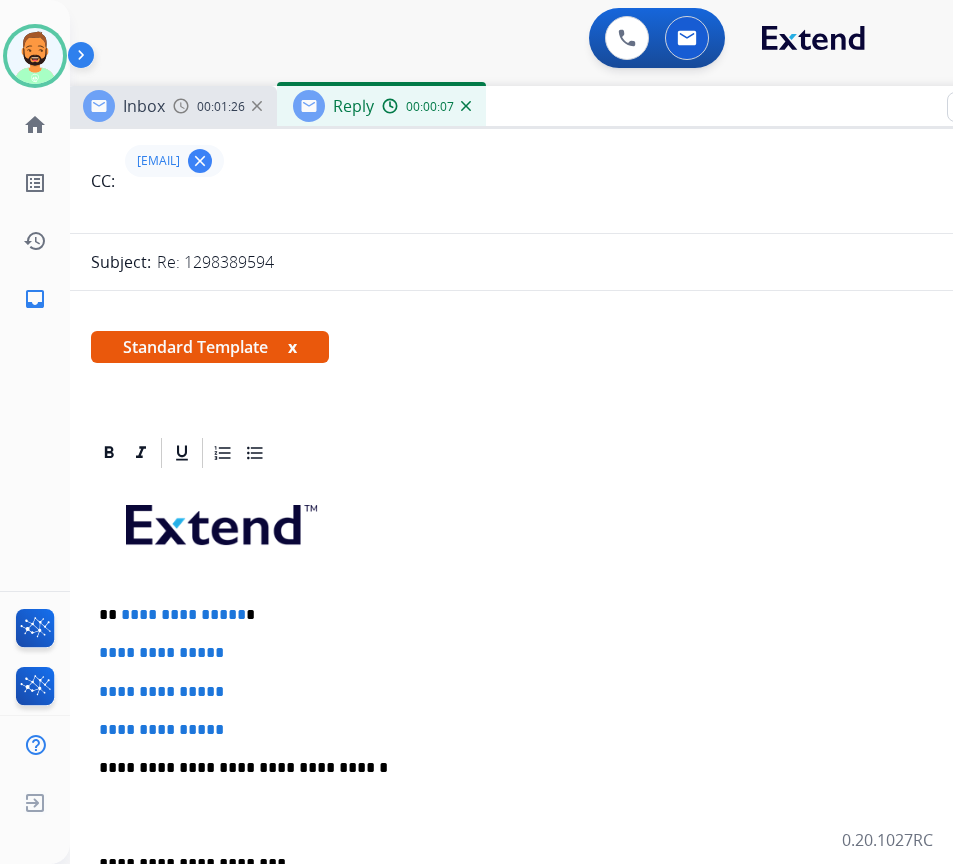 click on "**********" at bounding box center [559, 615] 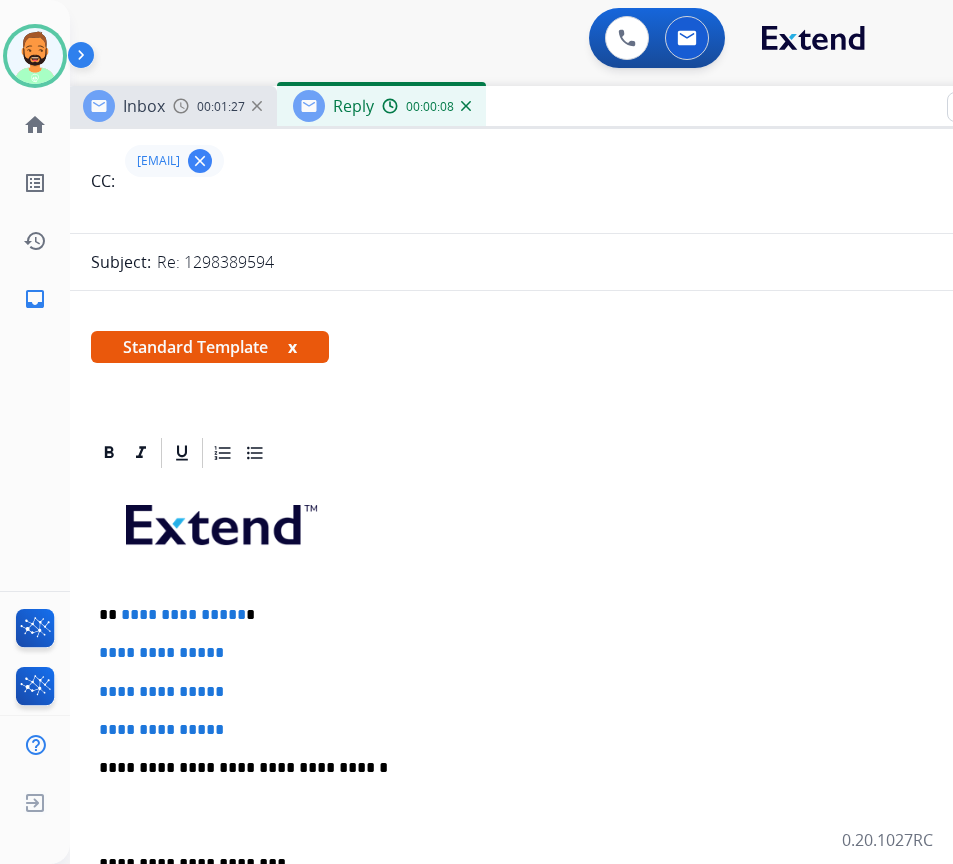 type 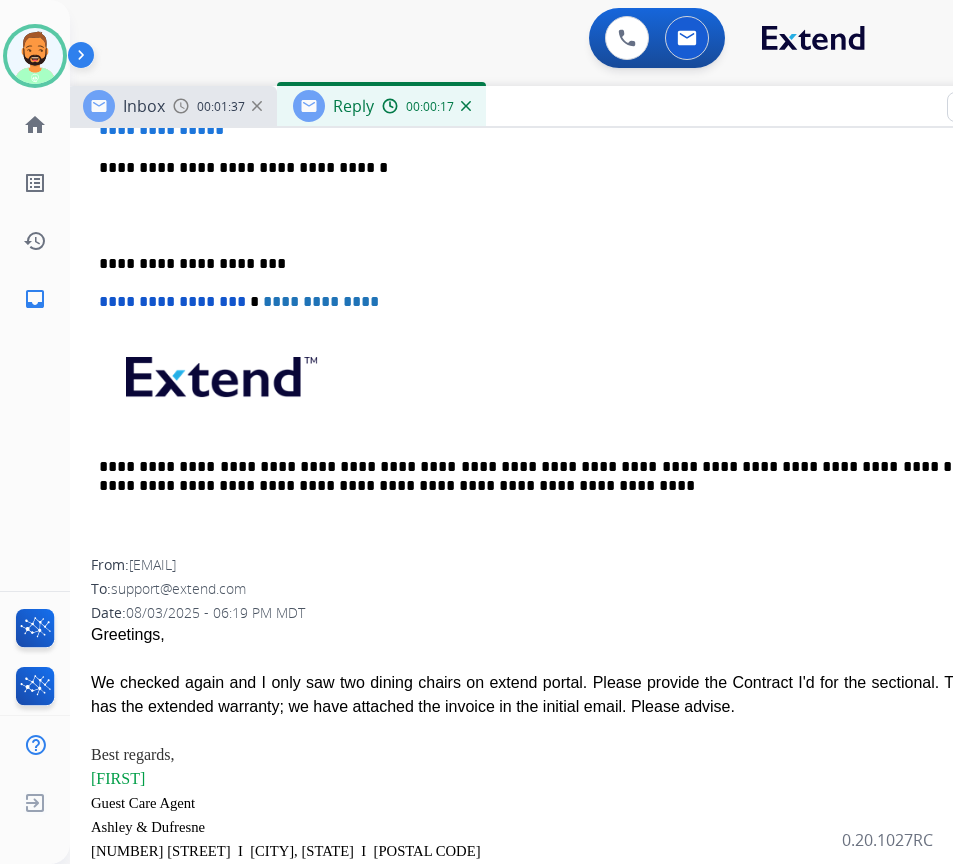 scroll, scrollTop: 400, scrollLeft: 0, axis: vertical 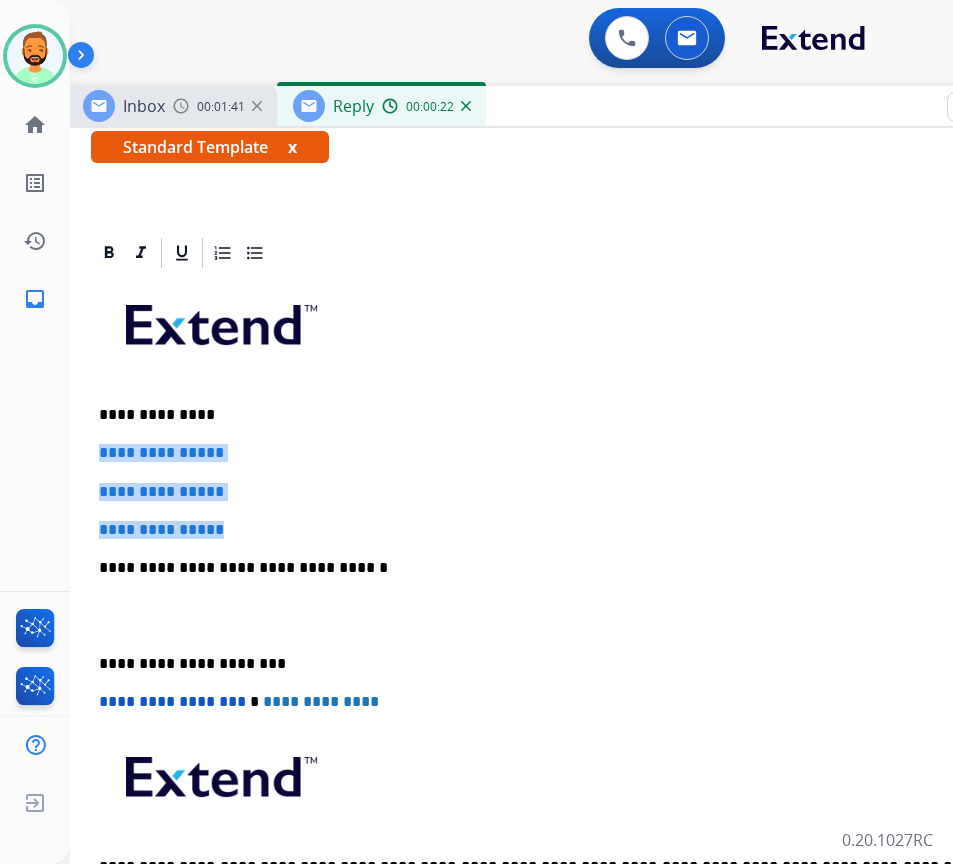 drag, startPoint x: 233, startPoint y: 532, endPoint x: 80, endPoint y: 440, distance: 178.5301 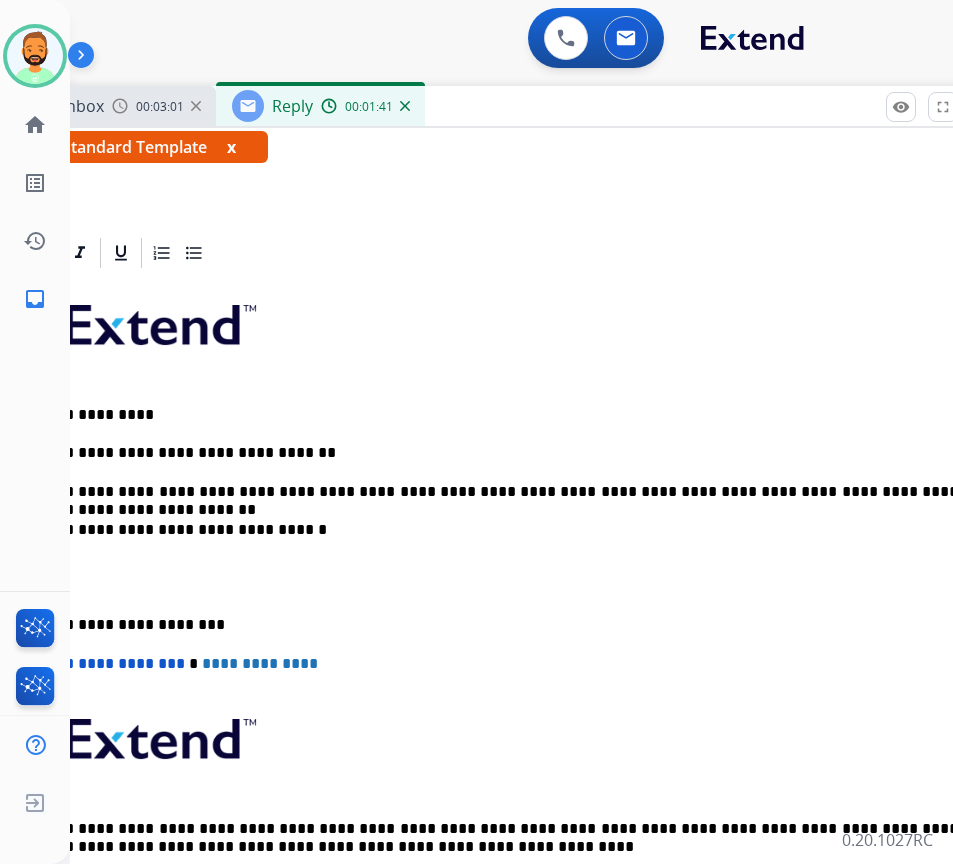 scroll, scrollTop: 0, scrollLeft: 65, axis: horizontal 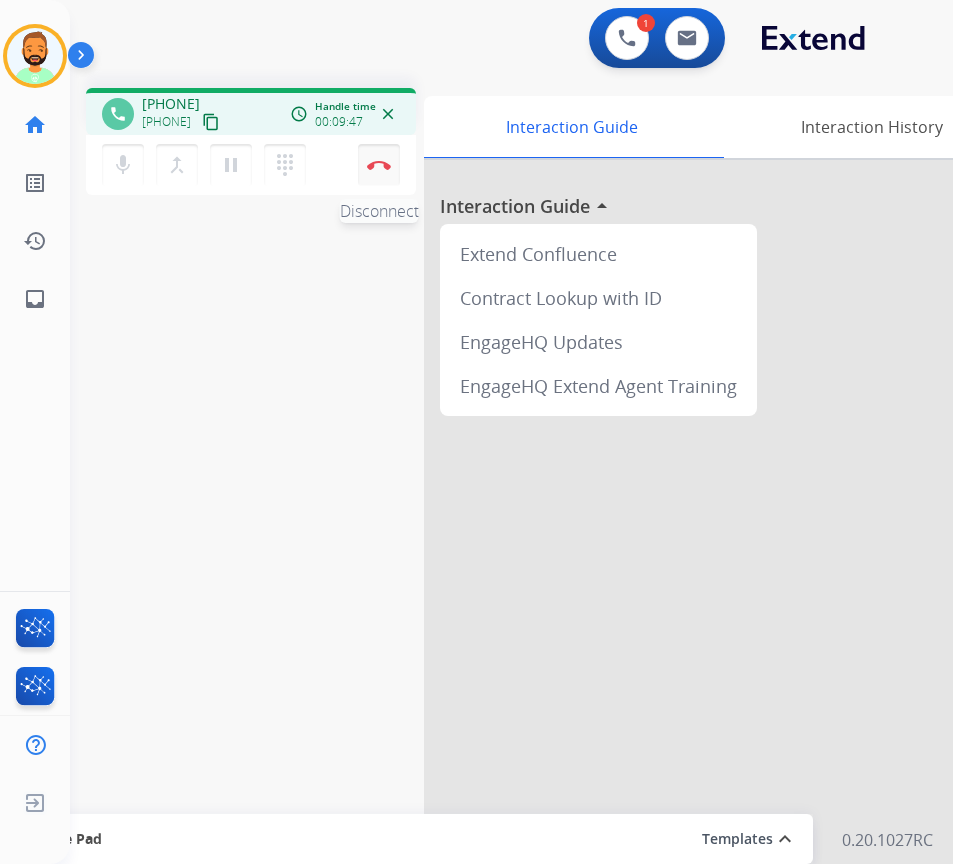 click on "Disconnect" at bounding box center [379, 165] 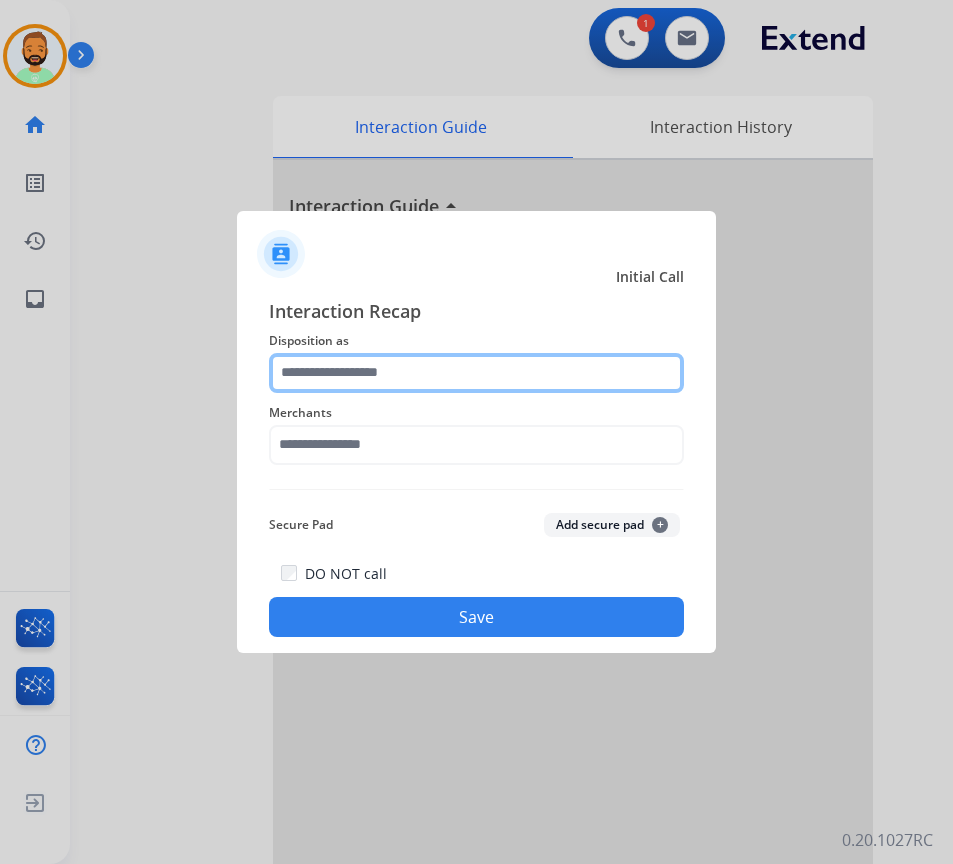 click 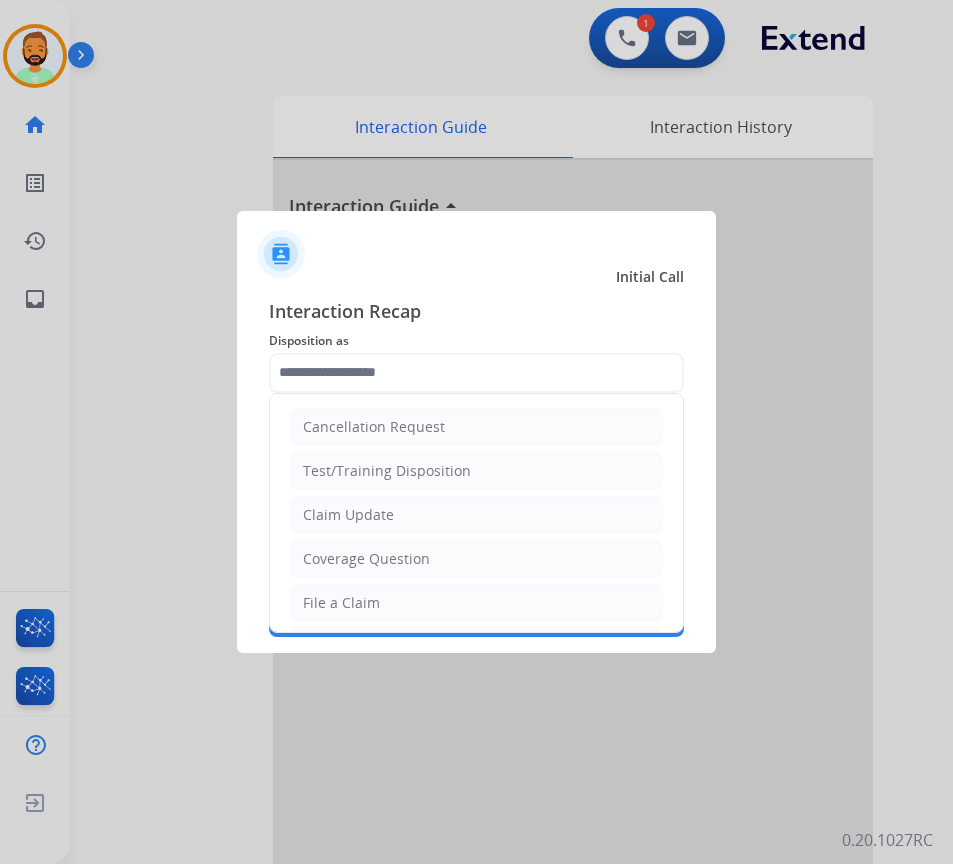 click on "Claim Update" 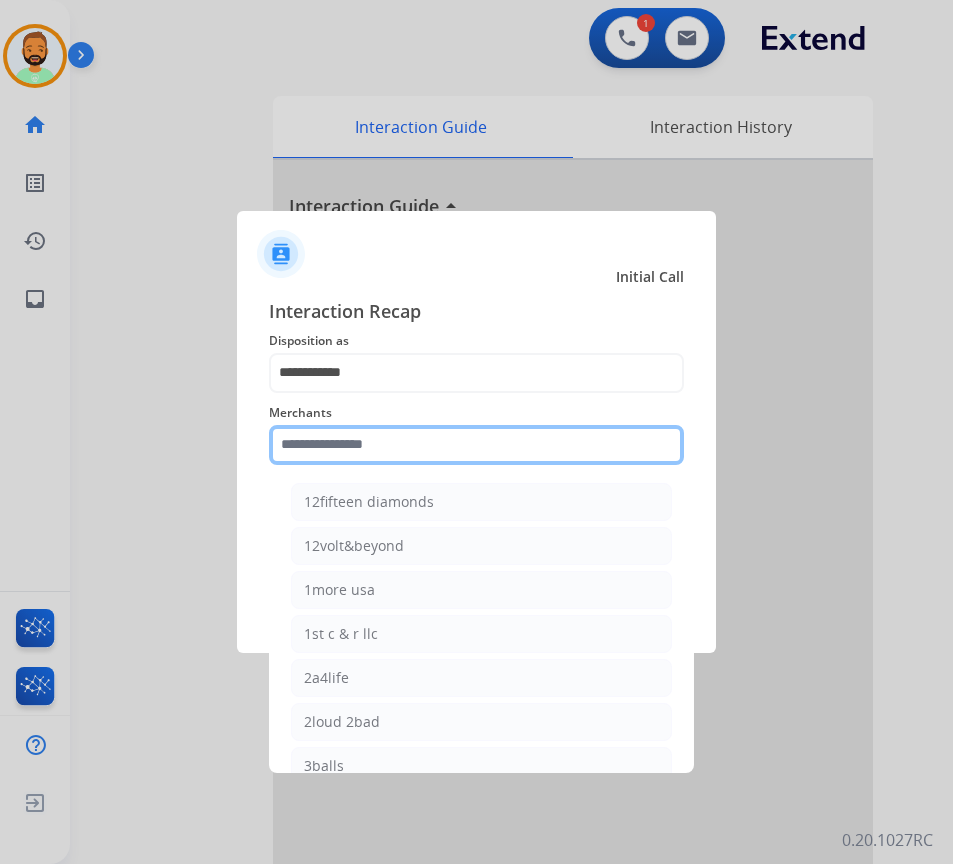 click 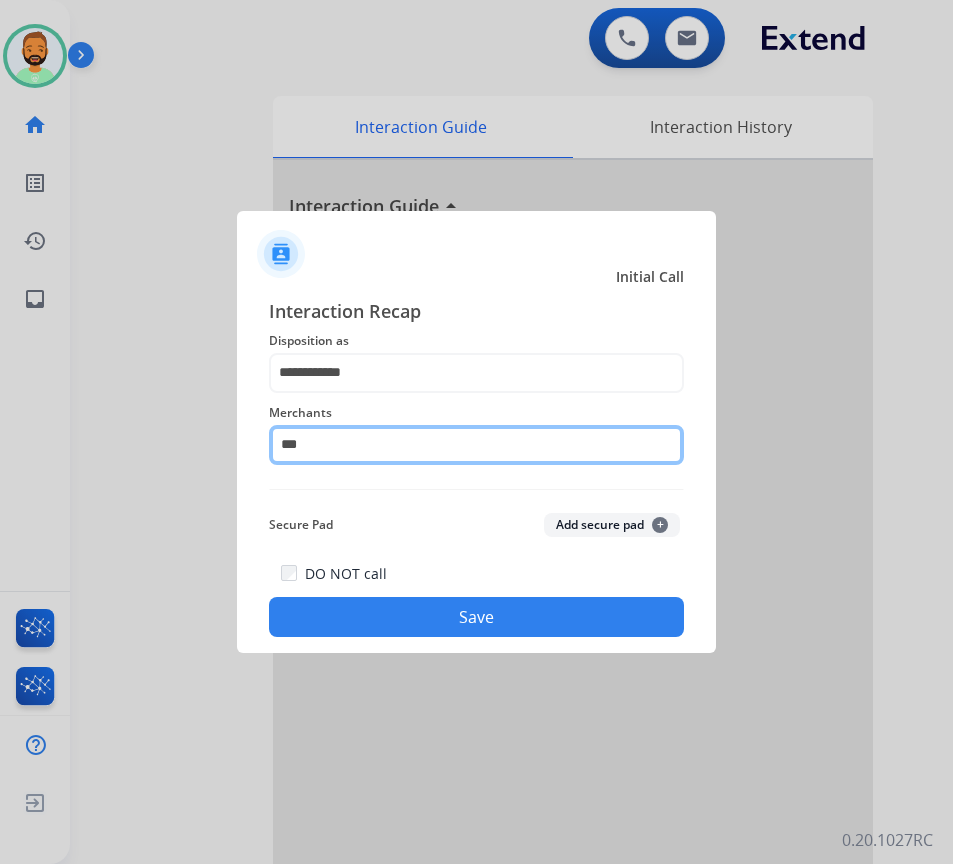 click on "***" 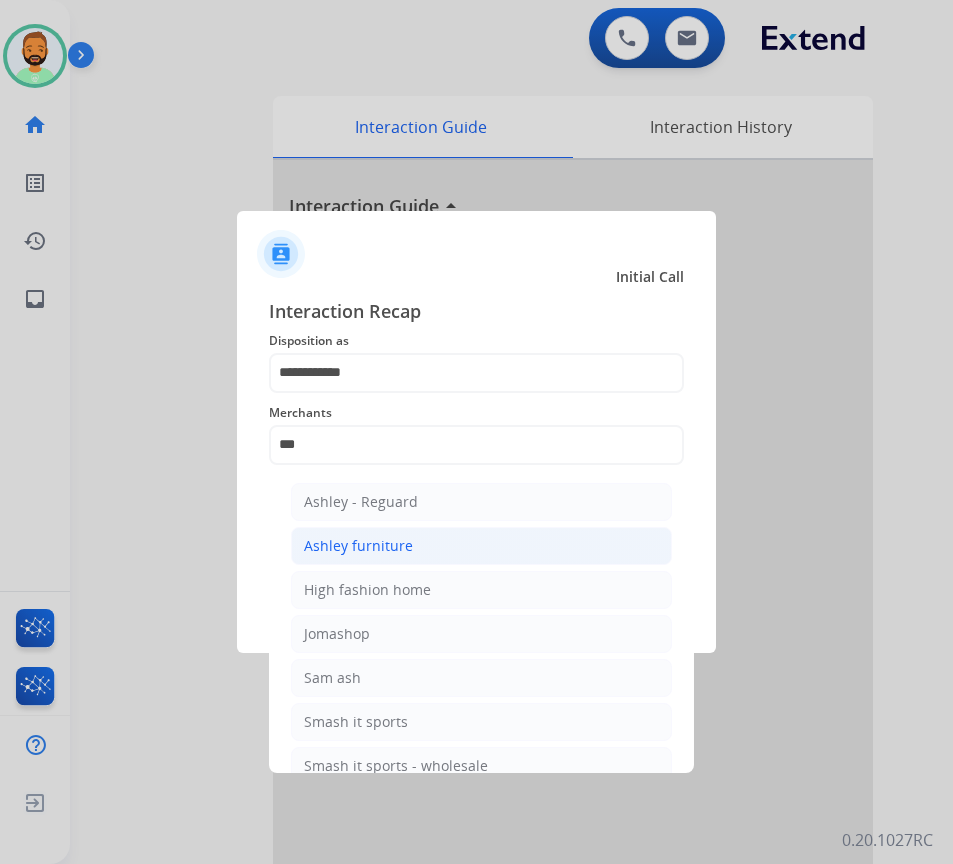 click on "Ashley furniture" 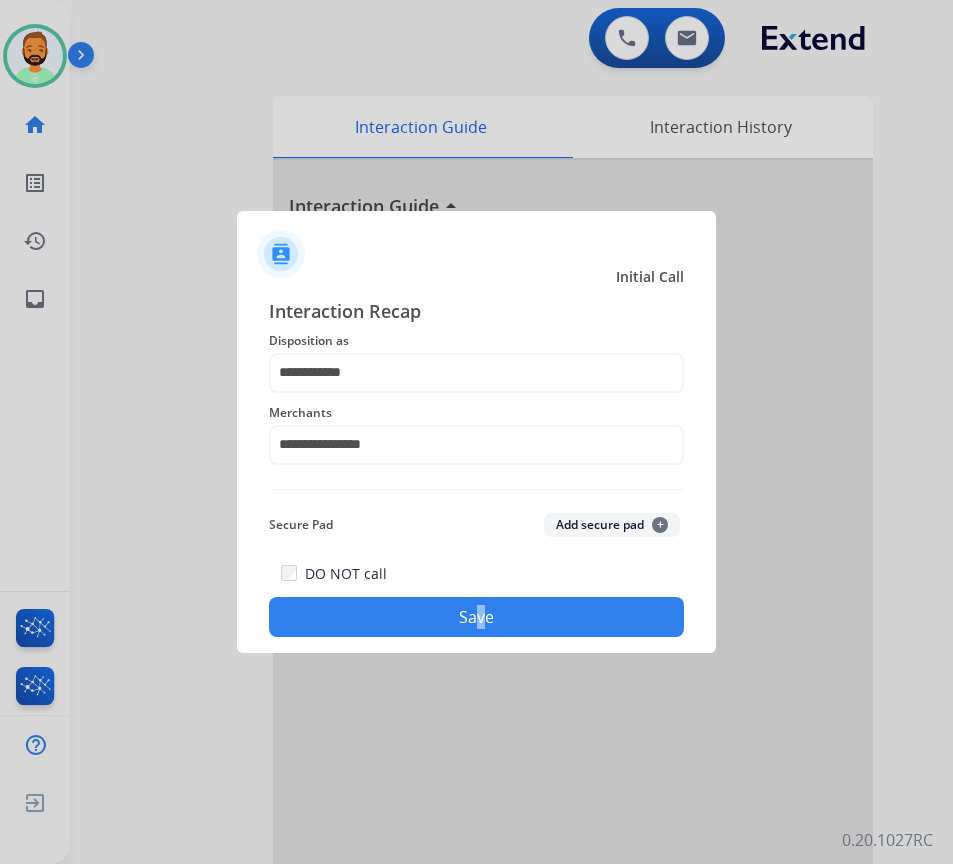 drag, startPoint x: 471, startPoint y: 593, endPoint x: 475, endPoint y: 604, distance: 11.7046995 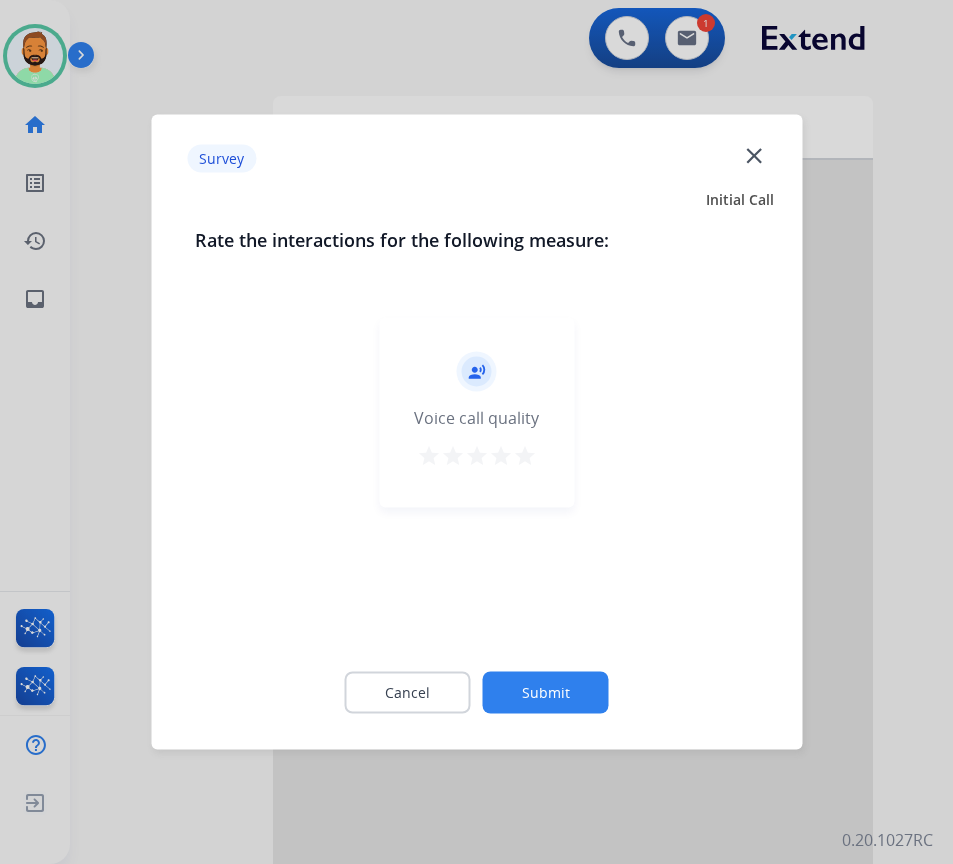 click on "Submit" 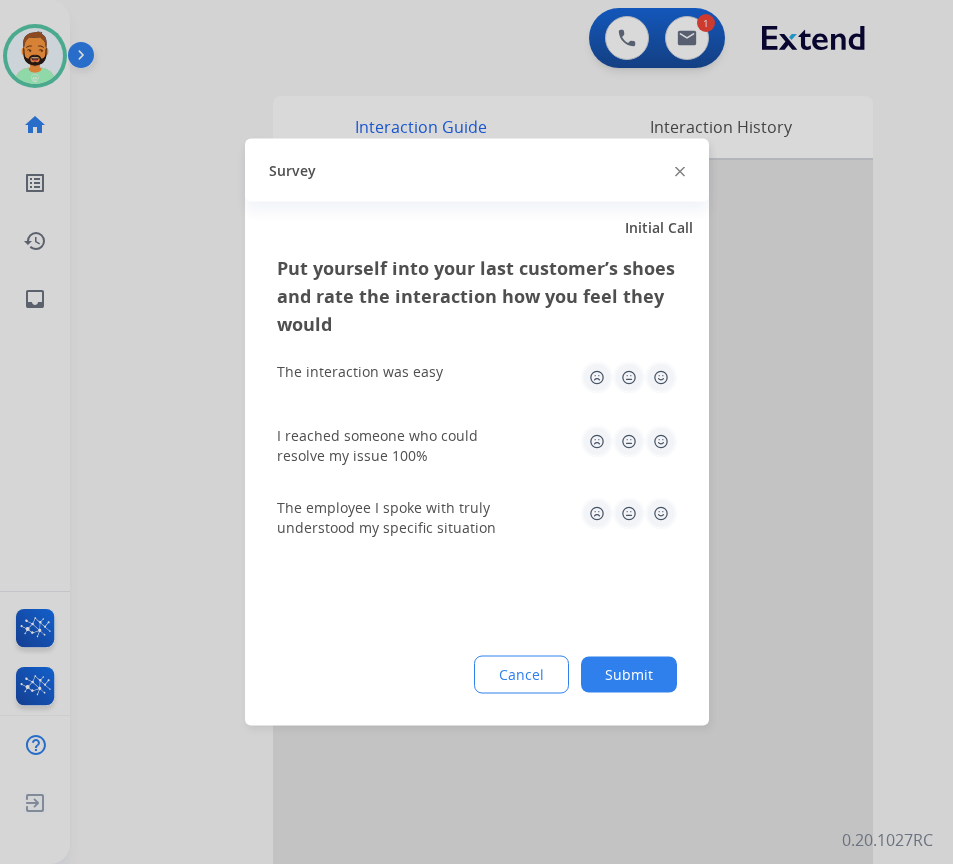 click on "Submit" 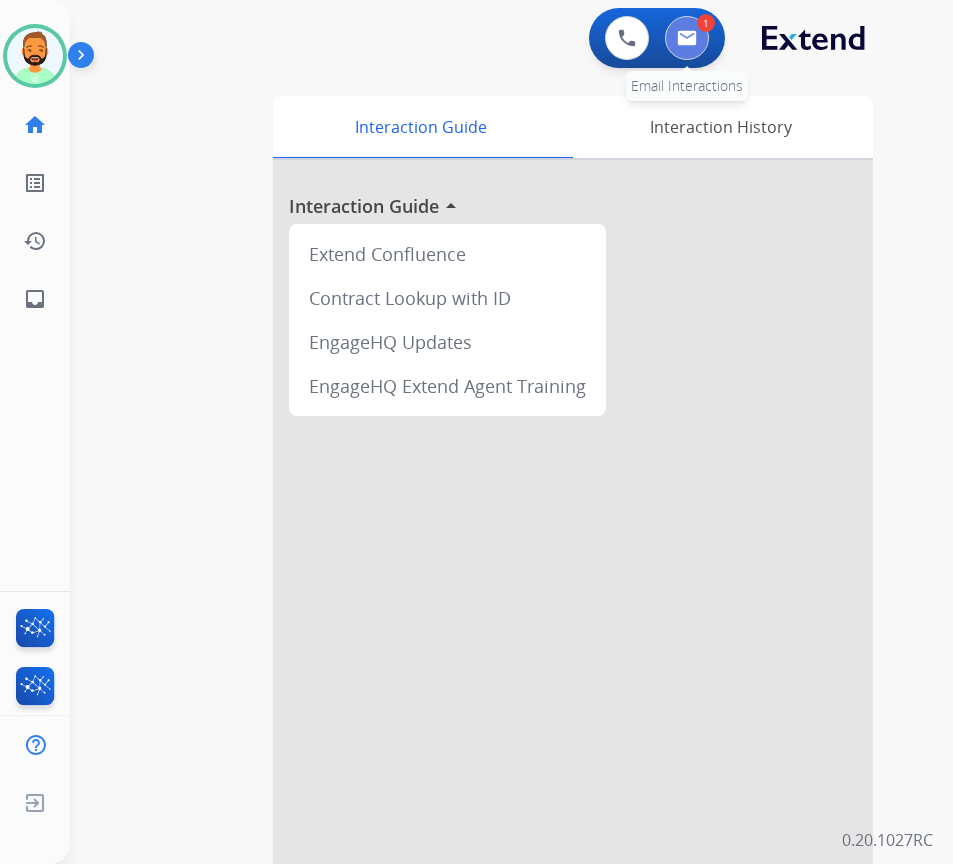 click at bounding box center [687, 38] 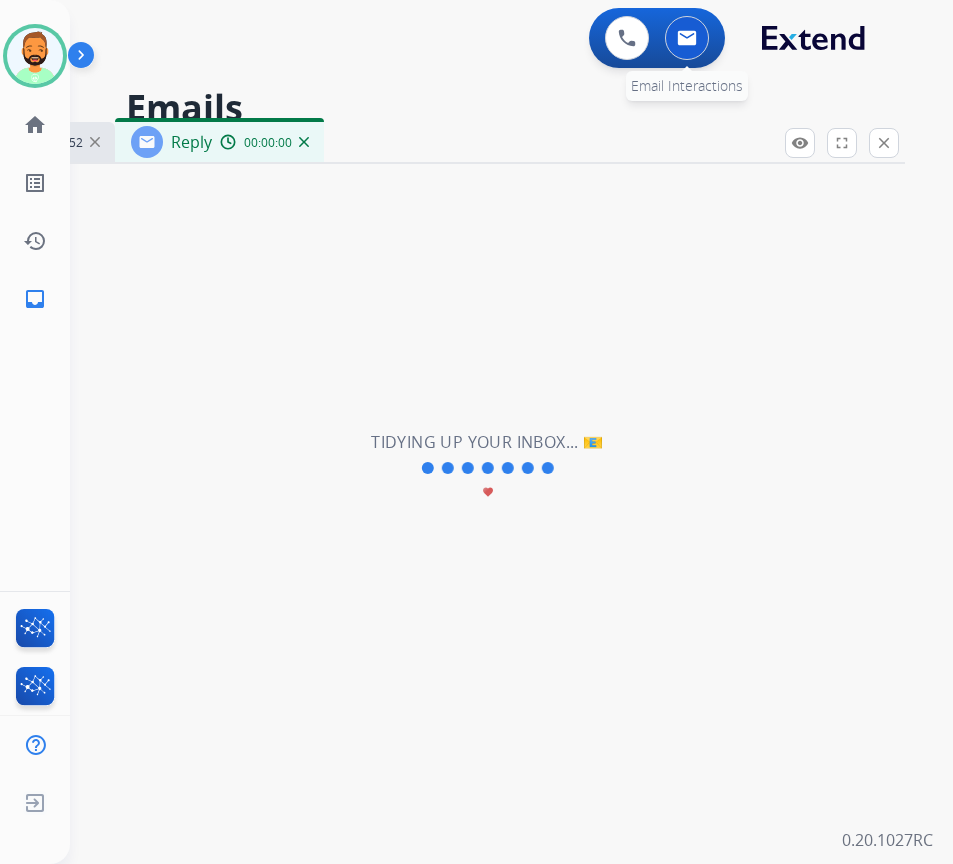 select on "**********" 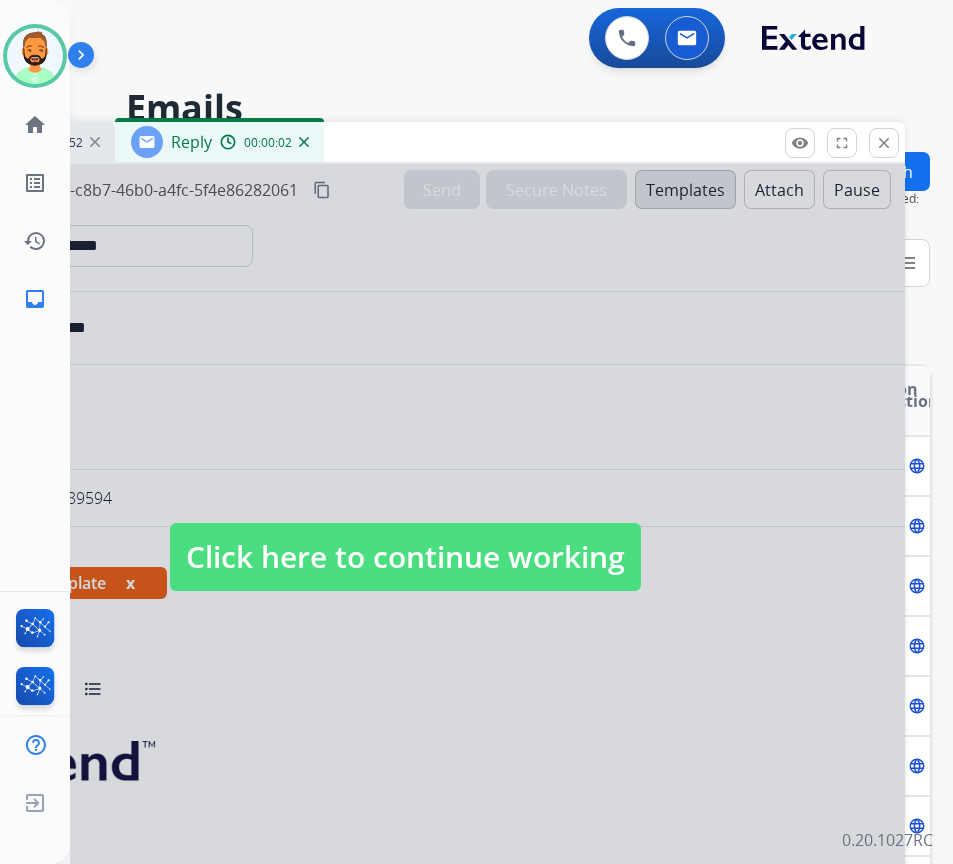 click on "Click here to continue working" at bounding box center [405, 557] 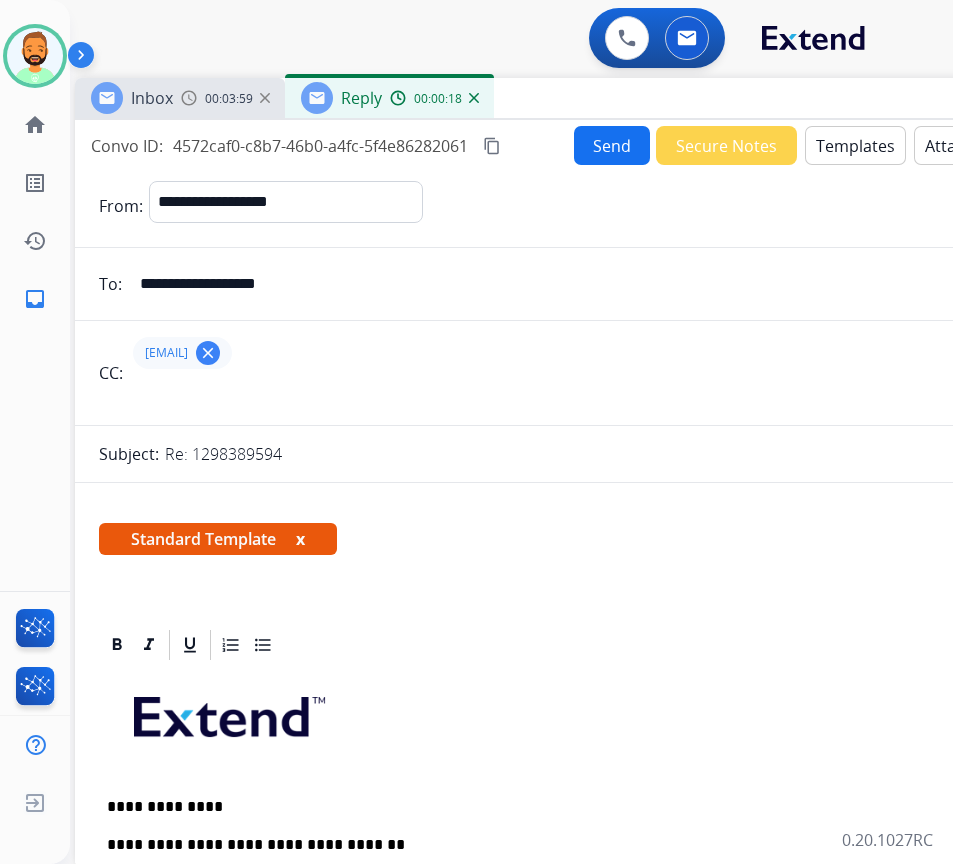 drag, startPoint x: 403, startPoint y: 142, endPoint x: 573, endPoint y: 98, distance: 175.60182 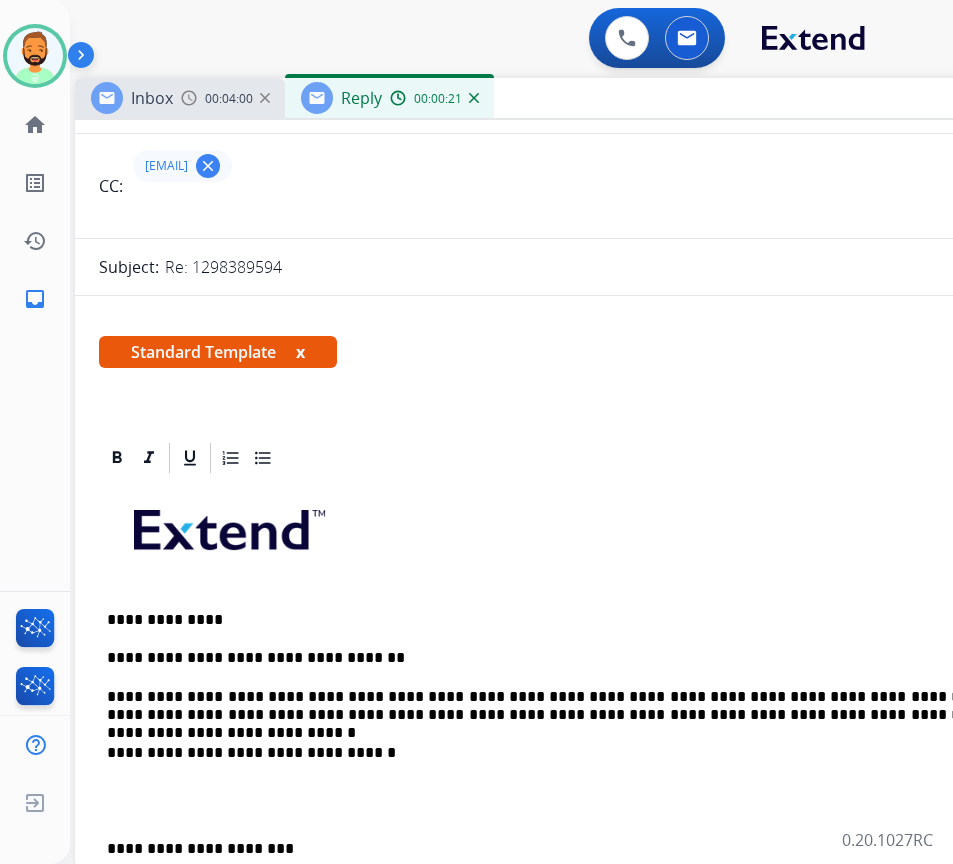scroll, scrollTop: 200, scrollLeft: 0, axis: vertical 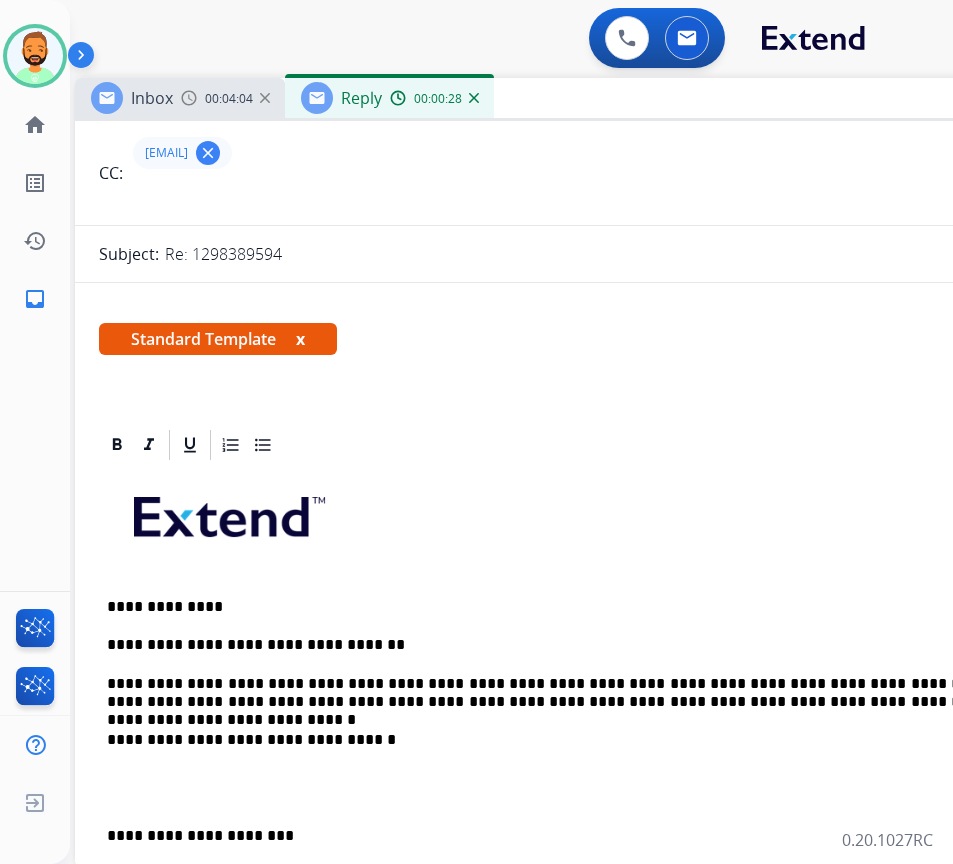 click on "**********" at bounding box center [575, 1657] 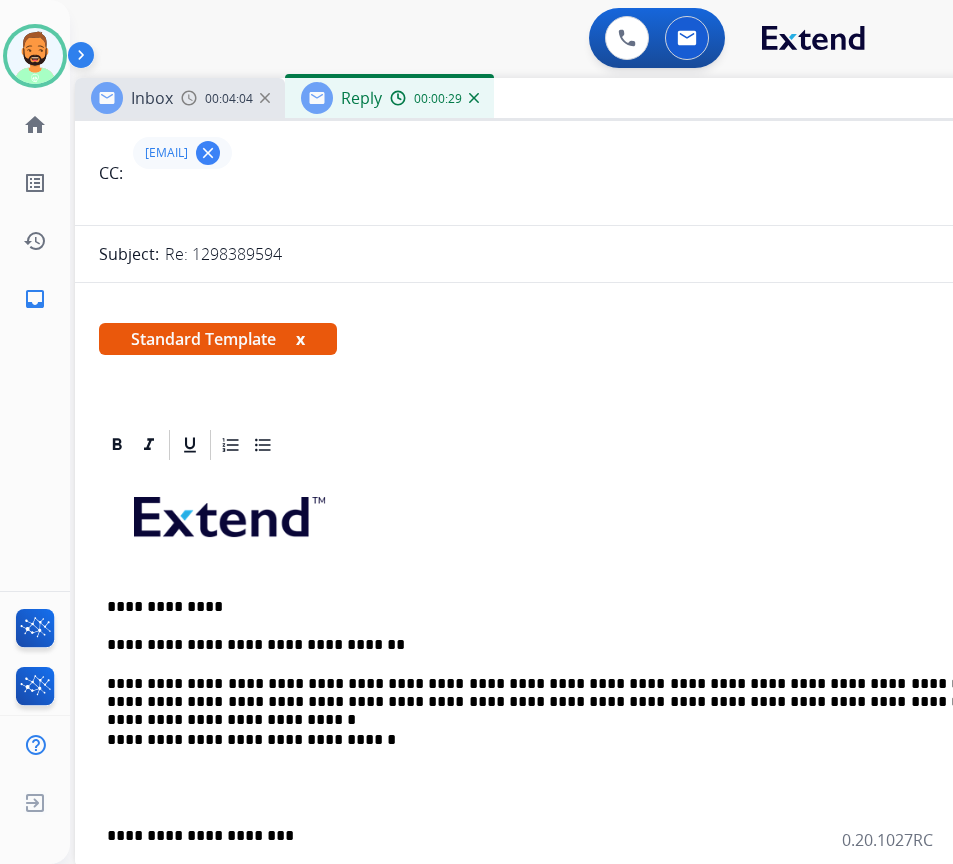 click on "**********" at bounding box center [575, 797] 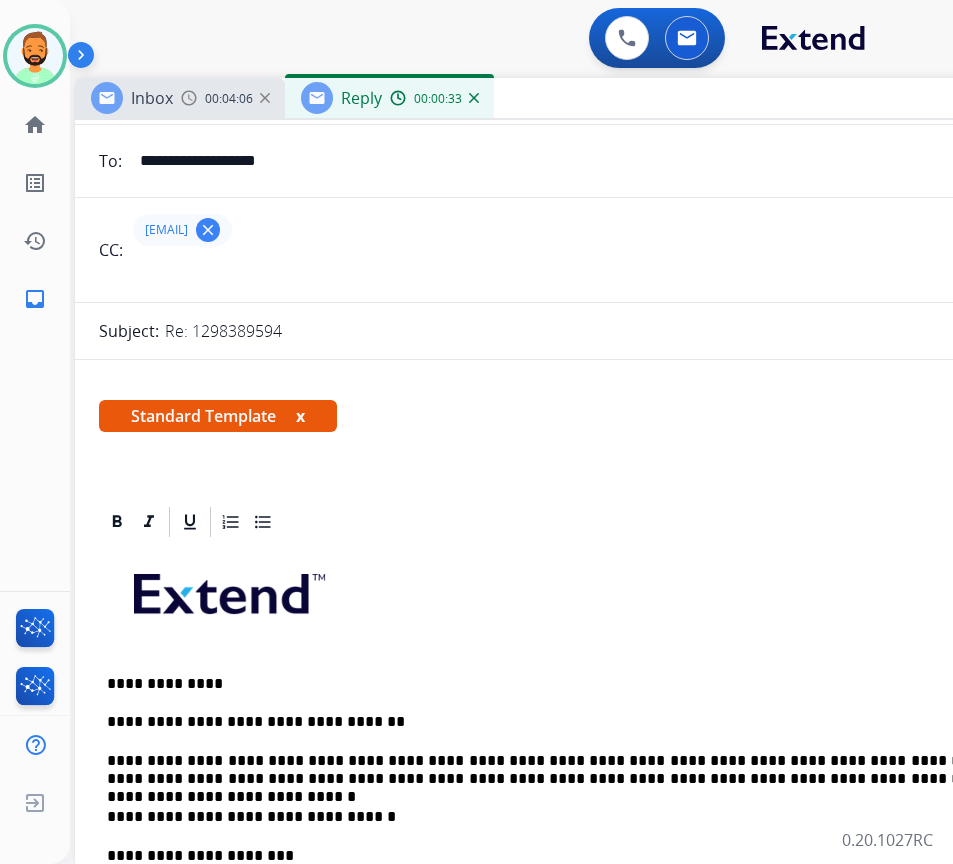 scroll, scrollTop: 0, scrollLeft: 0, axis: both 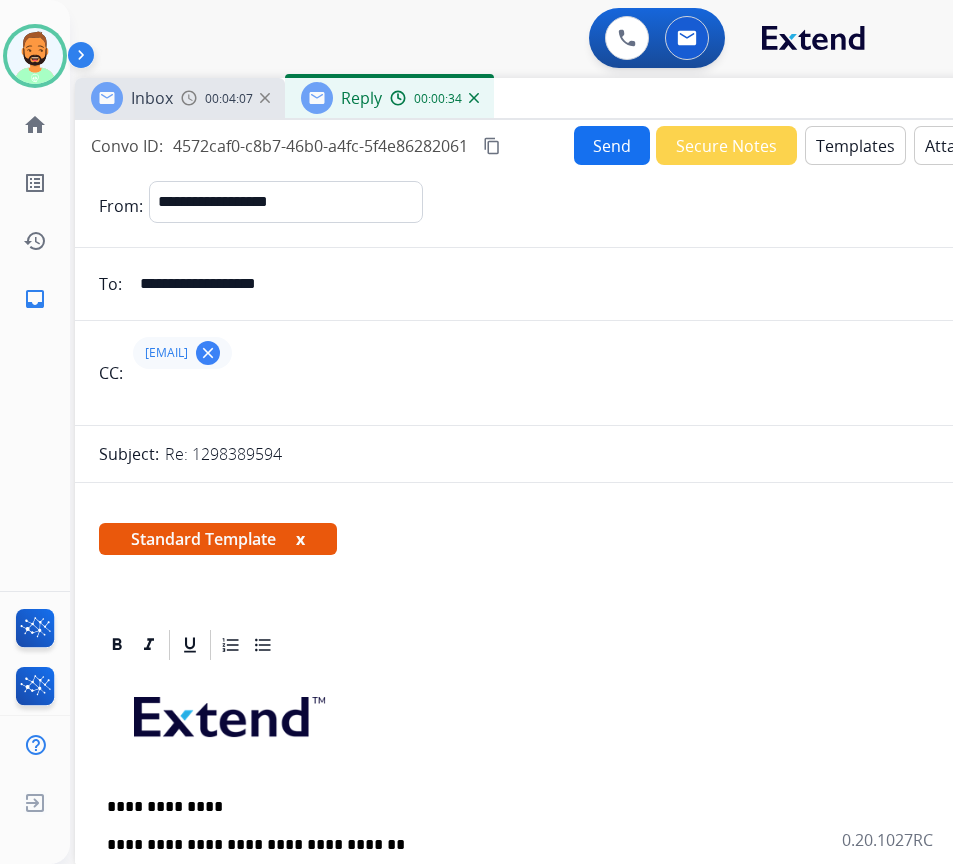 click on "Send" at bounding box center [612, 145] 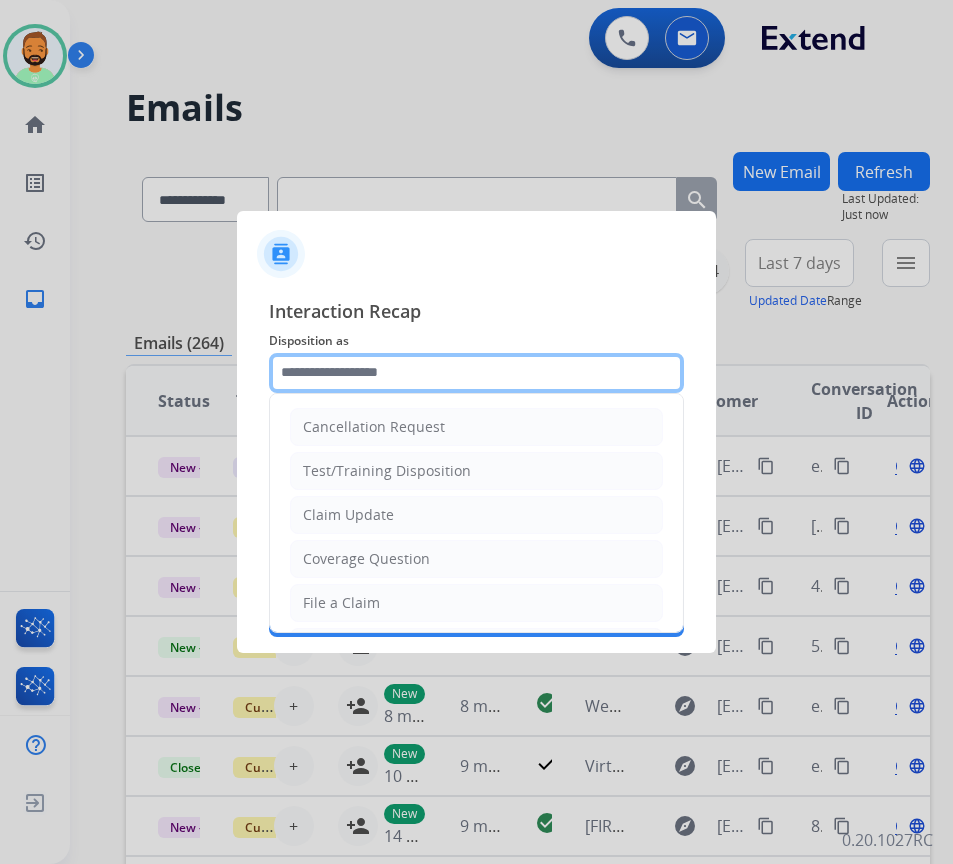 click 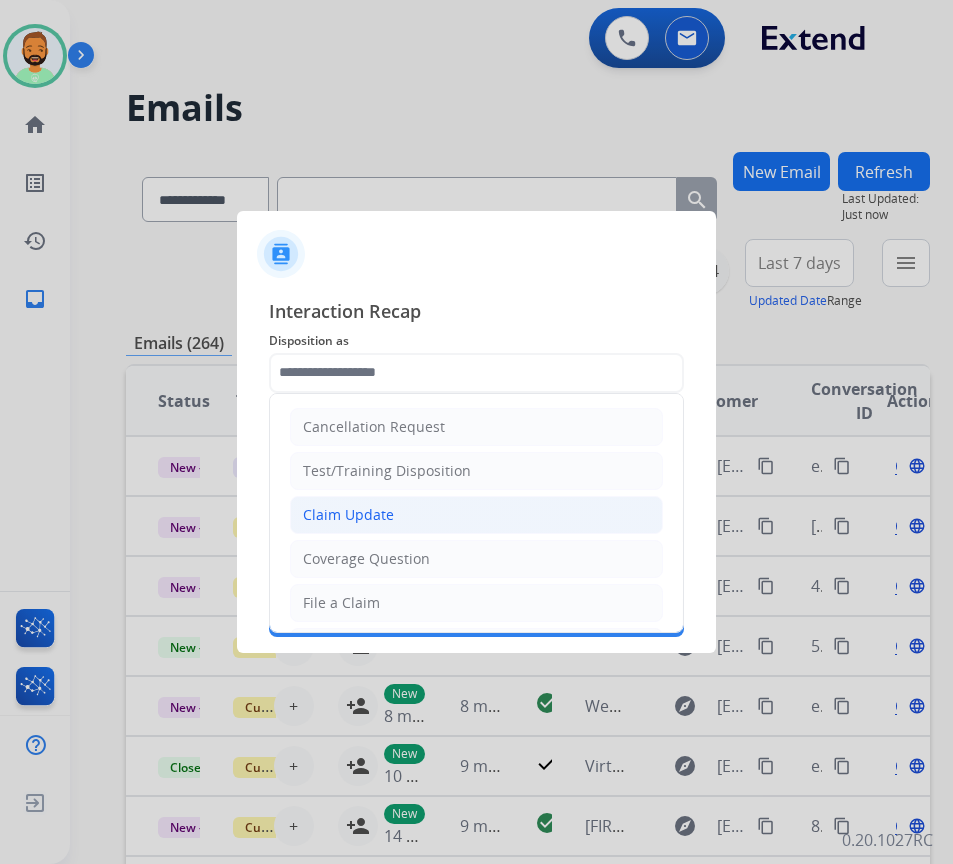click on "Claim Update" 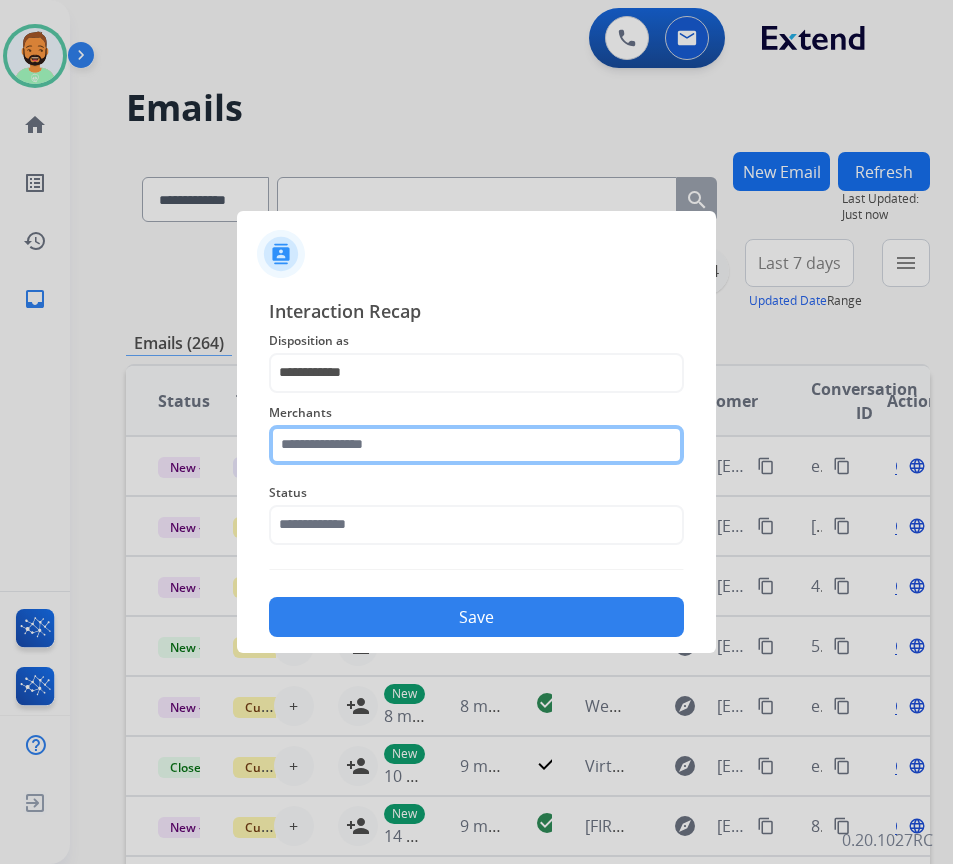click 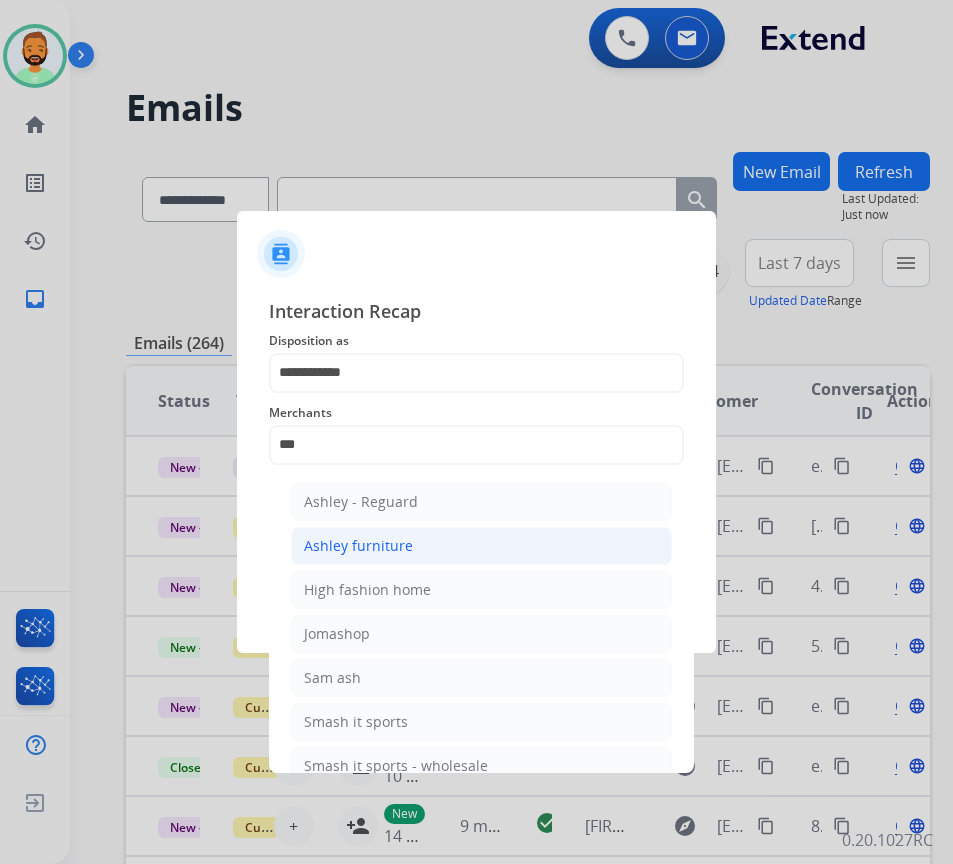click on "Ashley furniture" 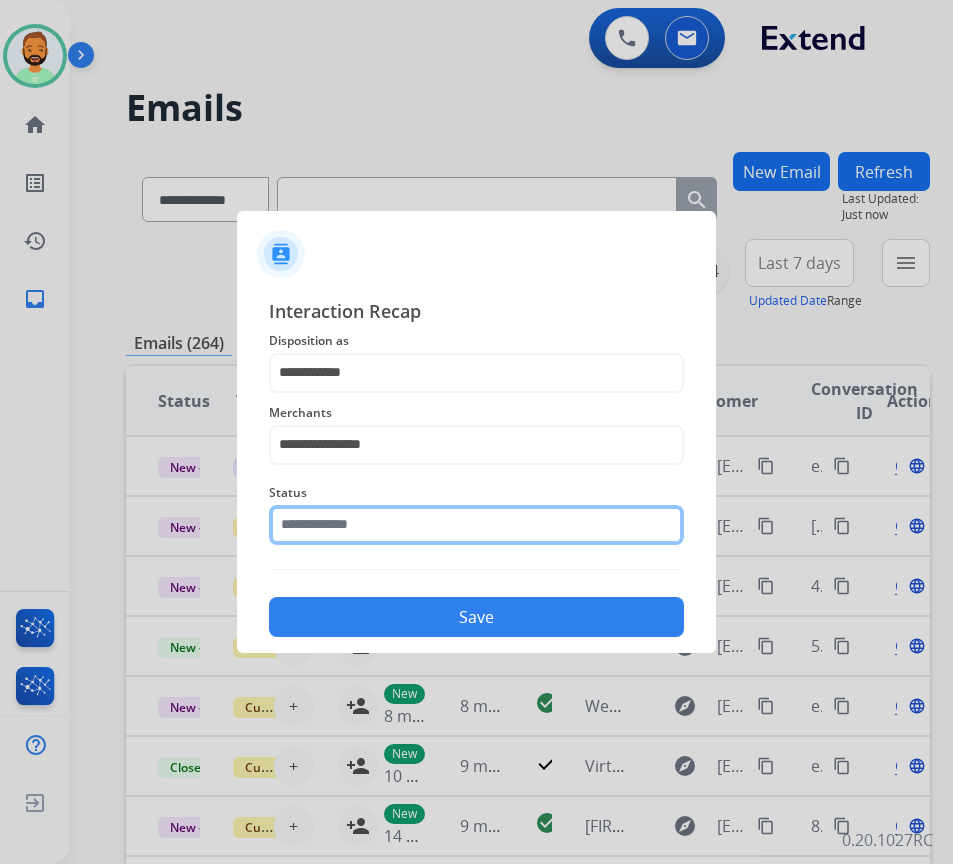 drag, startPoint x: 421, startPoint y: 511, endPoint x: 428, endPoint y: 526, distance: 16.552946 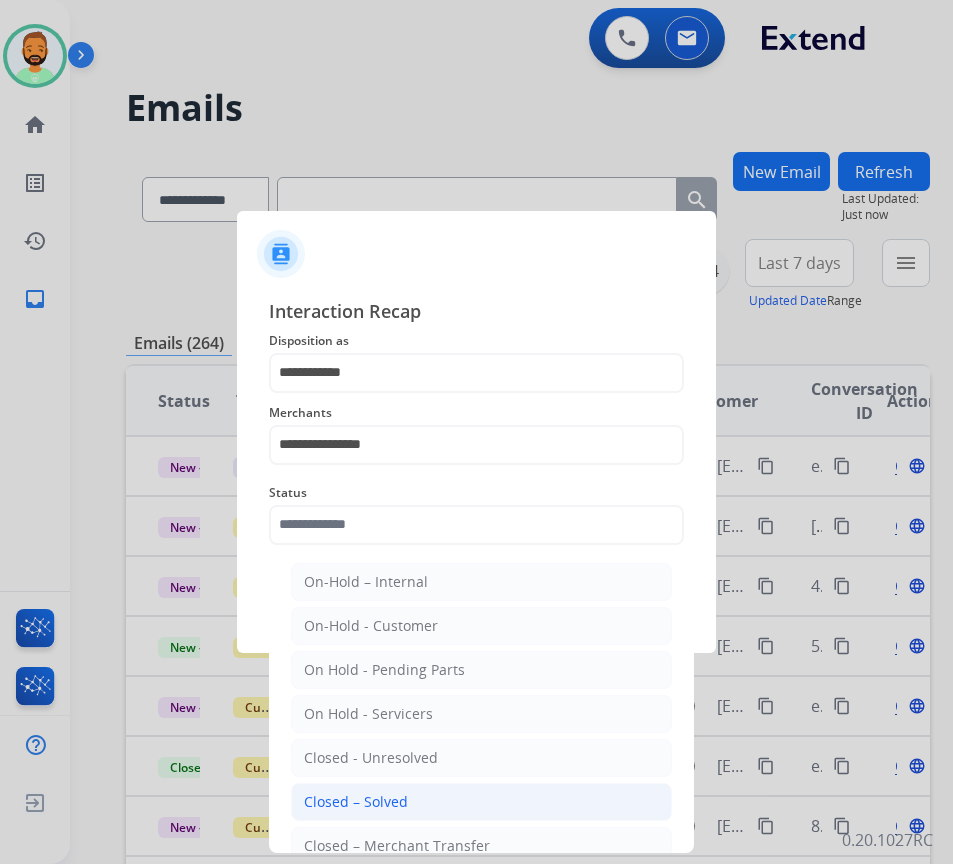 click on "Closed – Solved" 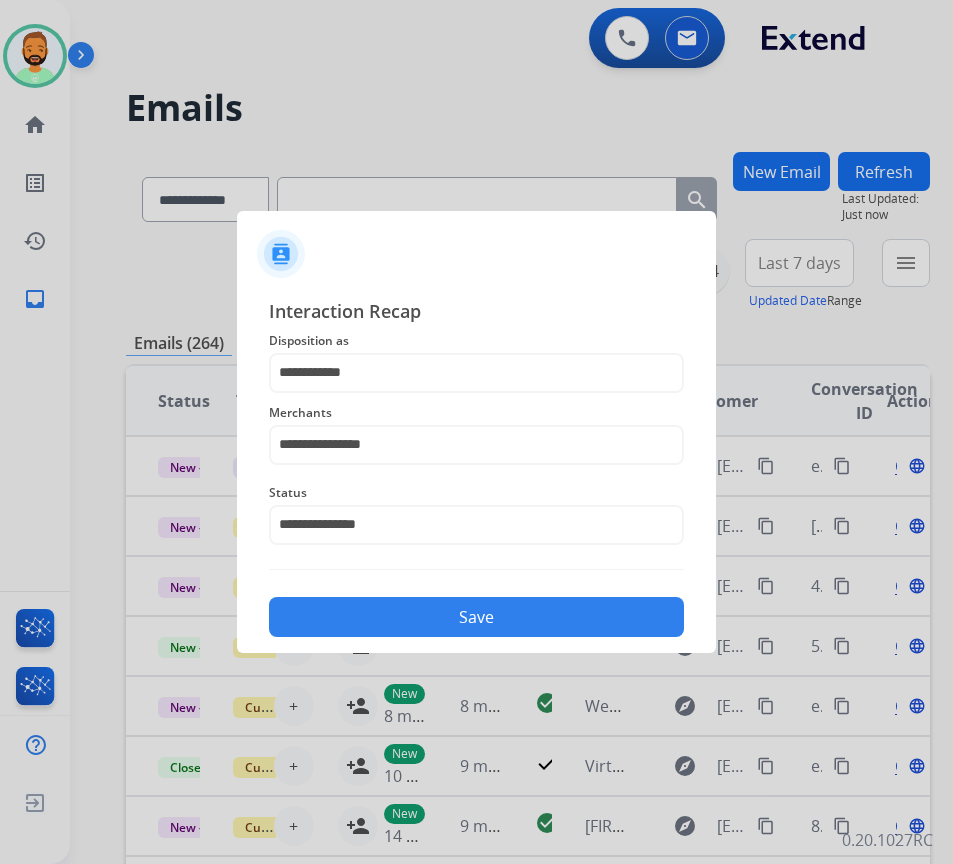 click on "Save" 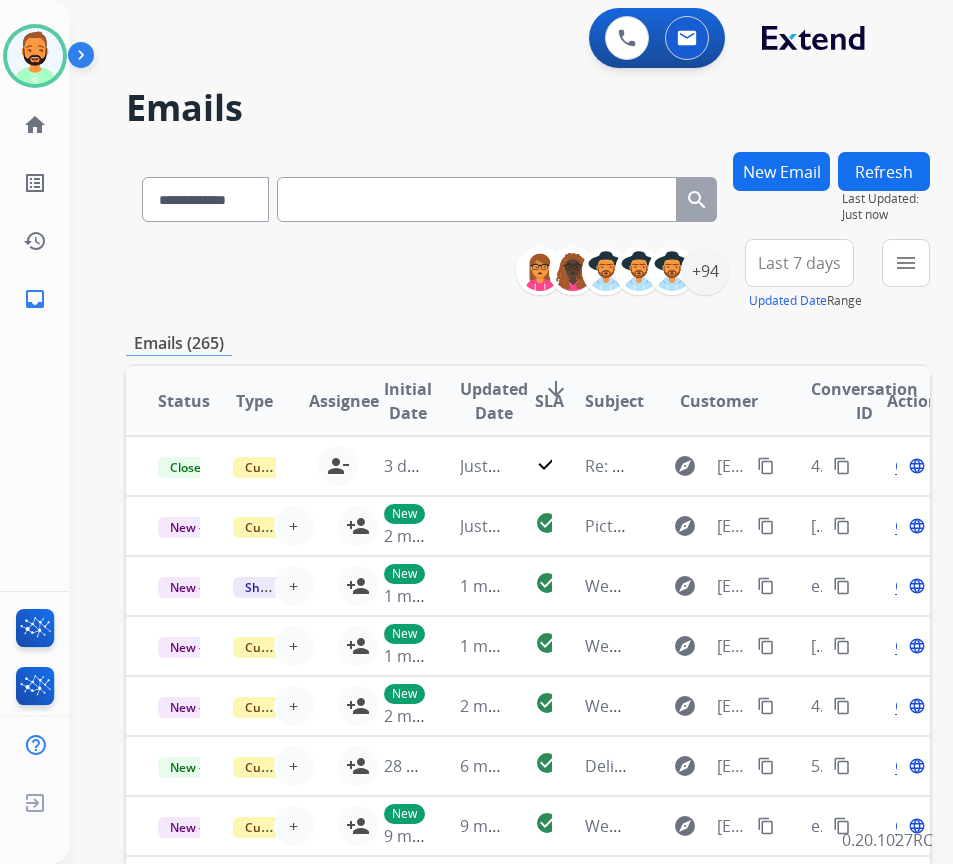 click on "Last 7 days" at bounding box center [799, 263] 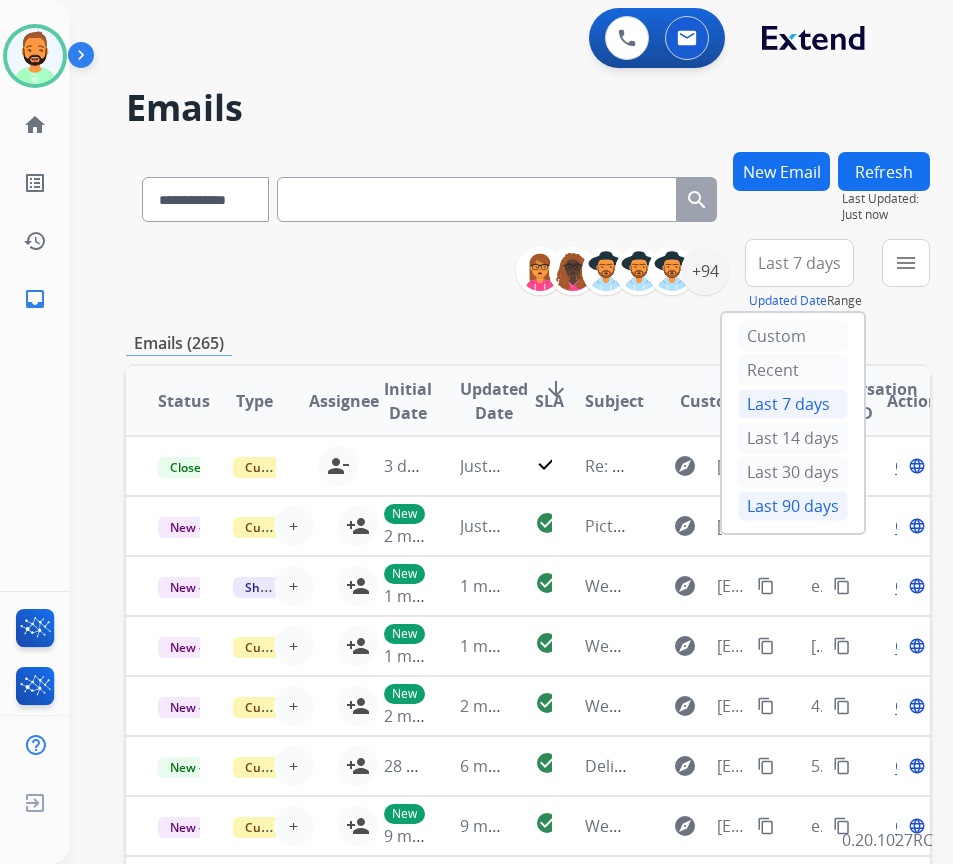 click on "Last 90 days" at bounding box center [793, 506] 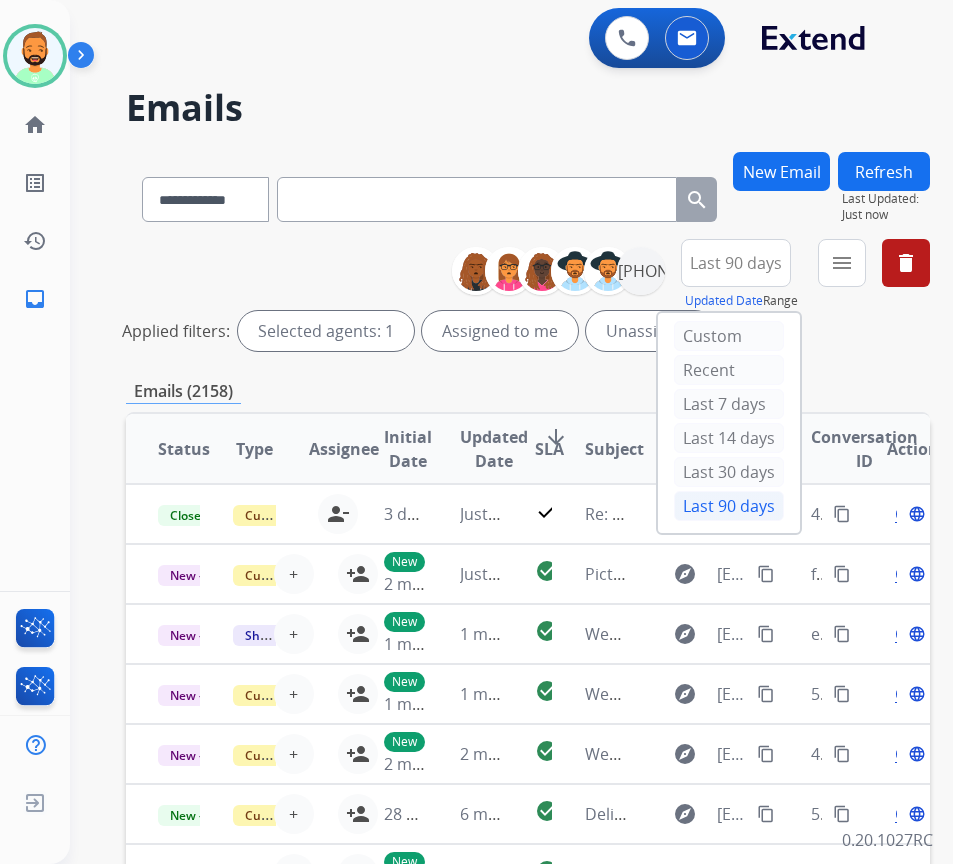 scroll, scrollTop: 0, scrollLeft: 0, axis: both 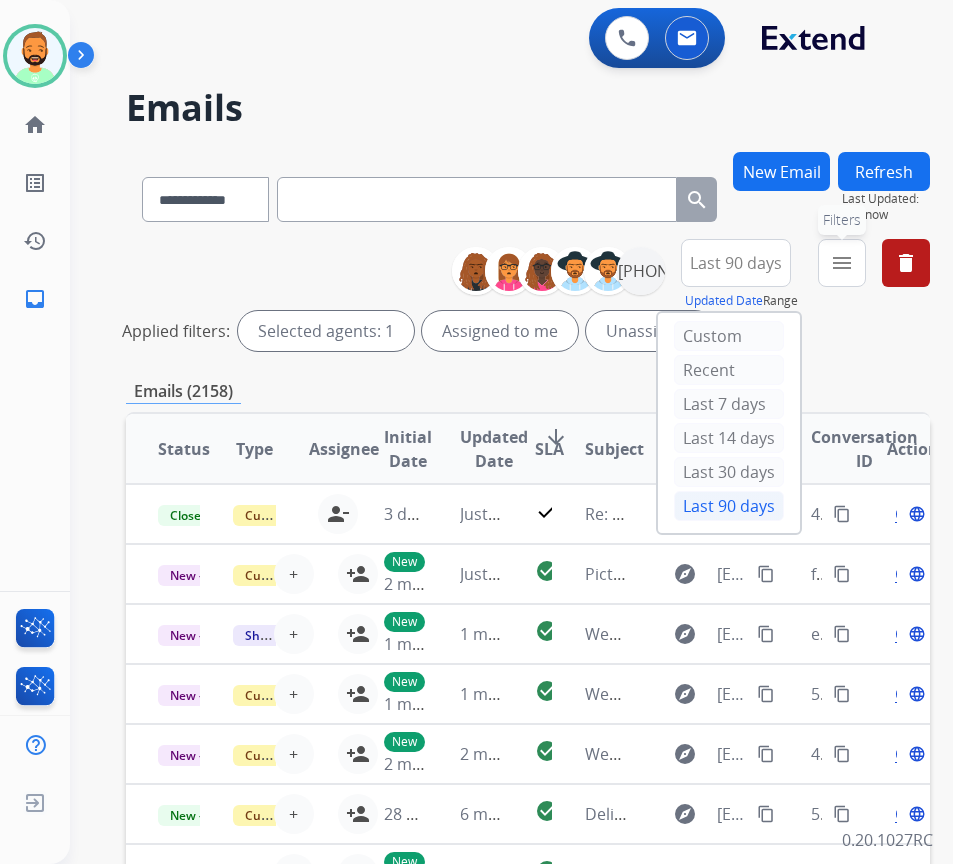 click on "menu" at bounding box center (842, 263) 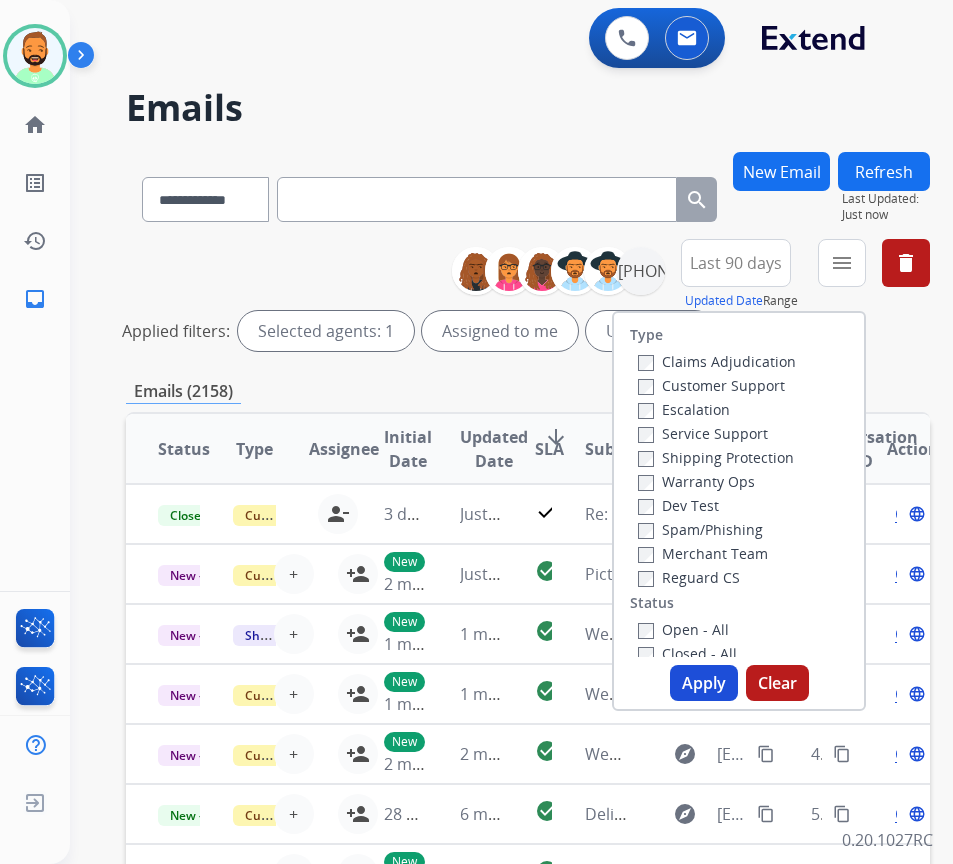 click on "Customer Support" at bounding box center (711, 385) 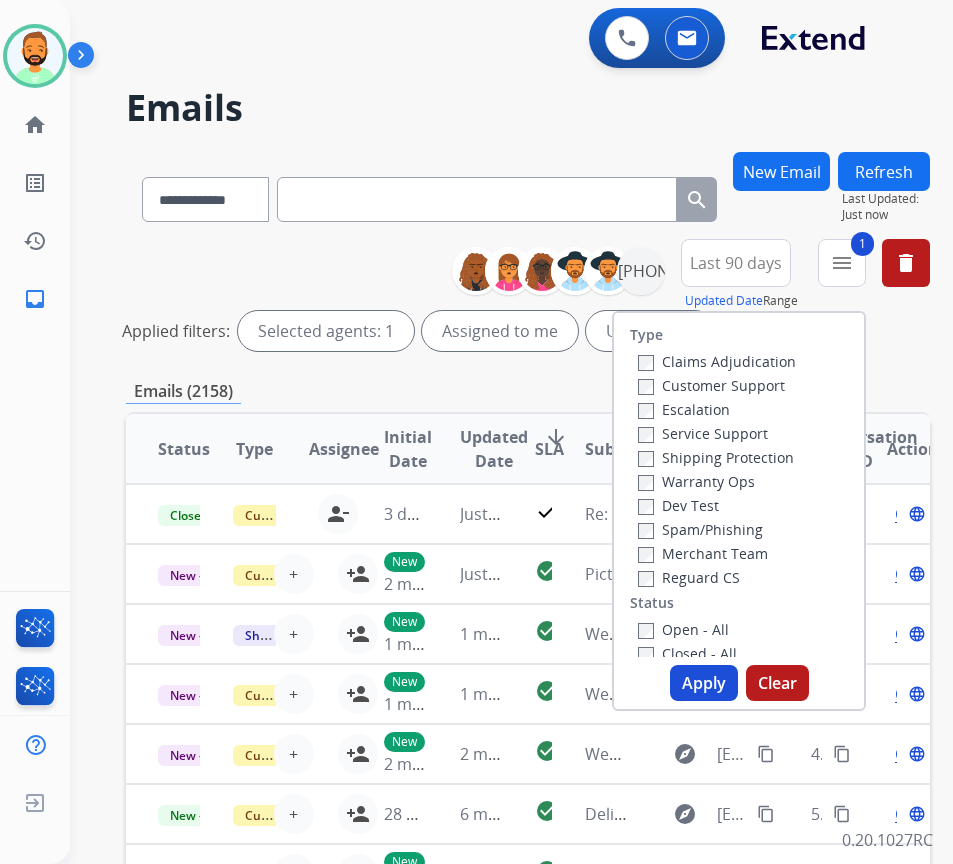 click on "Shipping Protection" at bounding box center [717, 457] 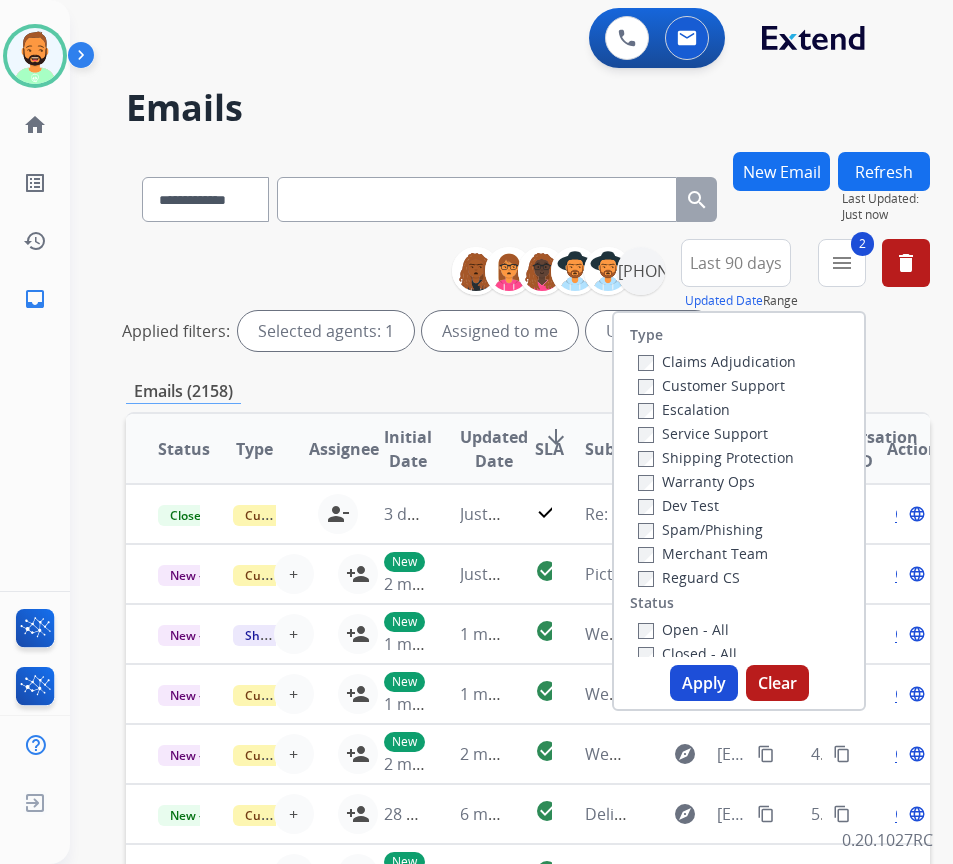 click on "Open - All" at bounding box center (683, 629) 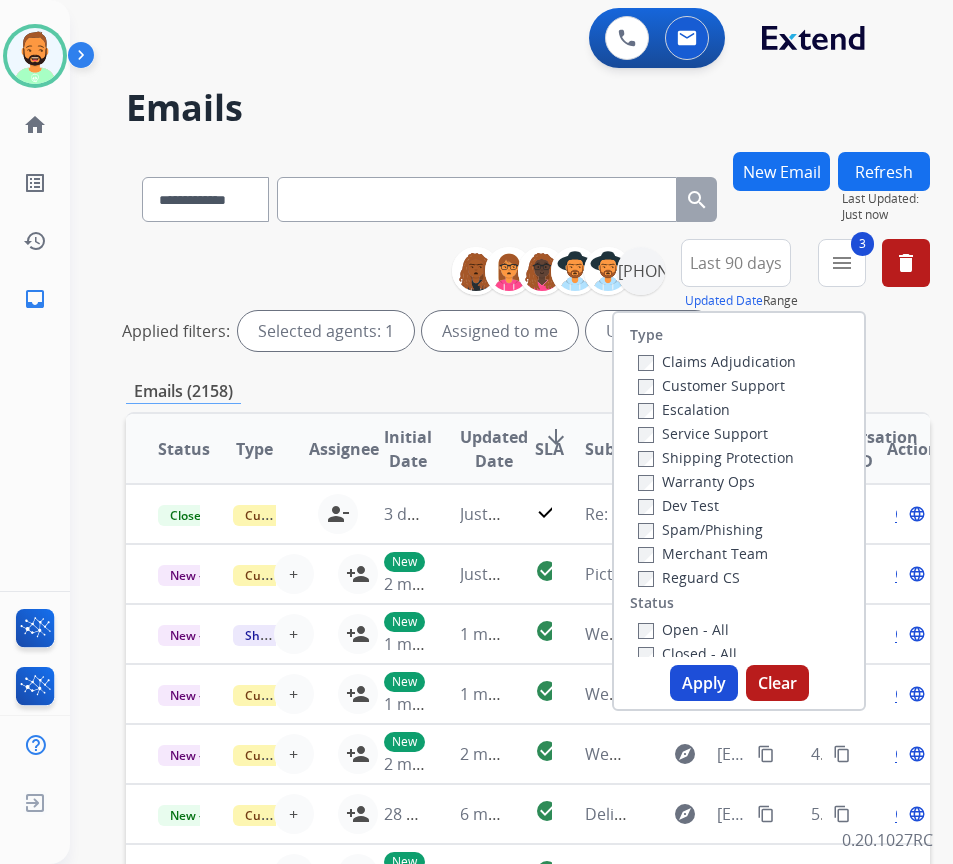 click on "Apply" at bounding box center [704, 683] 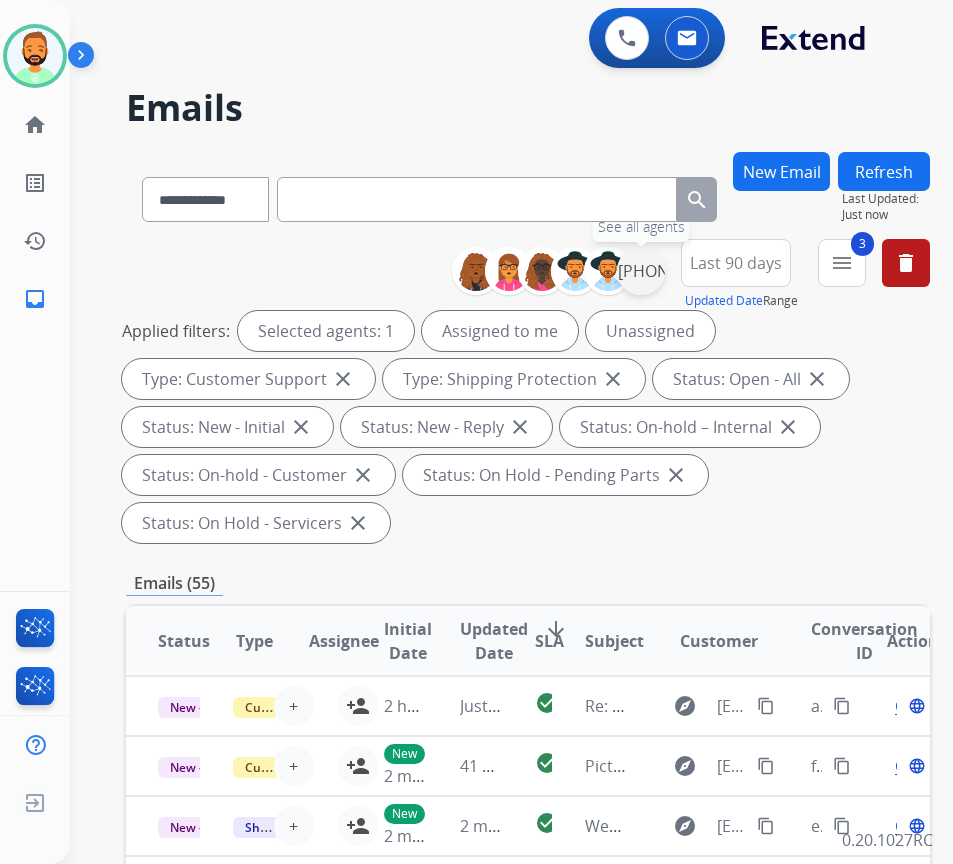 click on "+1[PHONE]" at bounding box center (641, 271) 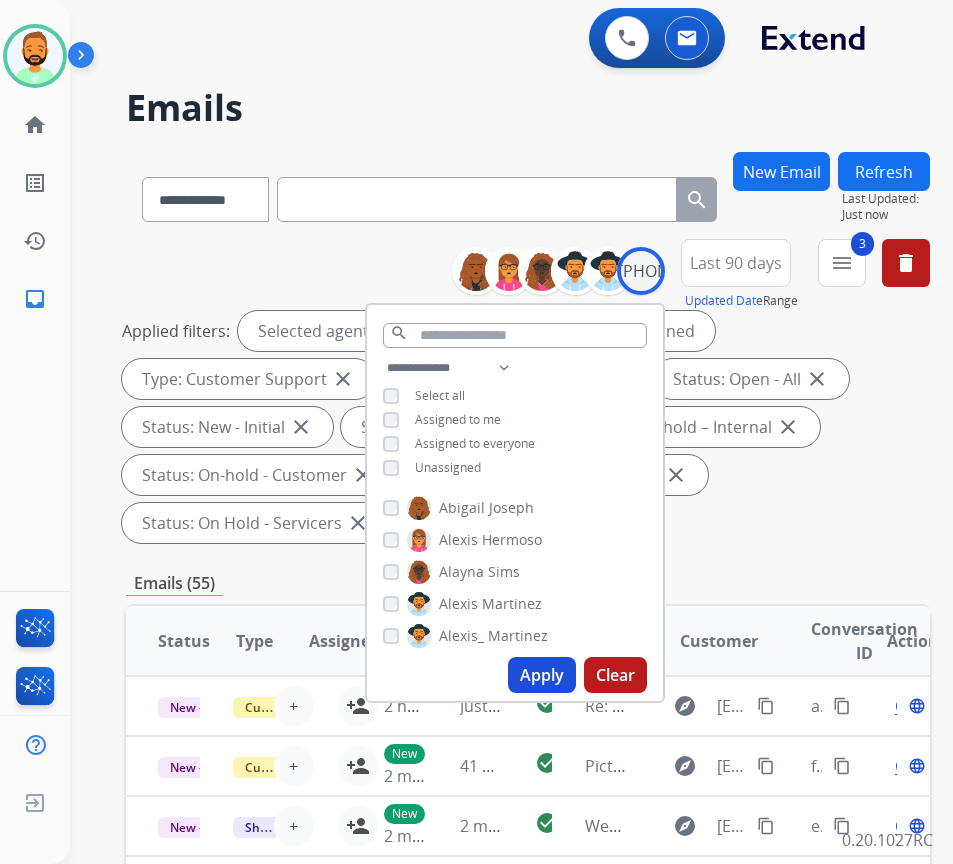 click on "**********" at bounding box center (515, 420) 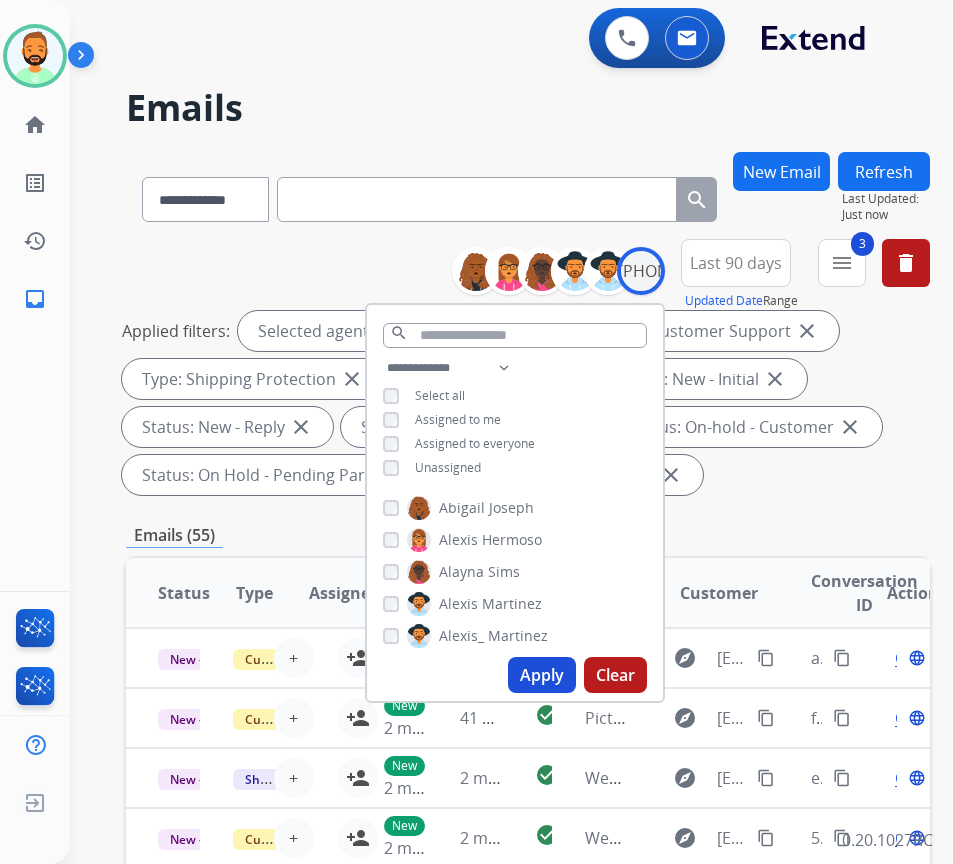 click on "Apply" at bounding box center (542, 675) 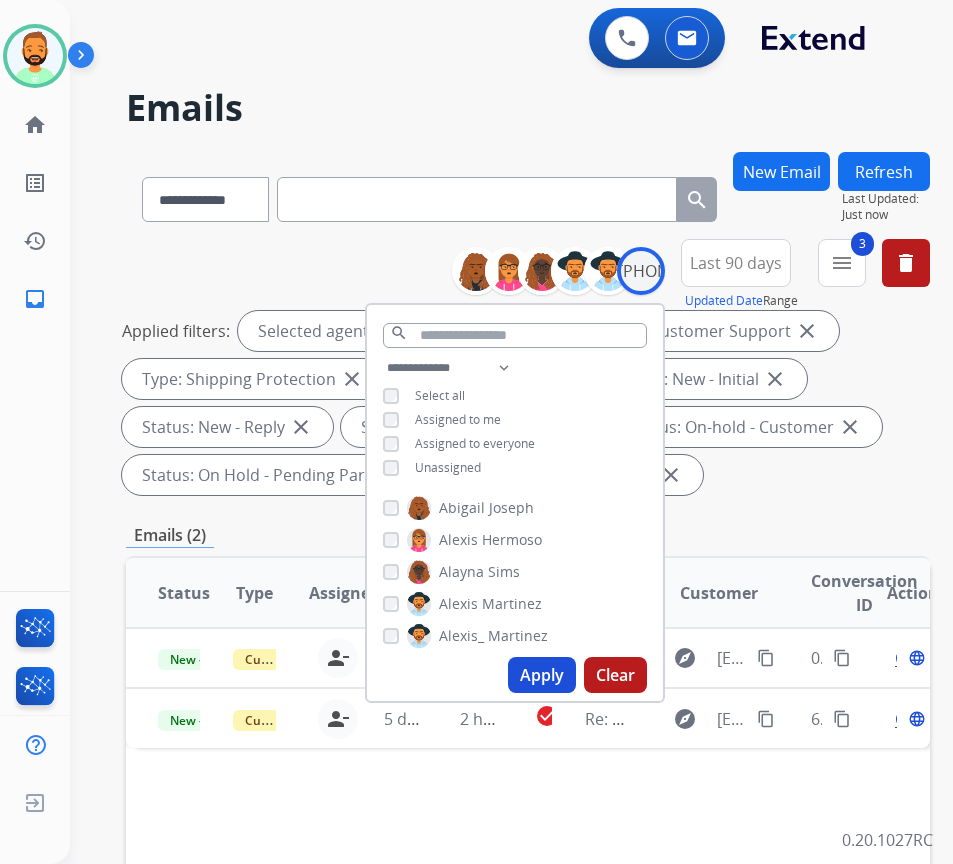 click on "Emails (2)" at bounding box center [528, 535] 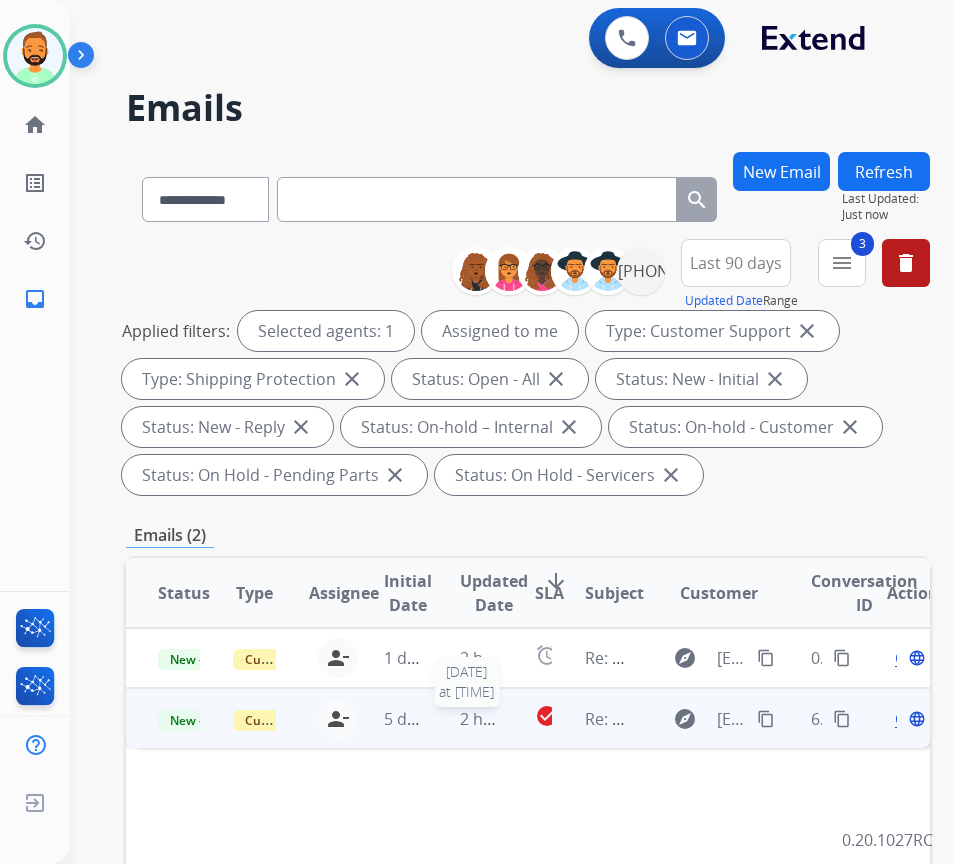 click on "2 hours ago" at bounding box center [505, 719] 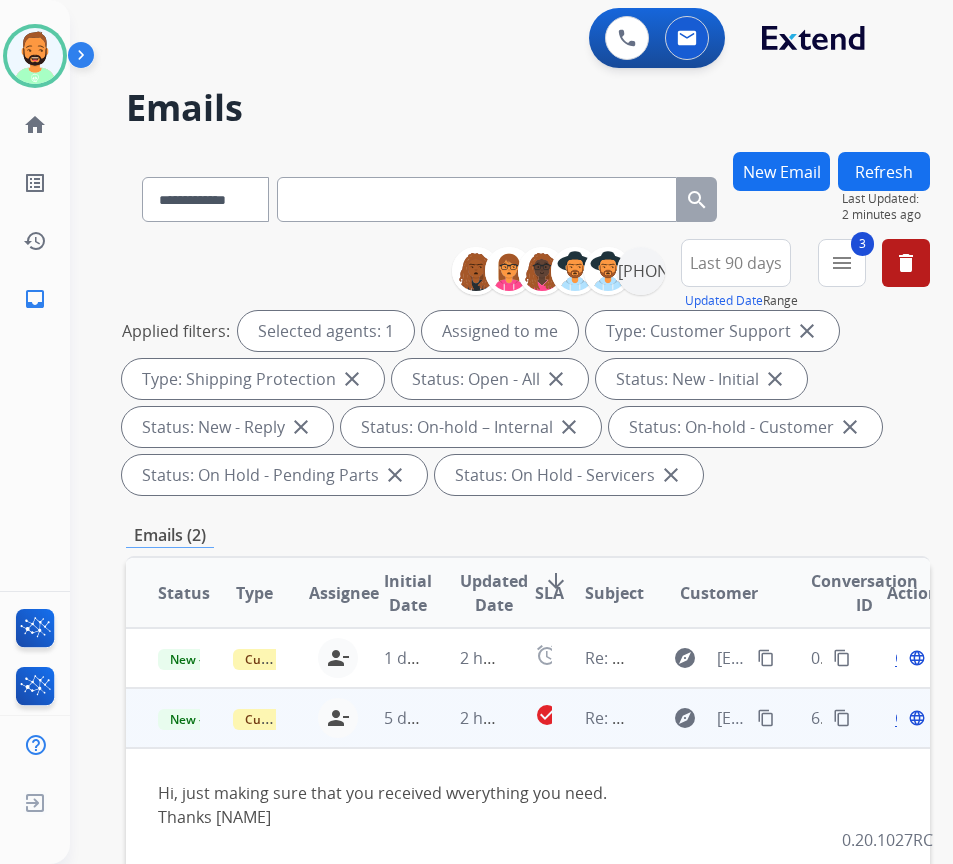 click on "content_copy" at bounding box center (766, 718) 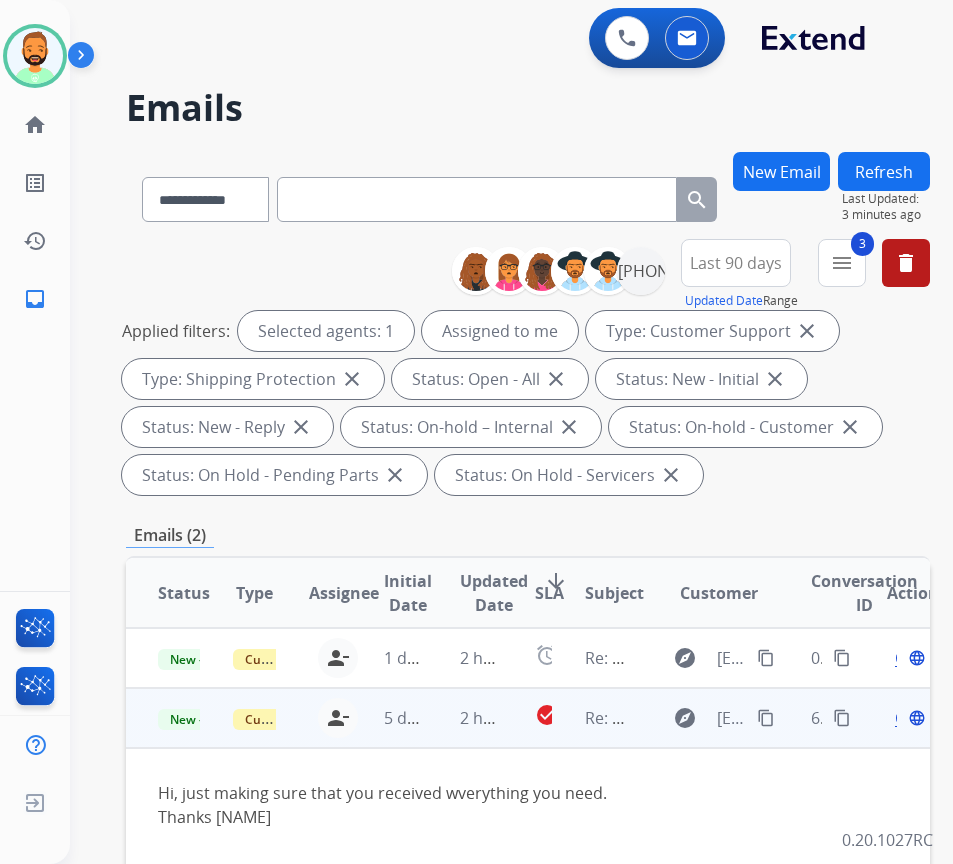 click on "Open" at bounding box center (915, 718) 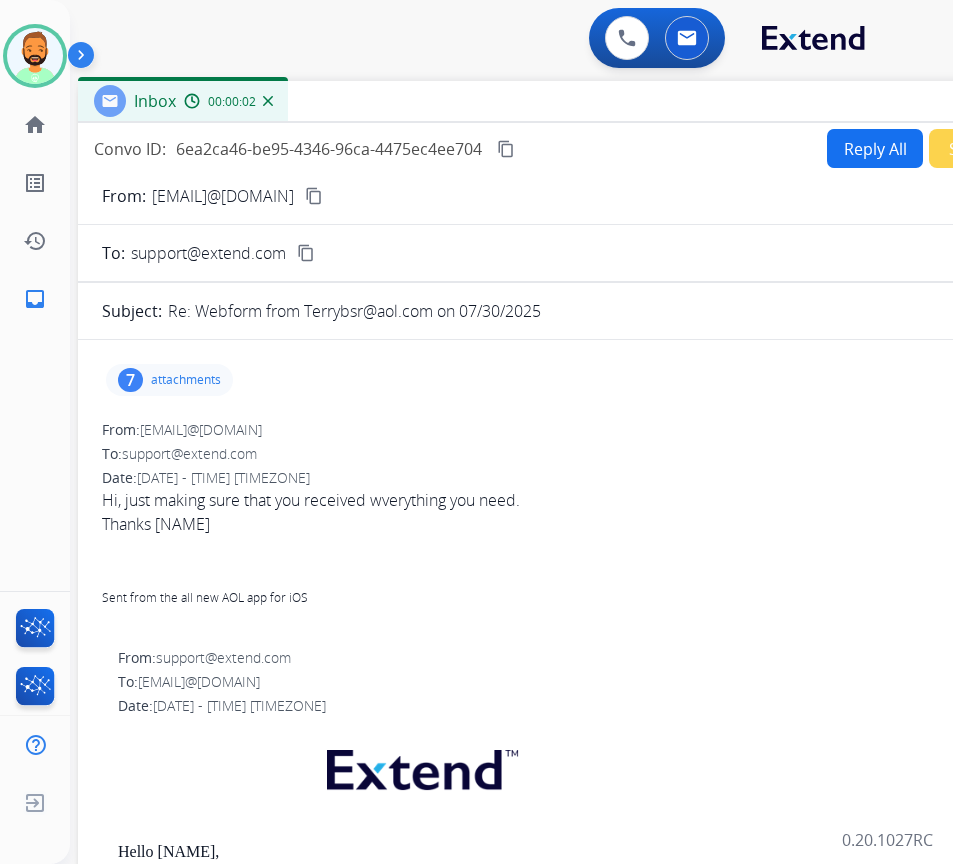 drag, startPoint x: 362, startPoint y: 151, endPoint x: 533, endPoint y: 110, distance: 175.84653 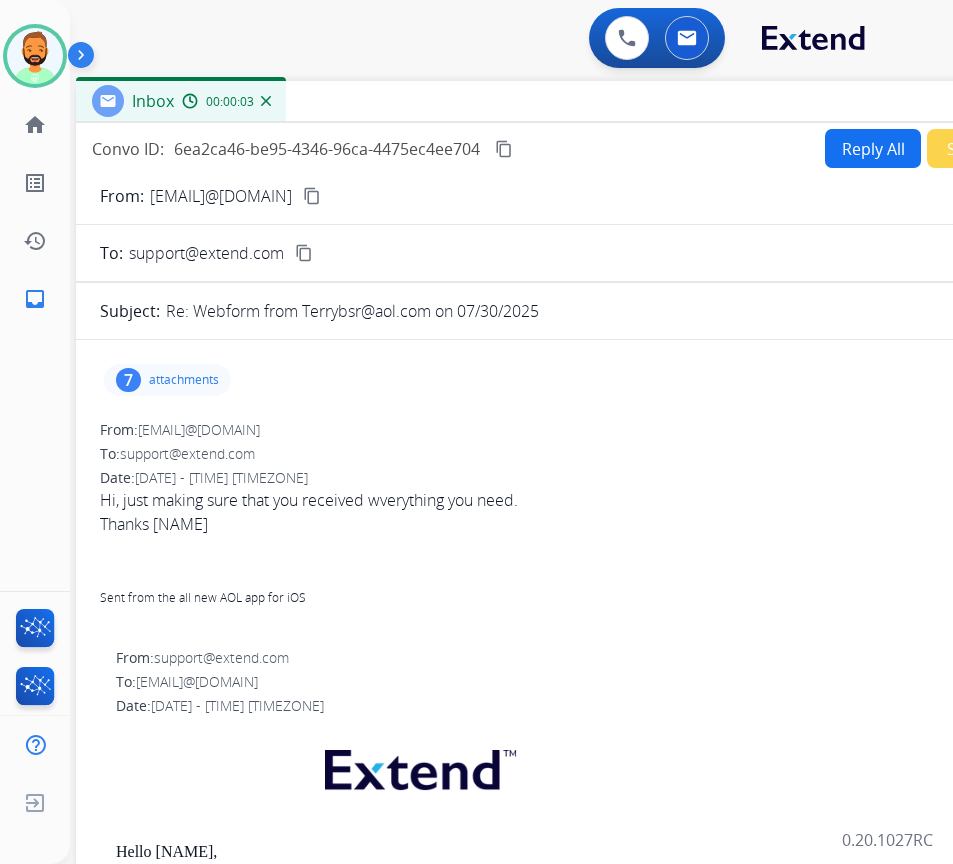 click on "Reply All" at bounding box center (873, 148) 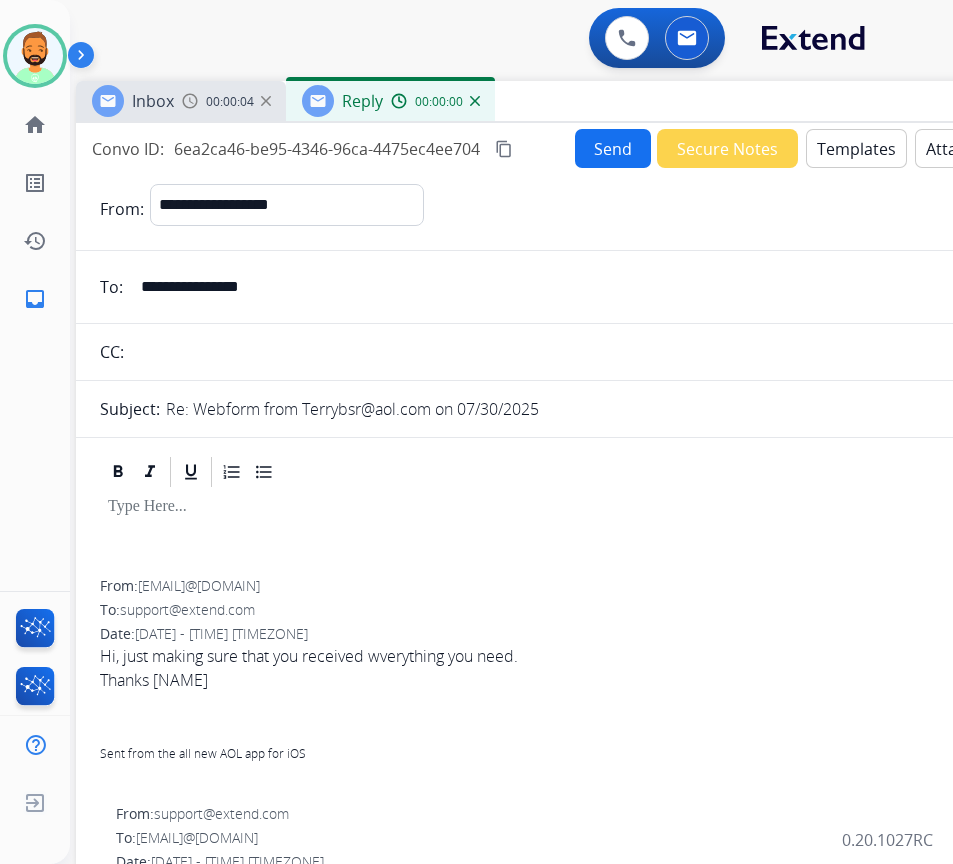 click on "Templates" at bounding box center [856, 148] 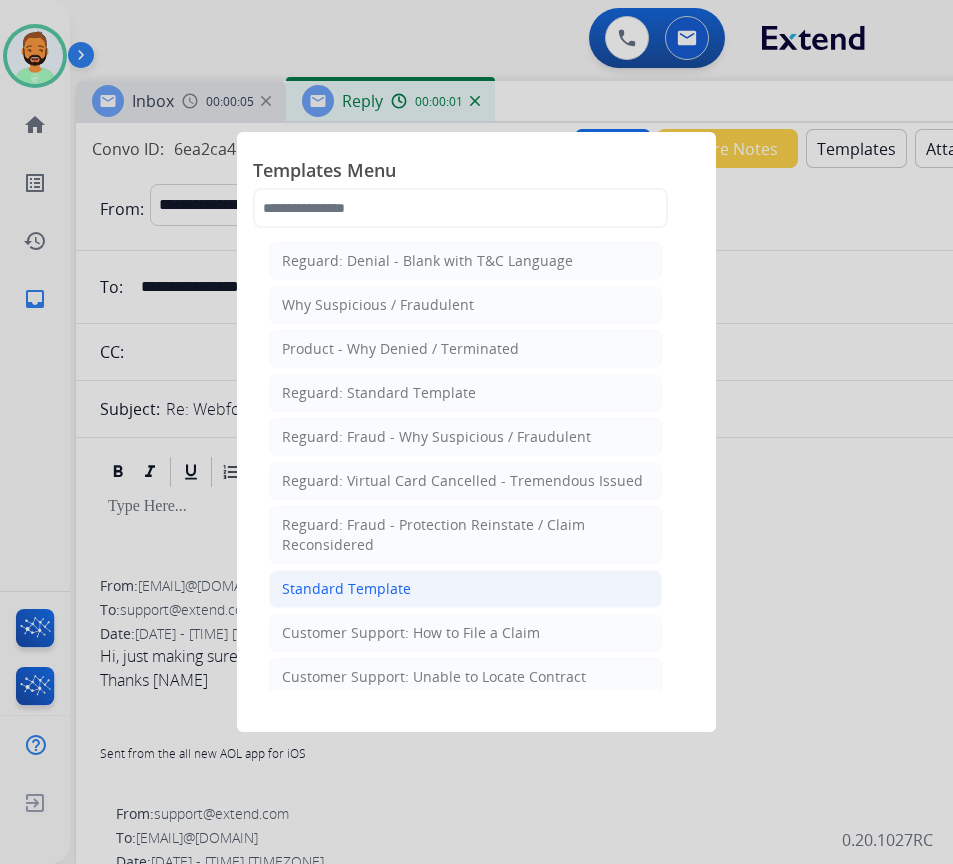 click on "Standard Template" 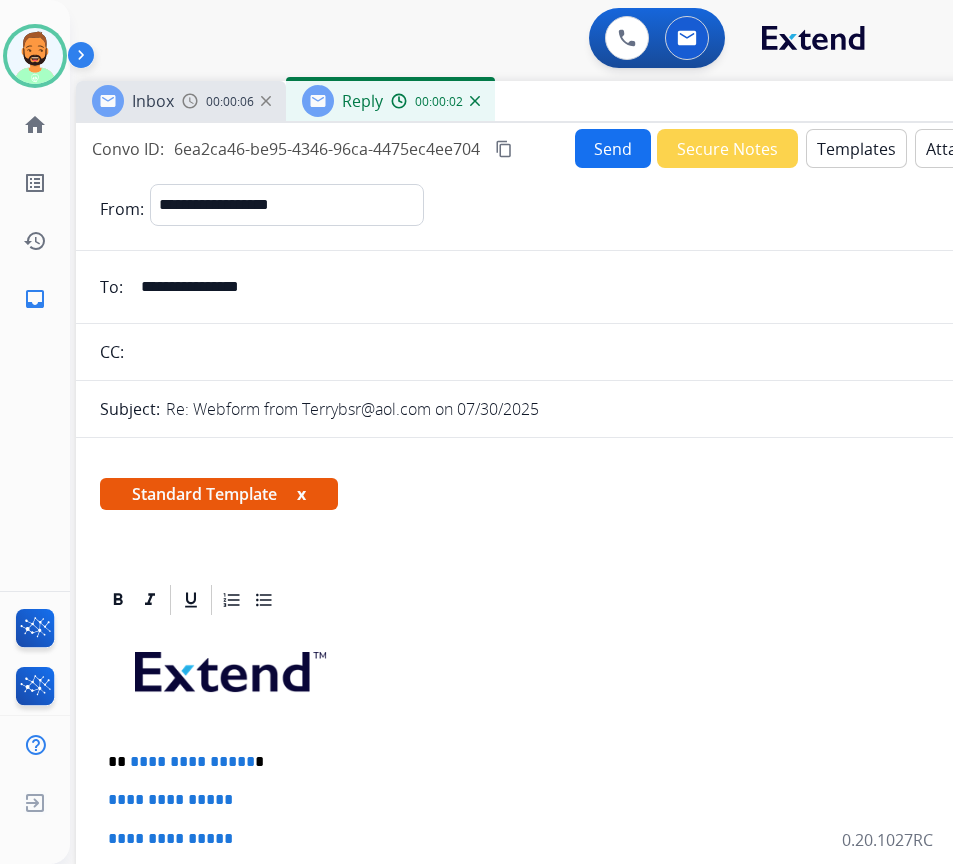 scroll, scrollTop: 200, scrollLeft: 0, axis: vertical 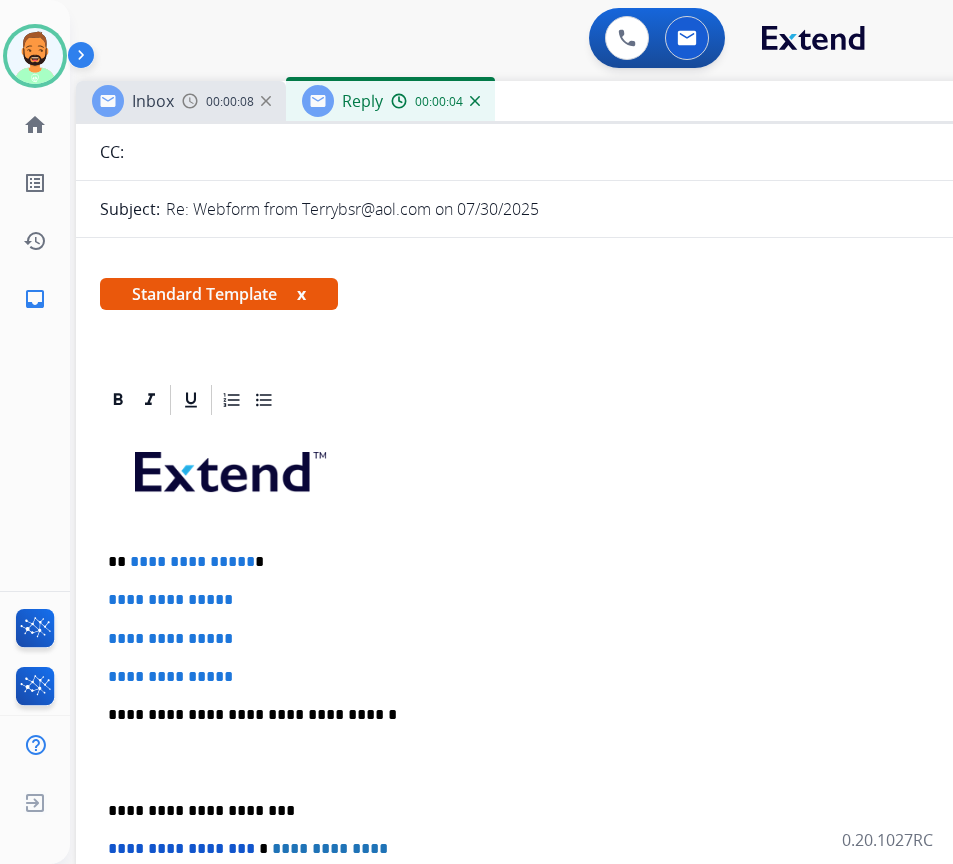 click on "**********" at bounding box center [568, 562] 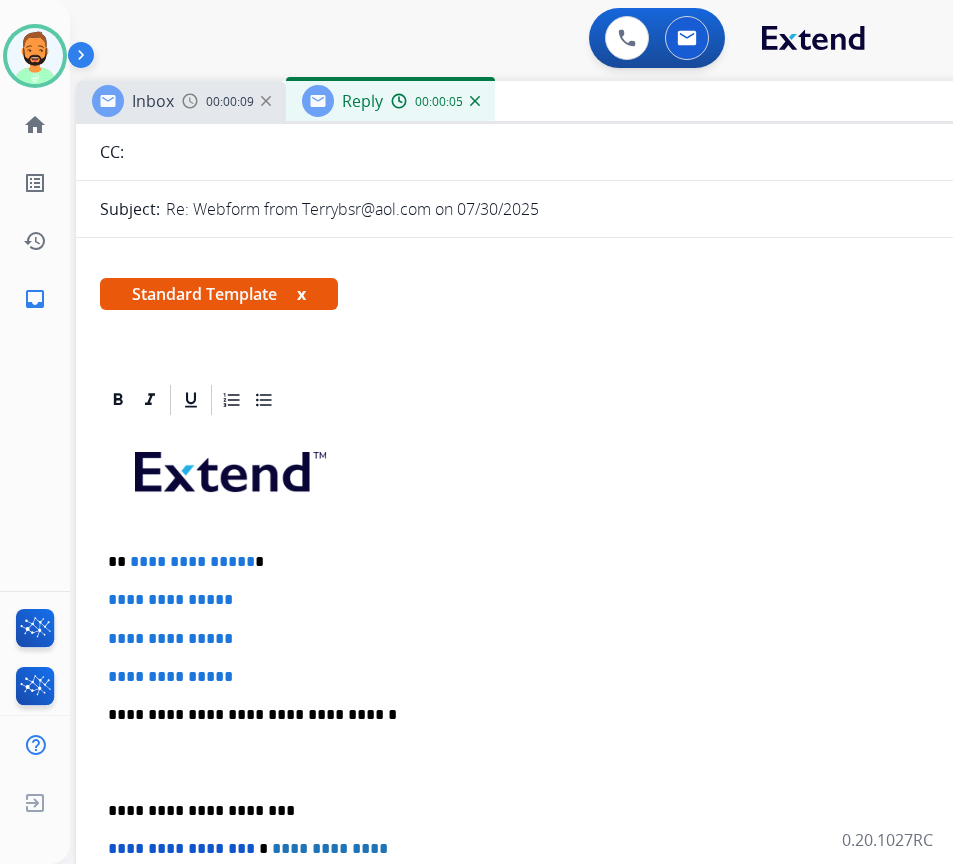 type 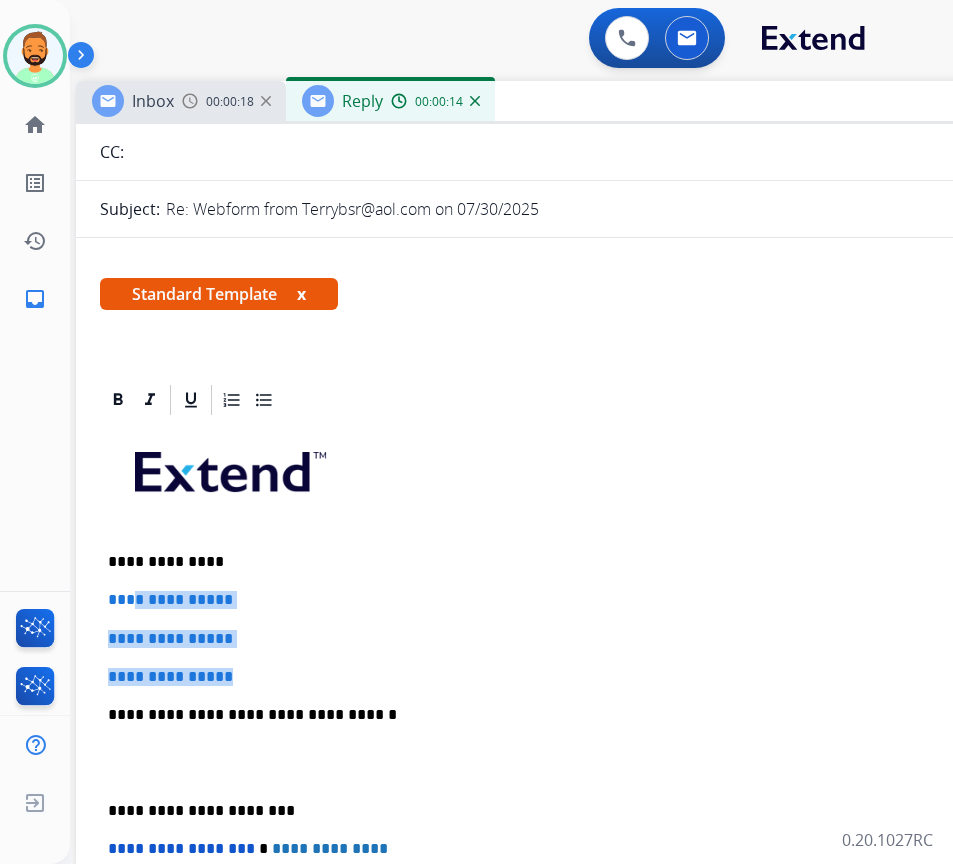 drag, startPoint x: 304, startPoint y: 672, endPoint x: 137, endPoint y: 584, distance: 188.76706 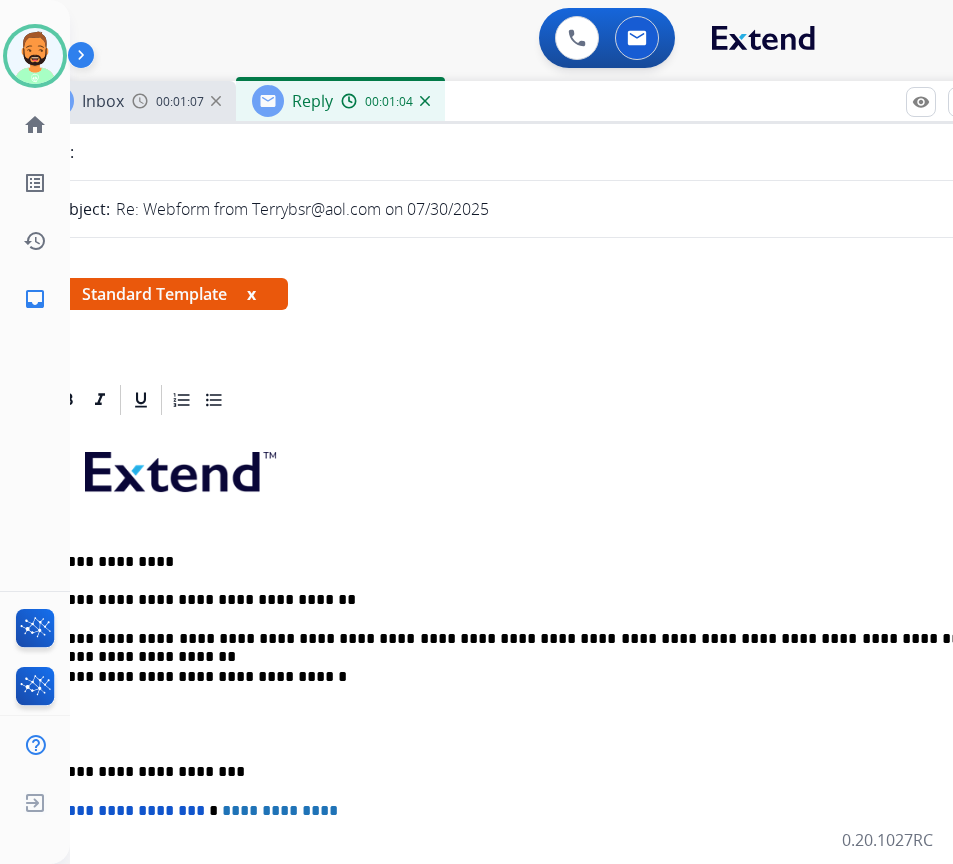 scroll, scrollTop: 0, scrollLeft: 54, axis: horizontal 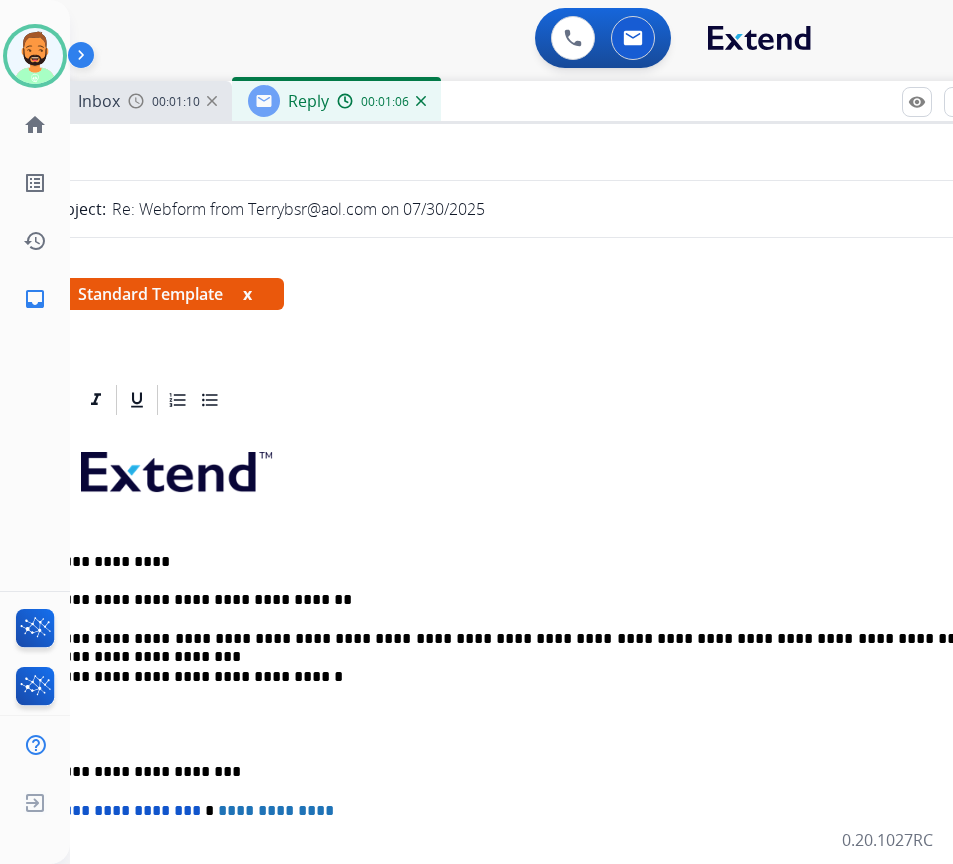 drag, startPoint x: 82, startPoint y: 758, endPoint x: 114, endPoint y: 786, distance: 42.520584 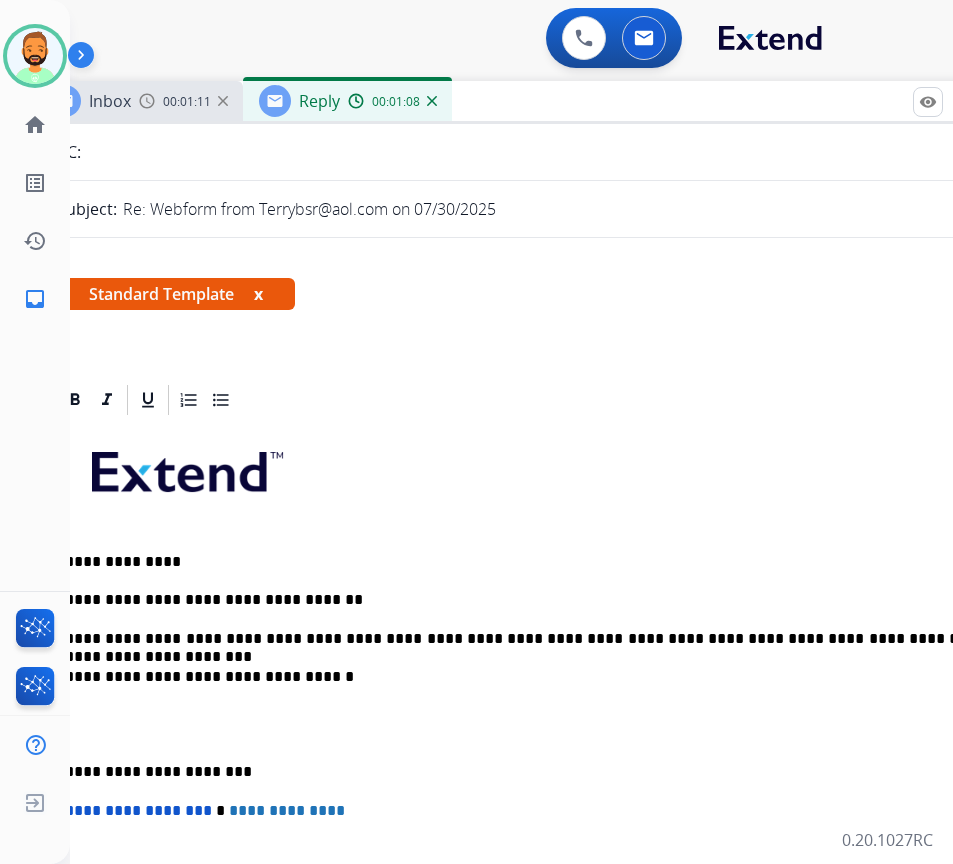 scroll, scrollTop: 0, scrollLeft: 33, axis: horizontal 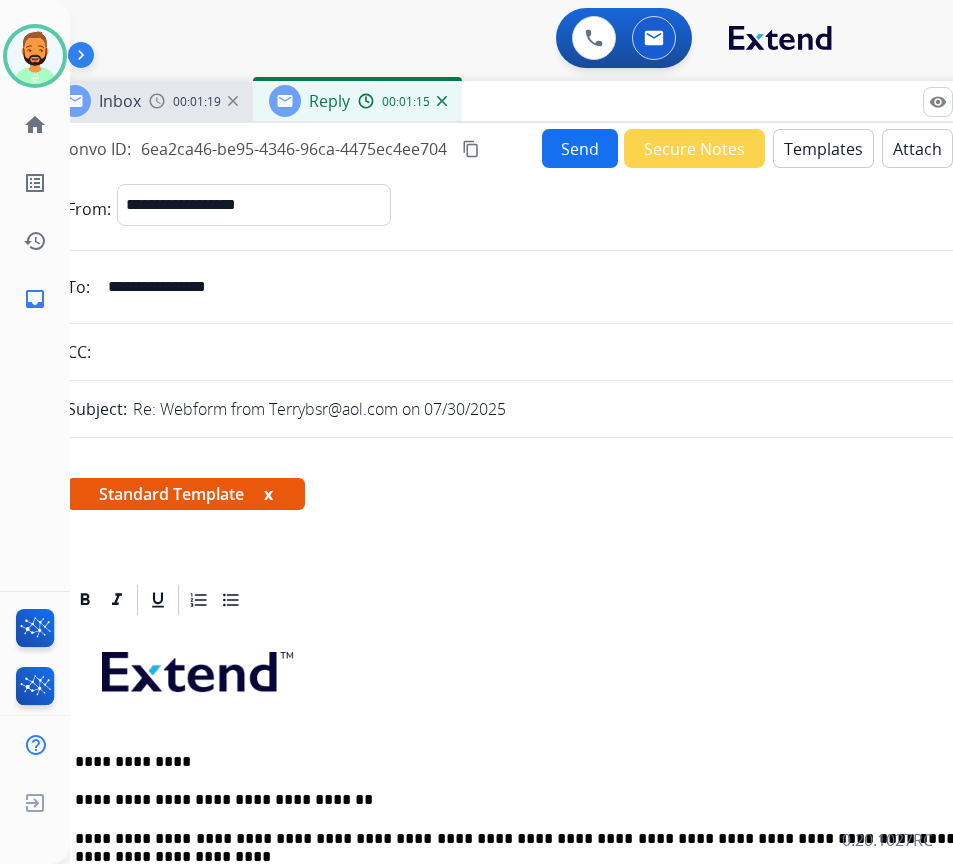 click on "Send" at bounding box center (580, 148) 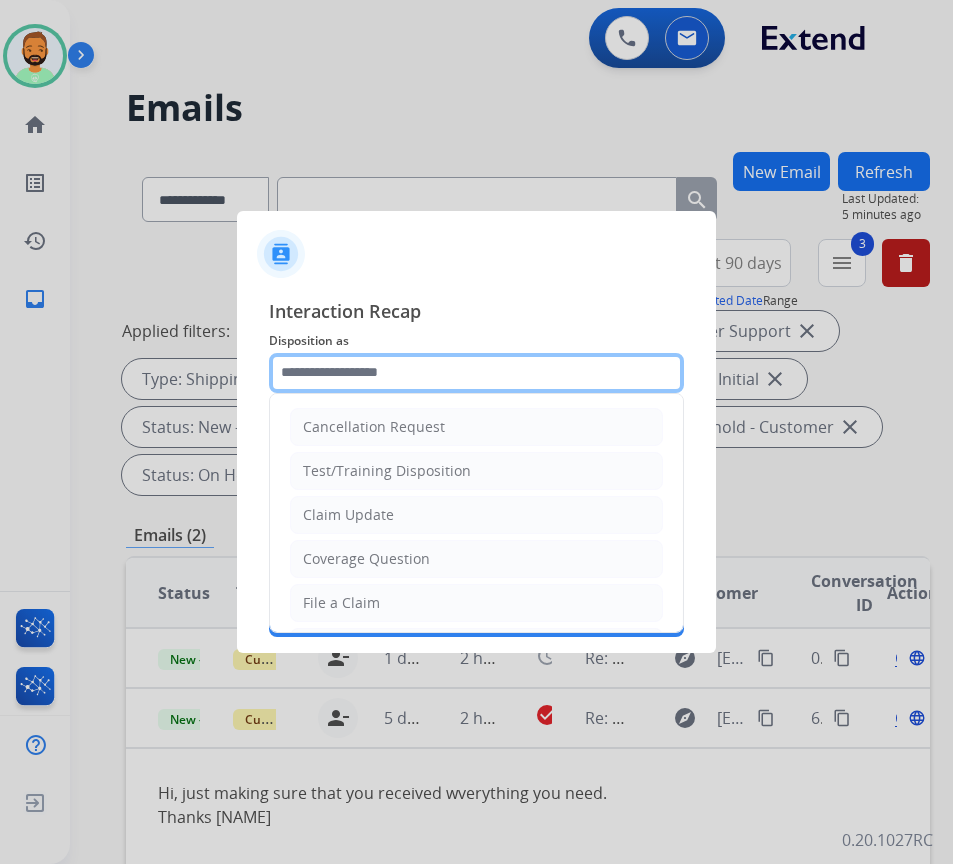 click 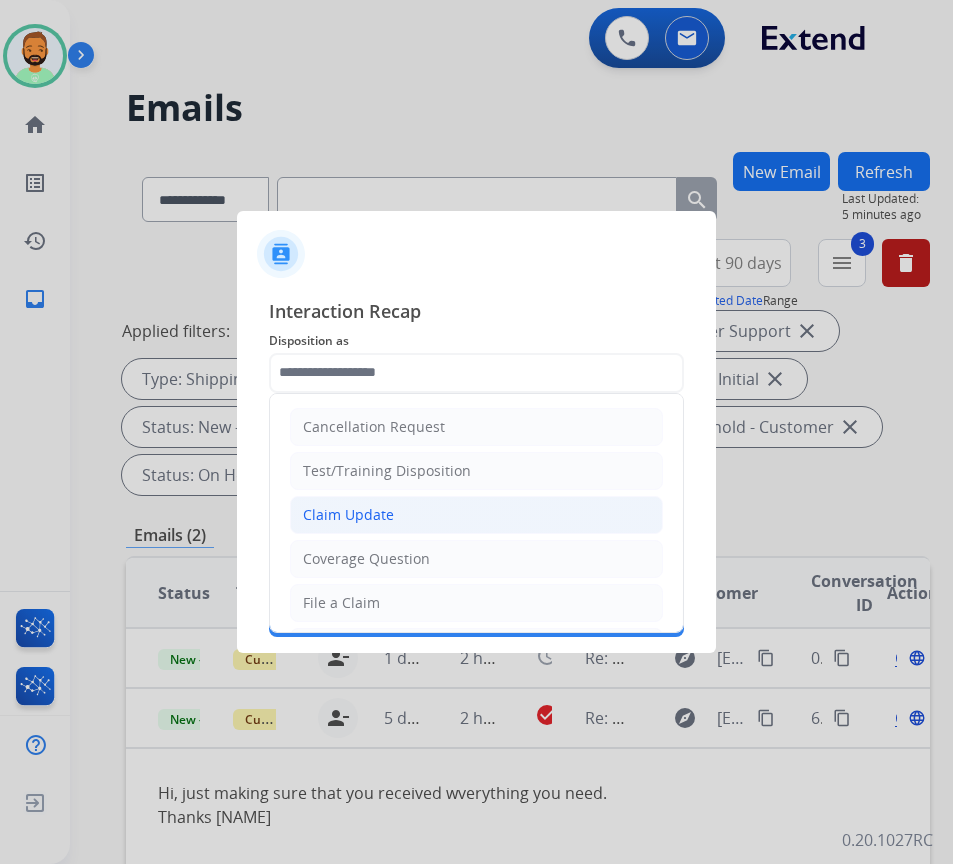 click on "Claim Update" 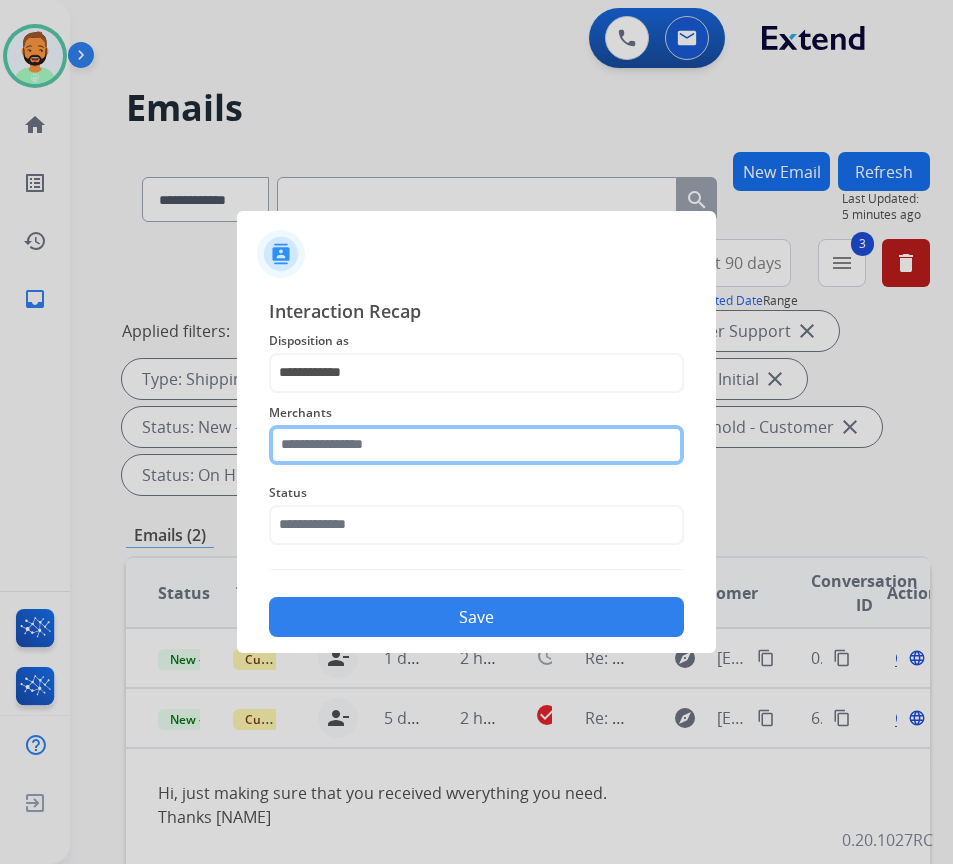 click 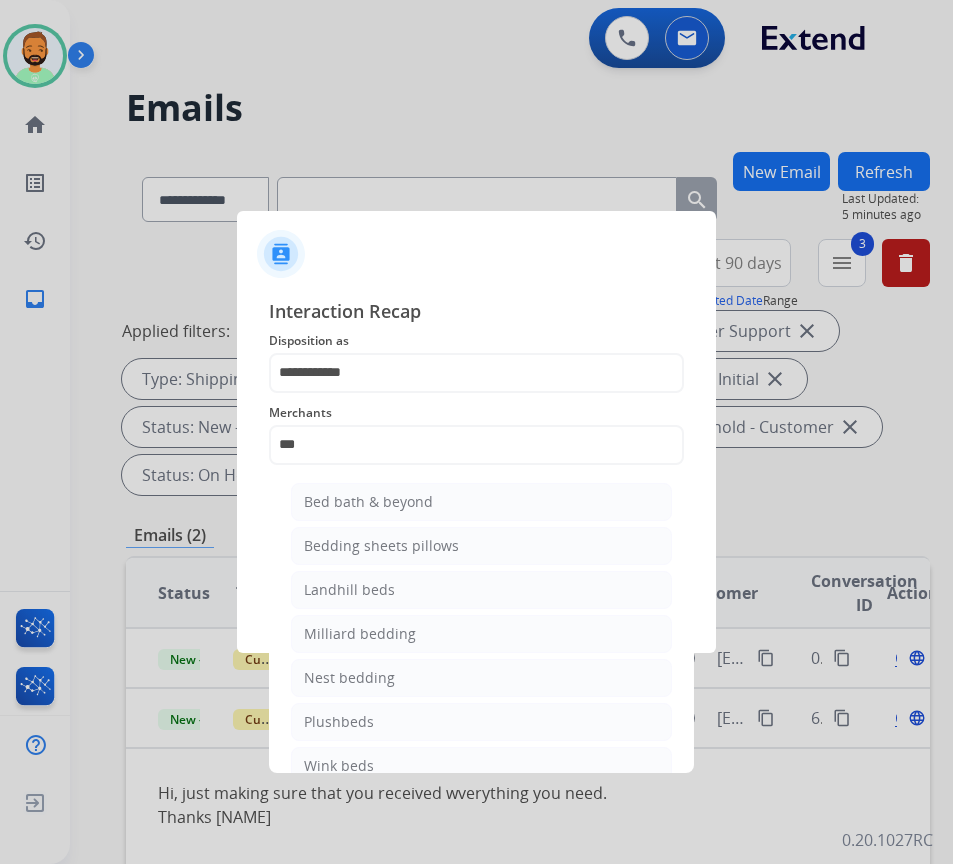 drag, startPoint x: 454, startPoint y: 499, endPoint x: 460, endPoint y: 511, distance: 13.416408 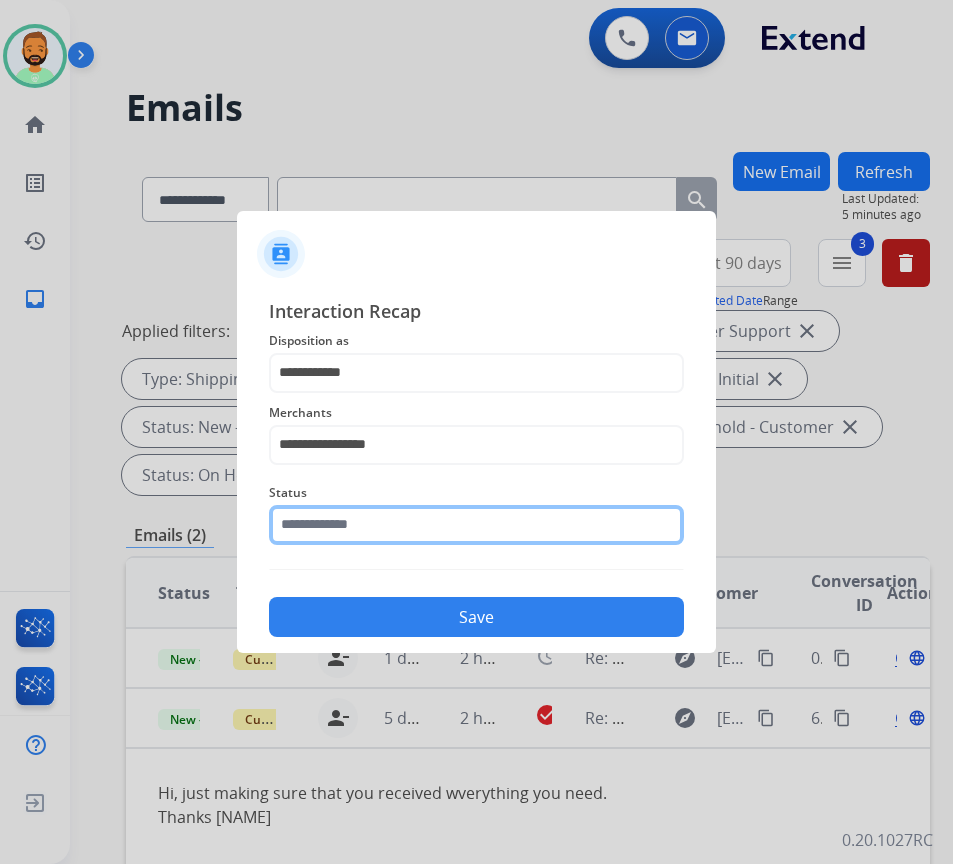 click 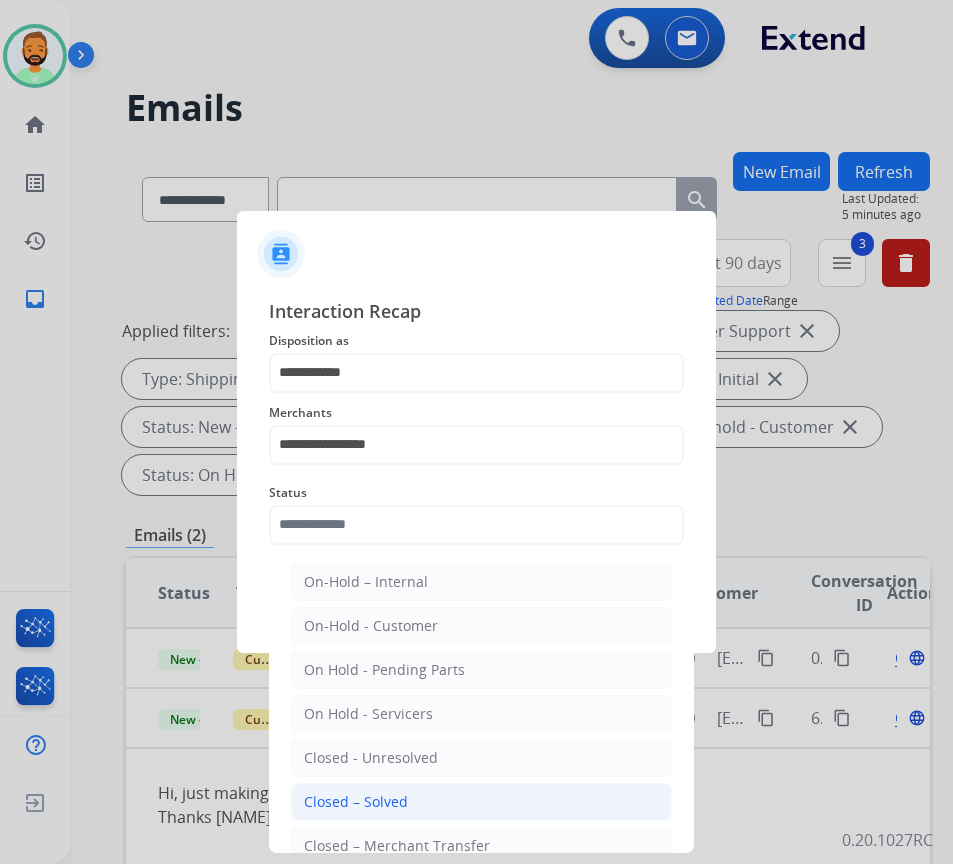 click on "Closed – Solved" 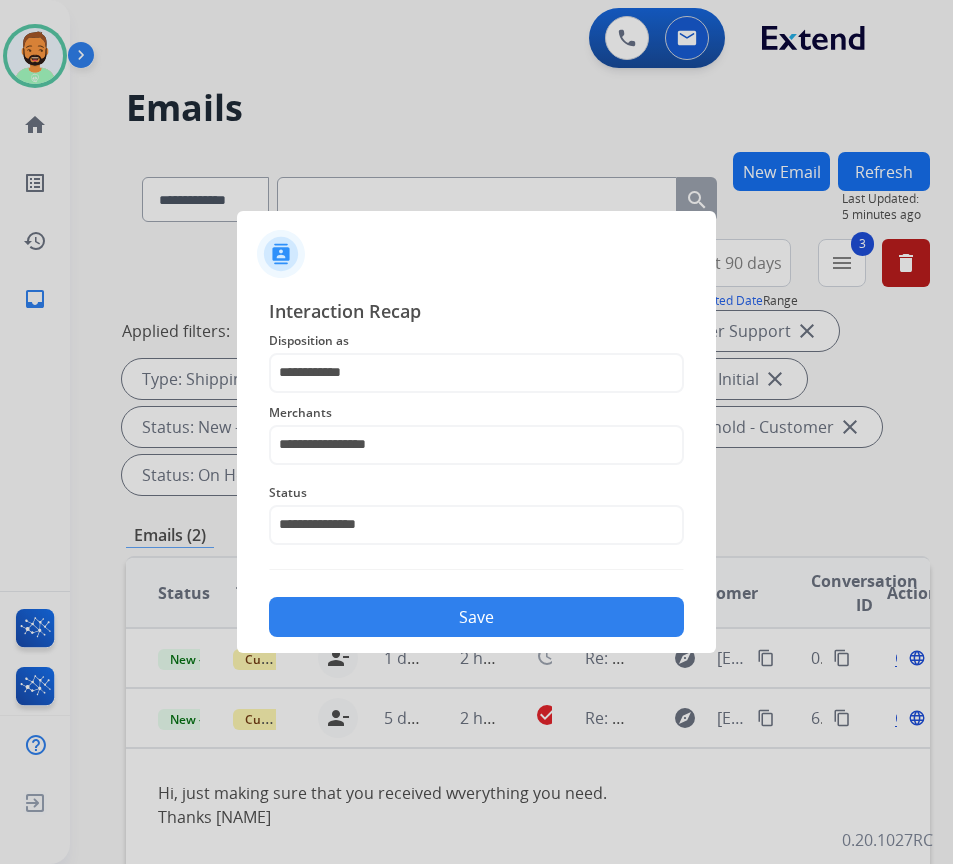 click on "Save" 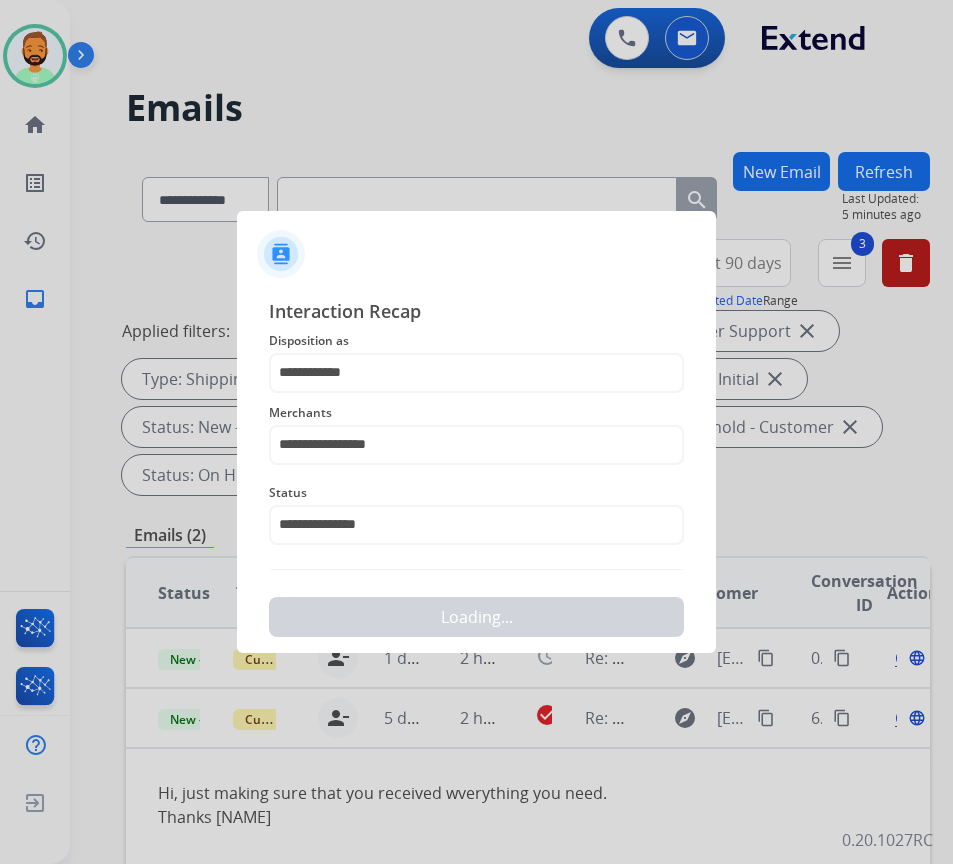 scroll, scrollTop: 0, scrollLeft: 0, axis: both 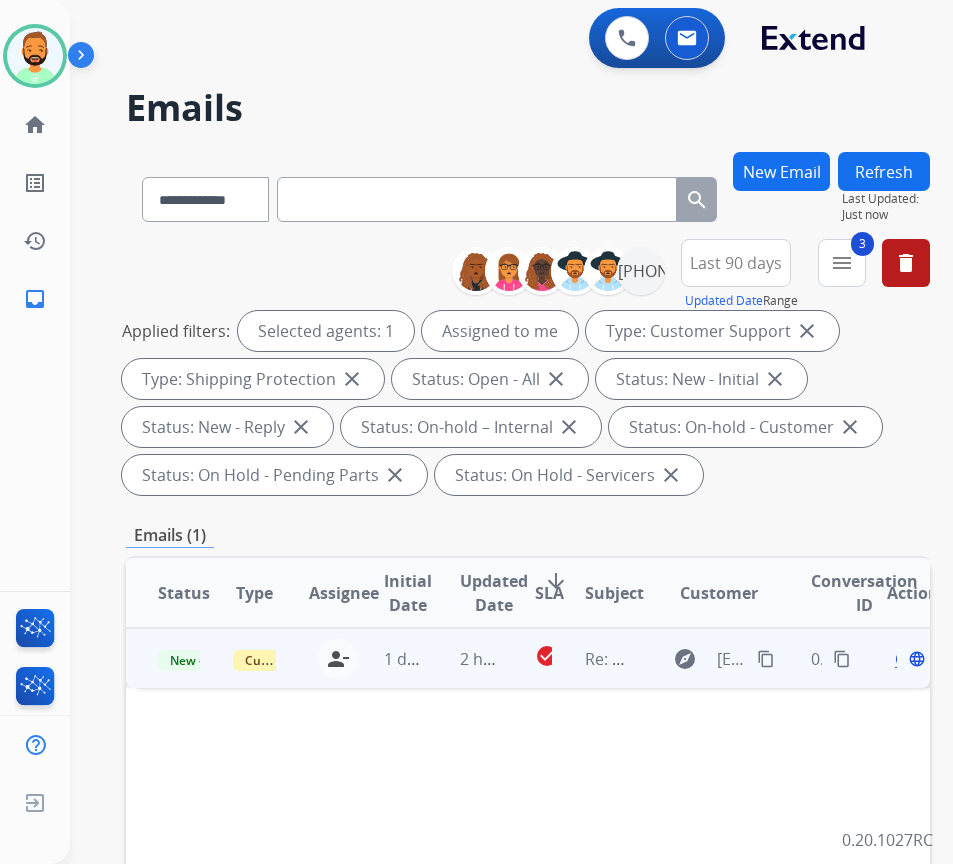 click on "2 hours ago" at bounding box center [465, 658] 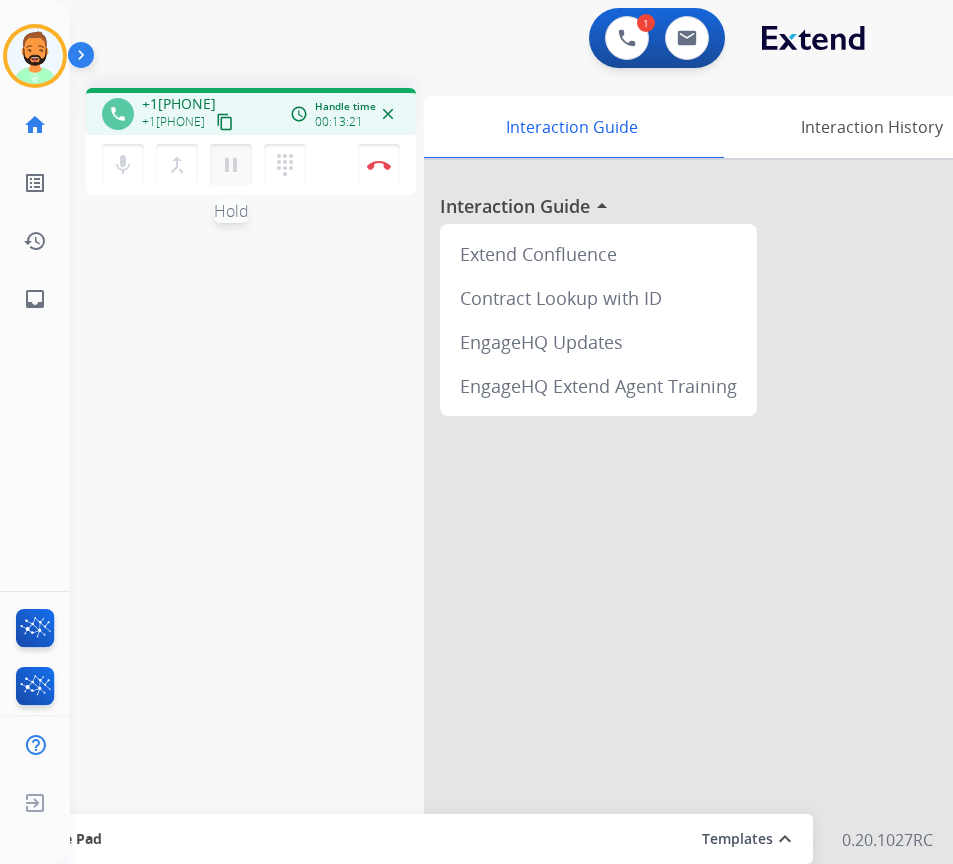 click on "pause" at bounding box center (231, 165) 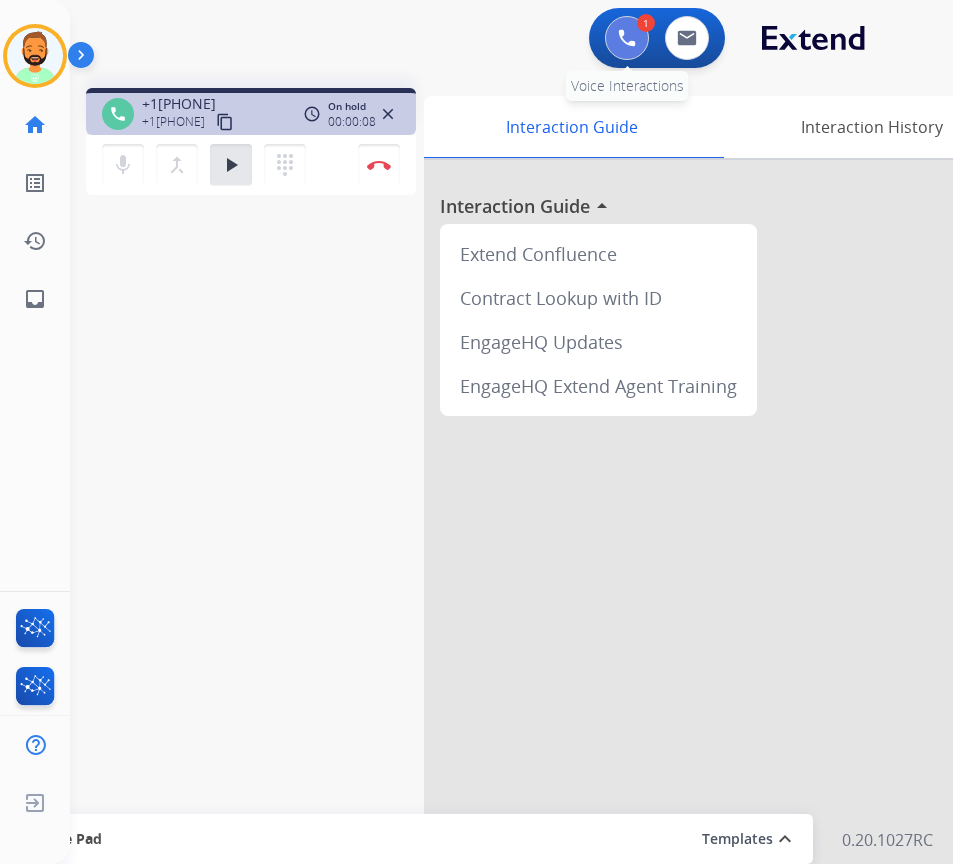click at bounding box center [627, 38] 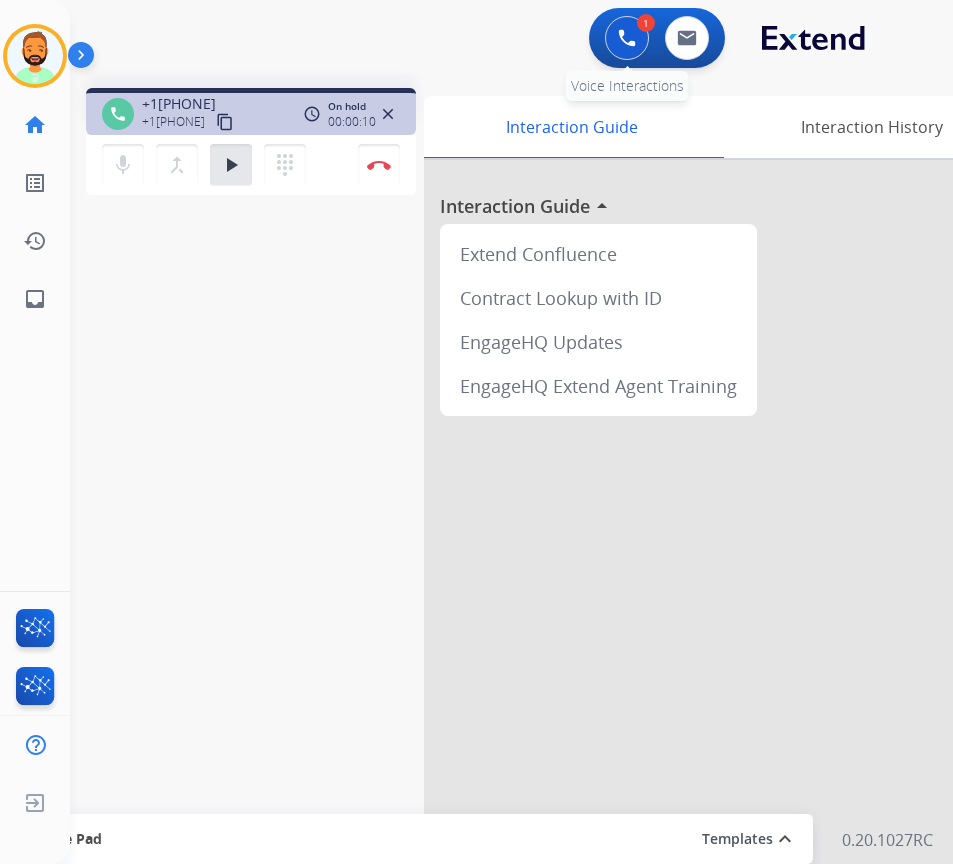 click at bounding box center [627, 38] 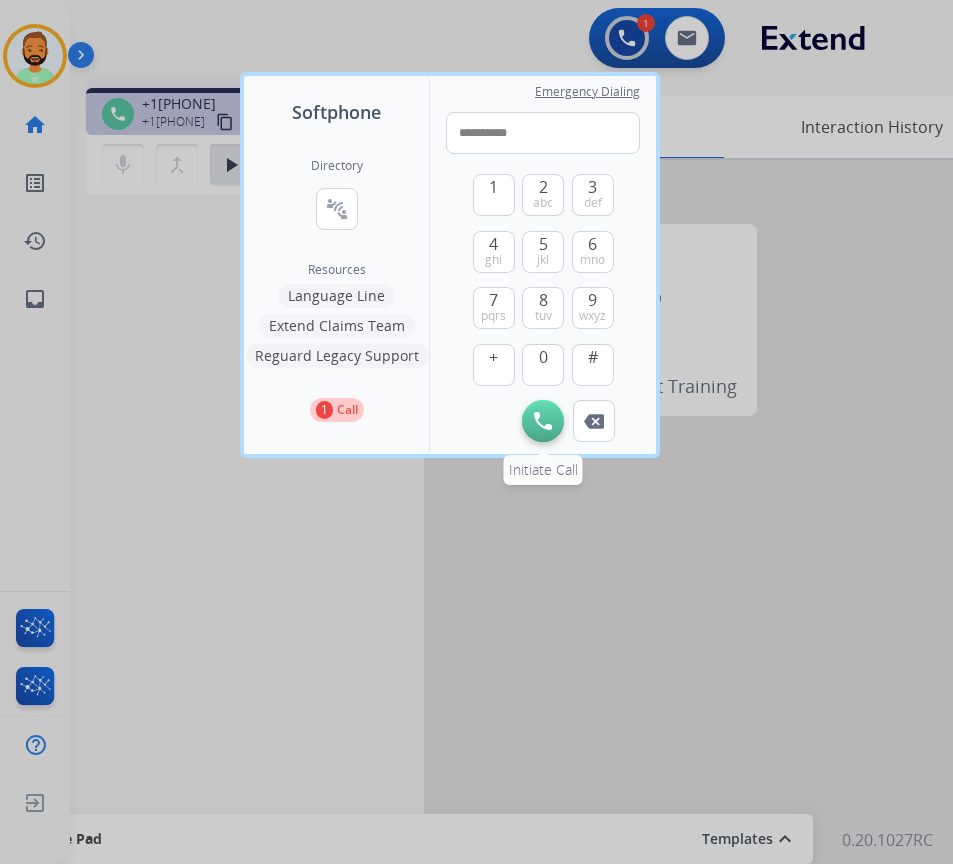 type on "**********" 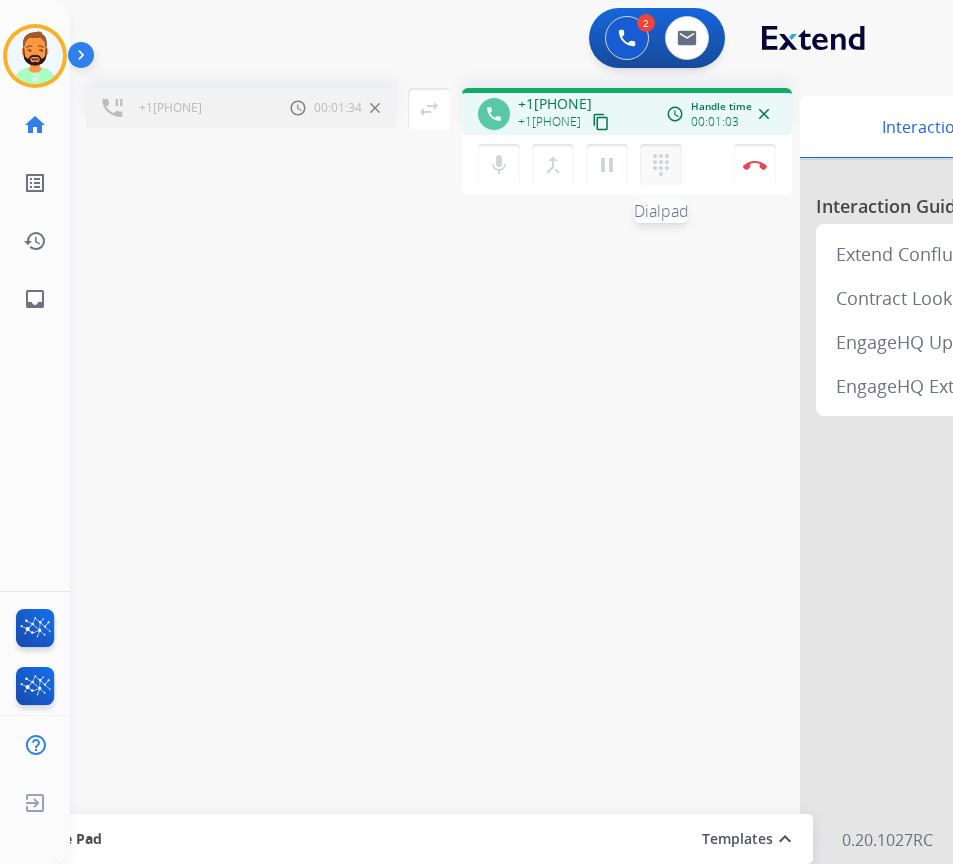 click on "dialpad" at bounding box center (661, 165) 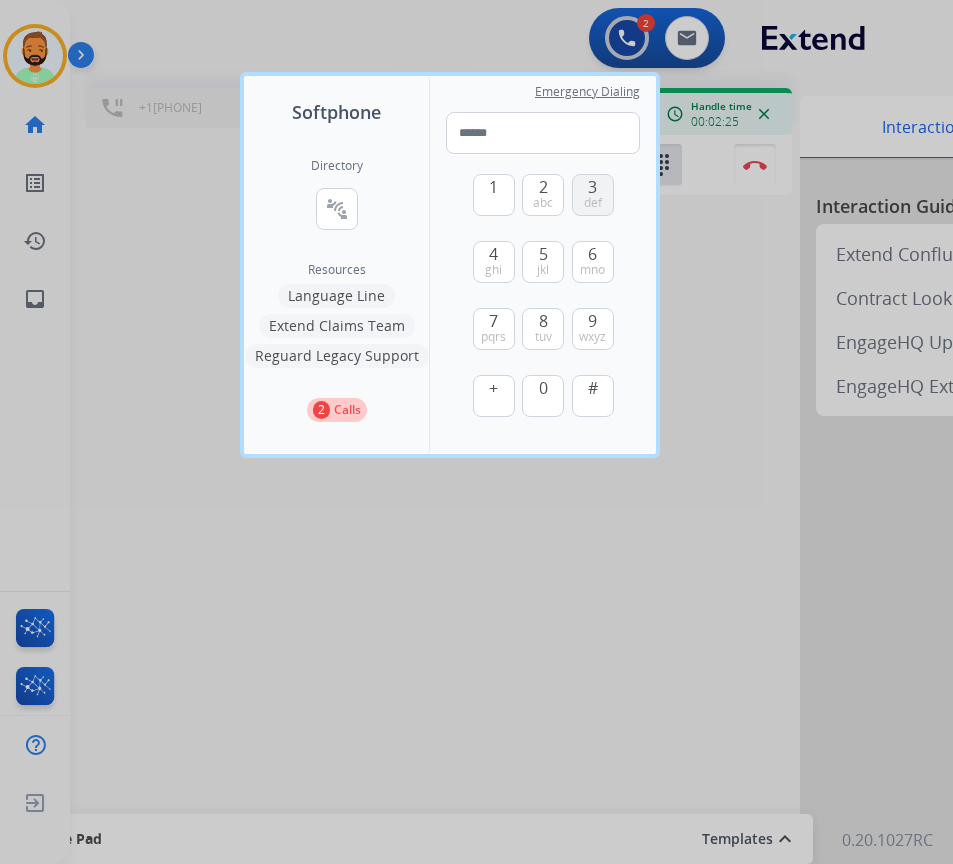 click on "3 def" at bounding box center [593, 195] 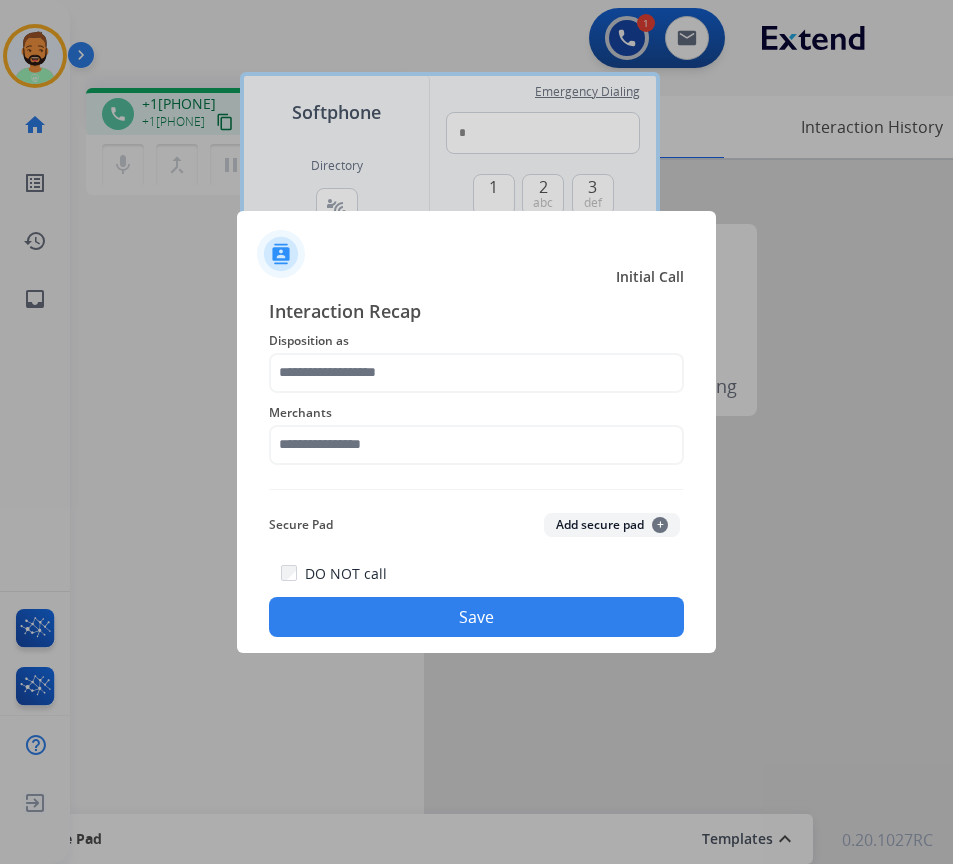 click on "Interaction Recap" 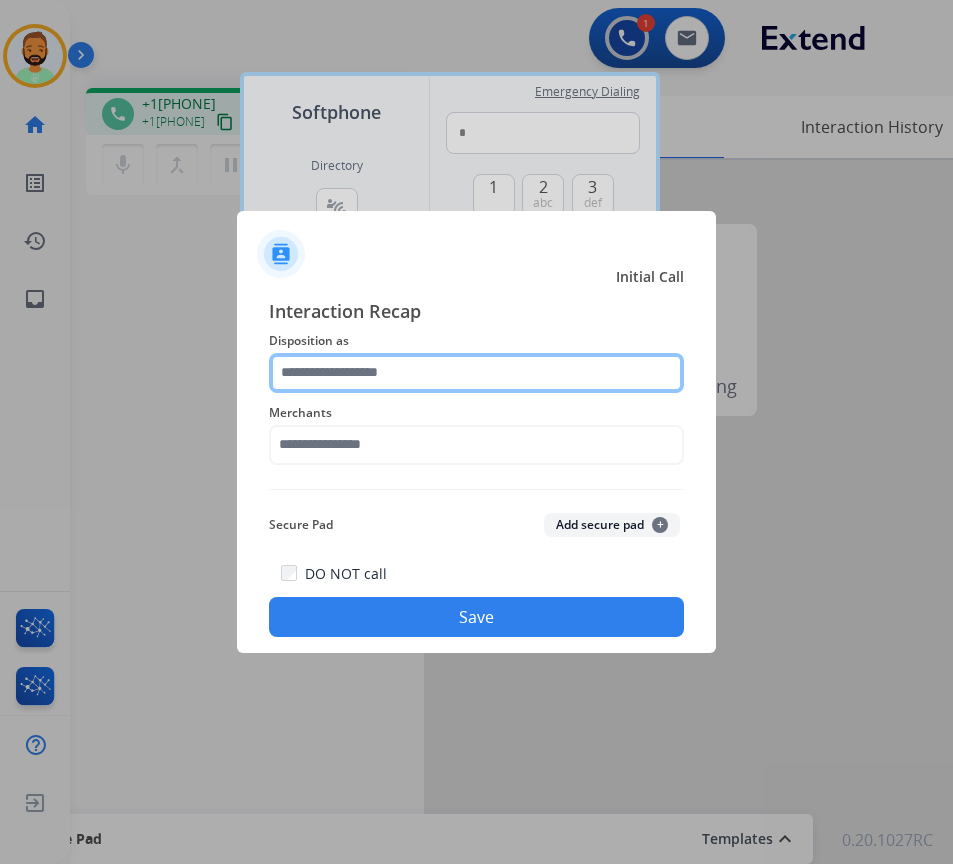 click 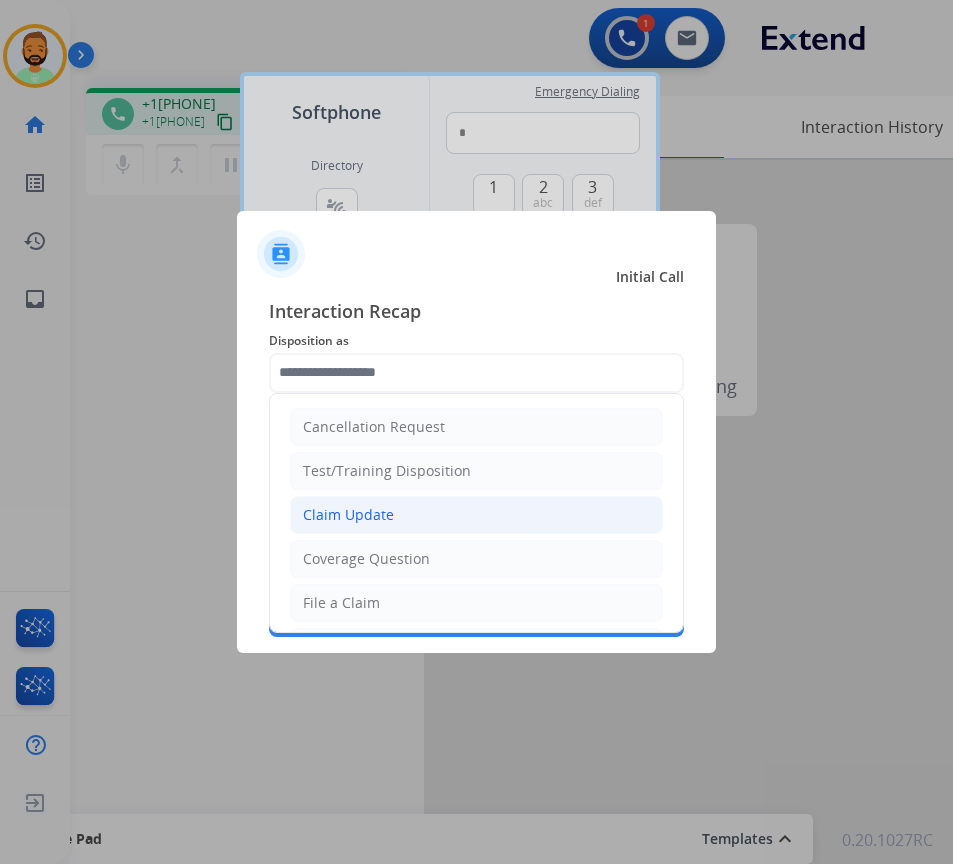 click on "Claim Update" 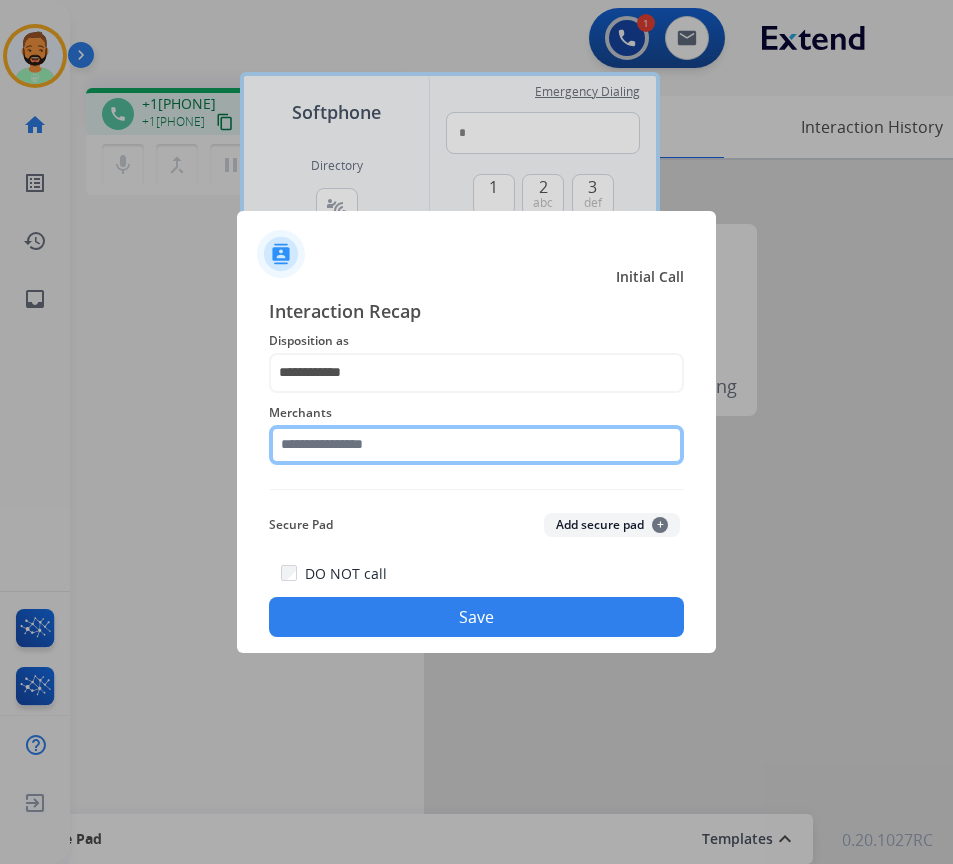 click 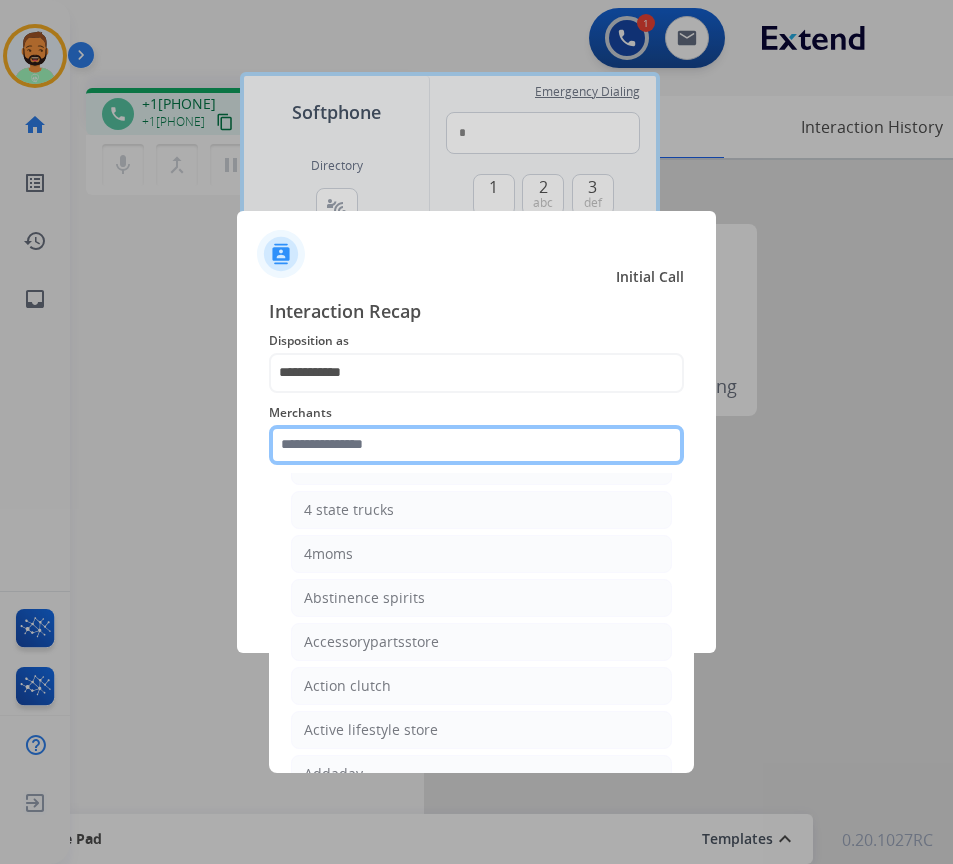 scroll, scrollTop: 0, scrollLeft: 0, axis: both 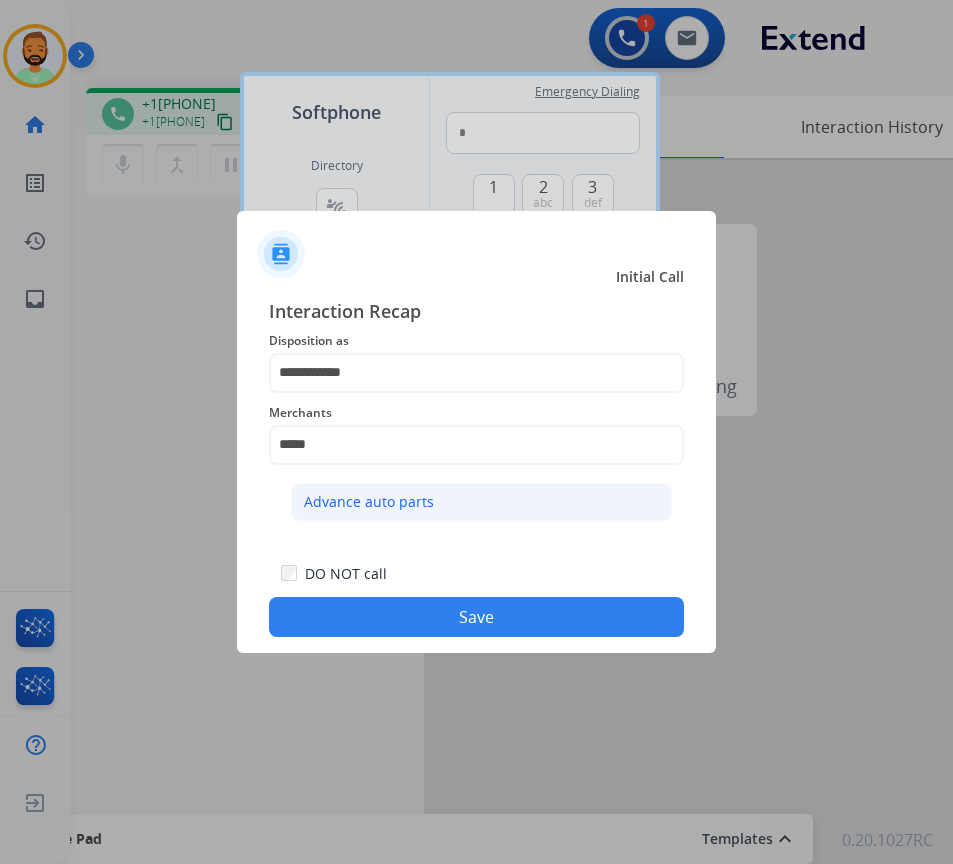 click on "Advance auto parts" 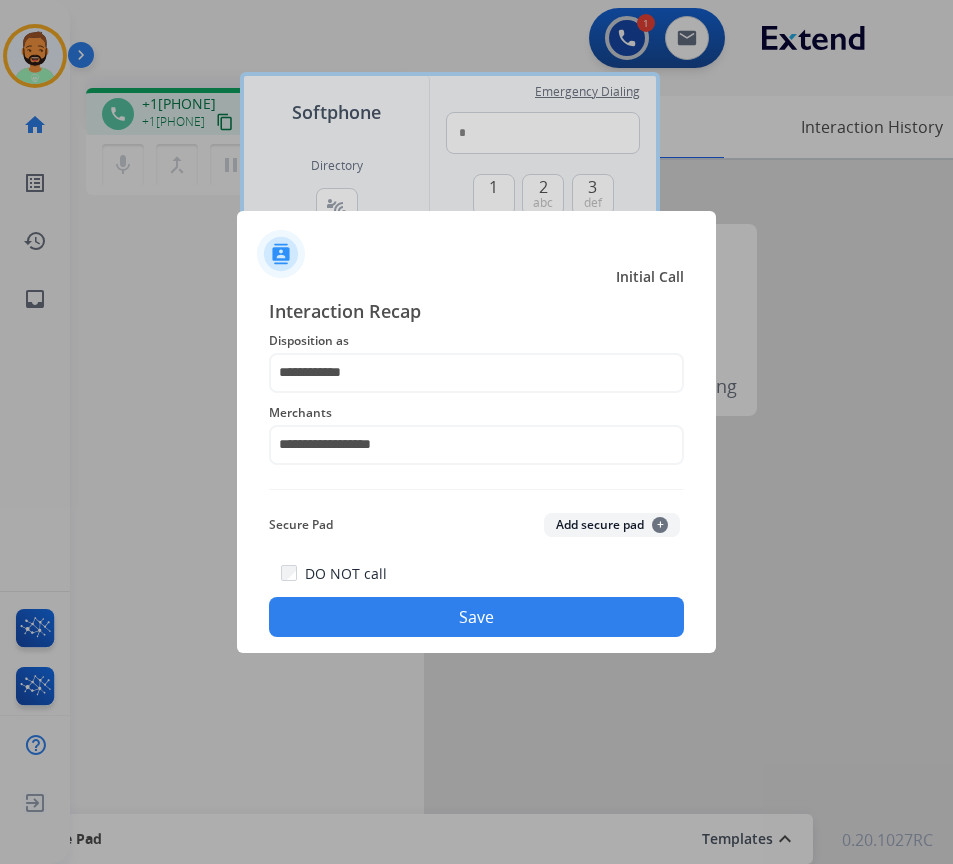click on "Save" 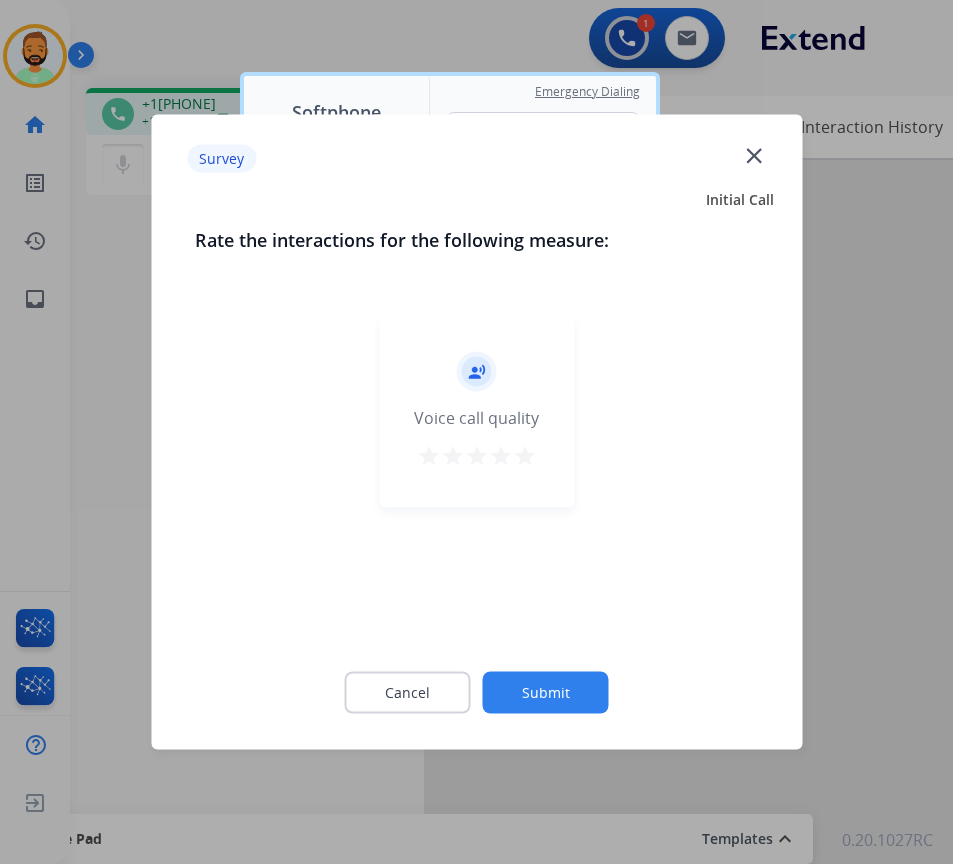 click on "Submit" 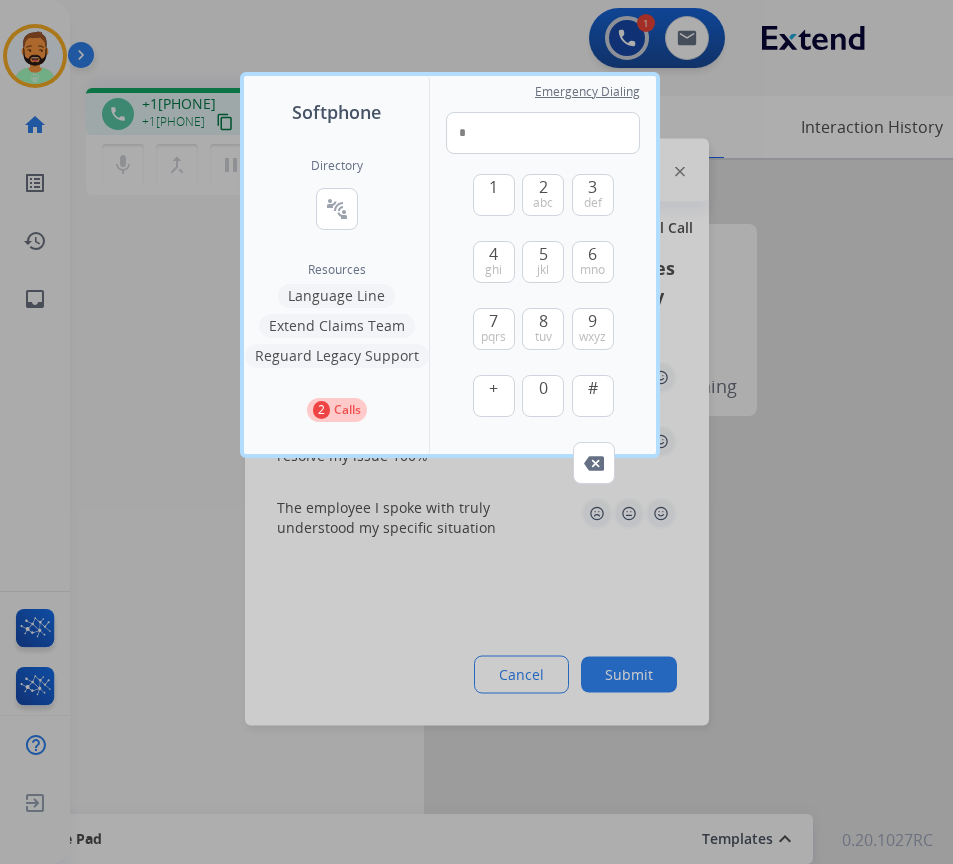 click at bounding box center [476, 432] 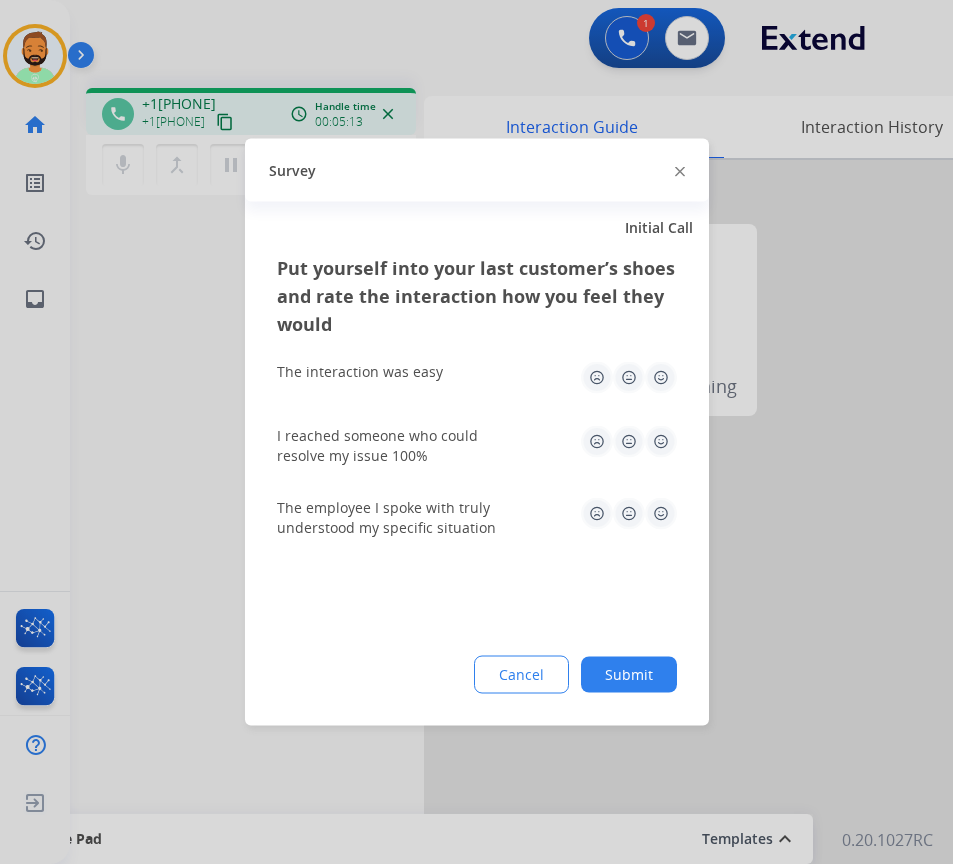 click on "Submit" 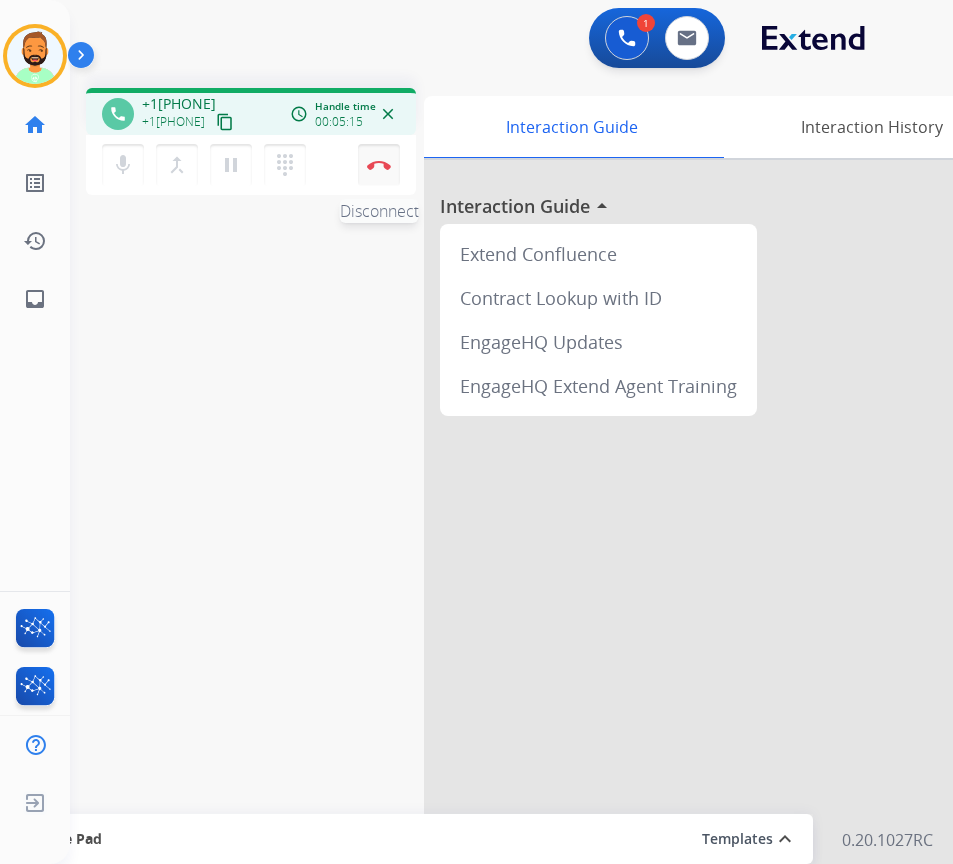 click on "Disconnect" at bounding box center (379, 165) 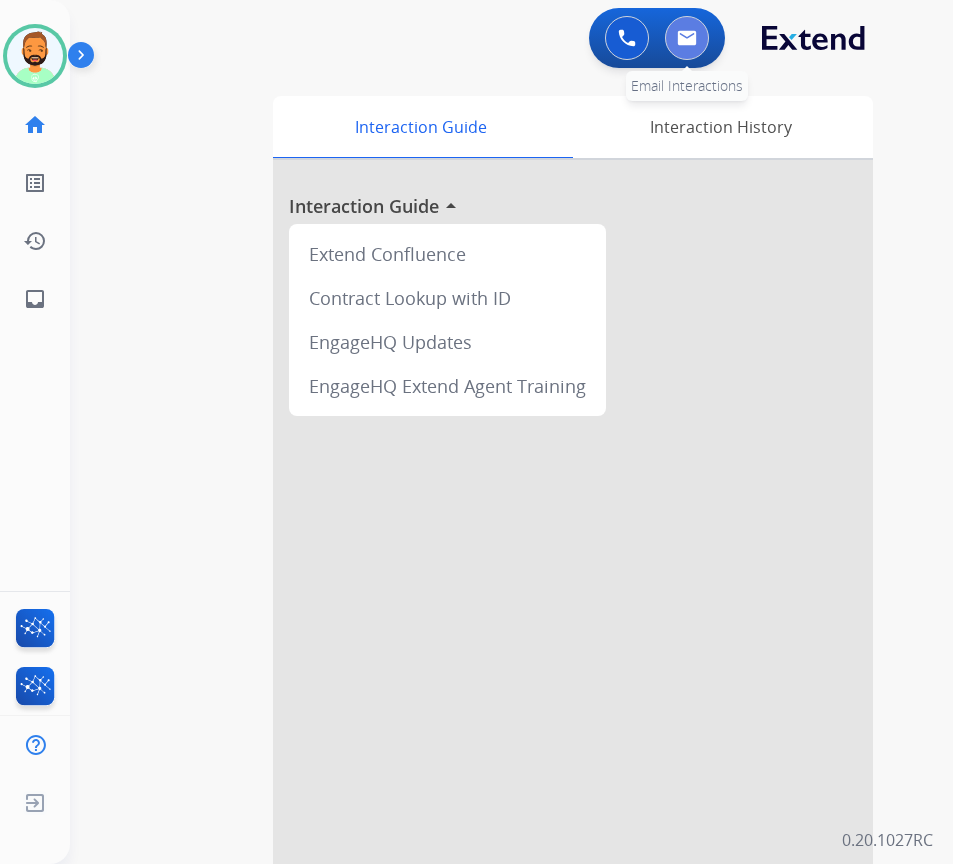 click at bounding box center [687, 38] 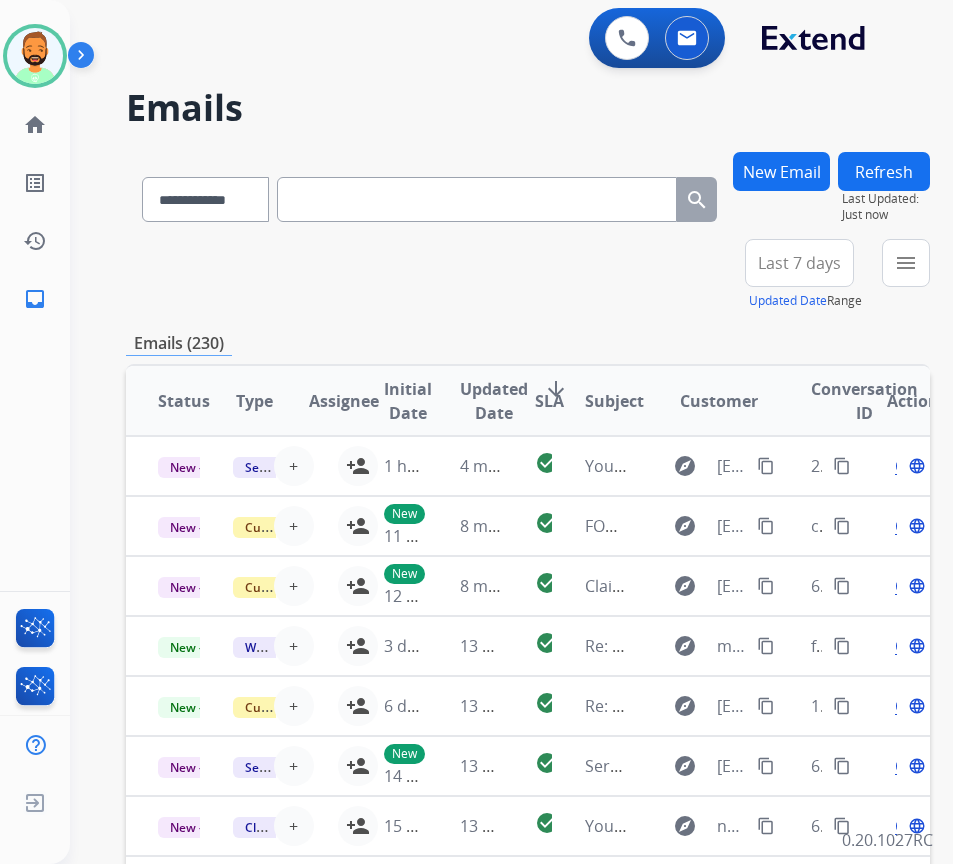 paste on "**********" 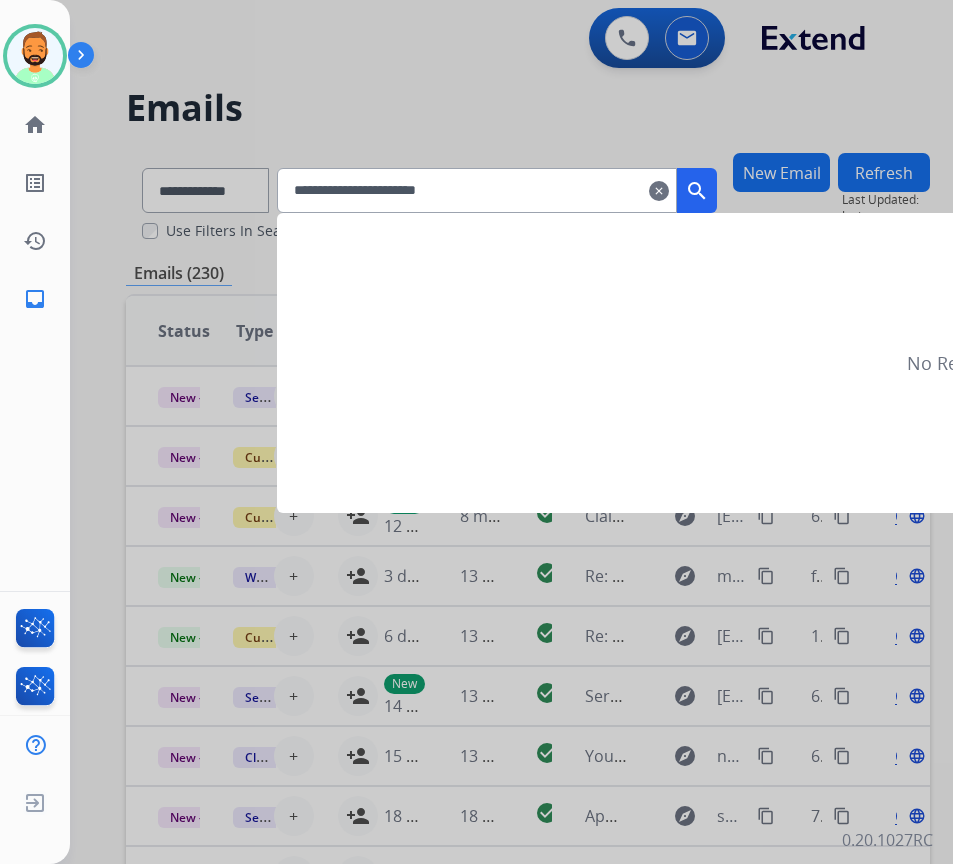 type on "**********" 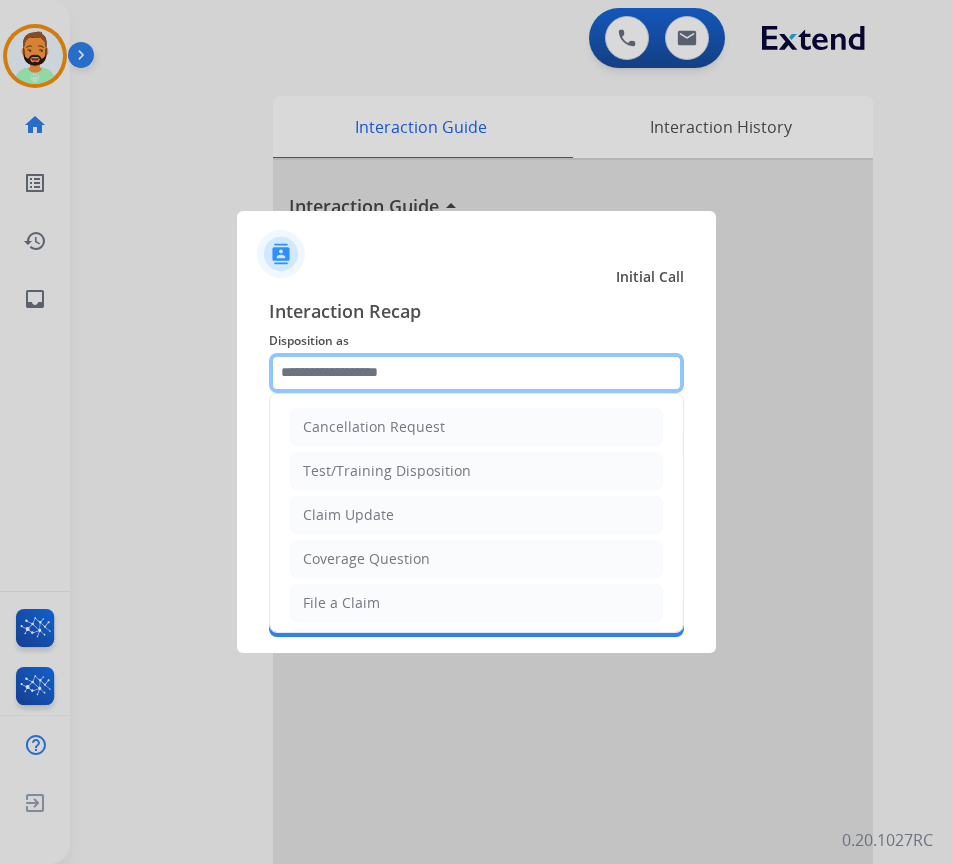 click 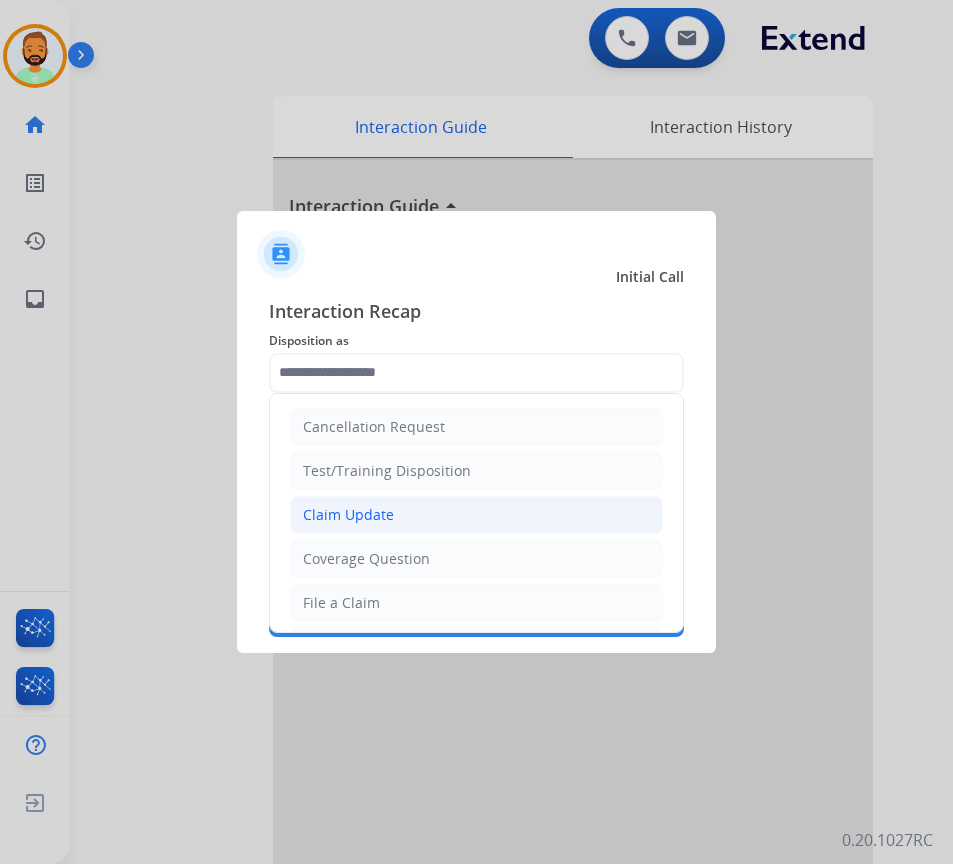 click on "Claim Update" 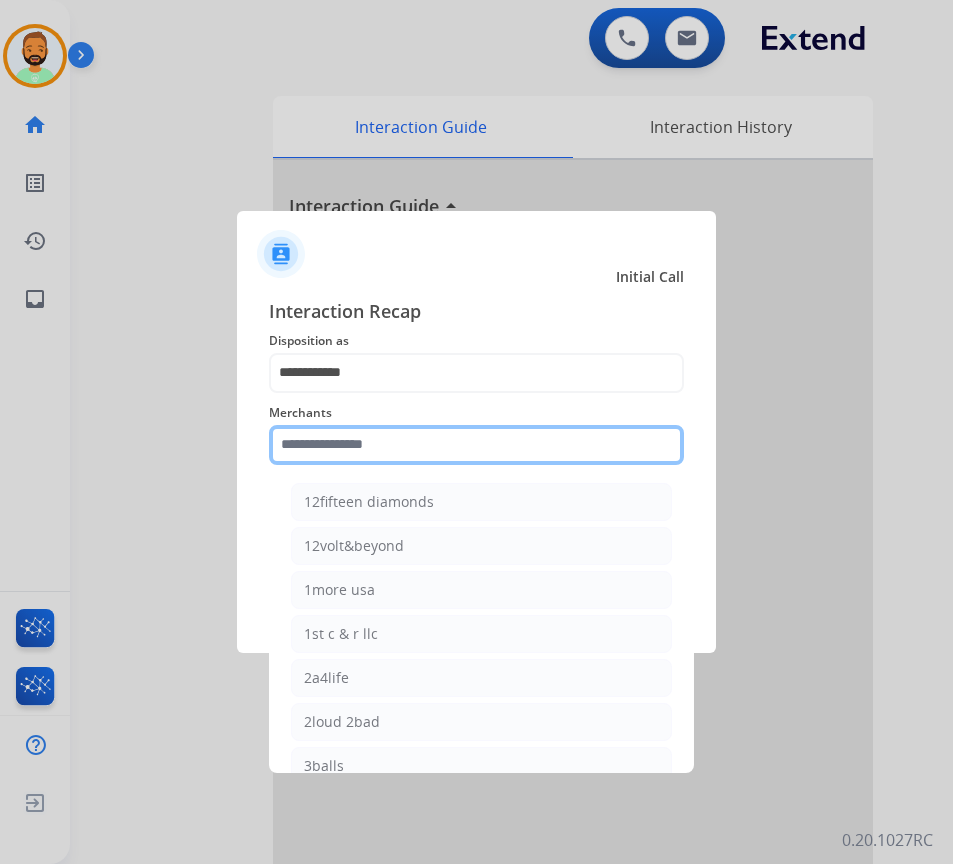 click 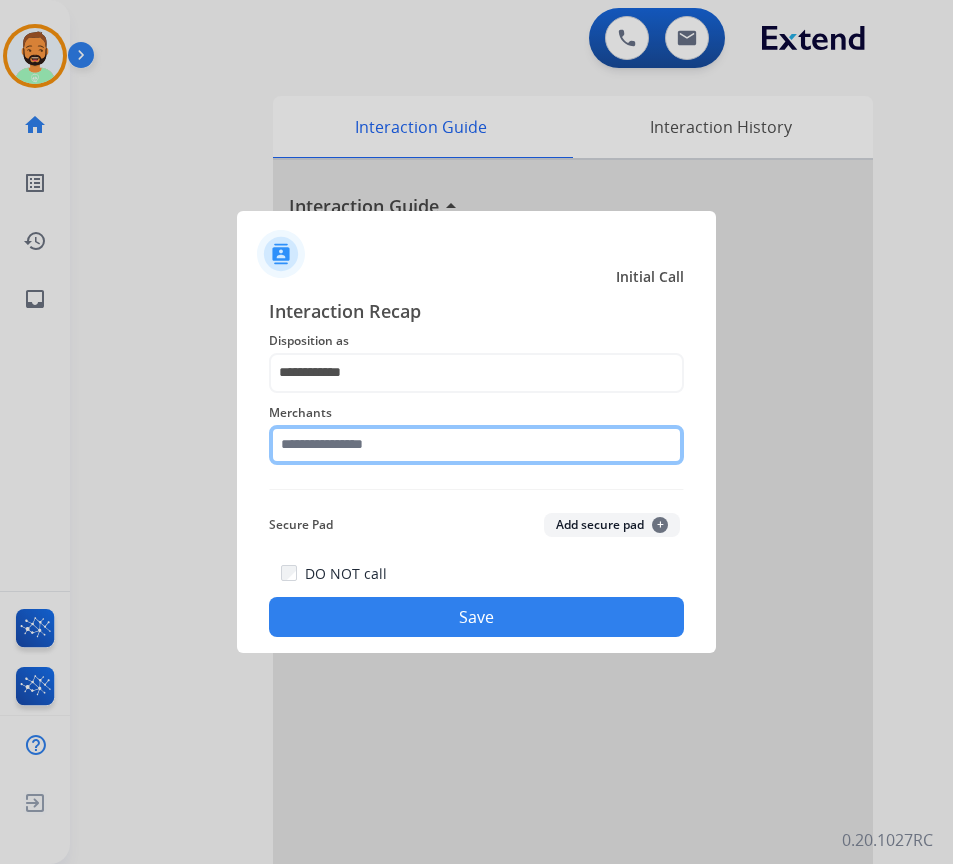 click 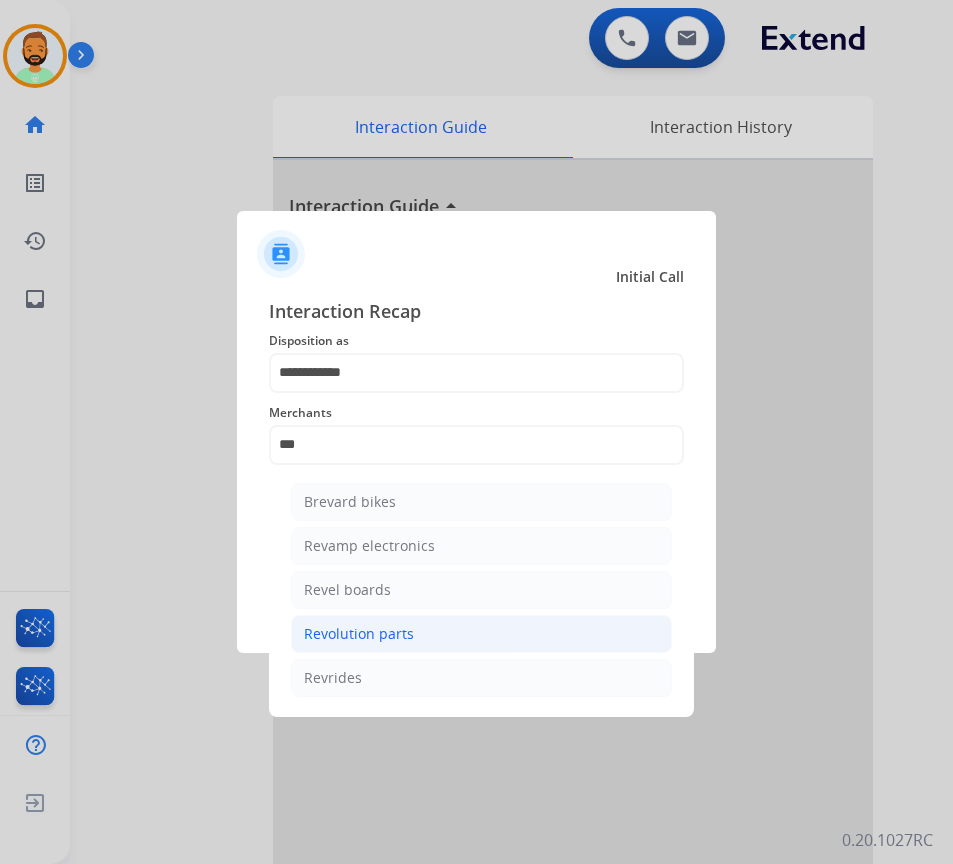 click on "Revolution parts" 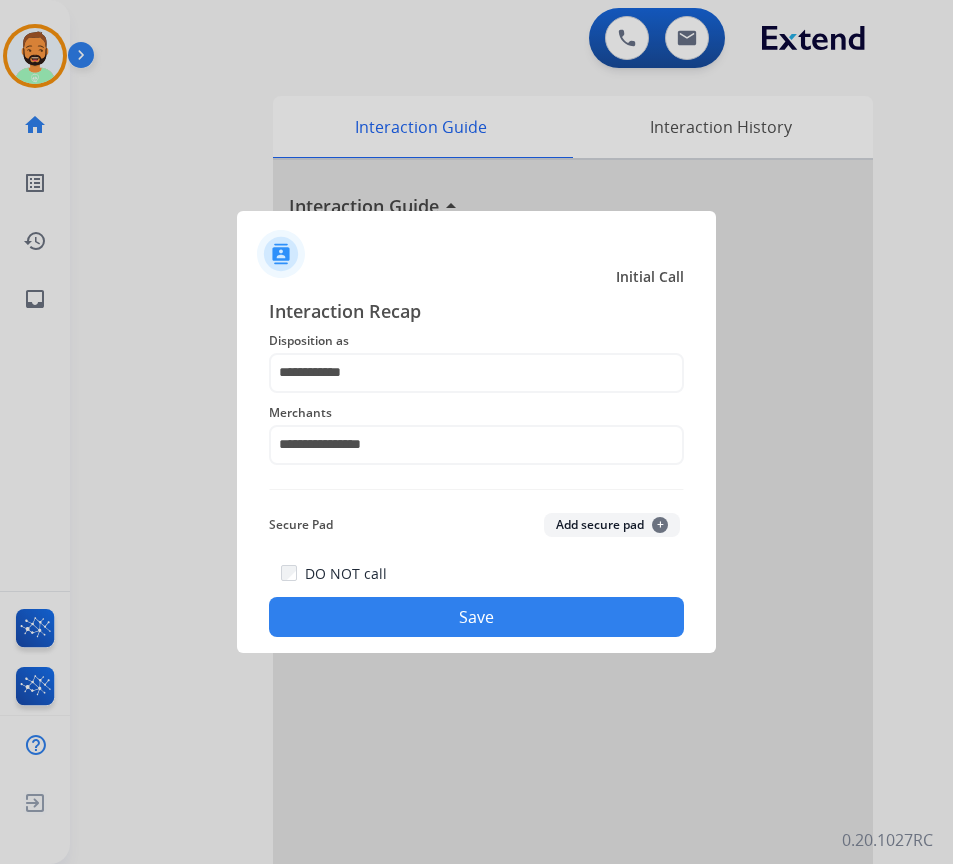 click on "Save" 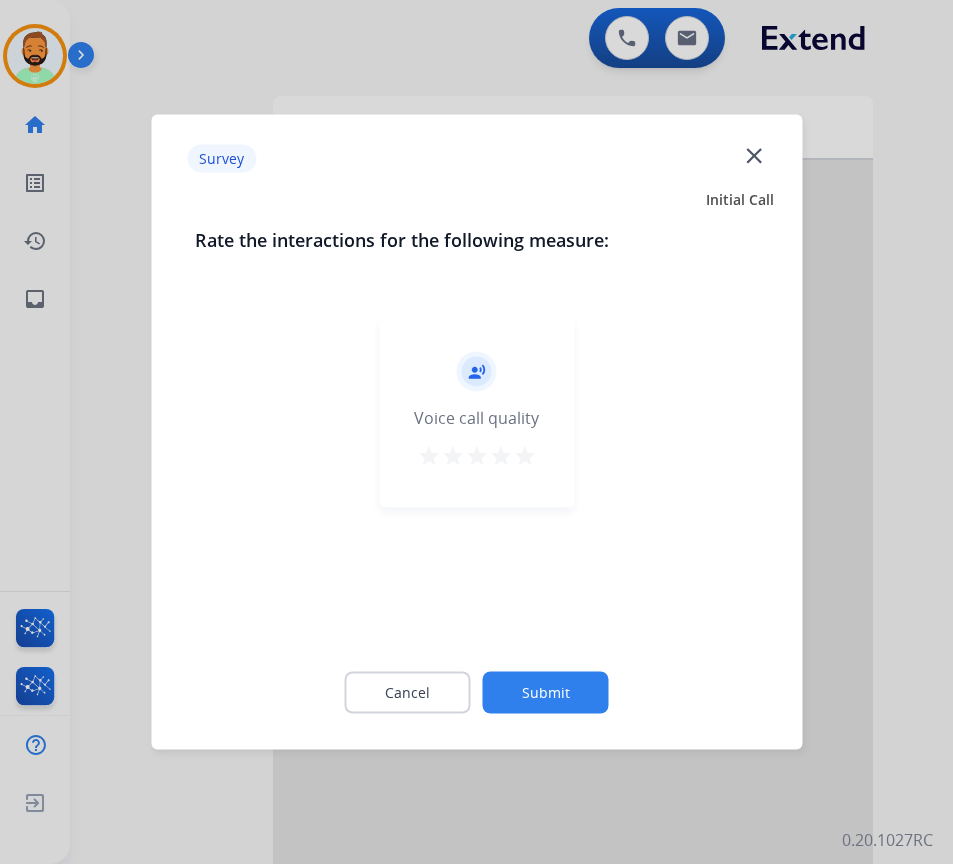 click on "Submit" 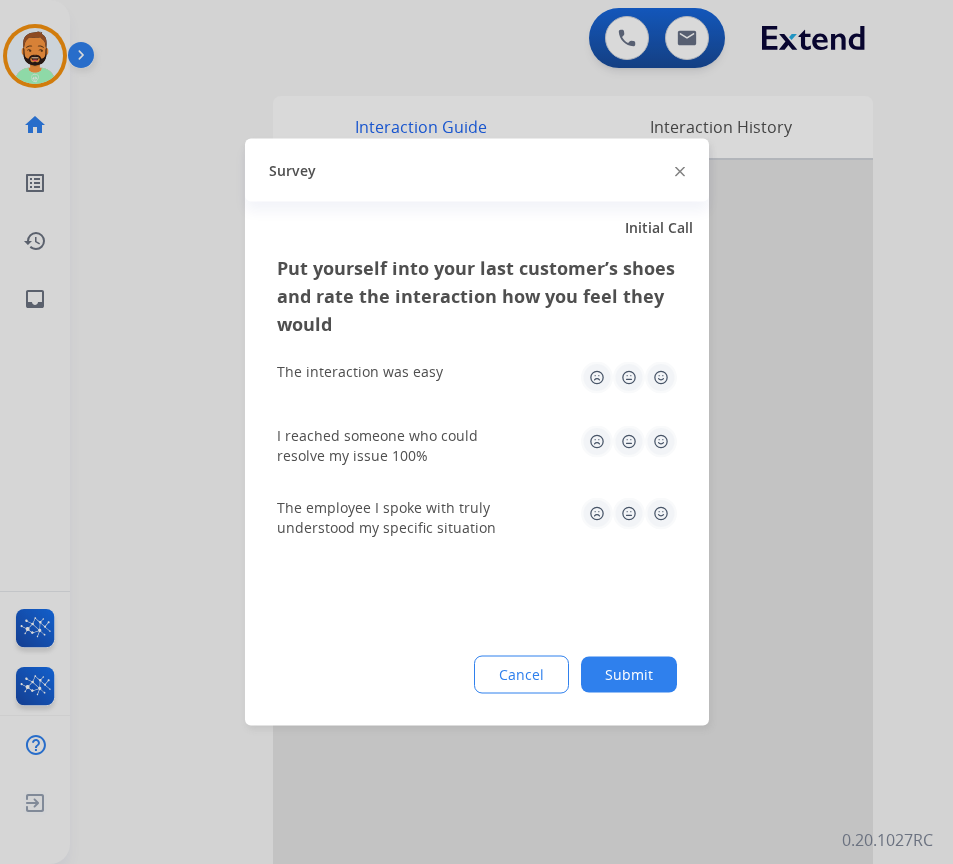 click on "Submit" 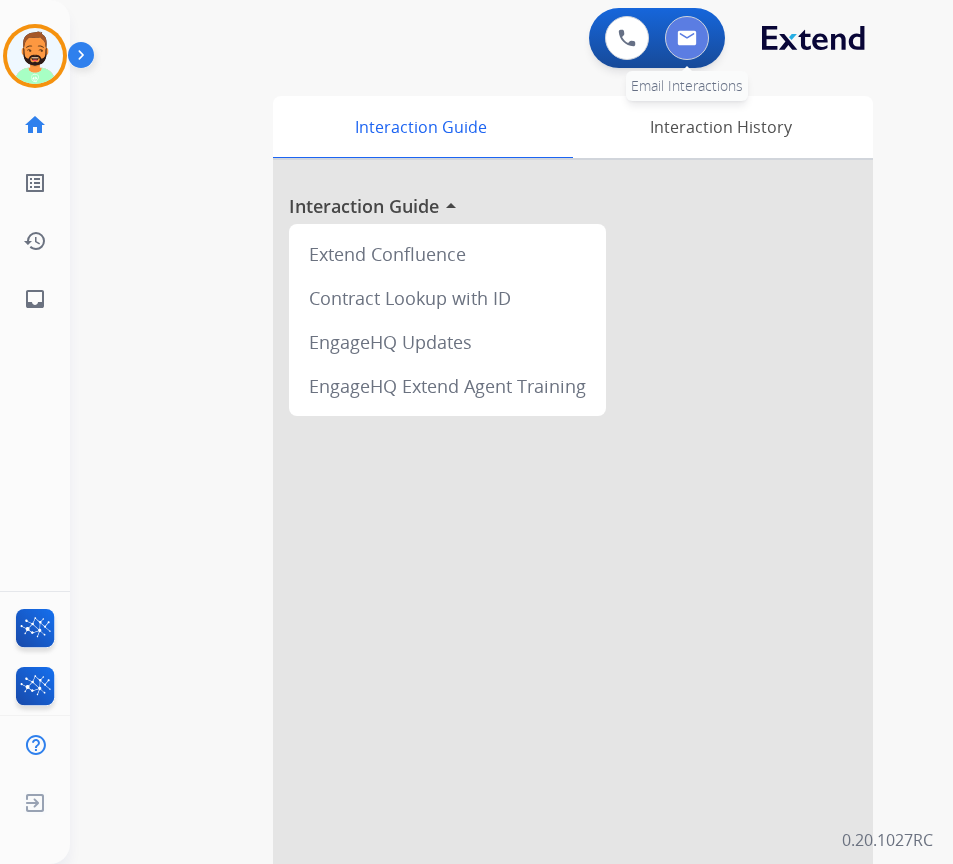 click at bounding box center [687, 38] 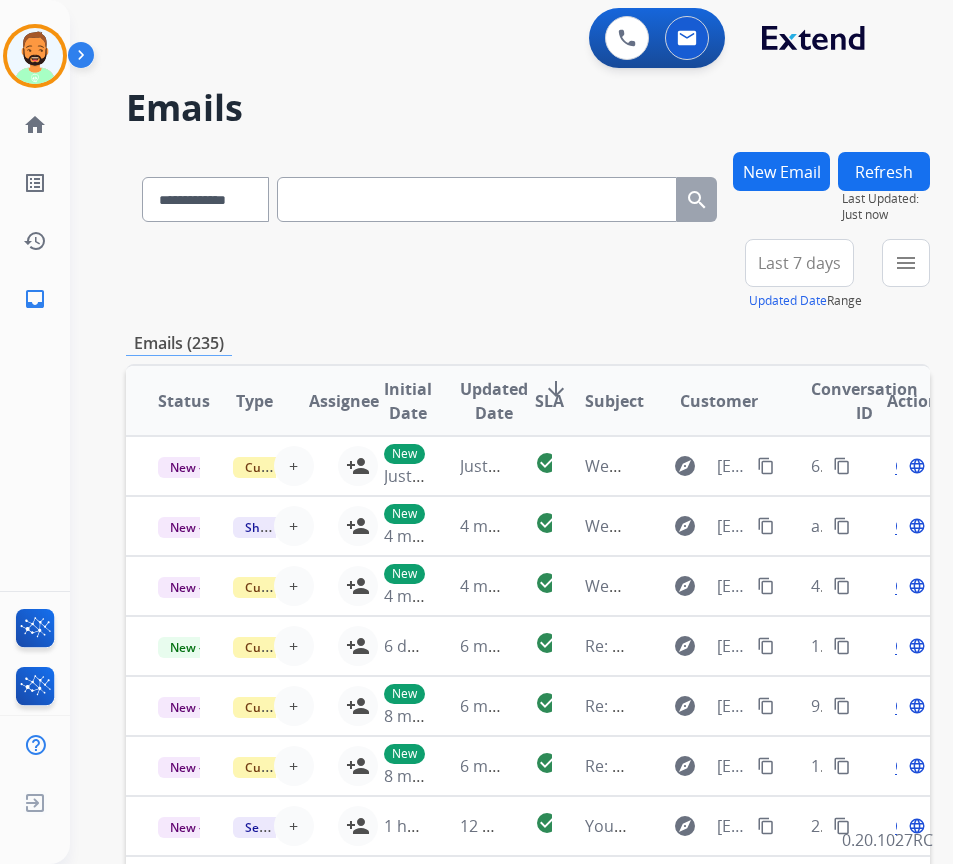paste on "**********" 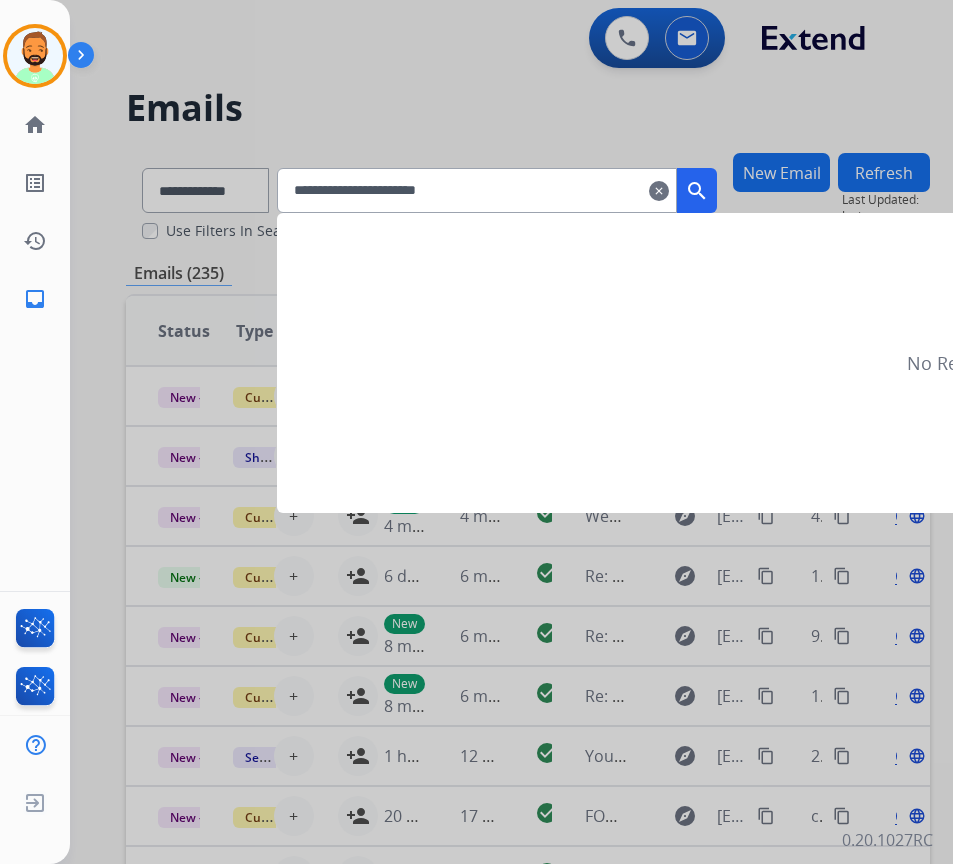 type on "**********" 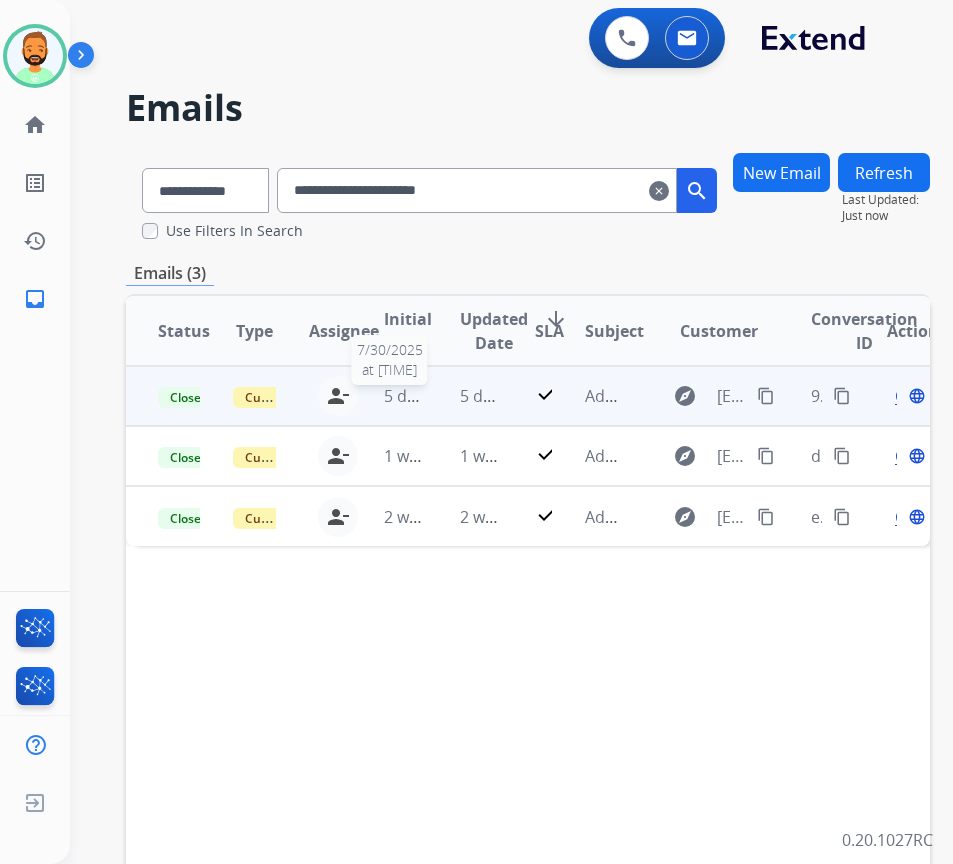 click on "5 days ago" at bounding box center [424, 396] 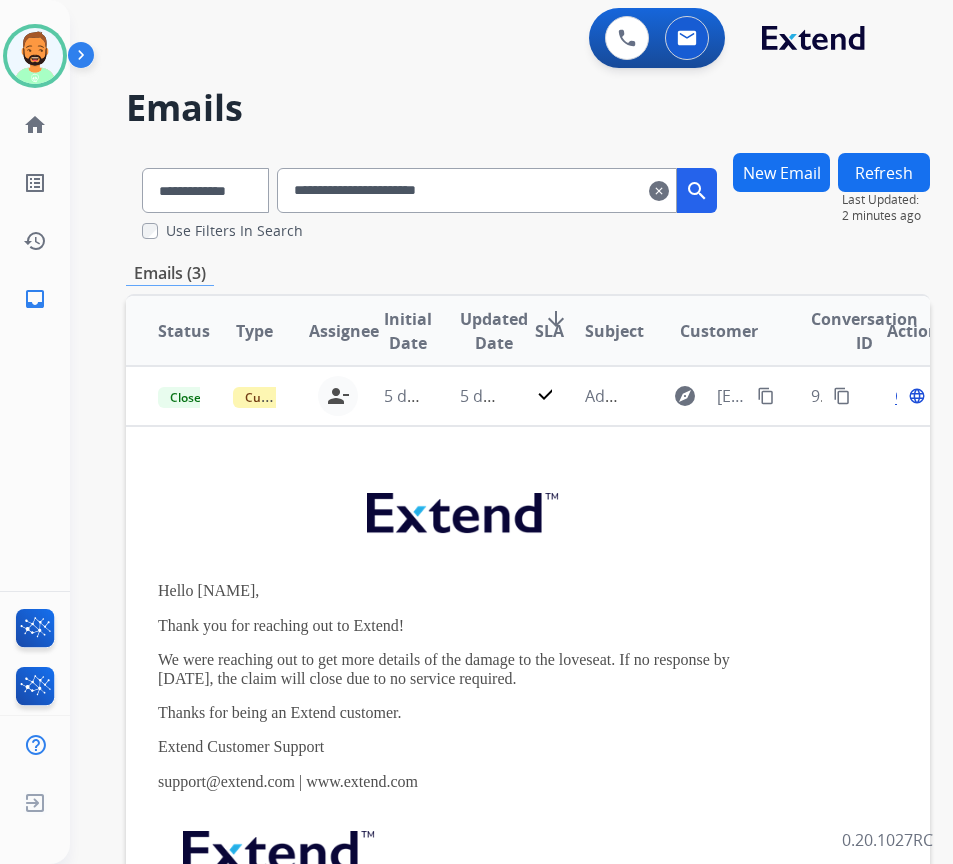click on "clear" at bounding box center (659, 191) 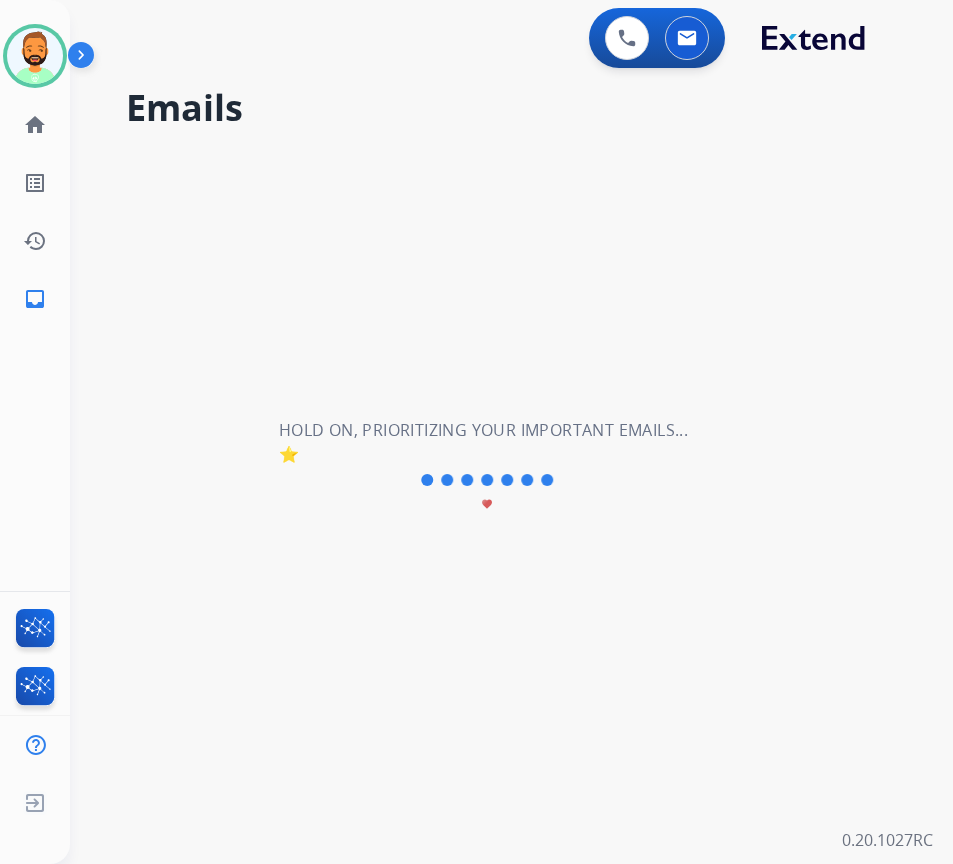 type 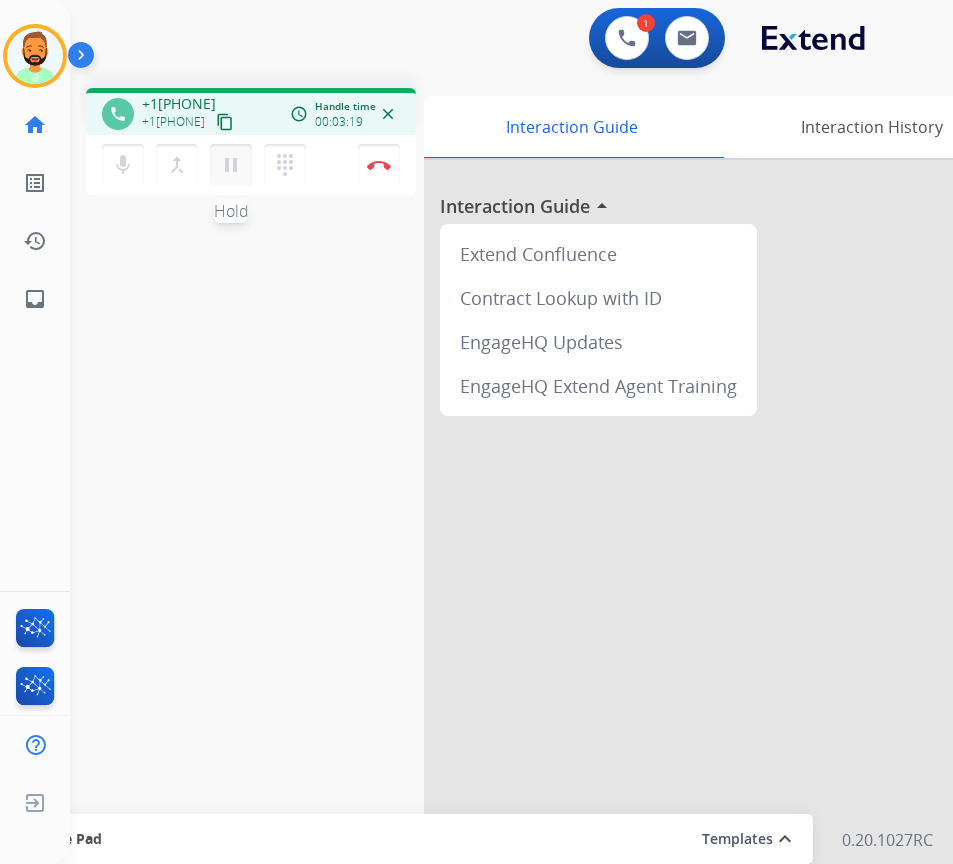 click on "pause" at bounding box center (231, 165) 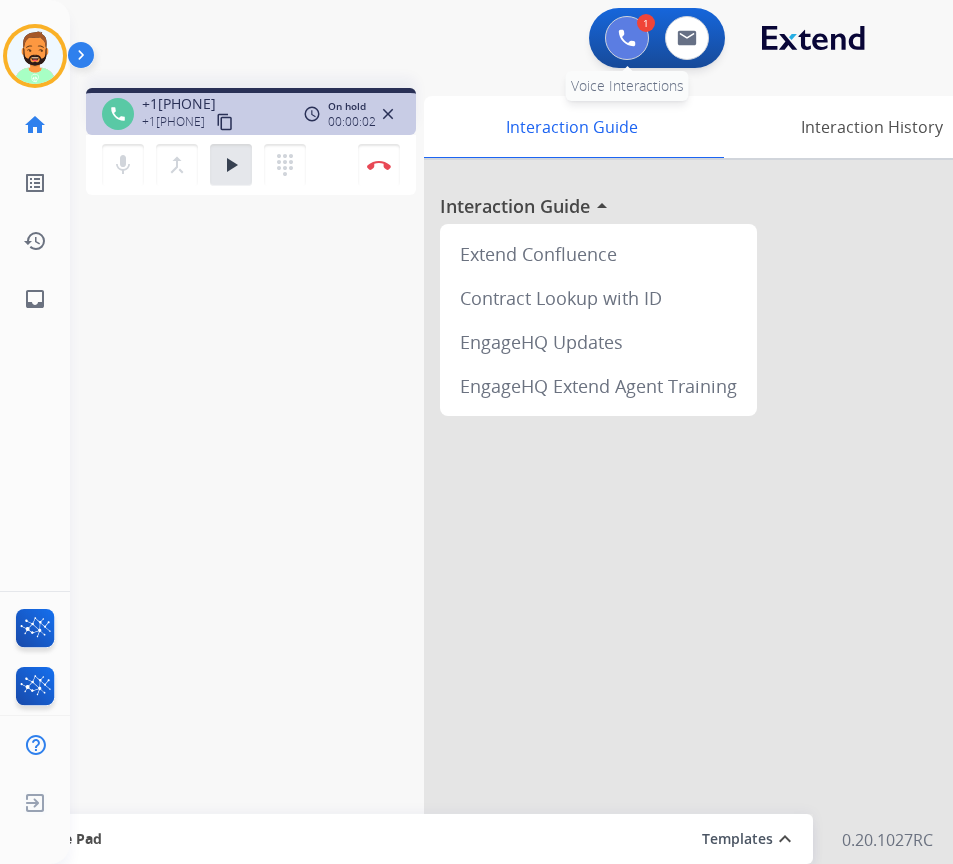 click at bounding box center [627, 38] 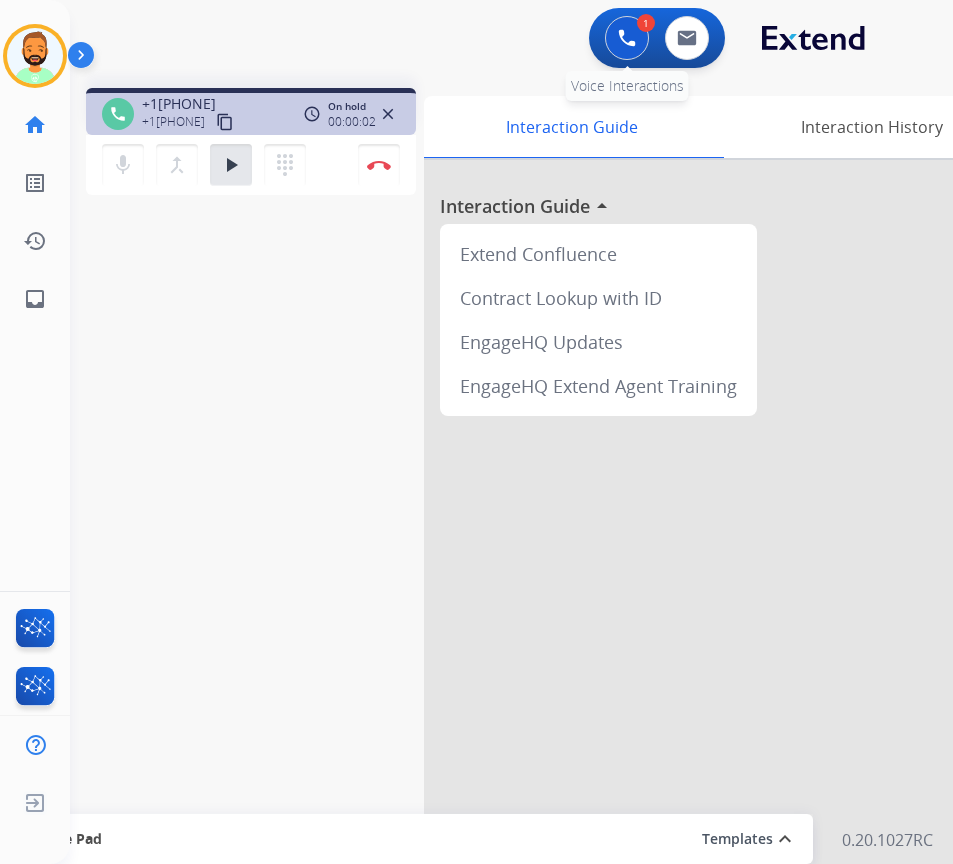 click at bounding box center [627, 38] 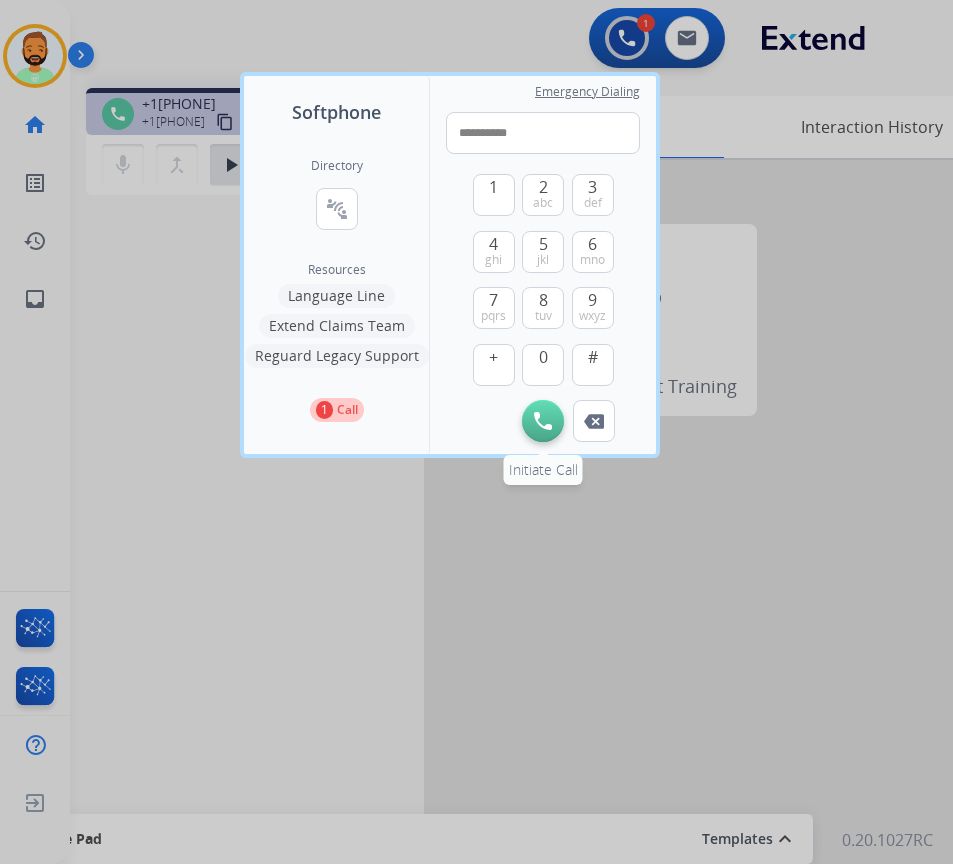 type on "**********" 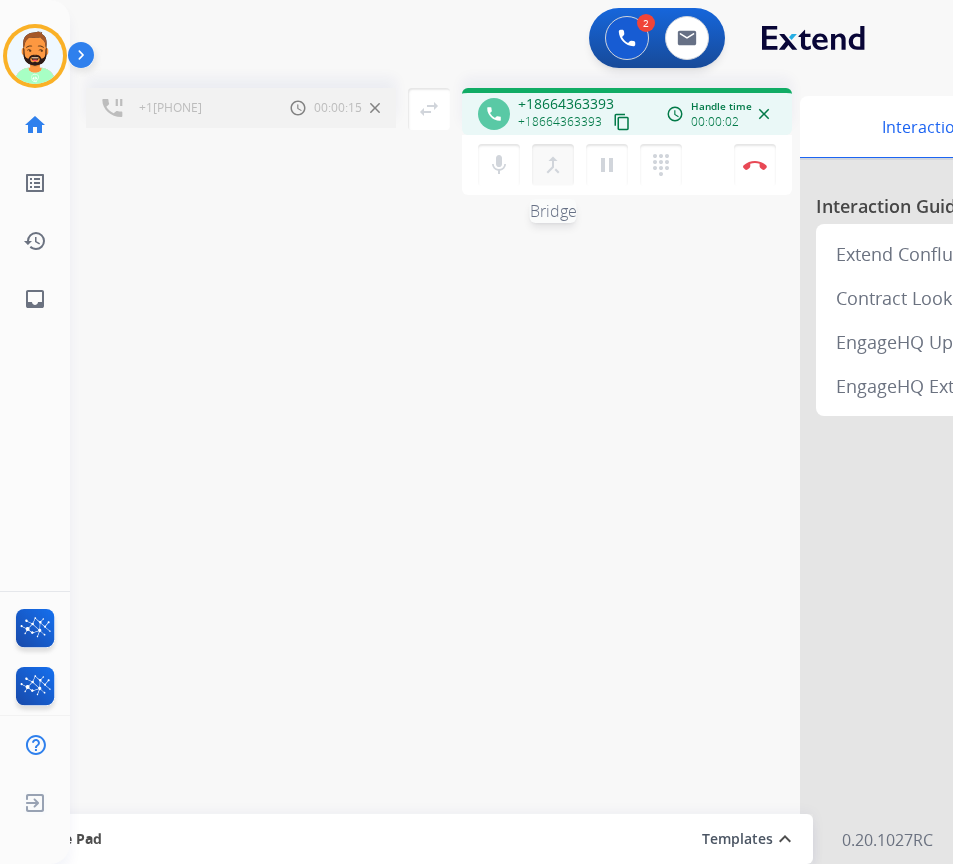 click on "merge_type" at bounding box center (553, 165) 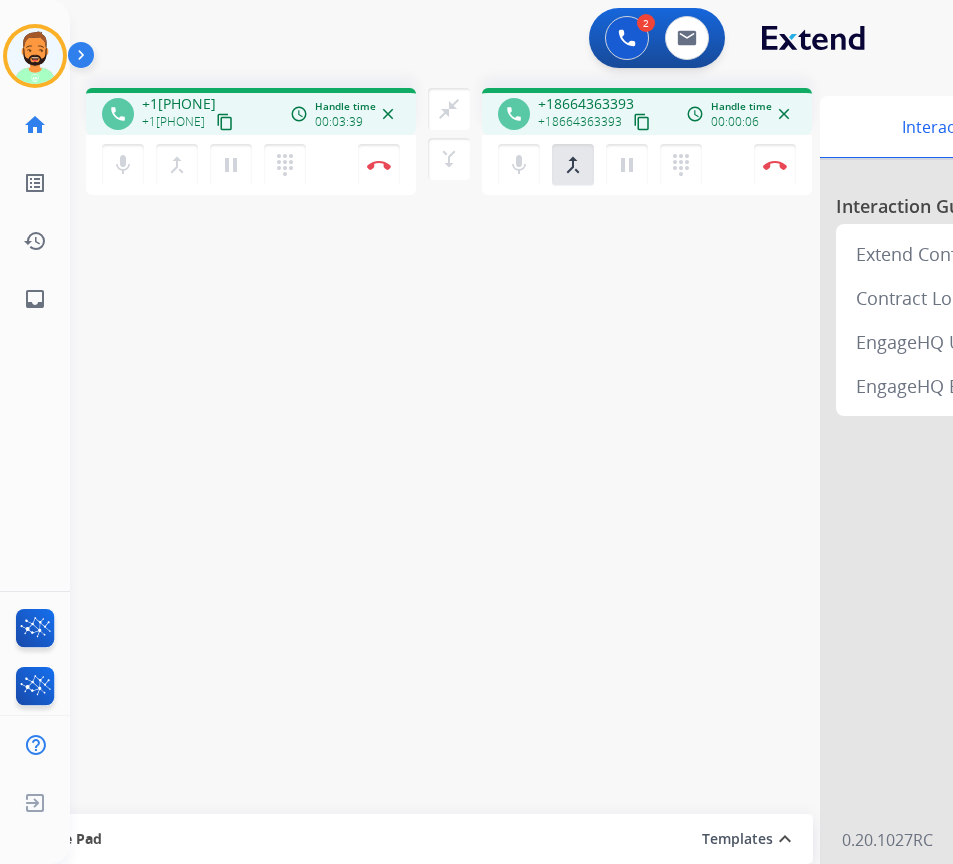 drag, startPoint x: 451, startPoint y: 112, endPoint x: 495, endPoint y: 53, distance: 73.60027 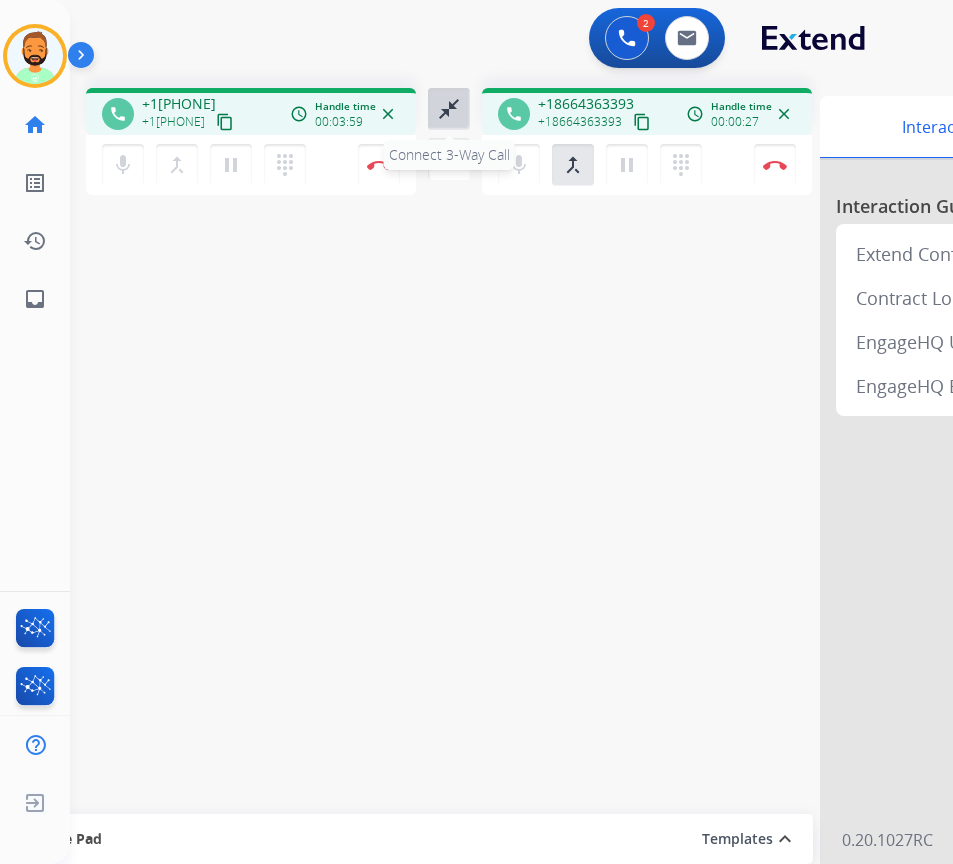 click on "close_fullscreen" at bounding box center [449, 109] 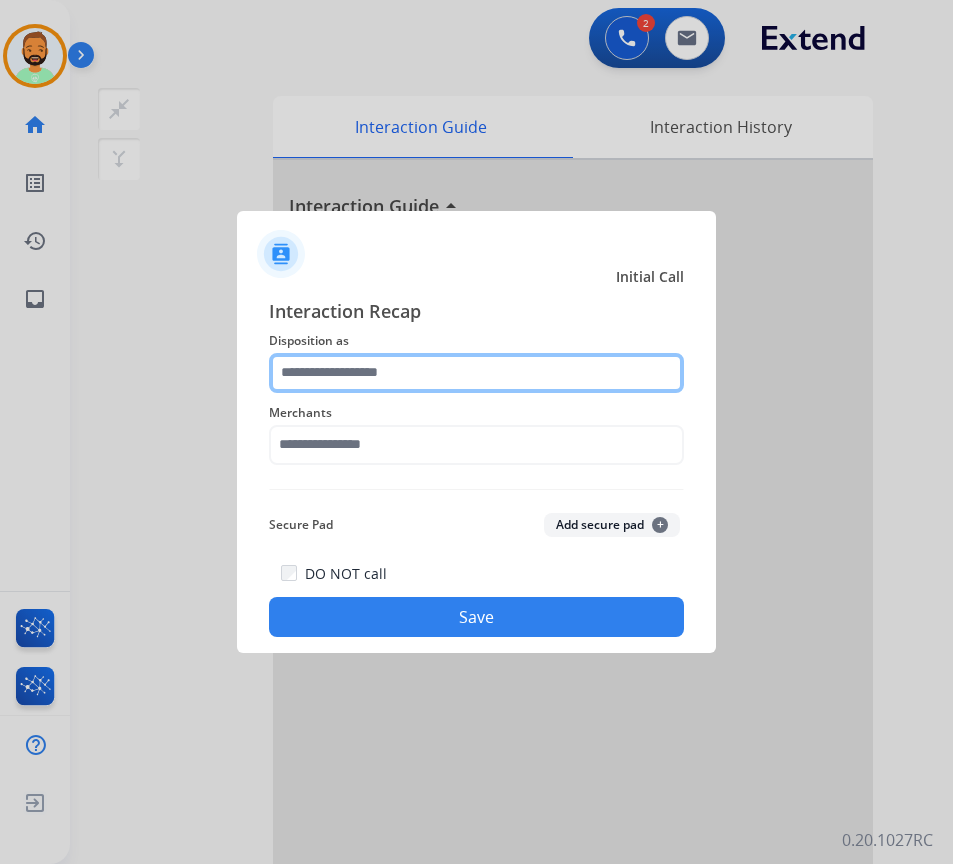 click 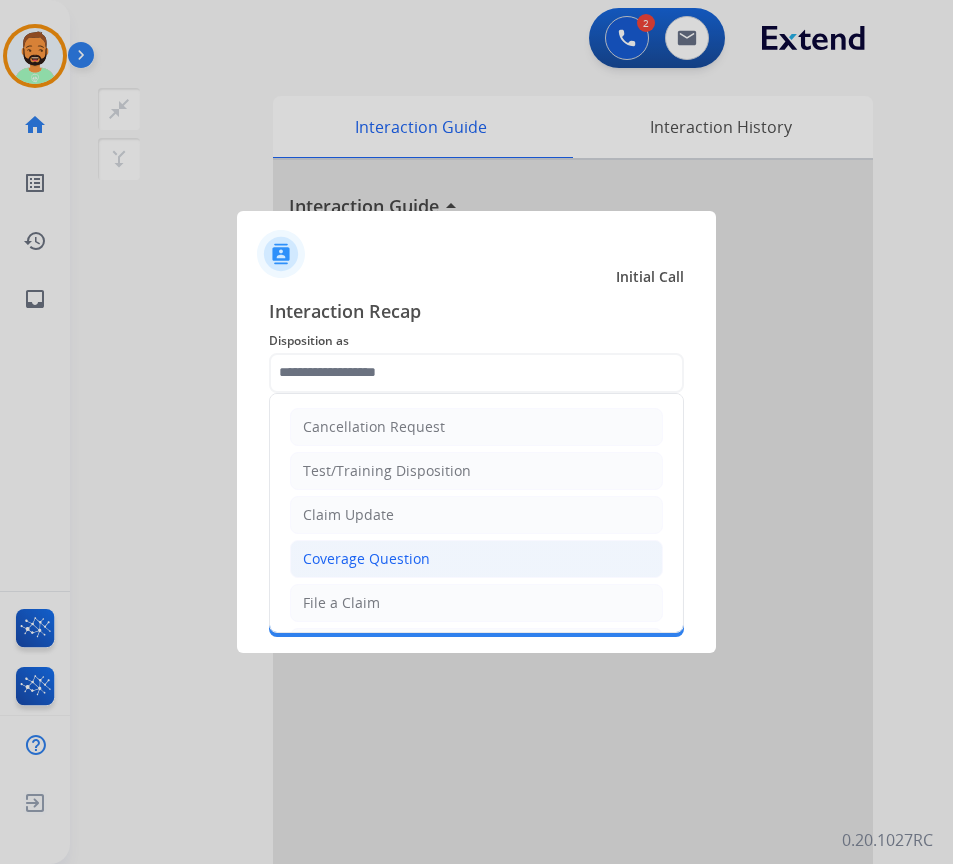 click on "Coverage Question" 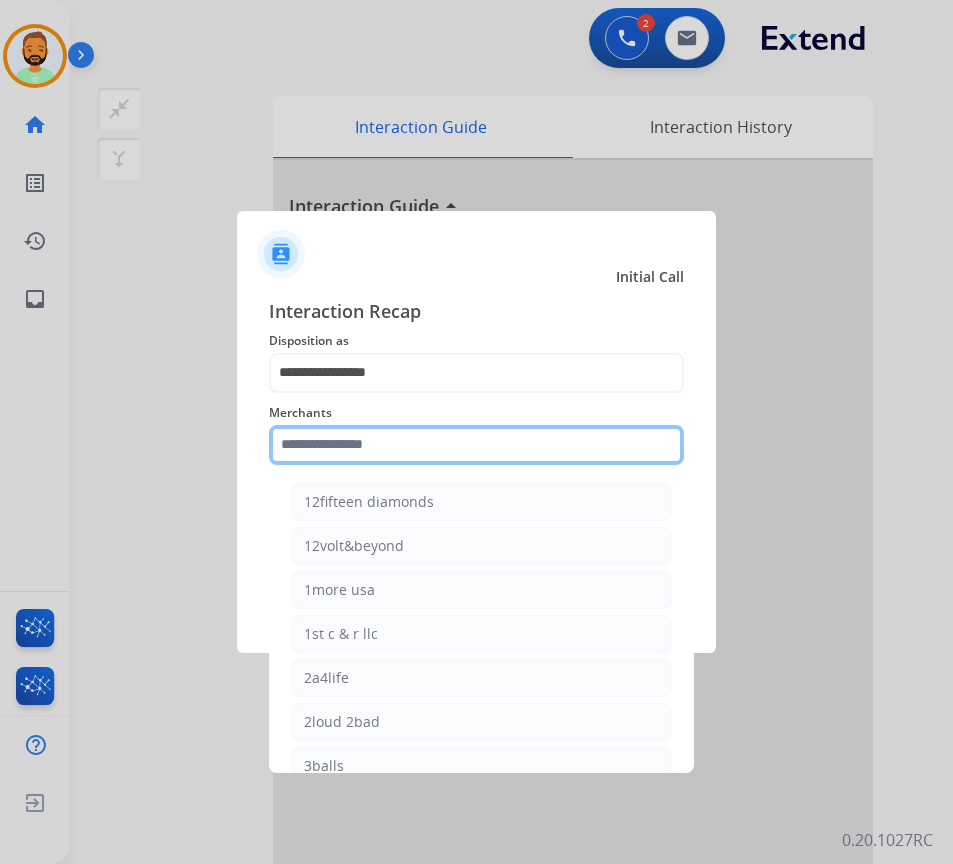 click 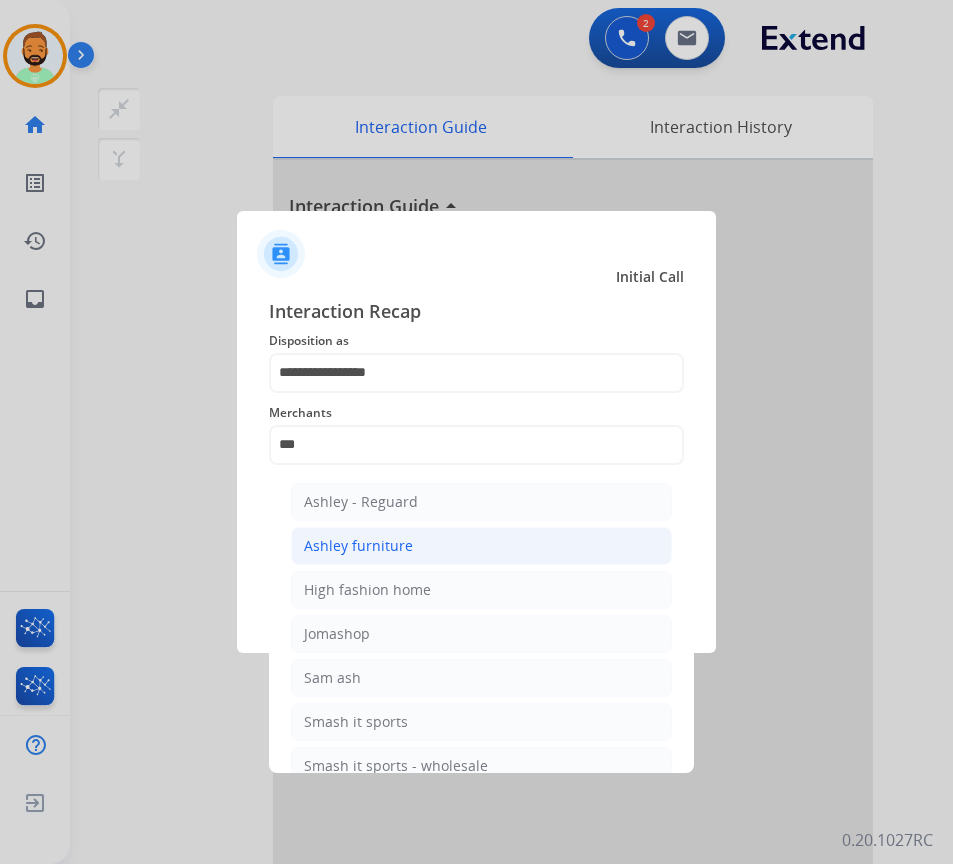 click on "Ashley furniture" 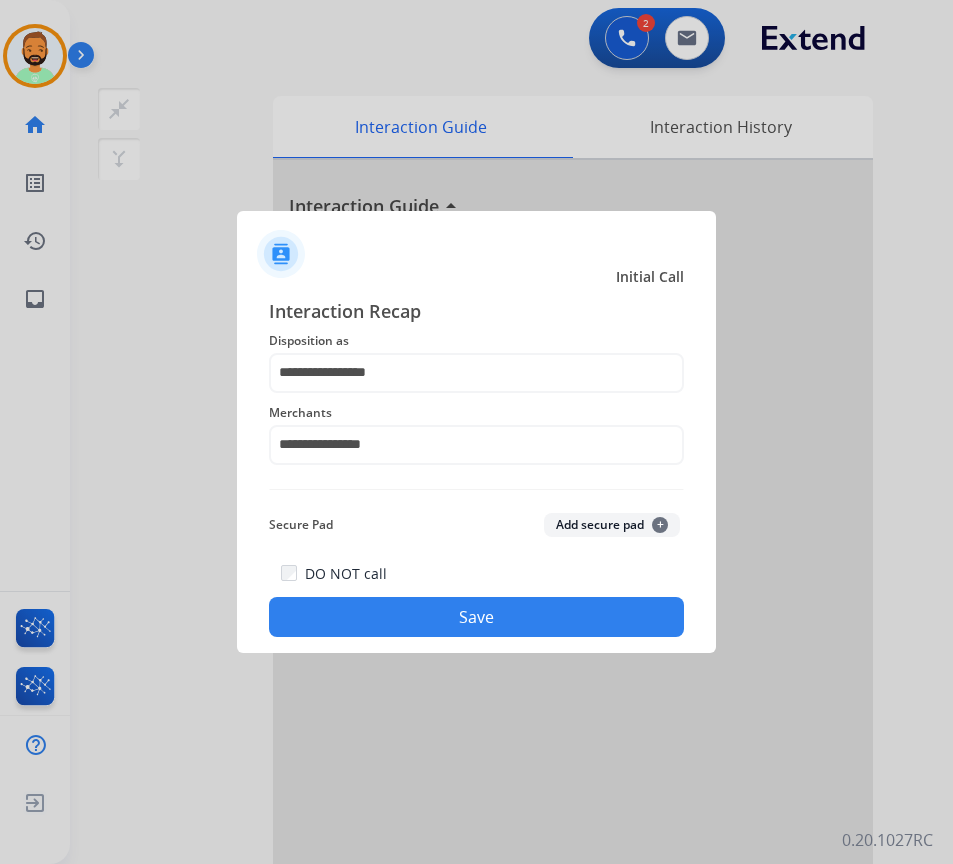 click on "Save" 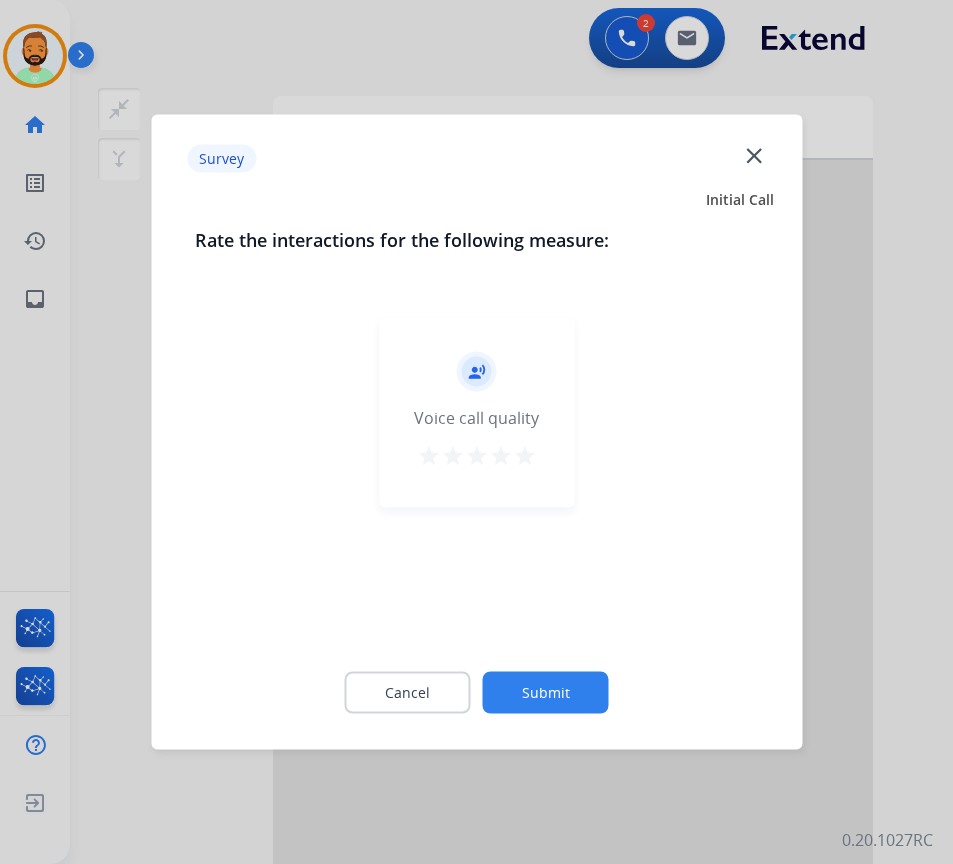 click on "Submit" 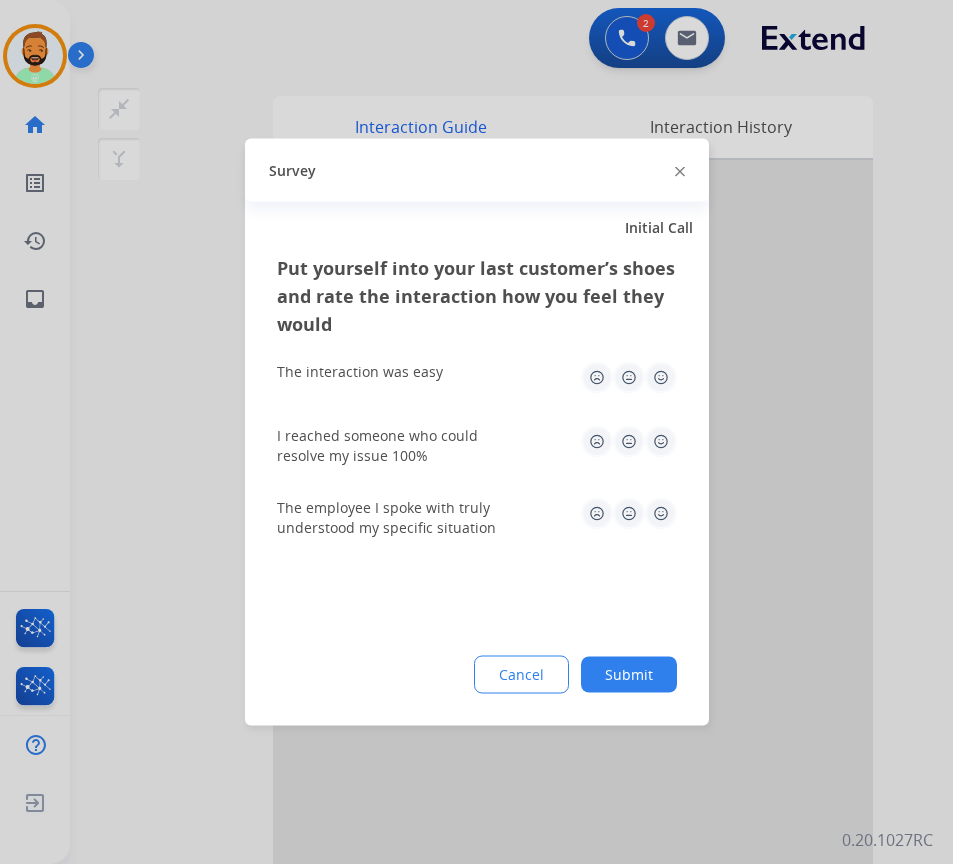 click on "Submit" 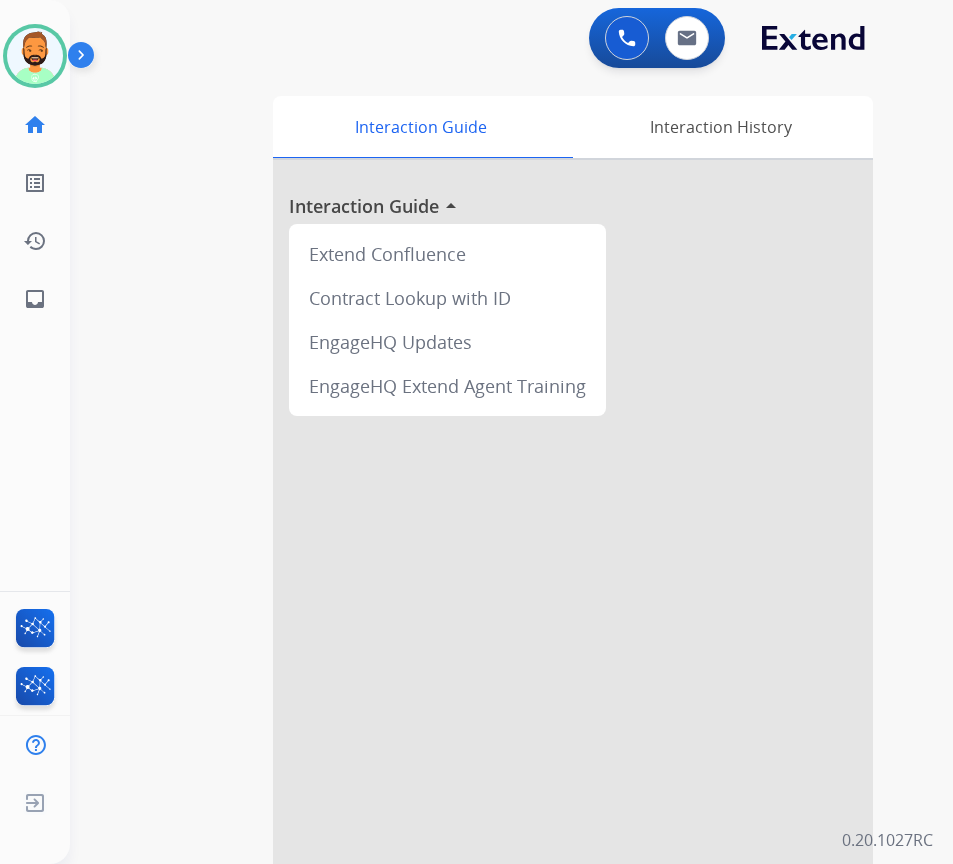 click at bounding box center [573, 533] 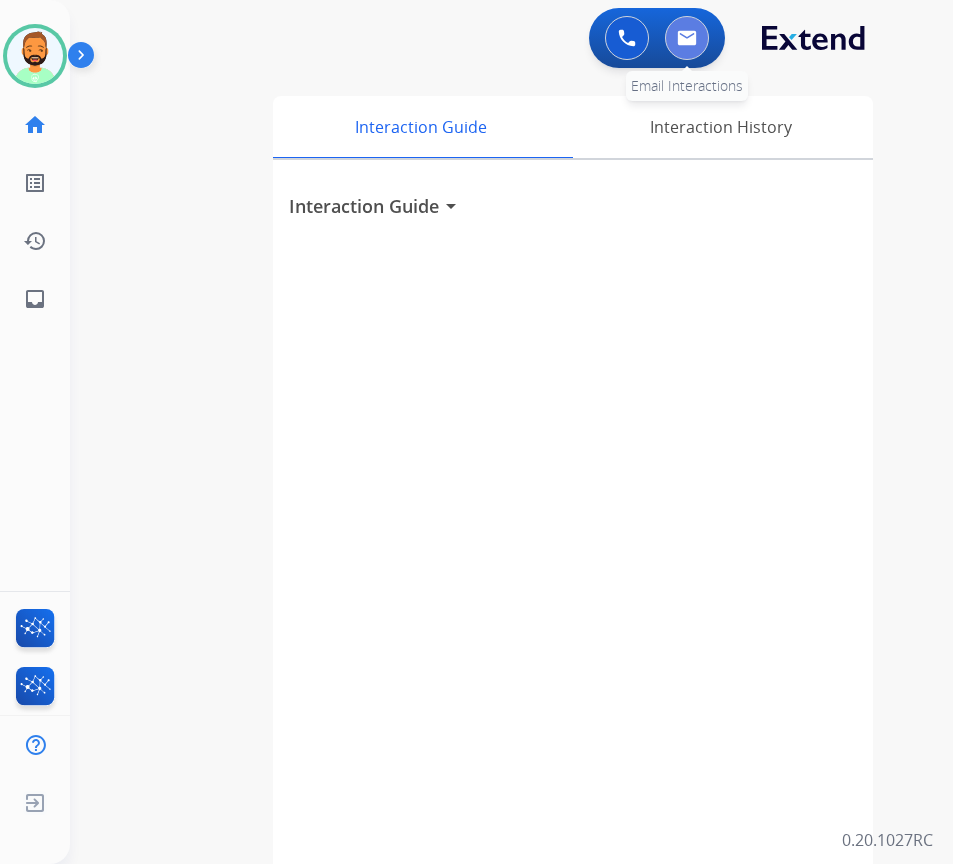 click at bounding box center [687, 38] 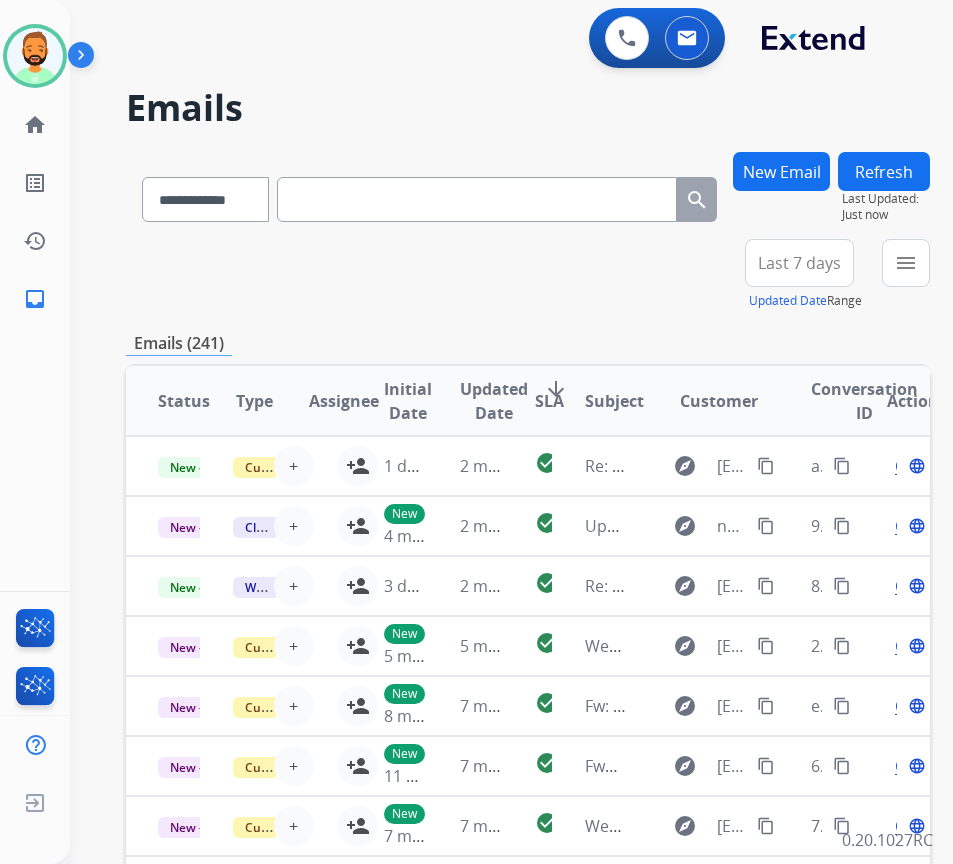 click on "Last 7 days" at bounding box center (799, 263) 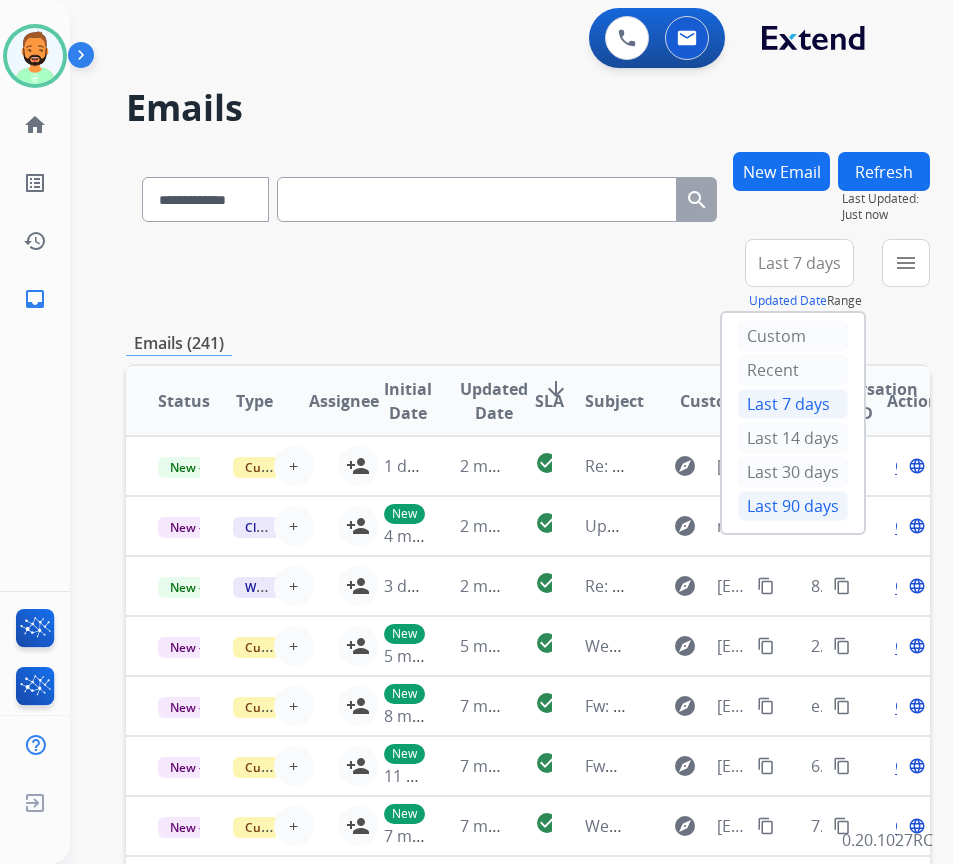 click on "Last 90 days" at bounding box center (793, 506) 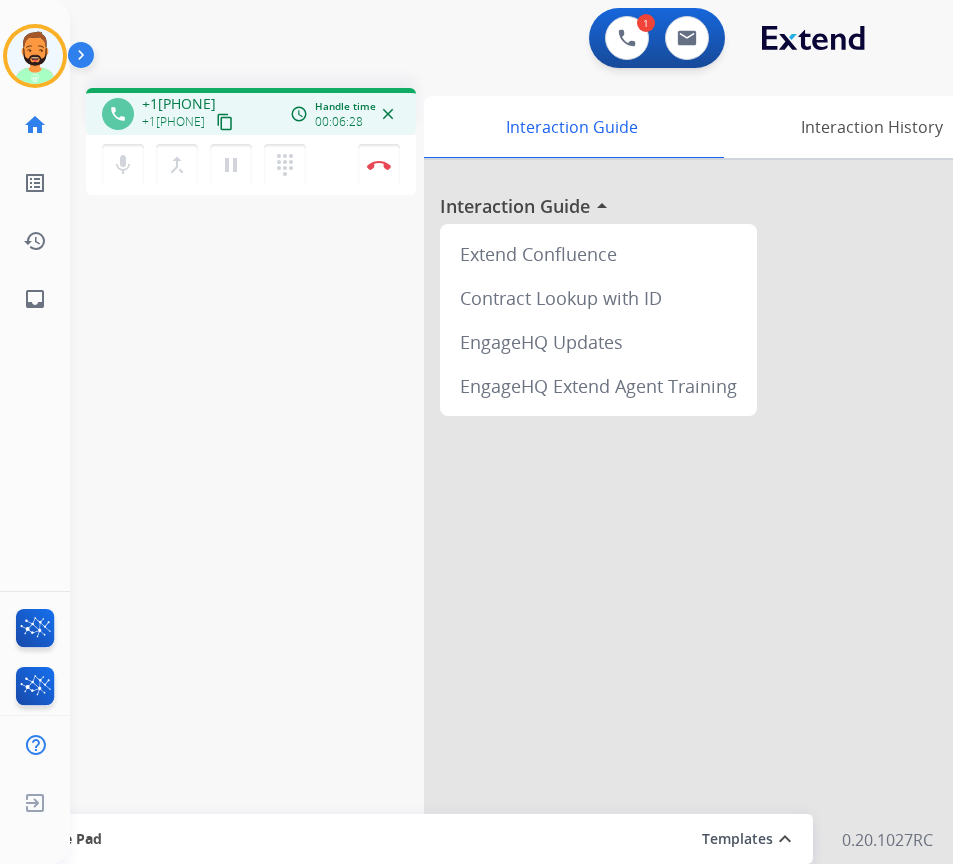 click on "phone +19093329082 +19093329082 content_copy access_time Call metrics Queue   00:09 Hold   00:00 Talk   06:20 Total   06:28 Handle time 00:06:28 close mic Mute merge_type Bridge pause Hold dialpad Dialpad Disconnect swap_horiz Break voice bridge close_fullscreen Connect 3-Way Call merge_type Separate 3-Way Call  Interaction Guide   Interaction History  Interaction Guide arrow_drop_up  Extend Confluence   Contract Lookup with ID   EngageHQ Updates   EngageHQ Extend Agent Training  Secure Pad Templates expand_less Choose a template Save" at bounding box center (487, 489) 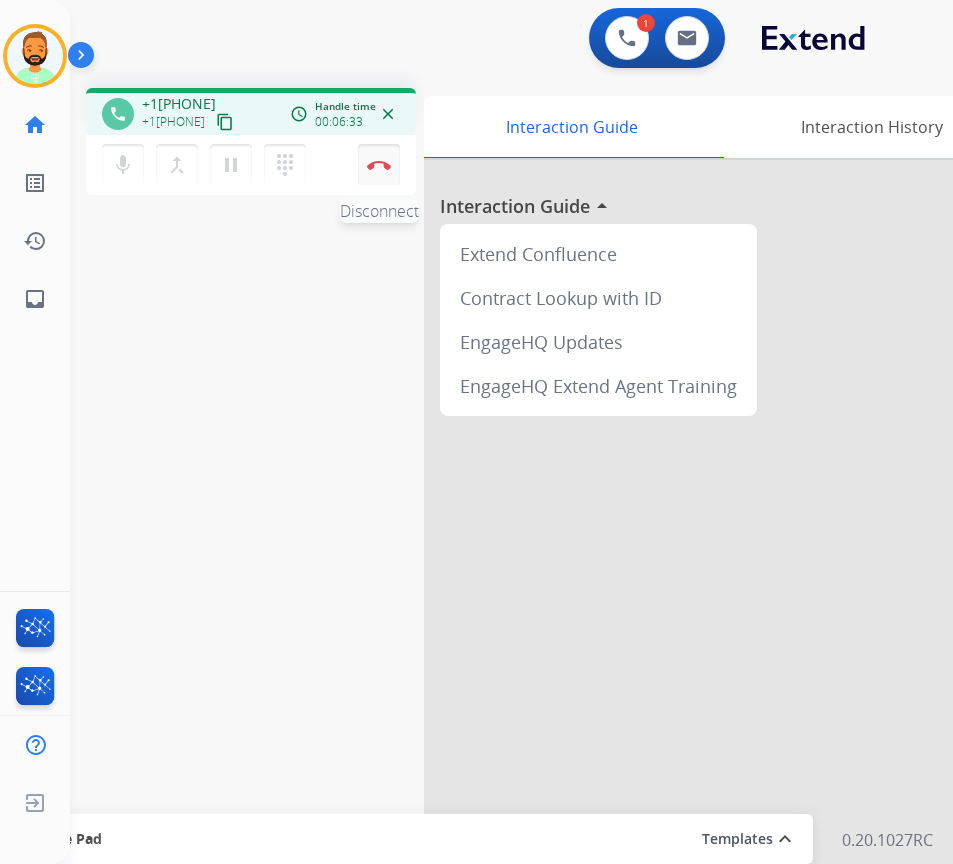 click on "Disconnect" at bounding box center [379, 165] 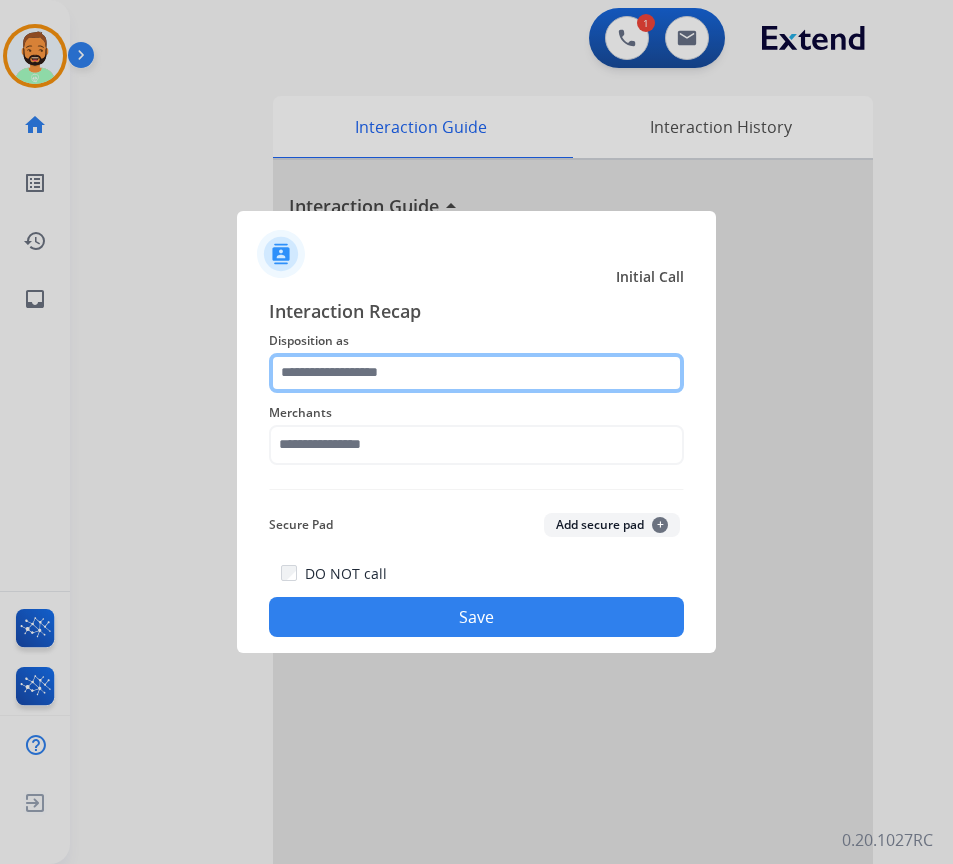 click 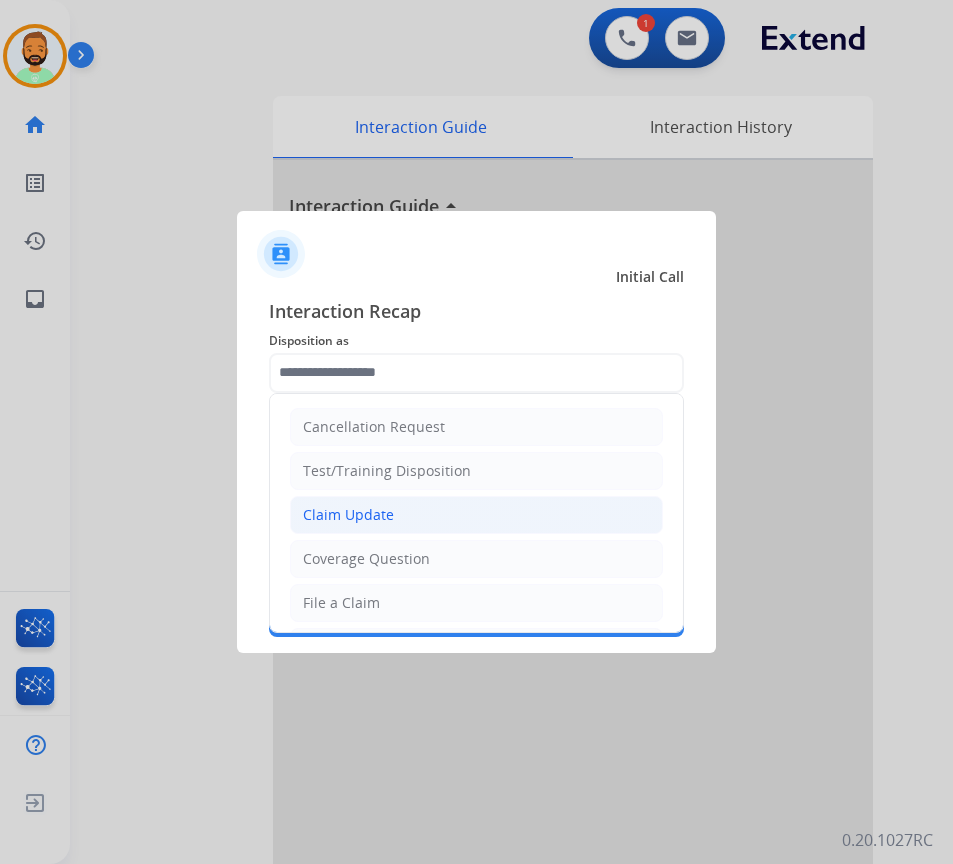 click on "Claim Update" 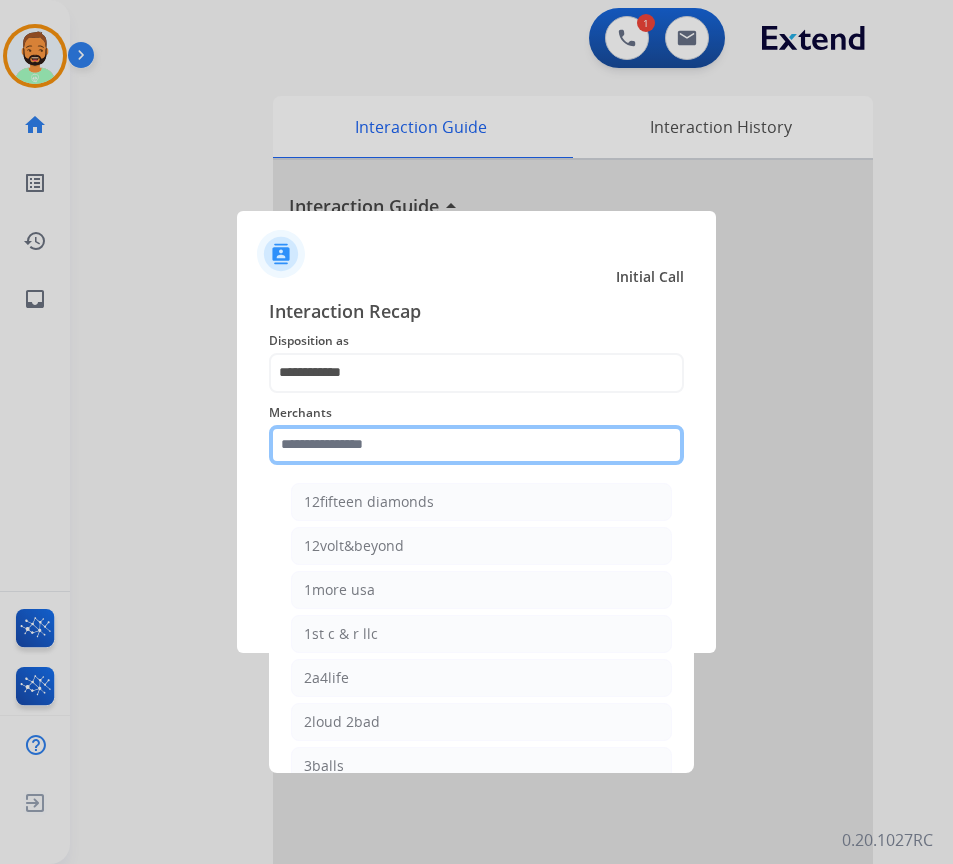 click 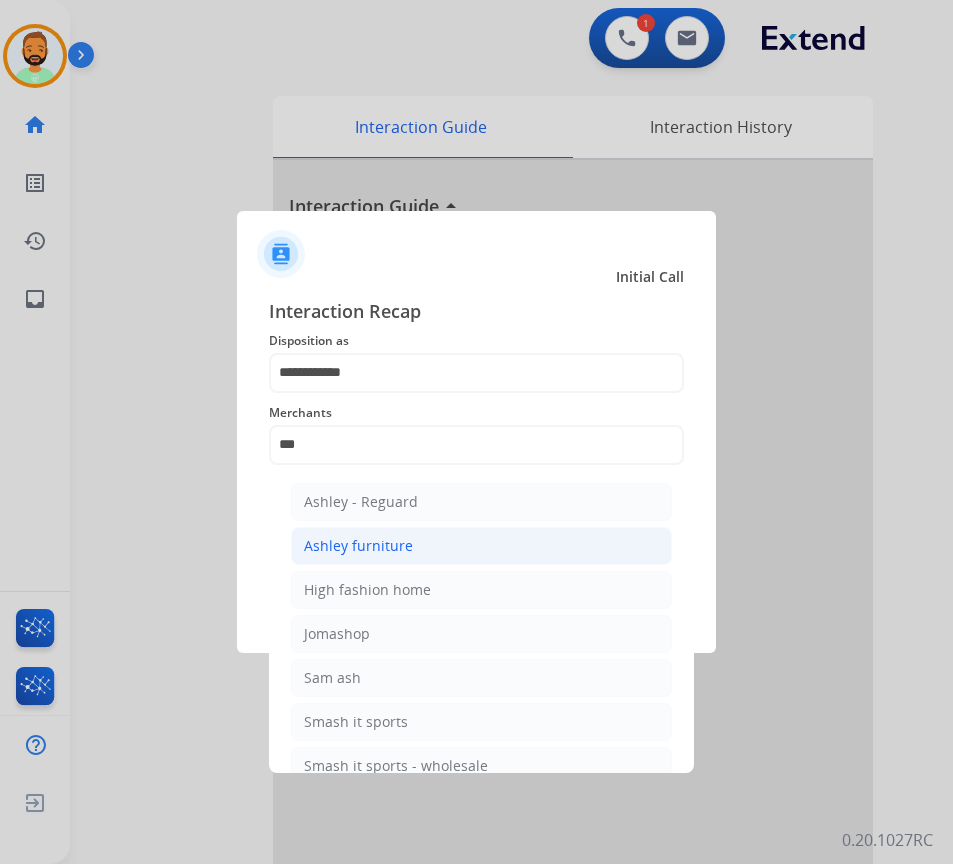 click on "Ashley furniture" 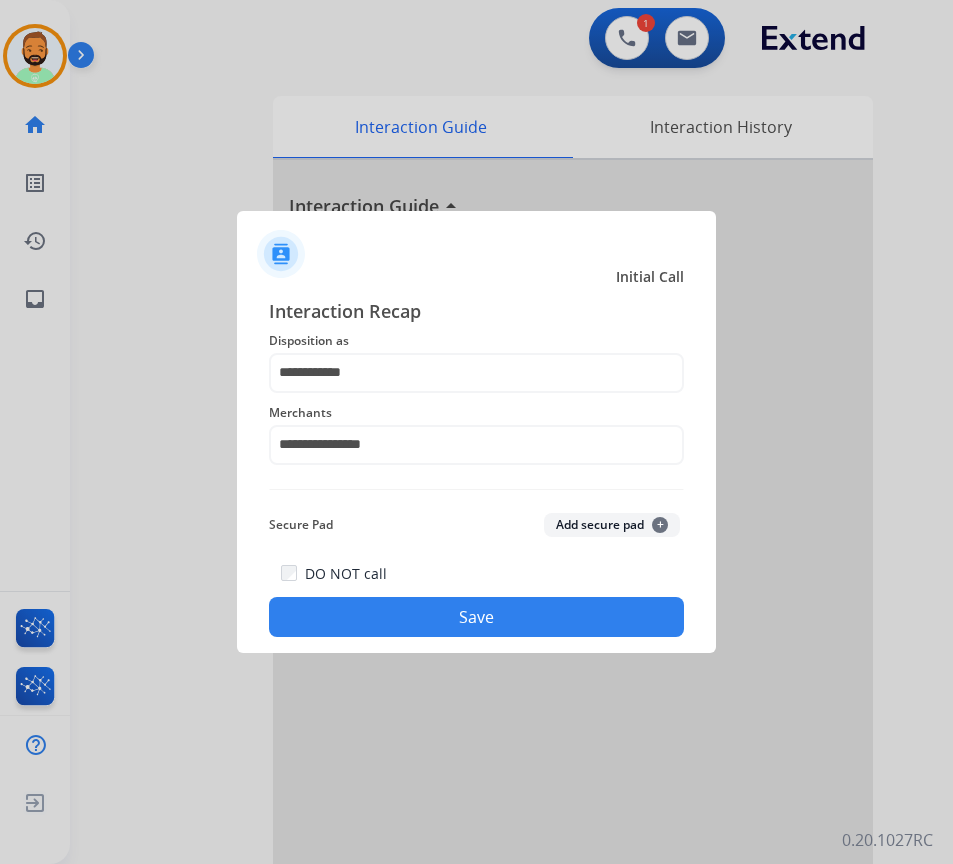 click on "DO NOT call   Save" 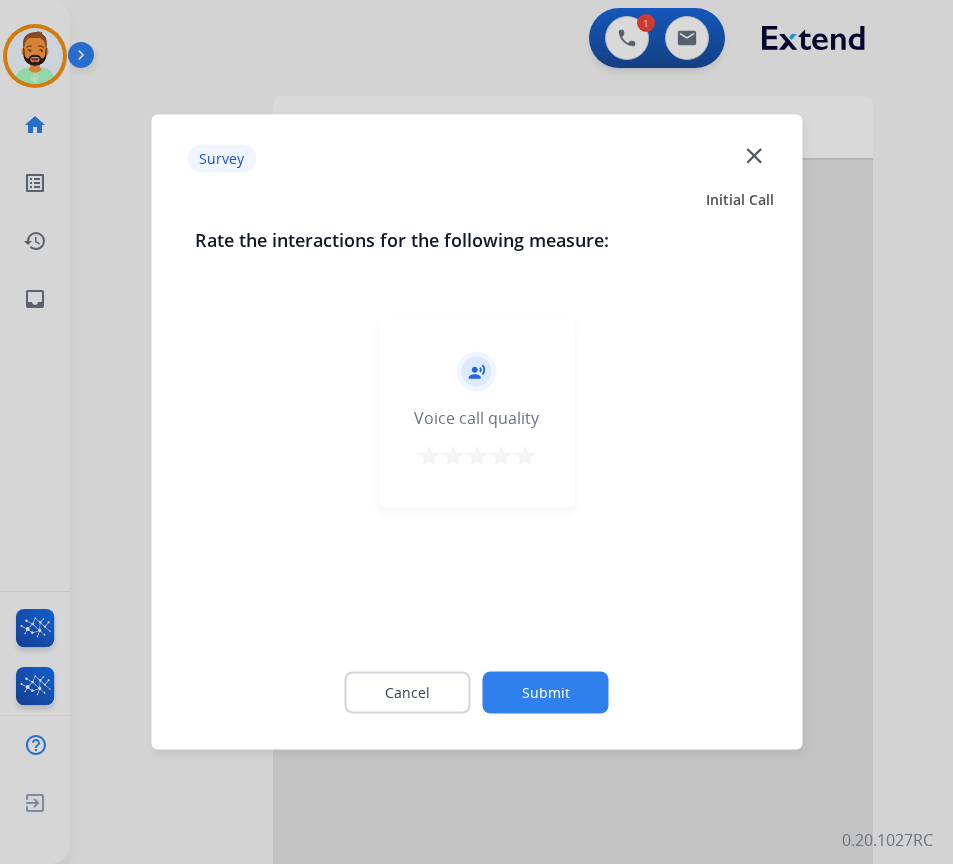 click on "Submit" 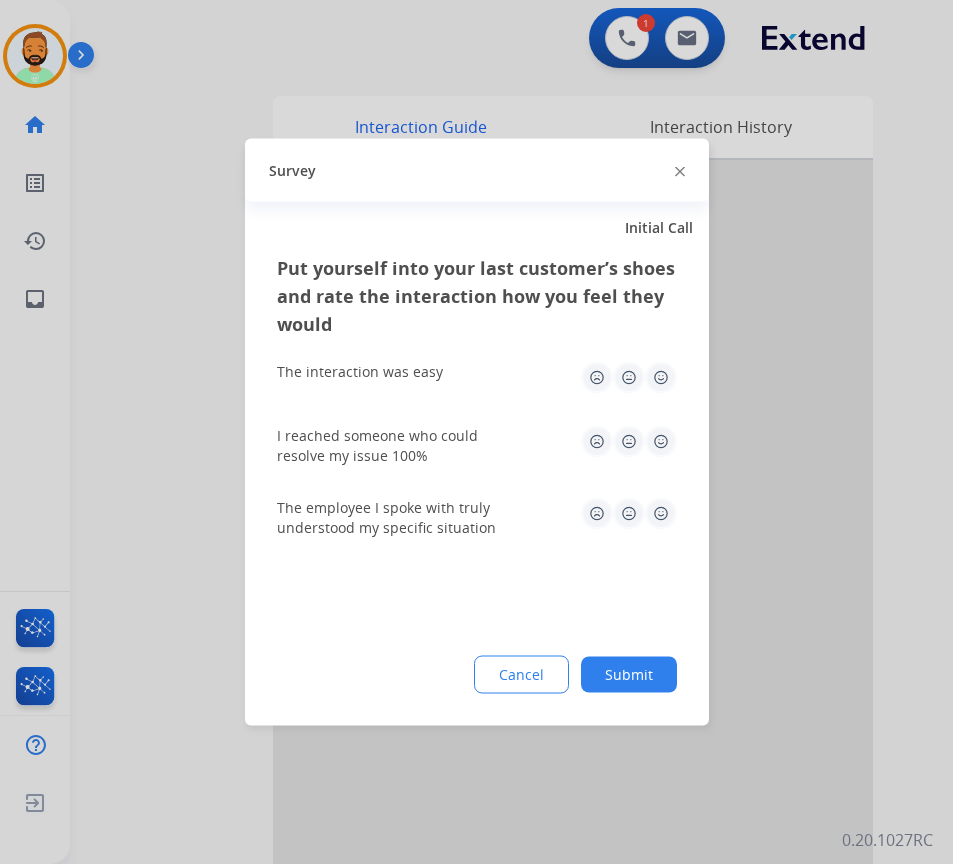 click on "Submit" 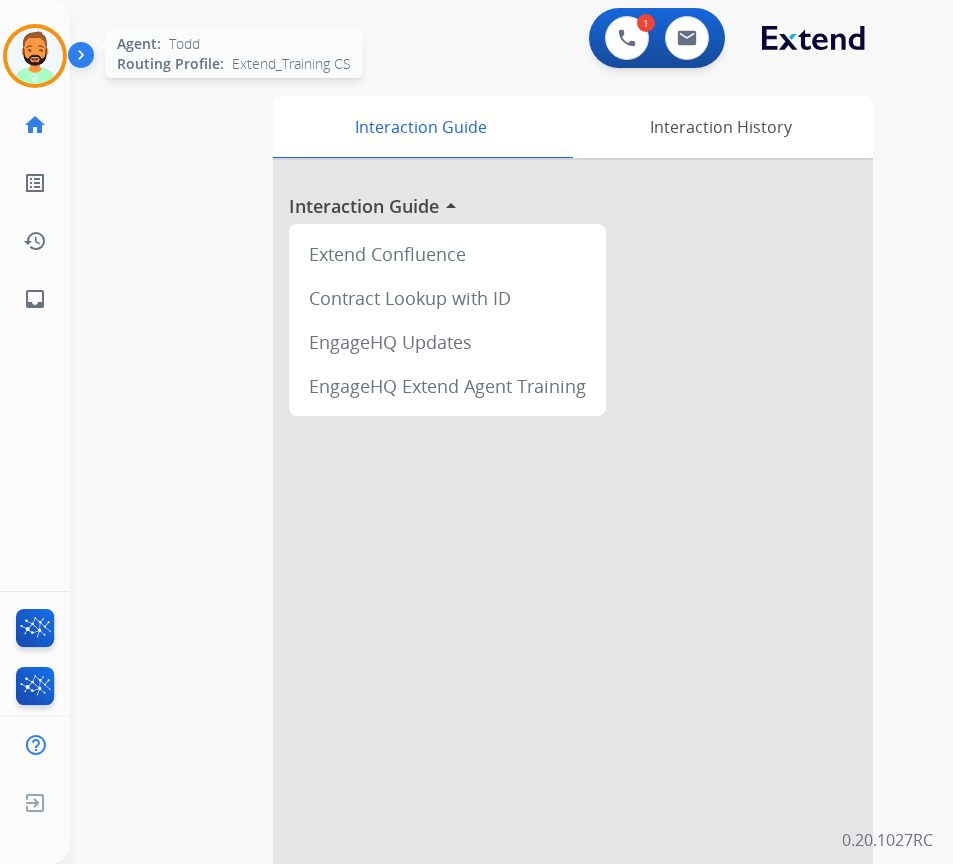 click at bounding box center [35, 56] 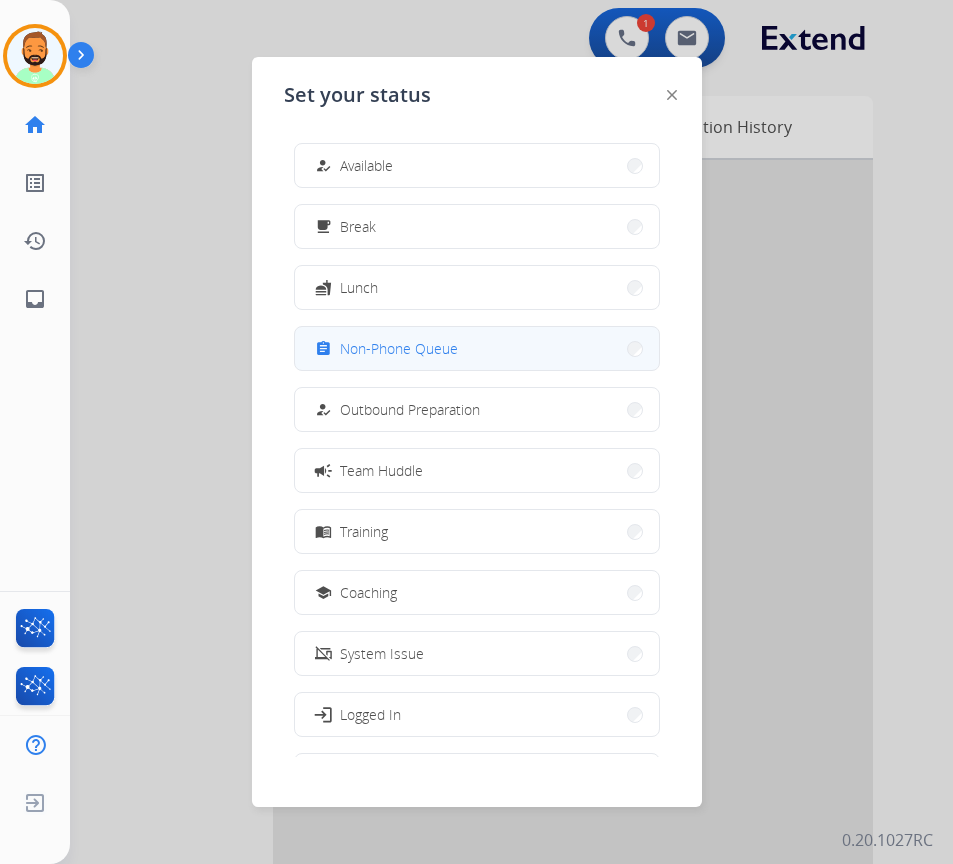 click on "assignment Non-Phone Queue" at bounding box center (477, 348) 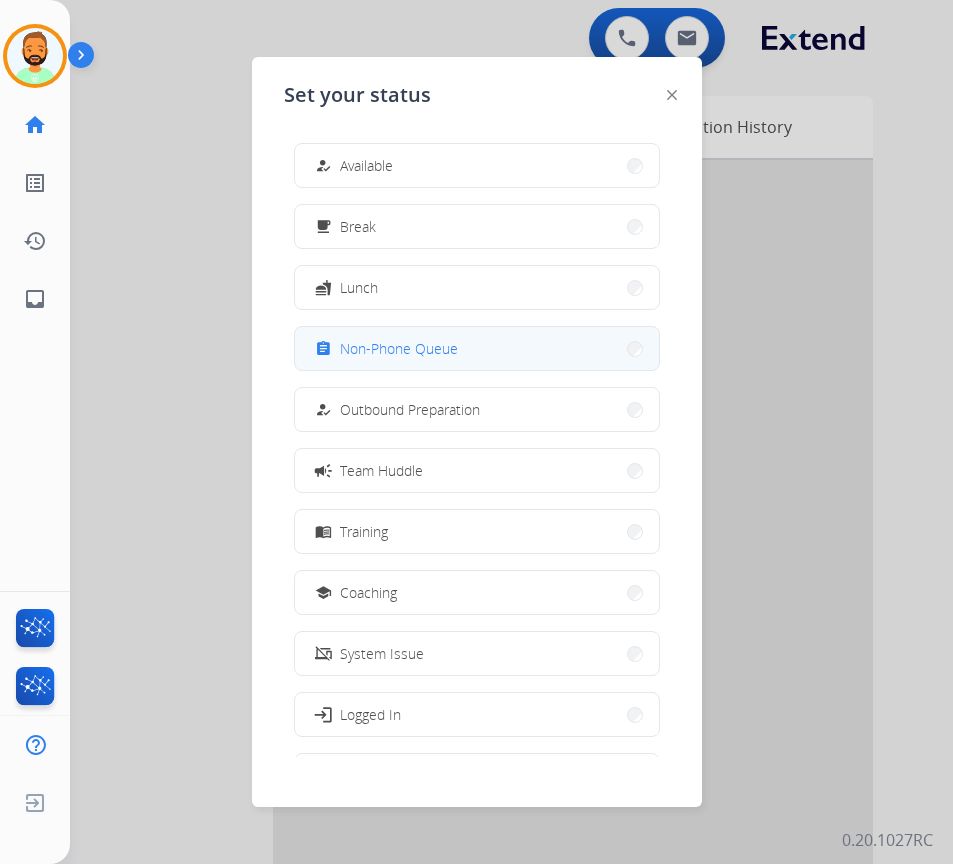click on "assignment Non-Phone Queue" at bounding box center [477, 348] 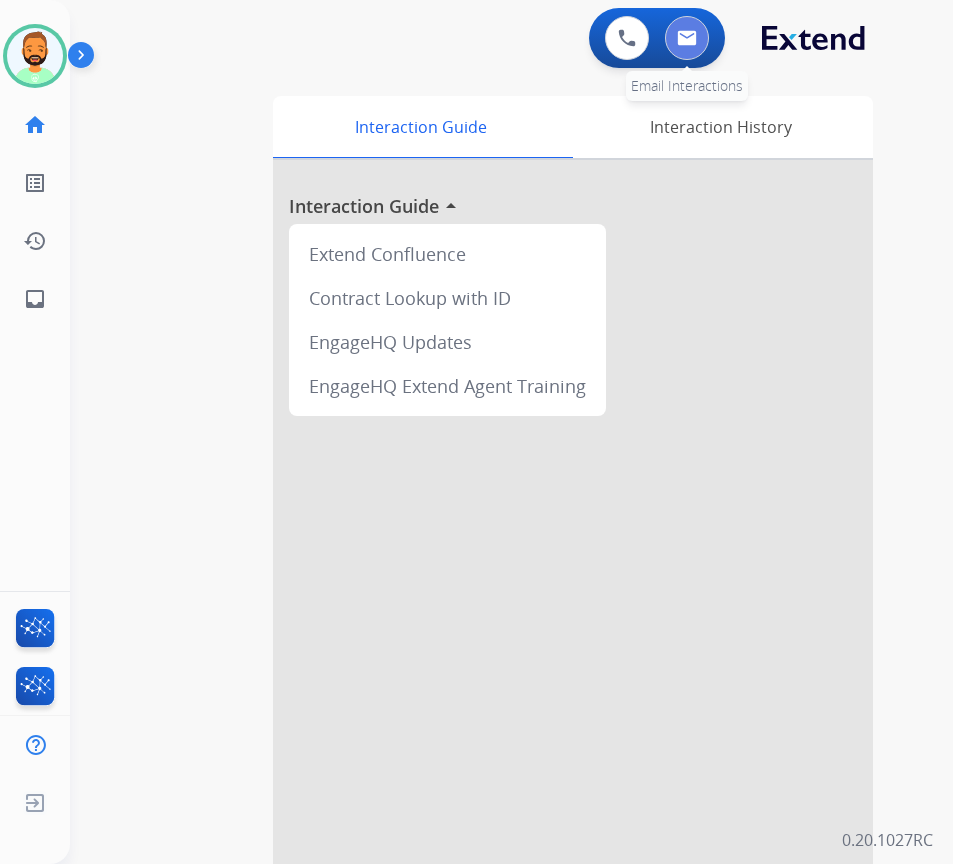 click at bounding box center (687, 38) 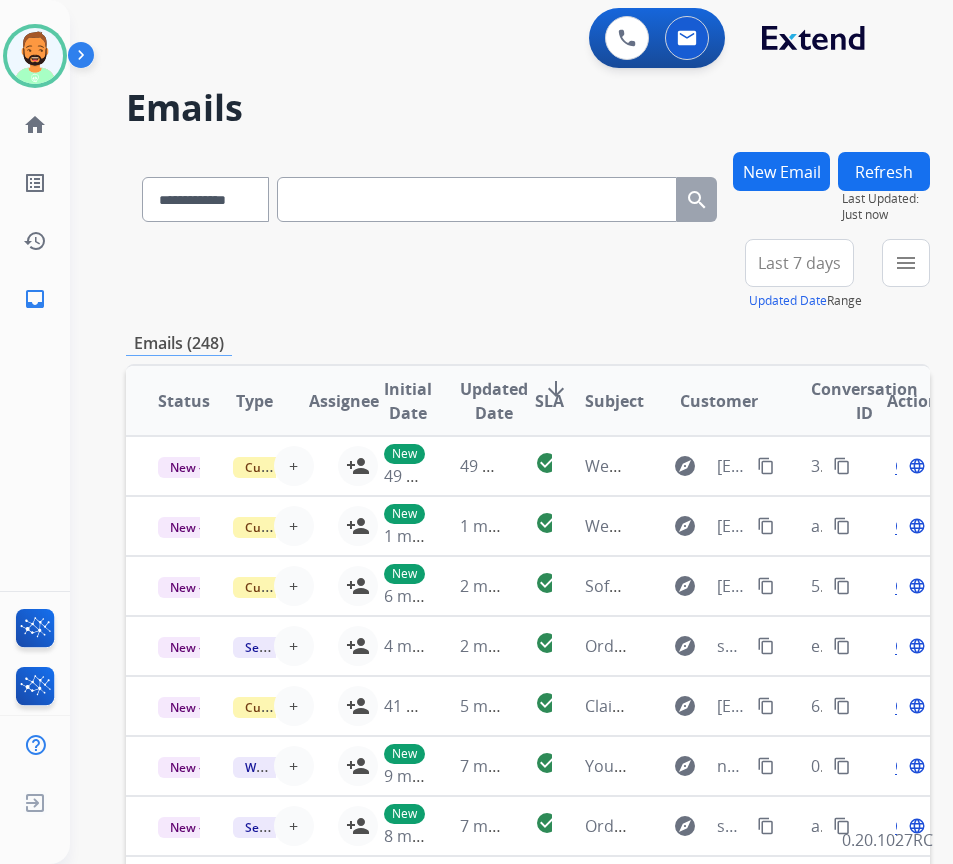 click on "Last 7 days" at bounding box center (799, 263) 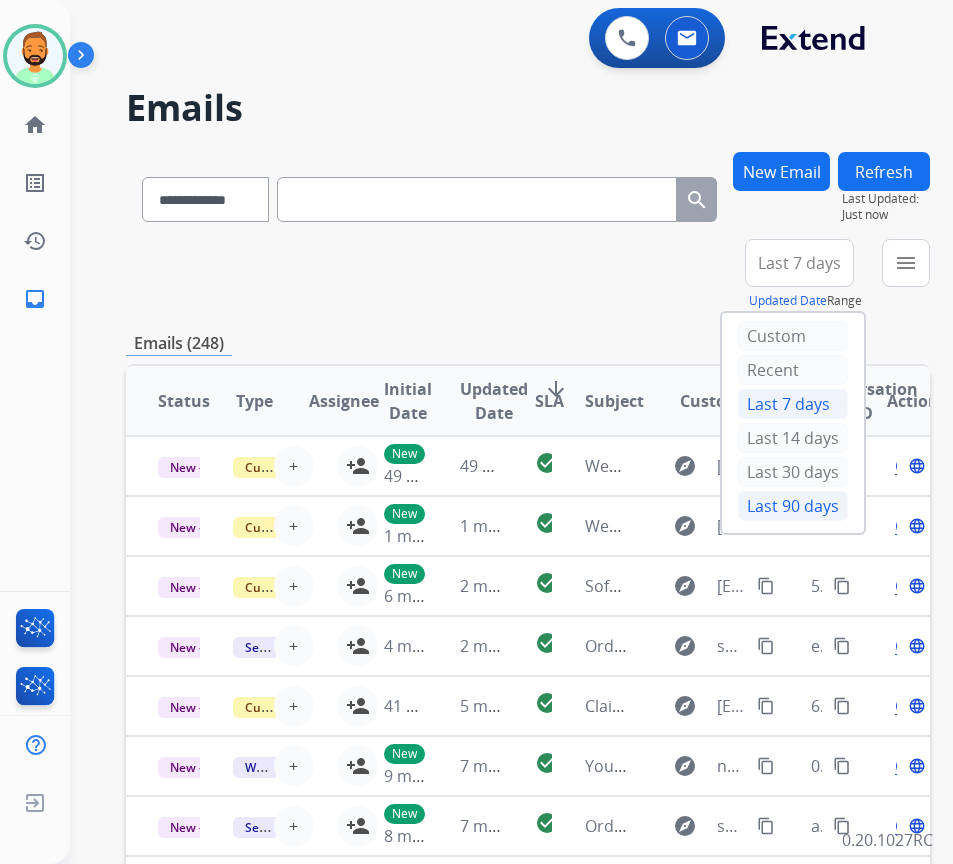 click on "Last 90 days" at bounding box center (793, 506) 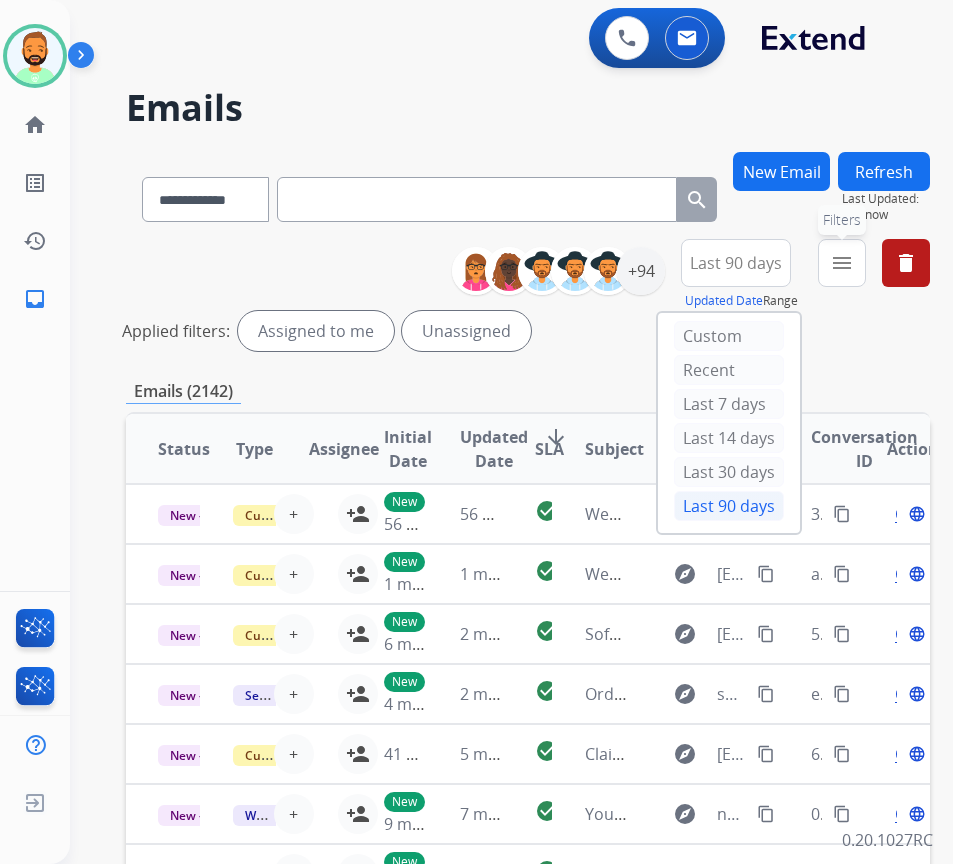 click on "menu" at bounding box center [842, 263] 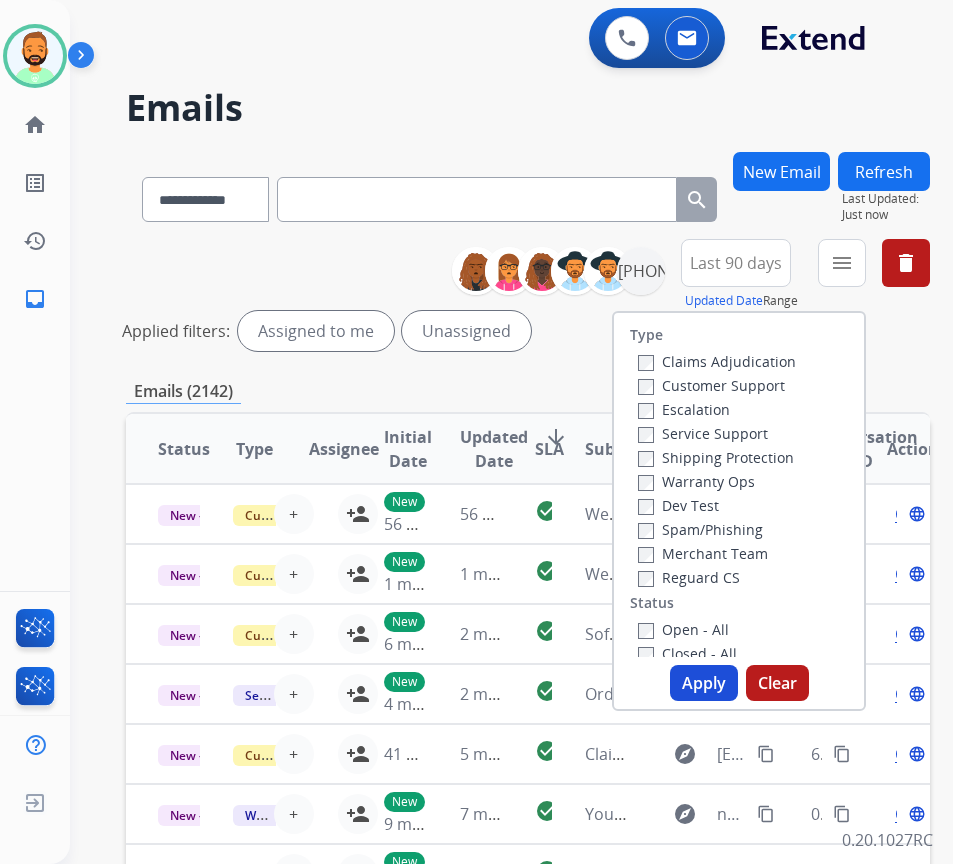 click on "Customer Support" at bounding box center (711, 385) 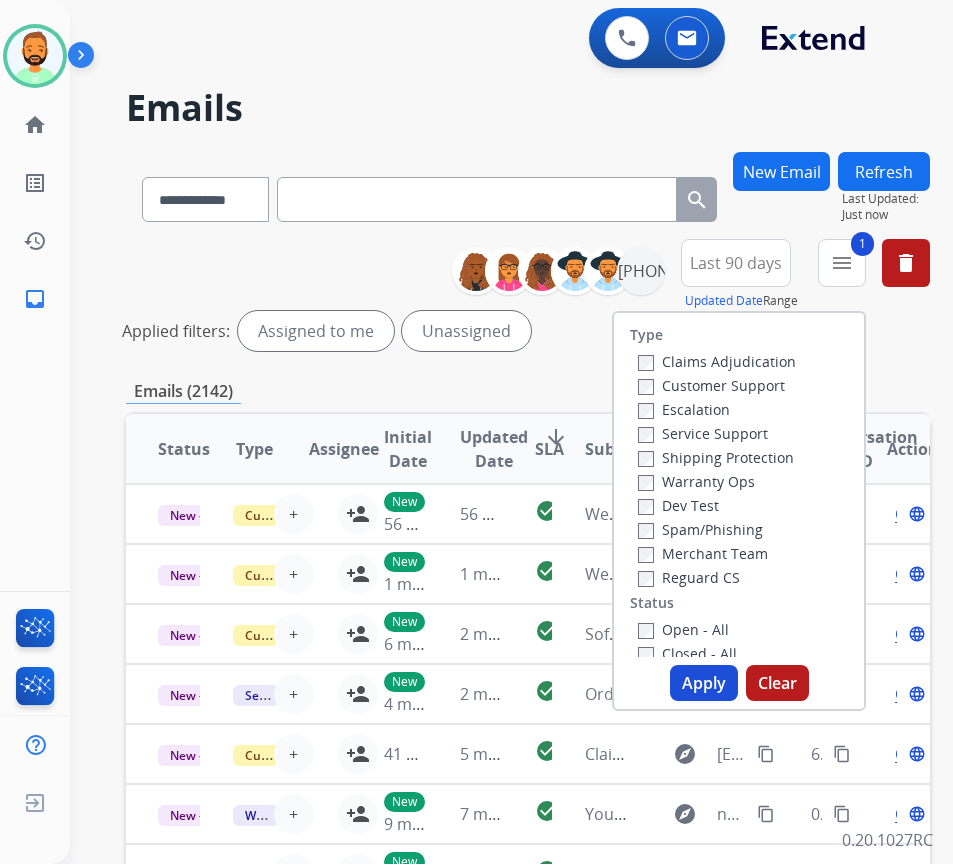 click on "Shipping Protection" at bounding box center [716, 457] 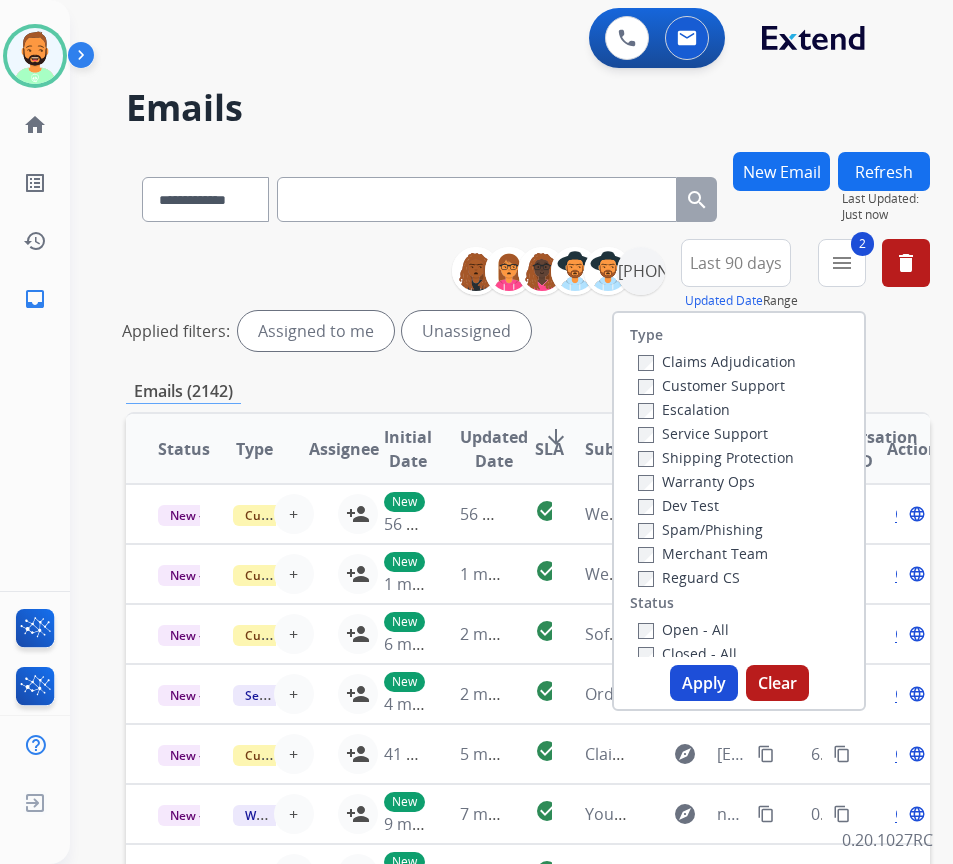 click on "Open - All" at bounding box center (683, 629) 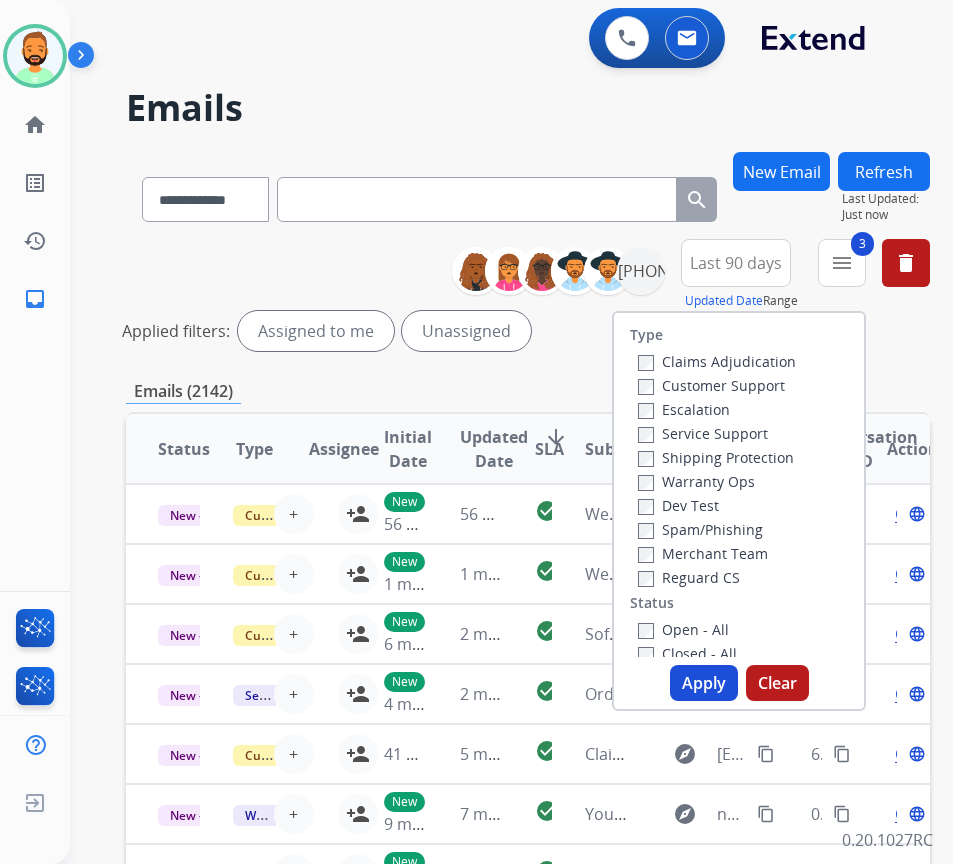 click on "Apply" at bounding box center [704, 683] 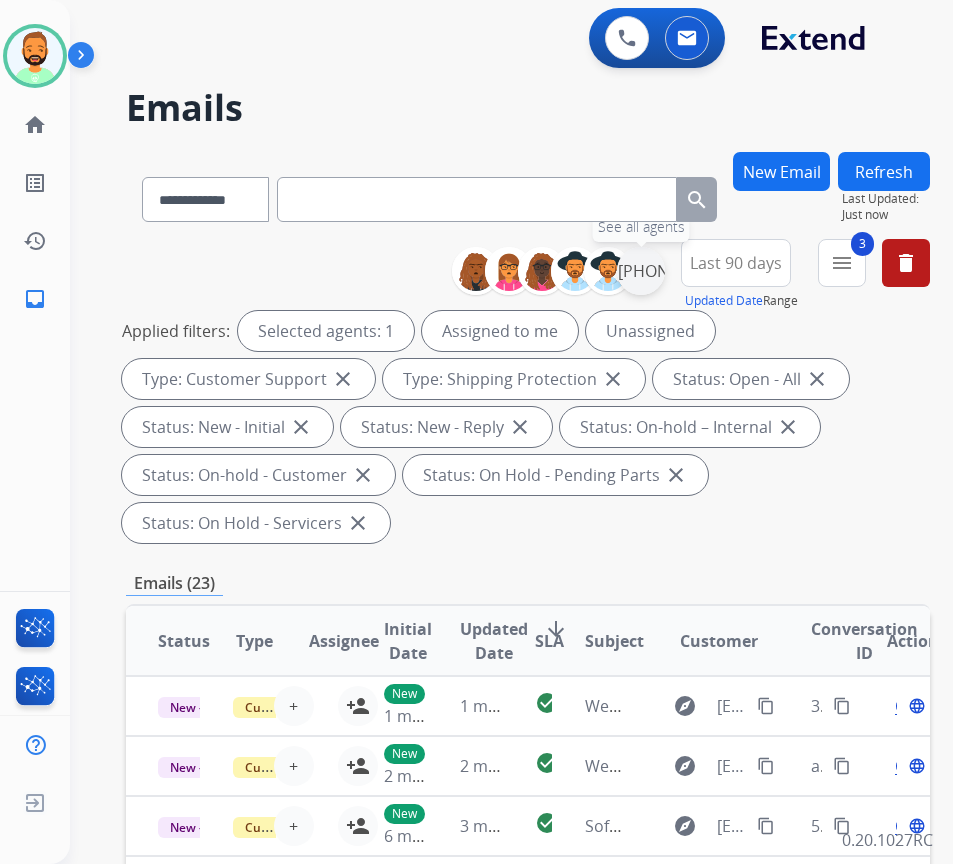 click on "+1[PHONE]" at bounding box center (641, 271) 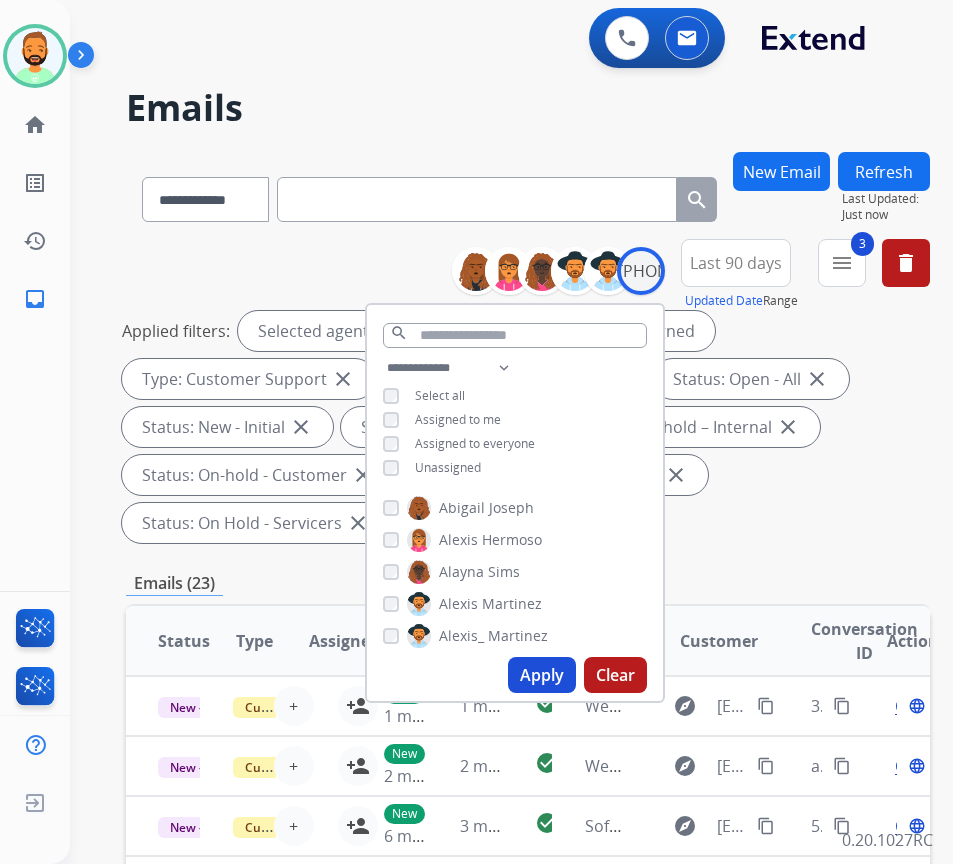 click on "Unassigned" at bounding box center [448, 467] 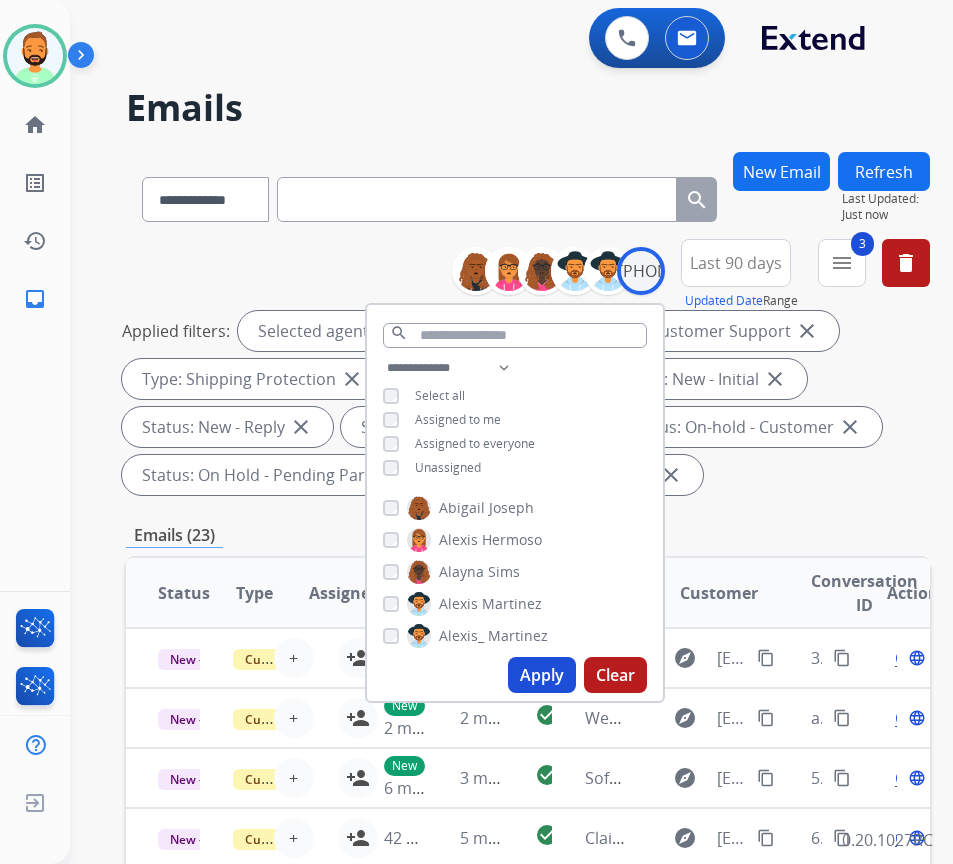 click on "Apply" at bounding box center (542, 675) 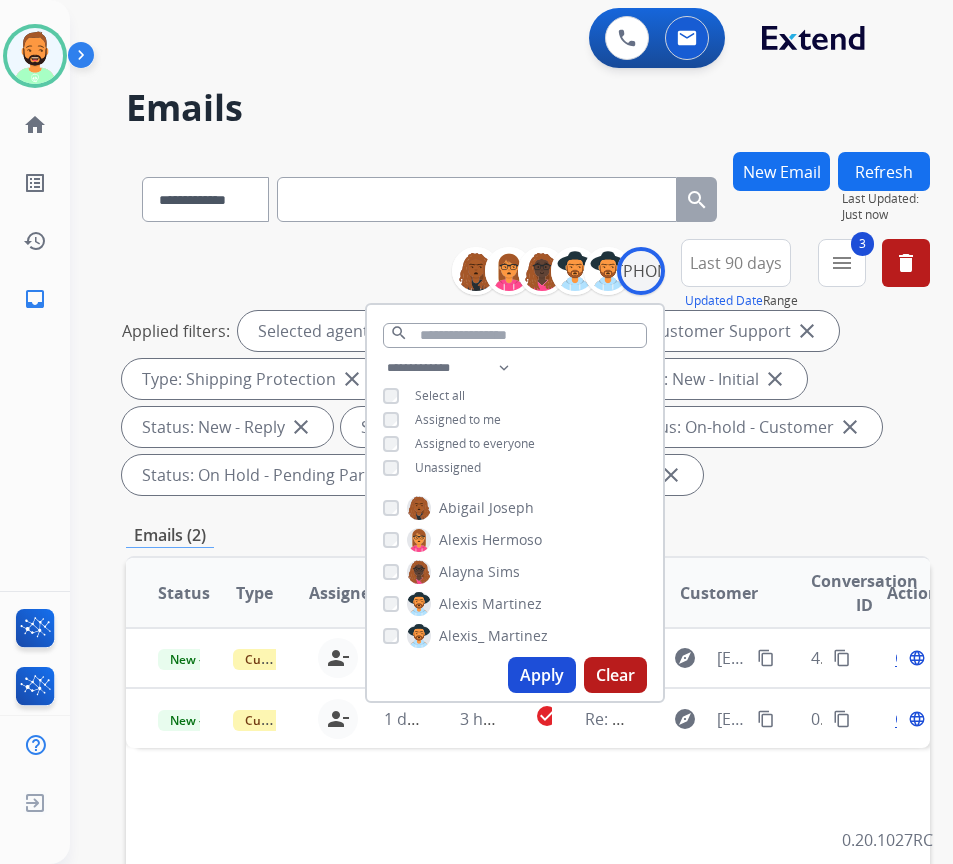 click on "**********" at bounding box center [528, 741] 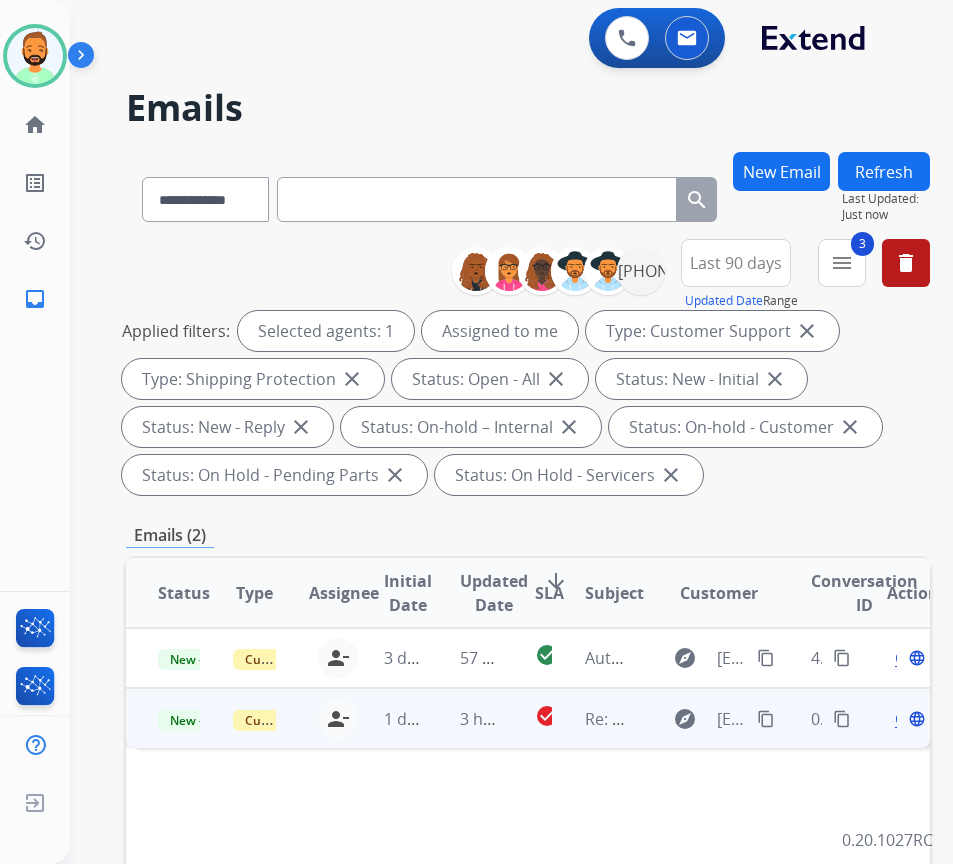 click on "3 hours ago" at bounding box center (465, 718) 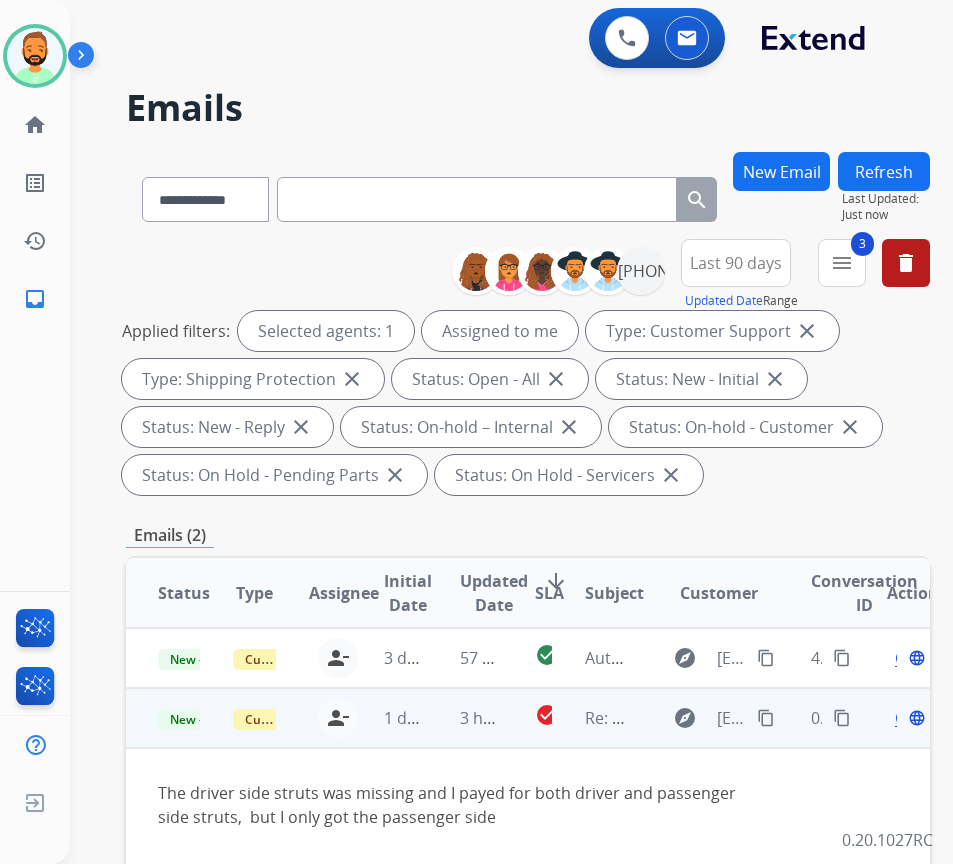 scroll, scrollTop: 100, scrollLeft: 0, axis: vertical 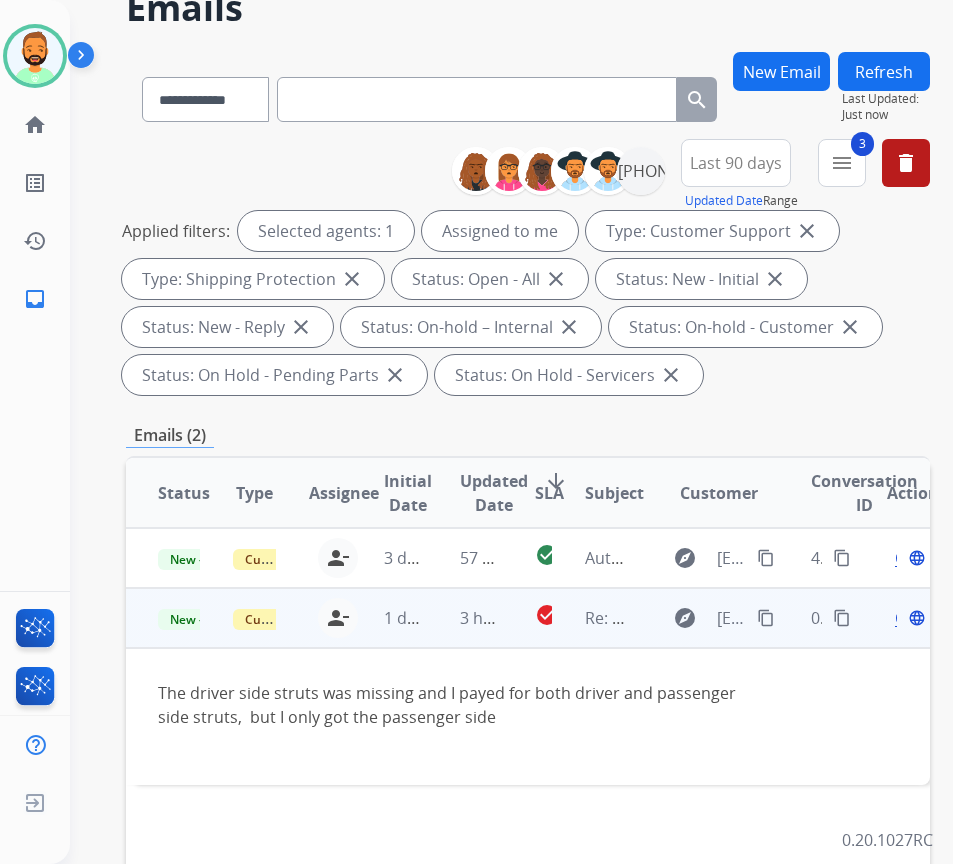 click on "Open" at bounding box center [915, 618] 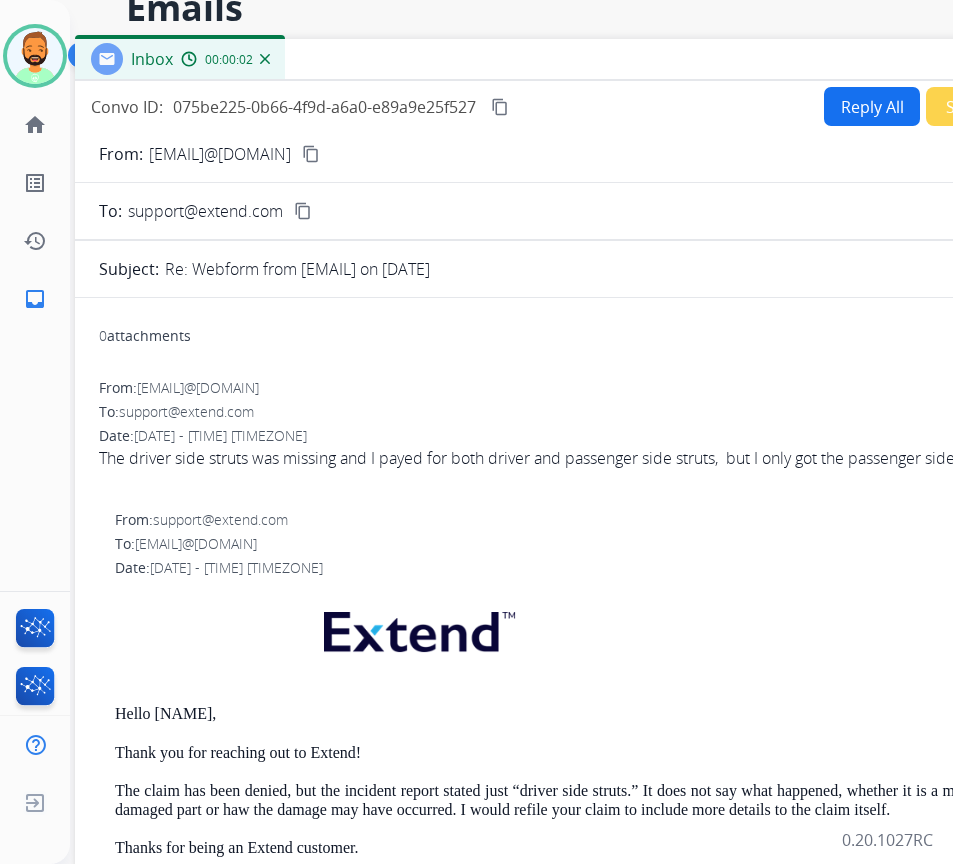 drag, startPoint x: 564, startPoint y: 41, endPoint x: 732, endPoint y: 58, distance: 168.85793 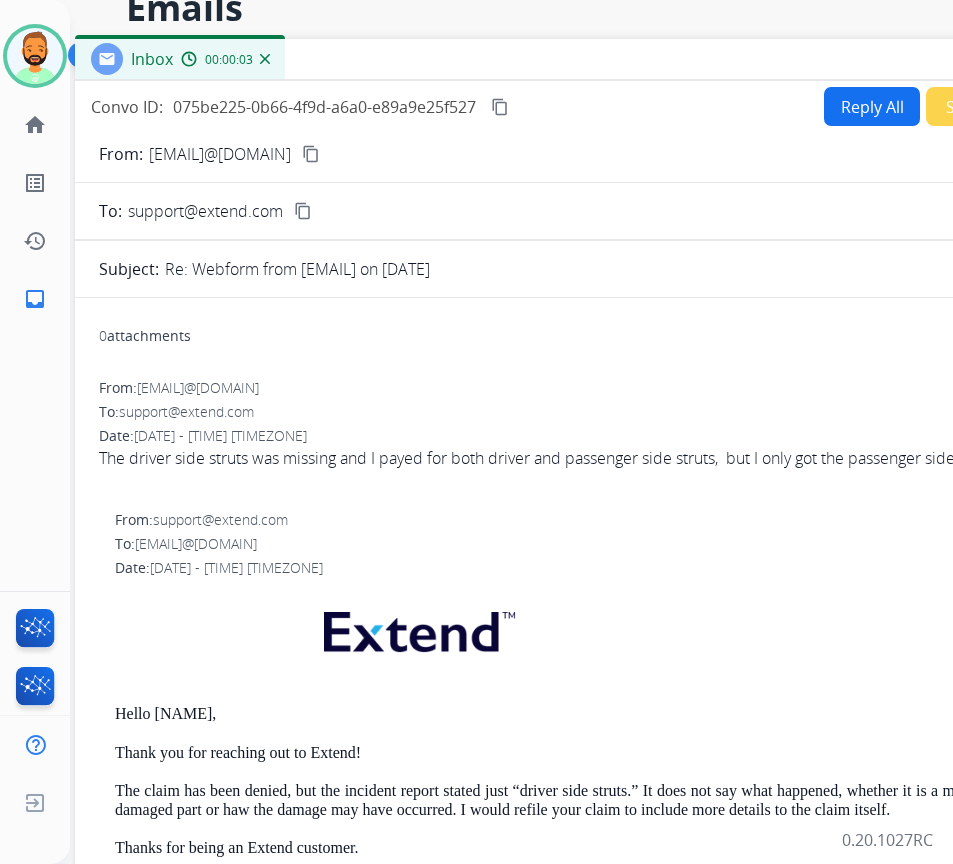 click on "Reply All" at bounding box center (872, 106) 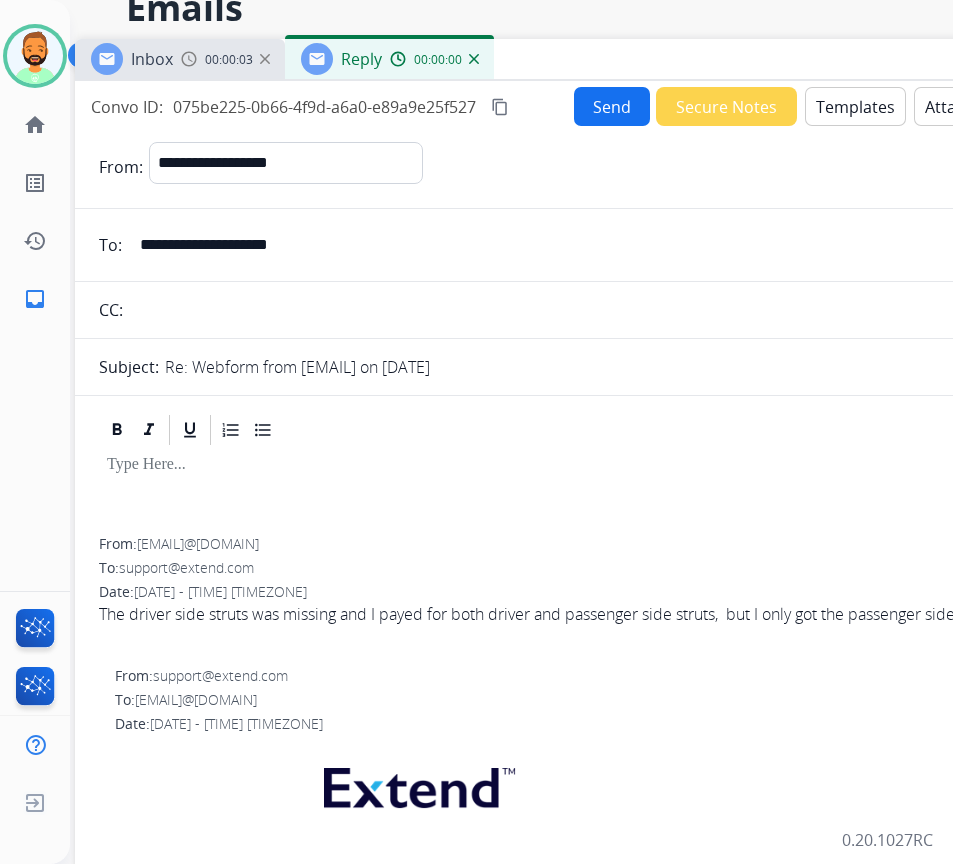 click on "Templates" at bounding box center [855, 106] 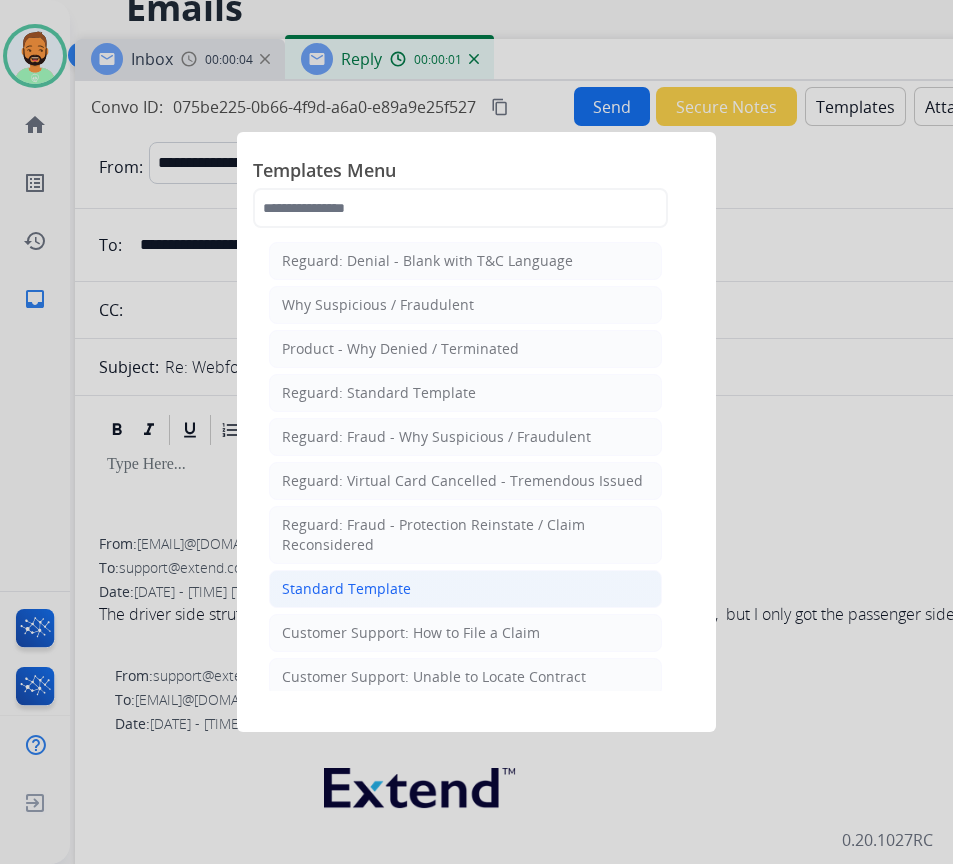 click on "Standard Template" 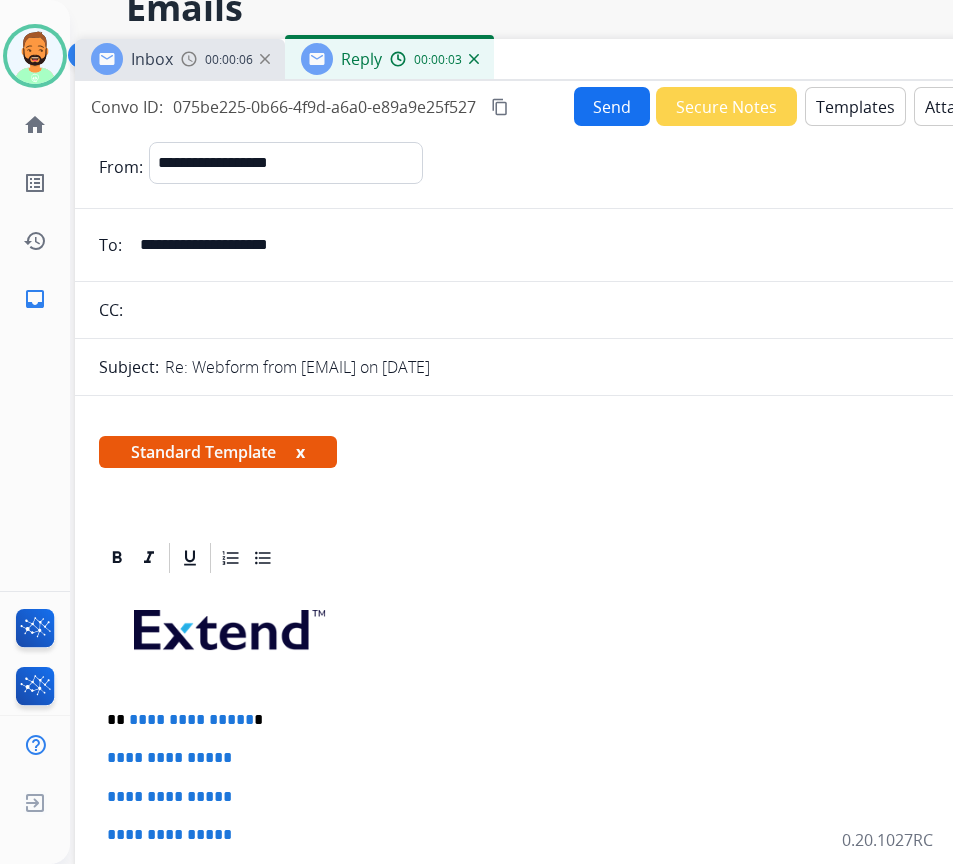 click on "**********" at bounding box center [575, 920] 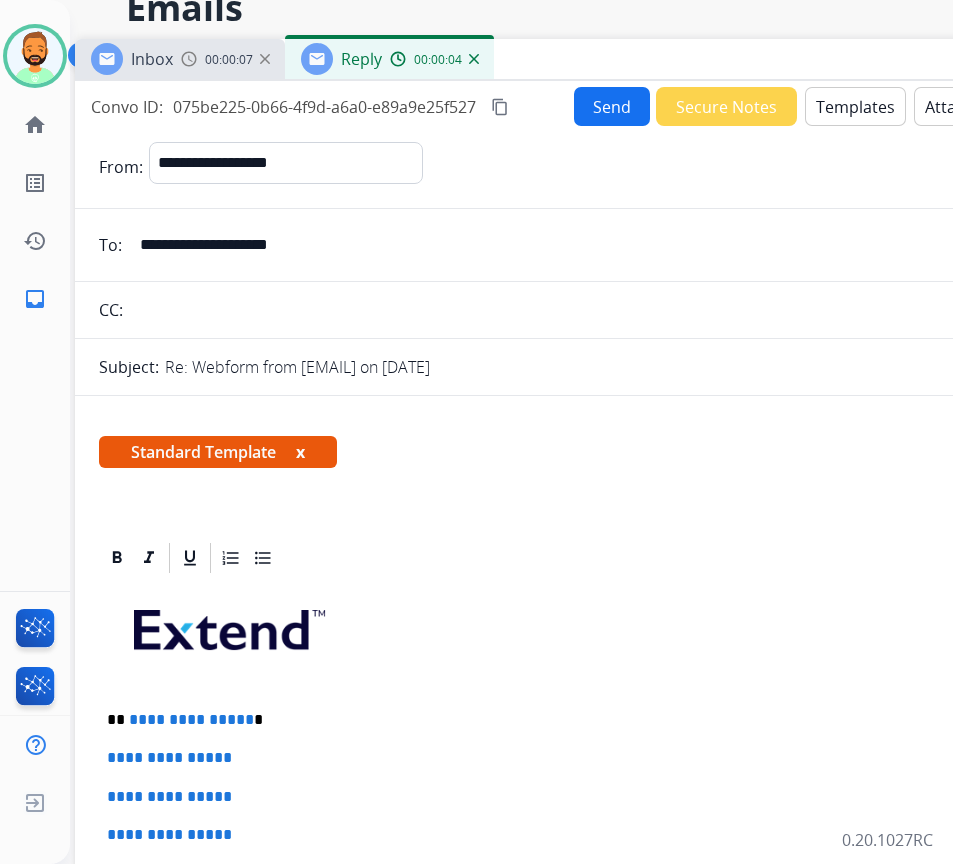 type 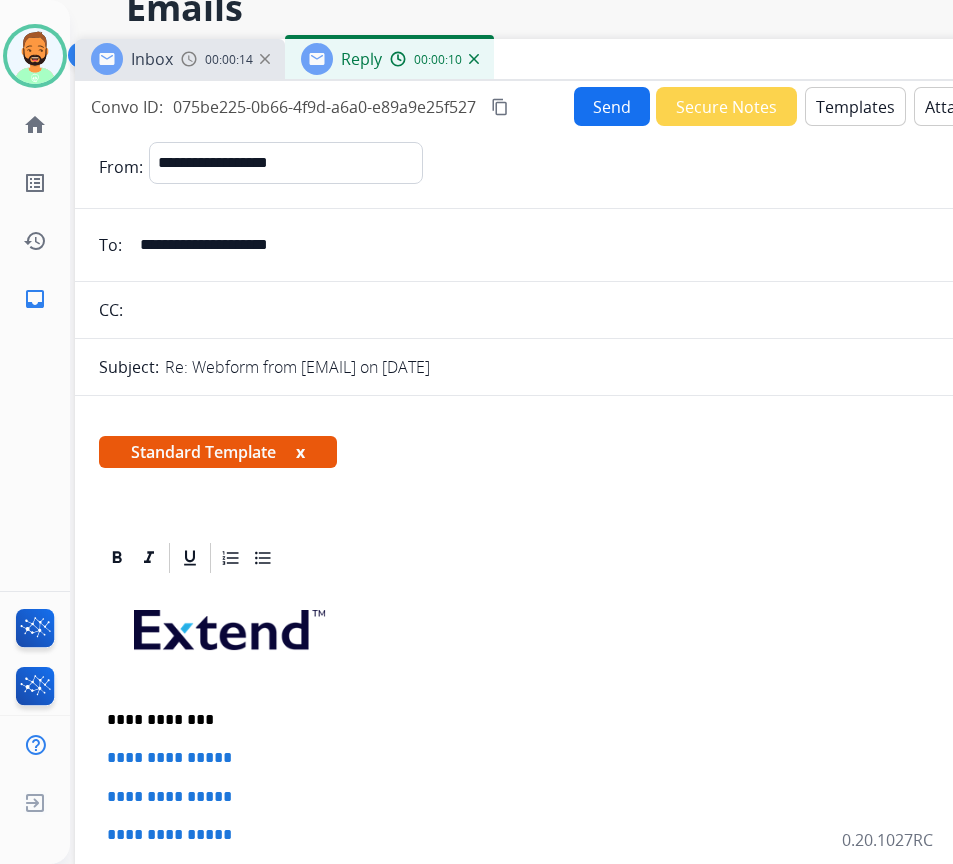 scroll, scrollTop: 100, scrollLeft: 0, axis: vertical 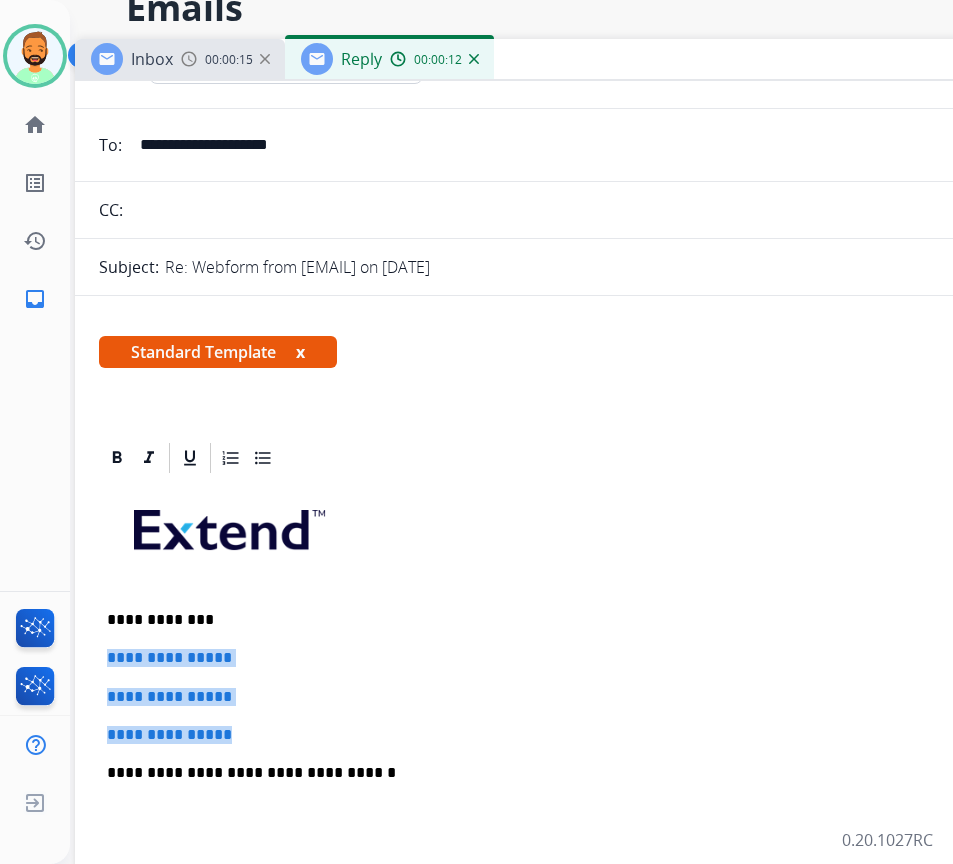 drag, startPoint x: 300, startPoint y: 727, endPoint x: 106, endPoint y: 648, distance: 209.46837 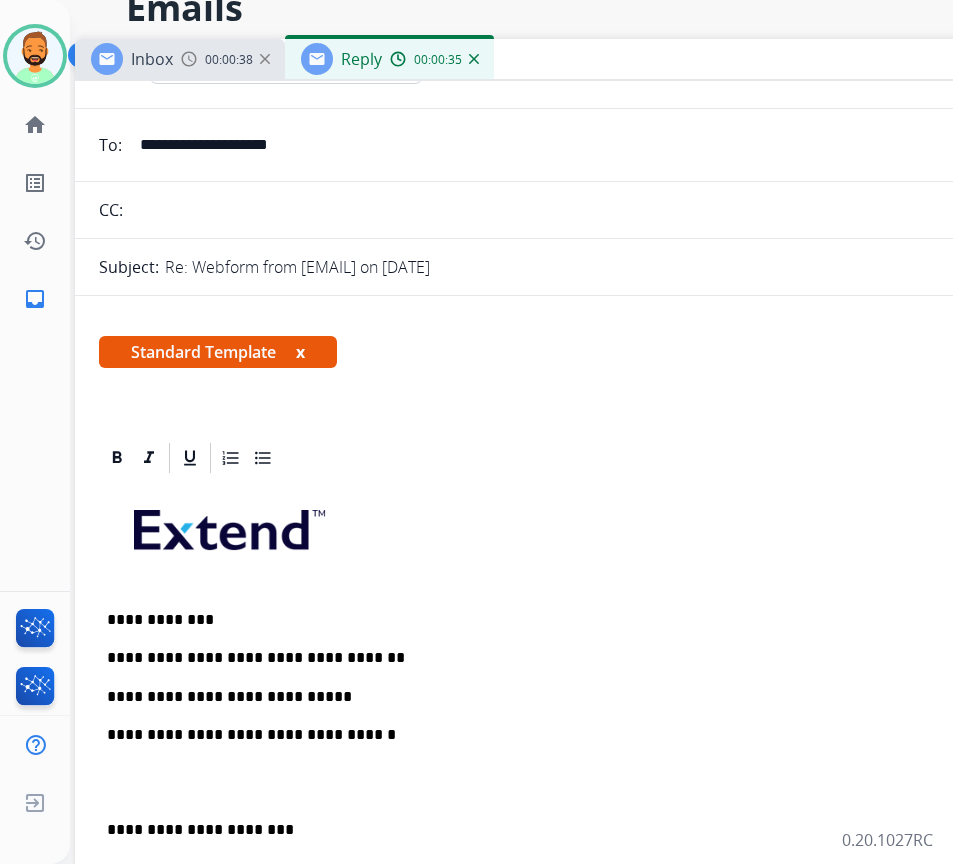drag, startPoint x: 102, startPoint y: 813, endPoint x: 115, endPoint y: 820, distance: 14.764823 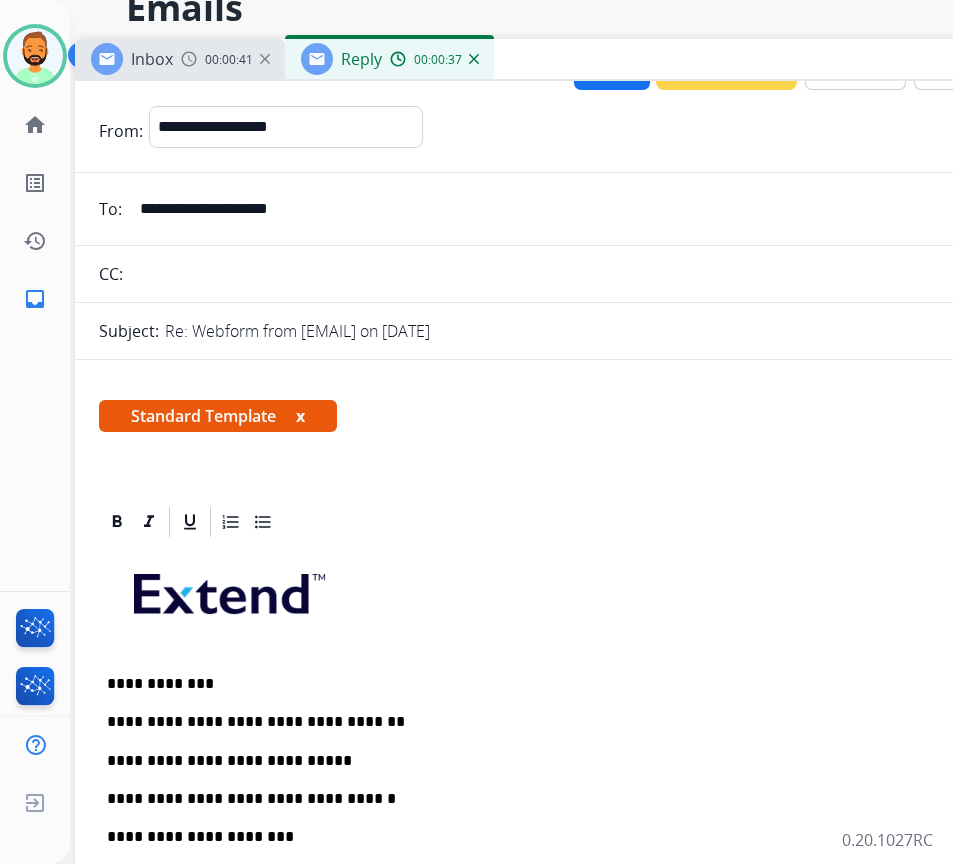 scroll, scrollTop: 0, scrollLeft: 0, axis: both 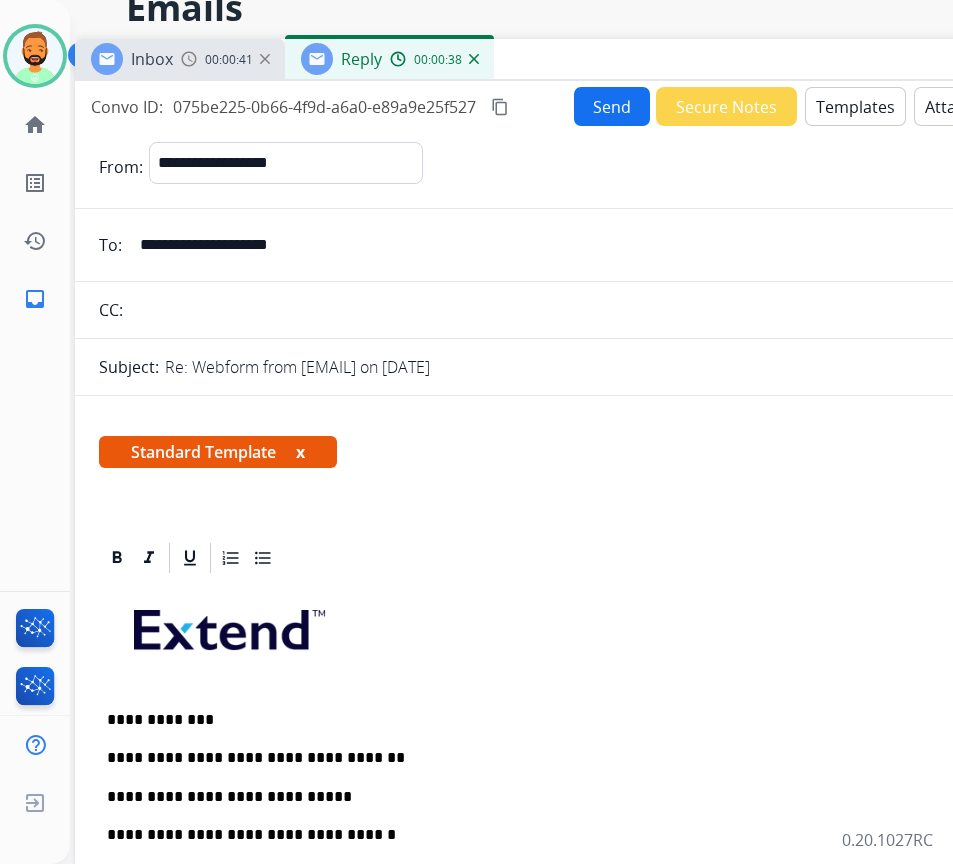 click on "Send" at bounding box center [612, 106] 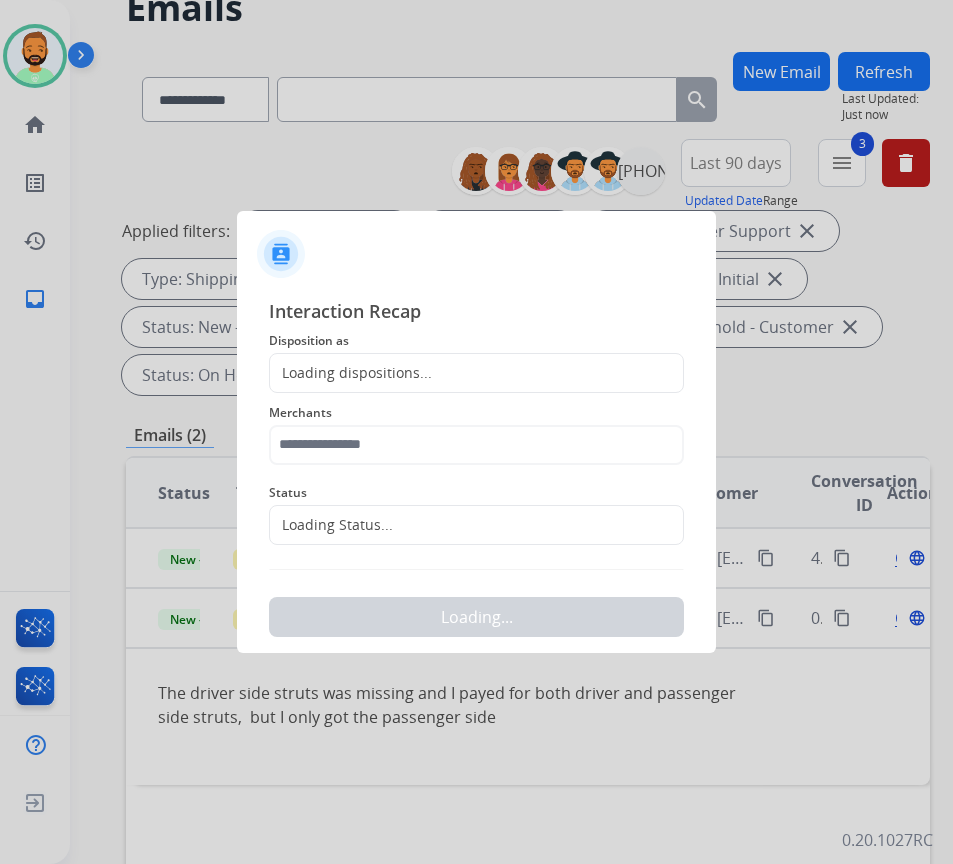 click on "Loading dispositions..." 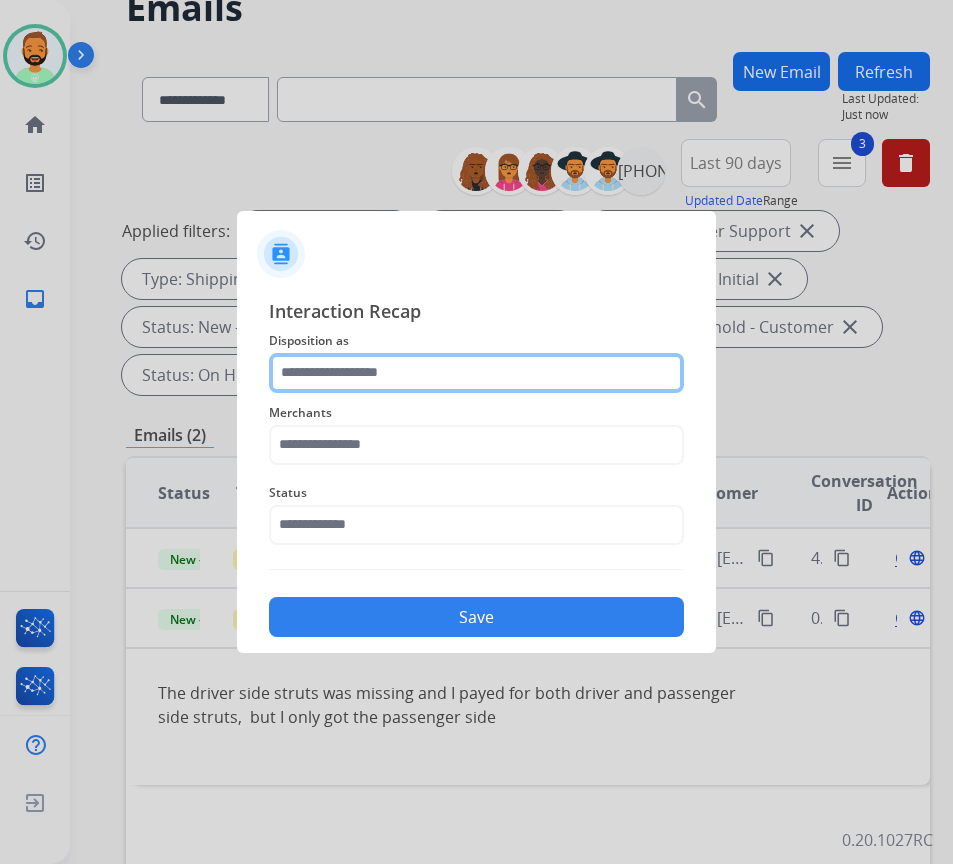 click 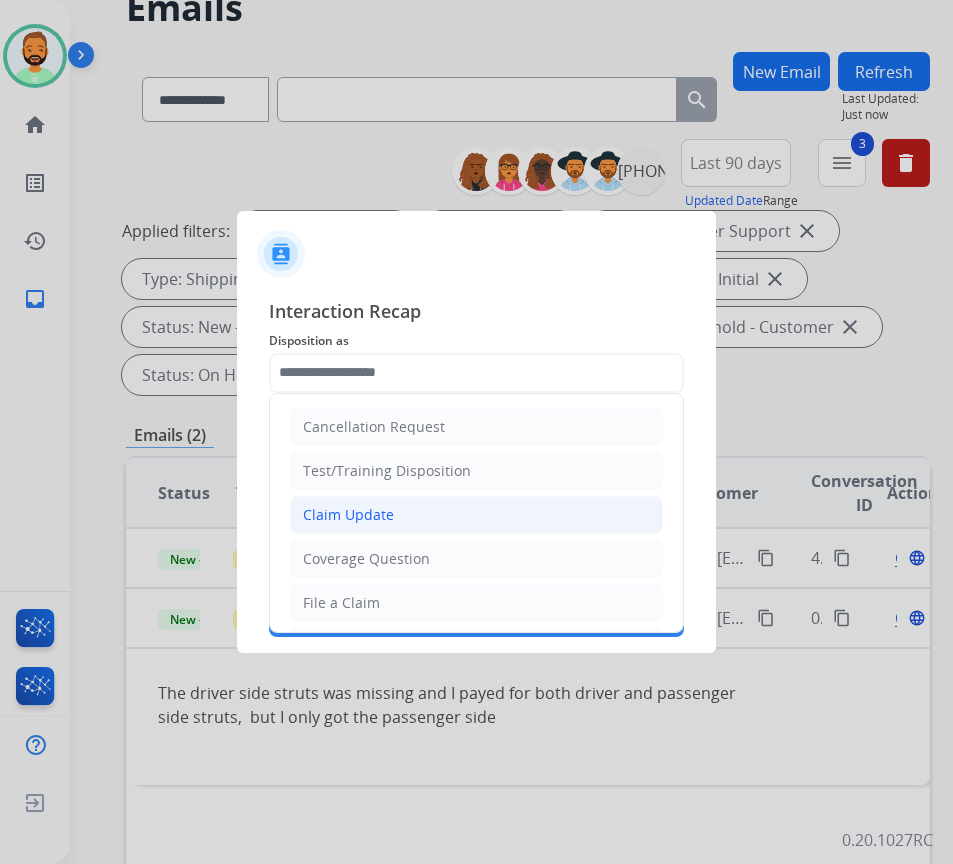 click on "Claim Update" 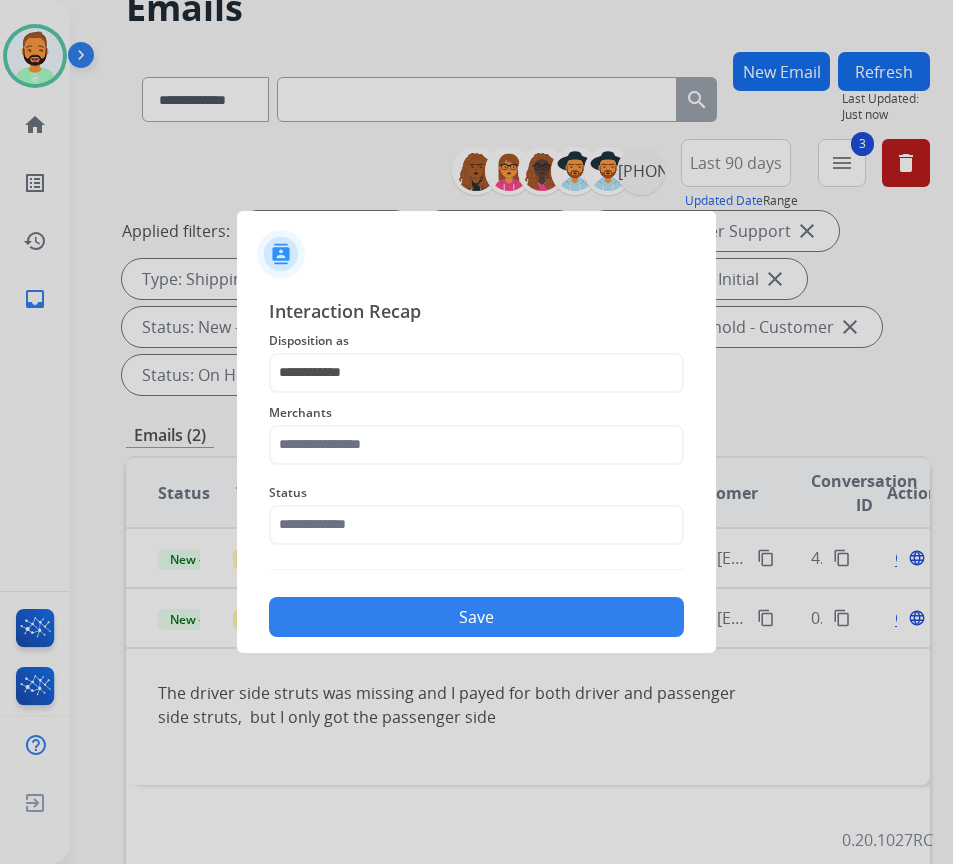 click on "Merchants" 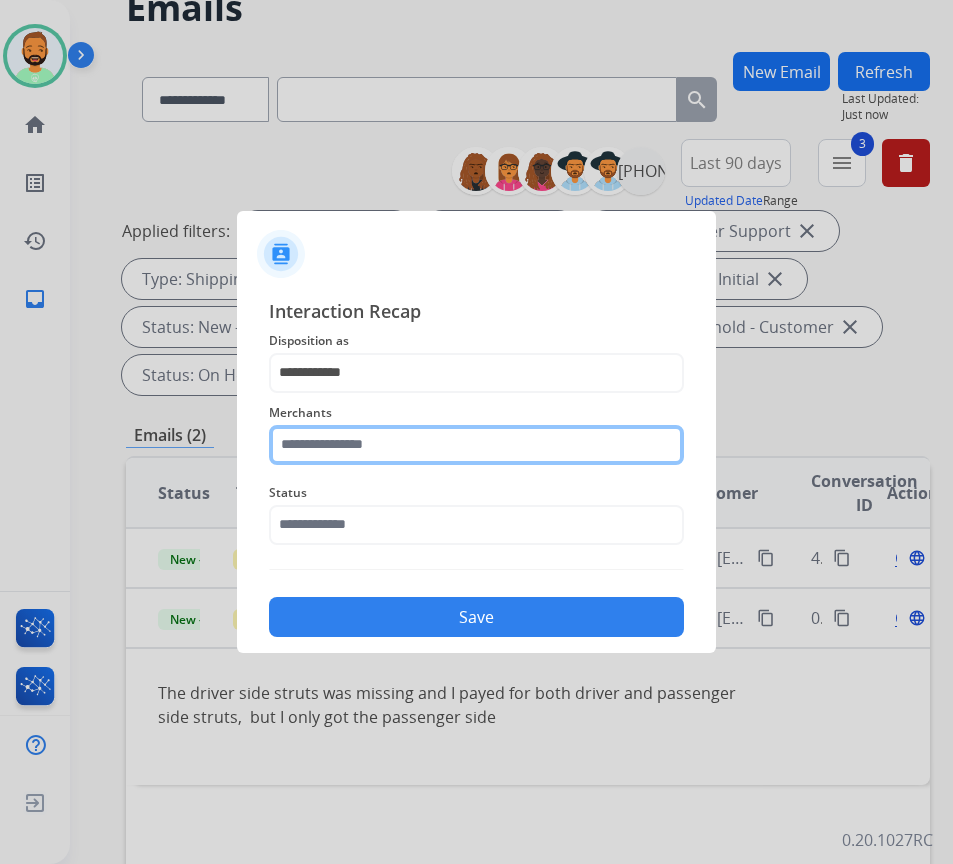 click 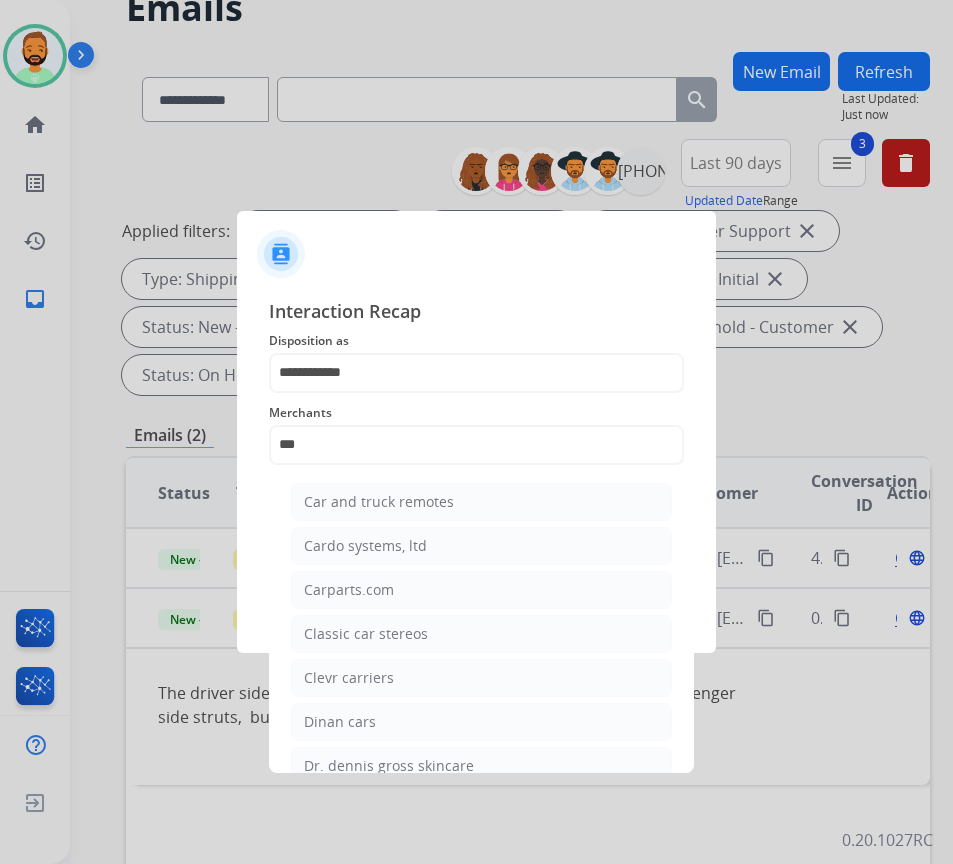 click on "Carparts.com" 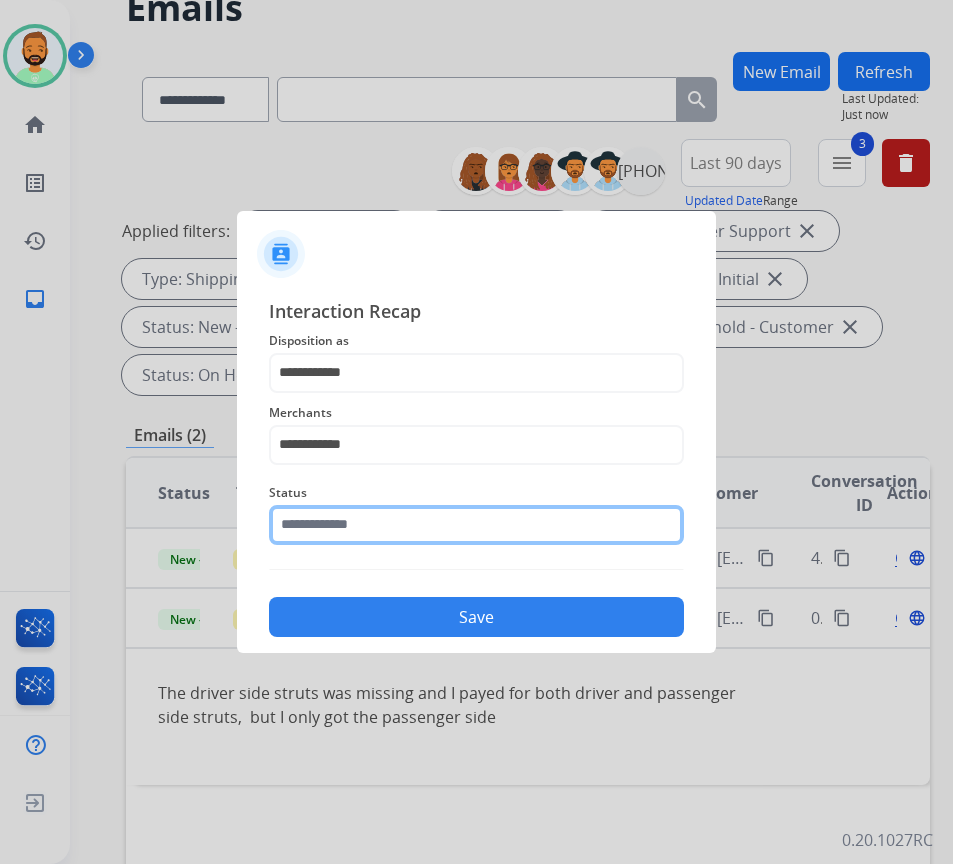 click 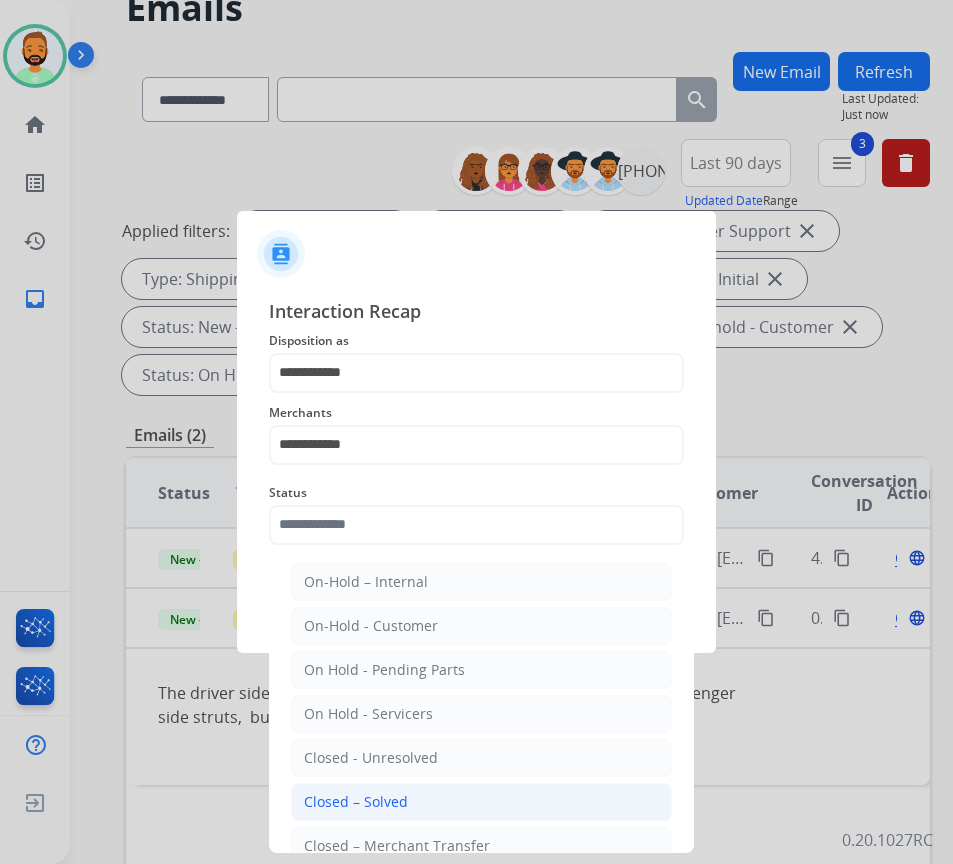 click on "Closed – Solved" 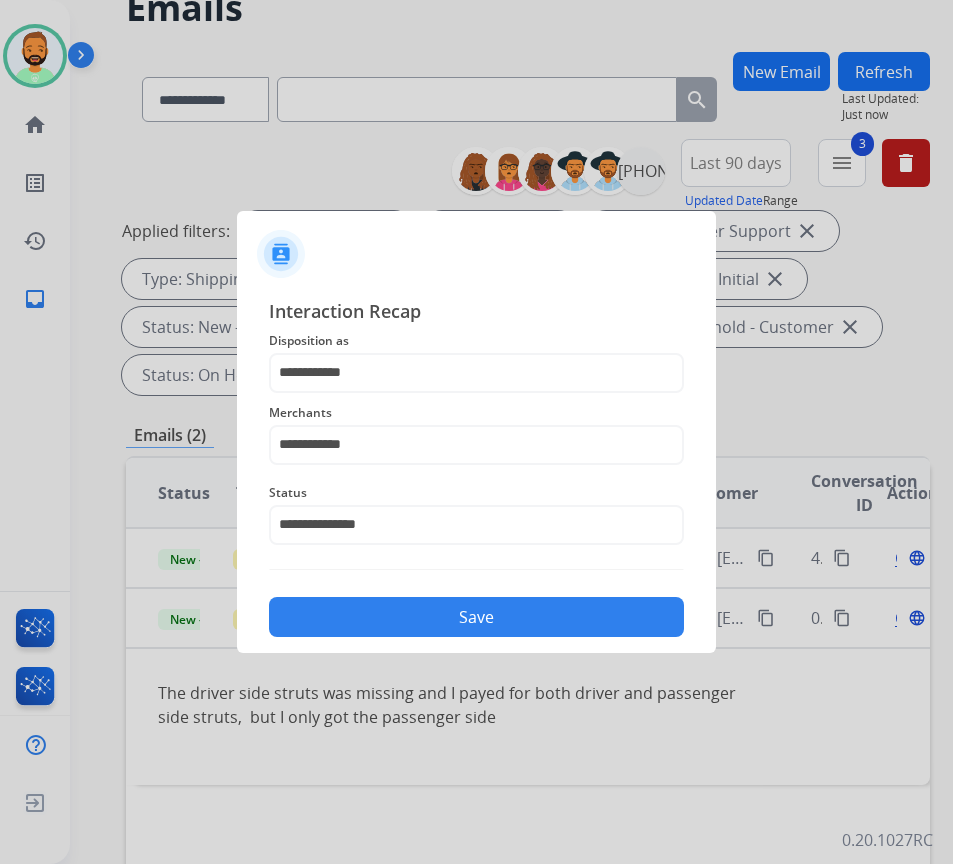 click on "Save" 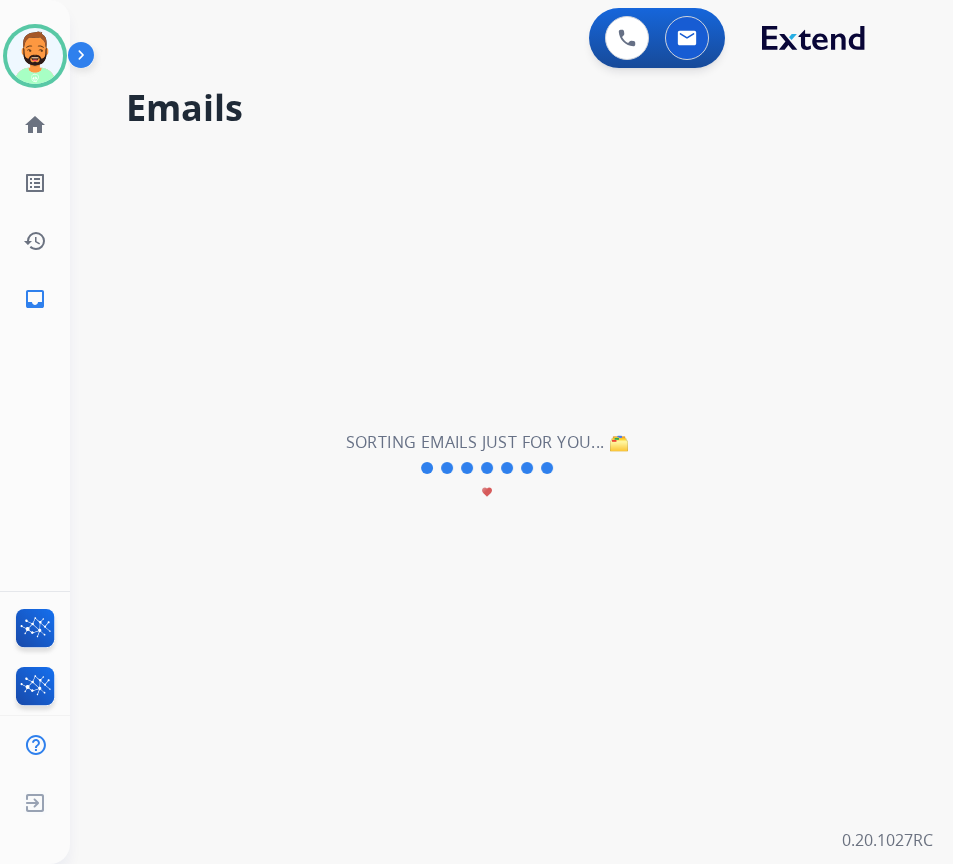 scroll, scrollTop: 0, scrollLeft: 0, axis: both 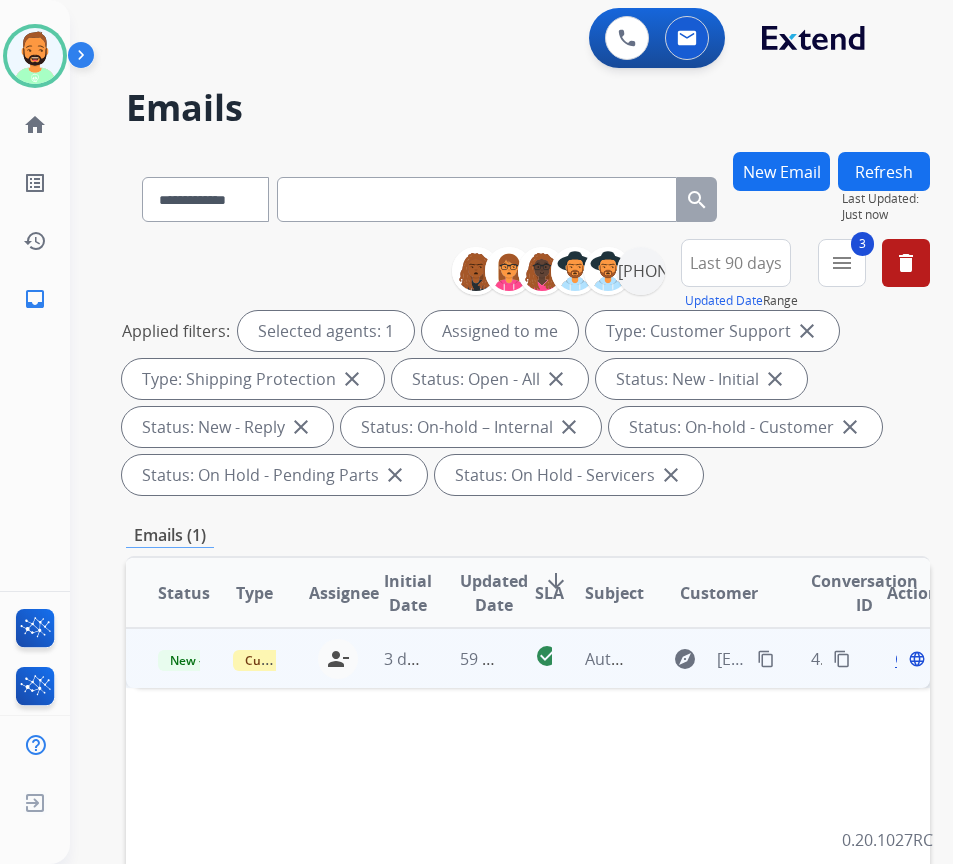 click on "59 minutes ago" at bounding box center (465, 658) 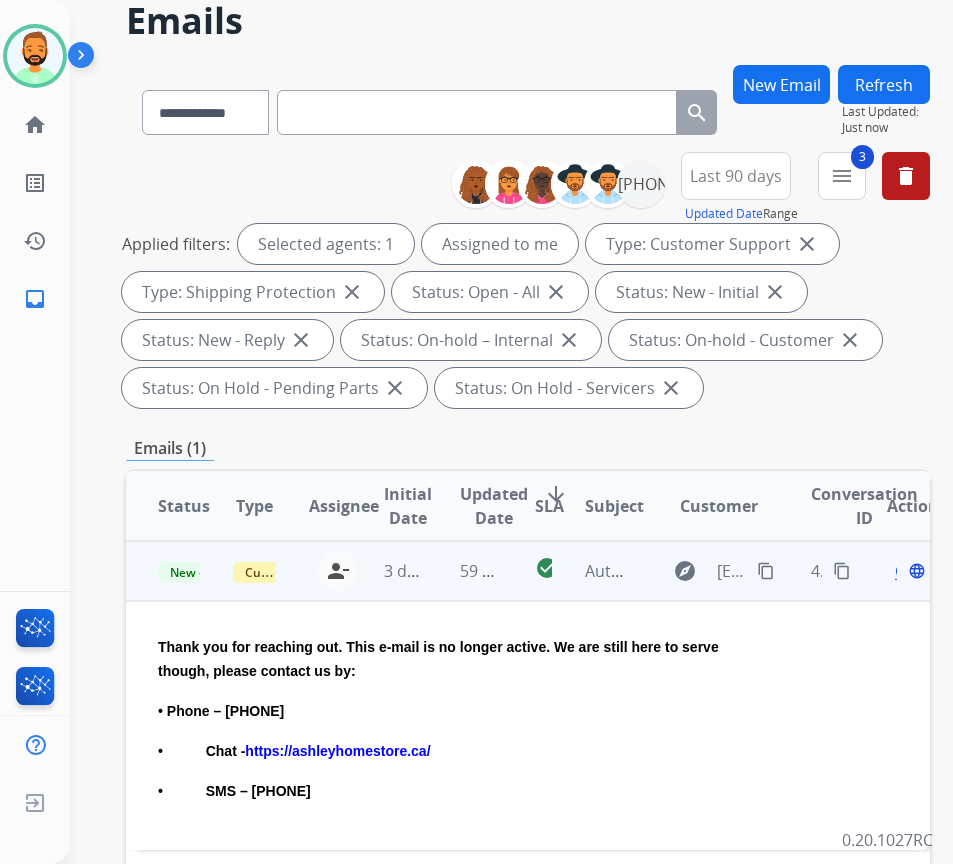 scroll, scrollTop: 100, scrollLeft: 0, axis: vertical 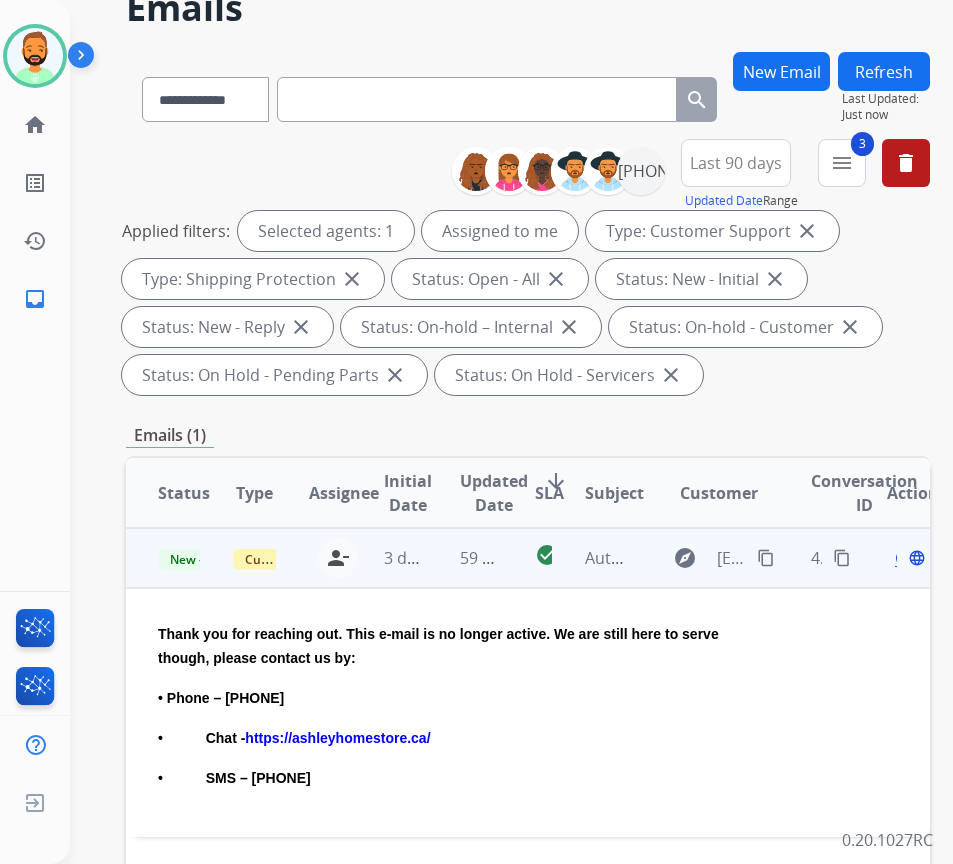 click on "Open language" at bounding box center [908, 558] 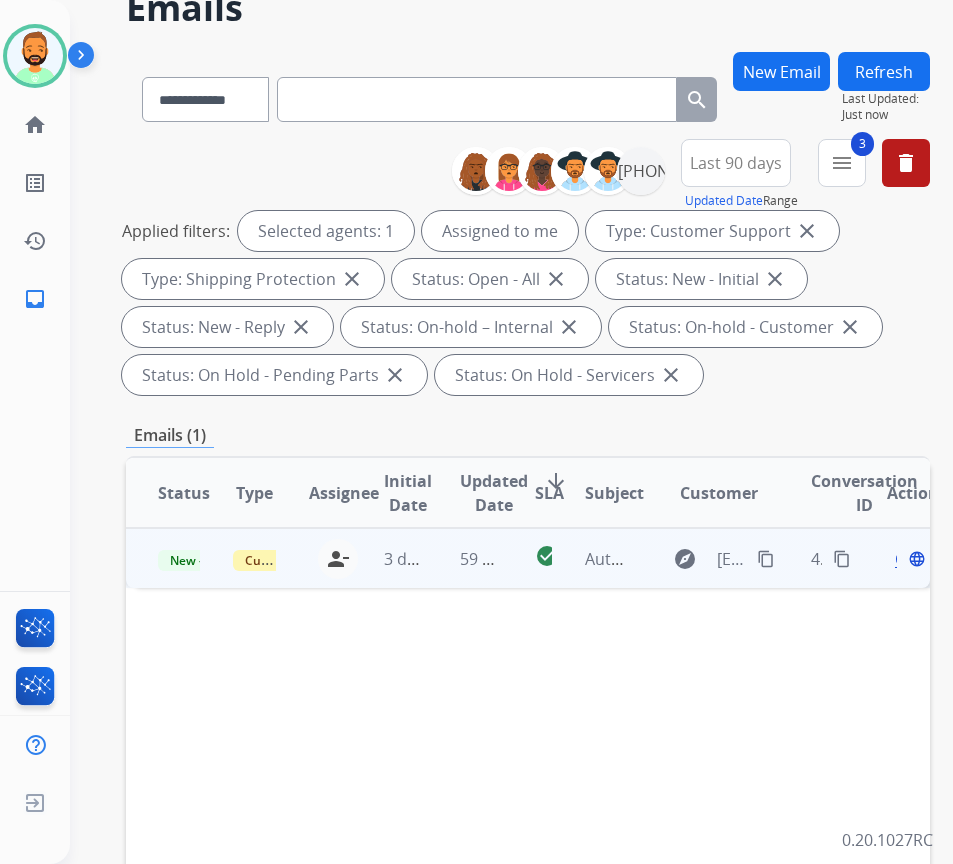 click on "Open" at bounding box center (915, 559) 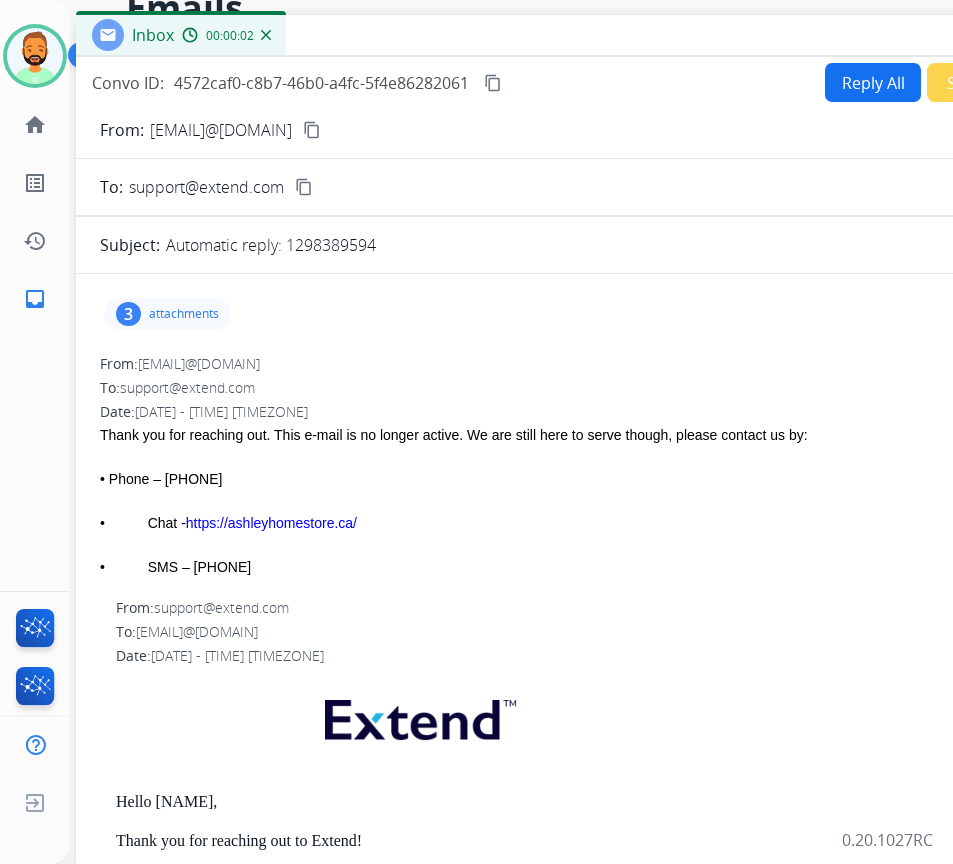 drag, startPoint x: 510, startPoint y: 45, endPoint x: 682, endPoint y: 38, distance: 172.14238 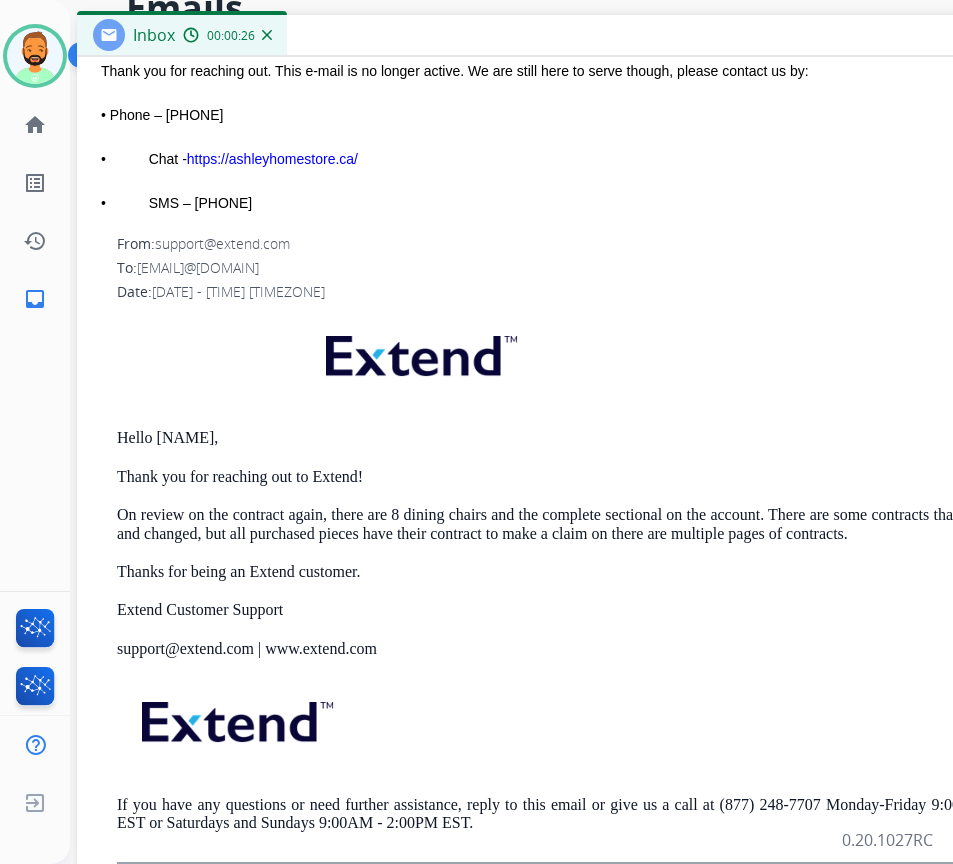 scroll, scrollTop: 0, scrollLeft: 0, axis: both 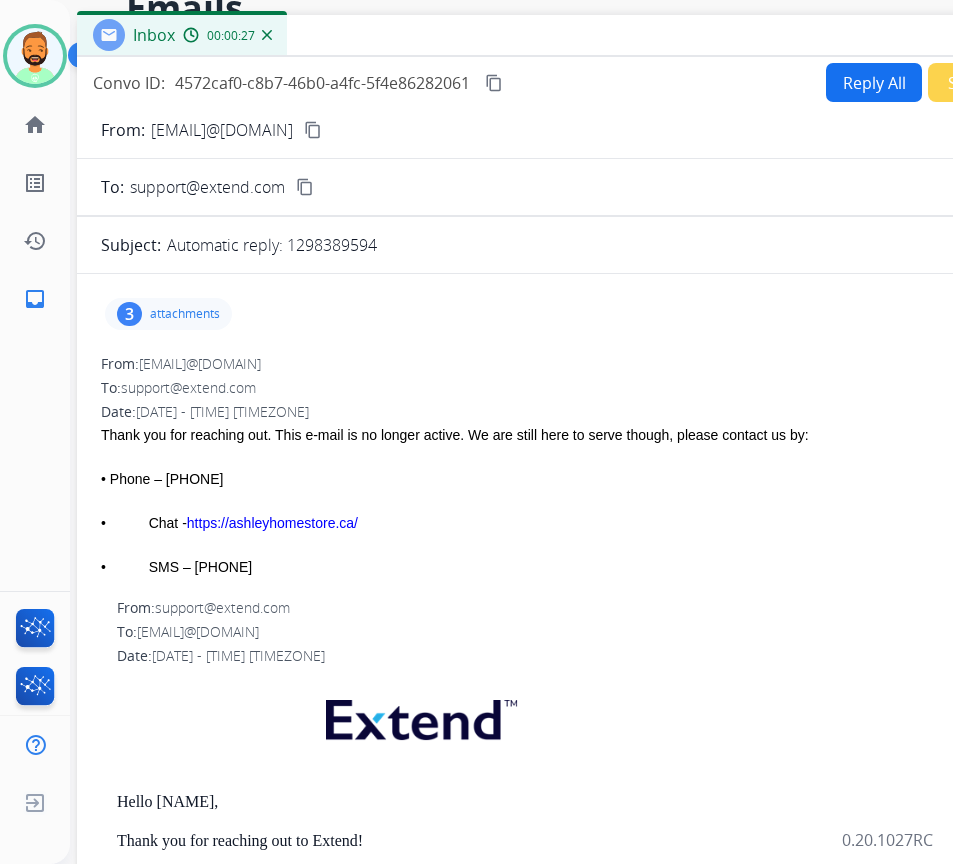 click on "Secure Notes" at bounding box center (998, 82) 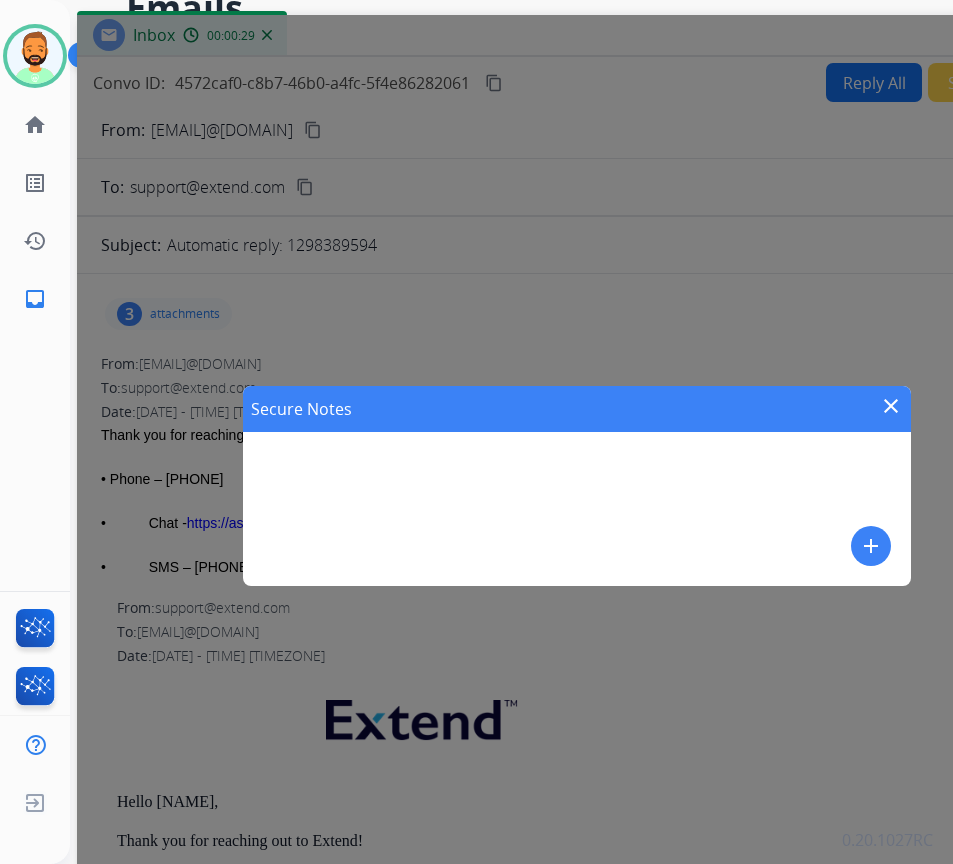click on "add" at bounding box center (871, 546) 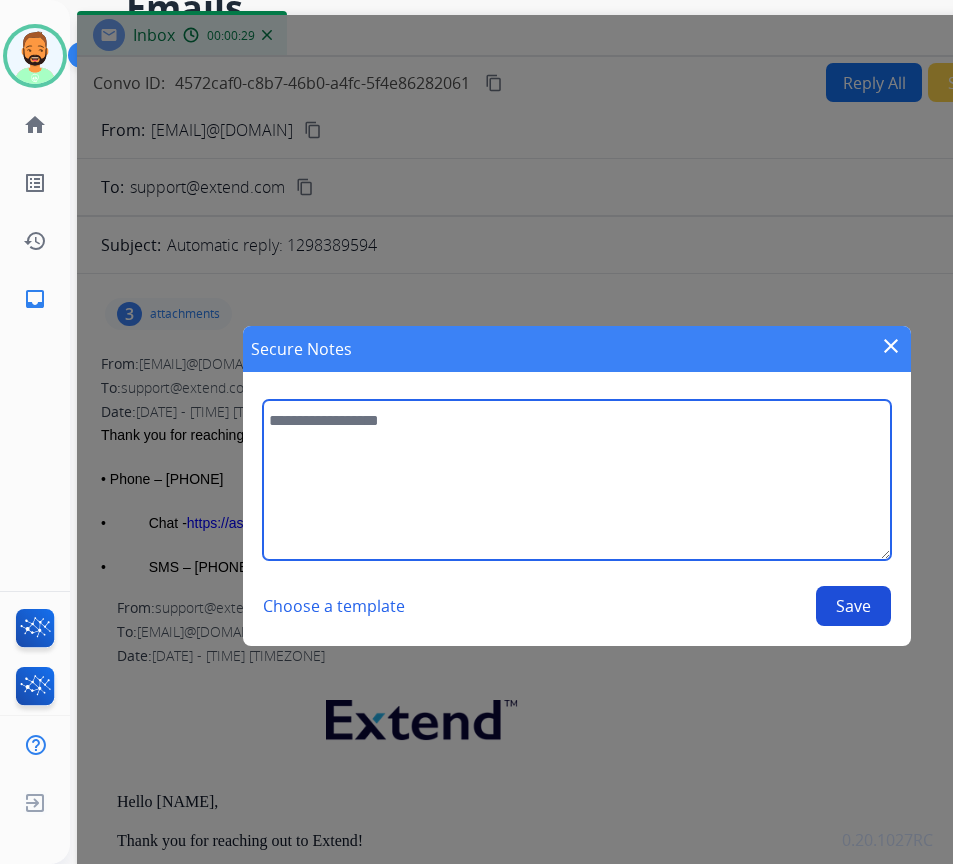 click at bounding box center [576, 480] 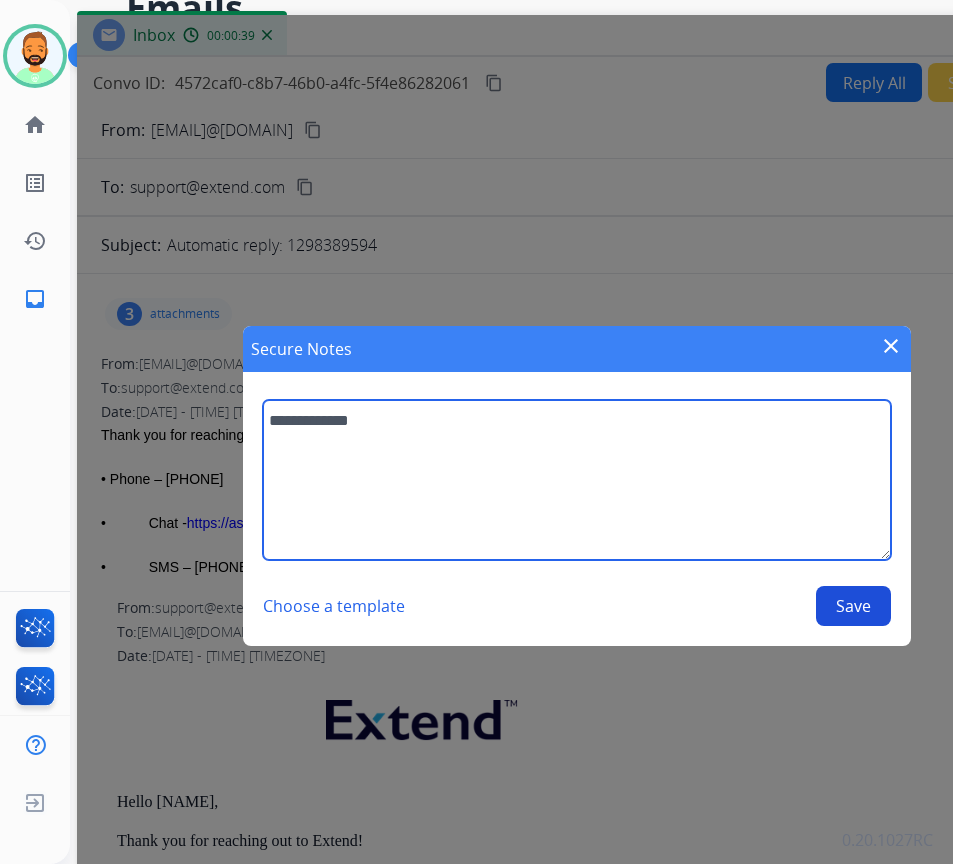 type on "**********" 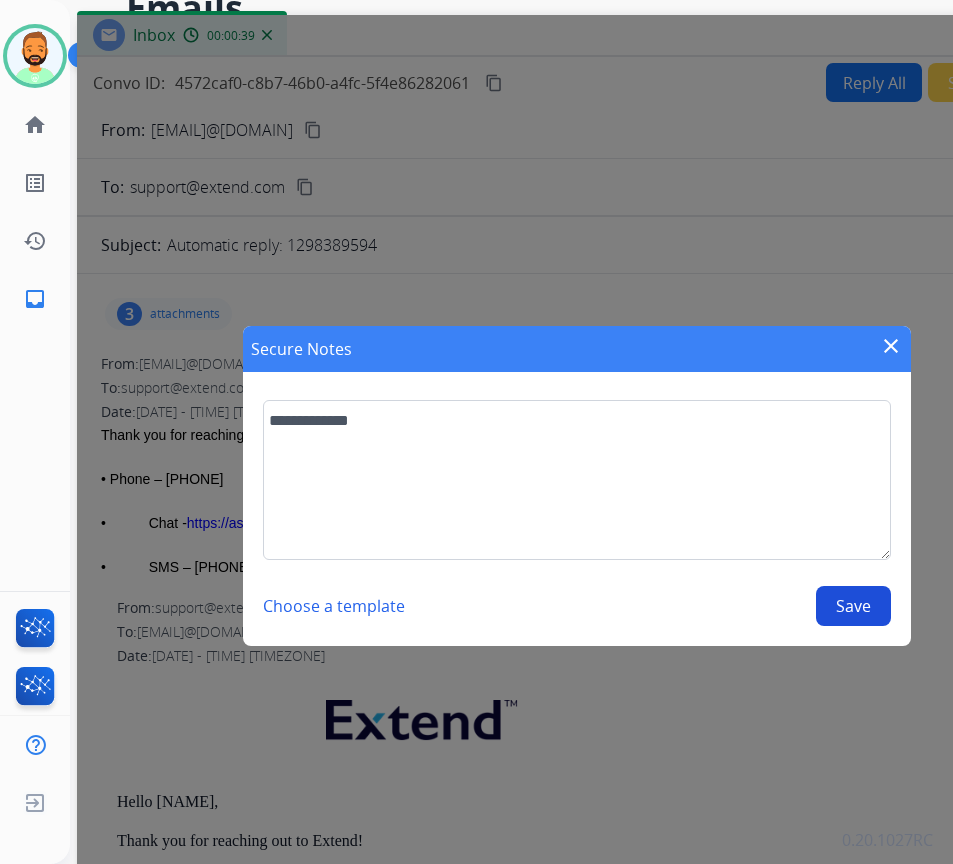 click on "Save" at bounding box center (853, 606) 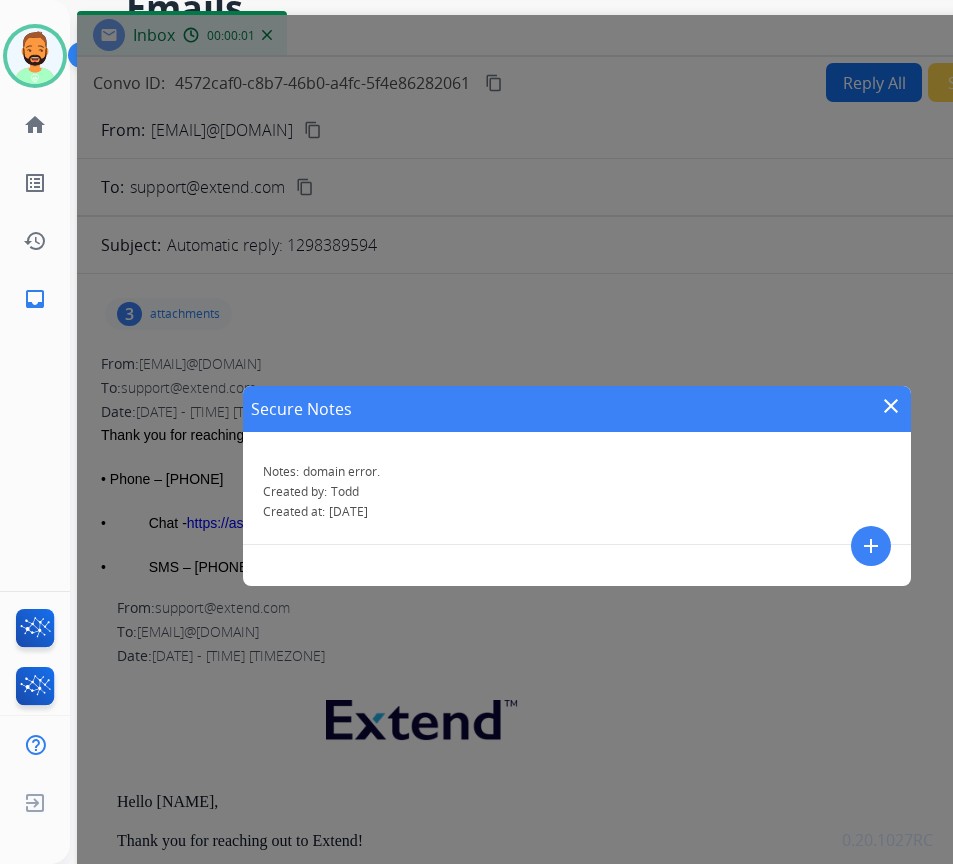 click on "close" at bounding box center (891, 406) 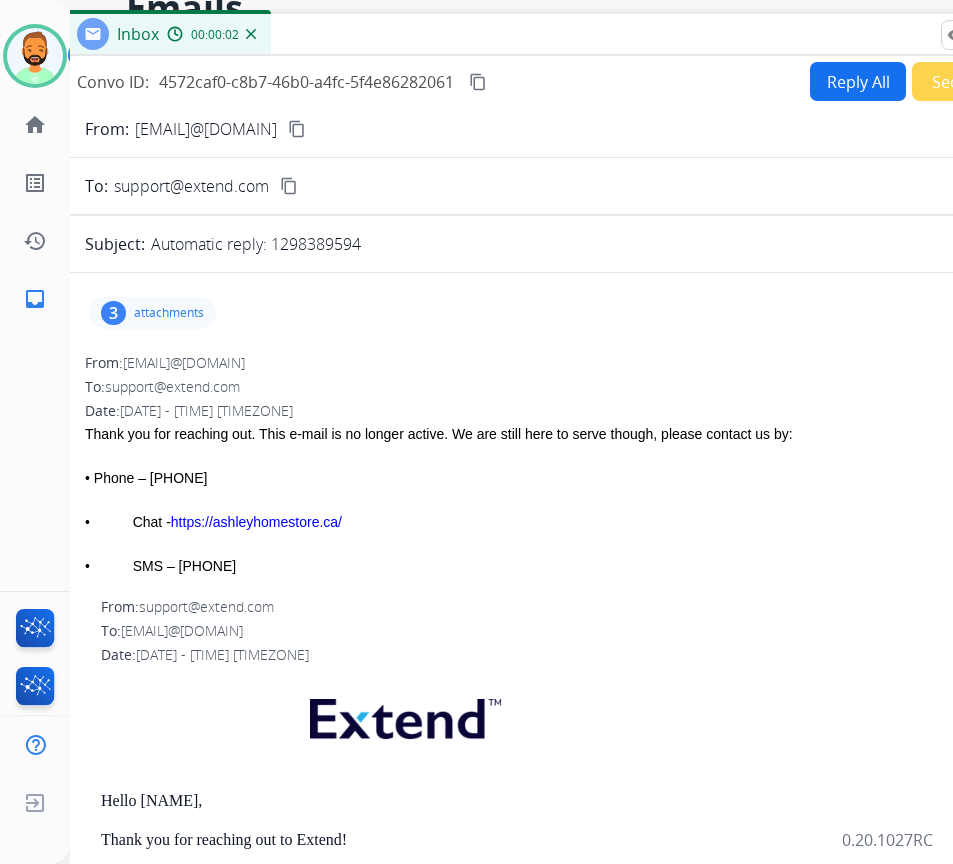 drag, startPoint x: 865, startPoint y: 42, endPoint x: 568, endPoint y: 41, distance: 297.00168 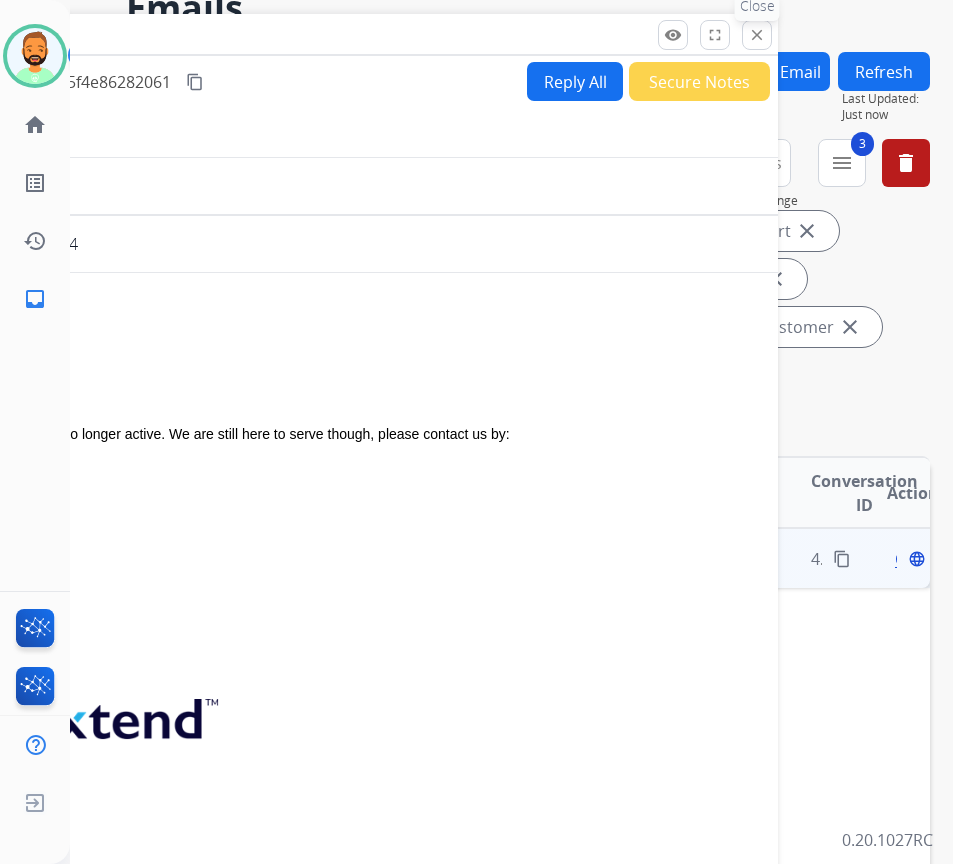 click on "close" at bounding box center (757, 35) 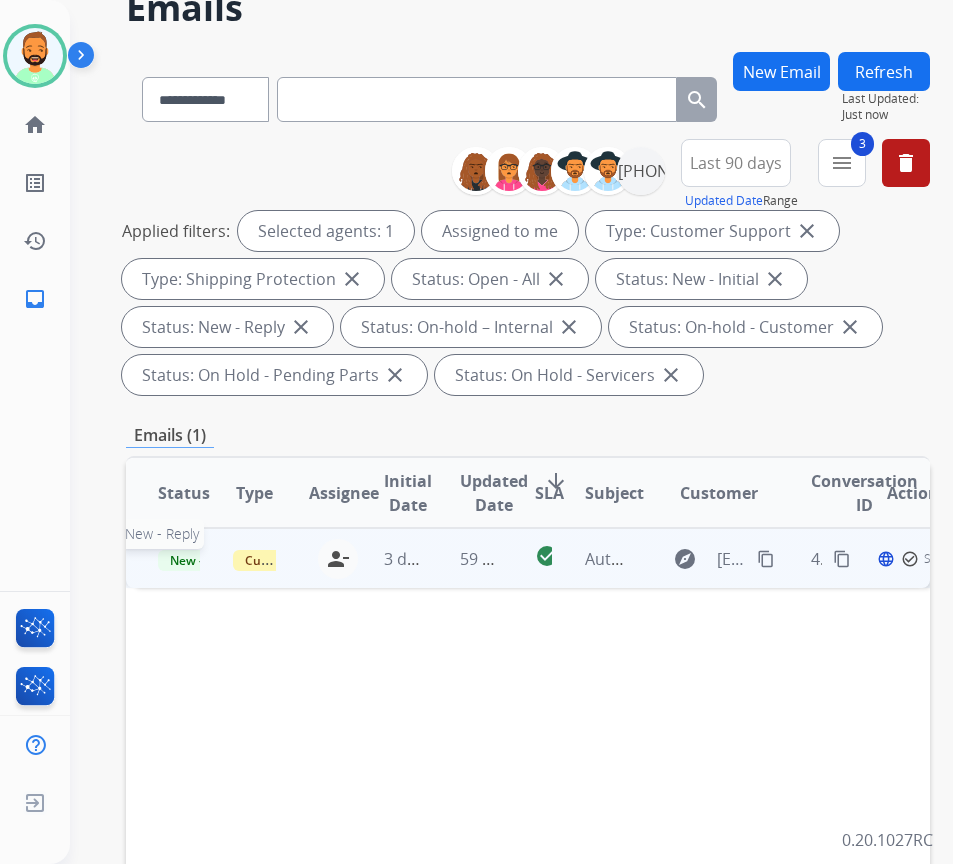 click on "New - Reply" at bounding box center (203, 560) 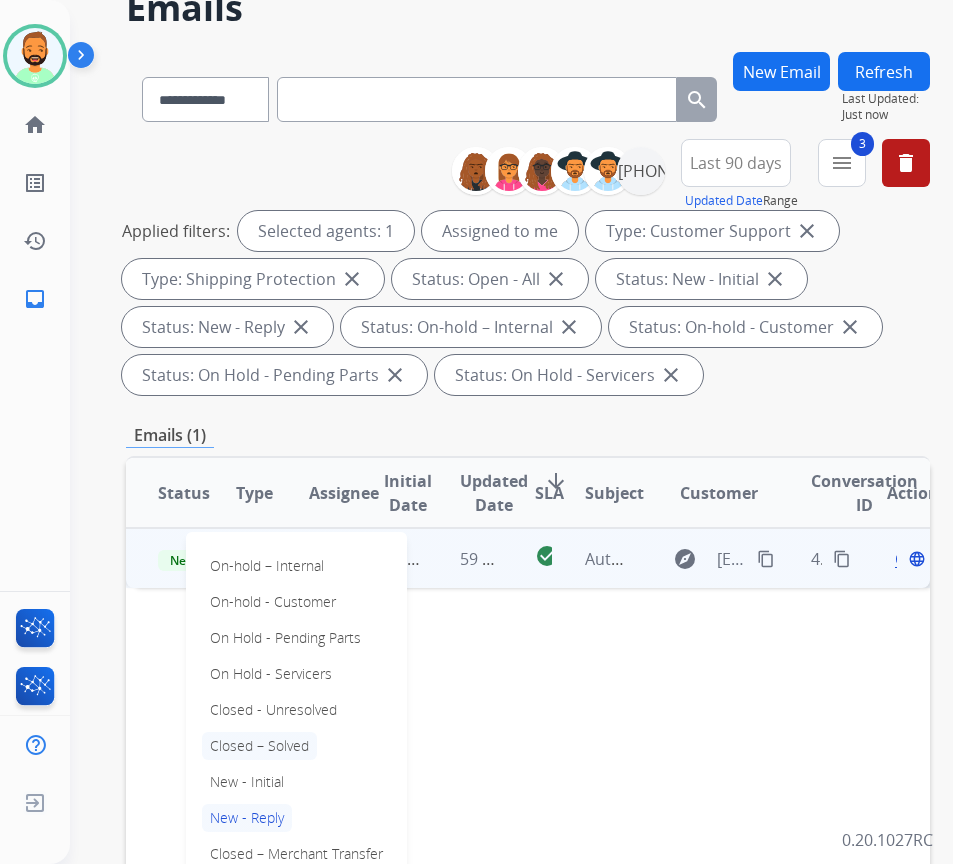 click on "Closed – Solved" at bounding box center [259, 746] 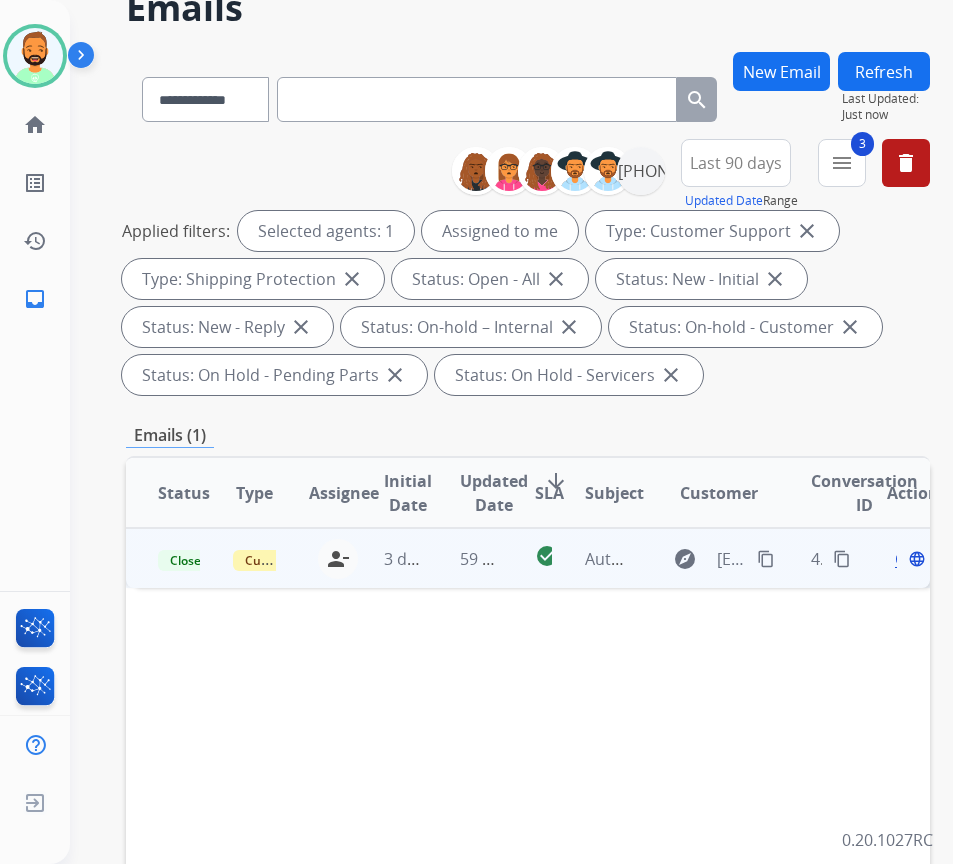 click on "Refresh" at bounding box center [884, 71] 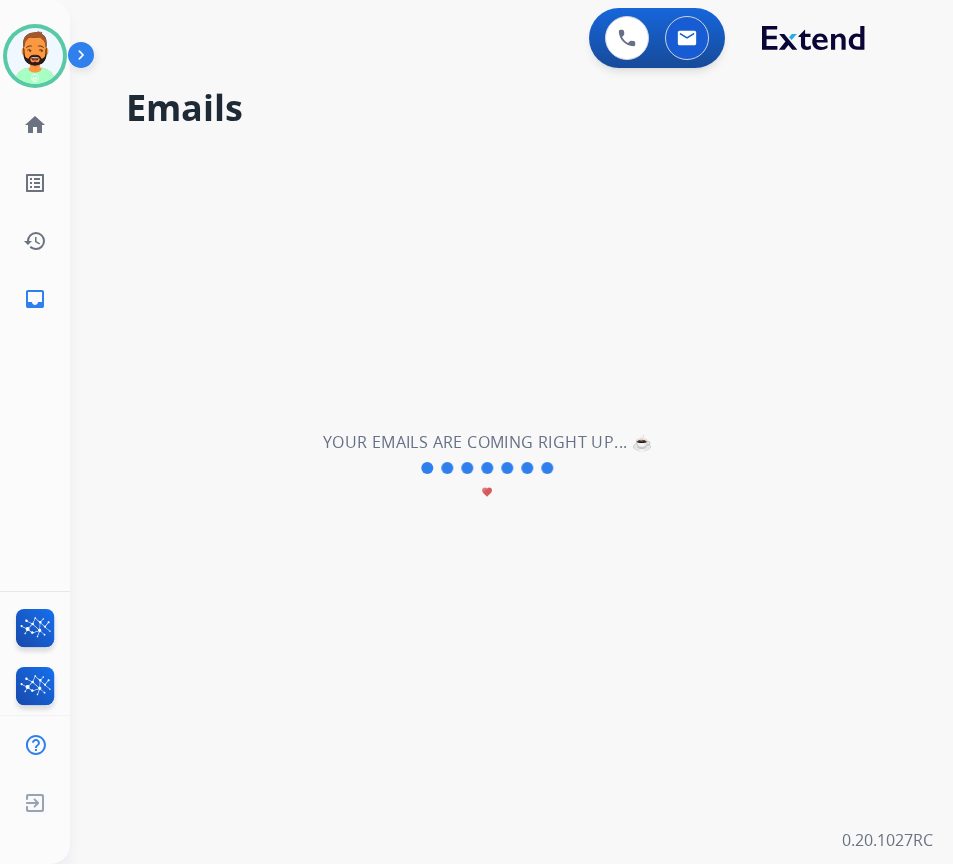 scroll, scrollTop: 0, scrollLeft: 0, axis: both 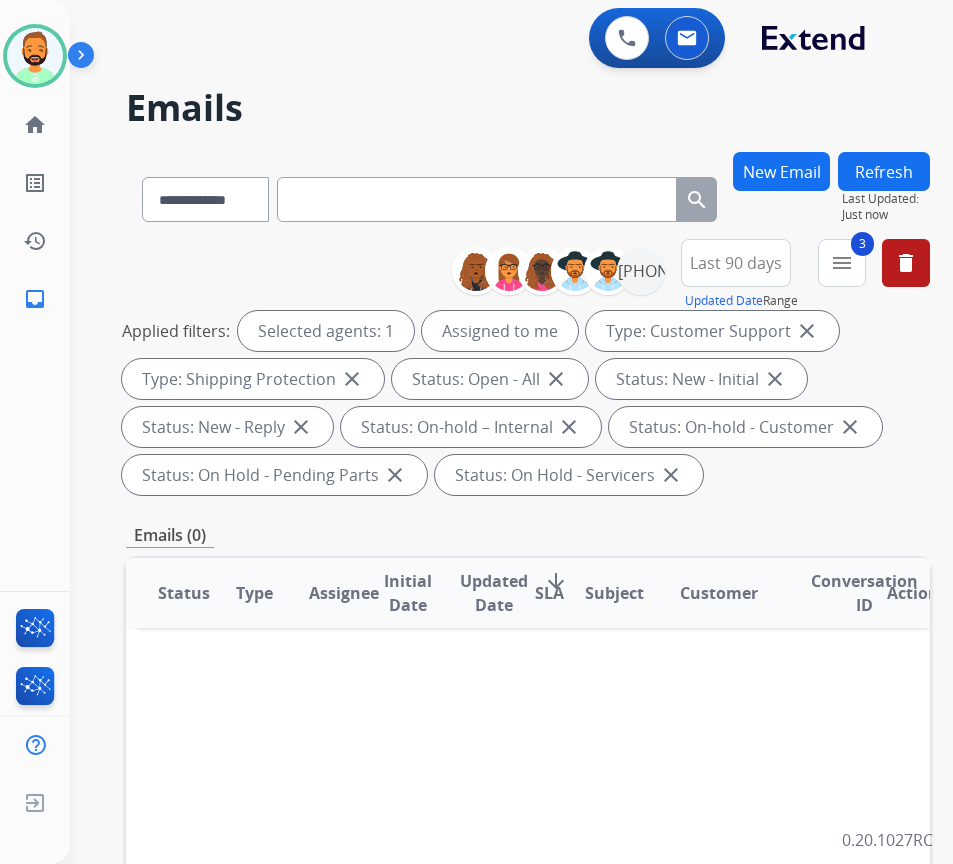 click on "Status Type Assignee Initial Date Updated Date arrow_downward SLA Subject Customer Conversation ID Action" at bounding box center [528, 891] 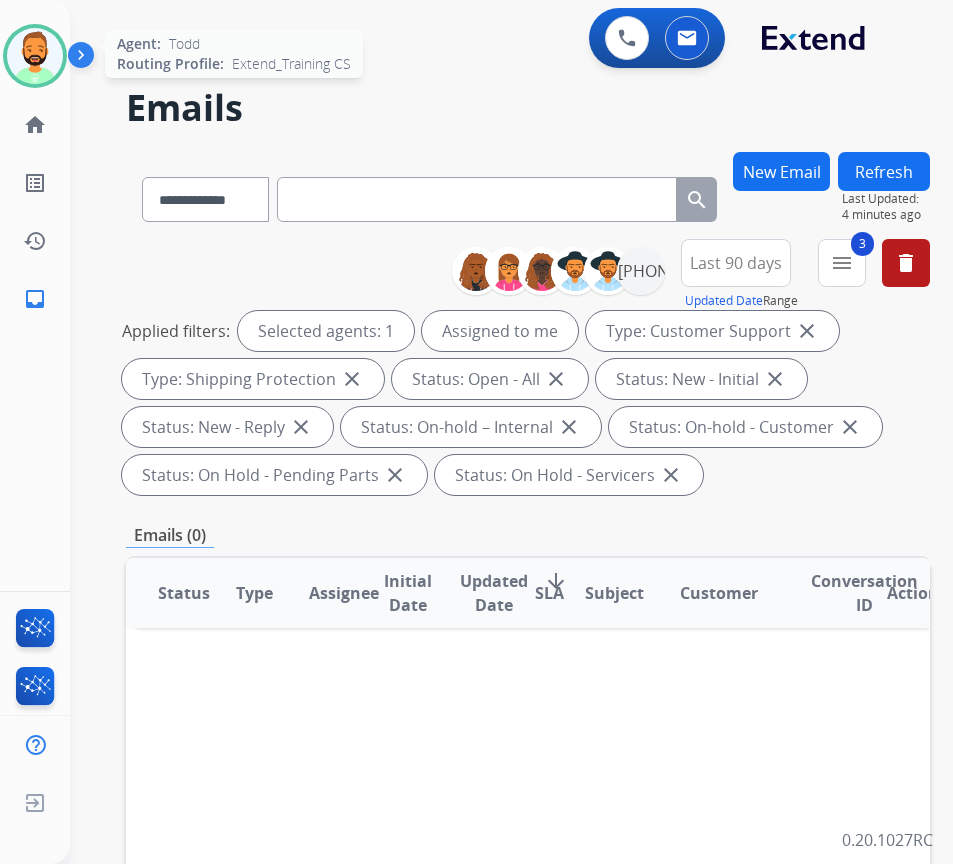 click at bounding box center (35, 56) 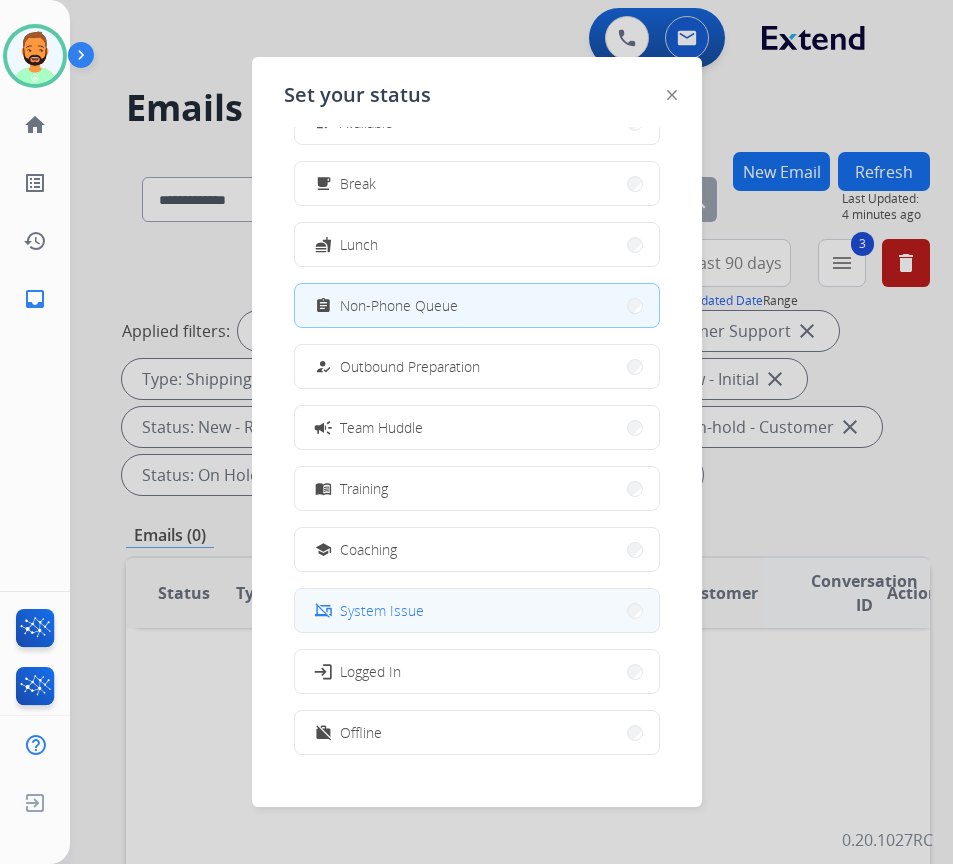 scroll, scrollTop: 67, scrollLeft: 0, axis: vertical 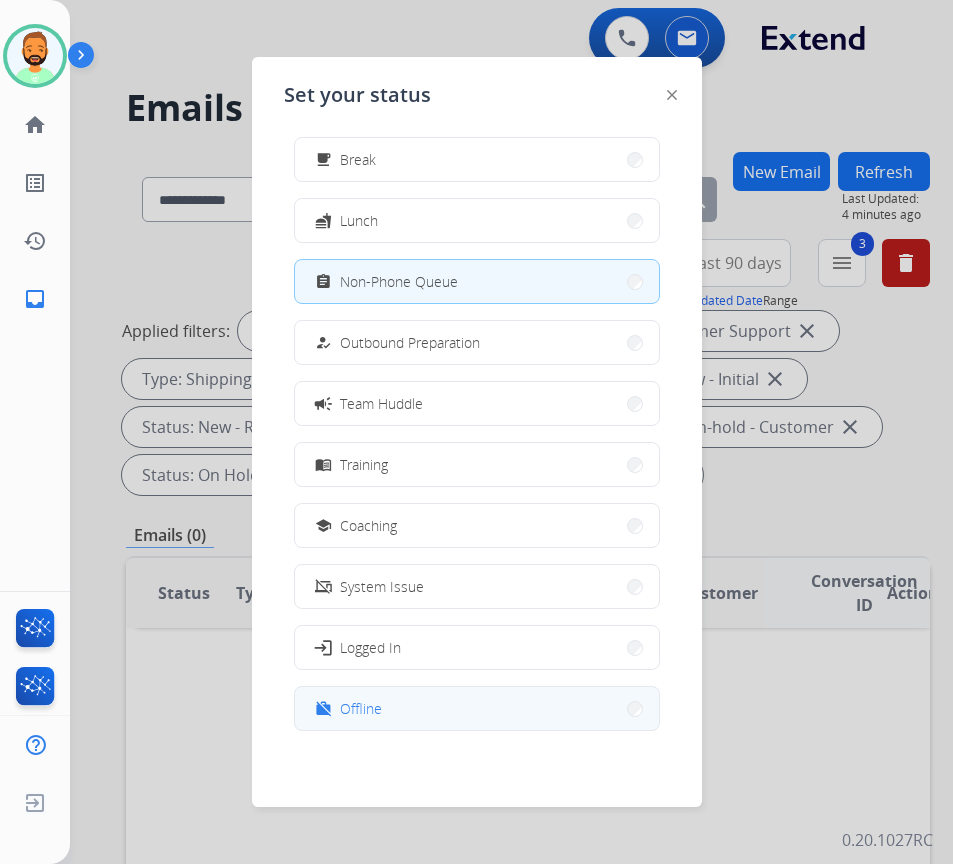 click on "work_off Offline" at bounding box center [477, 708] 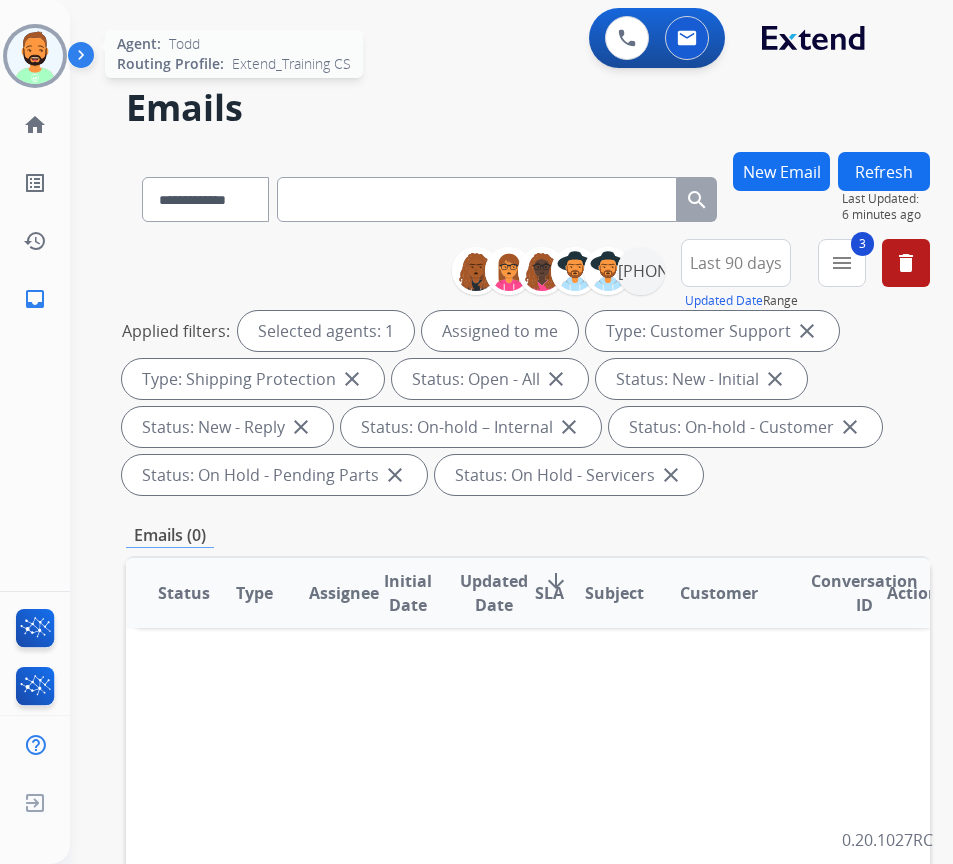 click at bounding box center [35, 56] 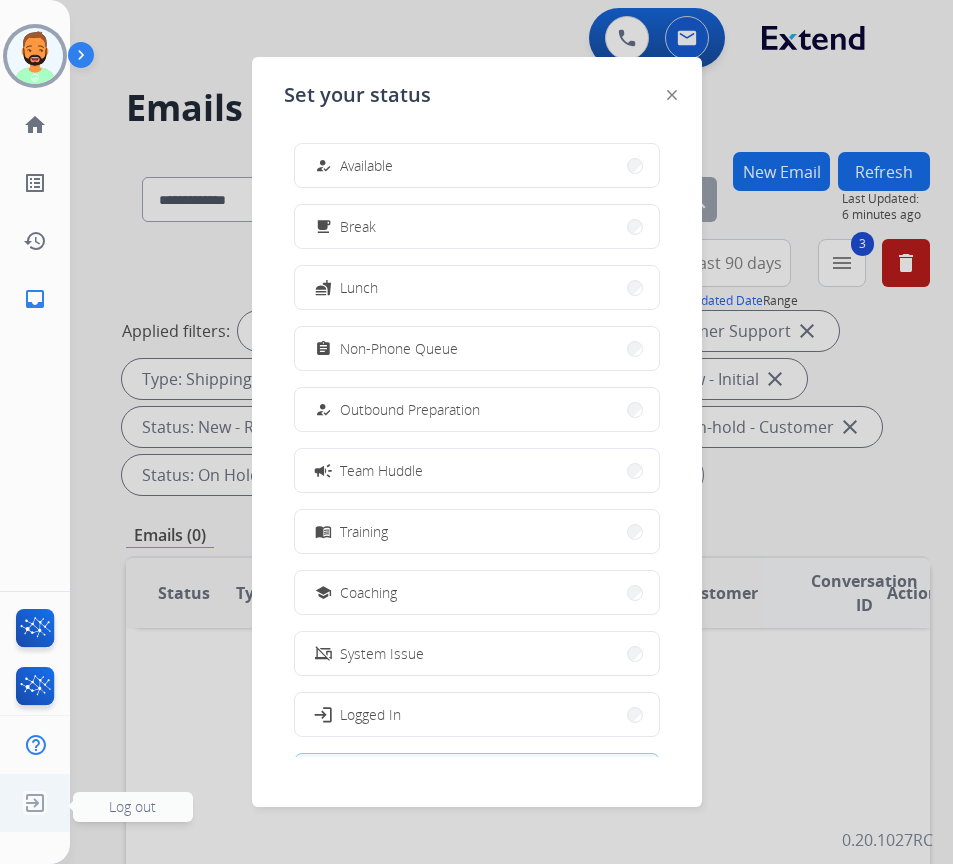 click 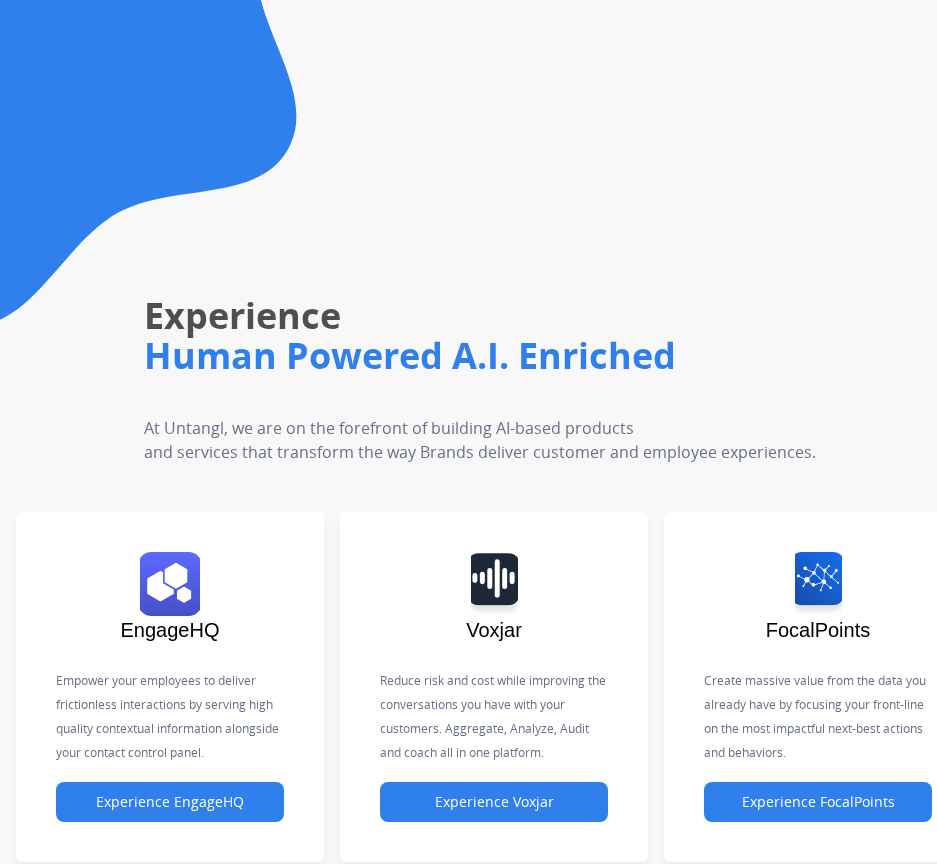 scroll, scrollTop: 0, scrollLeft: 0, axis: both 